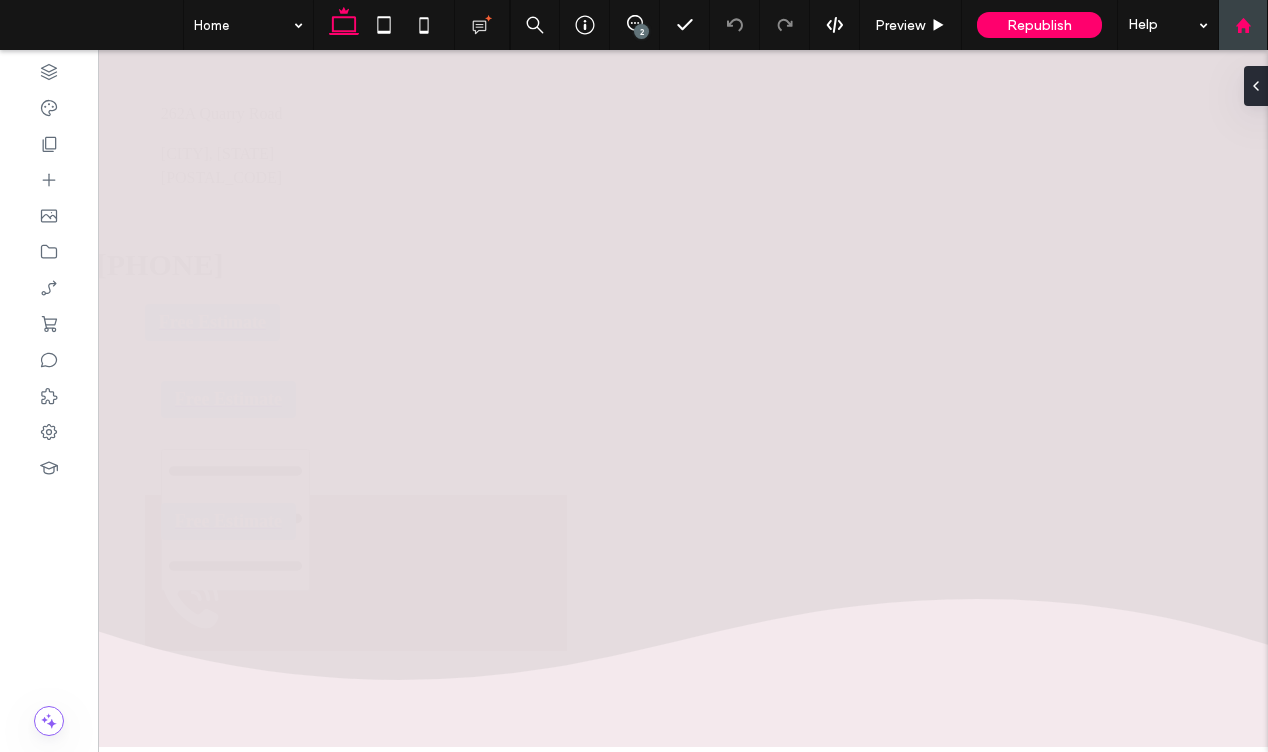 scroll, scrollTop: 0, scrollLeft: 0, axis: both 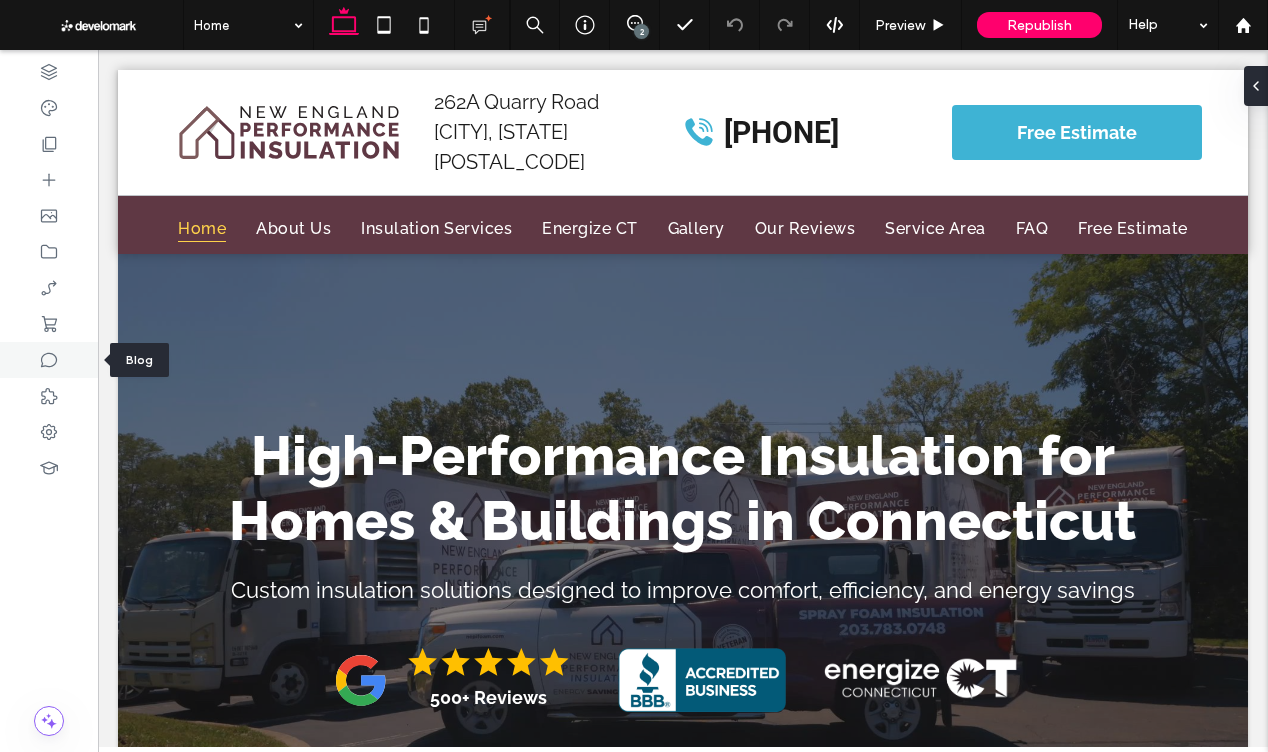 drag, startPoint x: 54, startPoint y: 352, endPoint x: 72, endPoint y: 355, distance: 18.248287 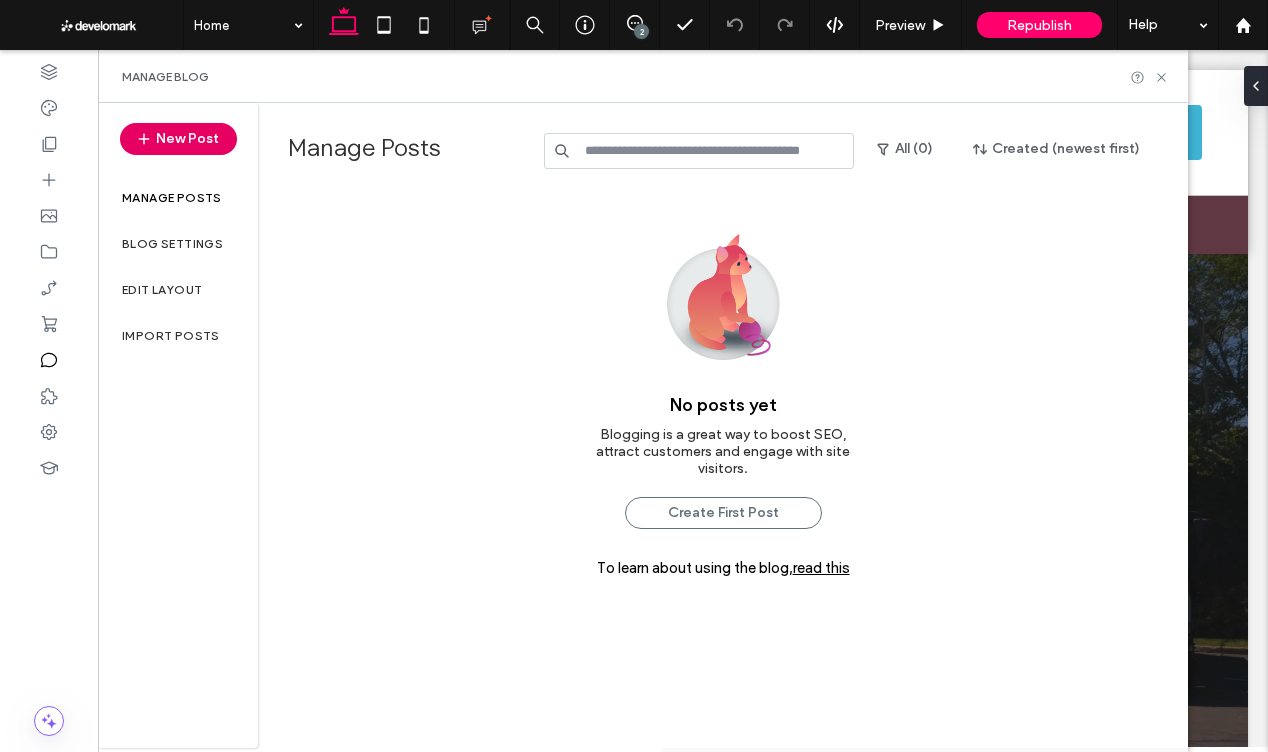 click on "New Post" at bounding box center (178, 139) 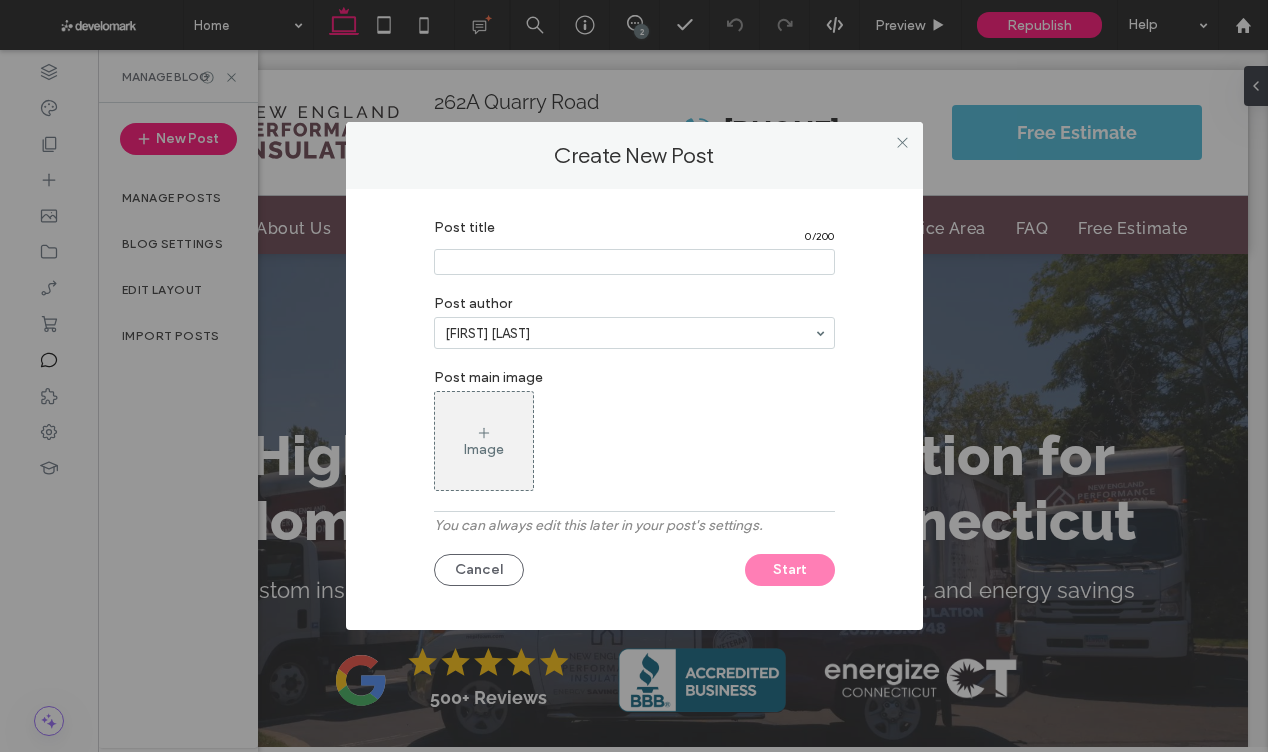 click at bounding box center [634, 262] 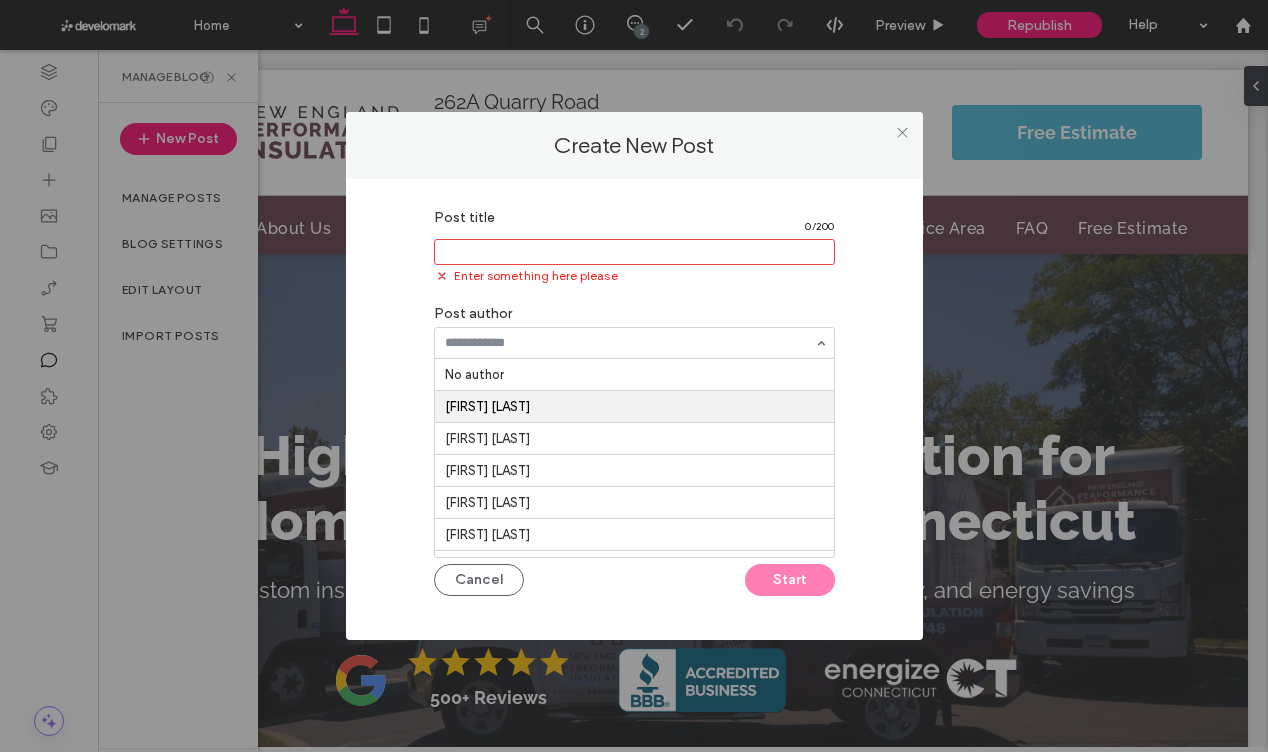 scroll, scrollTop: 33, scrollLeft: 0, axis: vertical 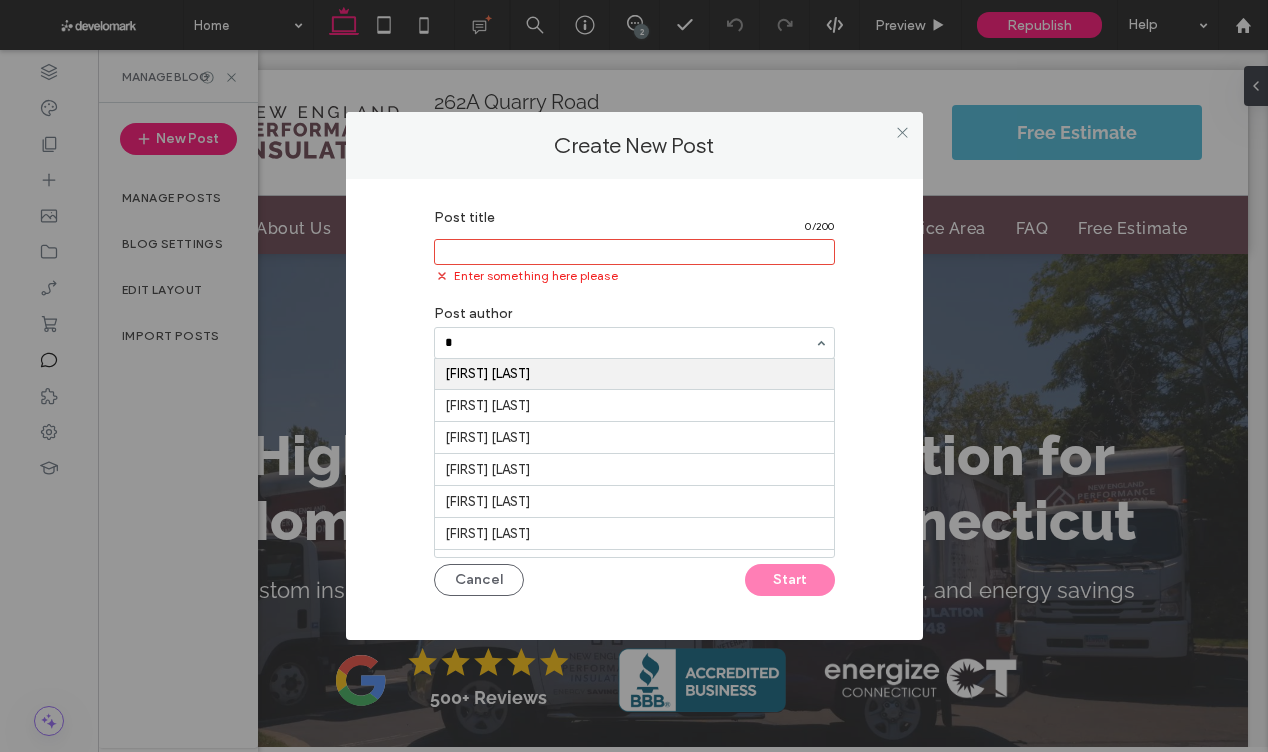 type on "**" 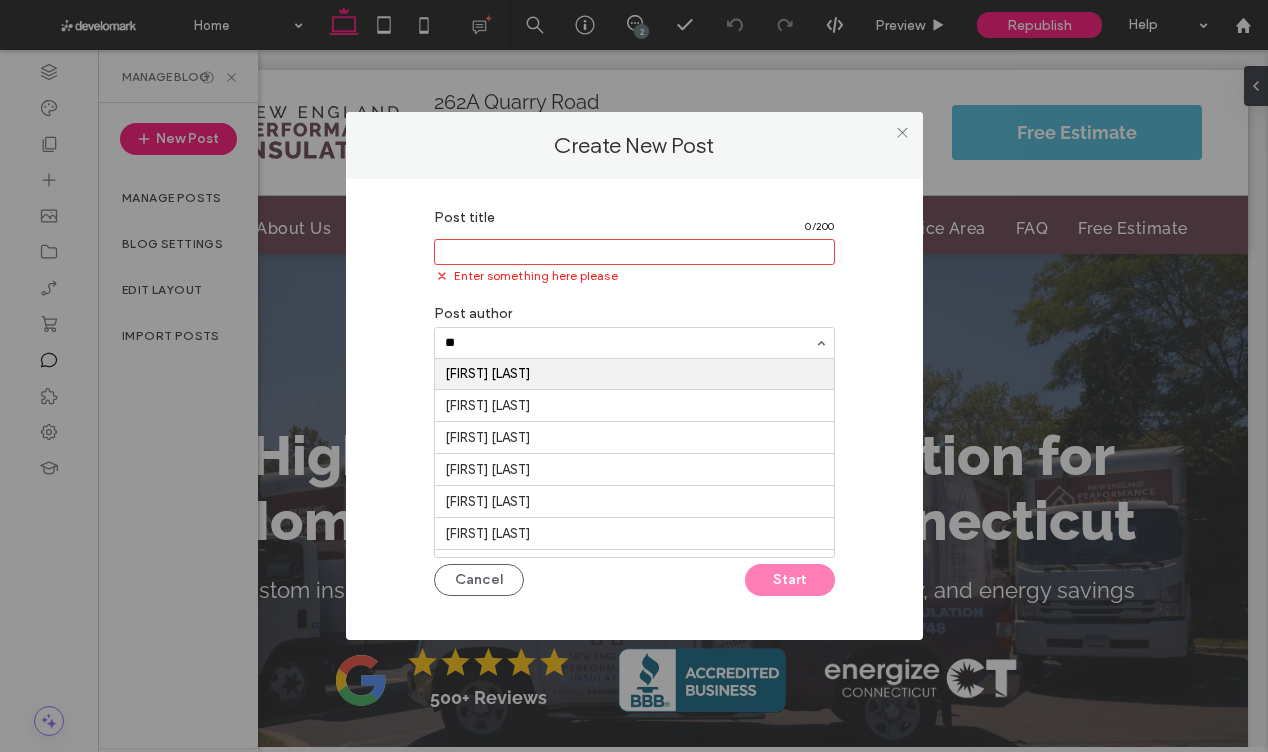 scroll, scrollTop: 0, scrollLeft: 0, axis: both 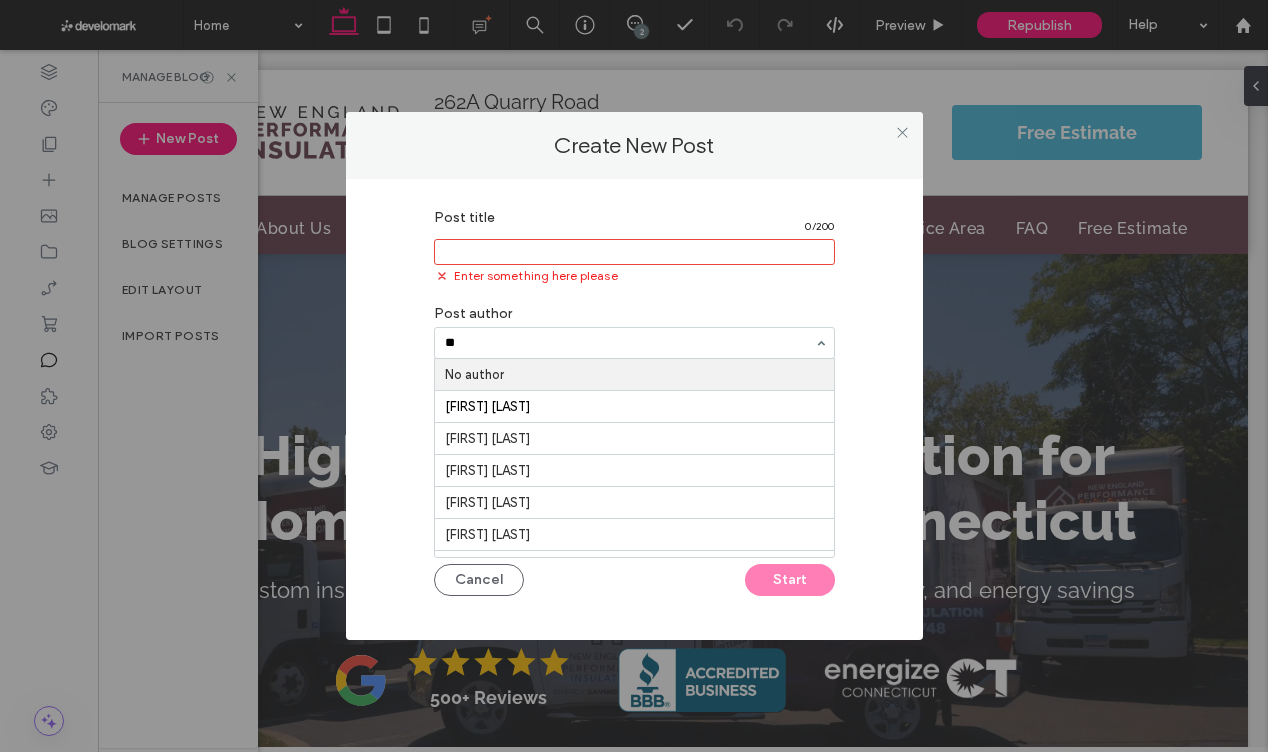 type 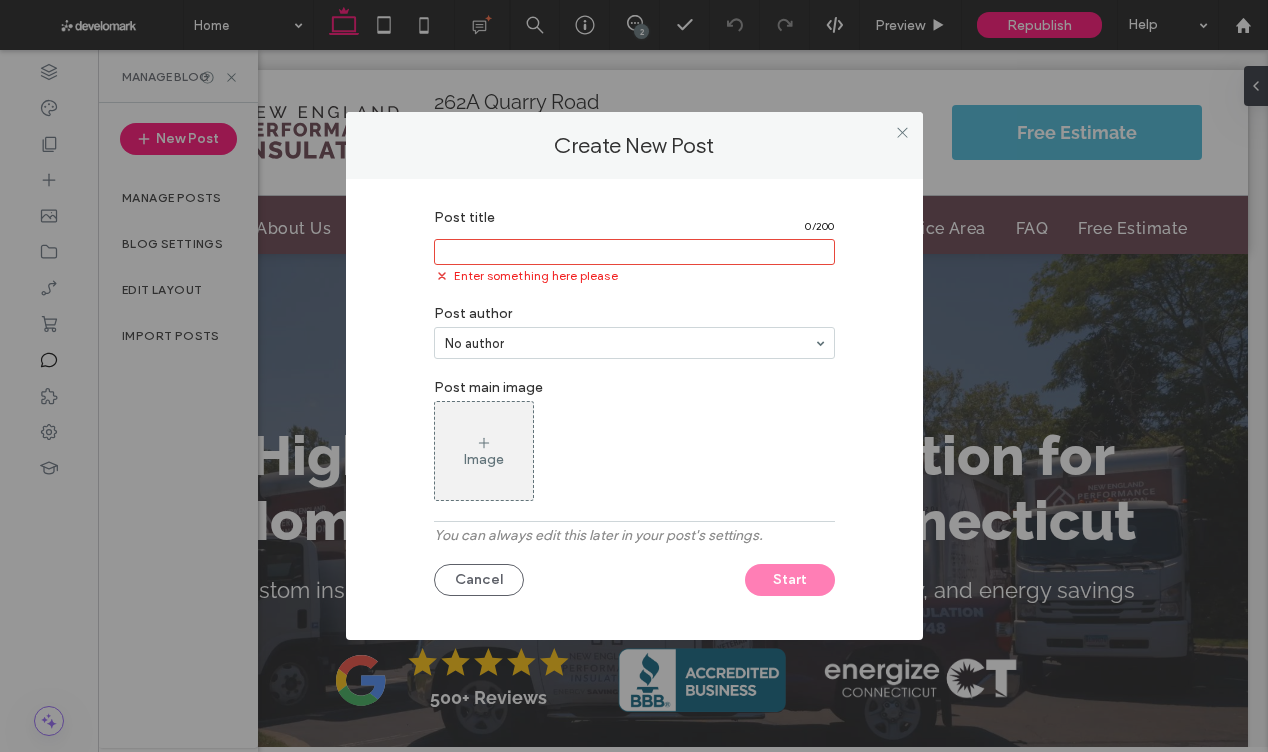 click at bounding box center [634, 252] 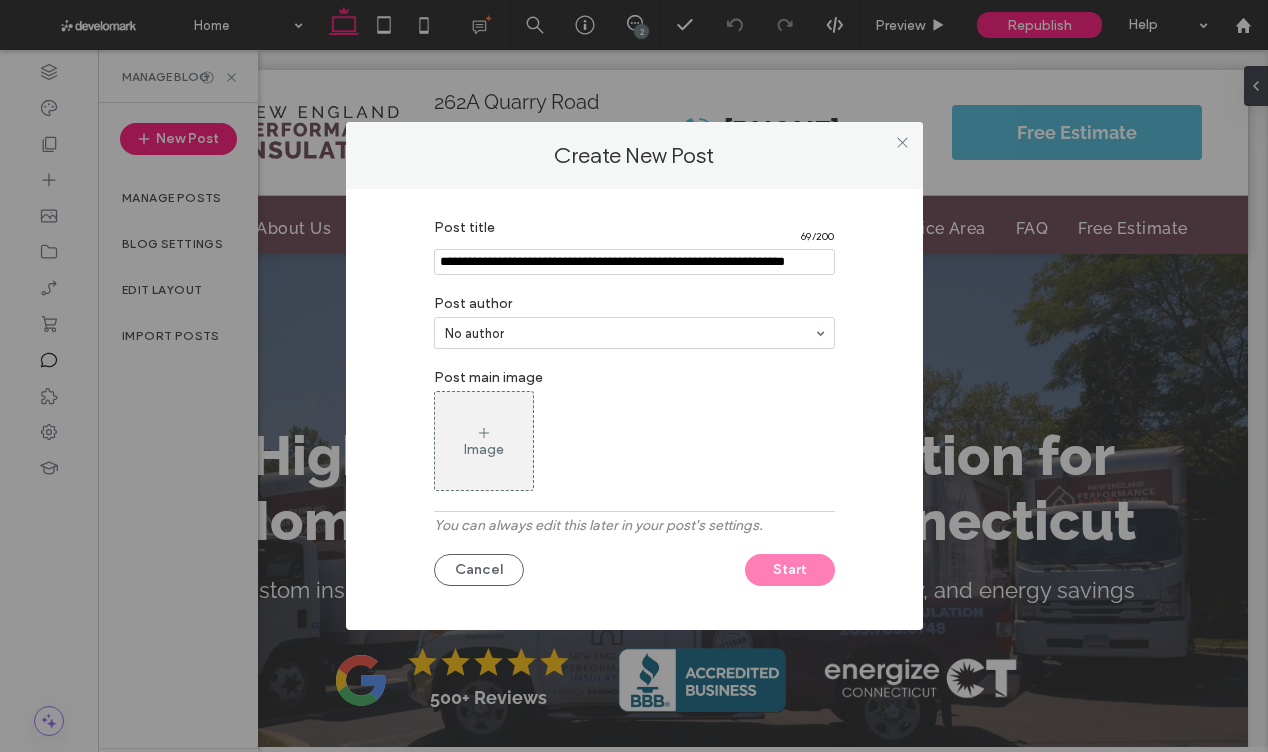scroll, scrollTop: 0, scrollLeft: 45, axis: horizontal 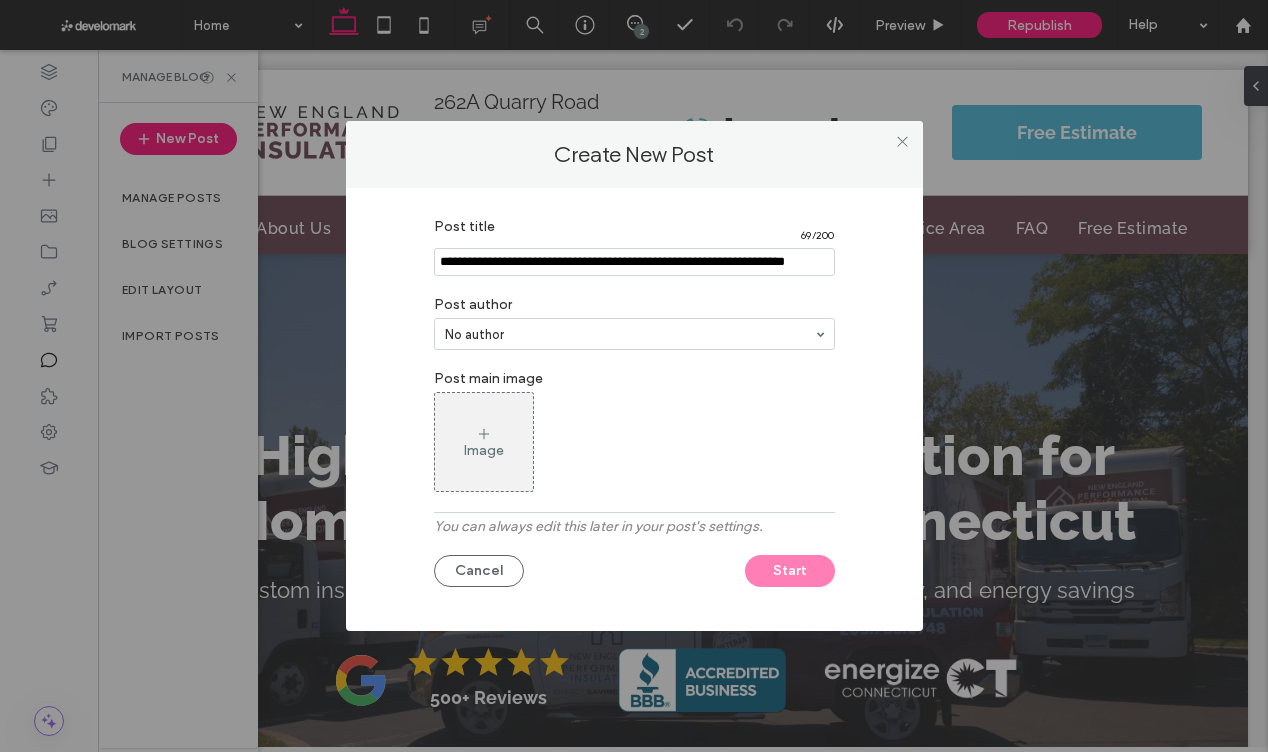 type on "**********" 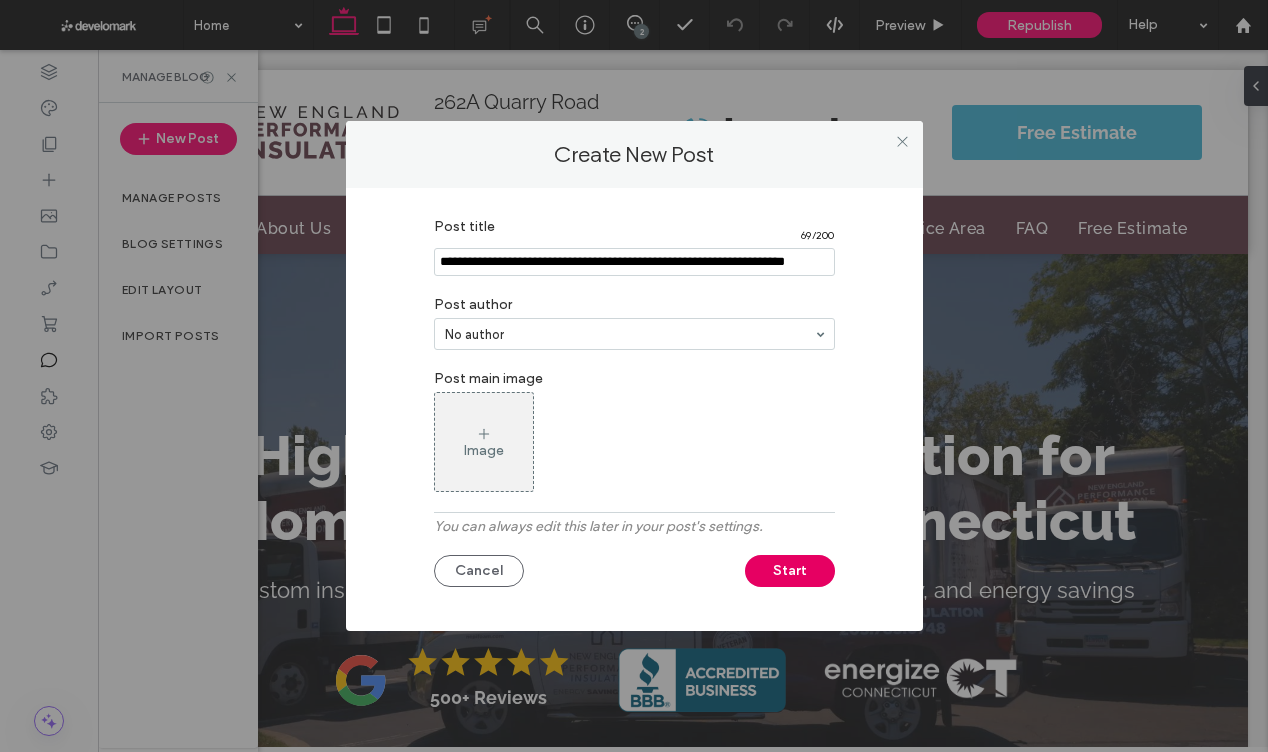 click on "Start" at bounding box center (790, 571) 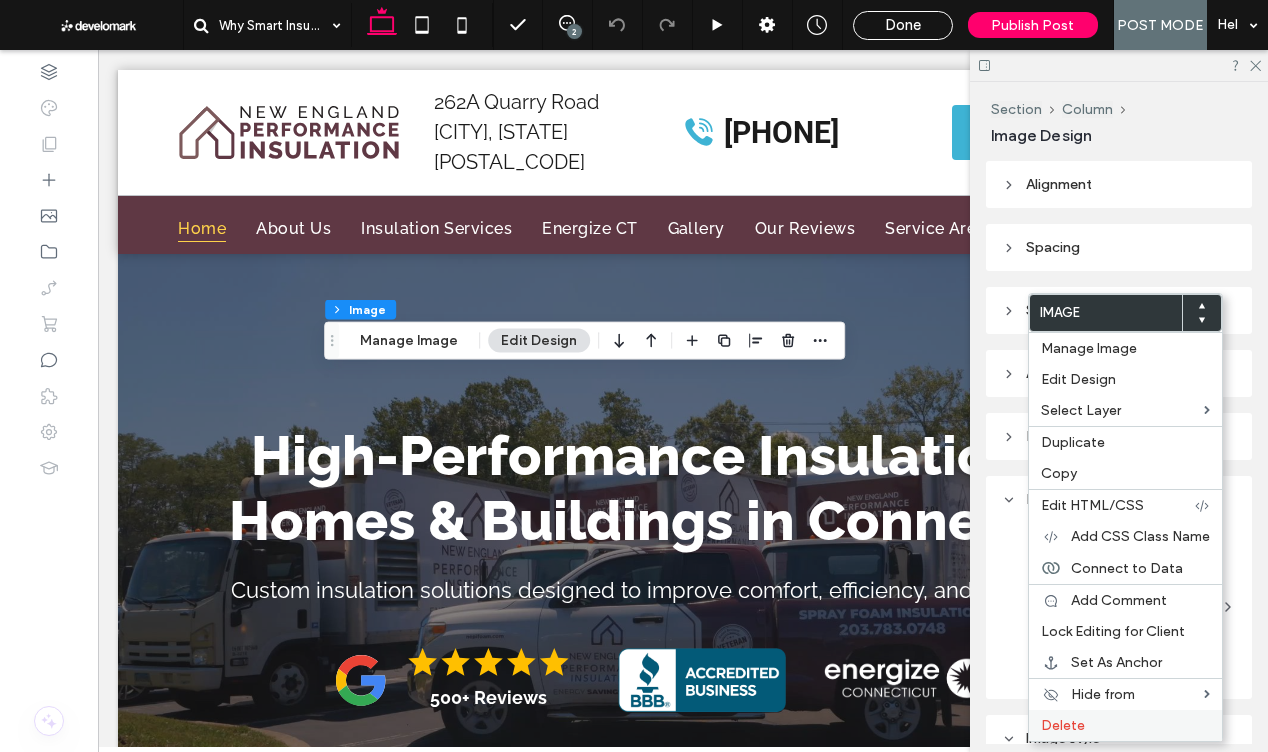 click on "Delete" at bounding box center [1063, 725] 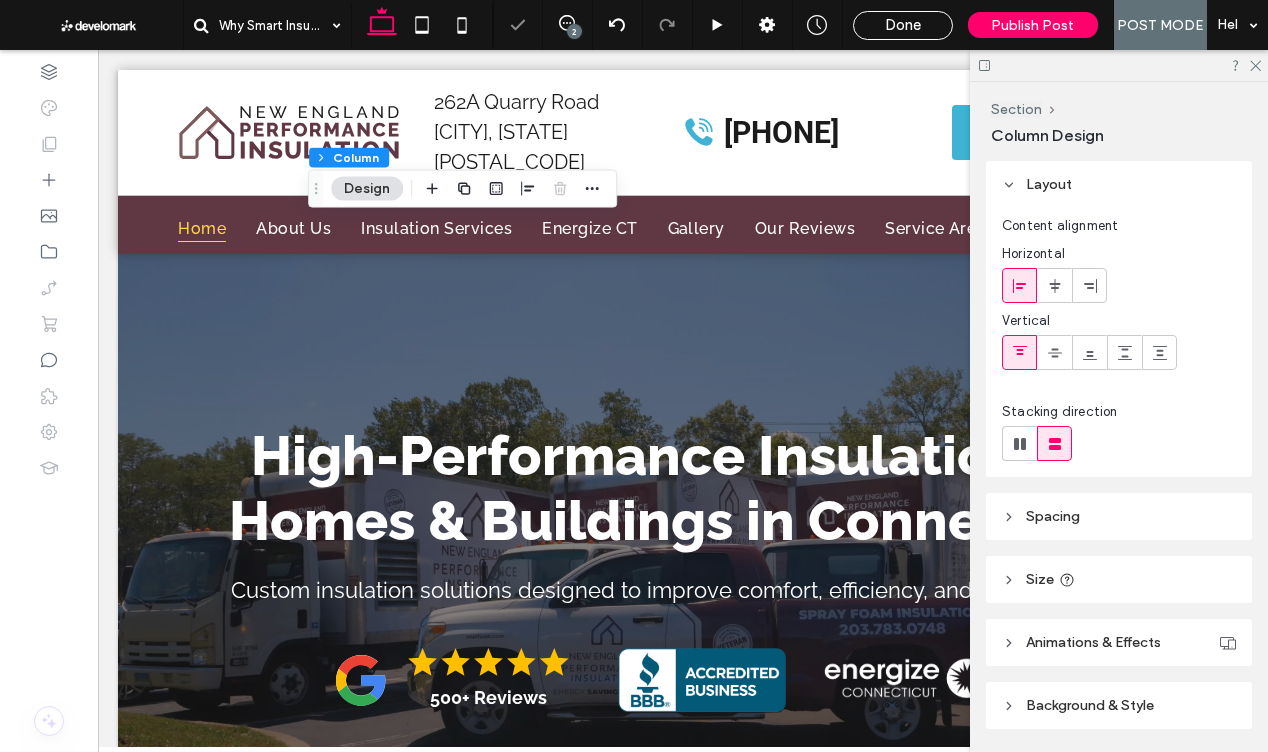 drag, startPoint x: 1247, startPoint y: 67, endPoint x: 1139, endPoint y: 122, distance: 121.19818 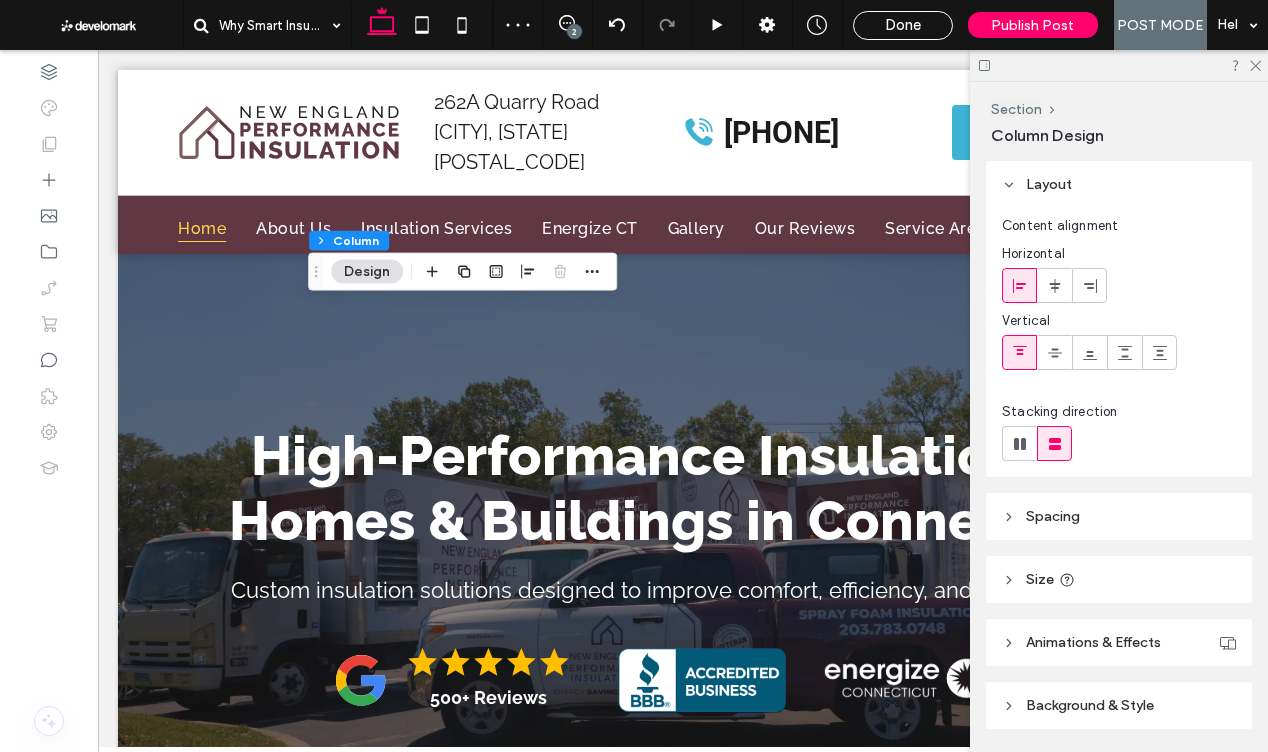 click on "Spacing" at bounding box center (1119, 516) 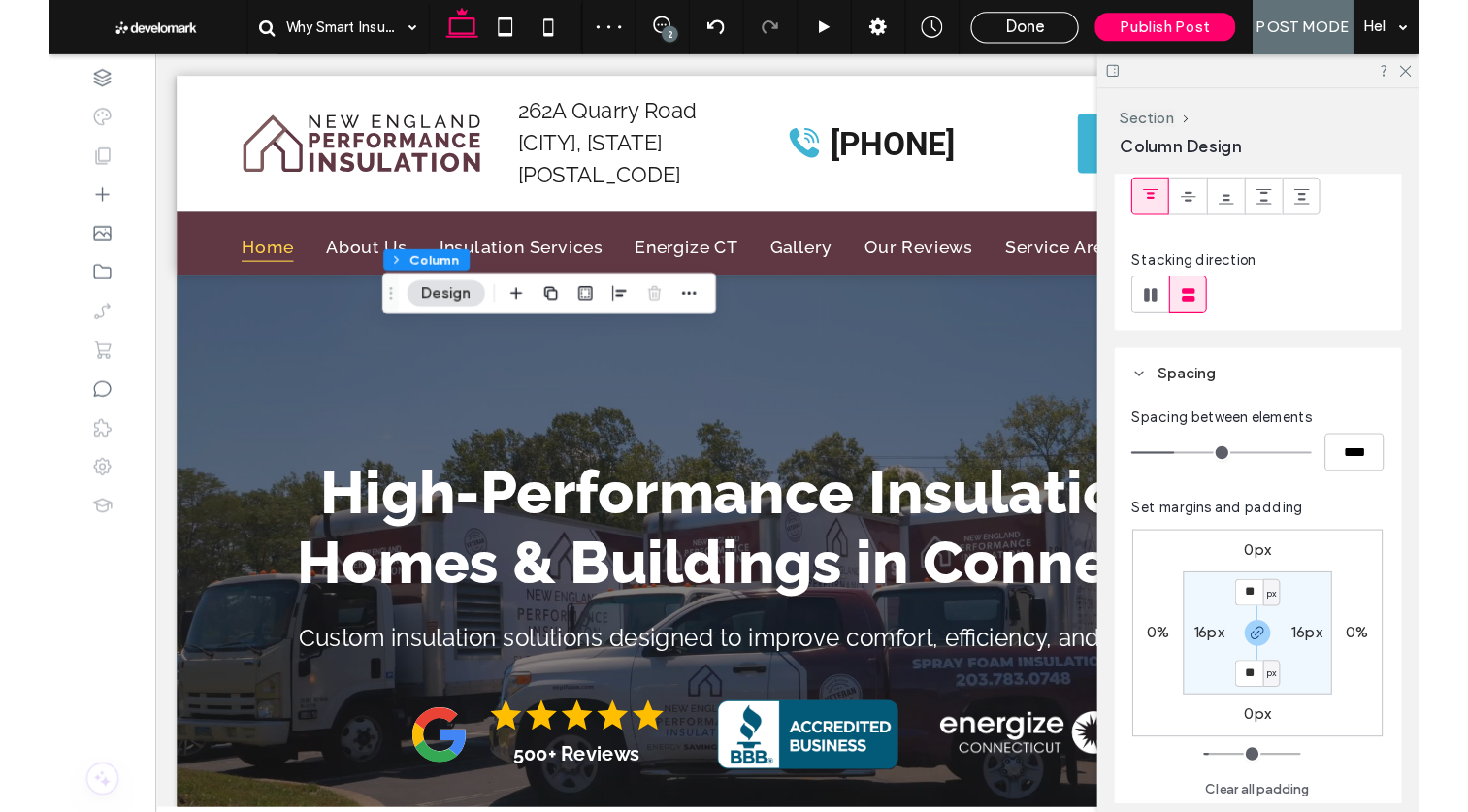 scroll, scrollTop: 180, scrollLeft: 0, axis: vertical 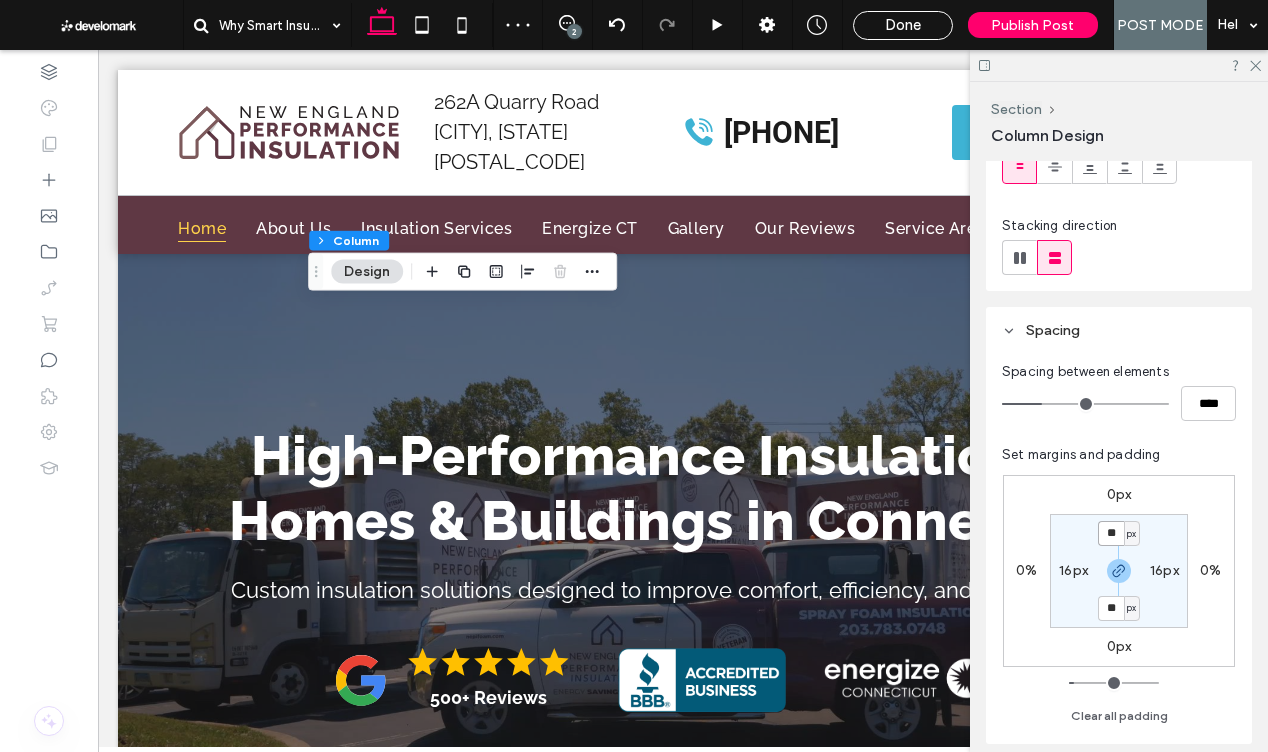 click on "**" at bounding box center [1111, 533] 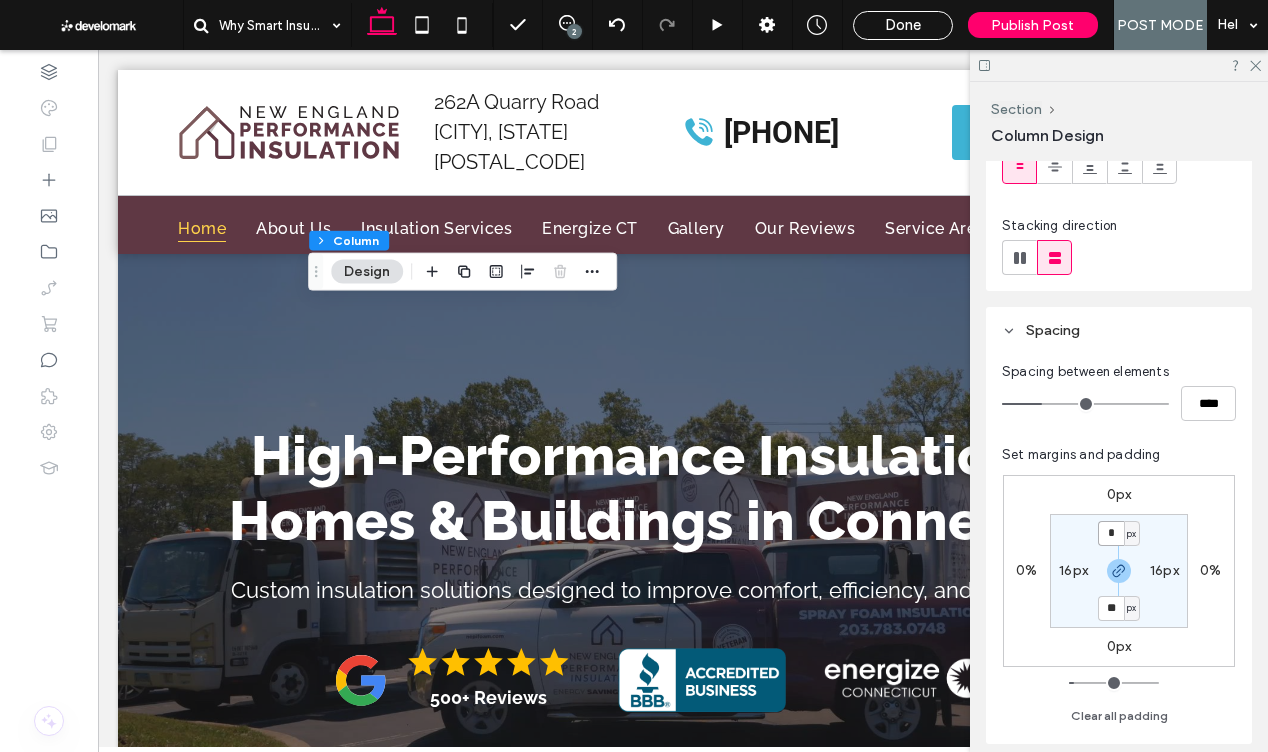 type on "*" 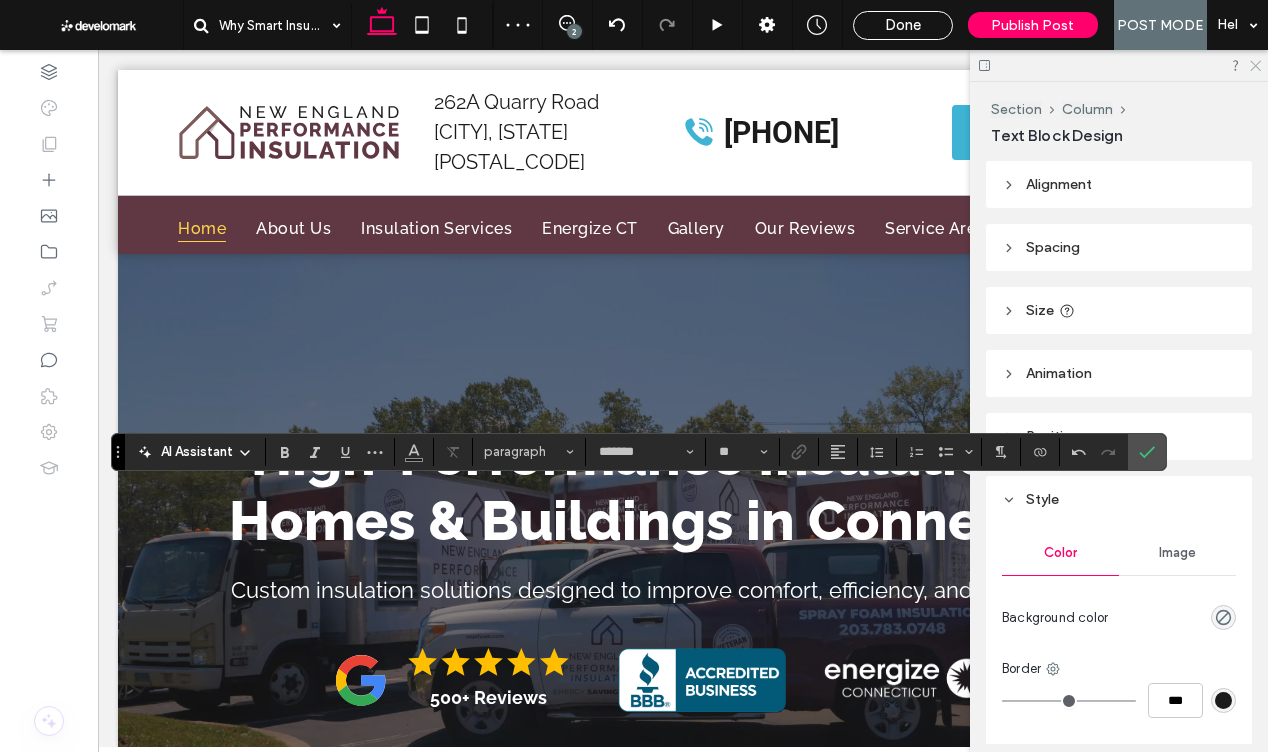 click 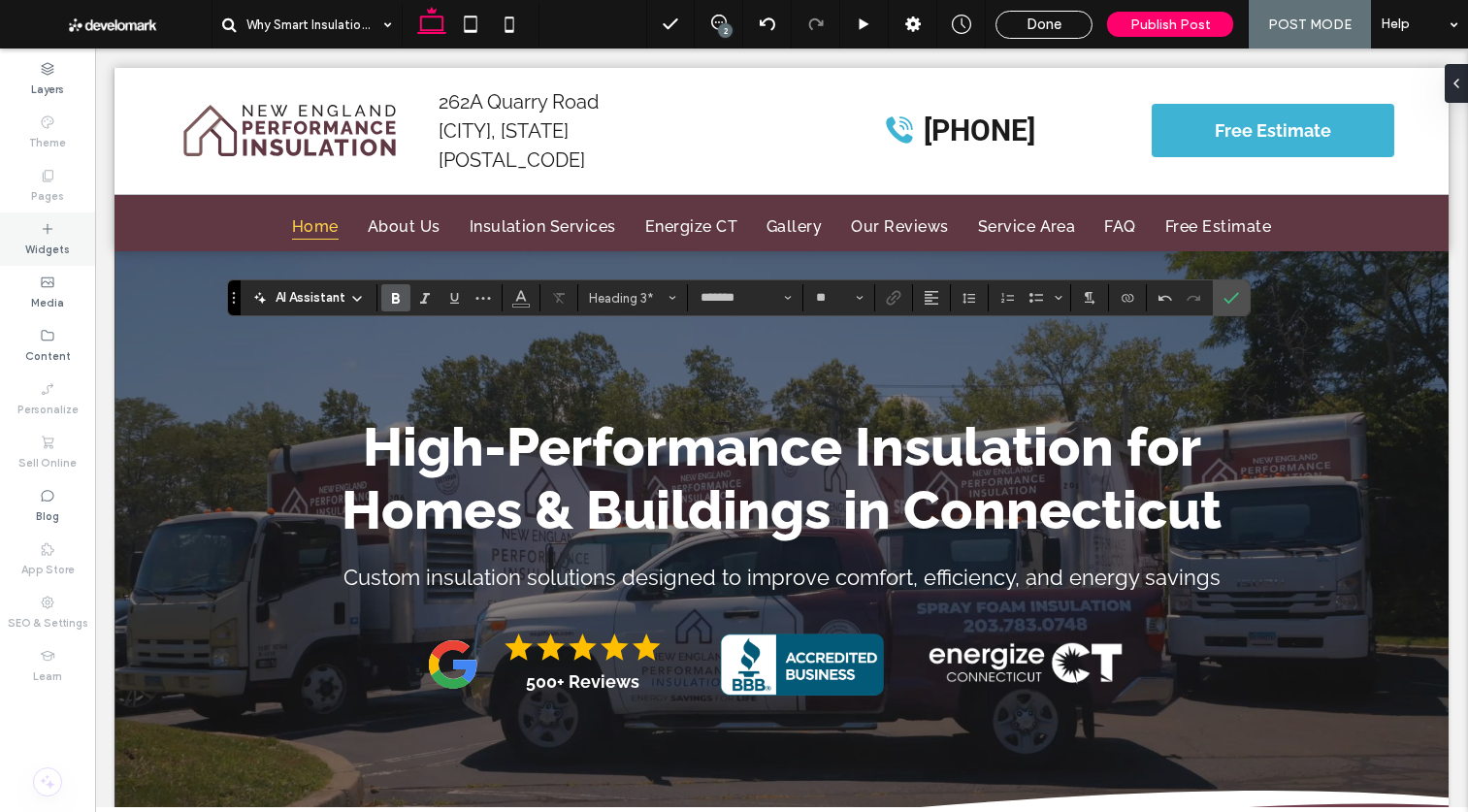 click on "Widgets" at bounding box center [48, 239] 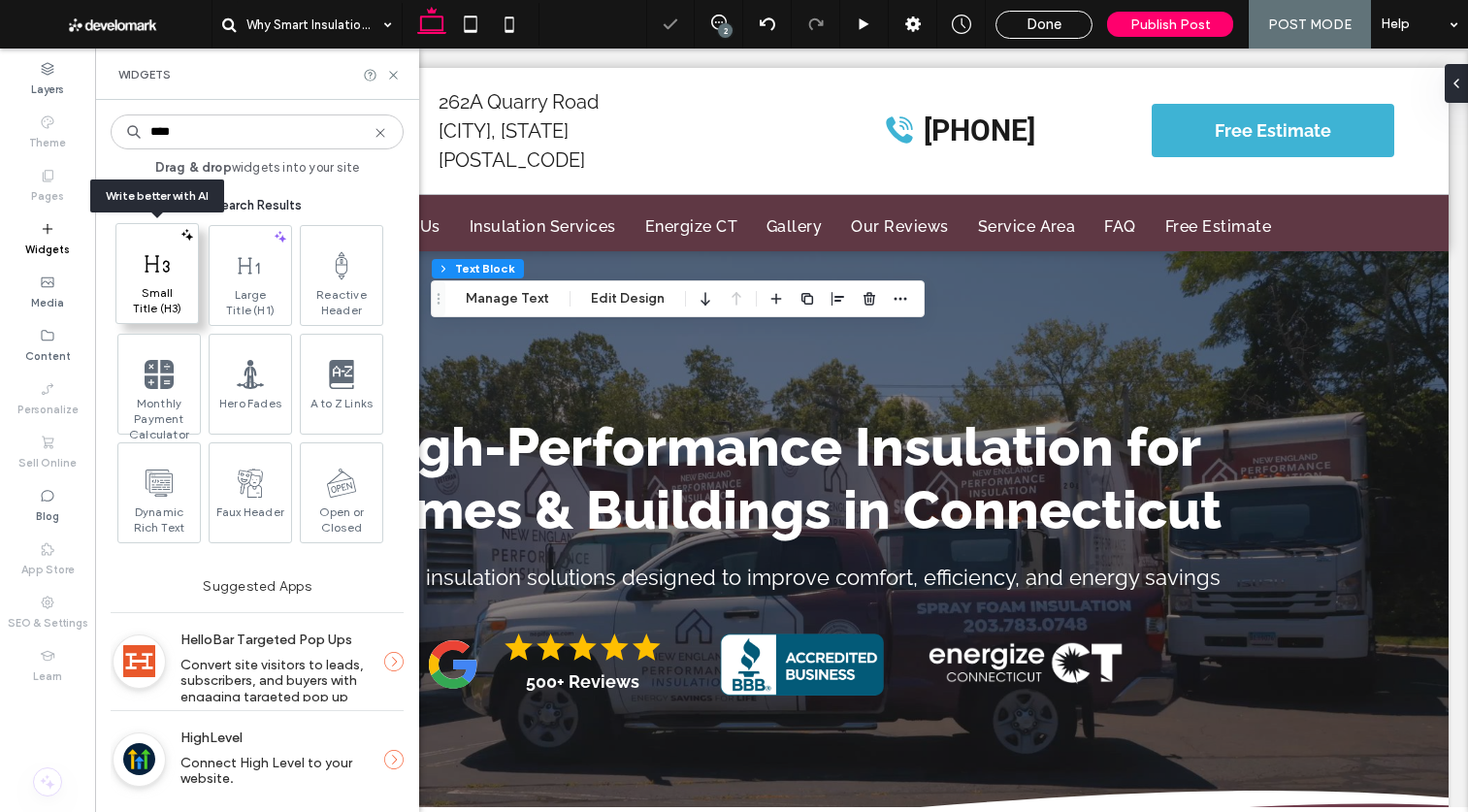 type on "****" 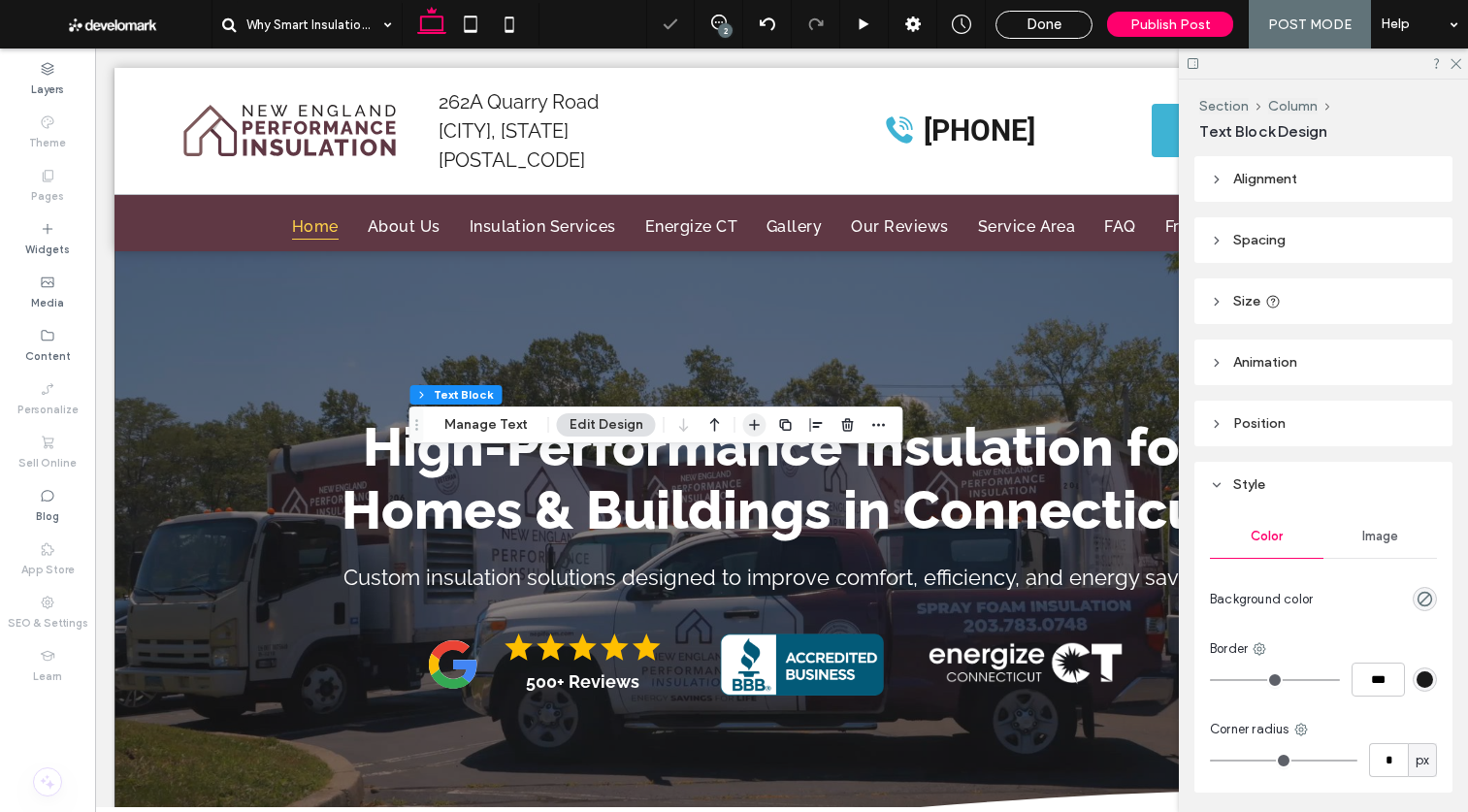click 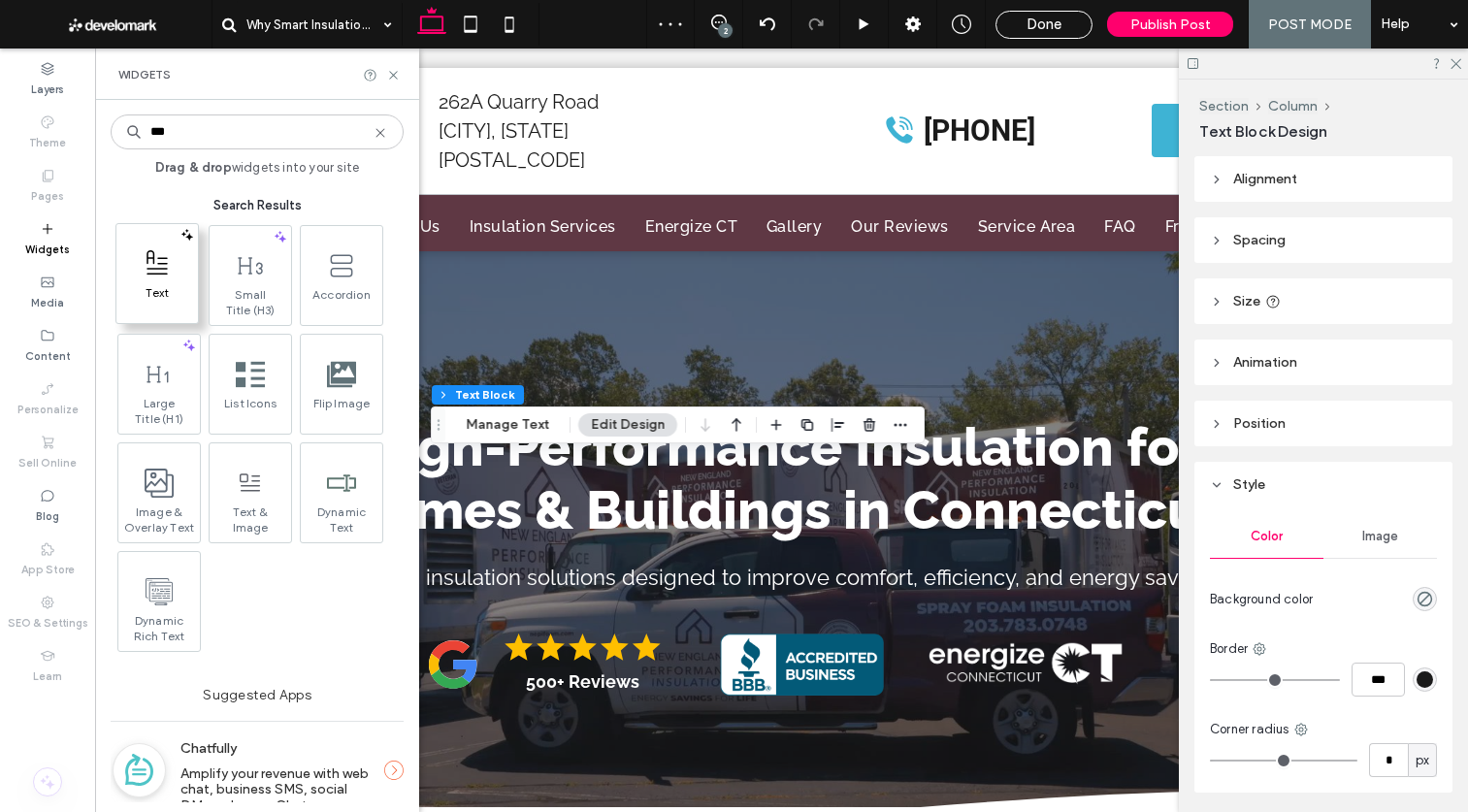 type on "***" 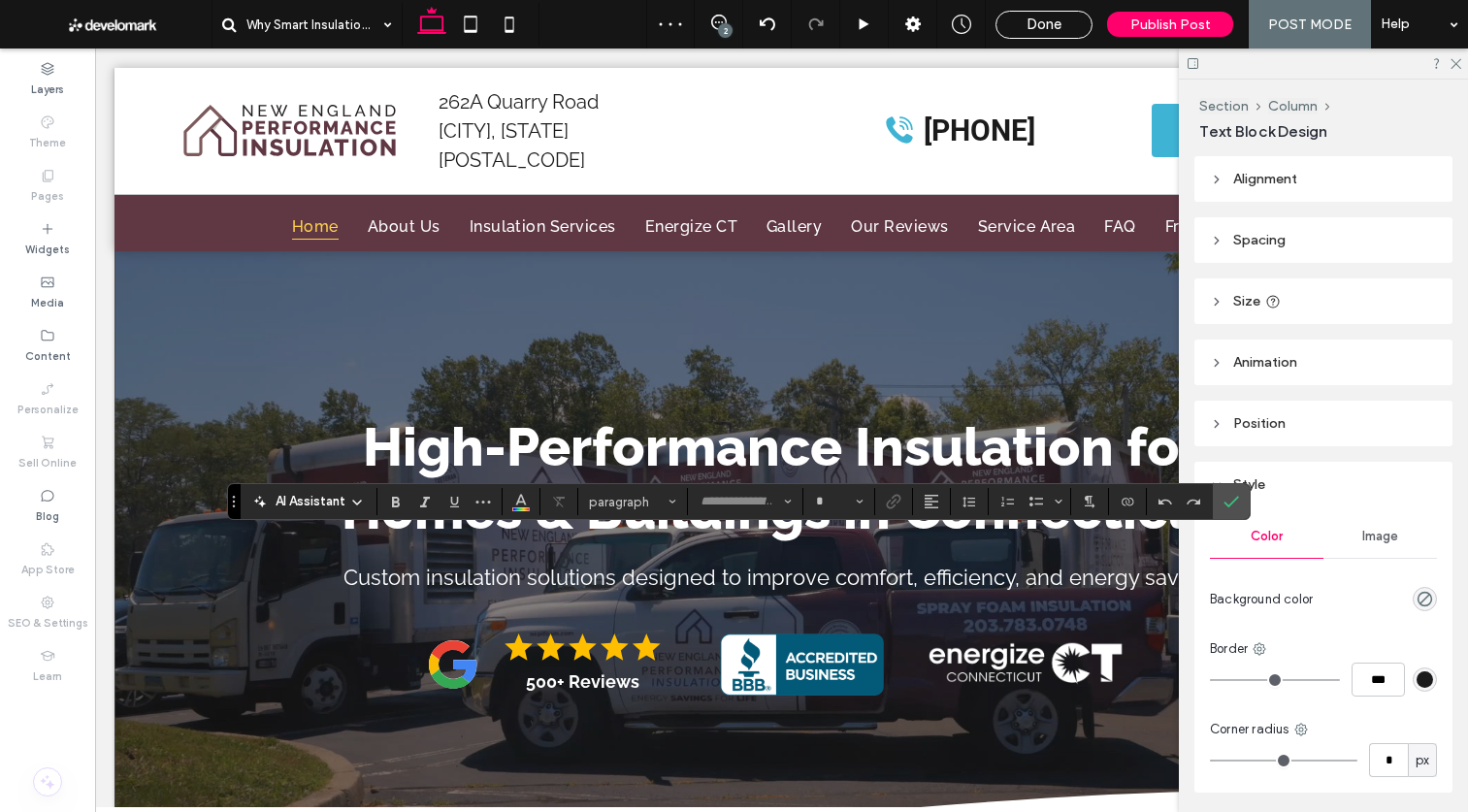 type on "*******" 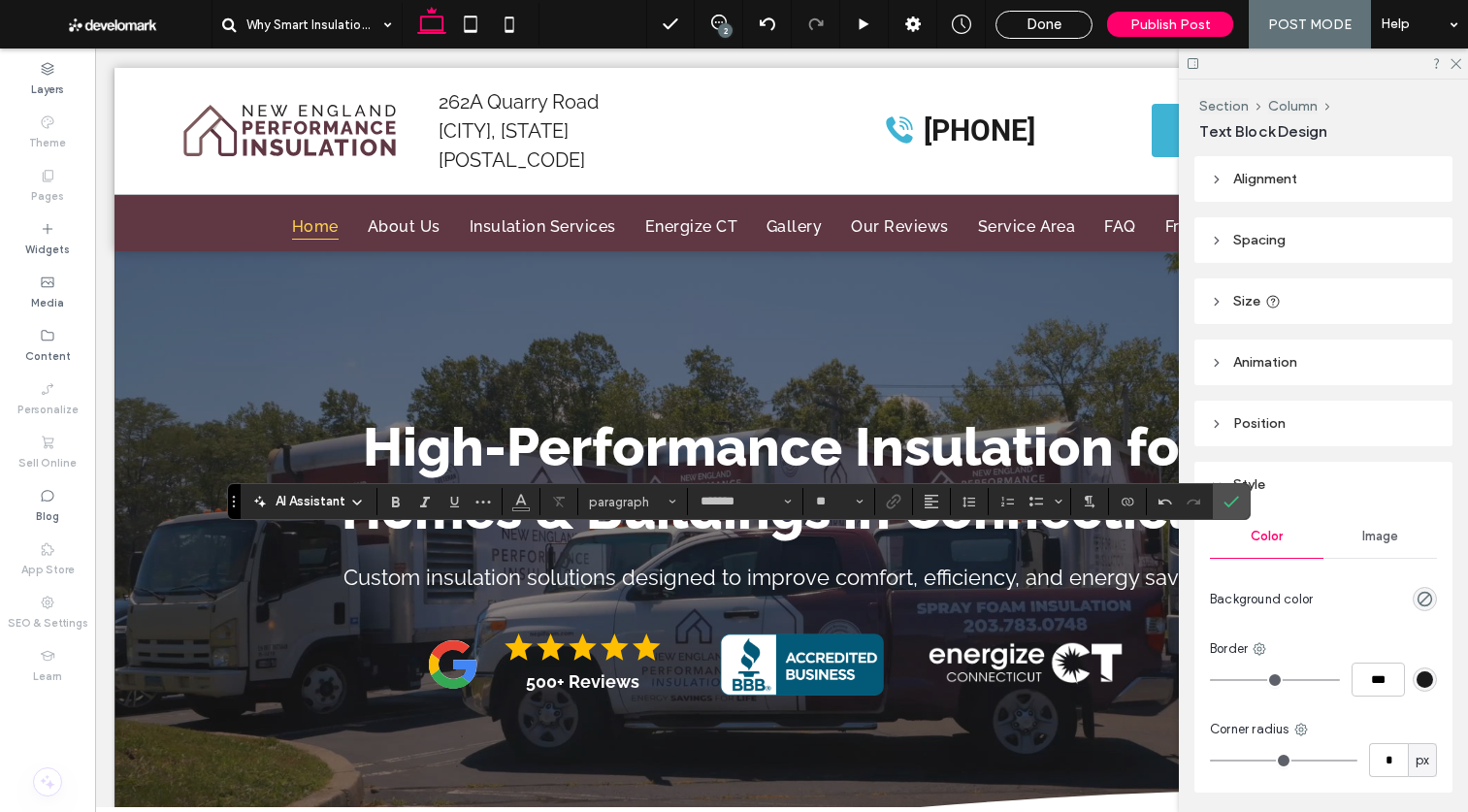 drag, startPoint x: 1454, startPoint y: 64, endPoint x: 1434, endPoint y: 75, distance: 22.82542 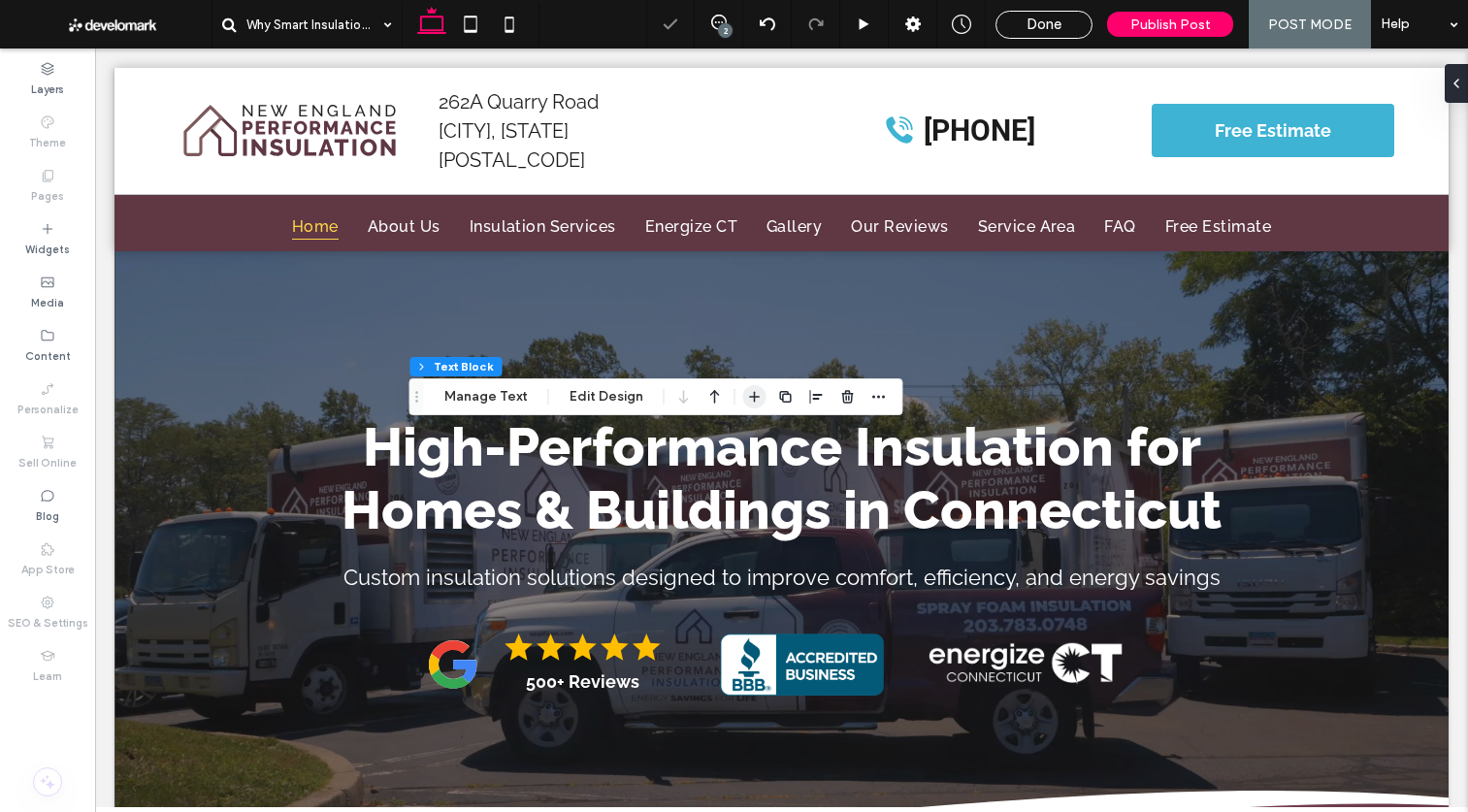 click 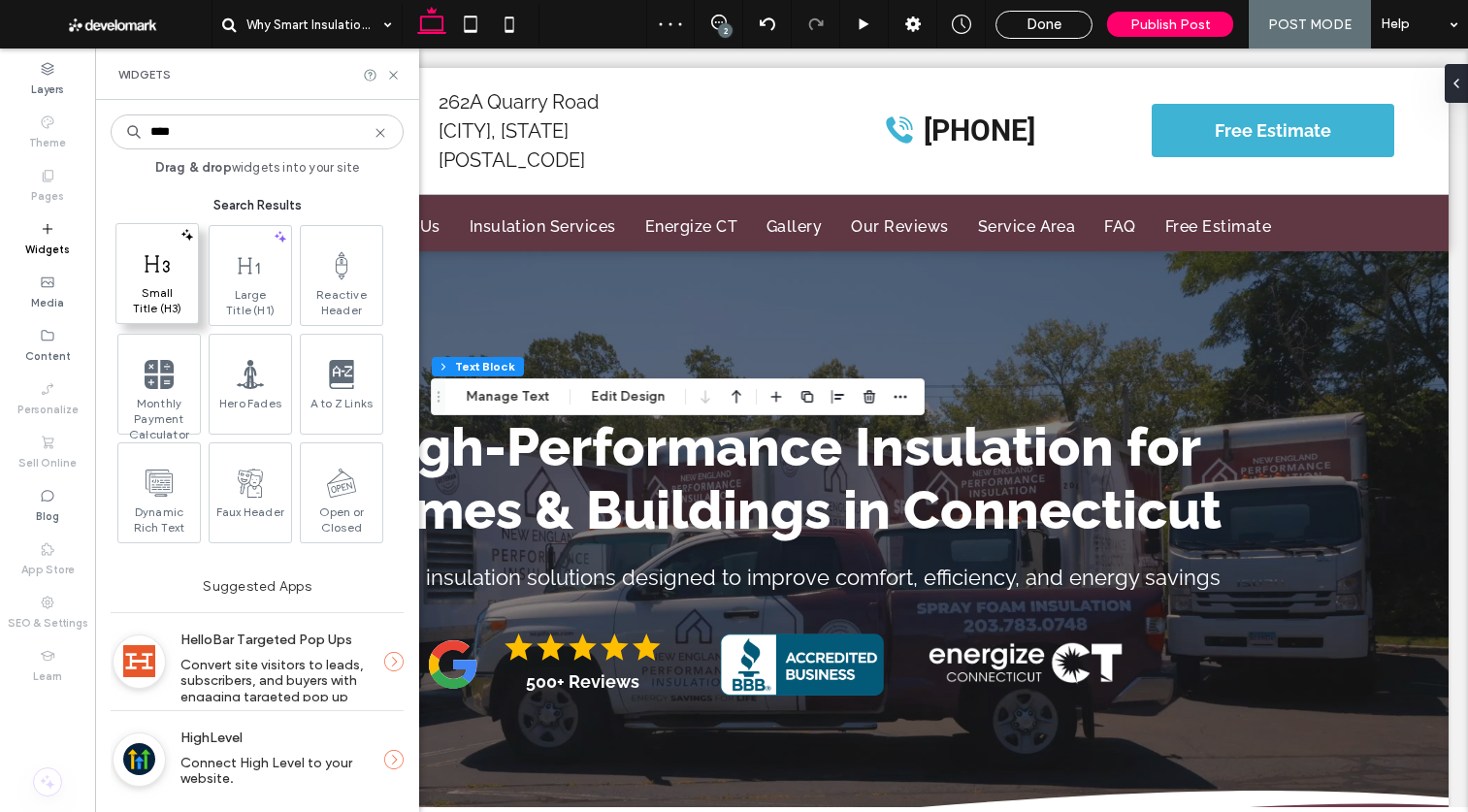 type on "****" 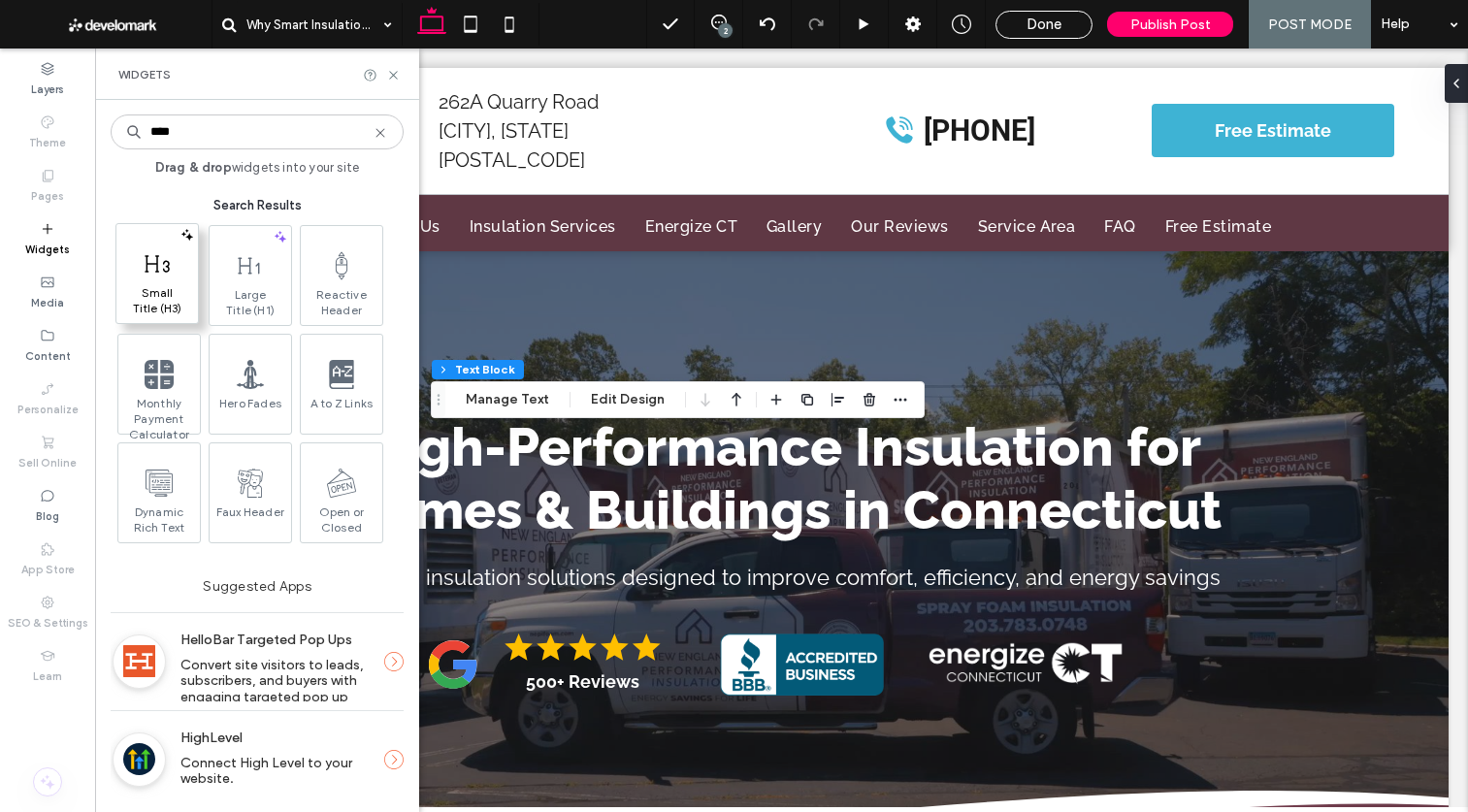 click on "Small Title (H3)" at bounding box center (157, 301) 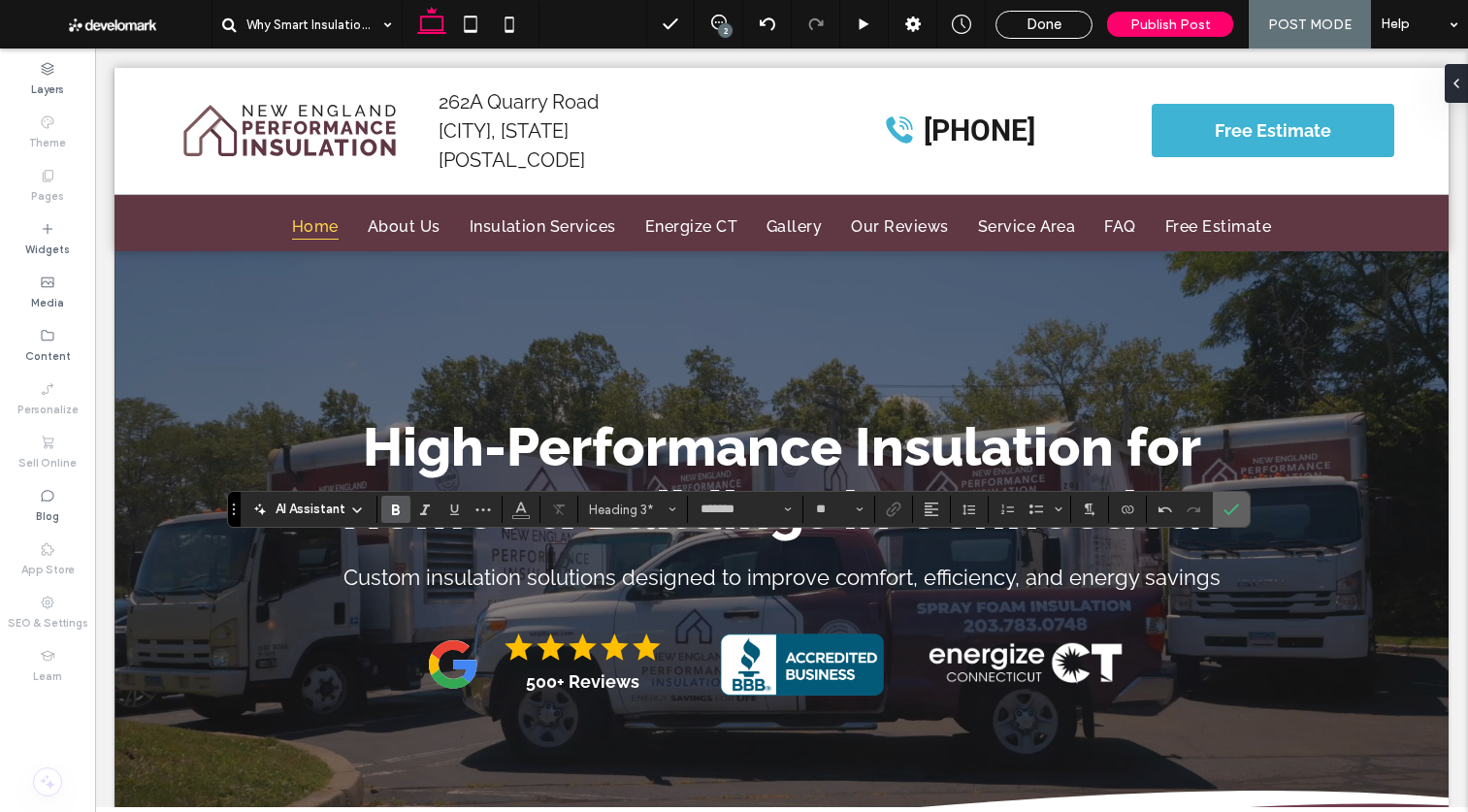 click at bounding box center (1231, 509) 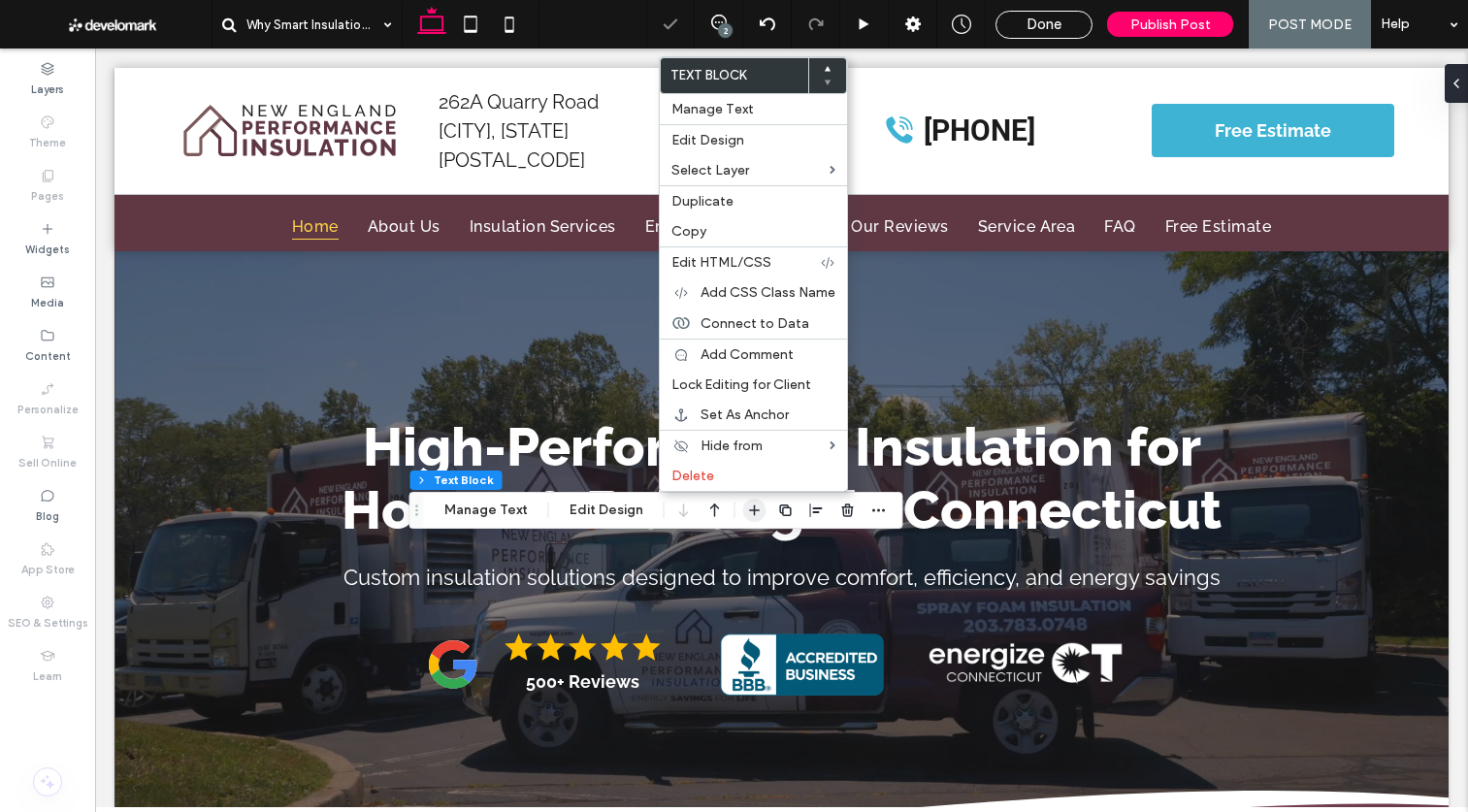 click 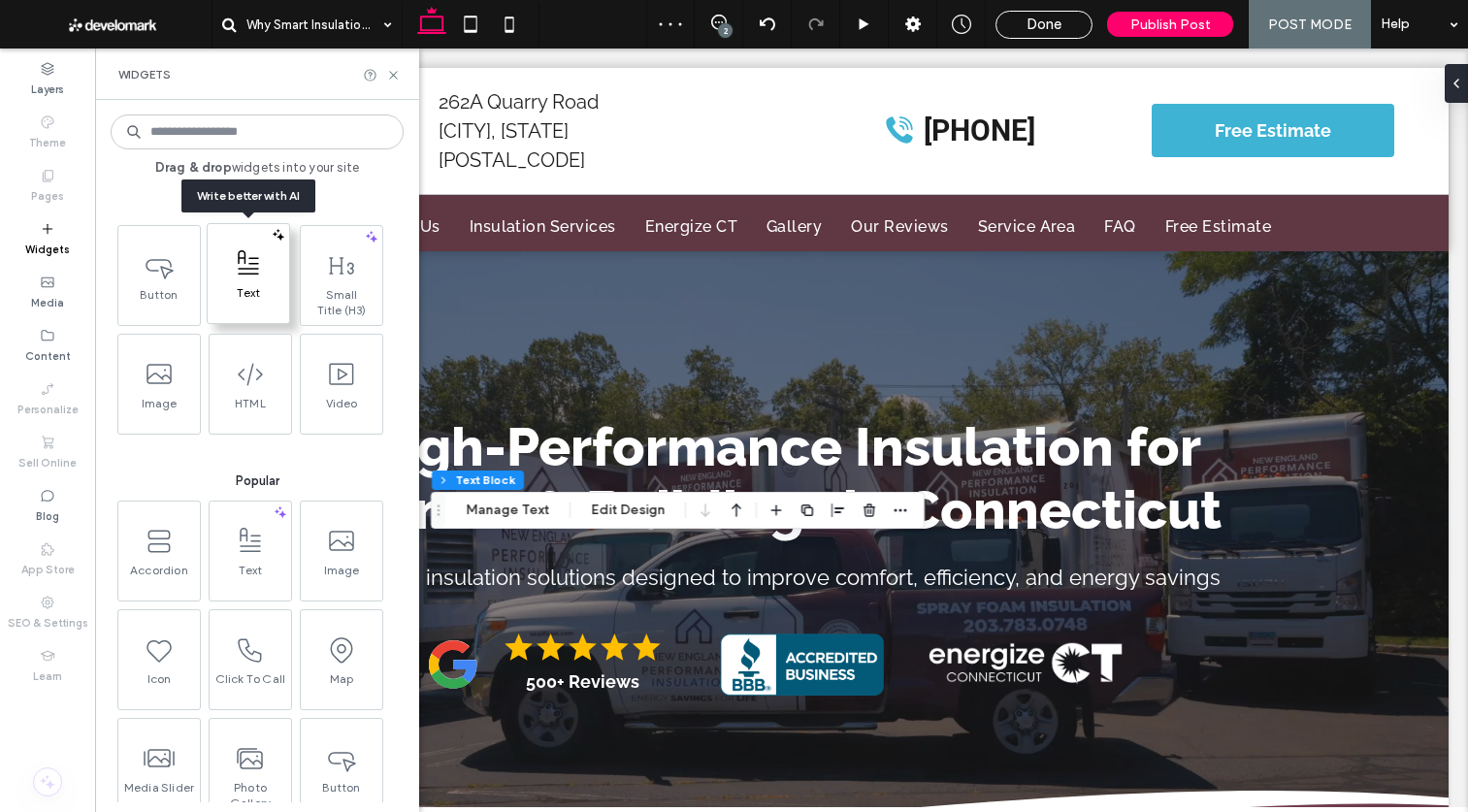 click at bounding box center (248, 263) 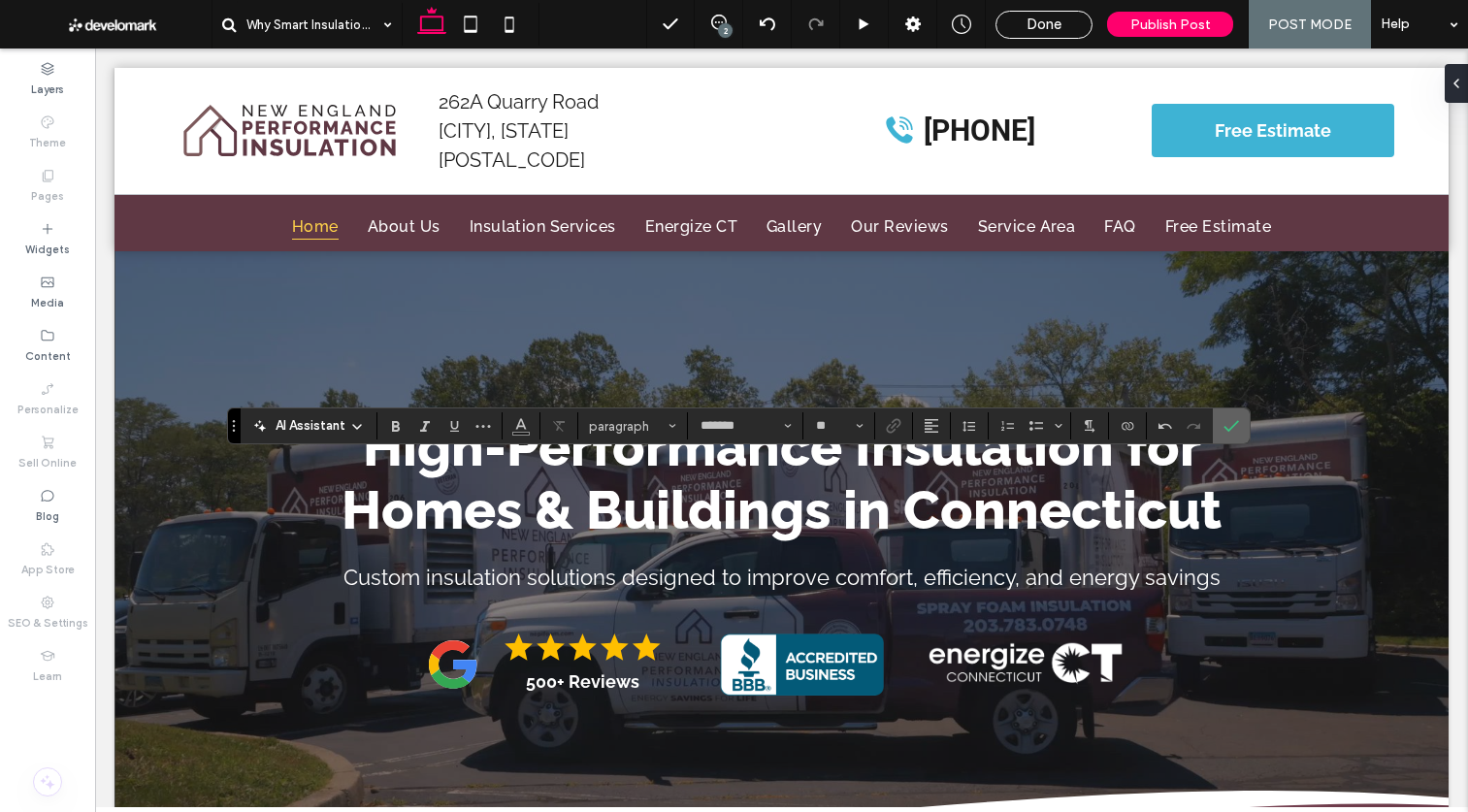 click 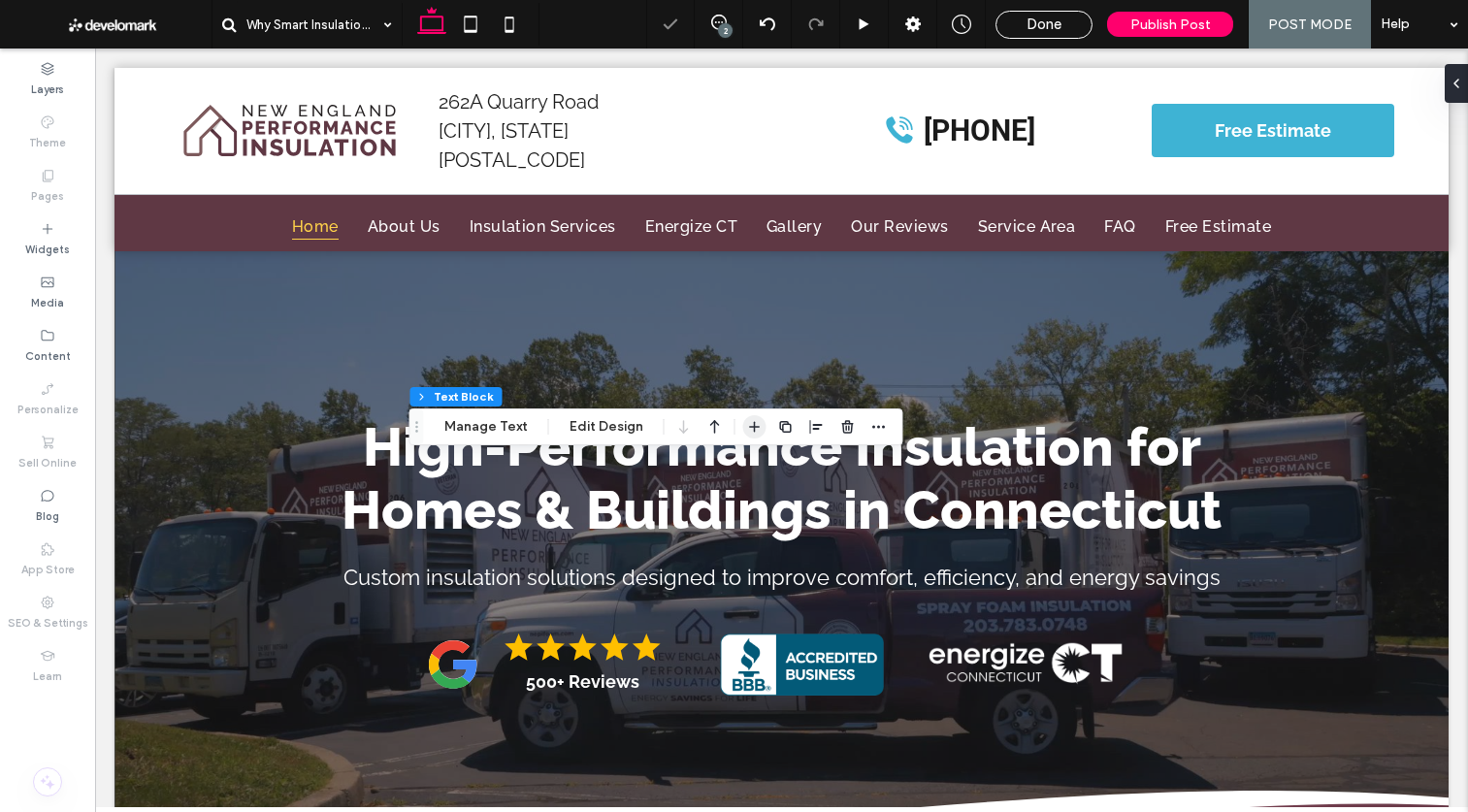 click 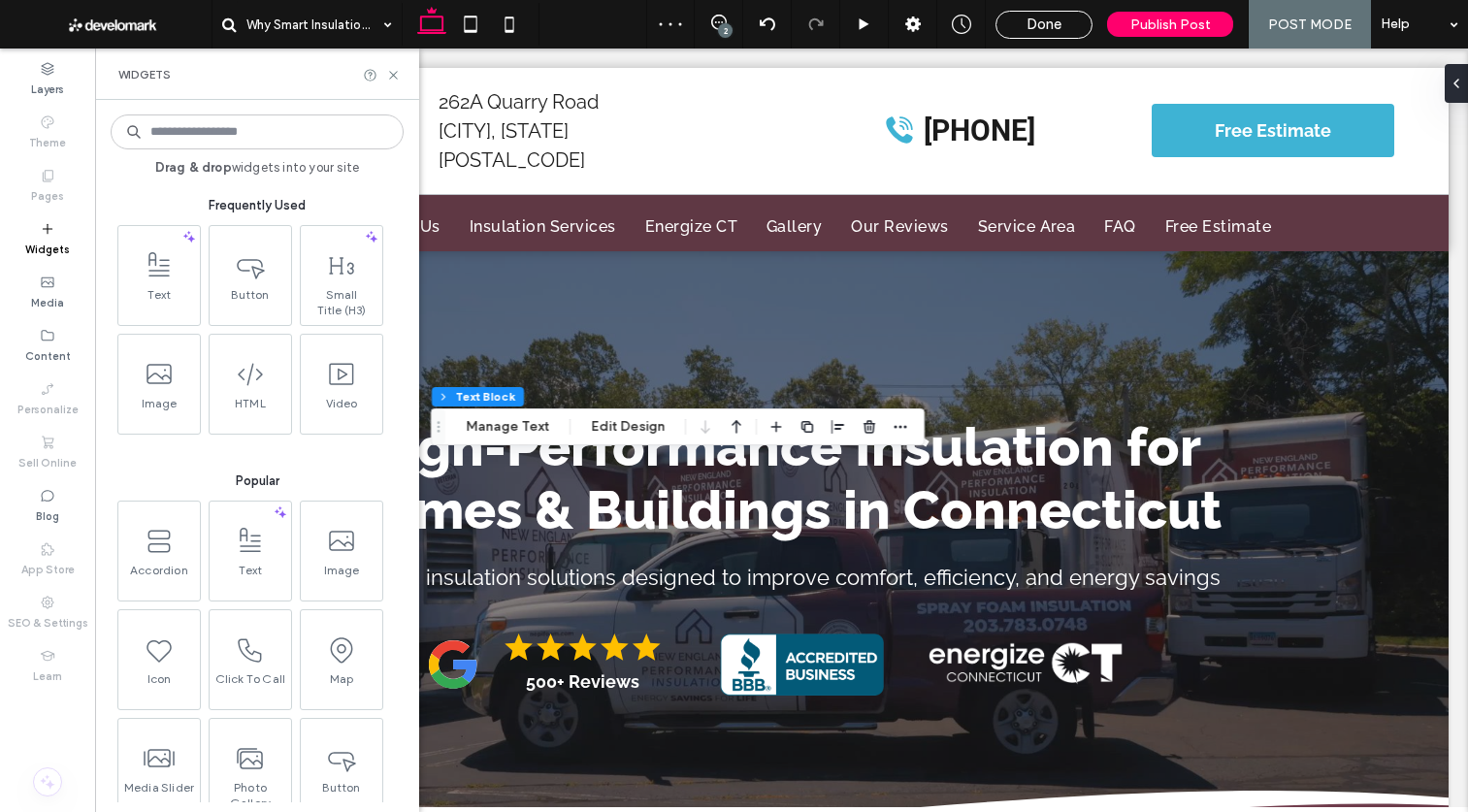 drag, startPoint x: 322, startPoint y: 277, endPoint x: 345, endPoint y: 307, distance: 37.802116 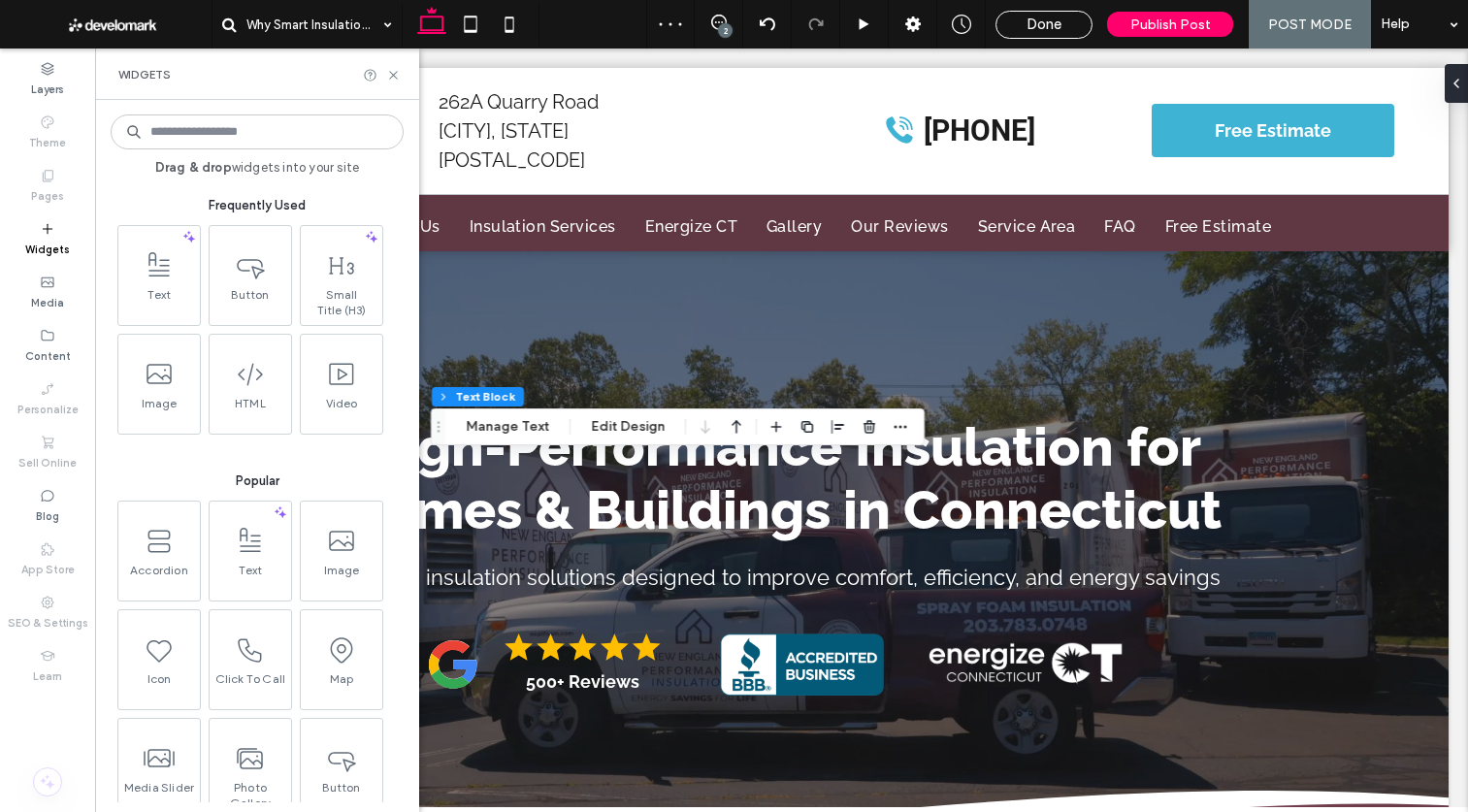 click at bounding box center (342, 265) 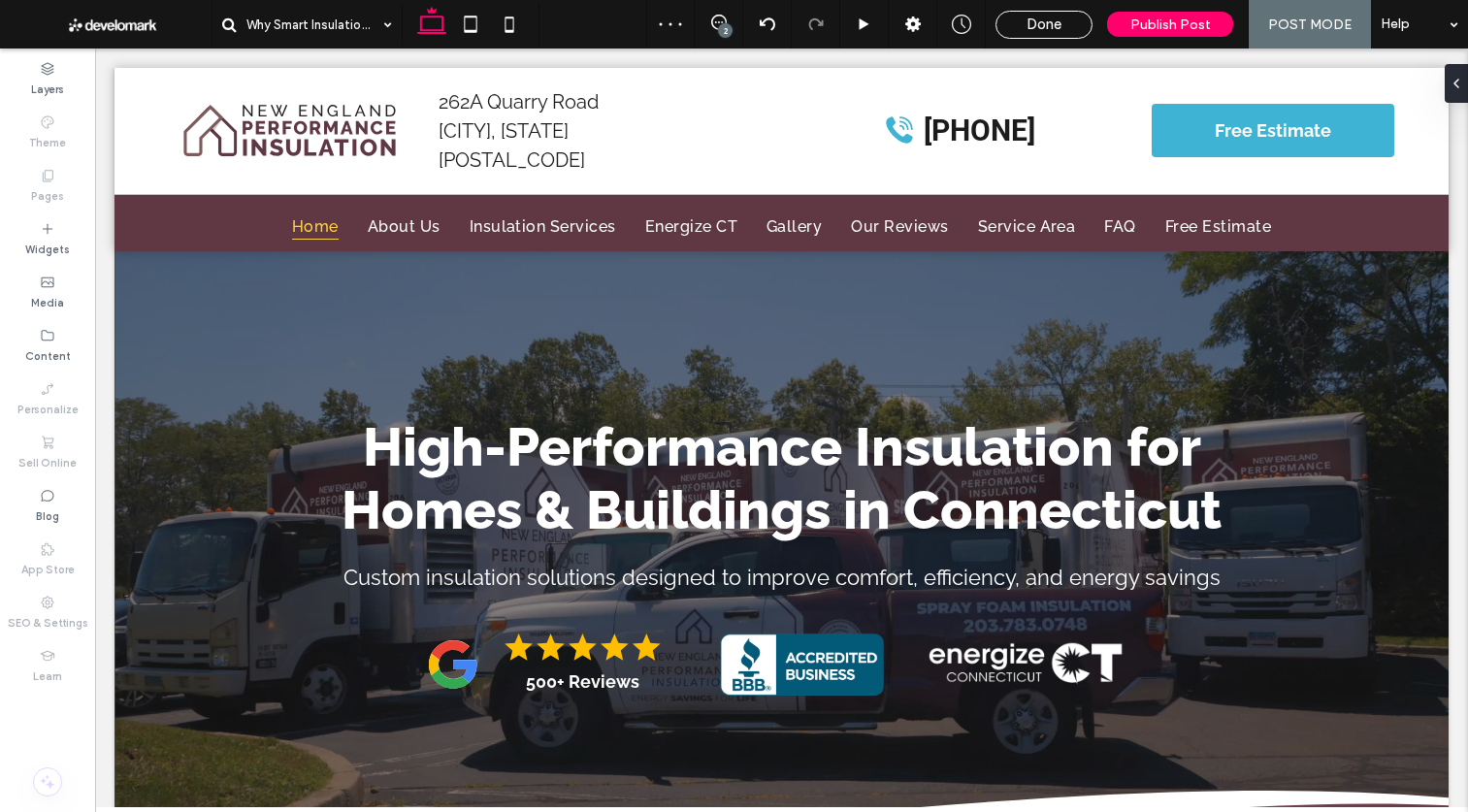 type on "*******" 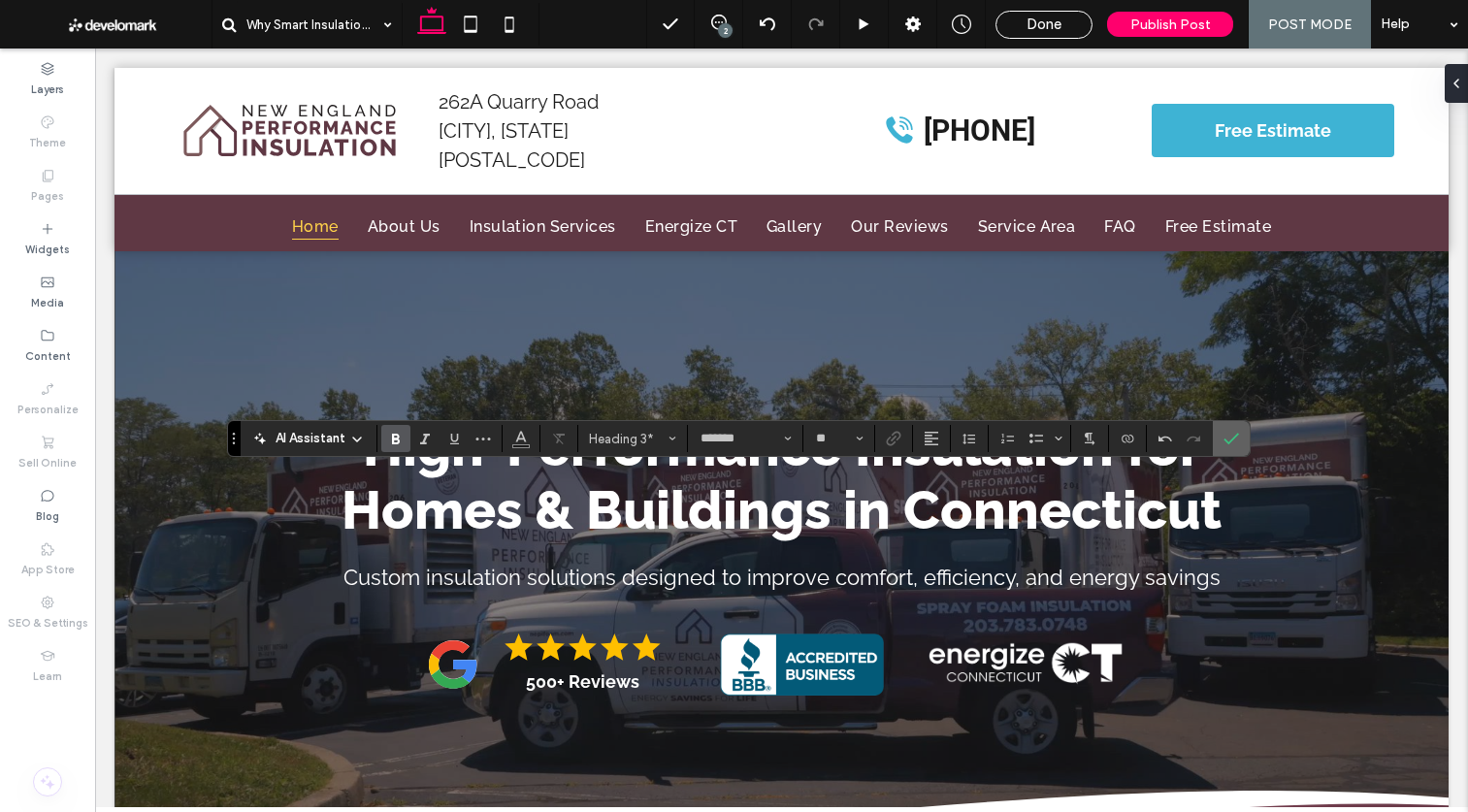 click at bounding box center [1231, 438] 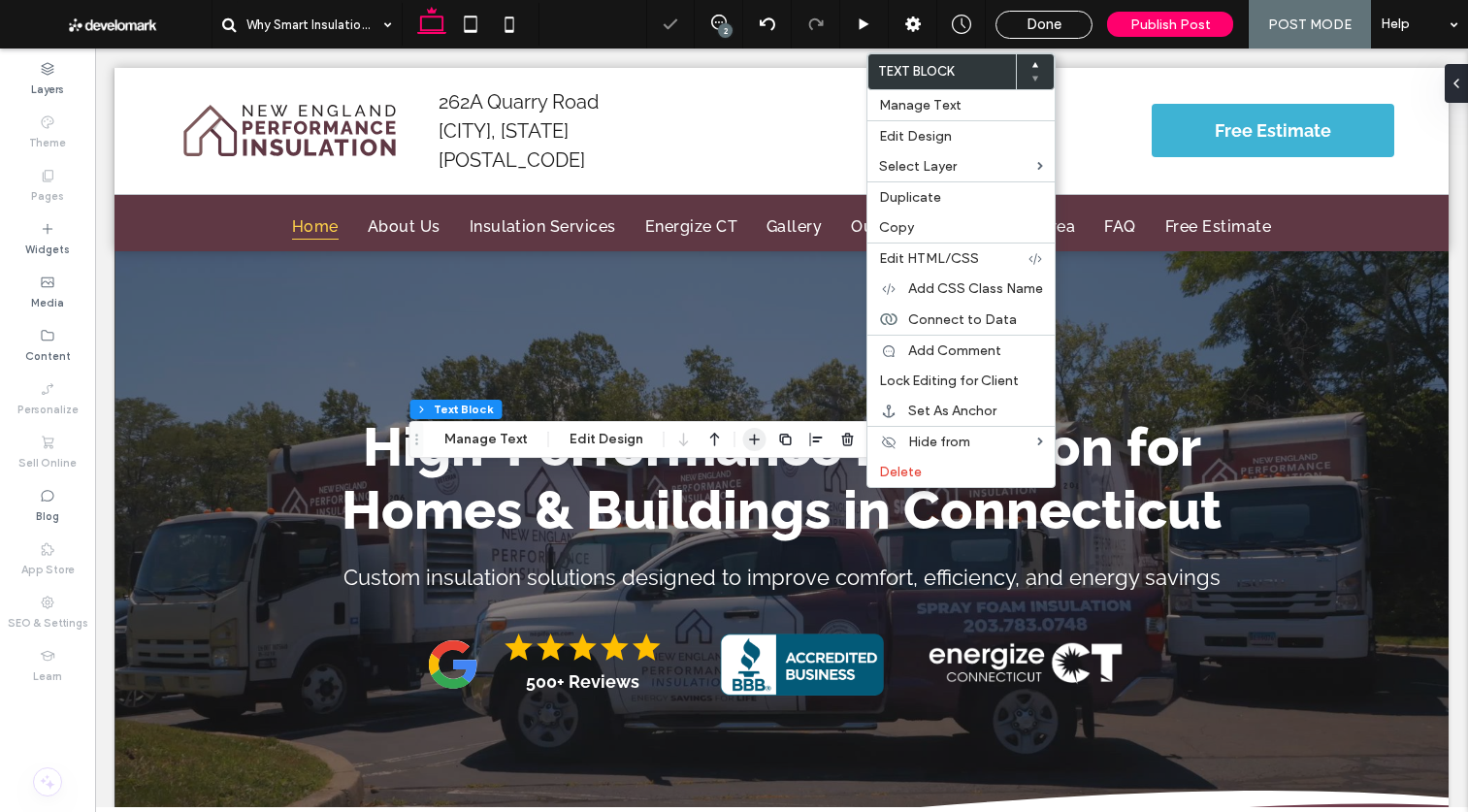 click 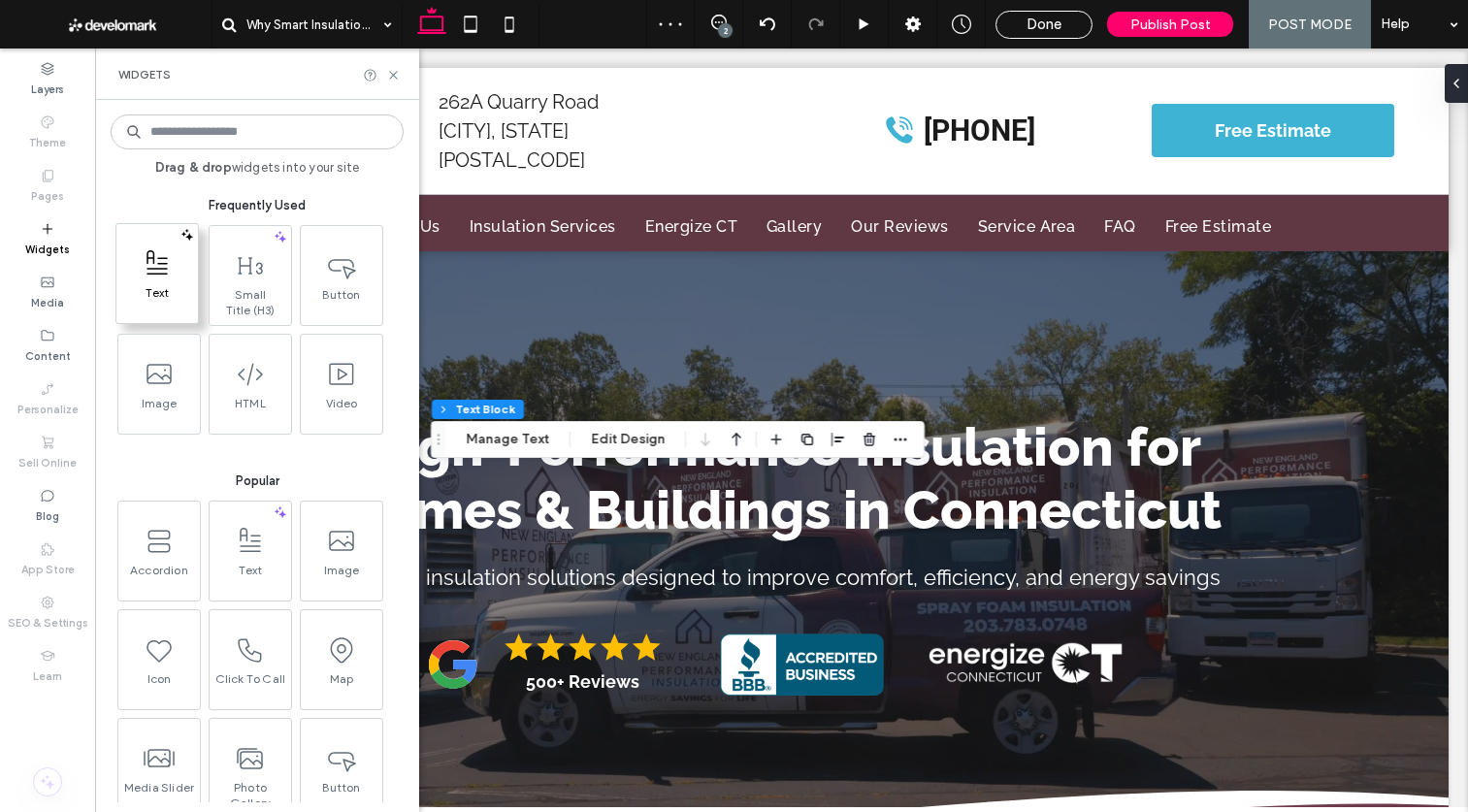 click on "Text" at bounding box center (157, 299) 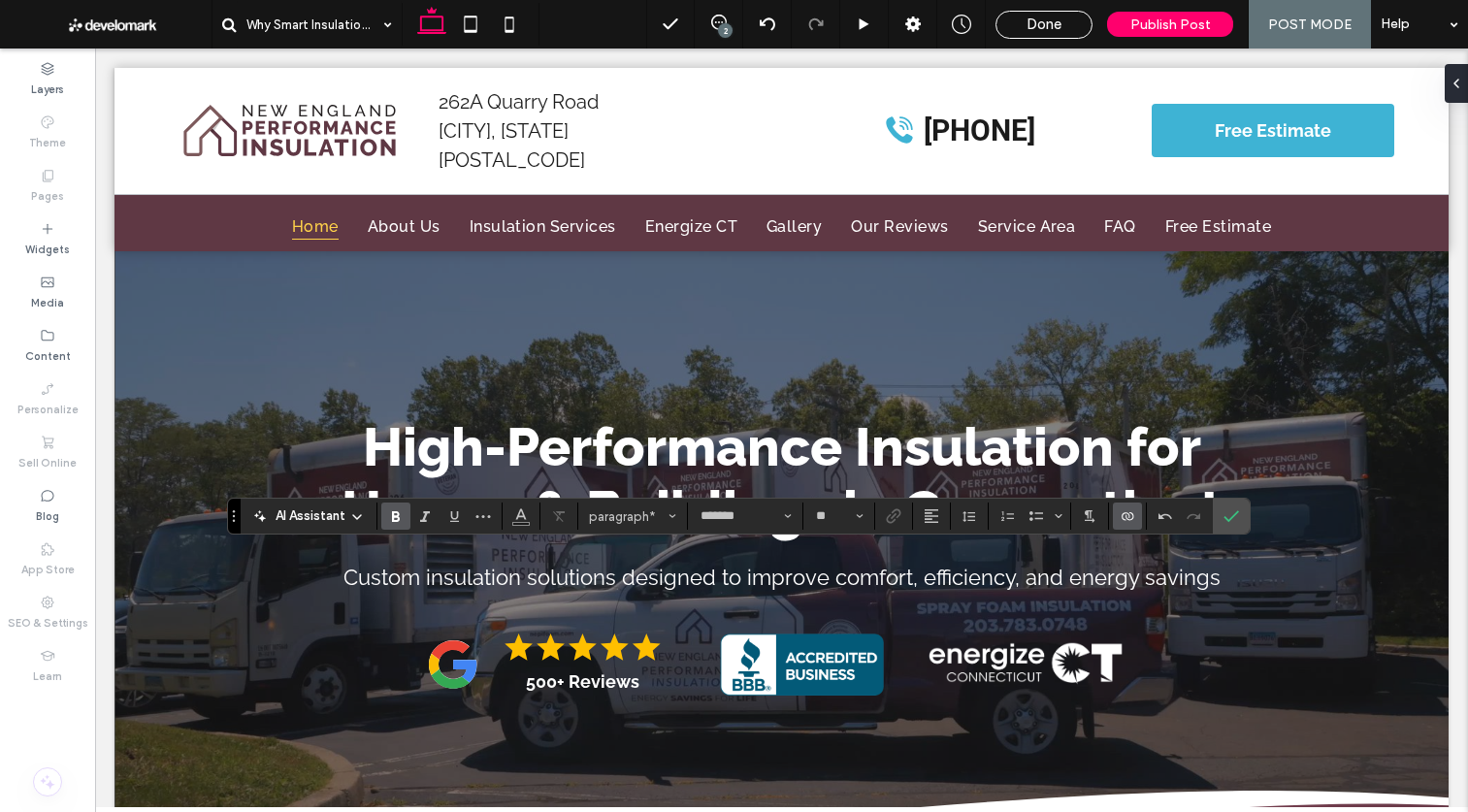click 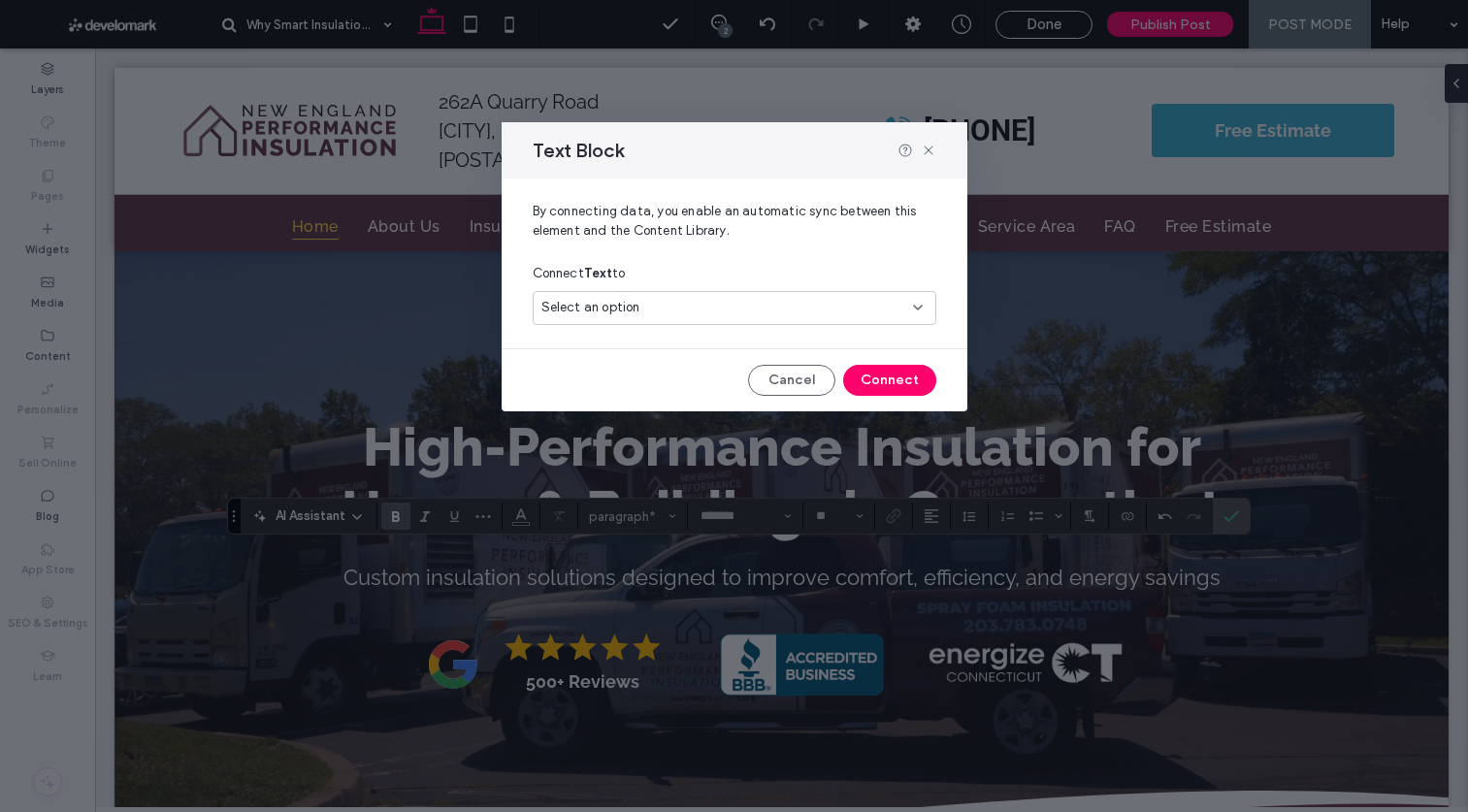 click on "Select an option" at bounding box center (723, 308) 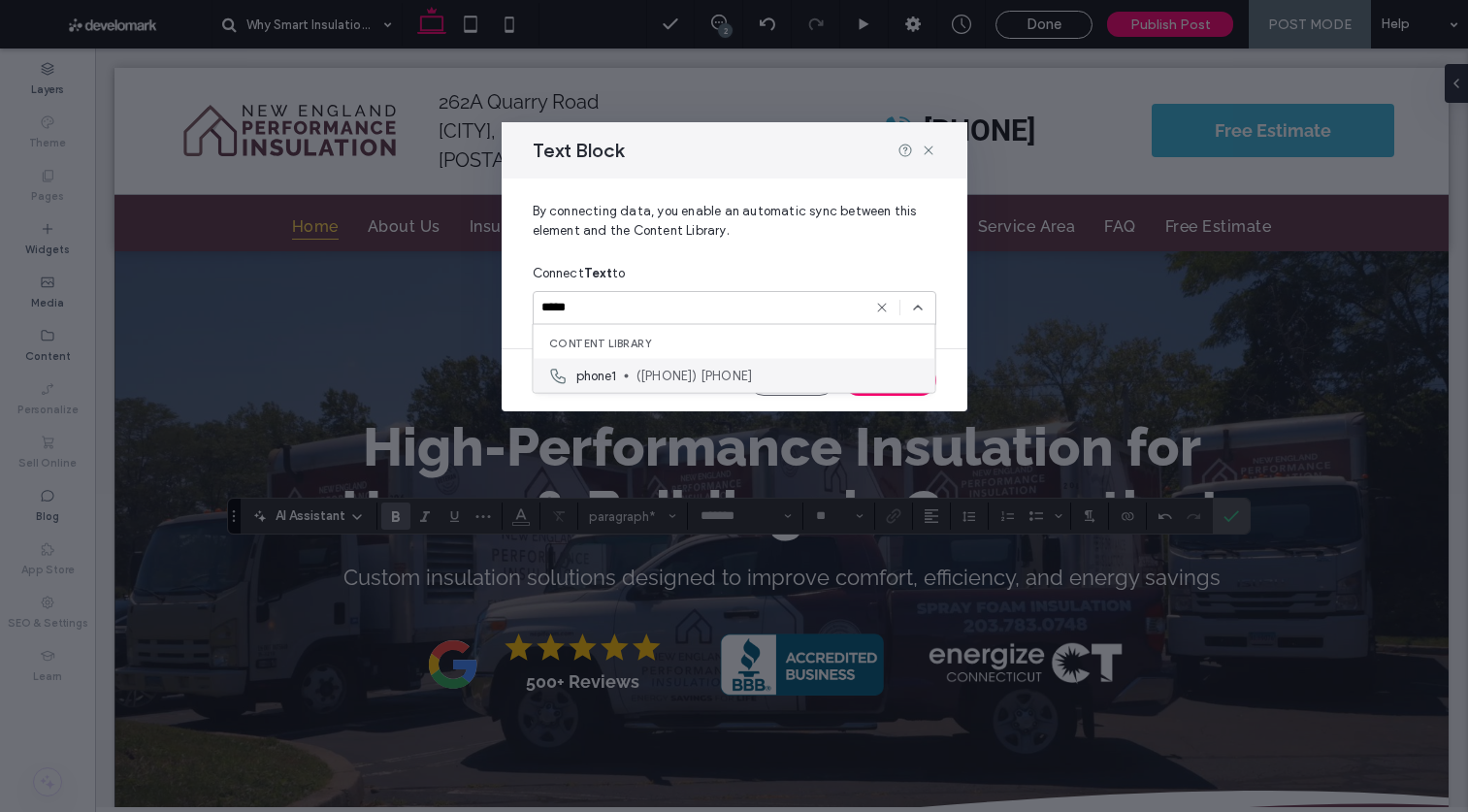 type on "*****" 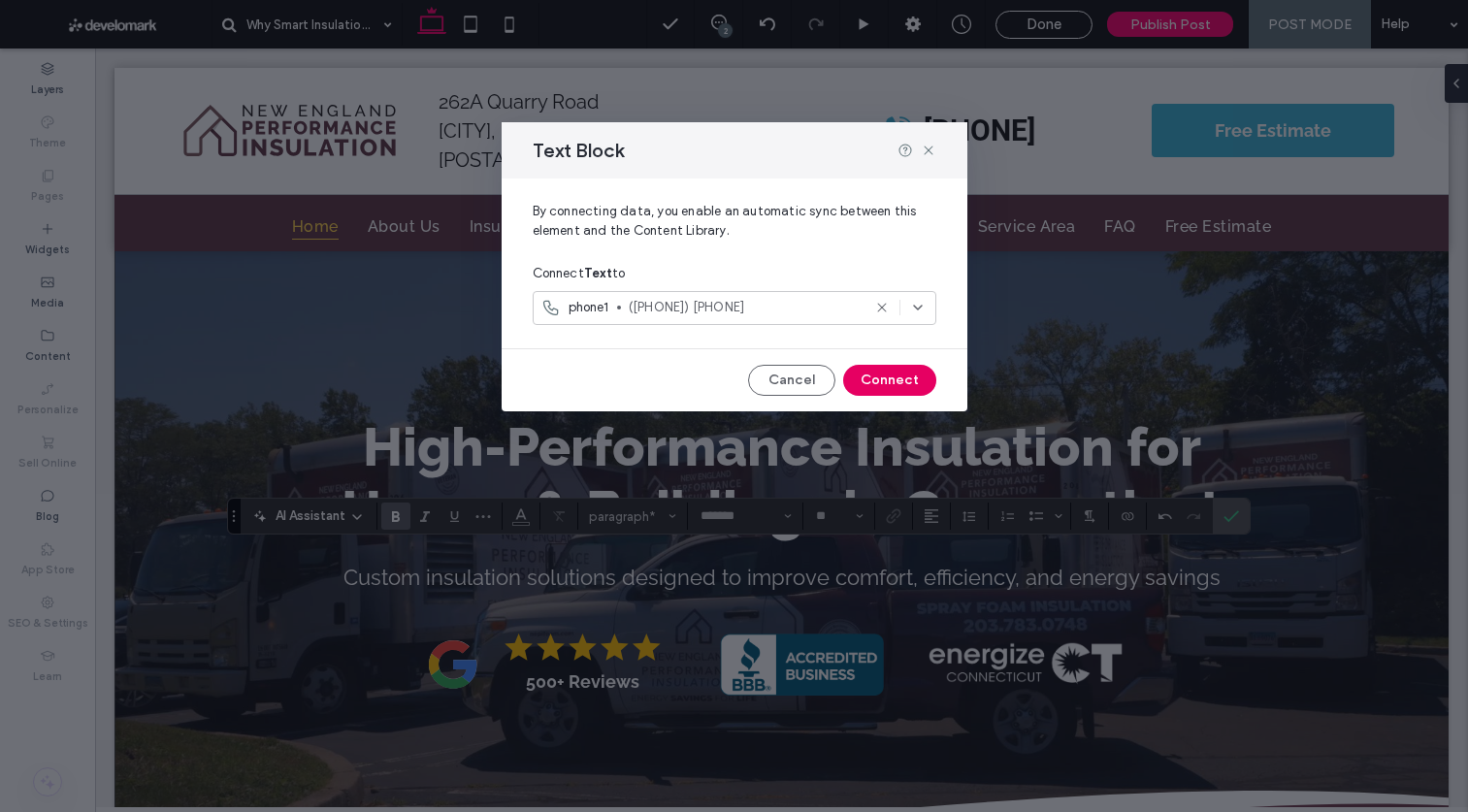 click on "Connect" at bounding box center (890, 380) 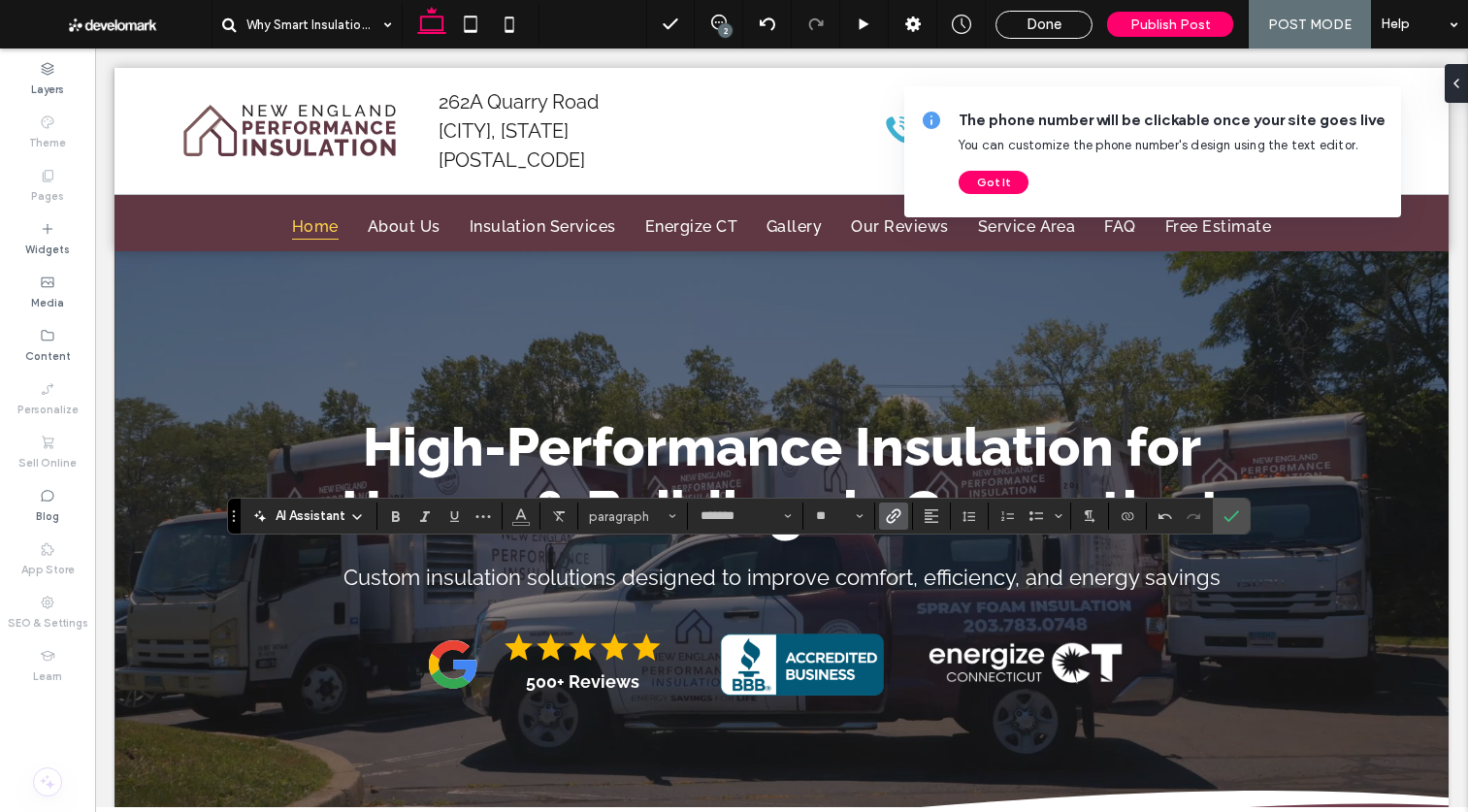 click 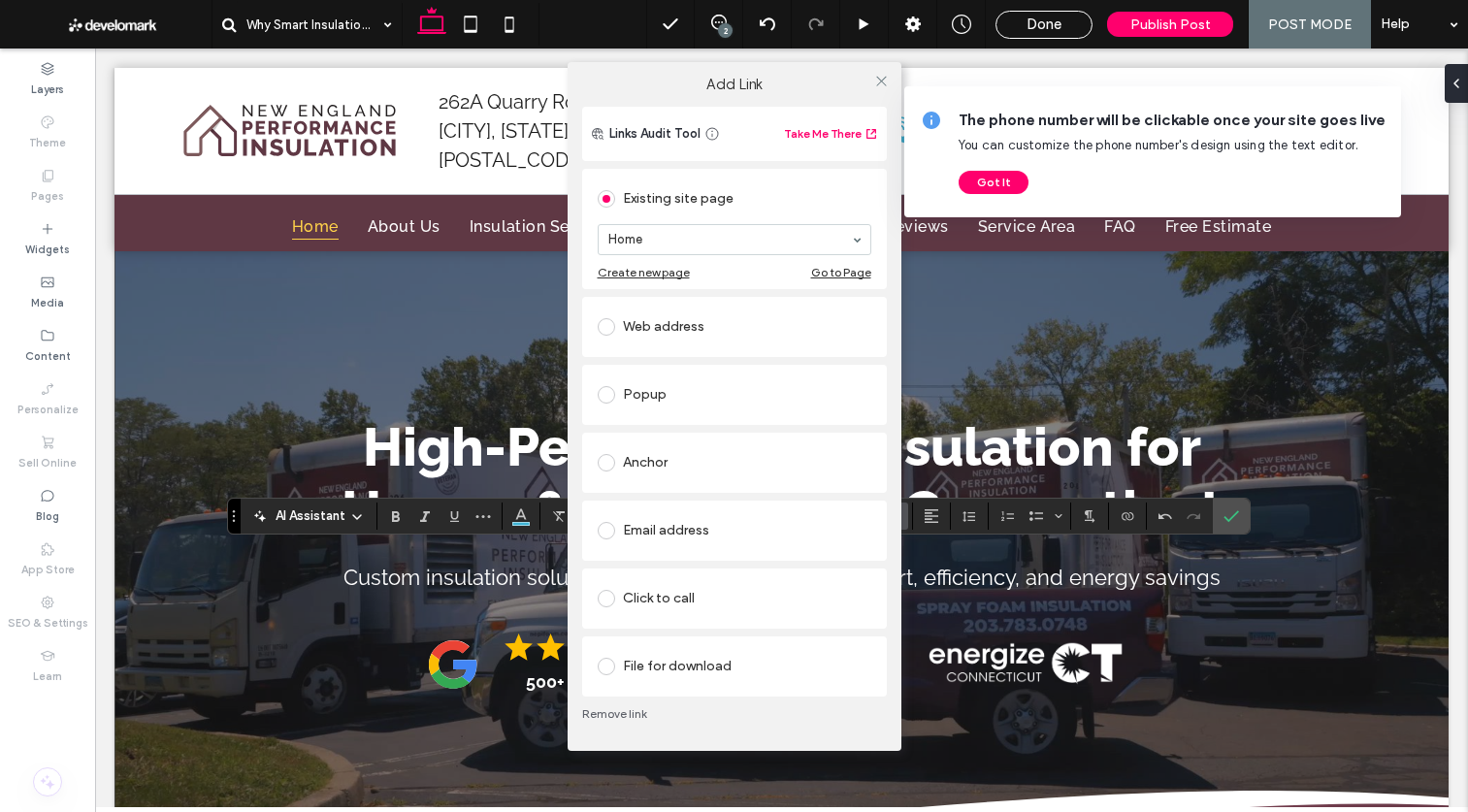 drag, startPoint x: 659, startPoint y: 437, endPoint x: 653, endPoint y: 451, distance: 15.231546 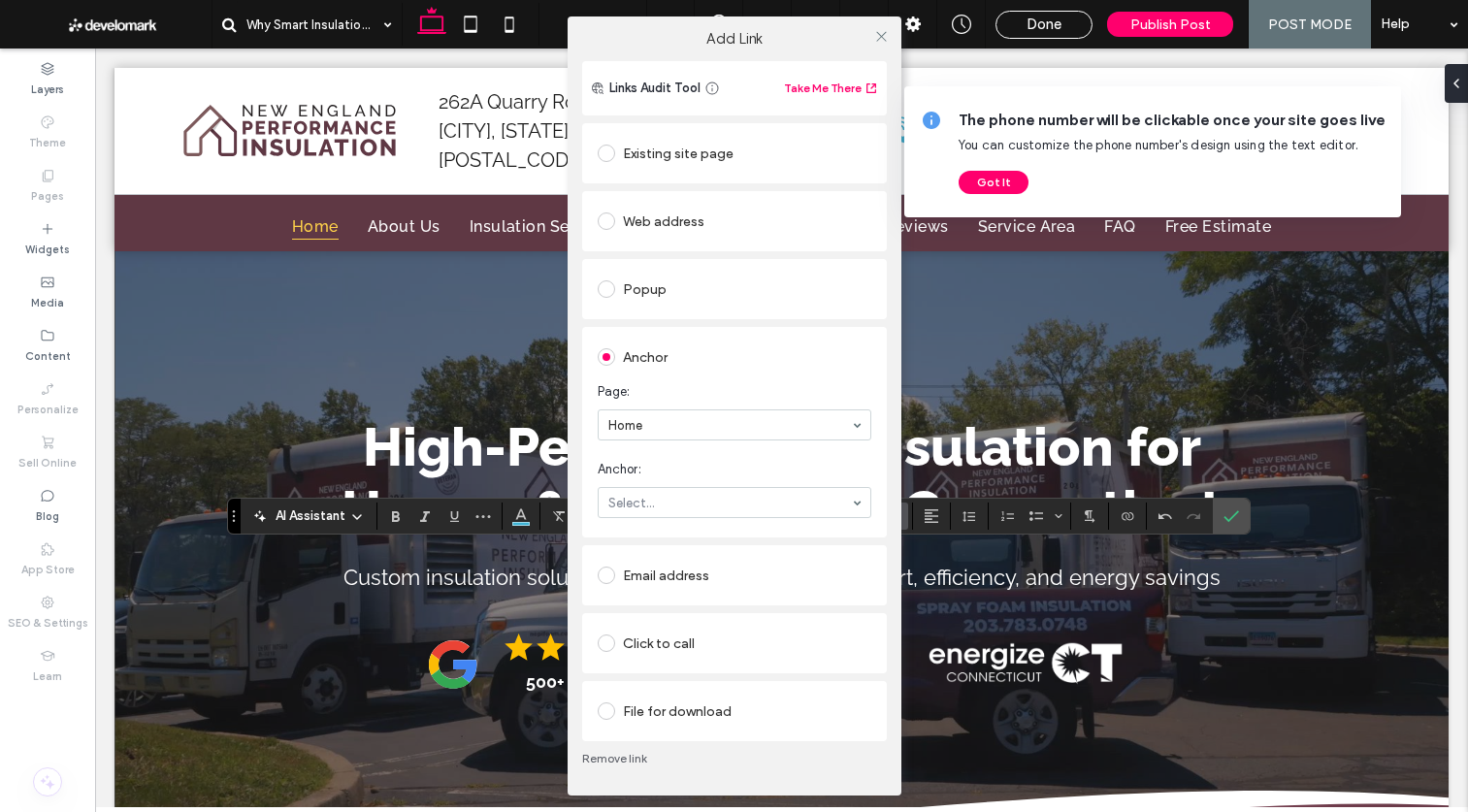 click on "Anchor: Select..." at bounding box center (734, 489) 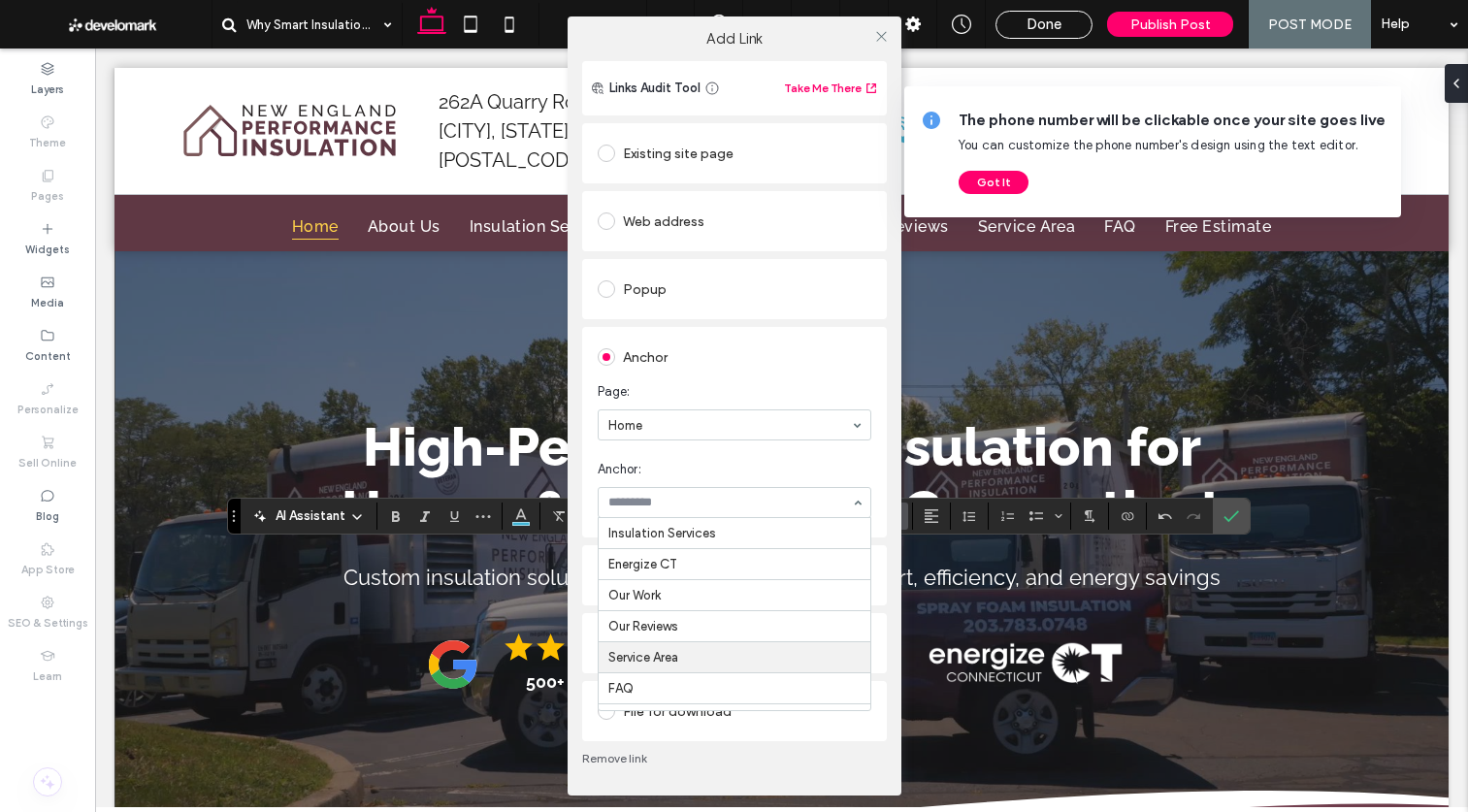 scroll, scrollTop: 159, scrollLeft: 0, axis: vertical 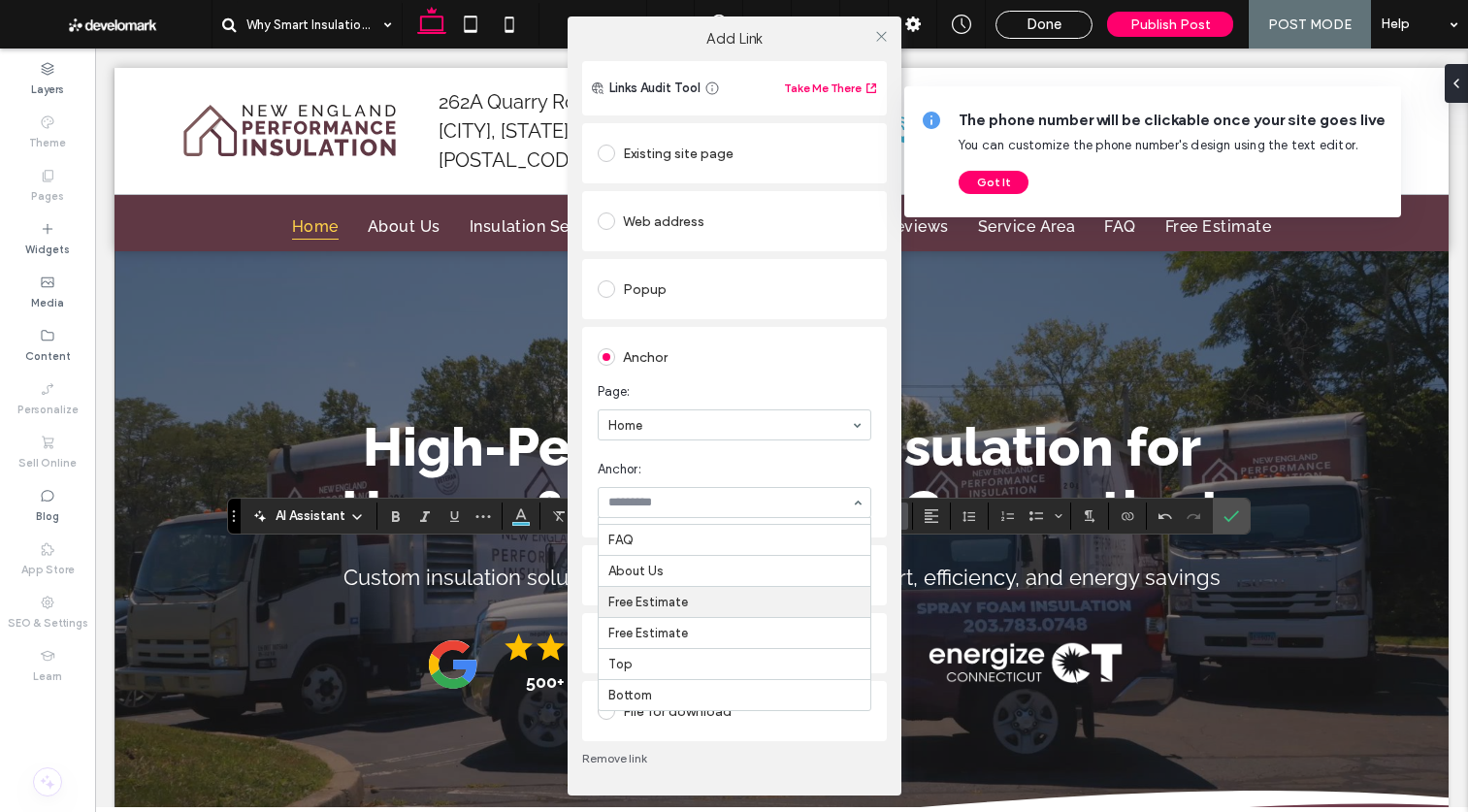 click at bounding box center [734, 617] 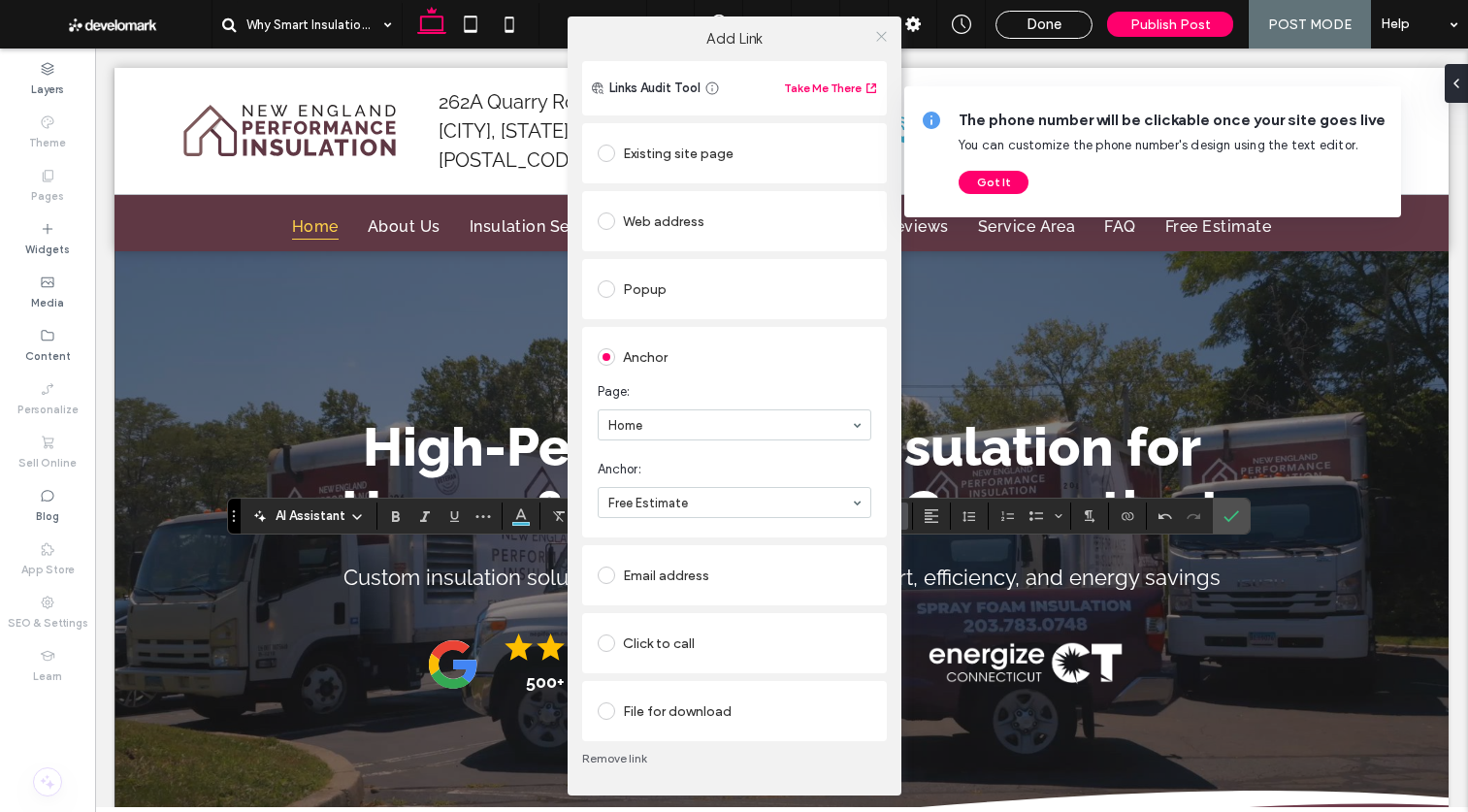 click 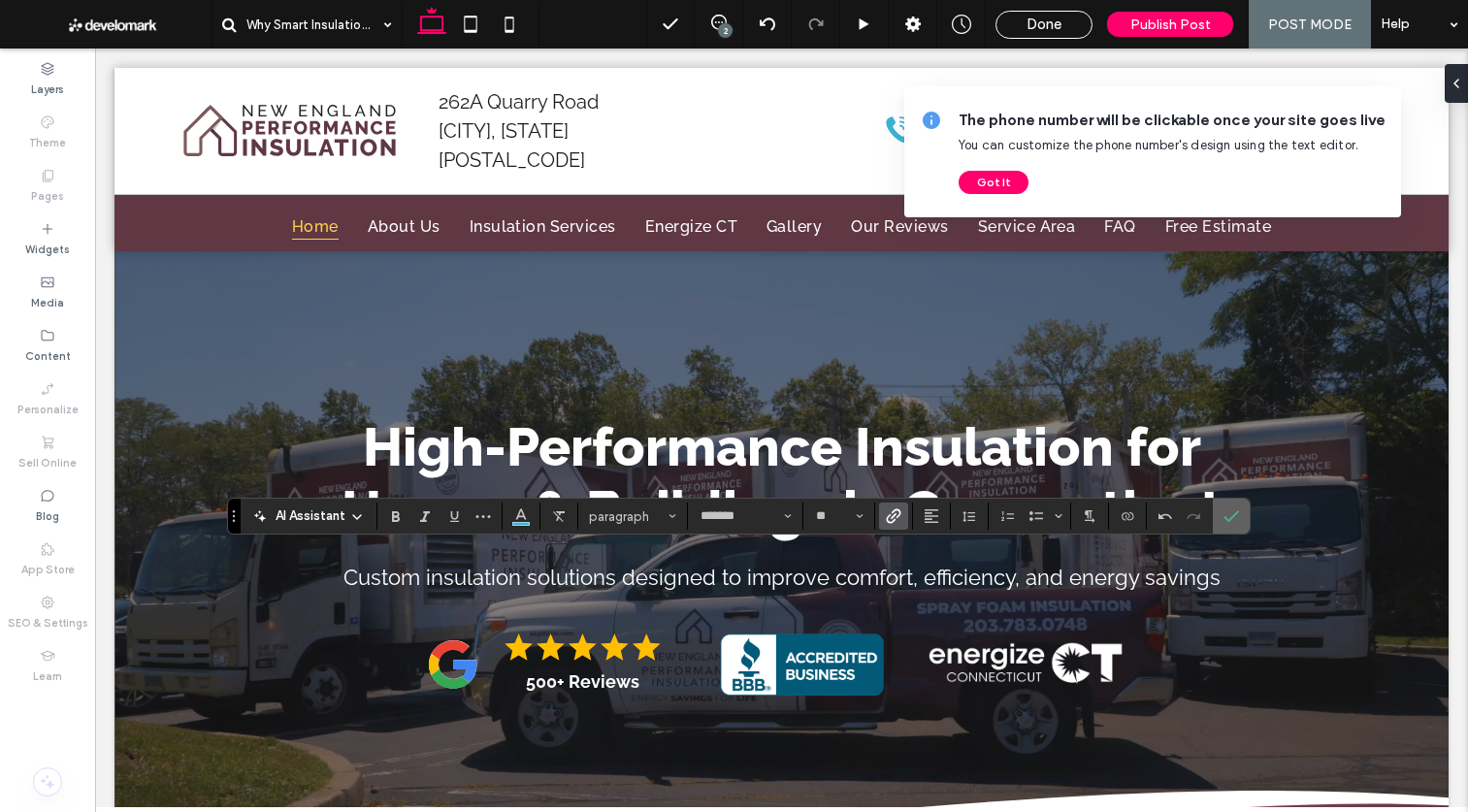 click 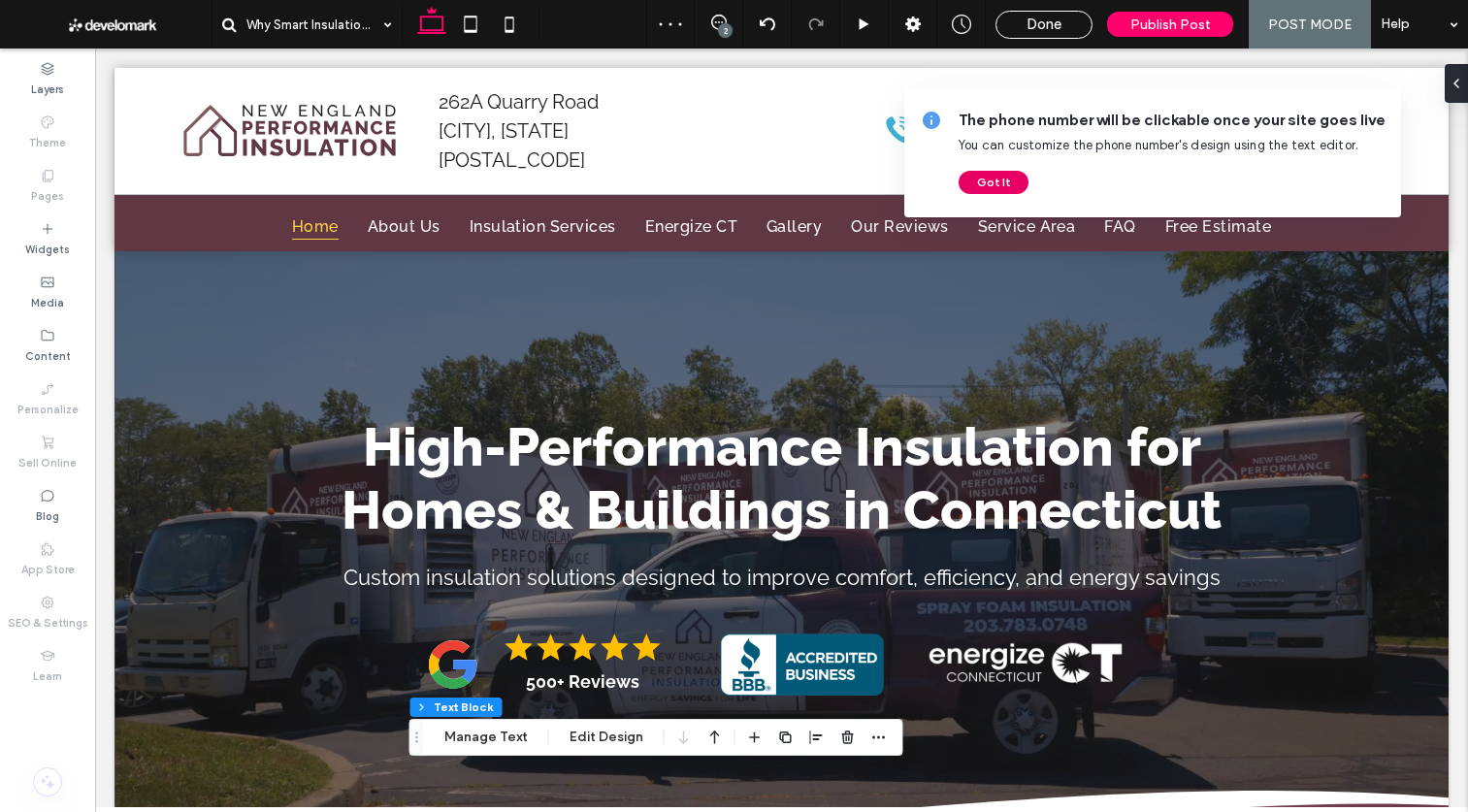click on "Got It" at bounding box center [994, 182] 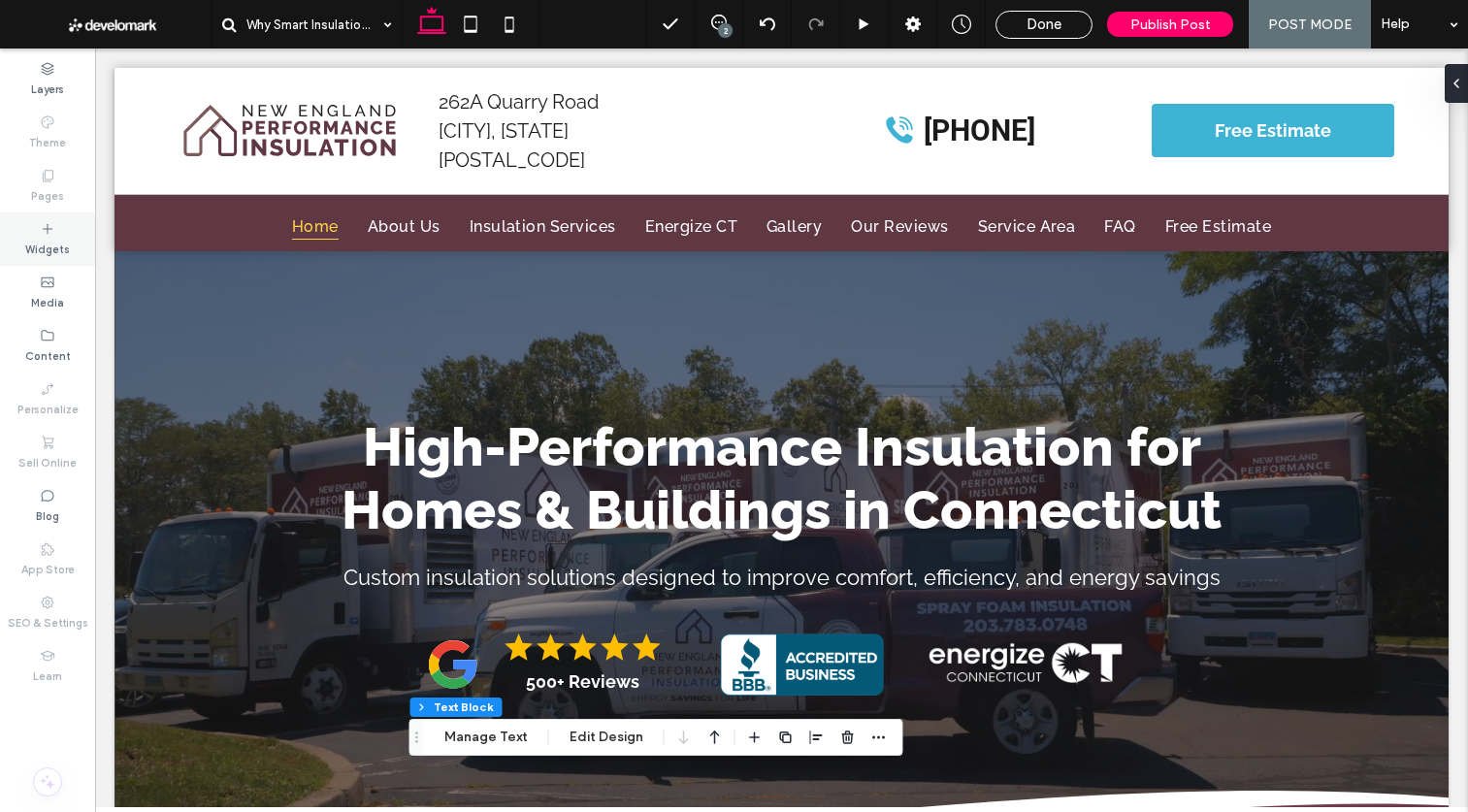 click on "Widgets" at bounding box center [48, 239] 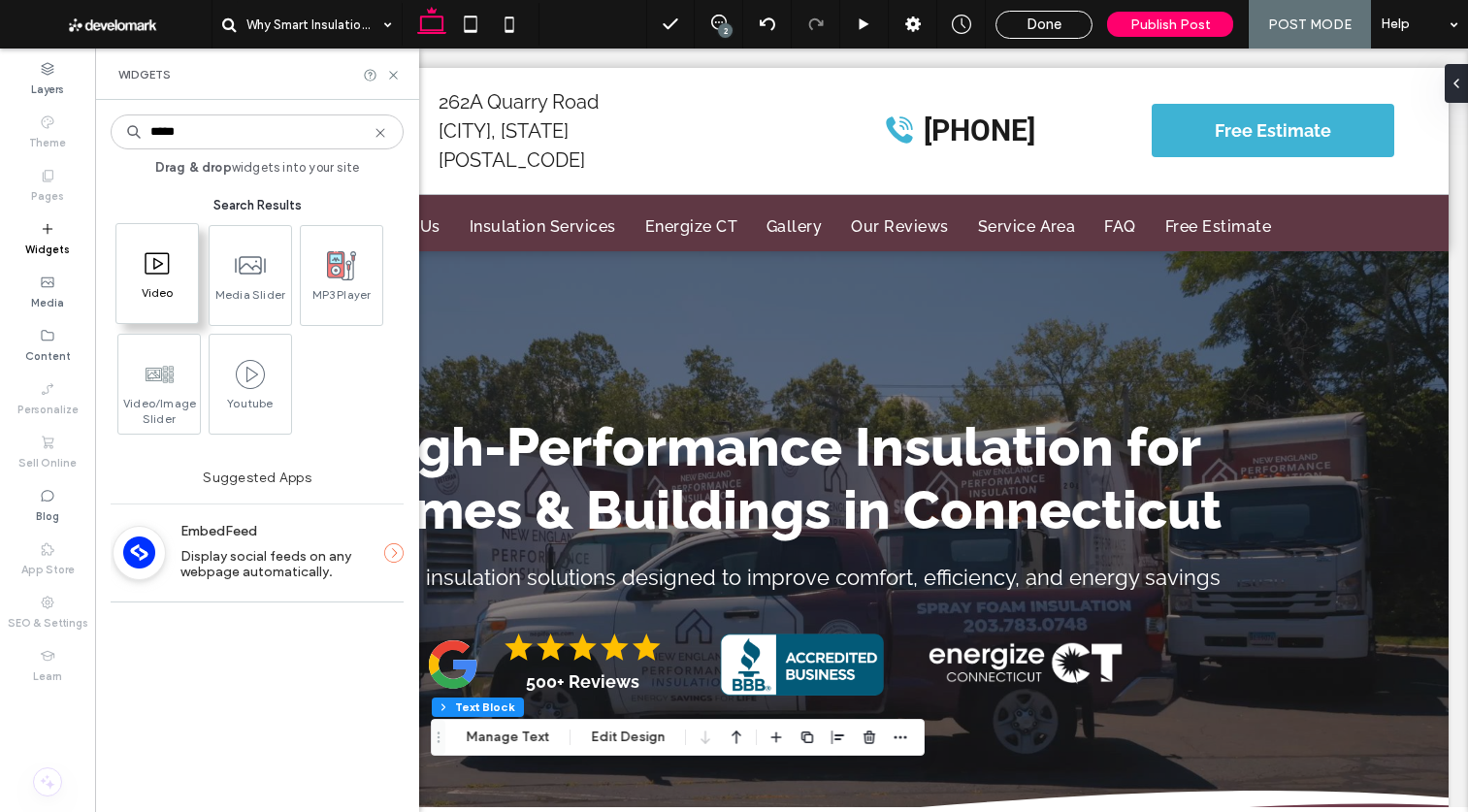 type on "*****" 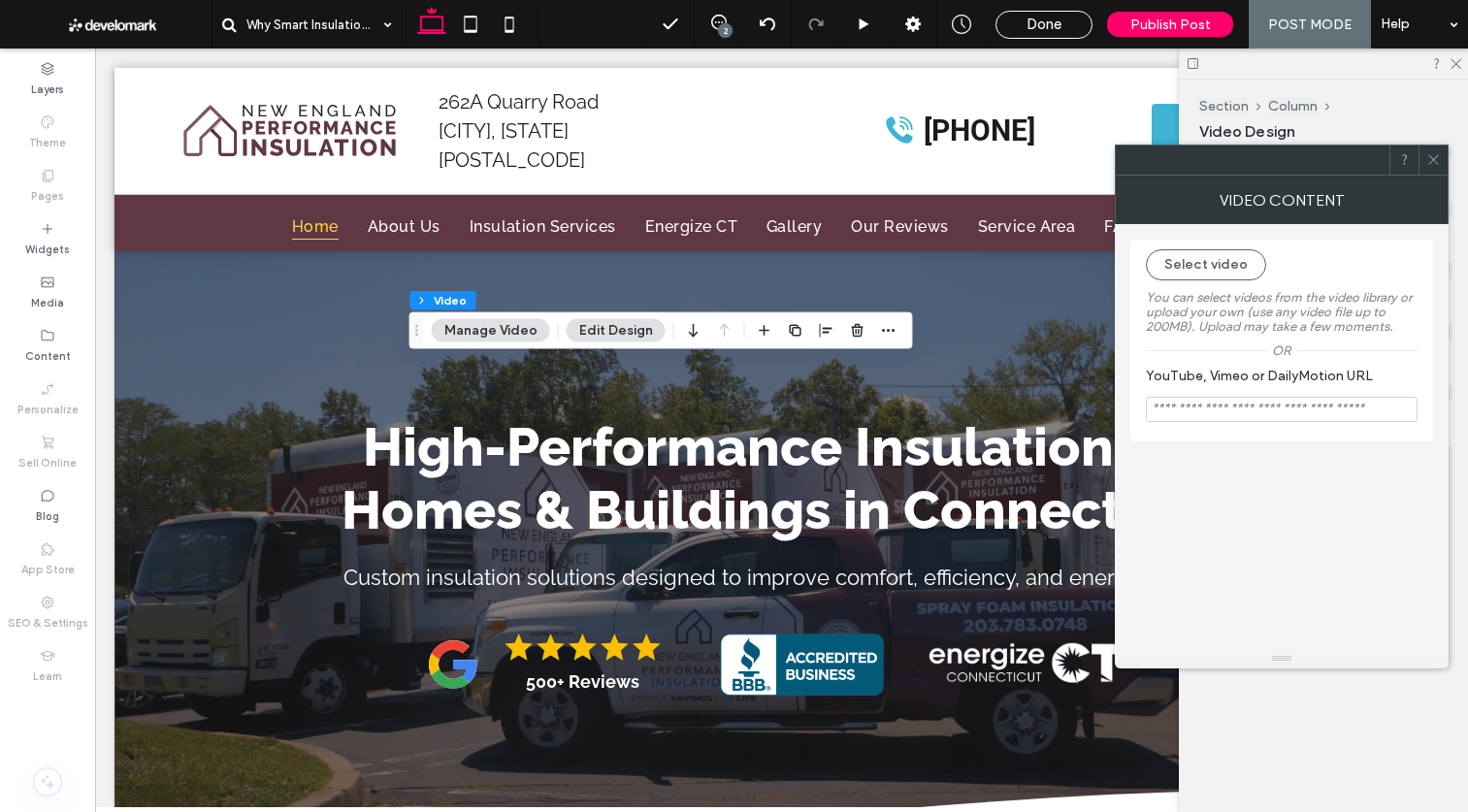 click at bounding box center [1282, 409] 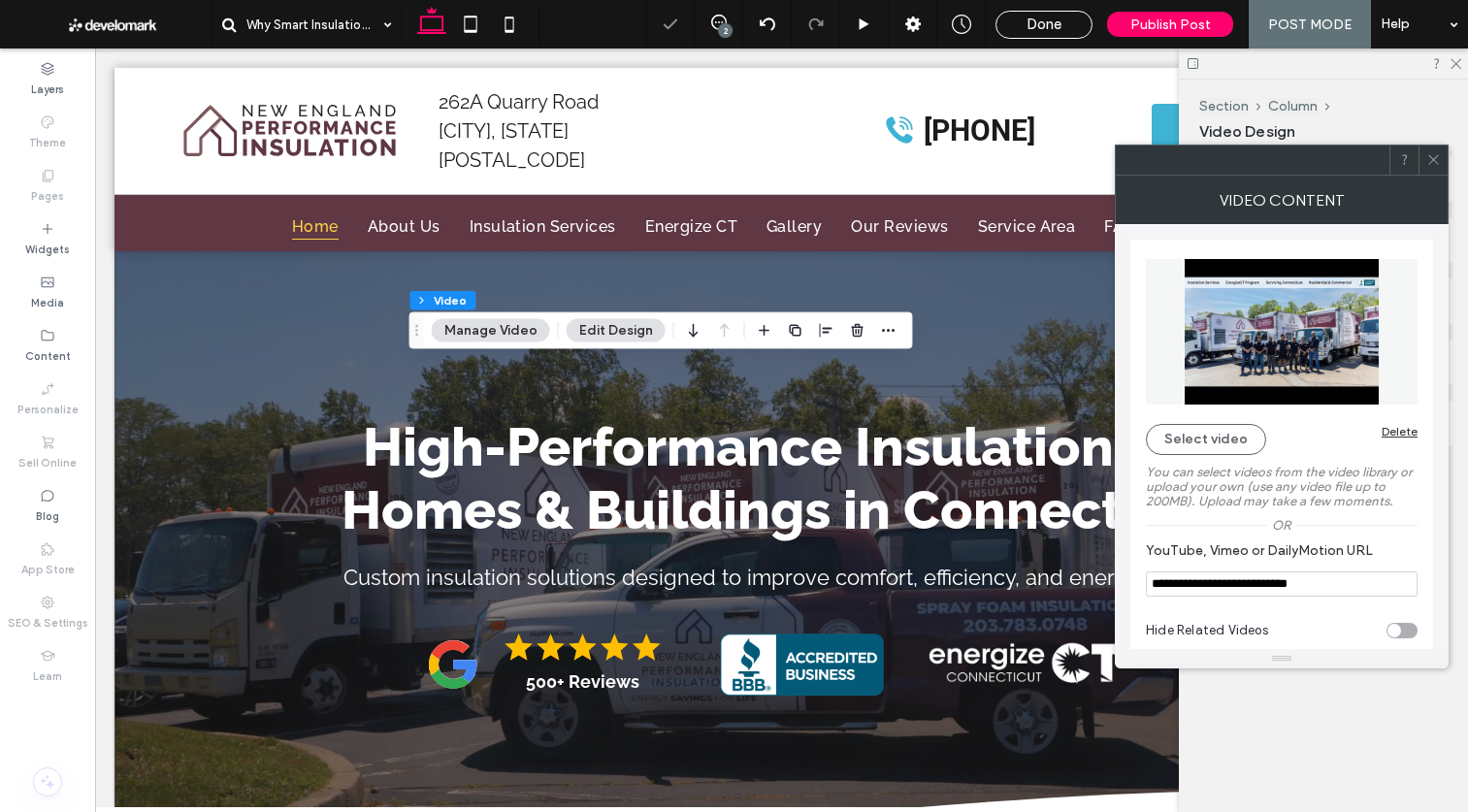 click at bounding box center [1402, 631] 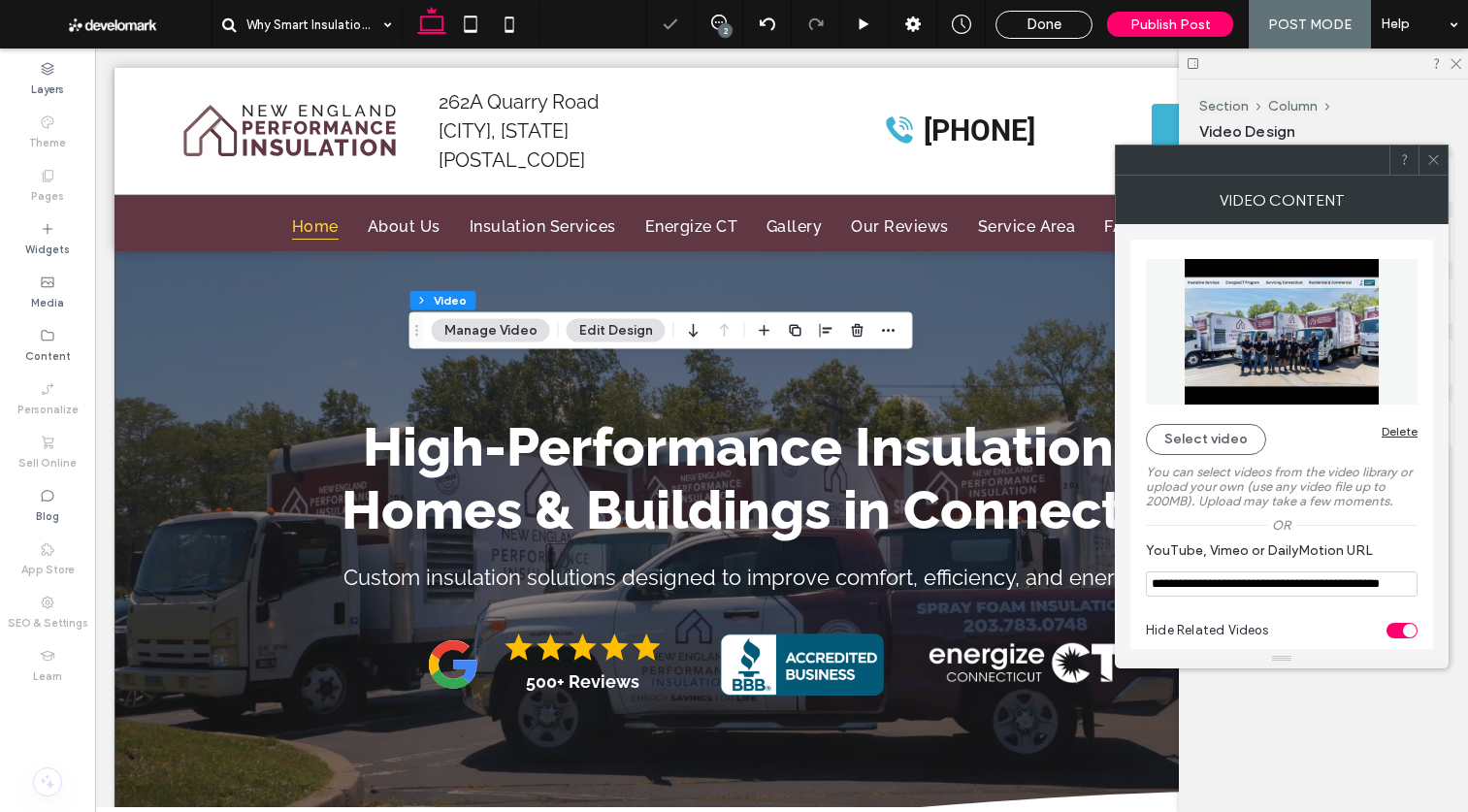 click 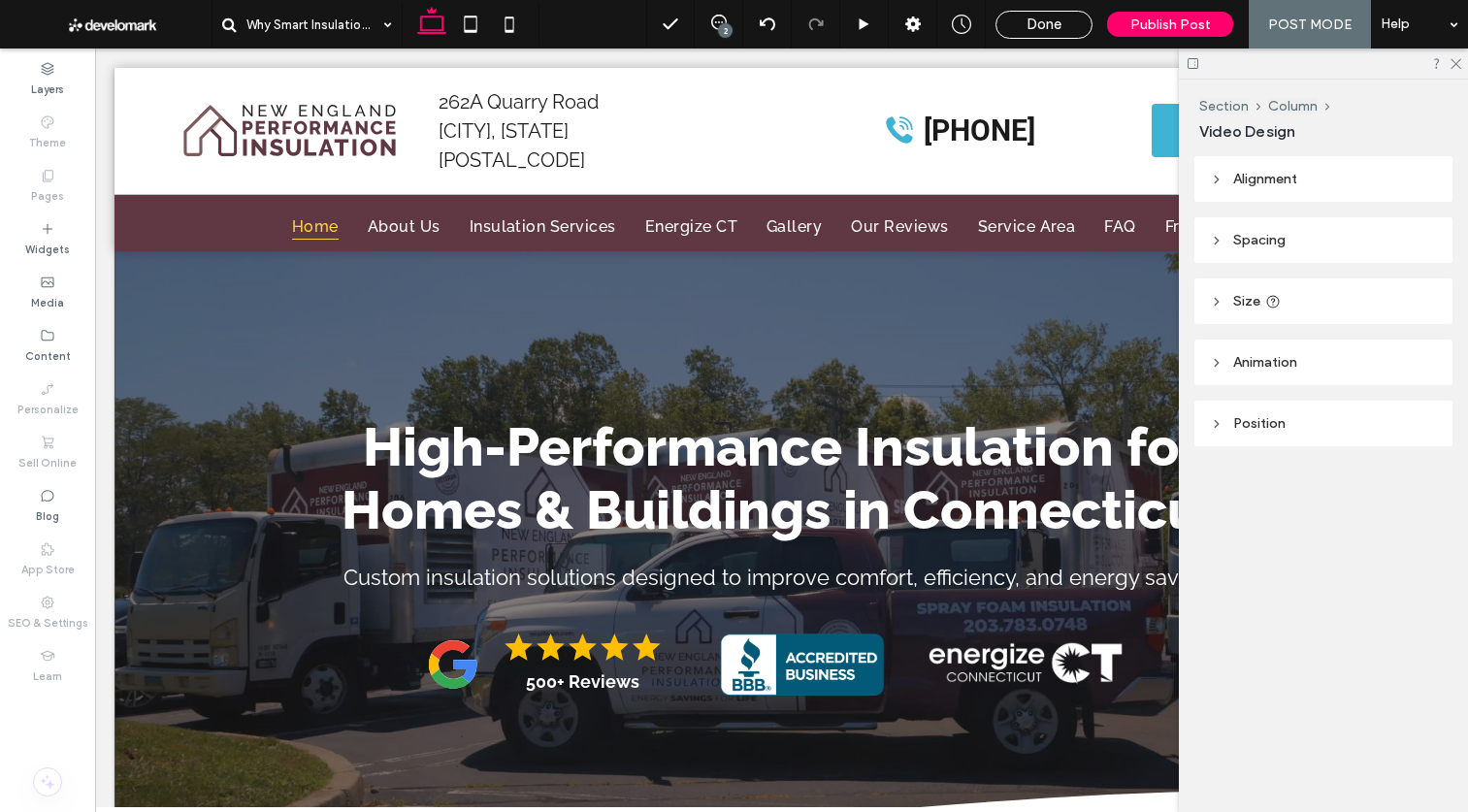 type on "***" 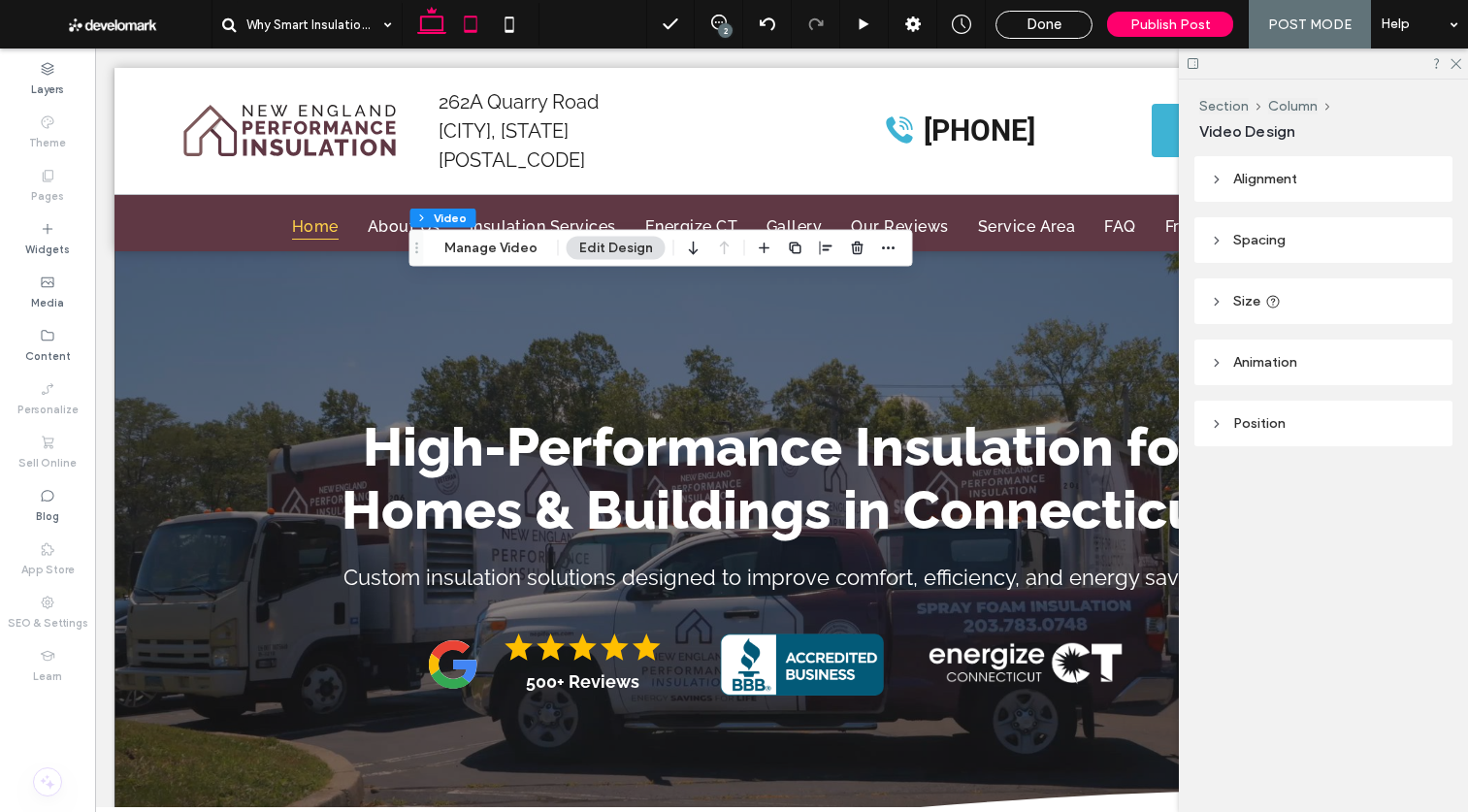 click 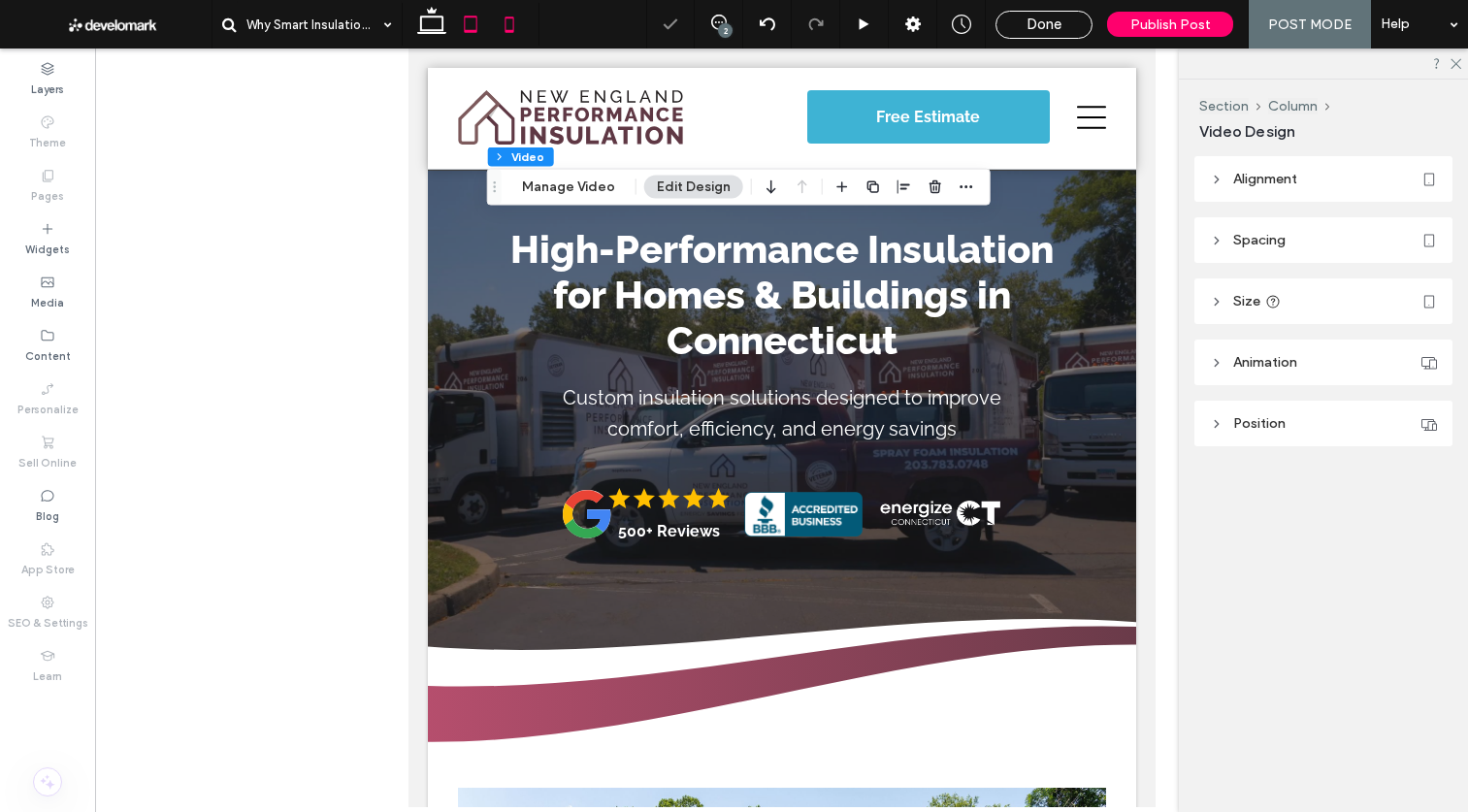click 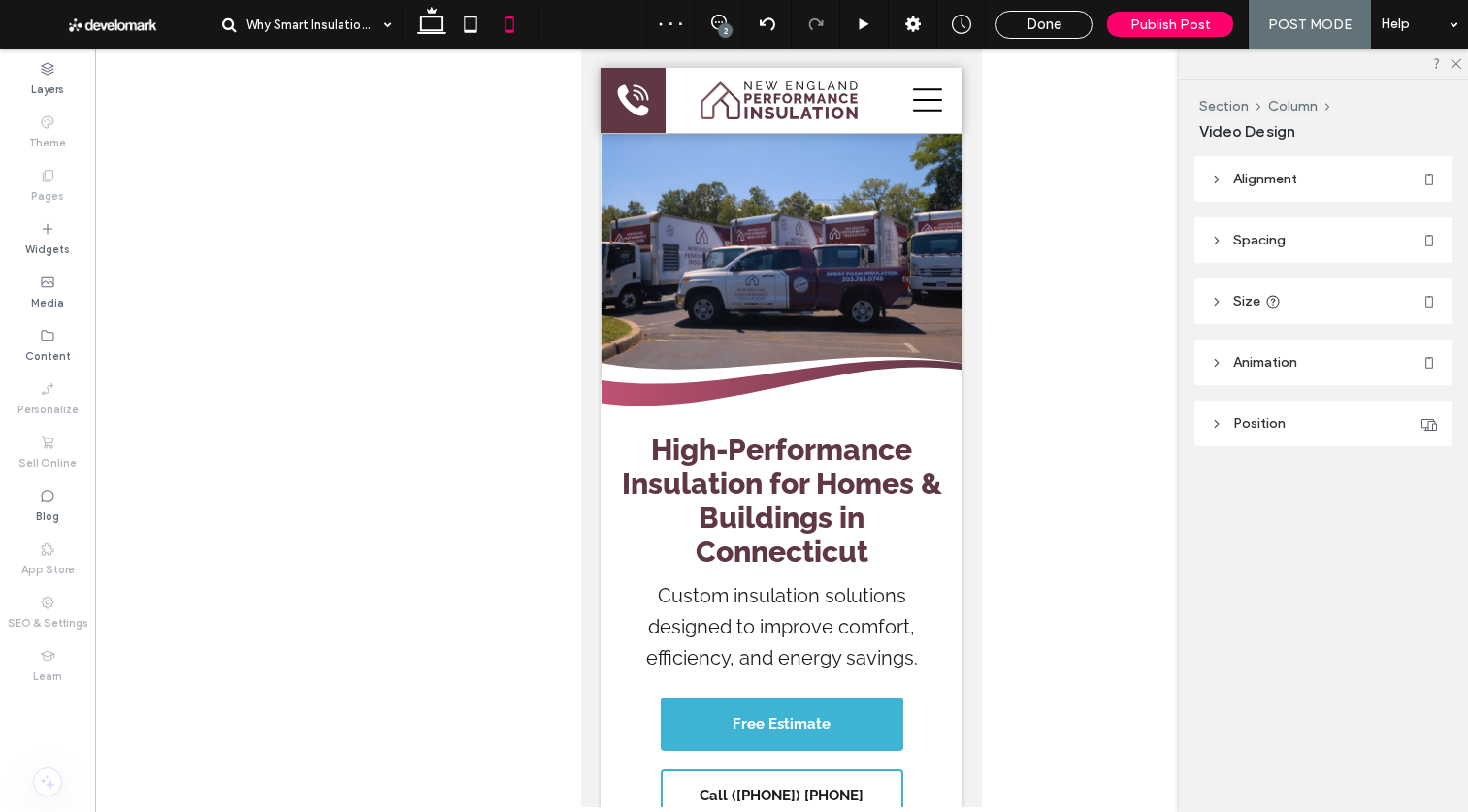 type on "***" 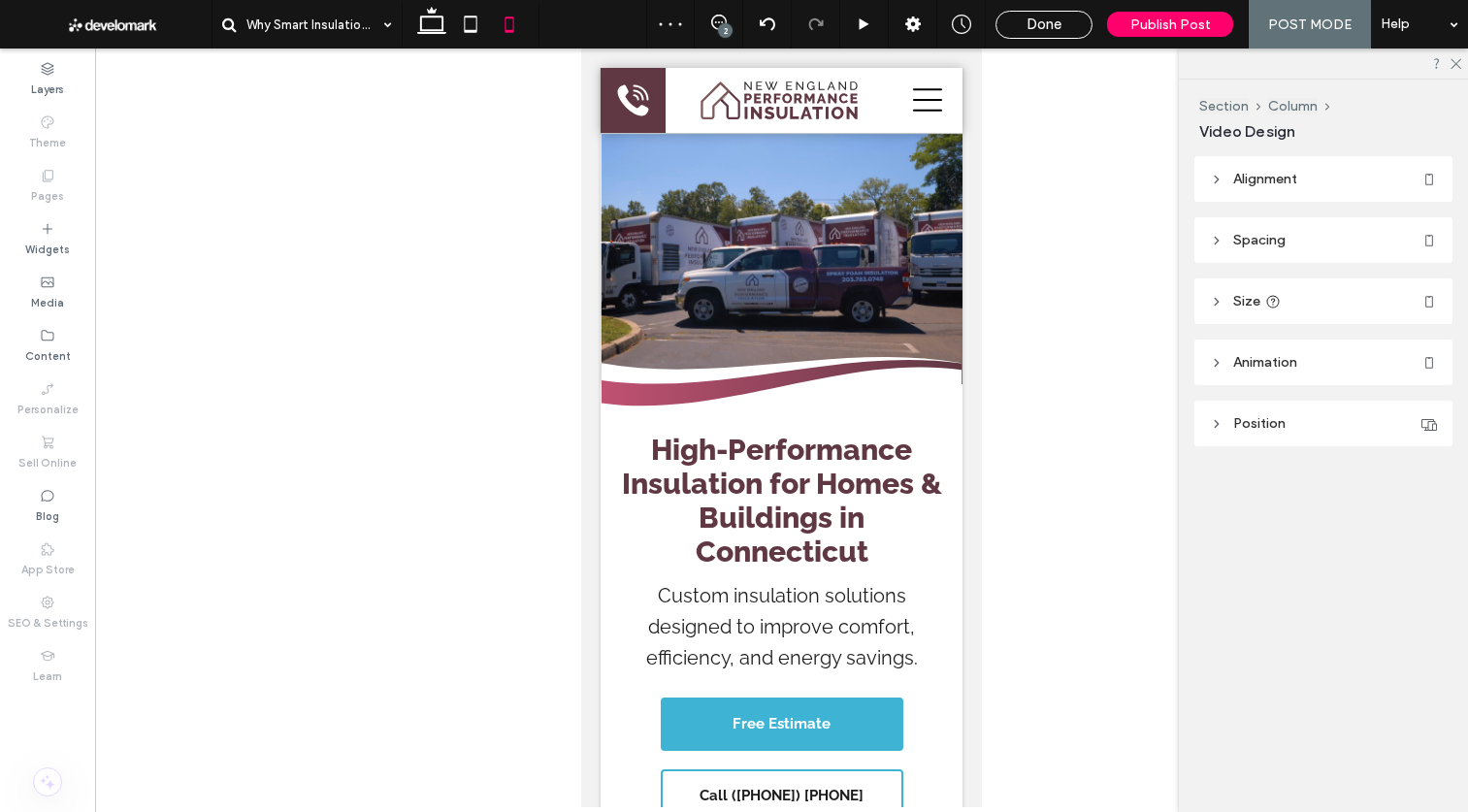 type on "***" 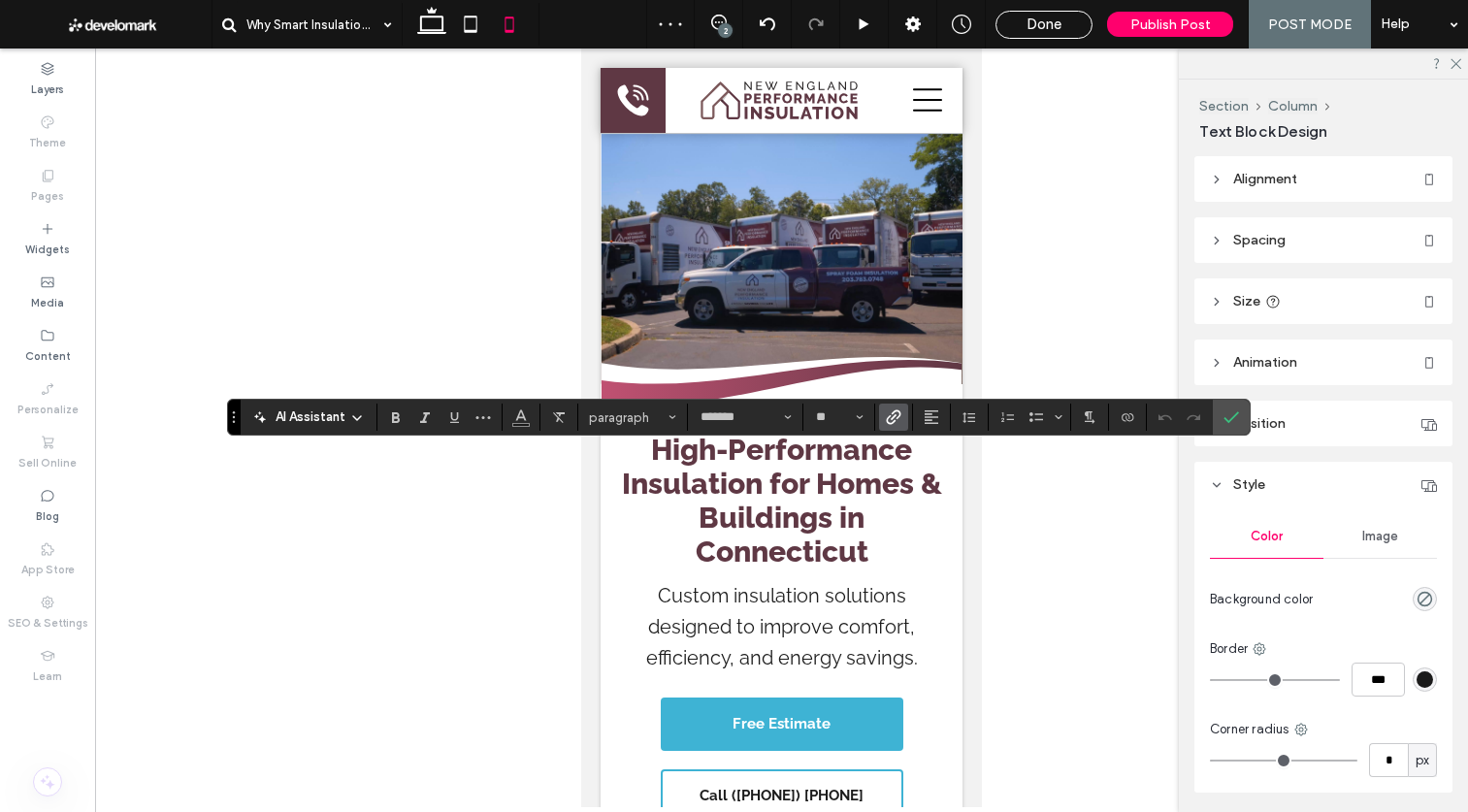 click 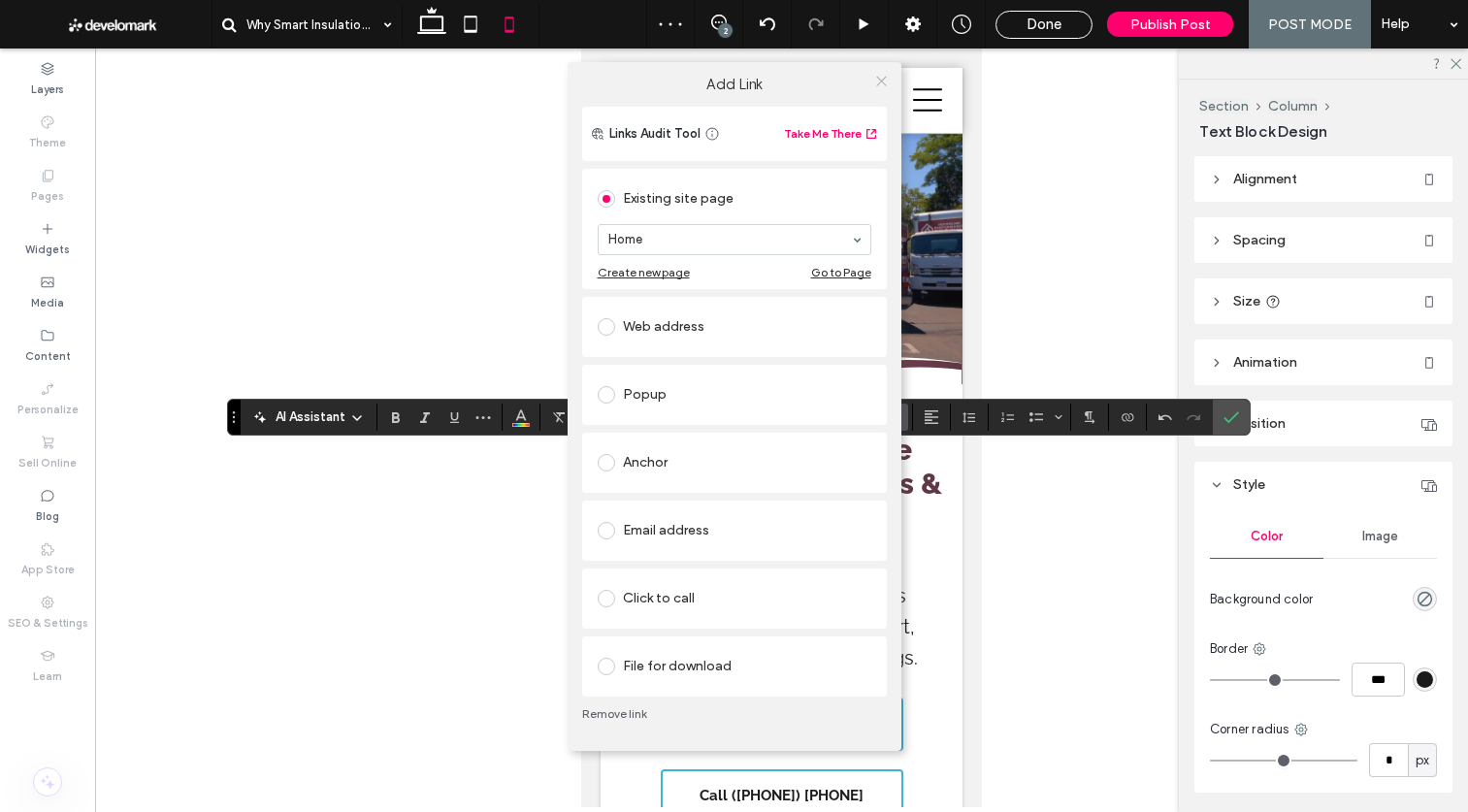 click 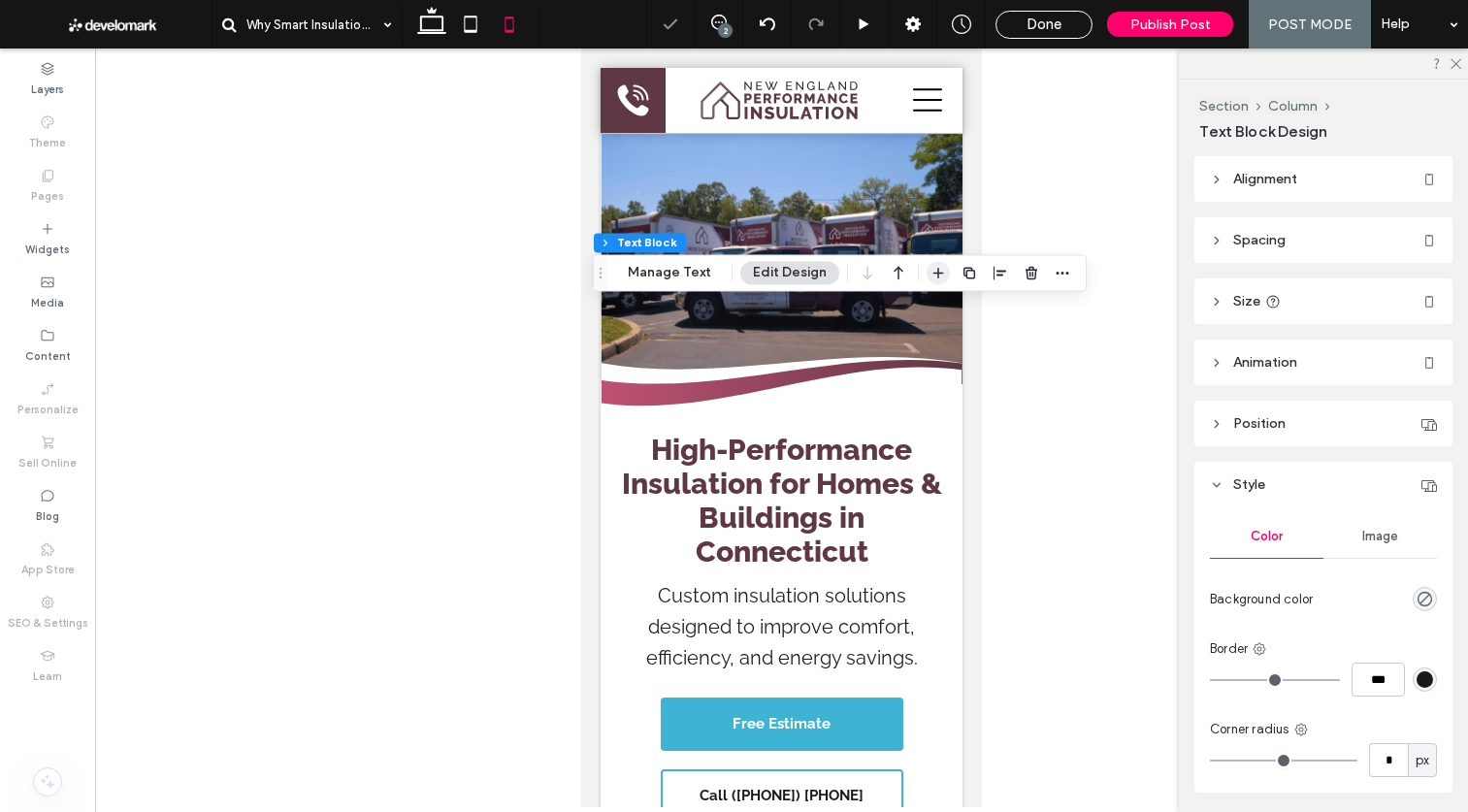 click 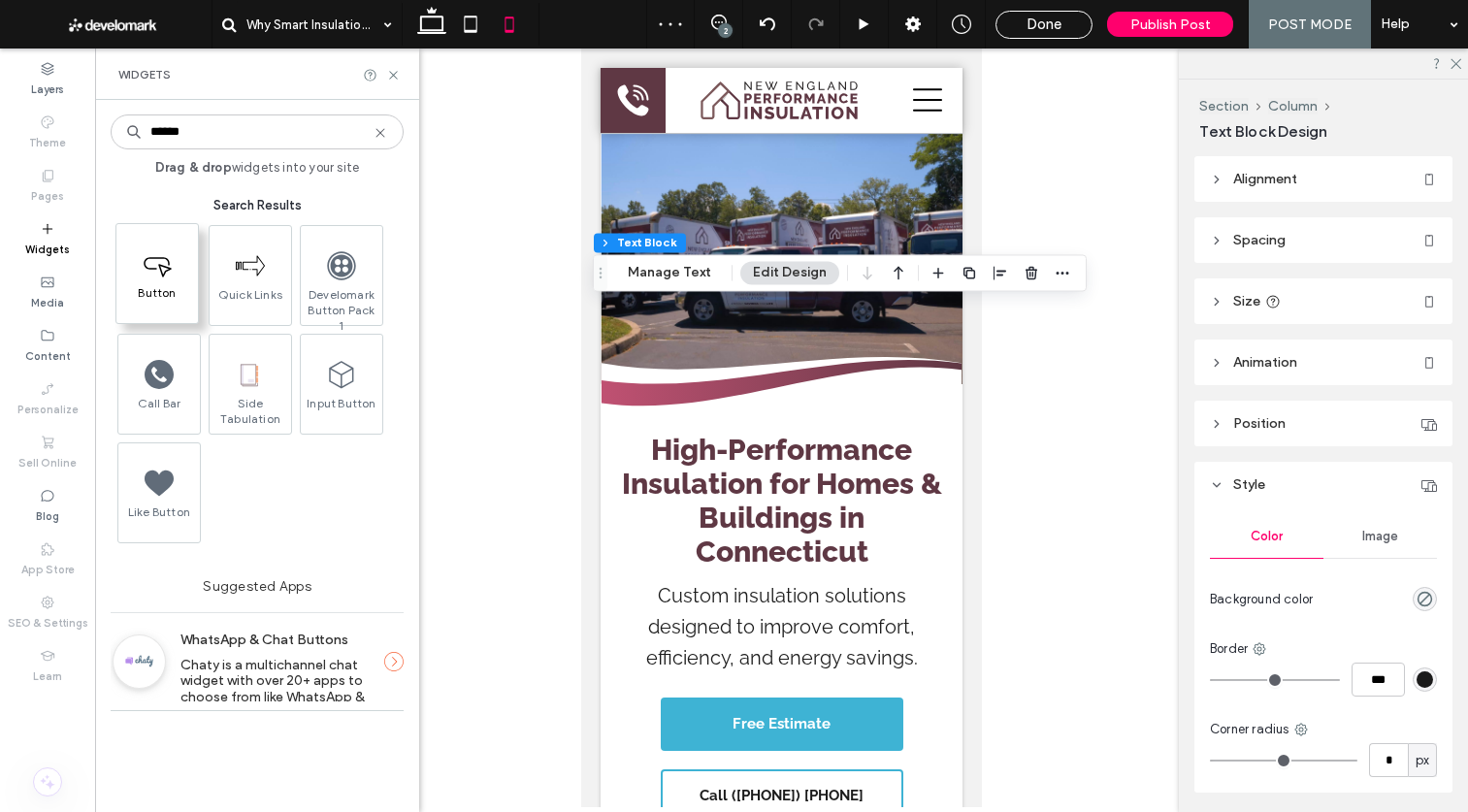 type on "******" 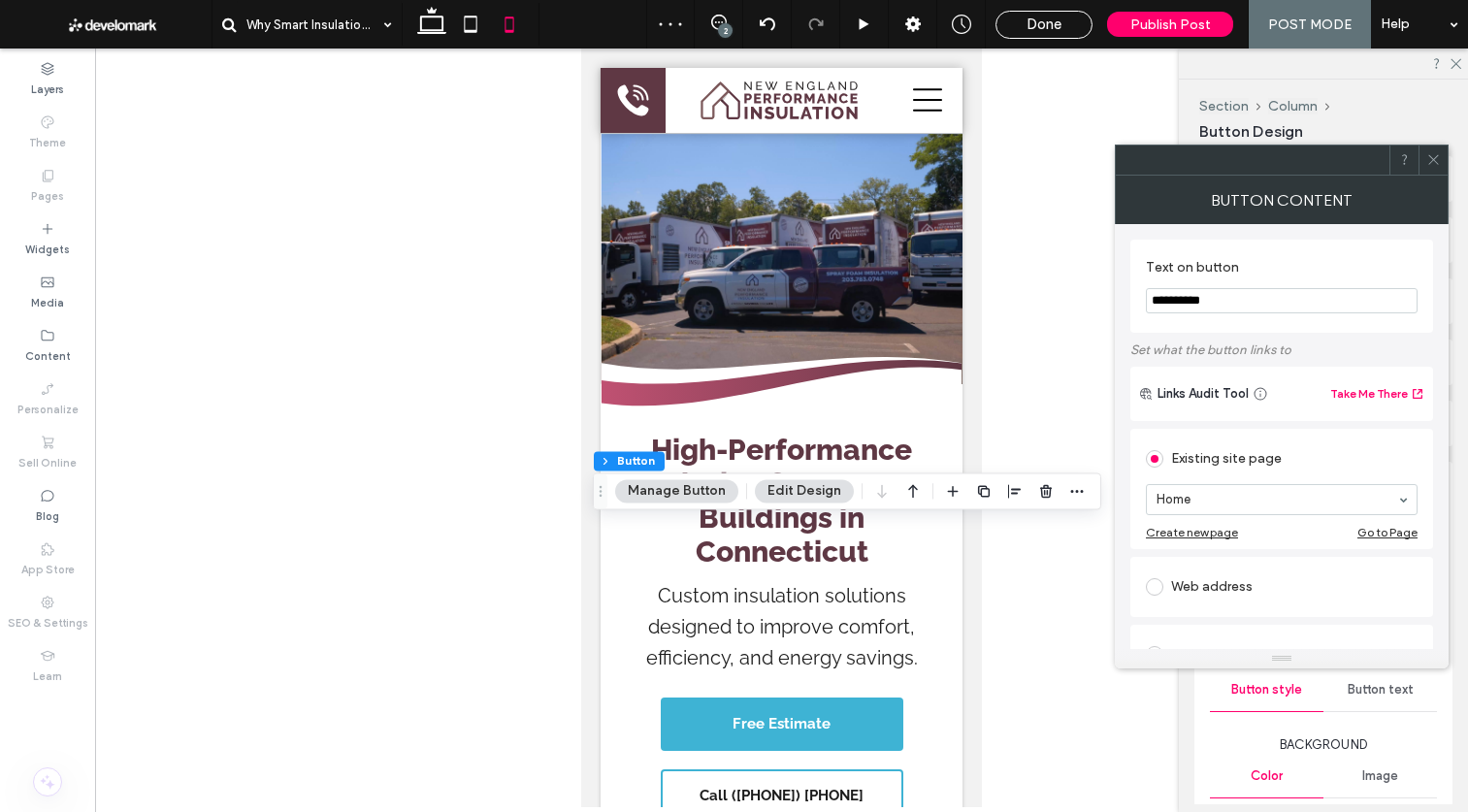 drag, startPoint x: 1161, startPoint y: 301, endPoint x: 1135, endPoint y: 302, distance: 26.019224 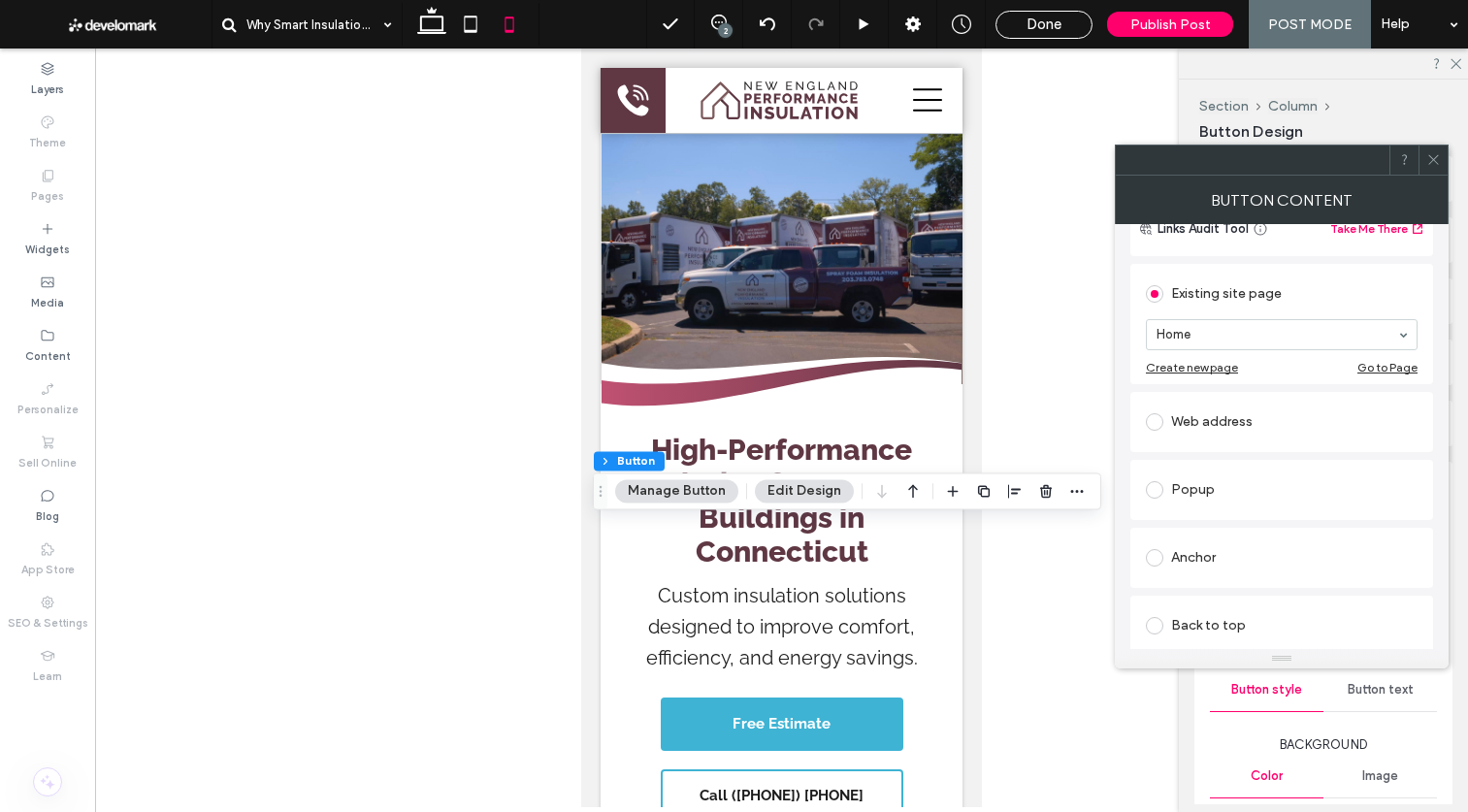 scroll, scrollTop: 187, scrollLeft: 0, axis: vertical 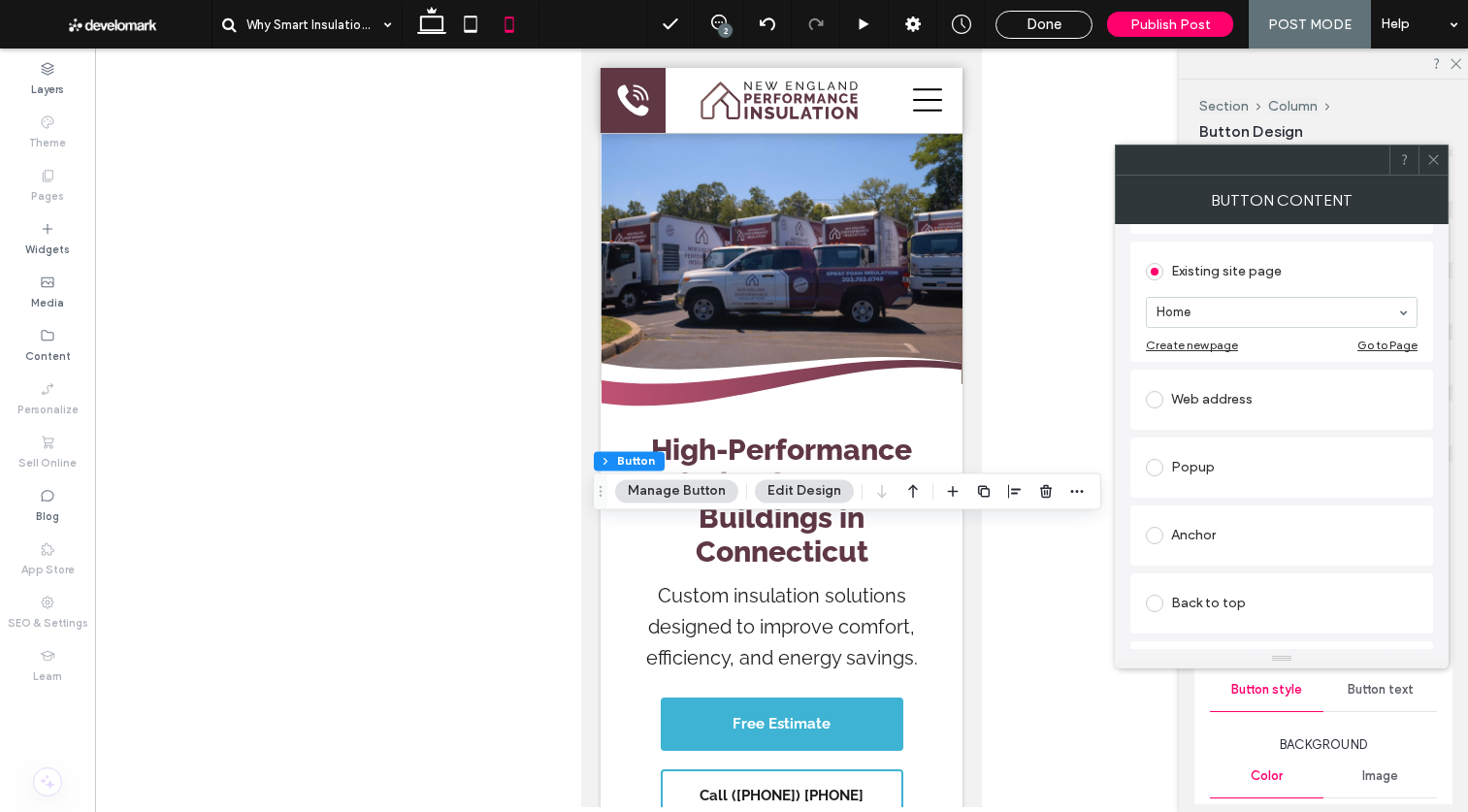 type on "**********" 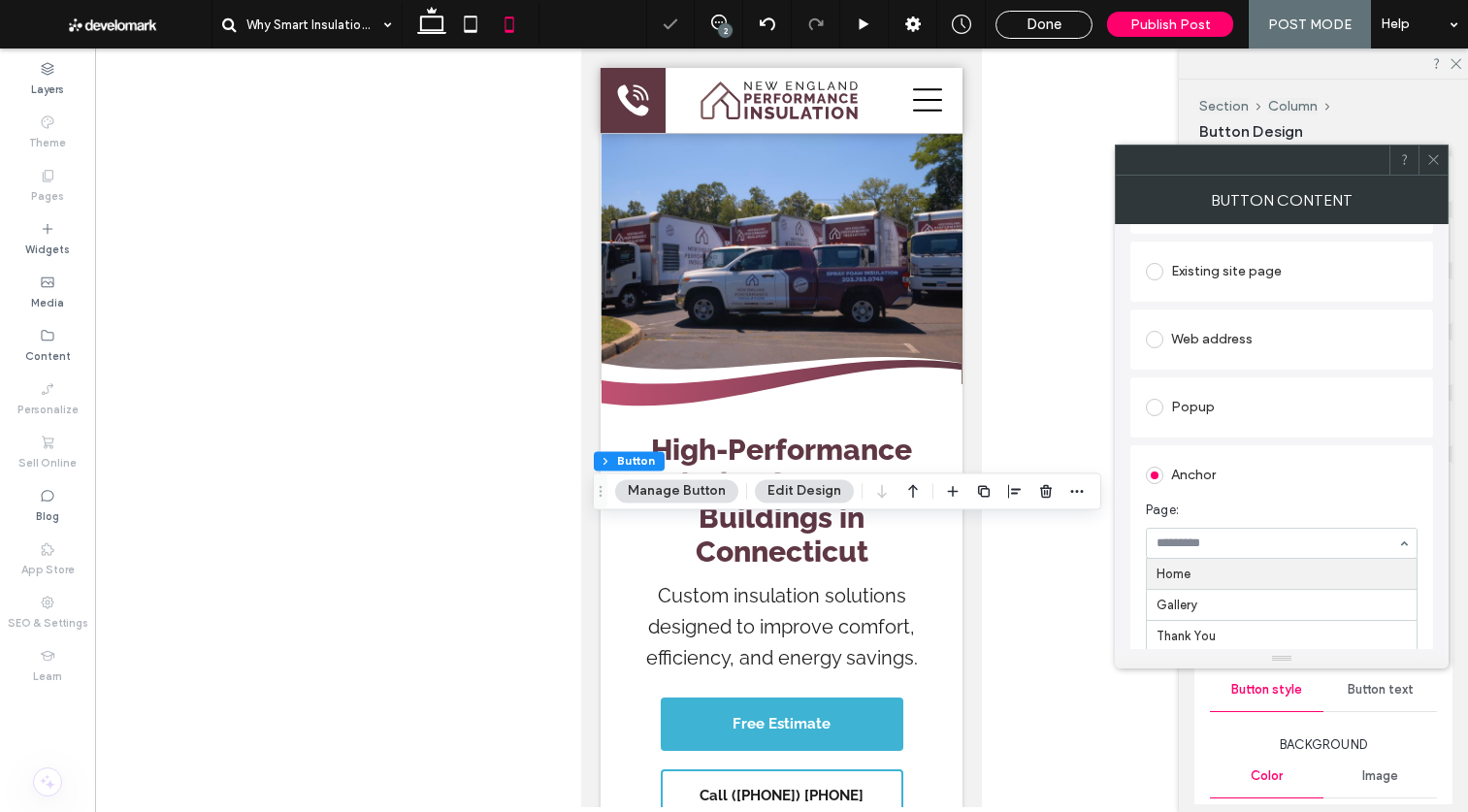 click at bounding box center [1282, 543] 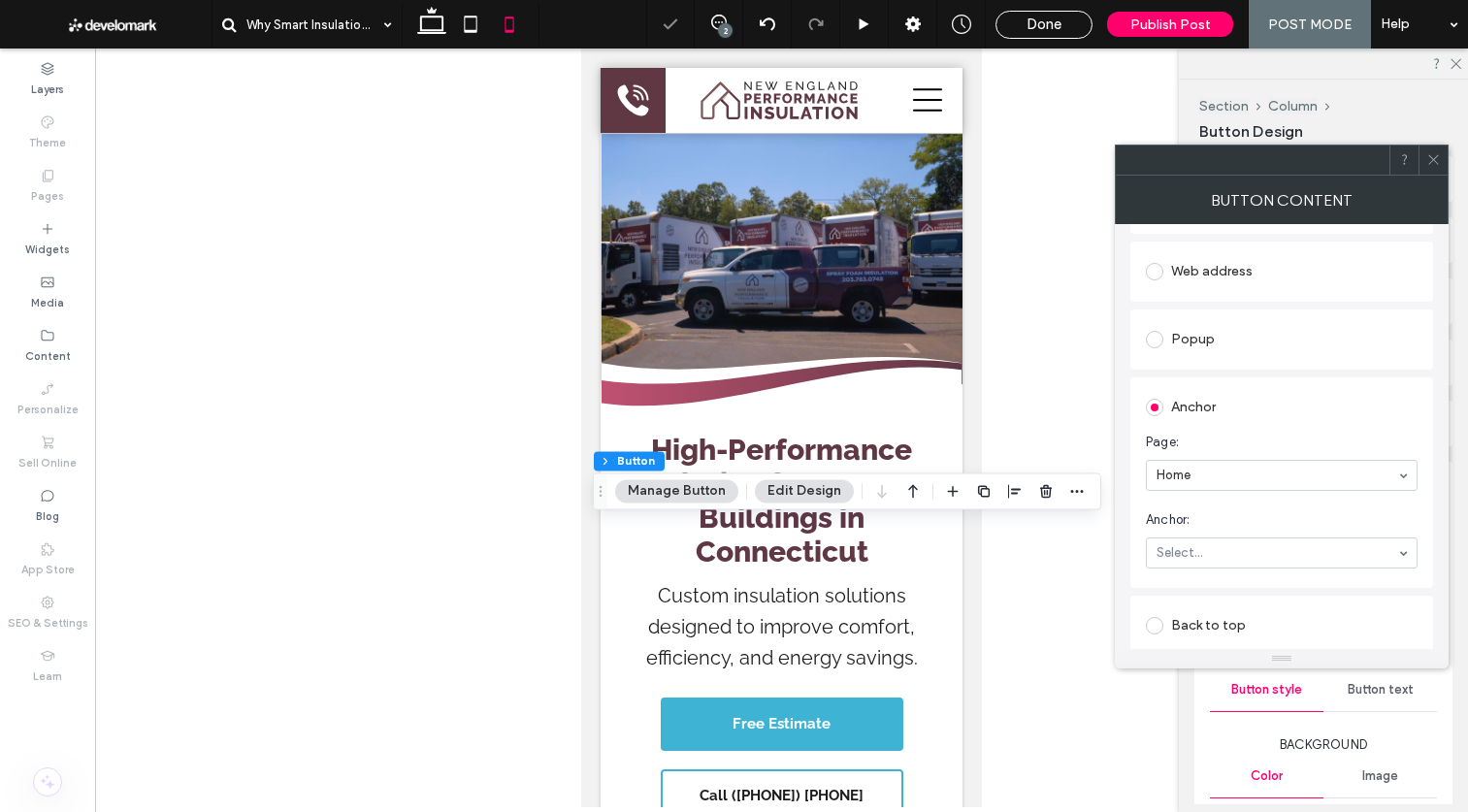 scroll, scrollTop: 315, scrollLeft: 0, axis: vertical 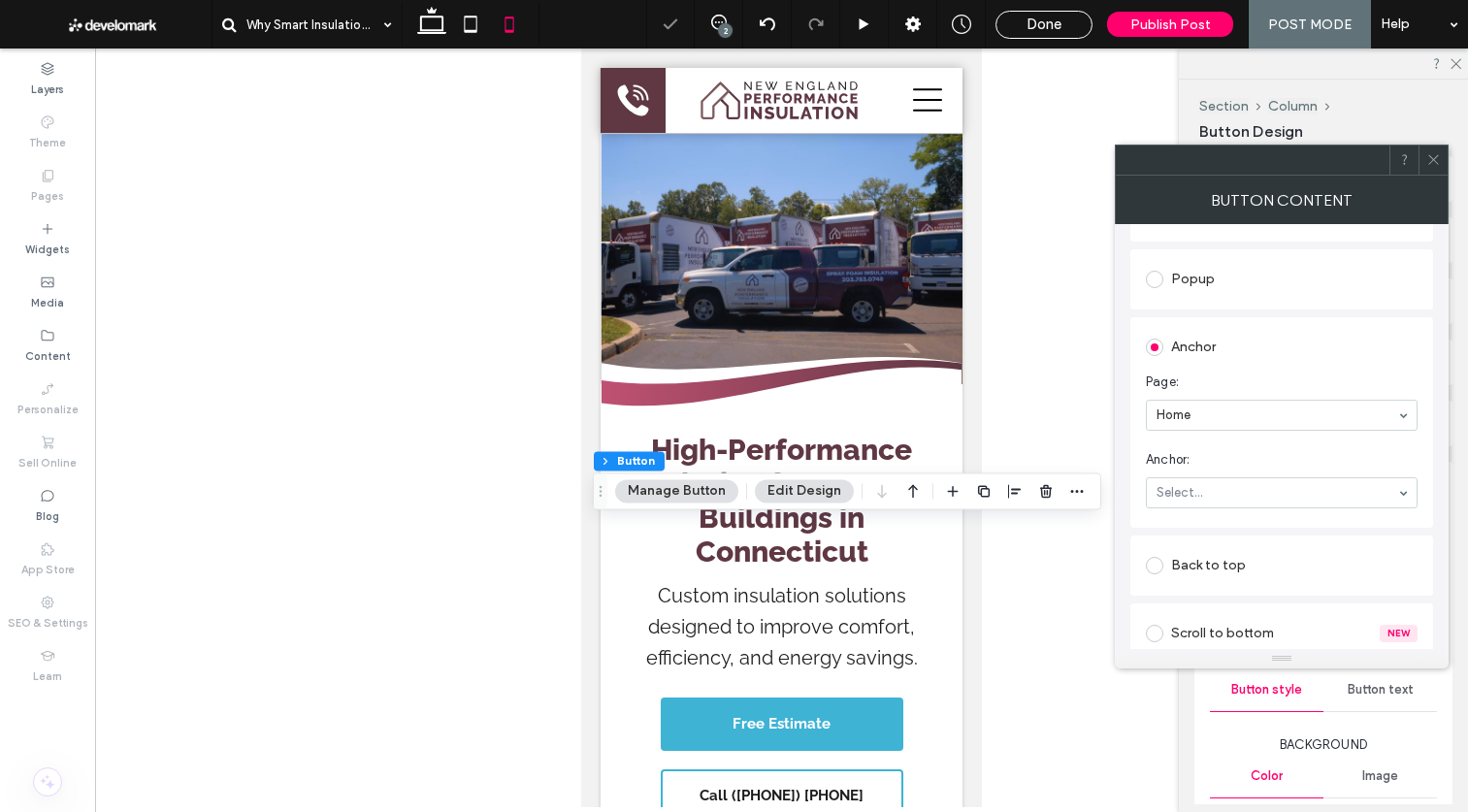 drag, startPoint x: 1209, startPoint y: 482, endPoint x: 1217, endPoint y: 503, distance: 22.472205 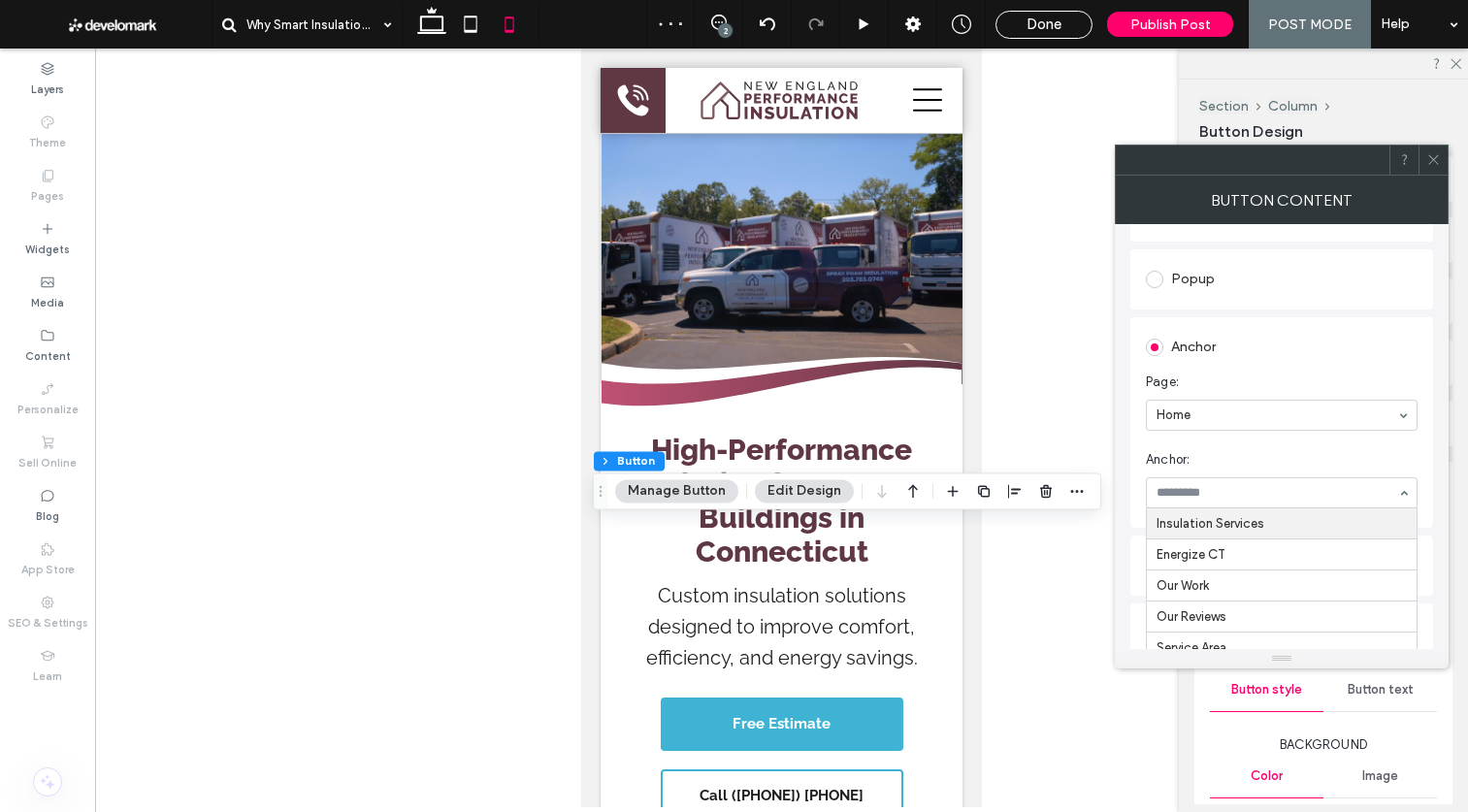 scroll, scrollTop: 159, scrollLeft: 0, axis: vertical 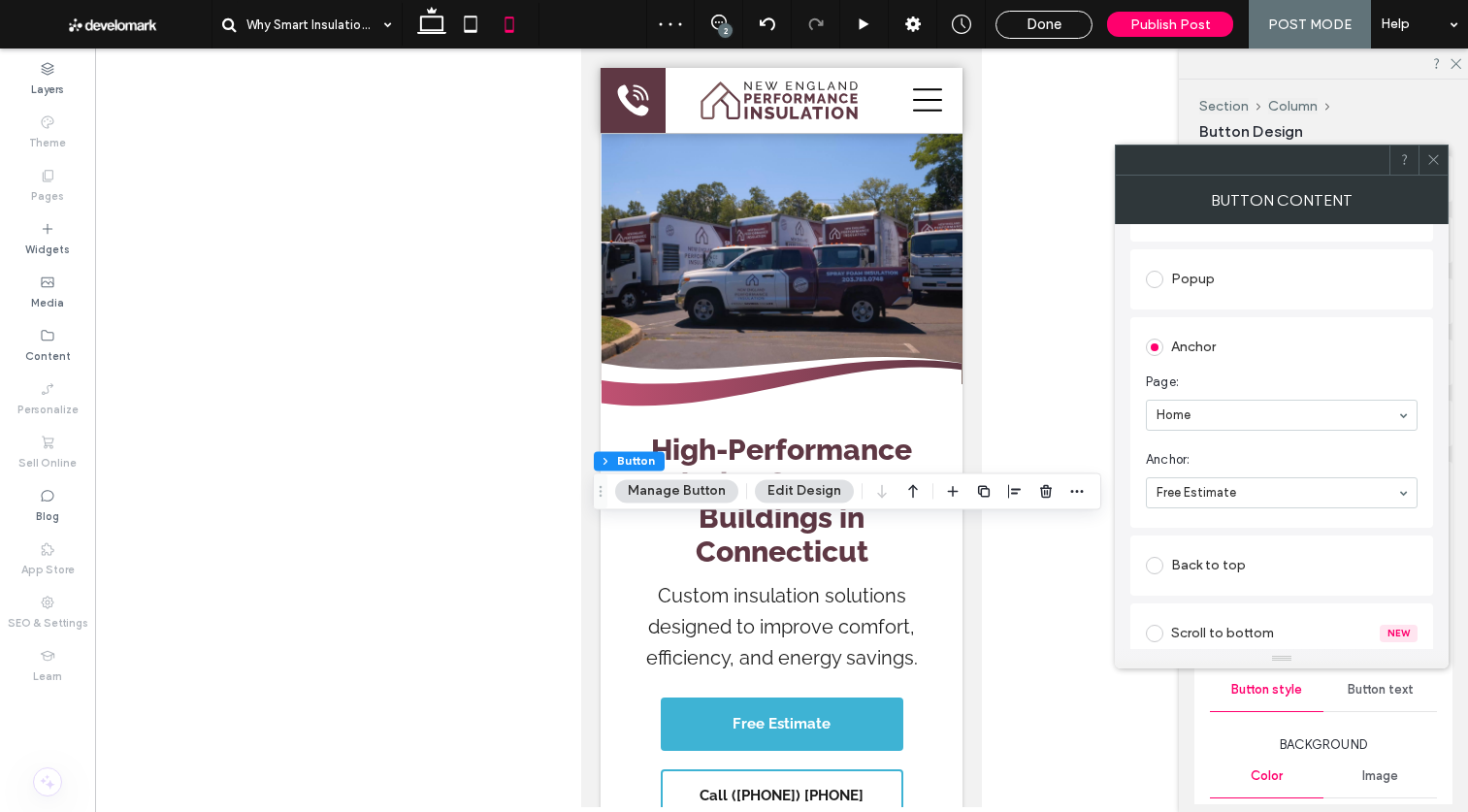click at bounding box center (1433, 160) 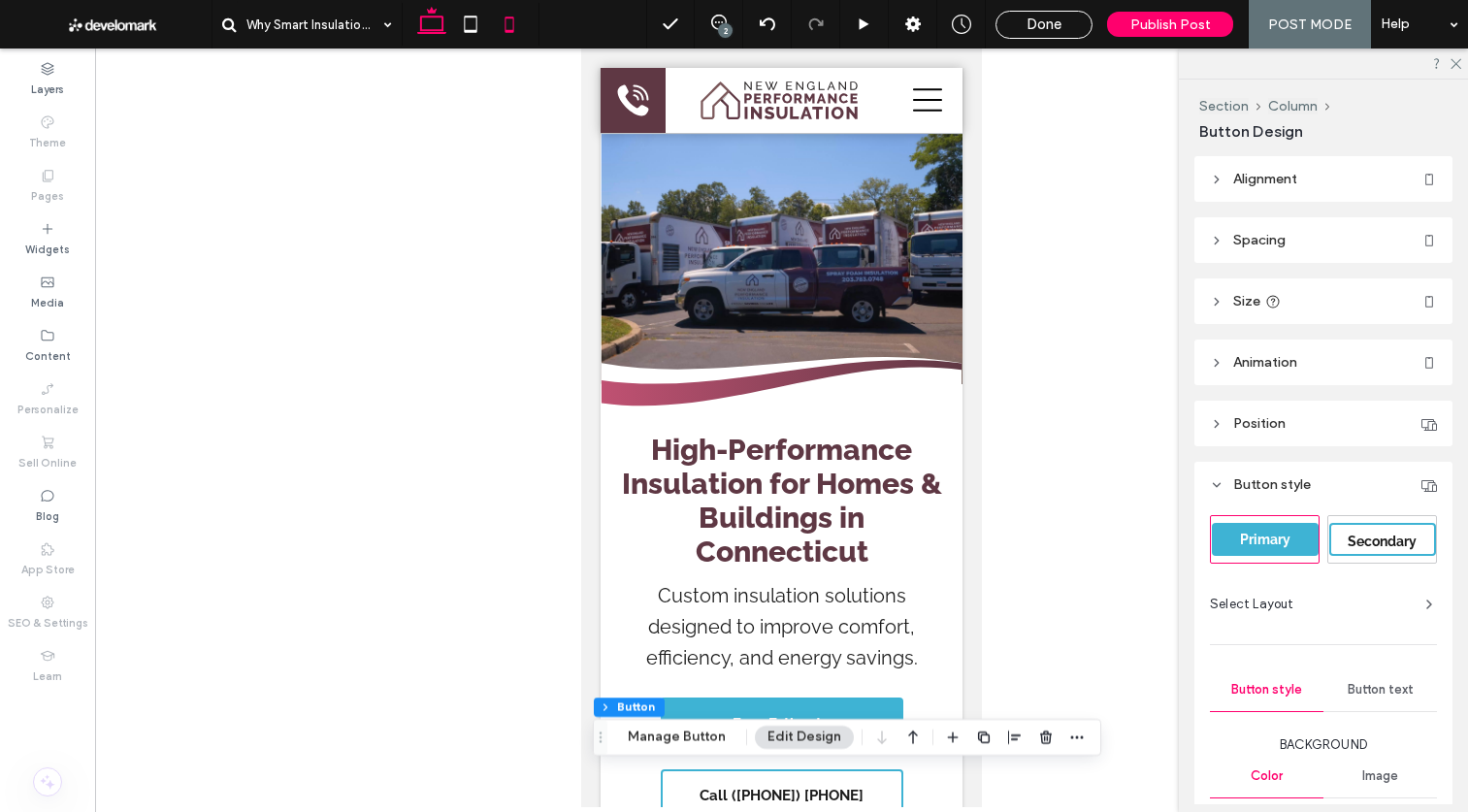 drag, startPoint x: 425, startPoint y: 11, endPoint x: 432, endPoint y: 27, distance: 17.464249 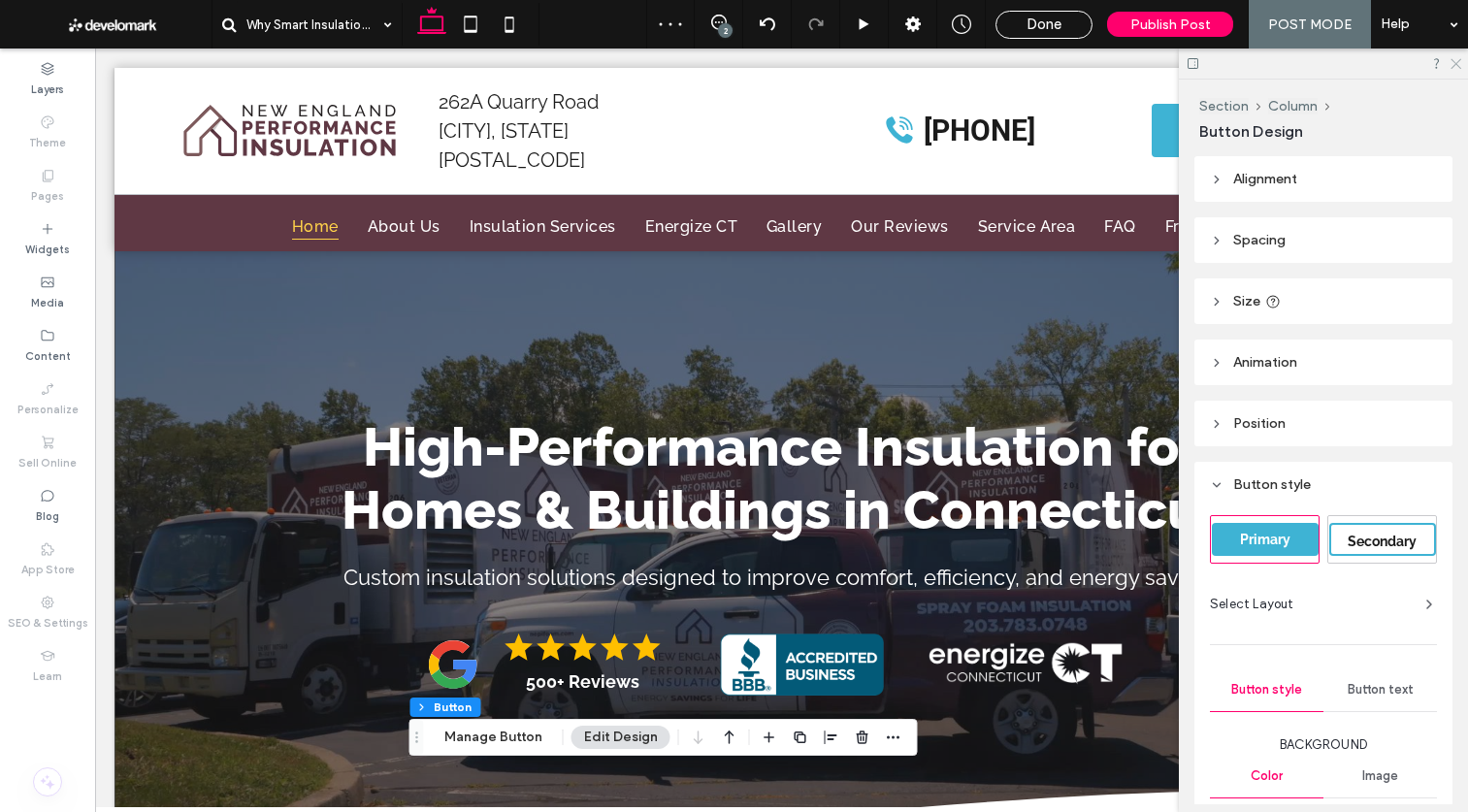 click 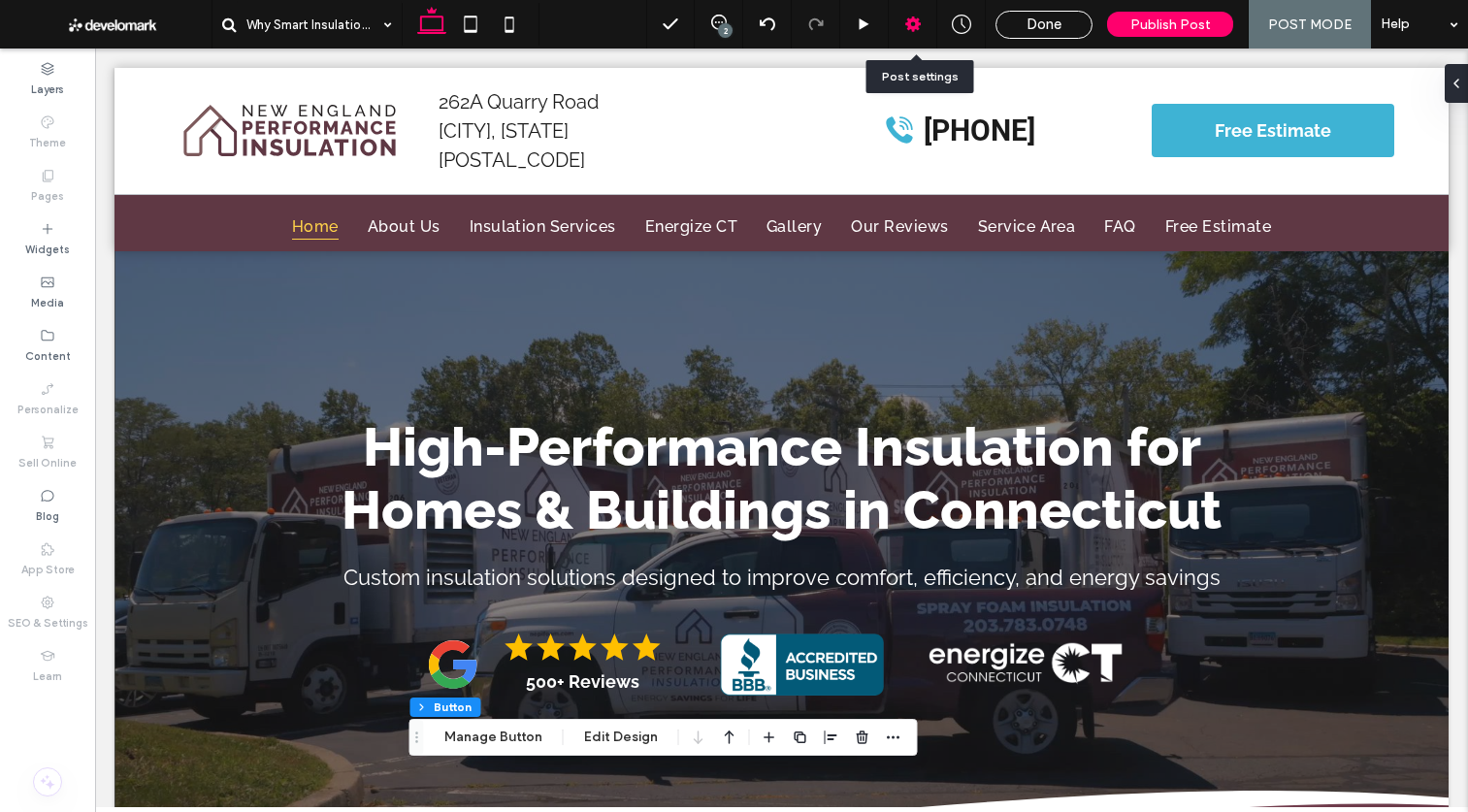 click at bounding box center (912, 24) 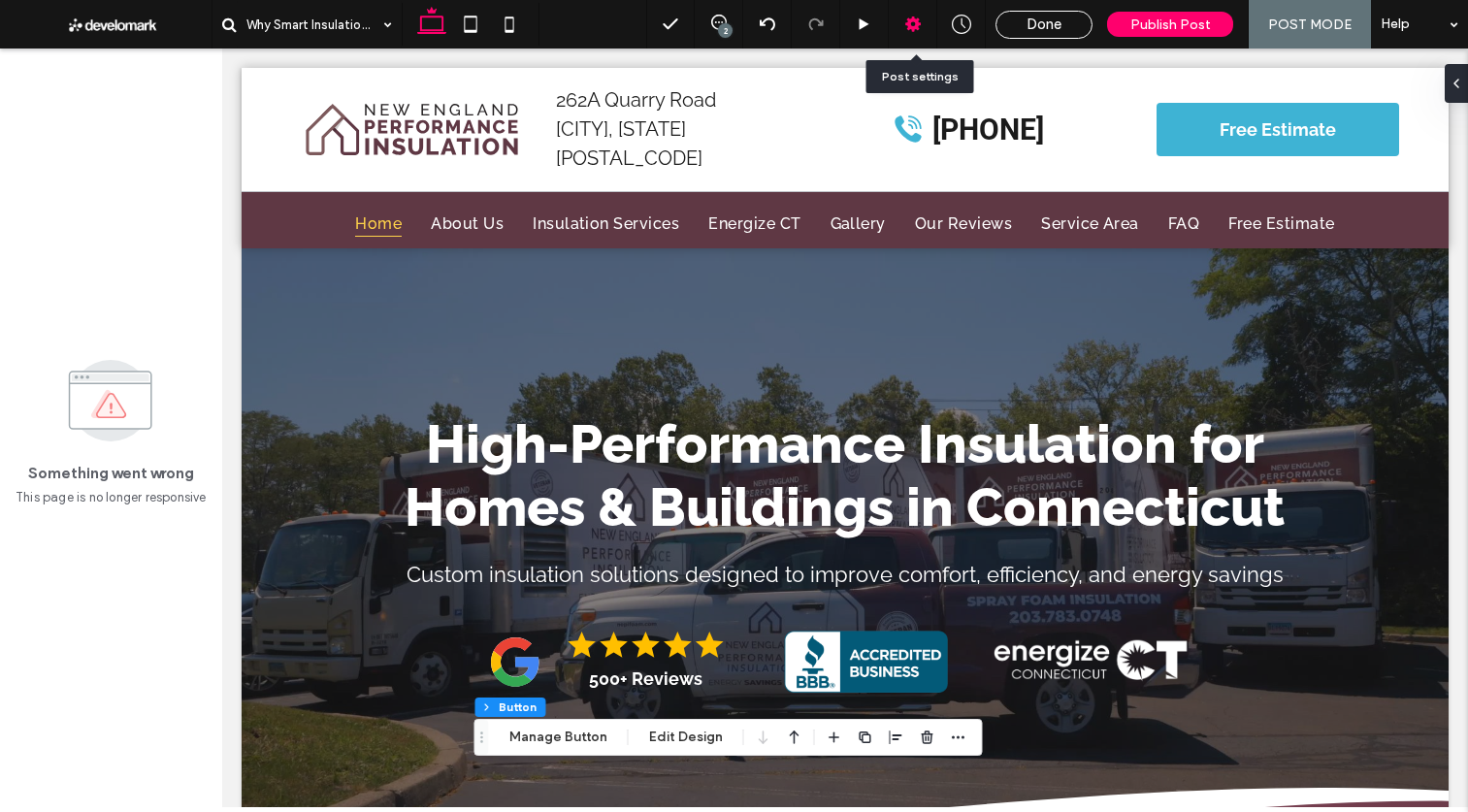 click 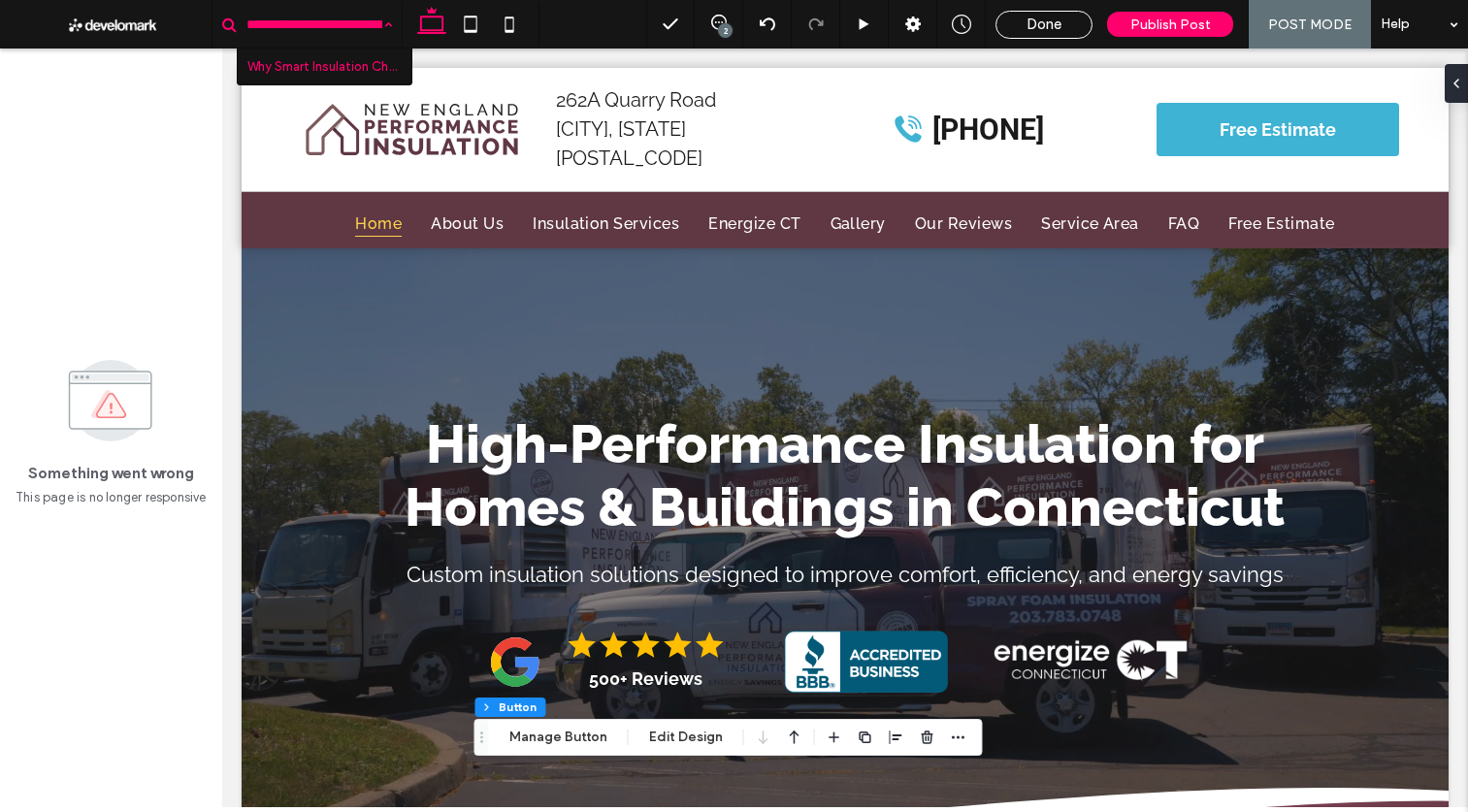 click at bounding box center [314, 24] 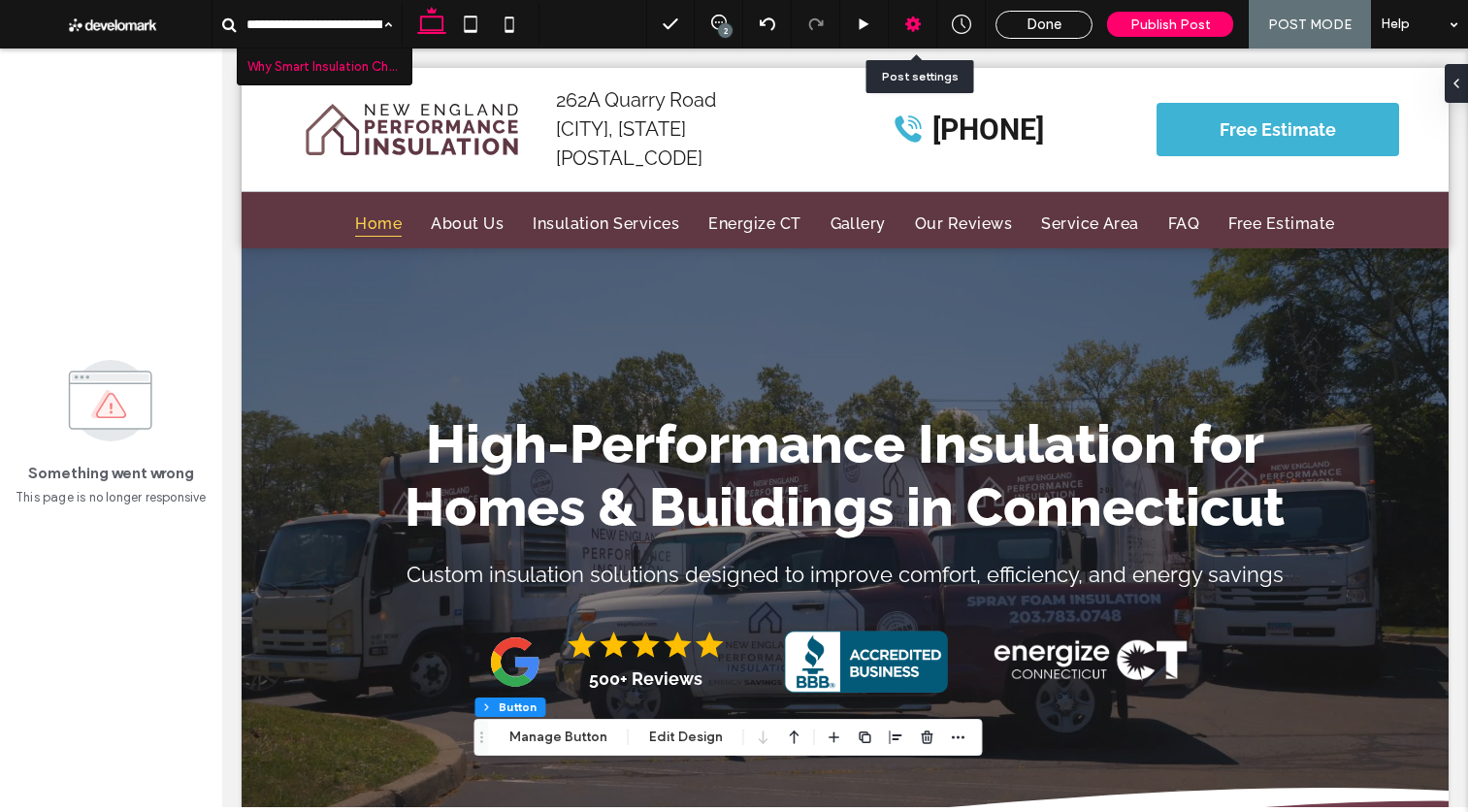 click 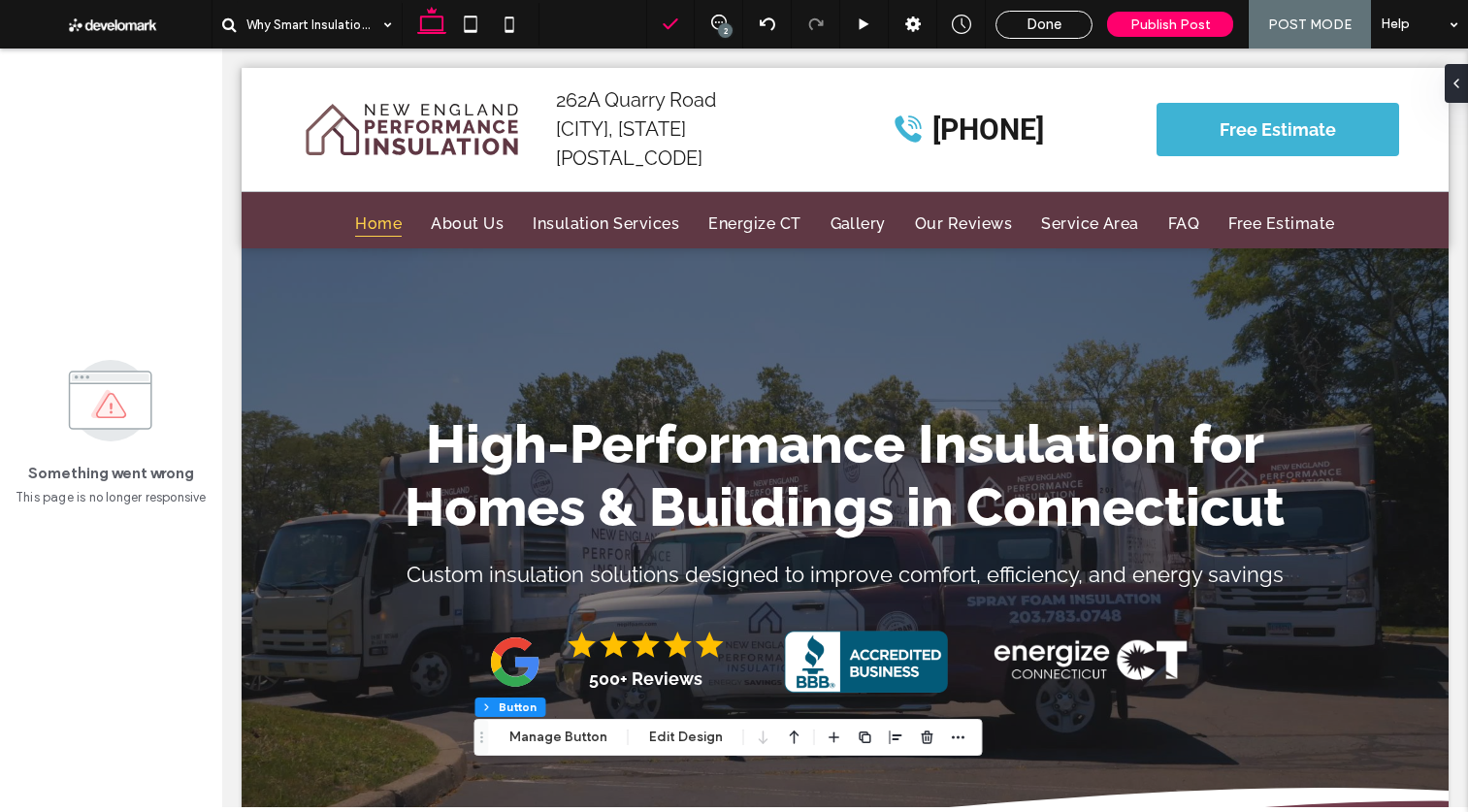 click at bounding box center (670, 24) 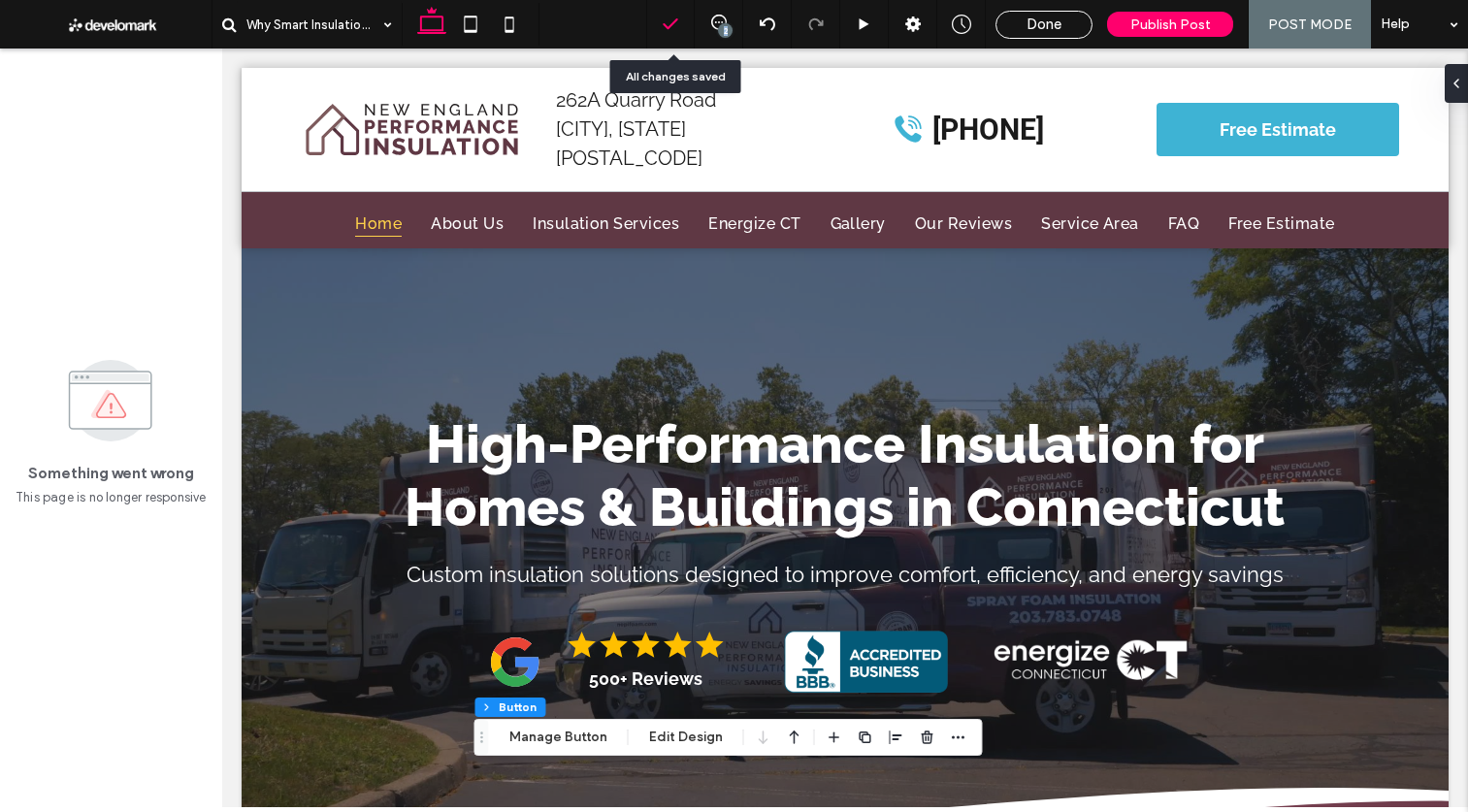 click at bounding box center [670, 24] 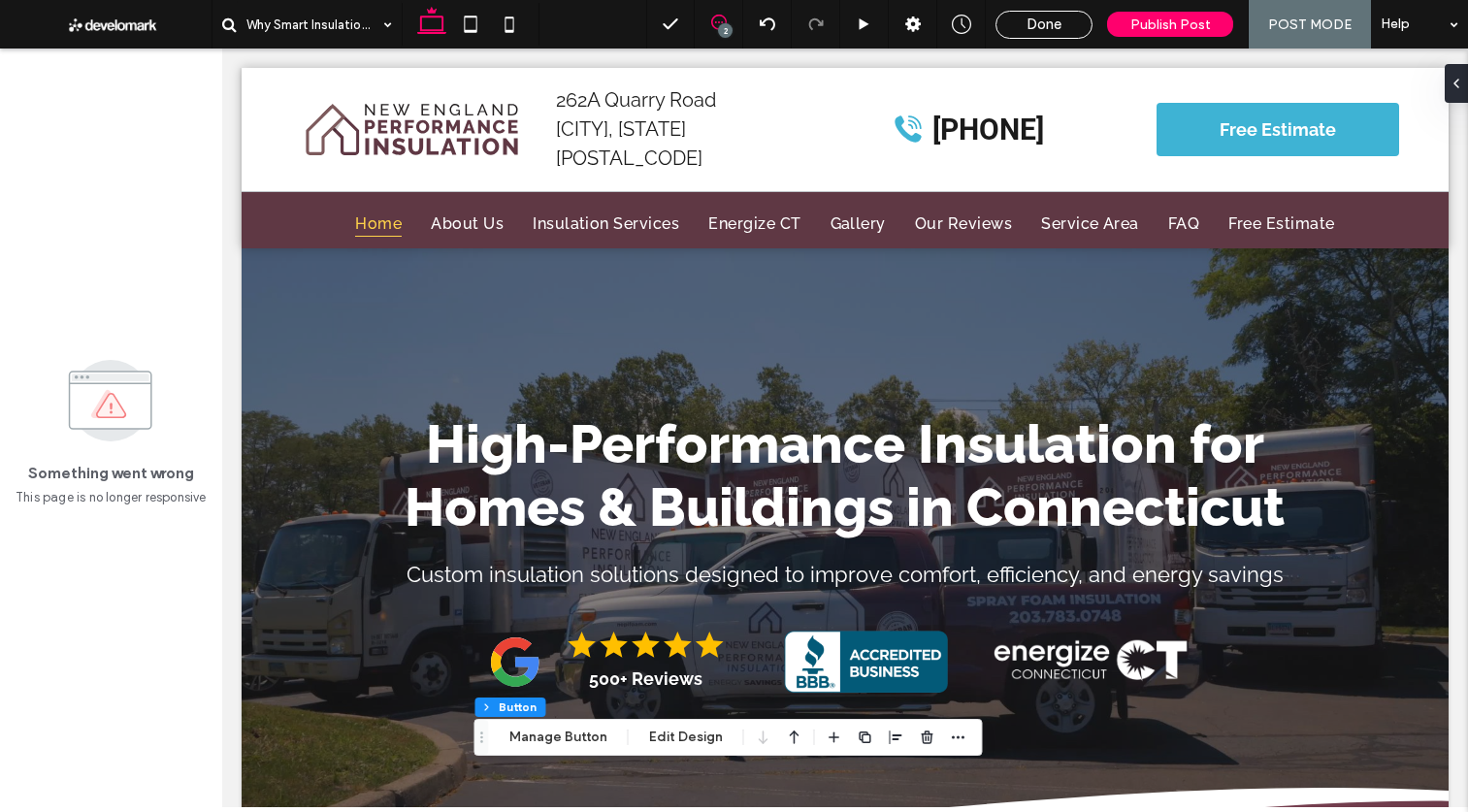 click at bounding box center [718, 22] 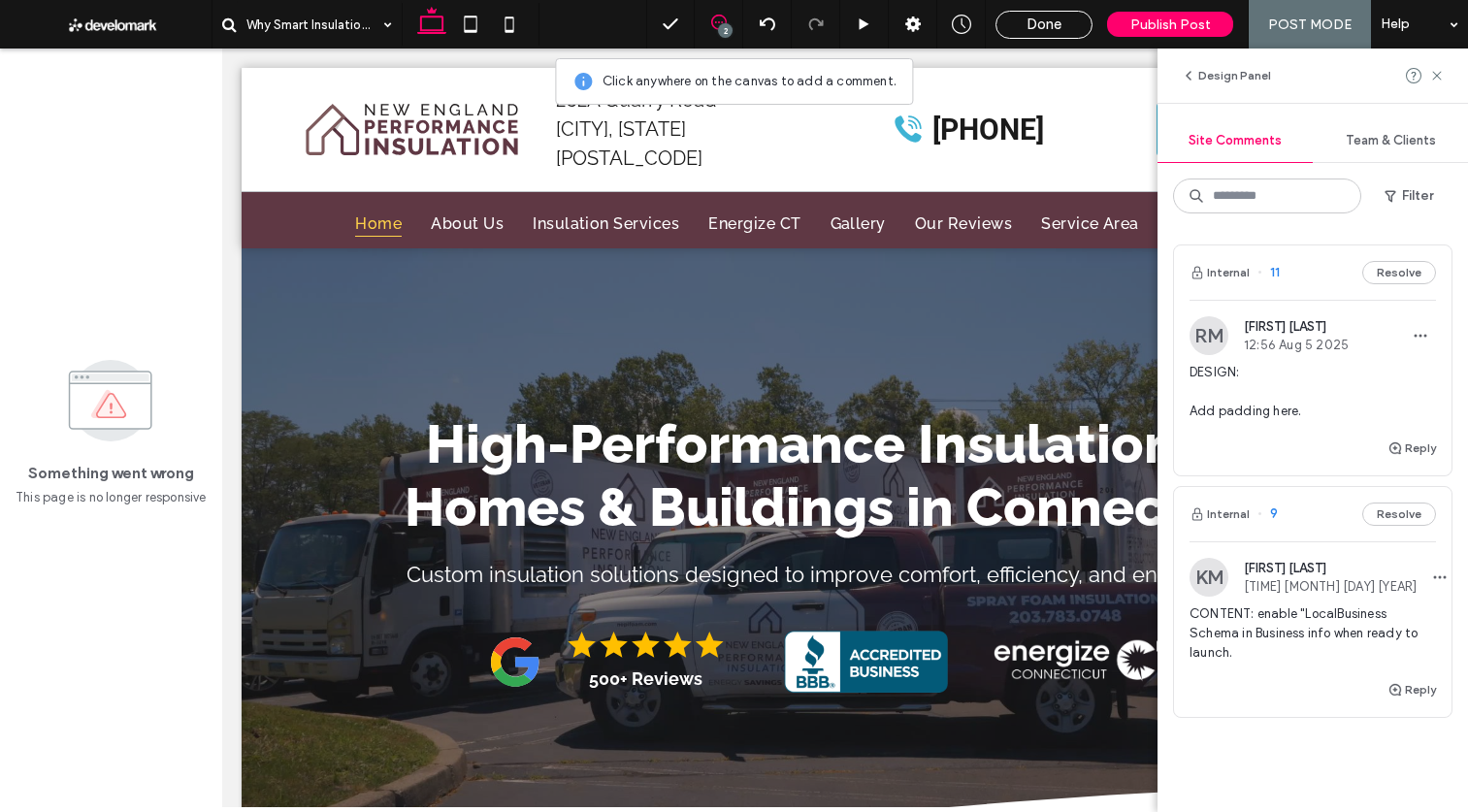 click at bounding box center [718, 22] 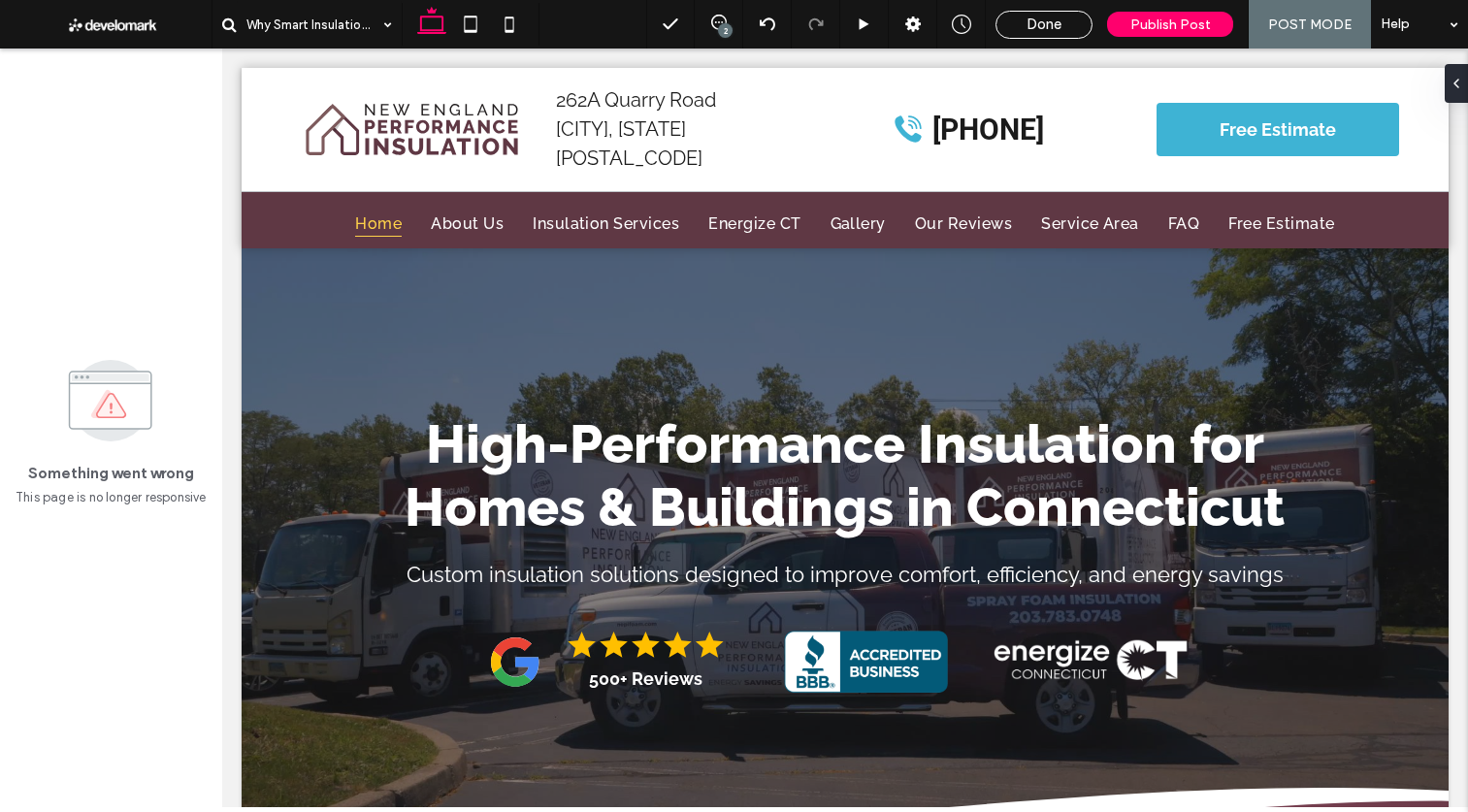 click on "2" at bounding box center (725, 30) 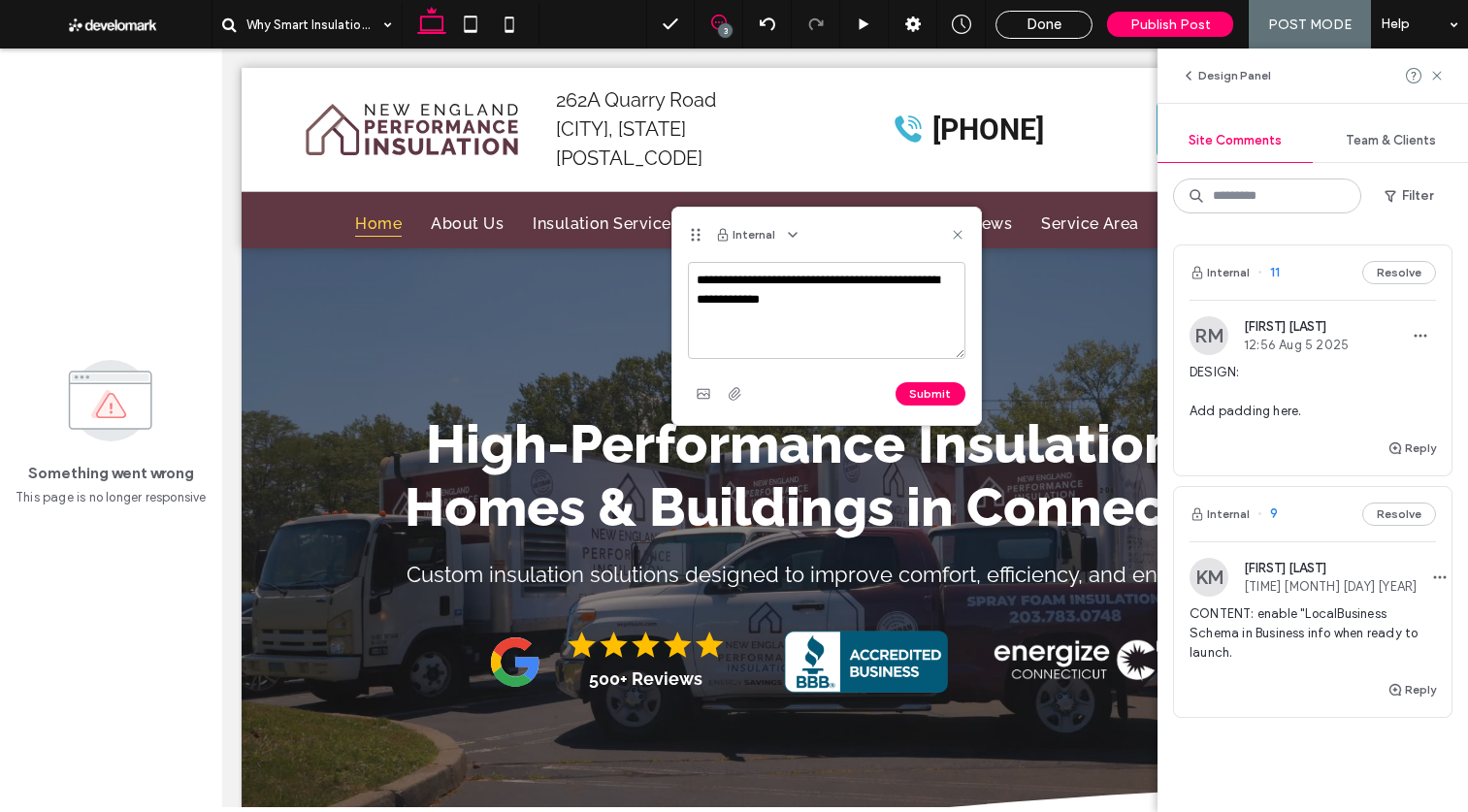 type on "**********" 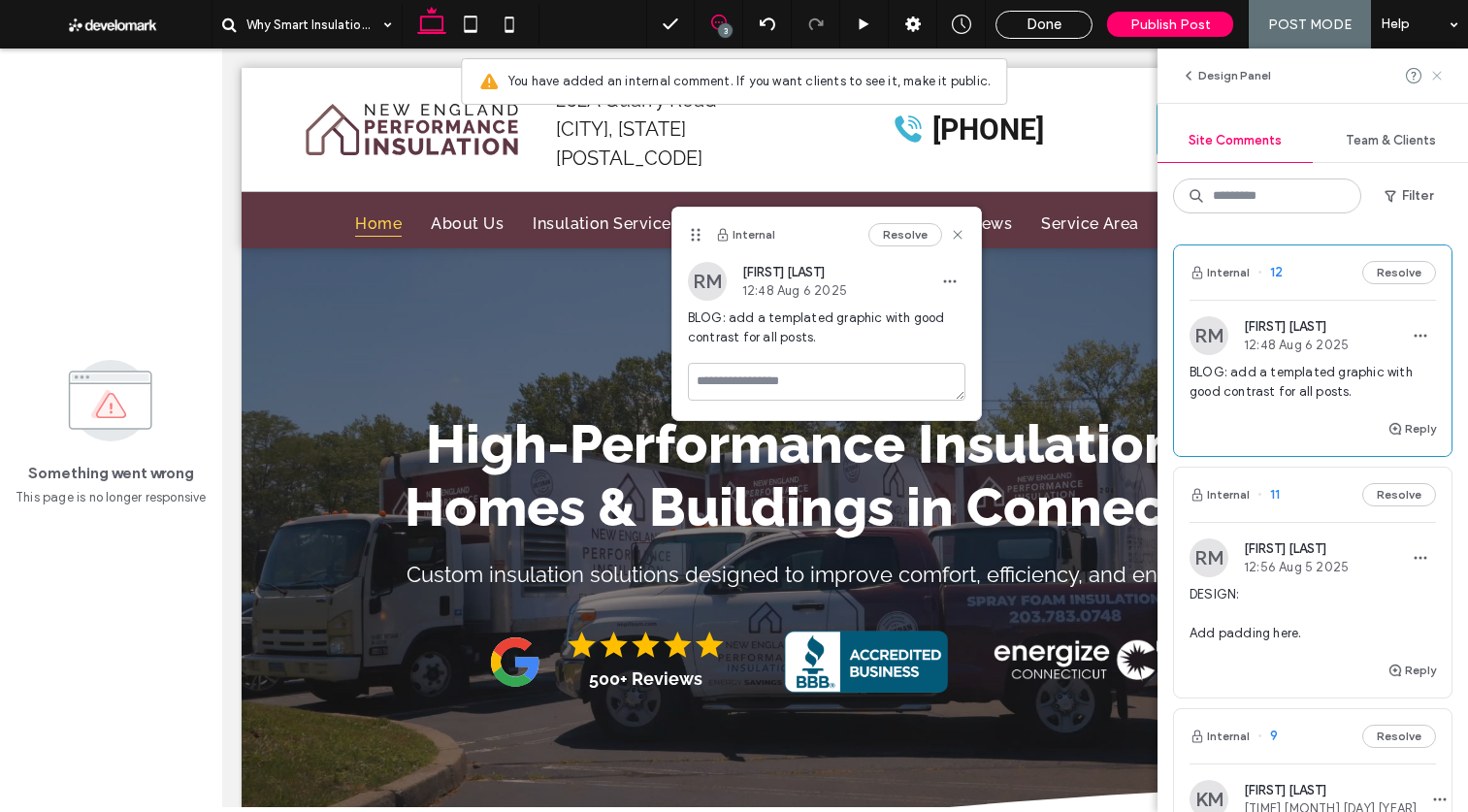 click 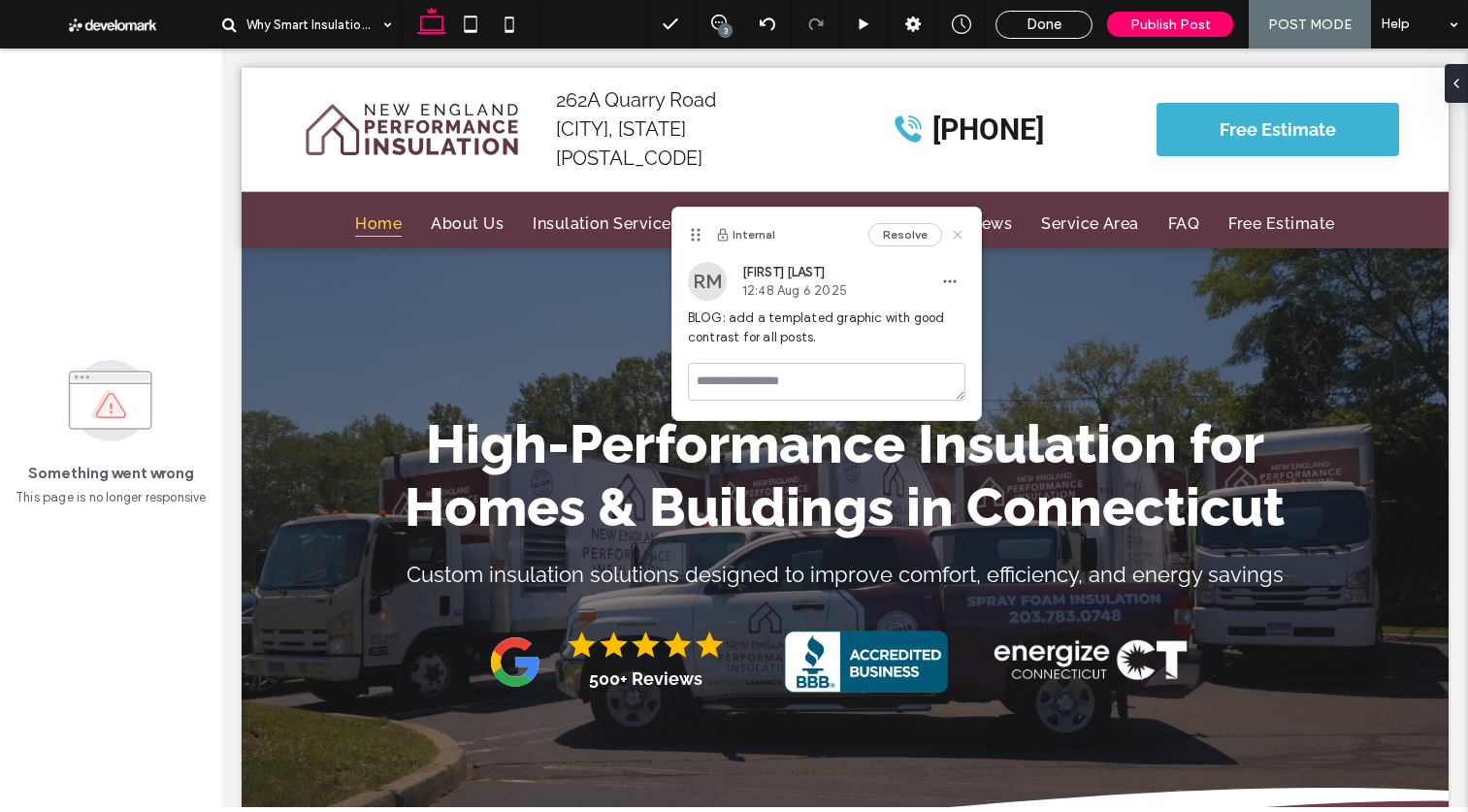 click 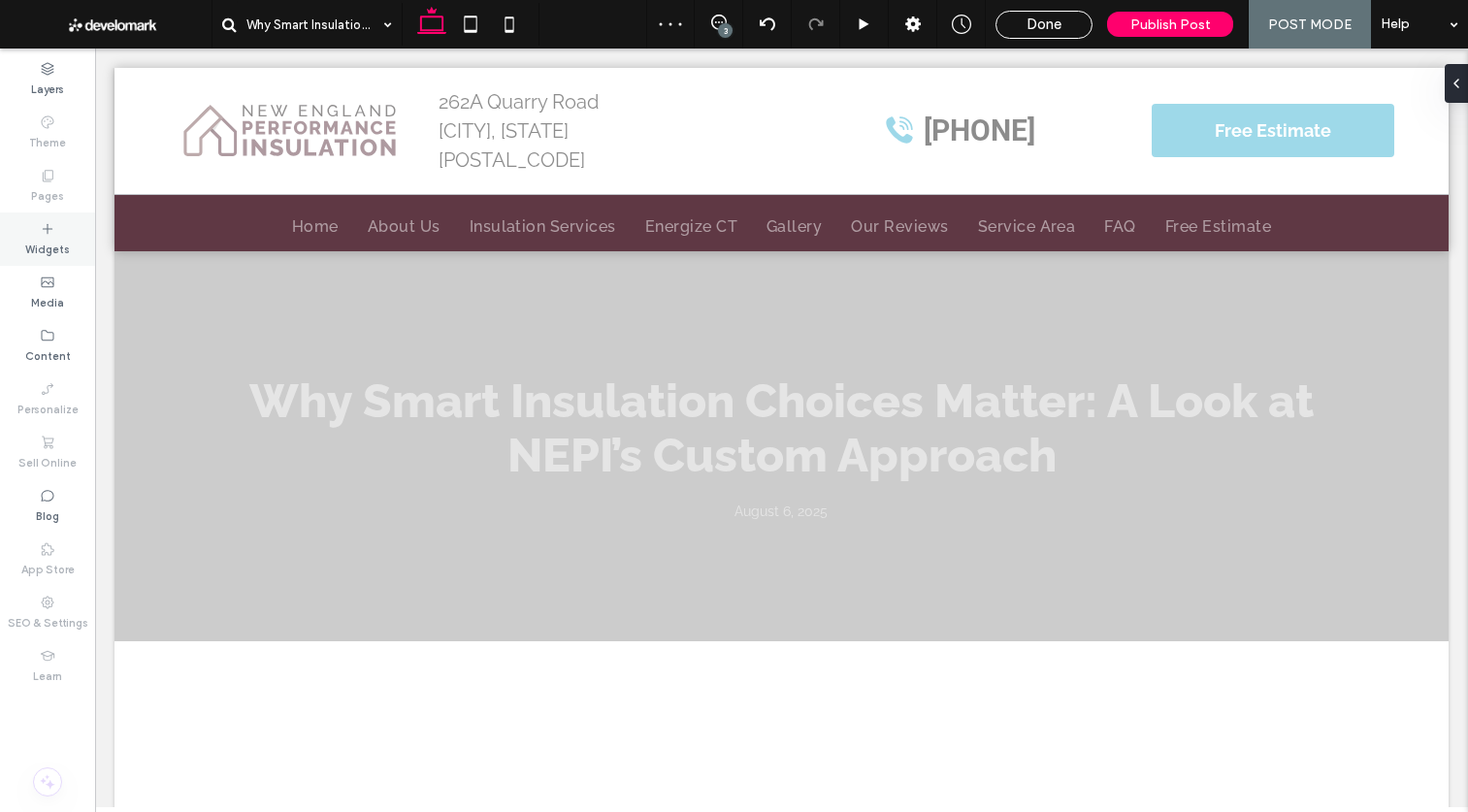 scroll, scrollTop: 0, scrollLeft: 0, axis: both 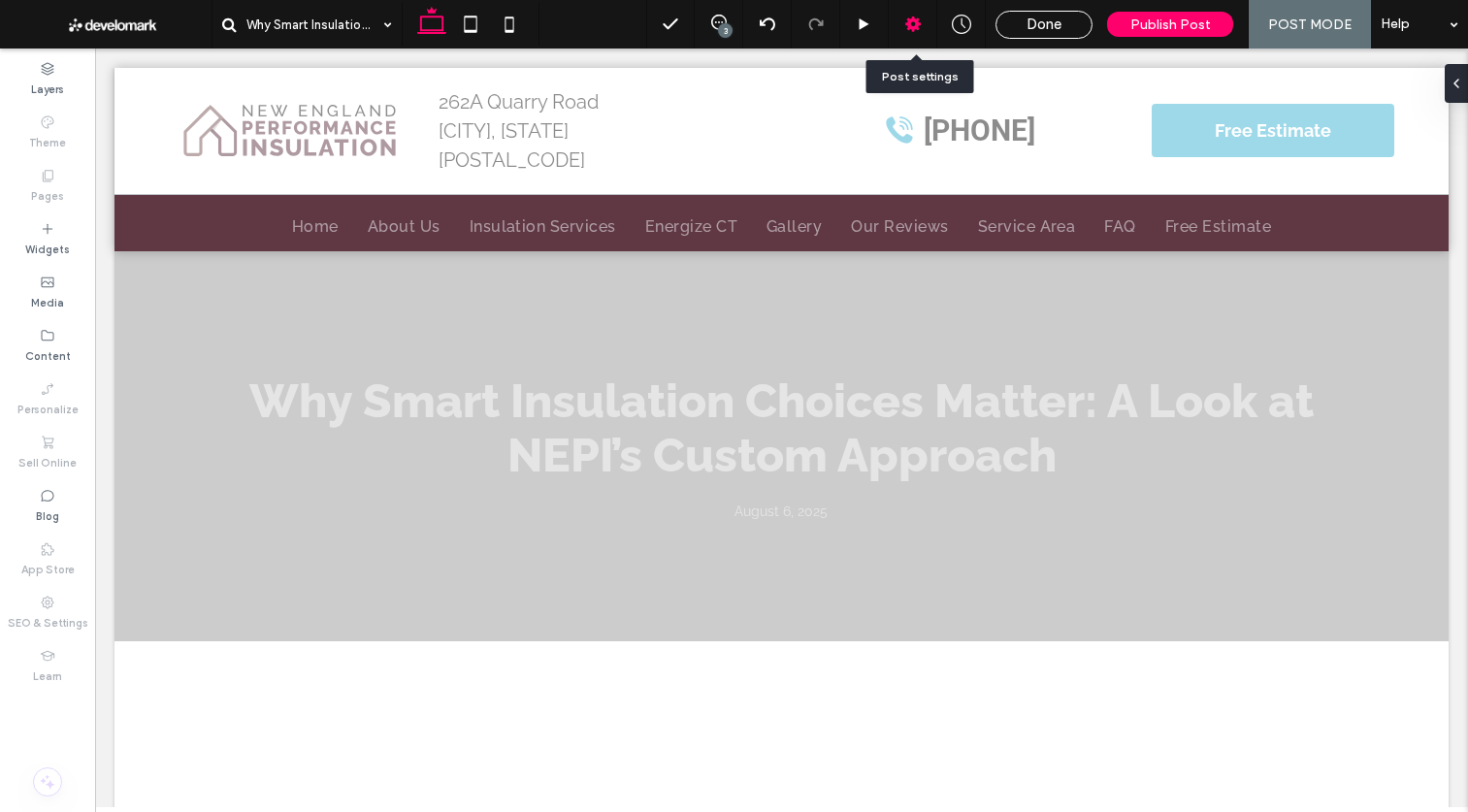 click 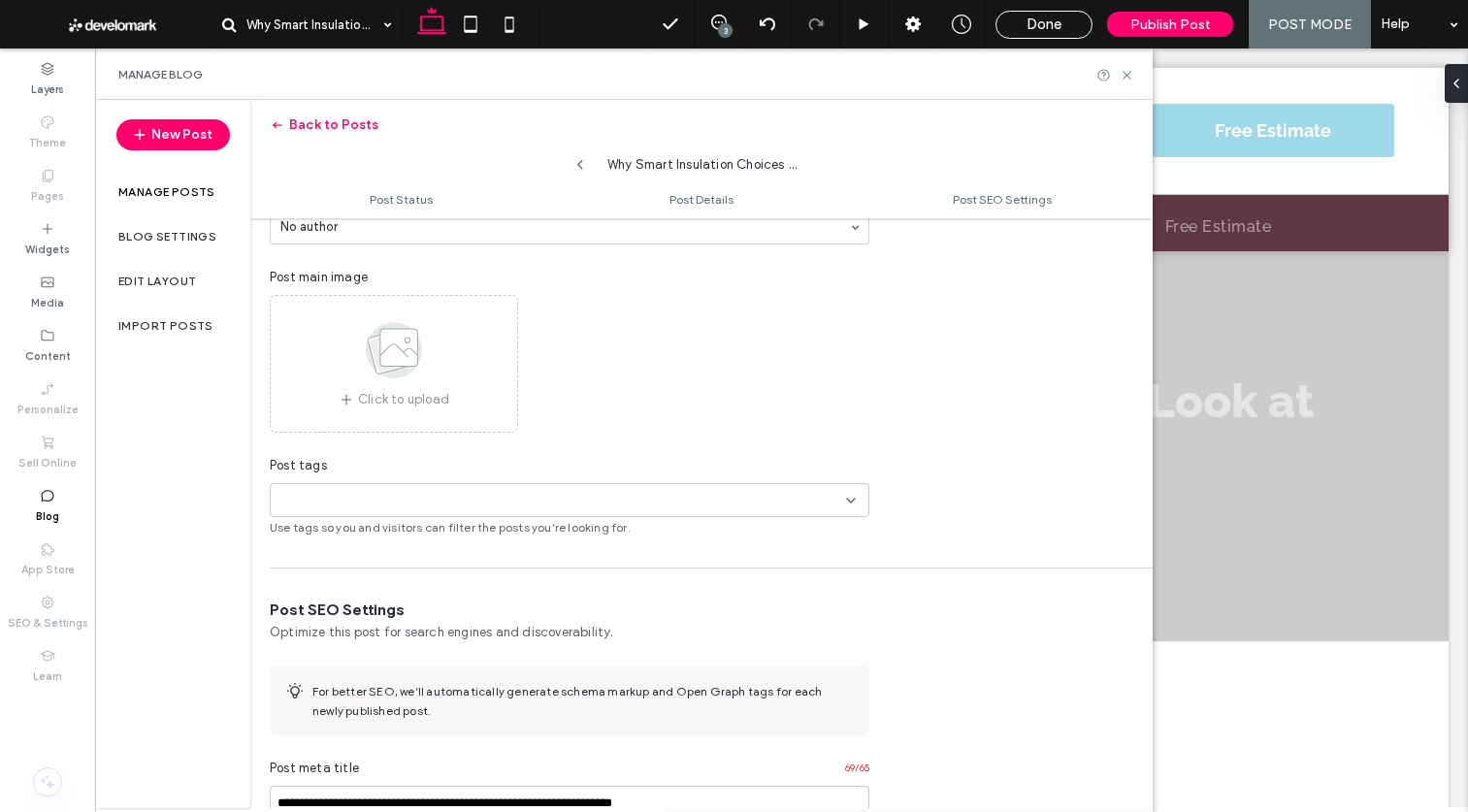 scroll, scrollTop: 509, scrollLeft: 0, axis: vertical 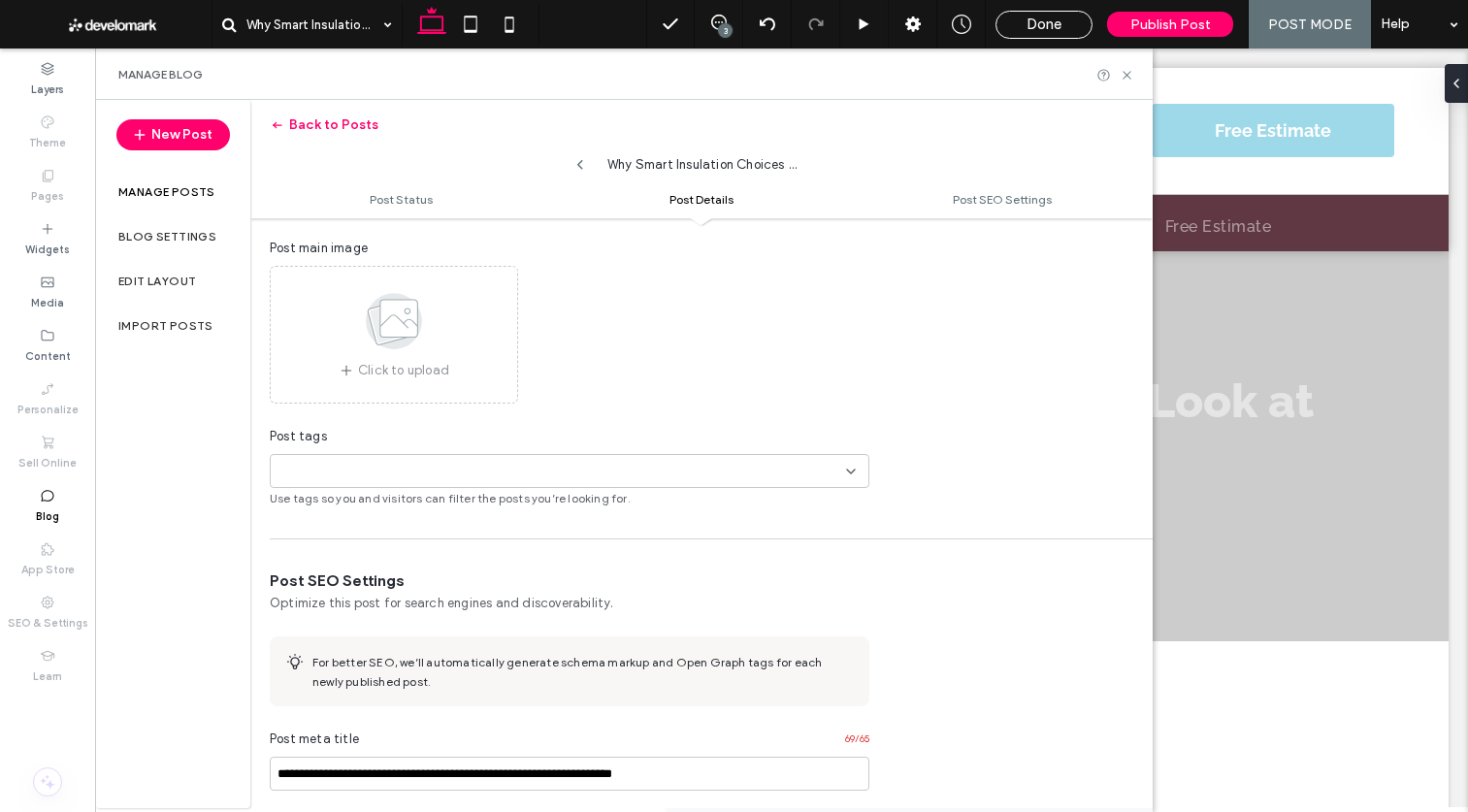 click at bounding box center [345, 471] 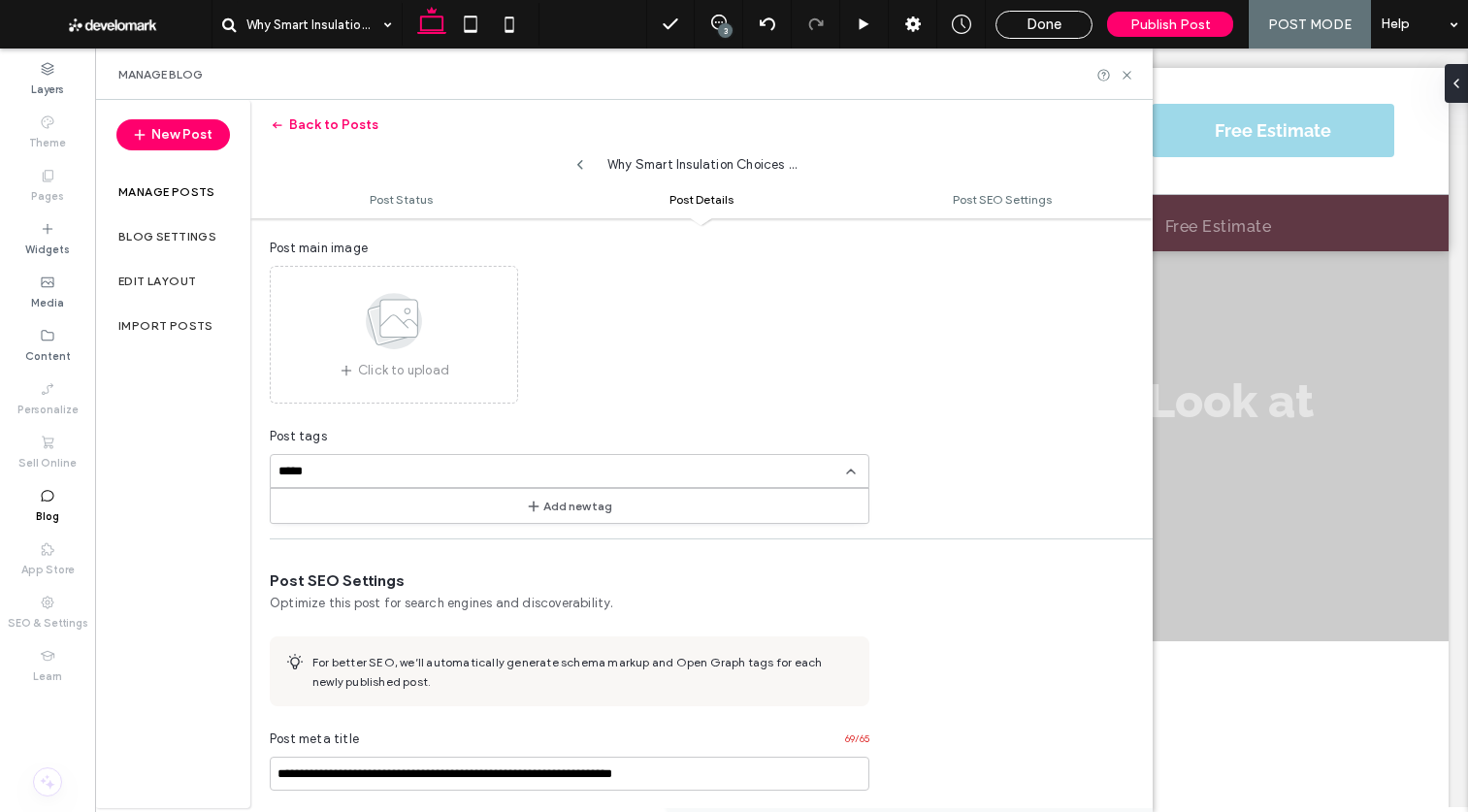 type on "*****" 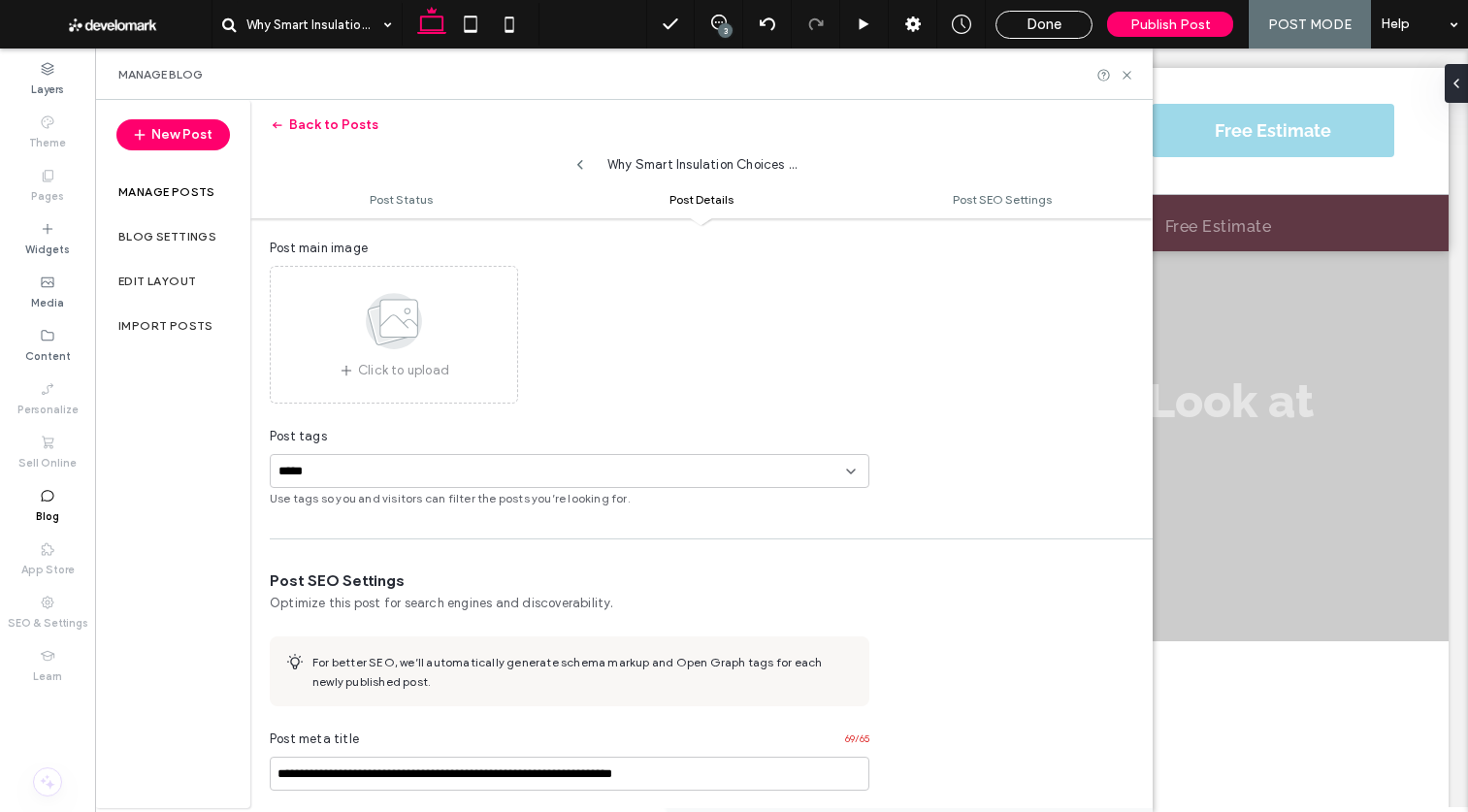 click on "**********" at bounding box center [701, 552] 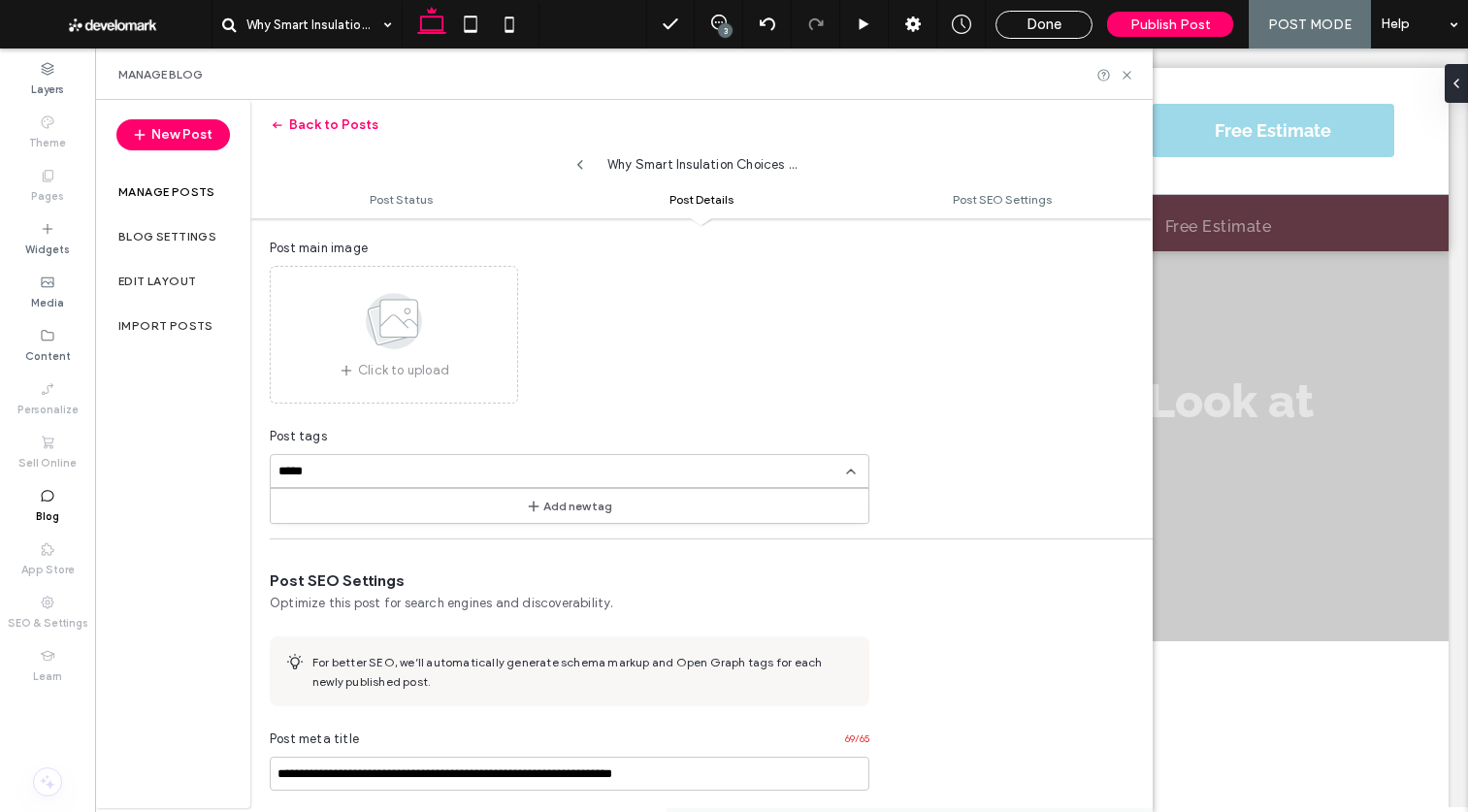 click on "+0 +0 *****" at bounding box center (562, 471) 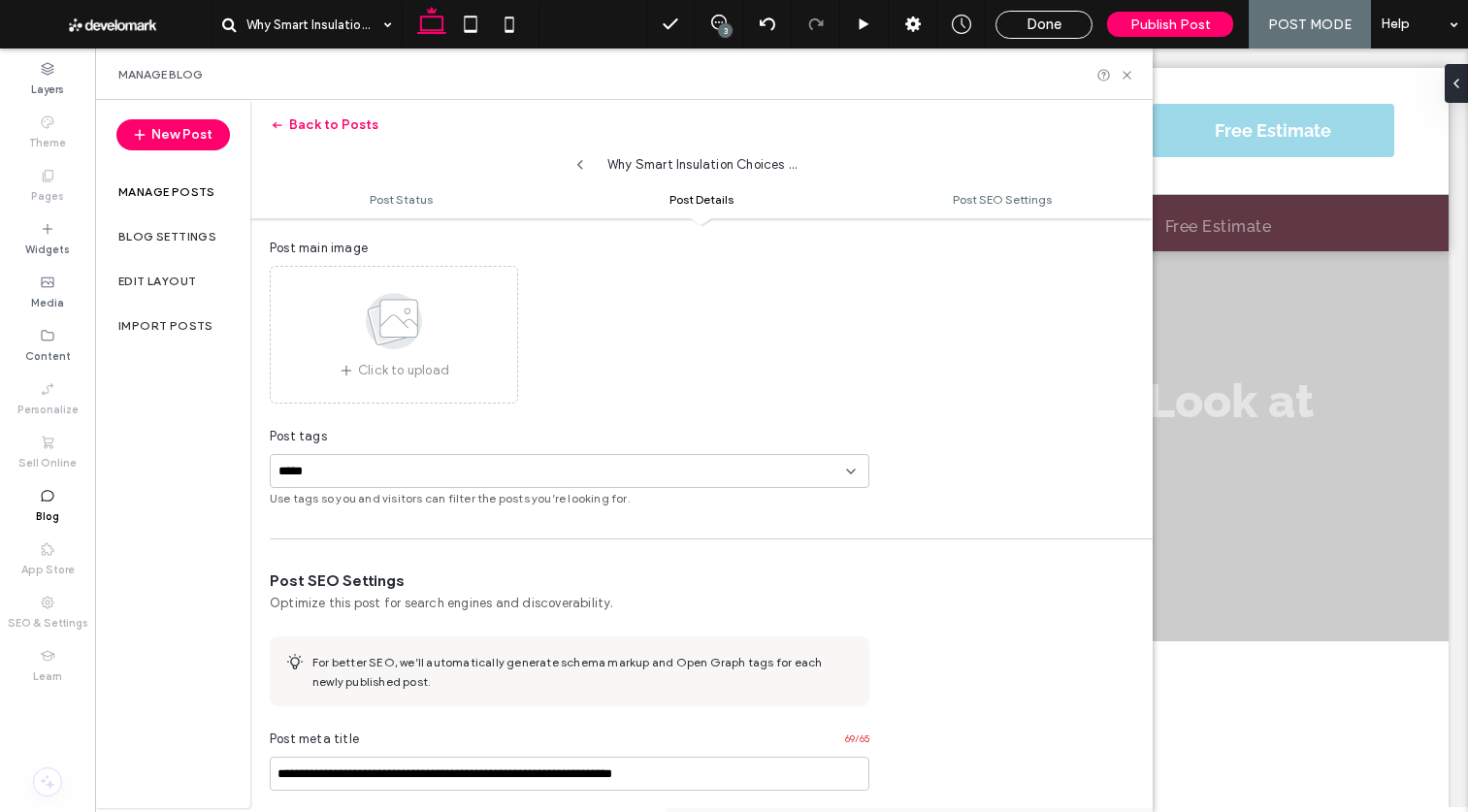 click on "Post tags +0 +0 ***** Use tags so you and visitors can filter the posts you’re looking for." at bounding box center (570, 467) 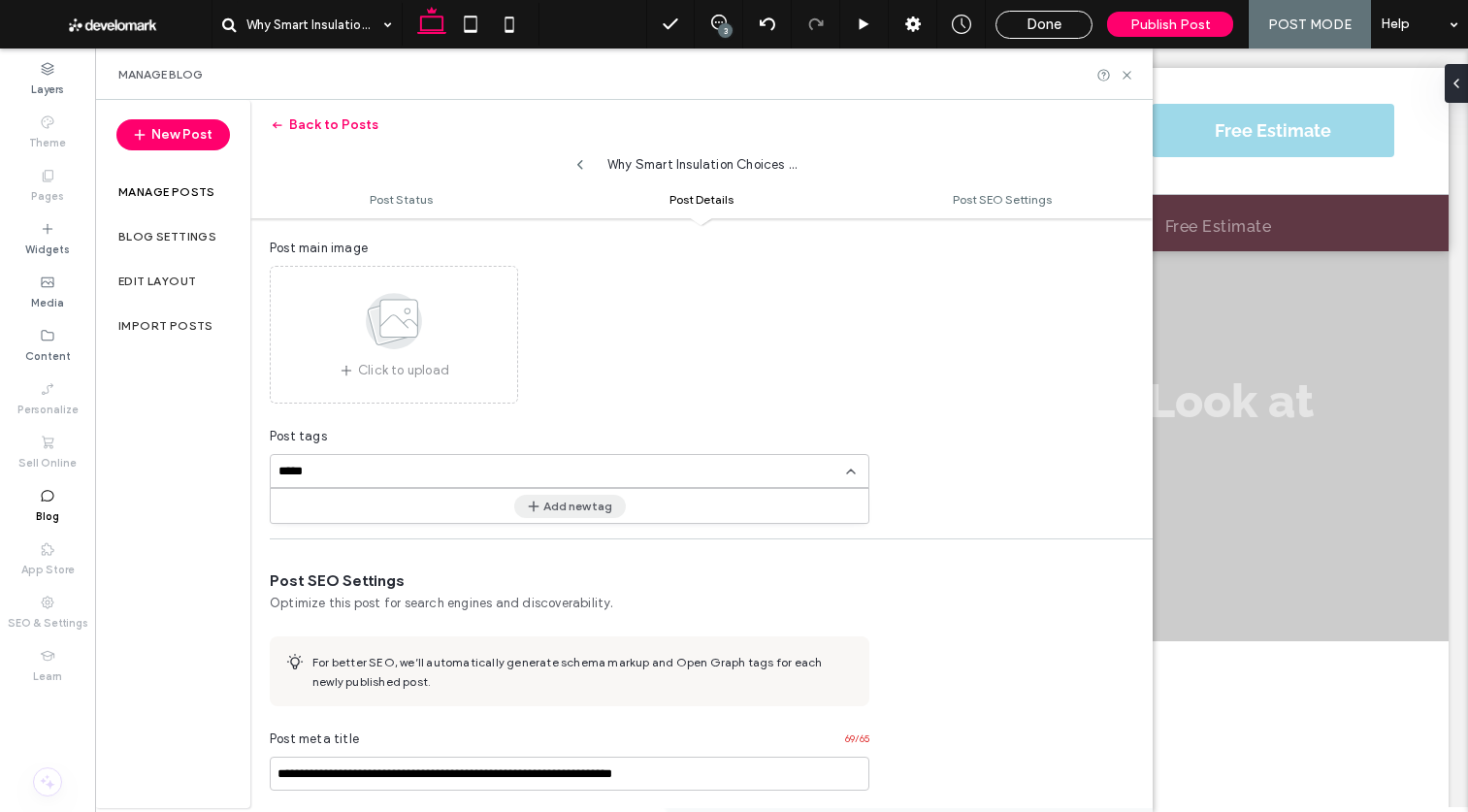 click on "Add new tag" at bounding box center [570, 506] 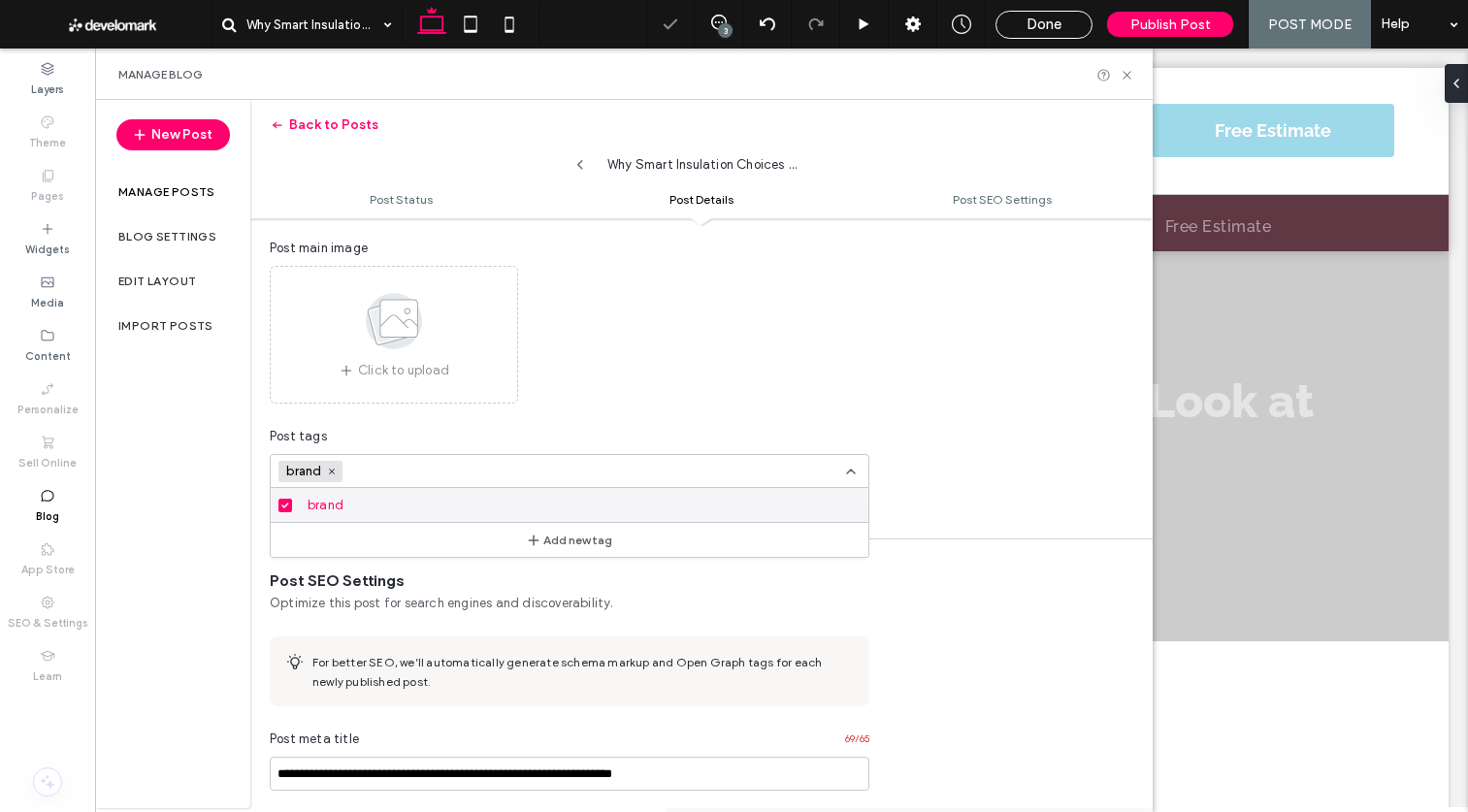 click on "brand +0 brand +0" at bounding box center (562, 471) 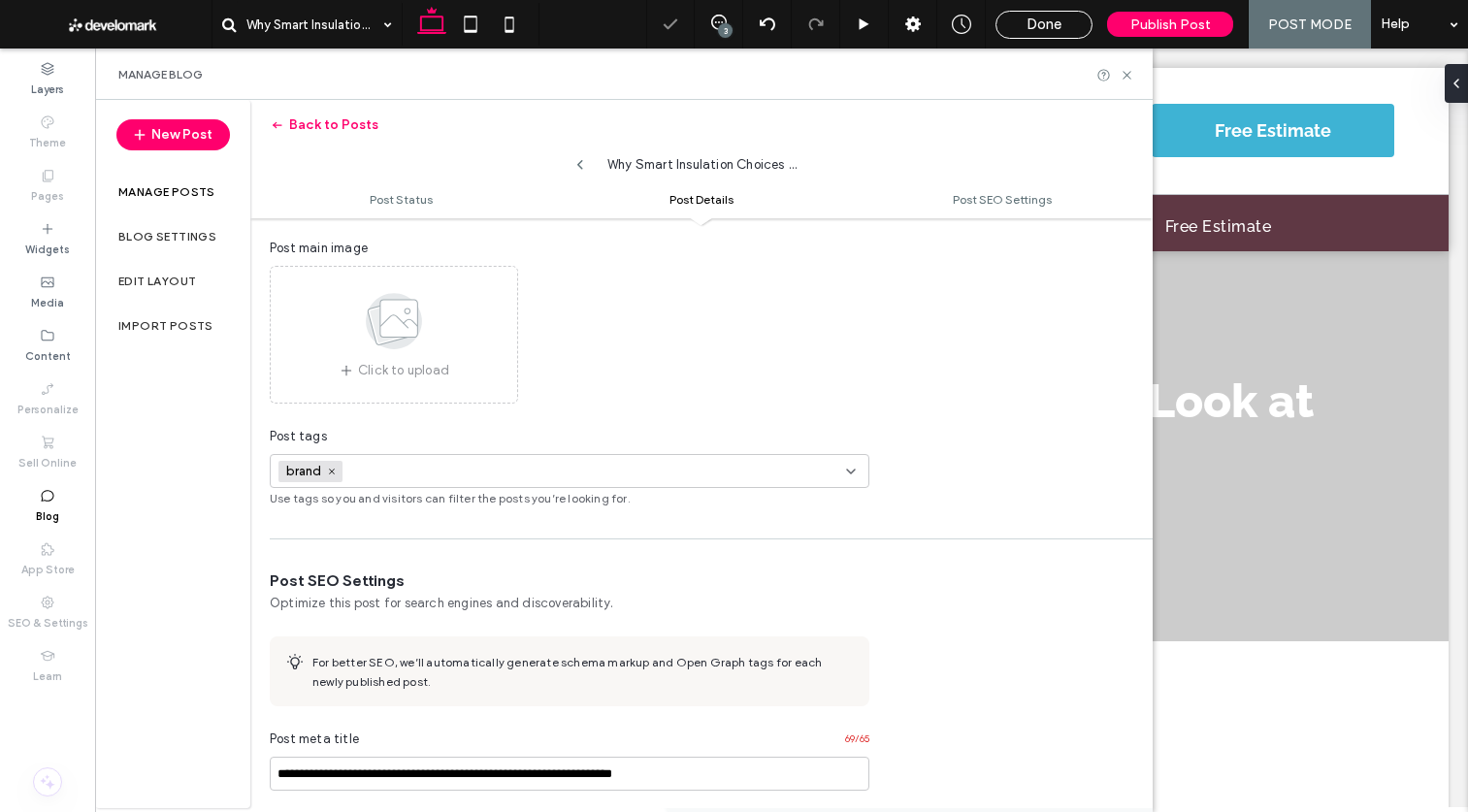scroll, scrollTop: 0, scrollLeft: 0, axis: both 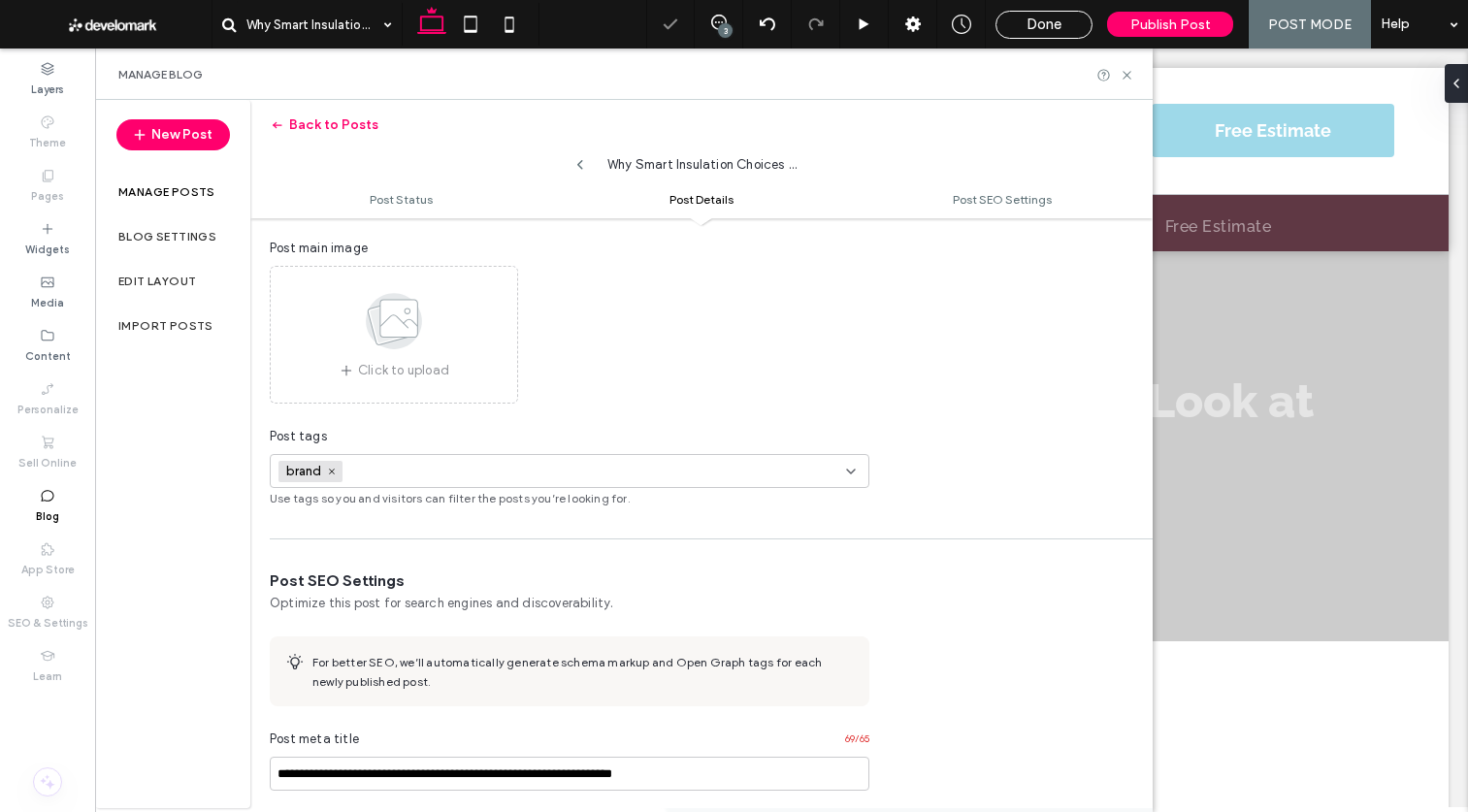 click at bounding box center [417, 471] 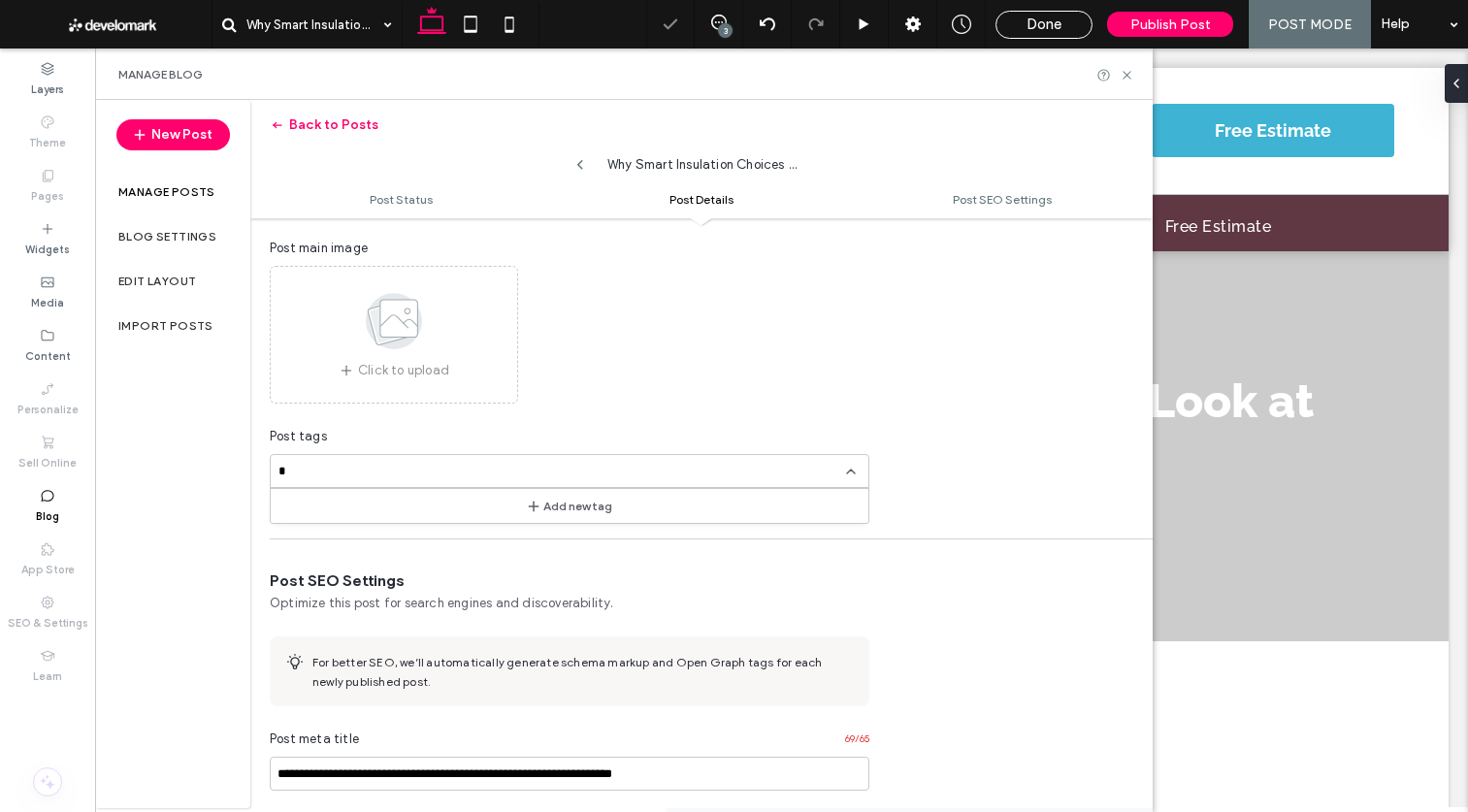 scroll, scrollTop: 0, scrollLeft: 0, axis: both 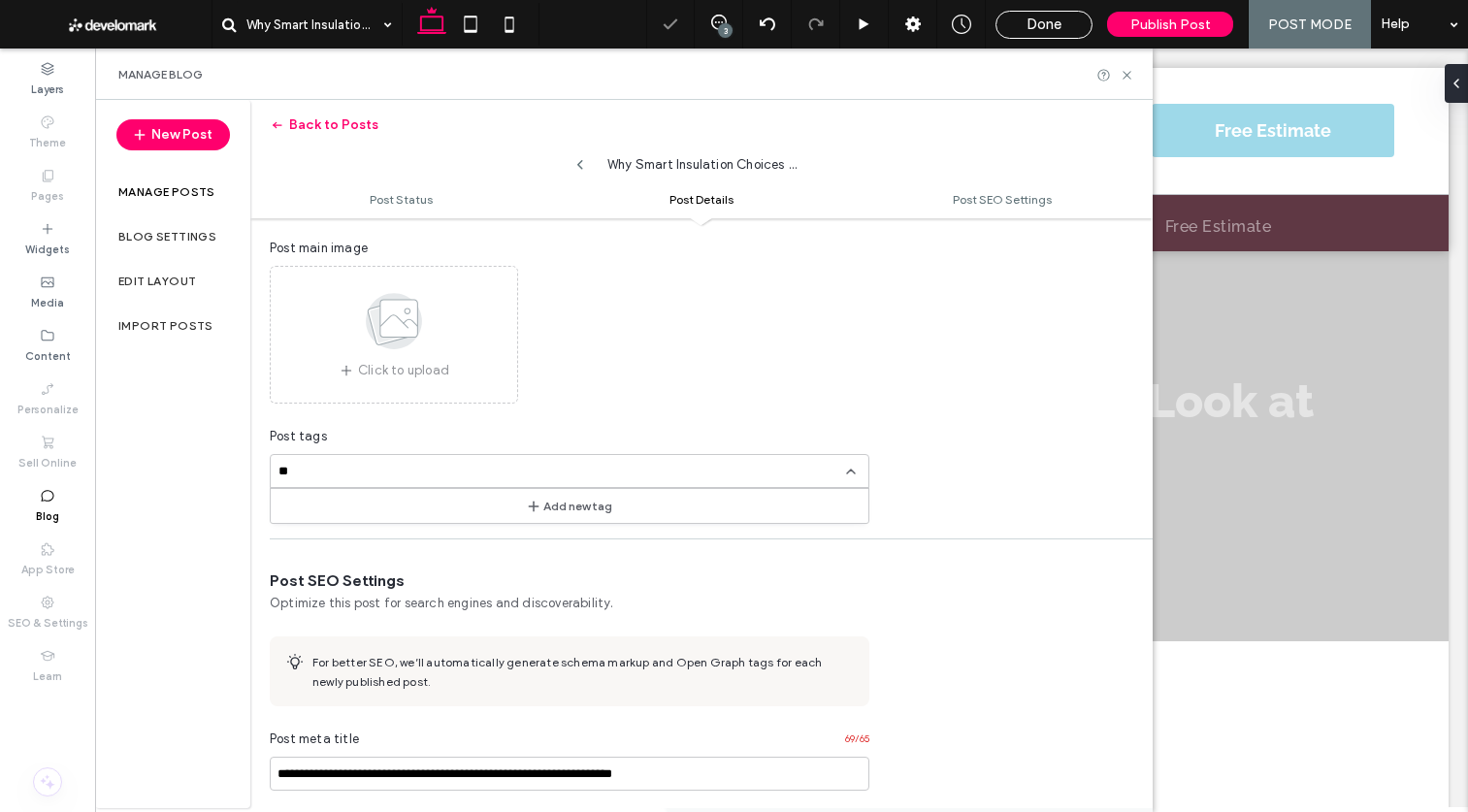 type on "***" 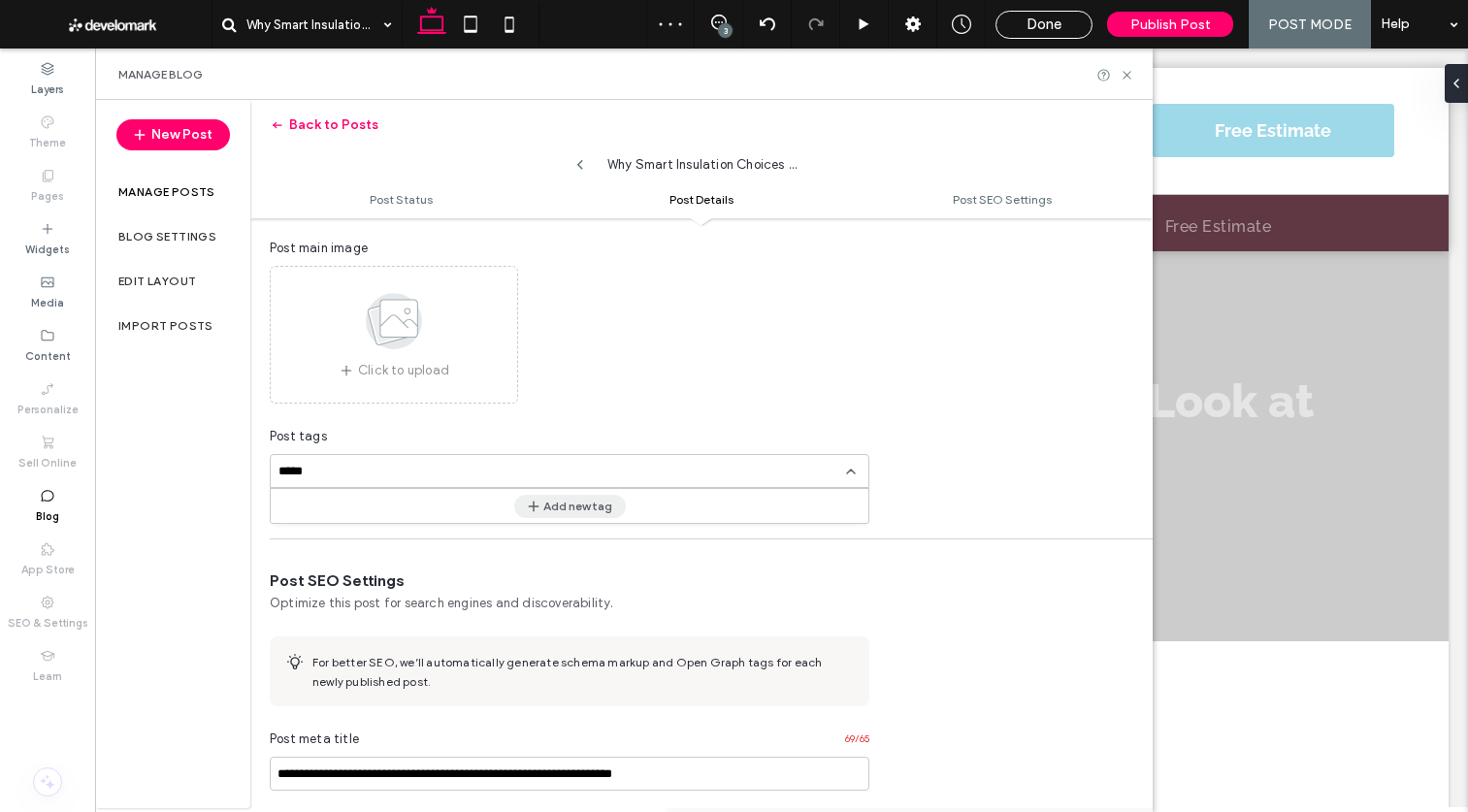type on "*****" 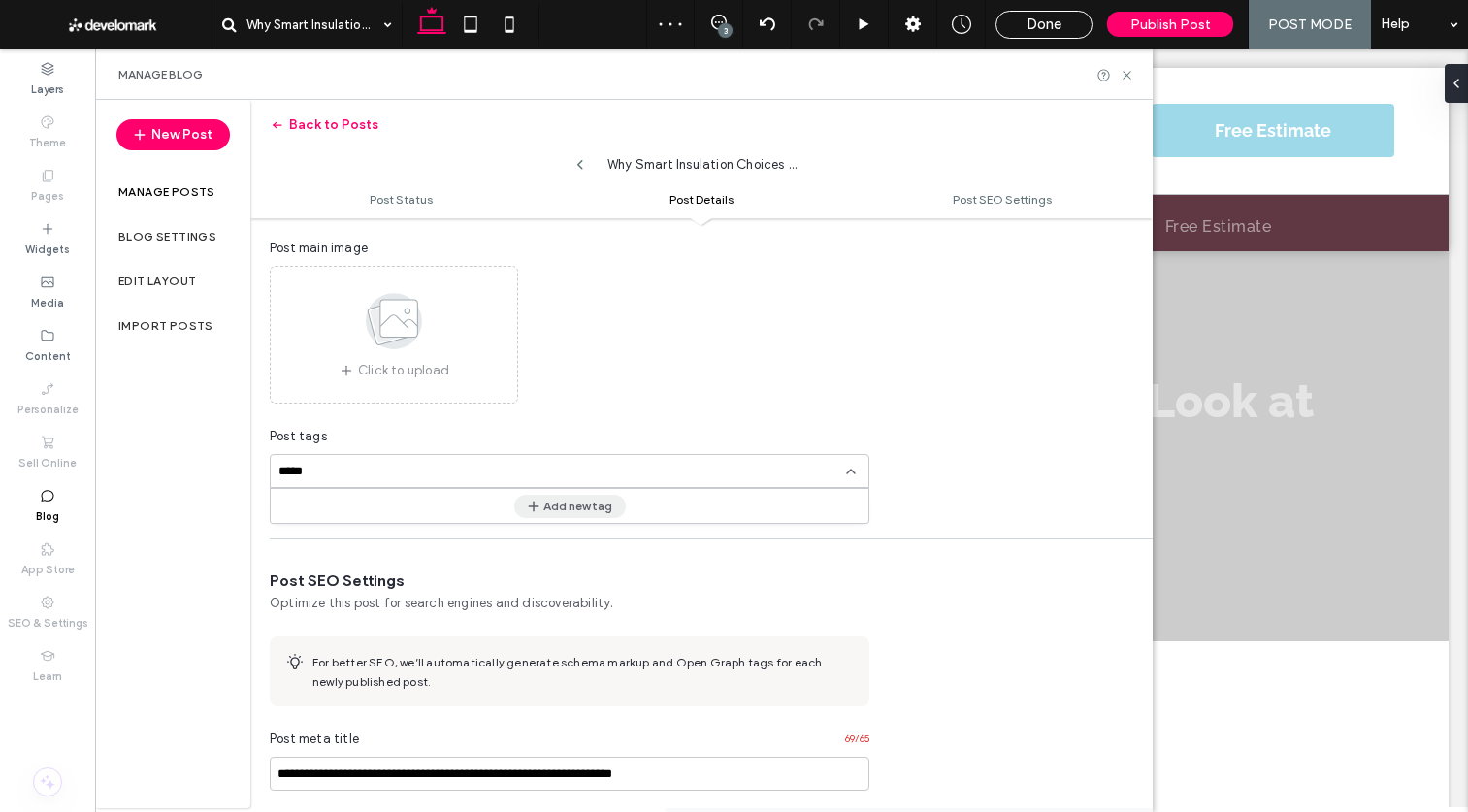 click on "Add new tag" at bounding box center [570, 506] 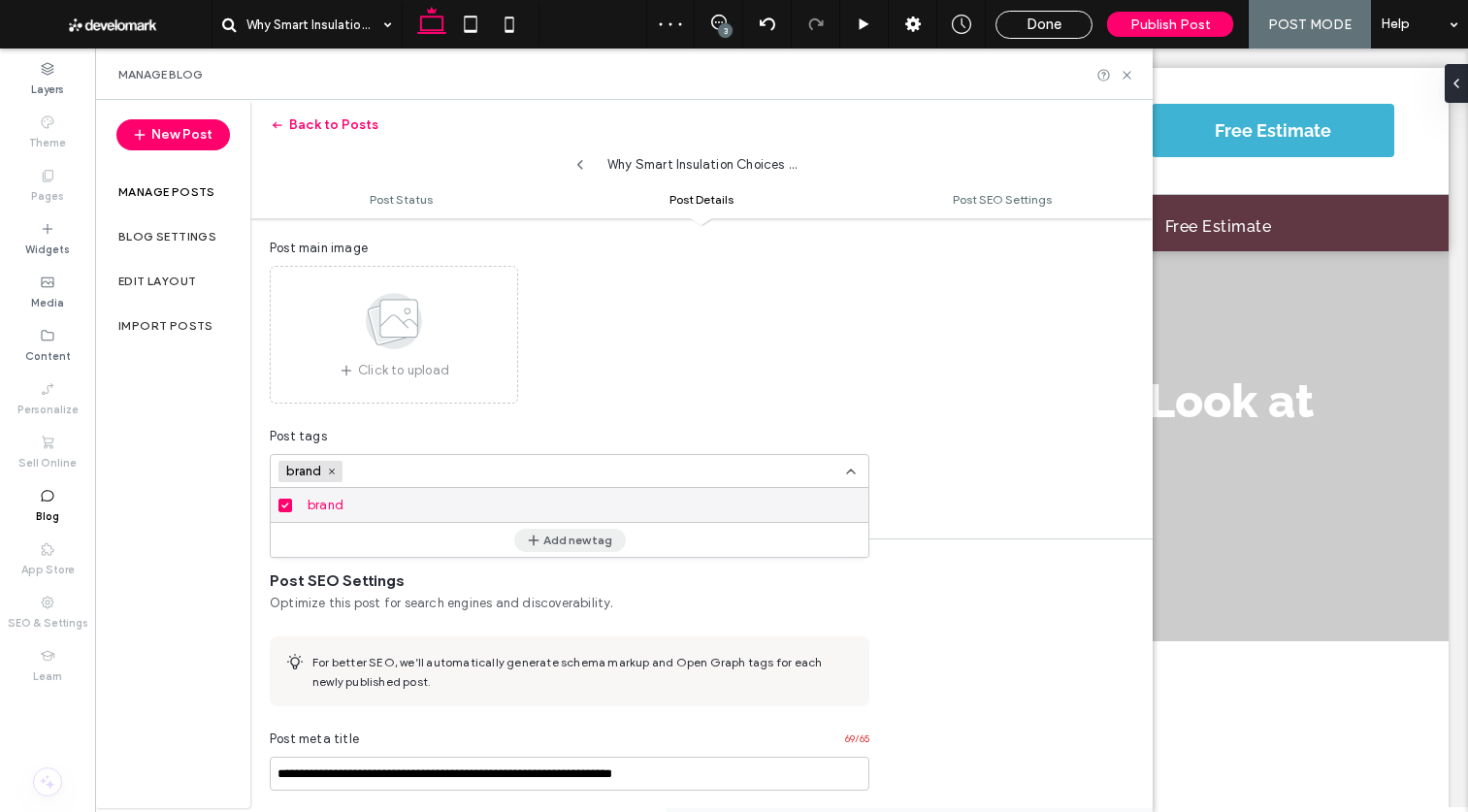scroll, scrollTop: 0, scrollLeft: 0, axis: both 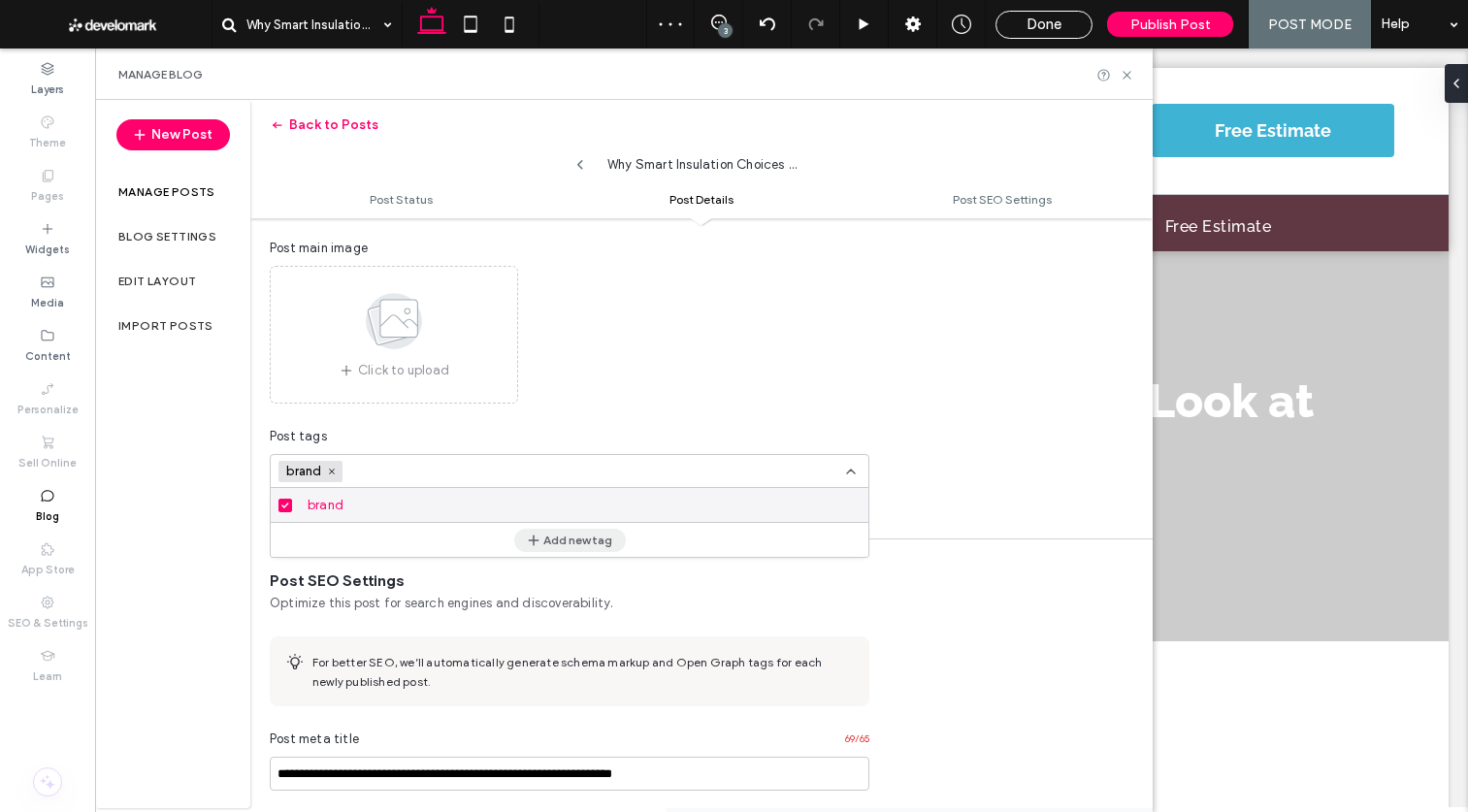 click on "Add new tag" at bounding box center [570, 540] 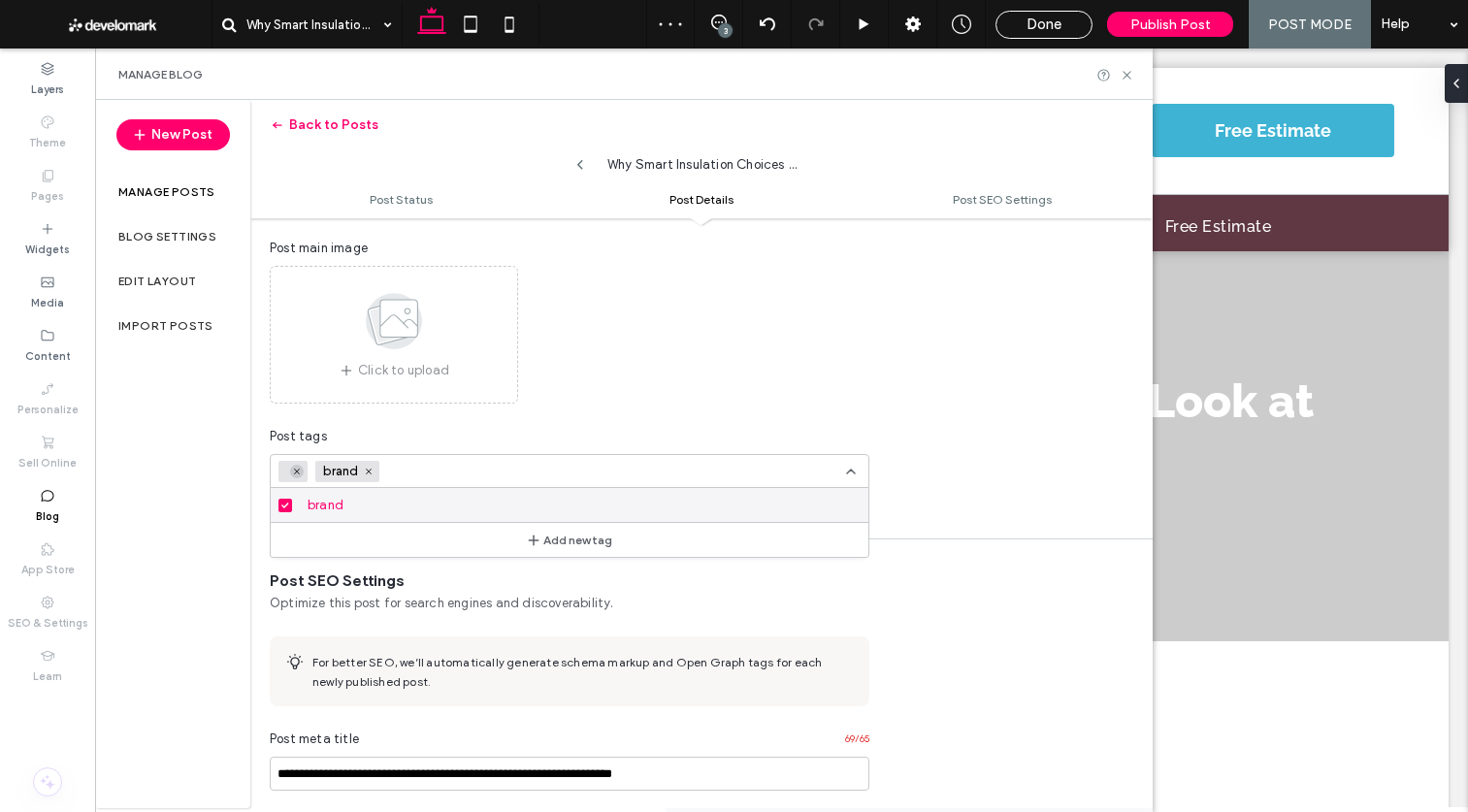 scroll, scrollTop: 0, scrollLeft: 0, axis: both 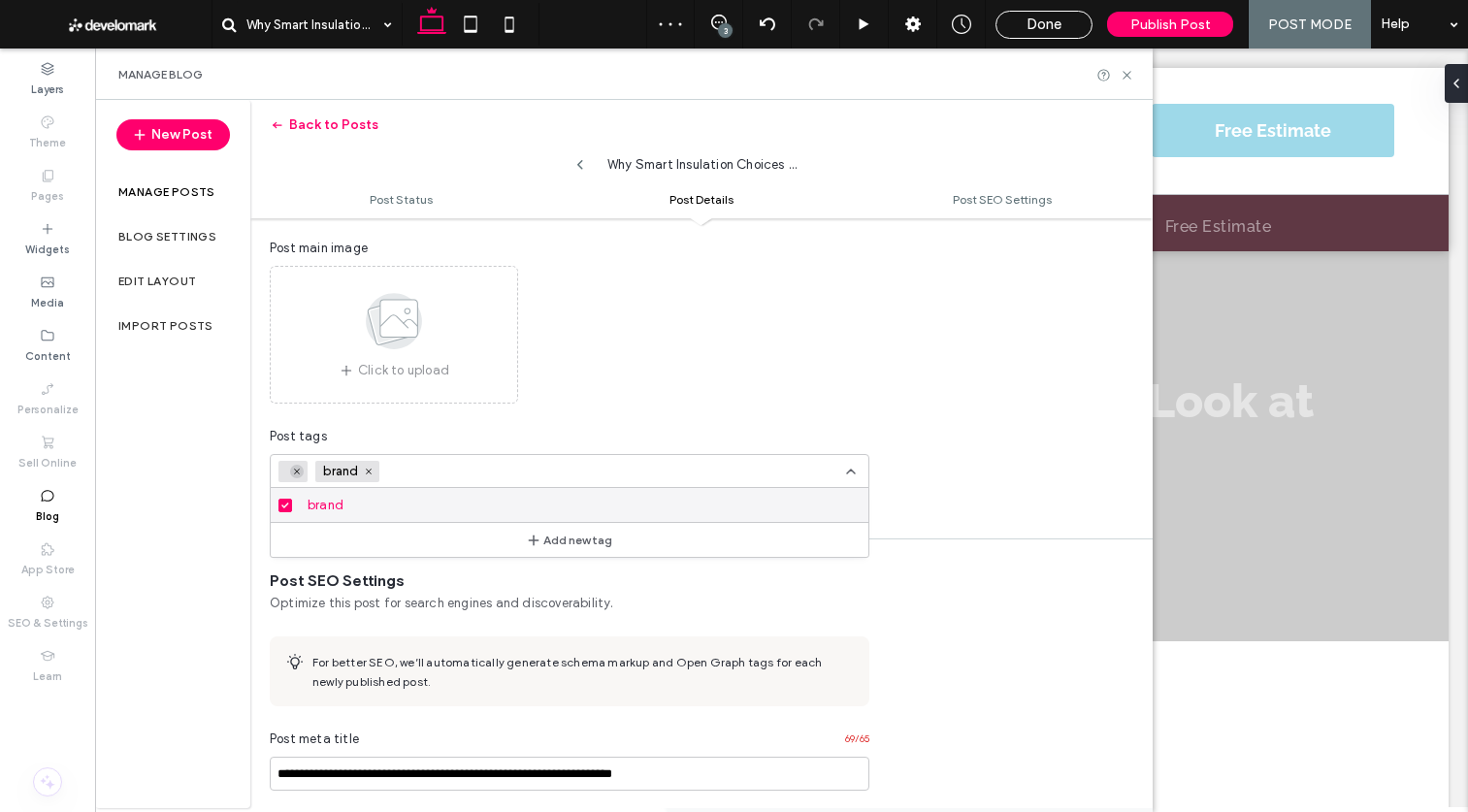 click 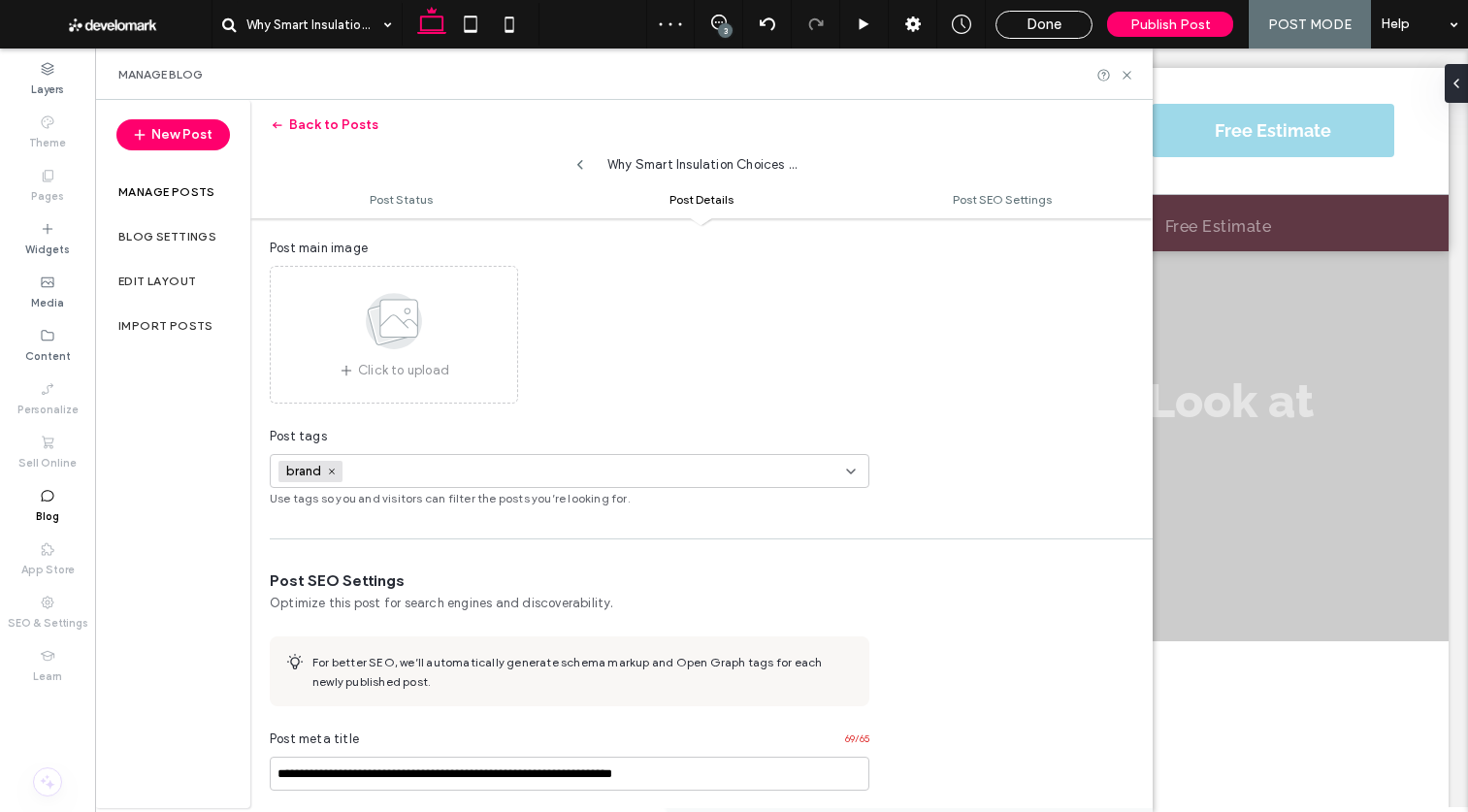click at bounding box center (417, 471) 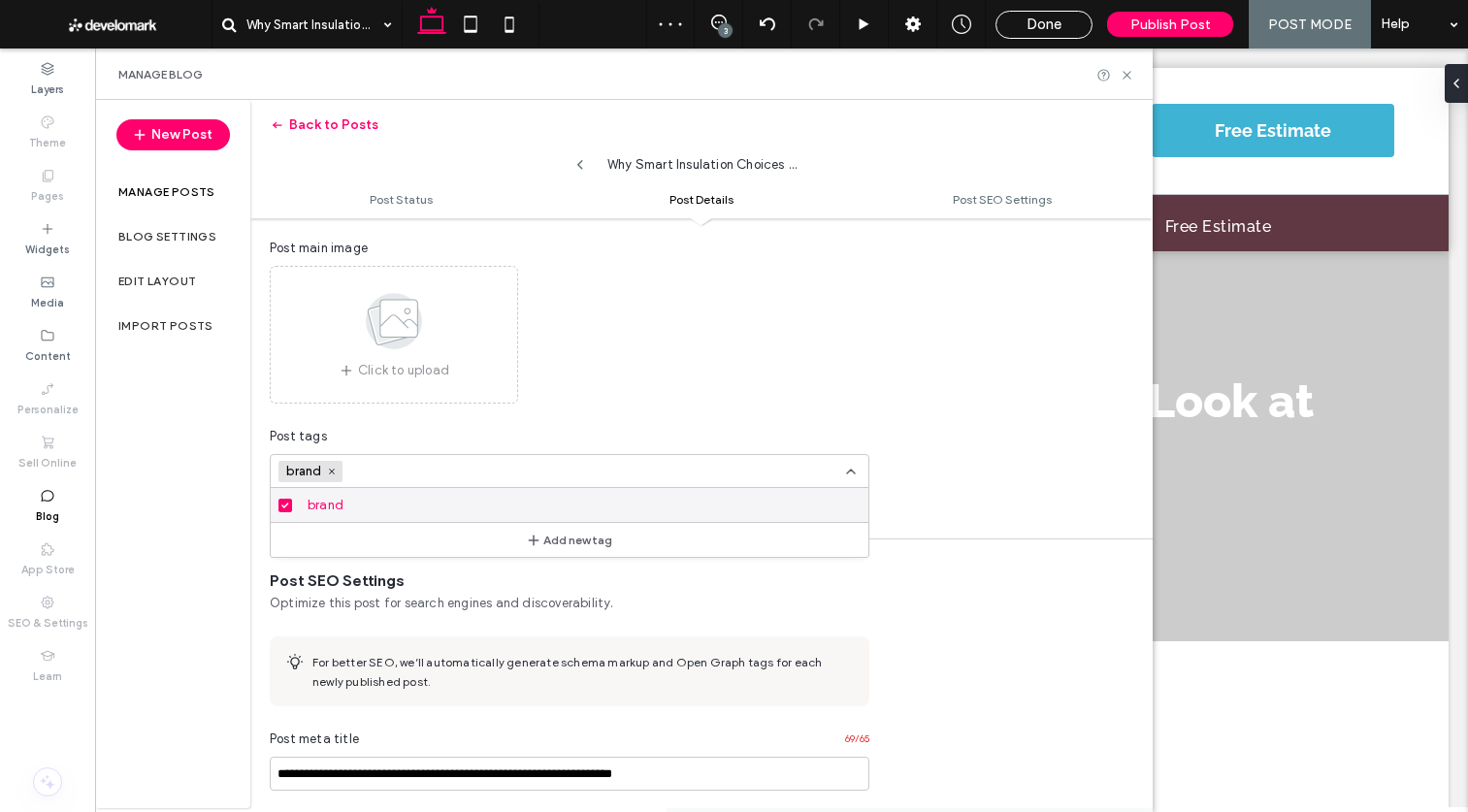 scroll, scrollTop: 0, scrollLeft: 0, axis: both 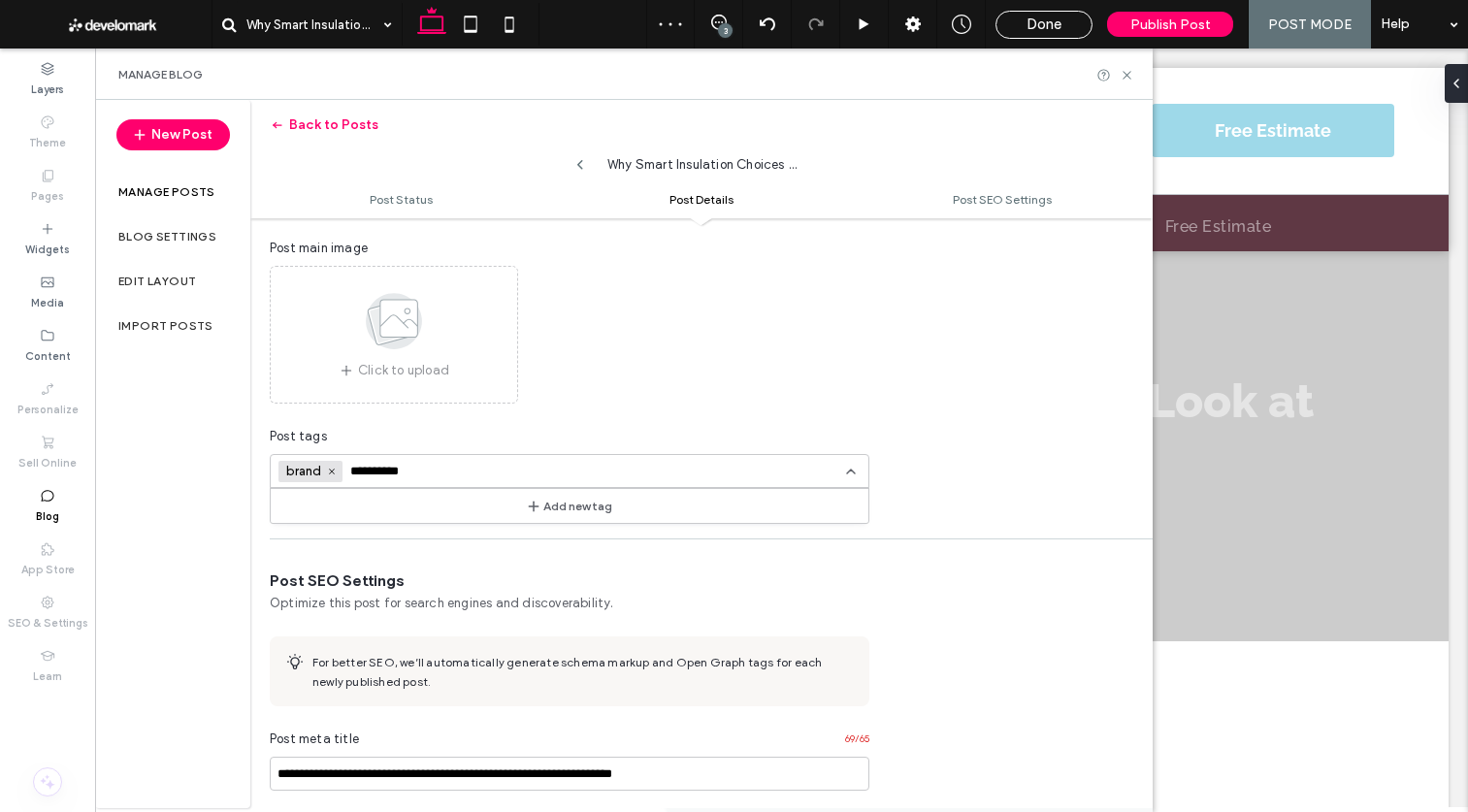 type on "**********" 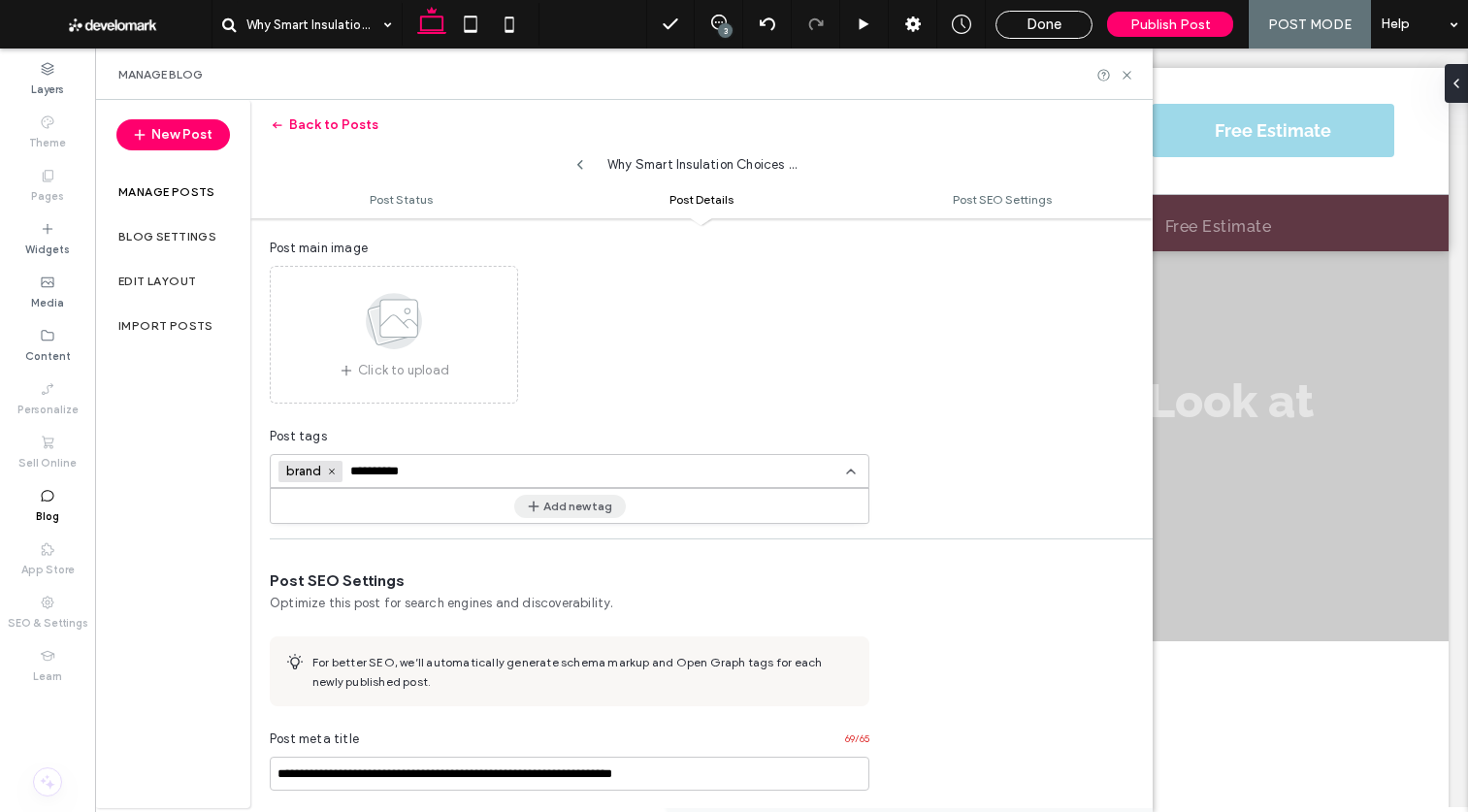 click 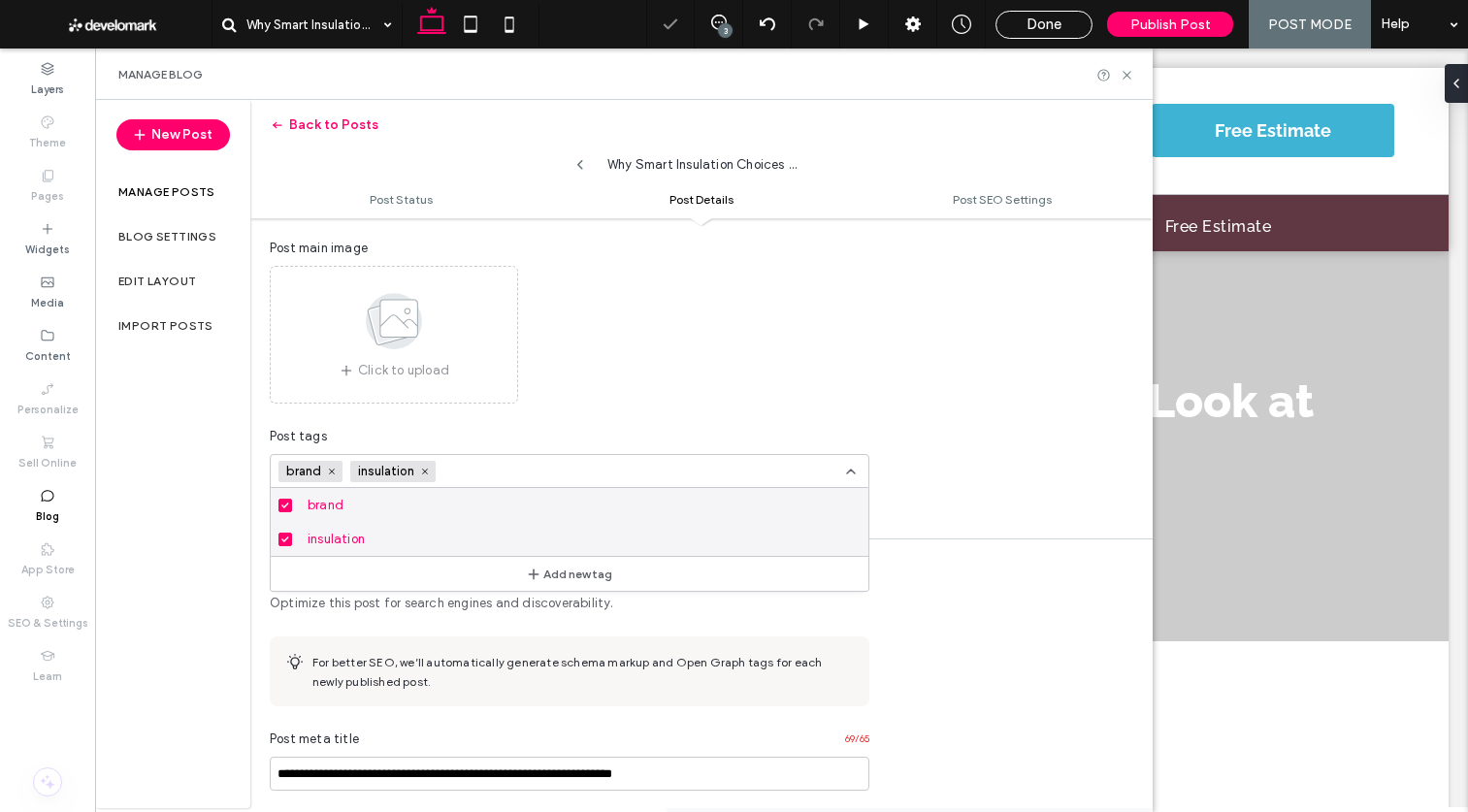 scroll, scrollTop: 0, scrollLeft: 0, axis: both 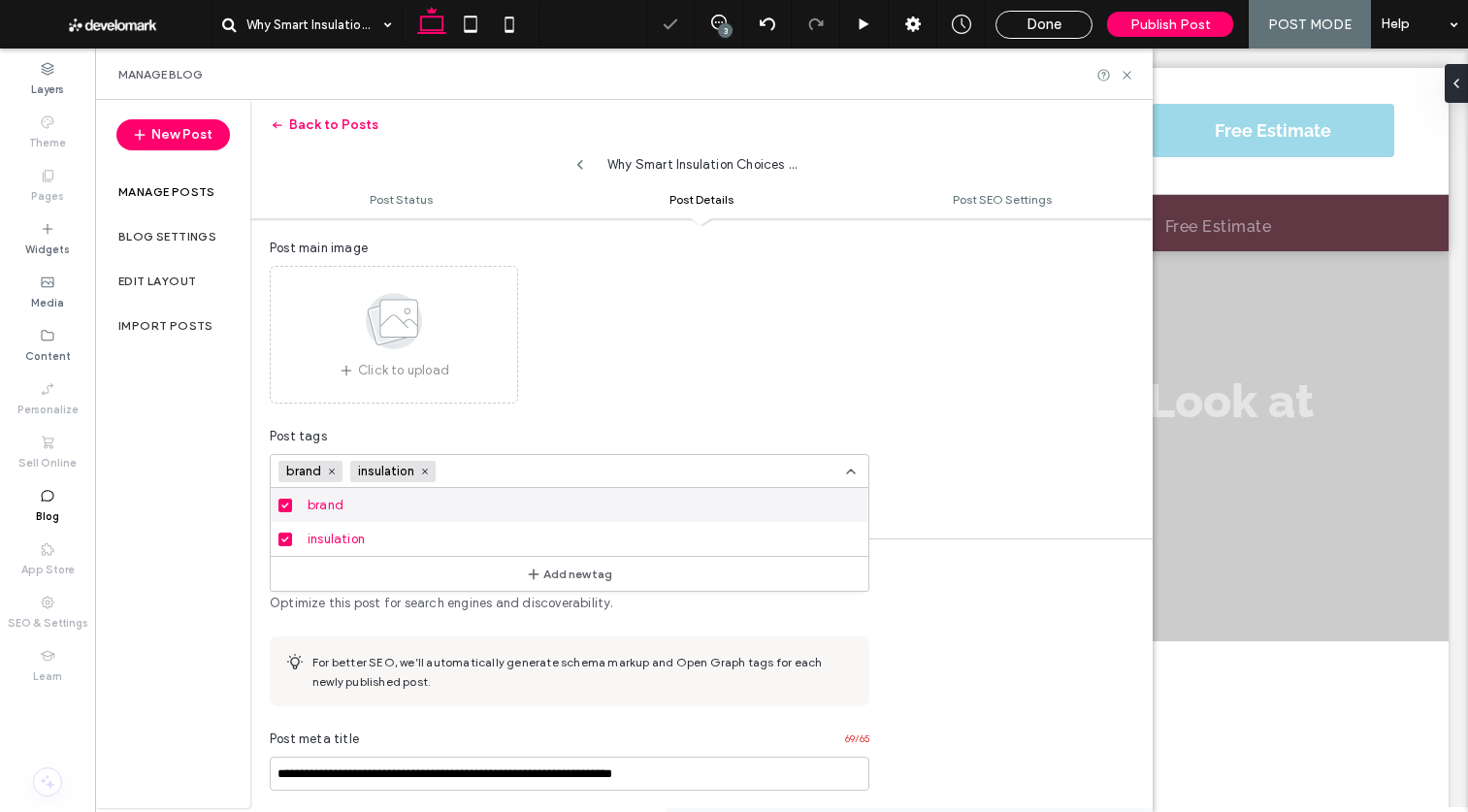 drag, startPoint x: 604, startPoint y: 362, endPoint x: 543, endPoint y: 406, distance: 75.213 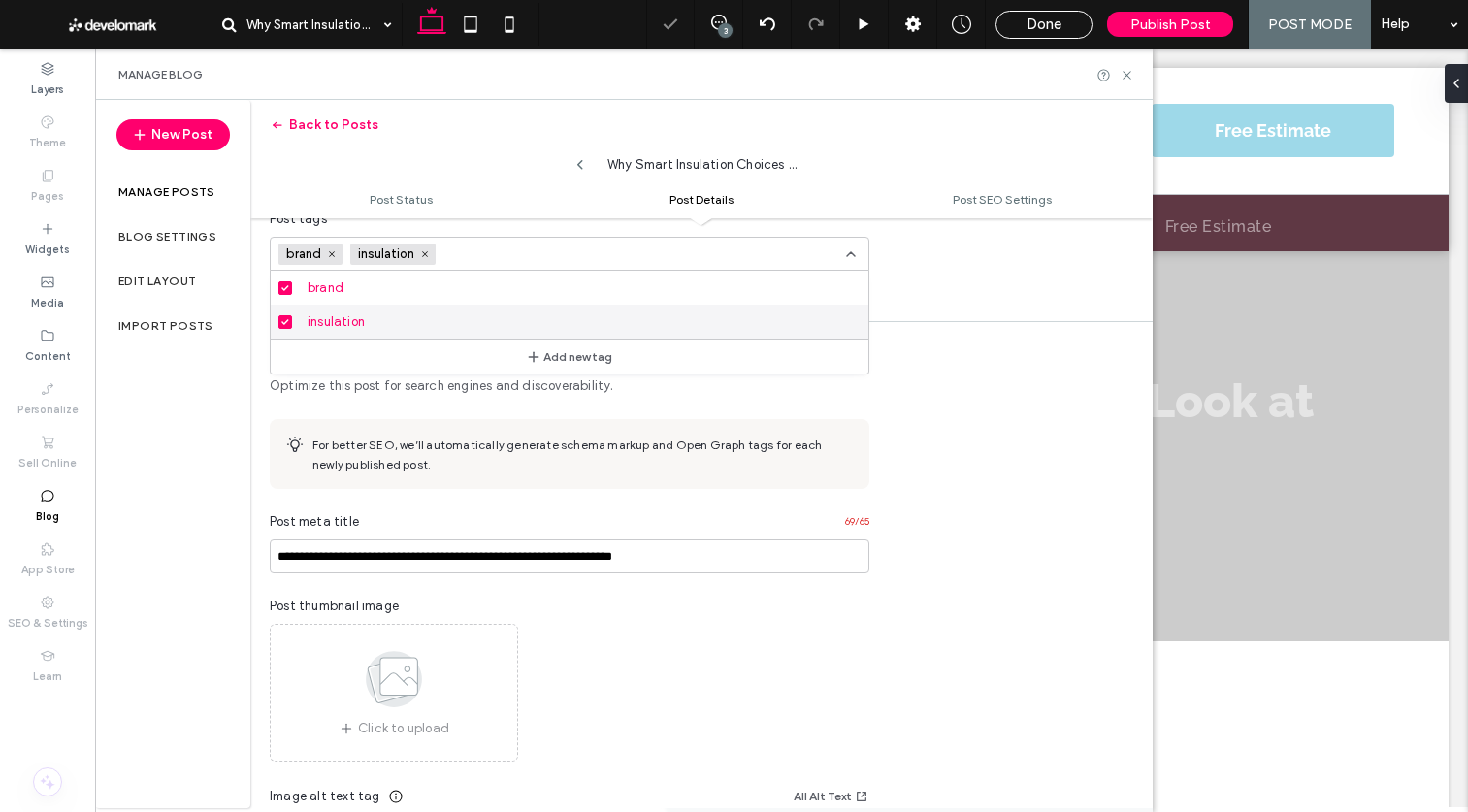 click on "For better SEO, we’ll automatically generate schema markup and Open Graph tags for each newly published post." at bounding box center [583, 454] 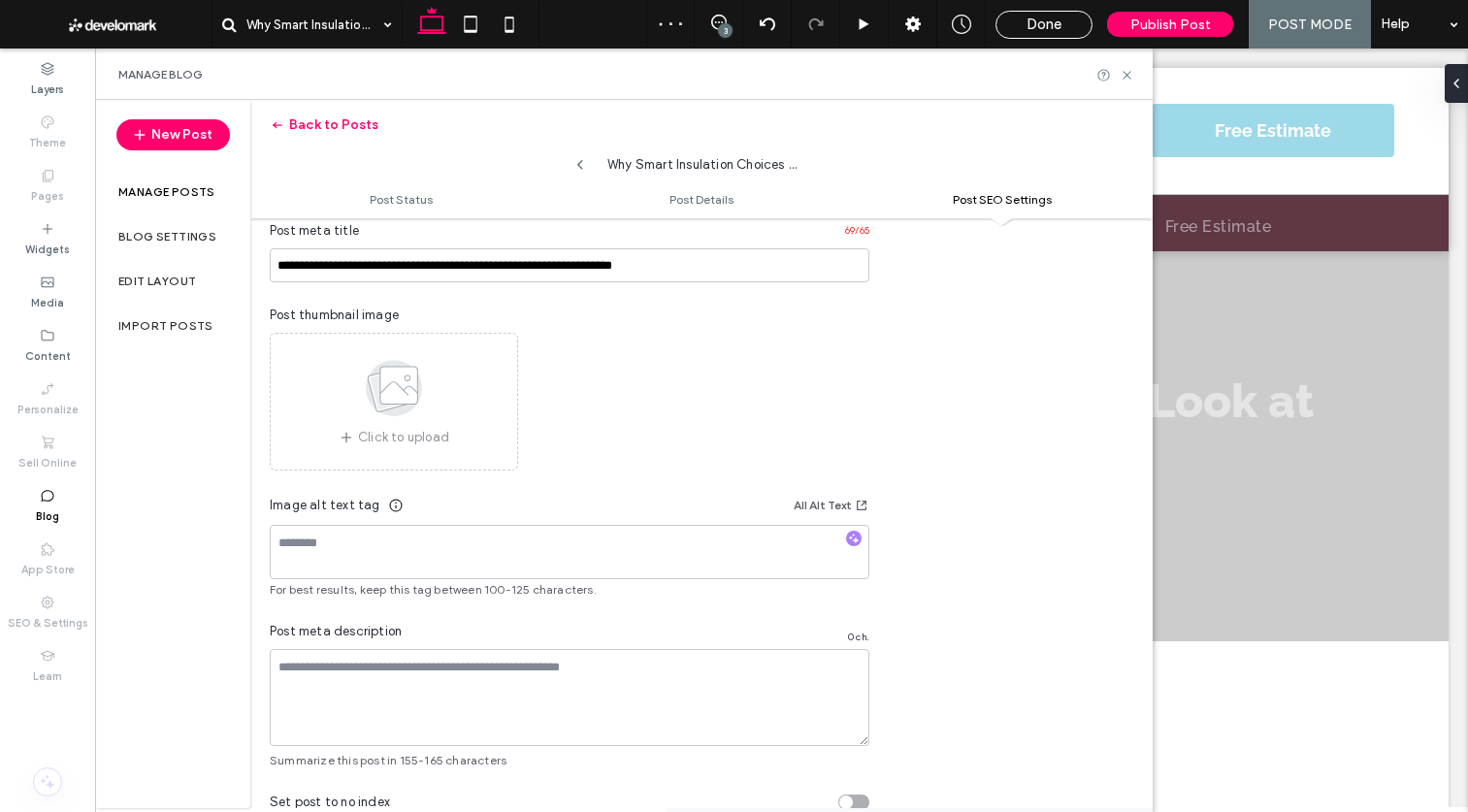 scroll, scrollTop: 1090, scrollLeft: 0, axis: vertical 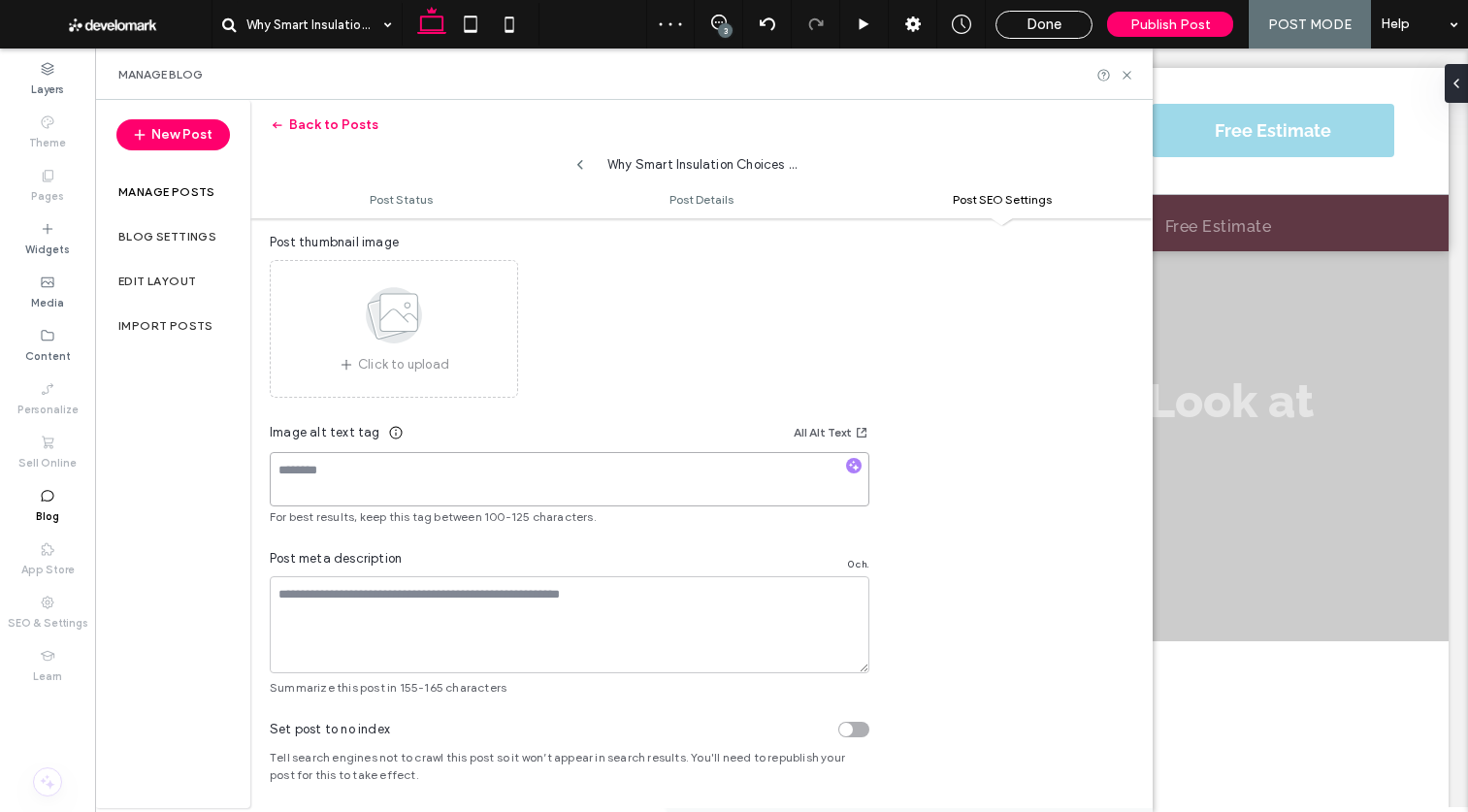 click at bounding box center (570, 479) 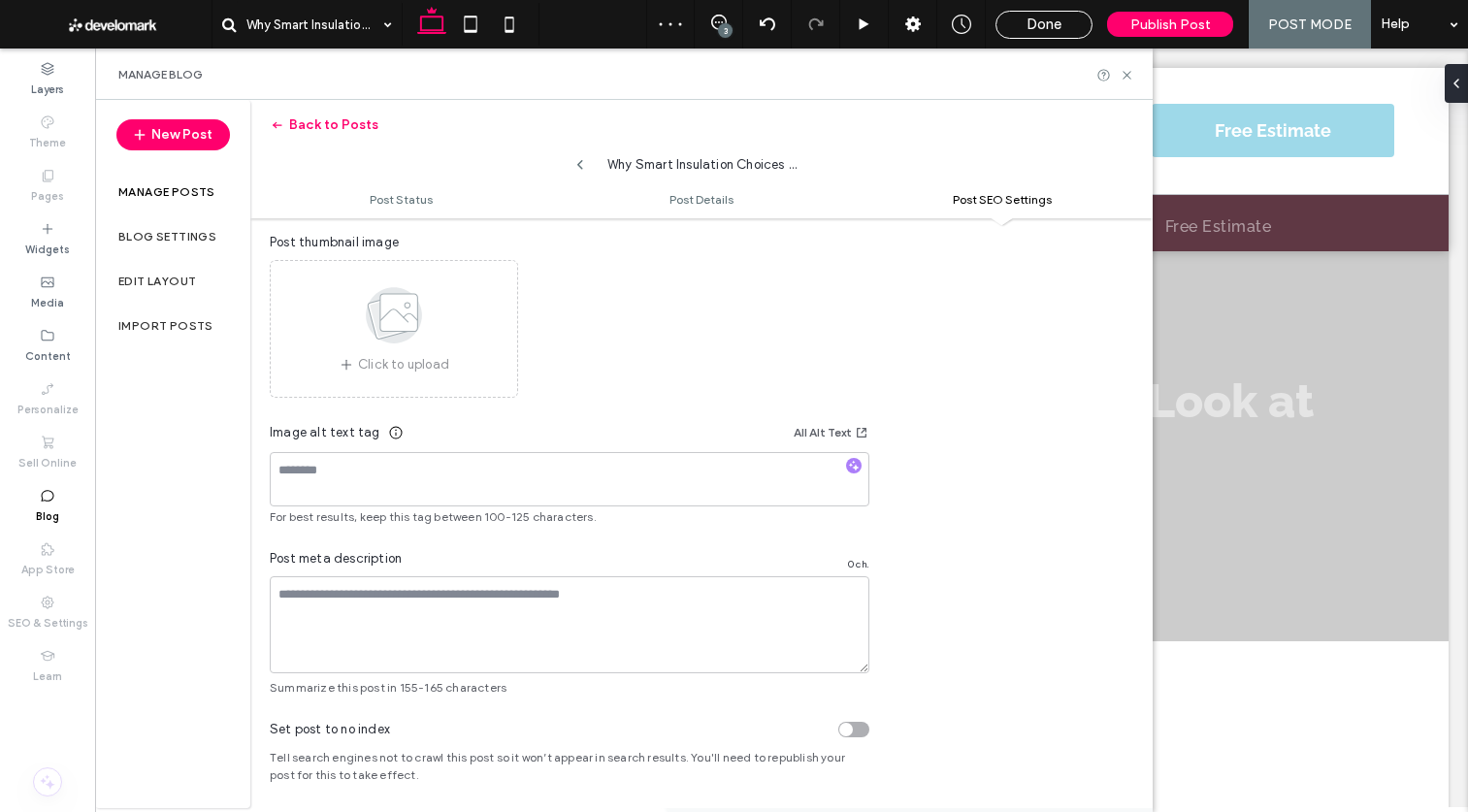 click 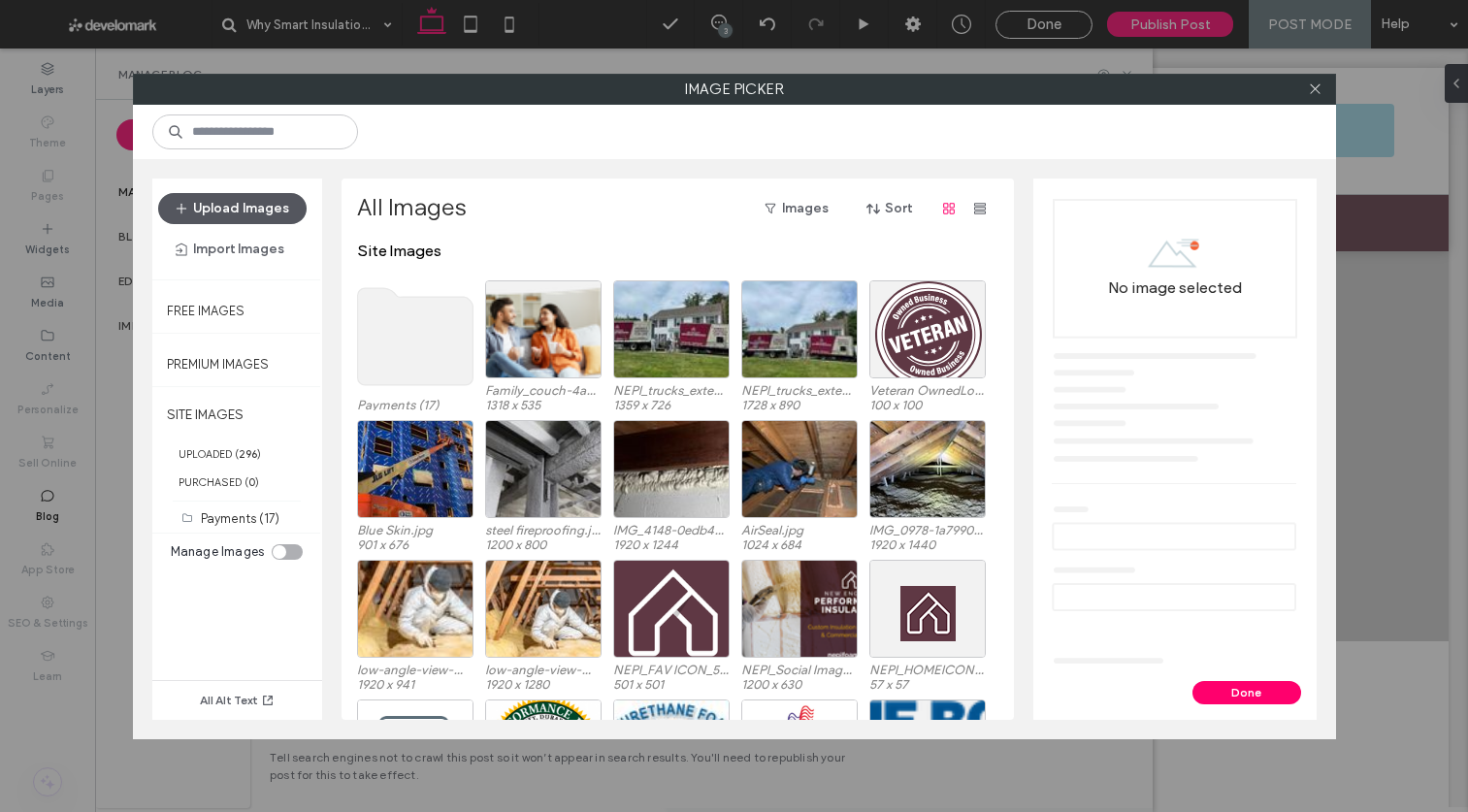 click on "Upload Images" at bounding box center [232, 209] 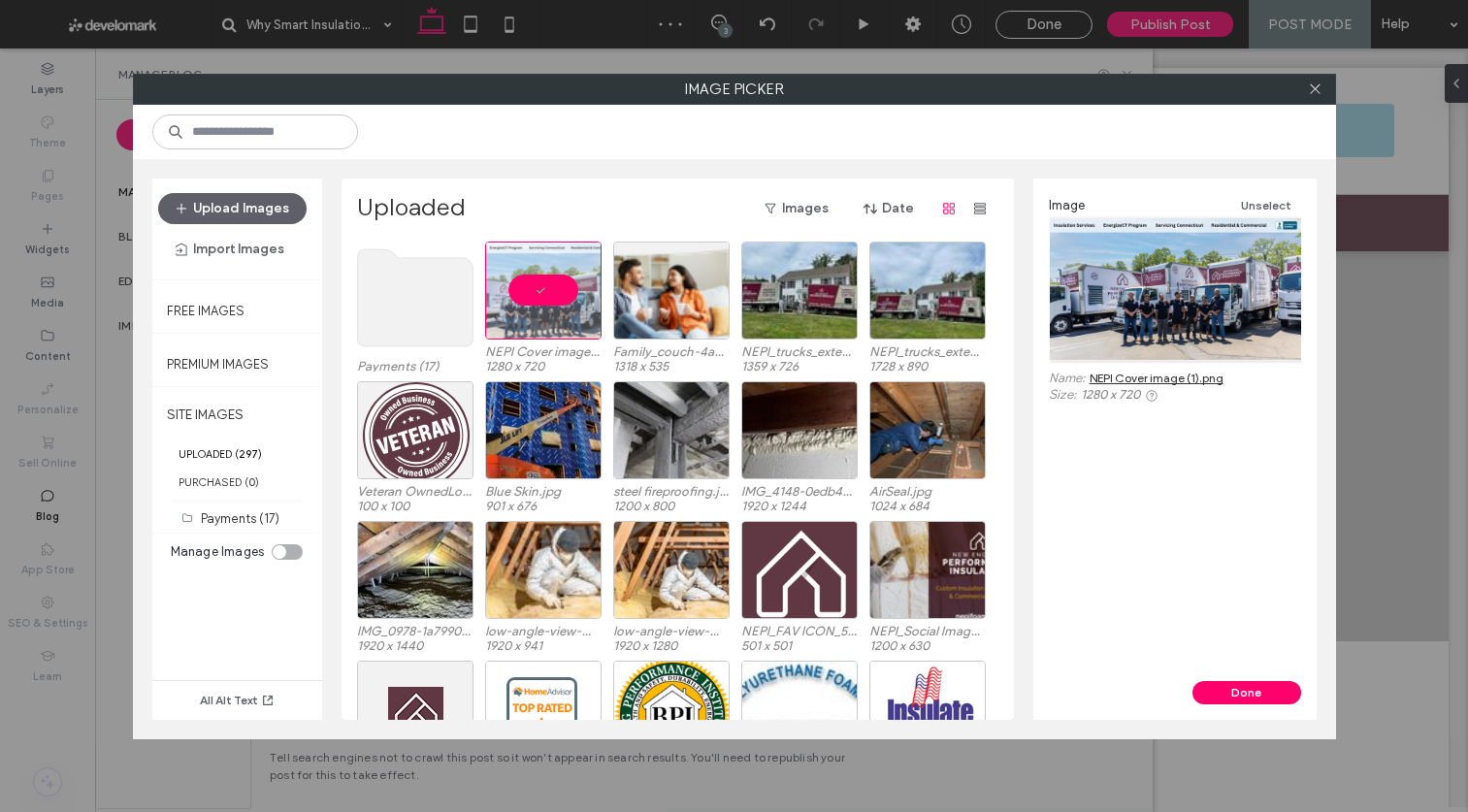 click on "Done" at bounding box center (1247, 693) 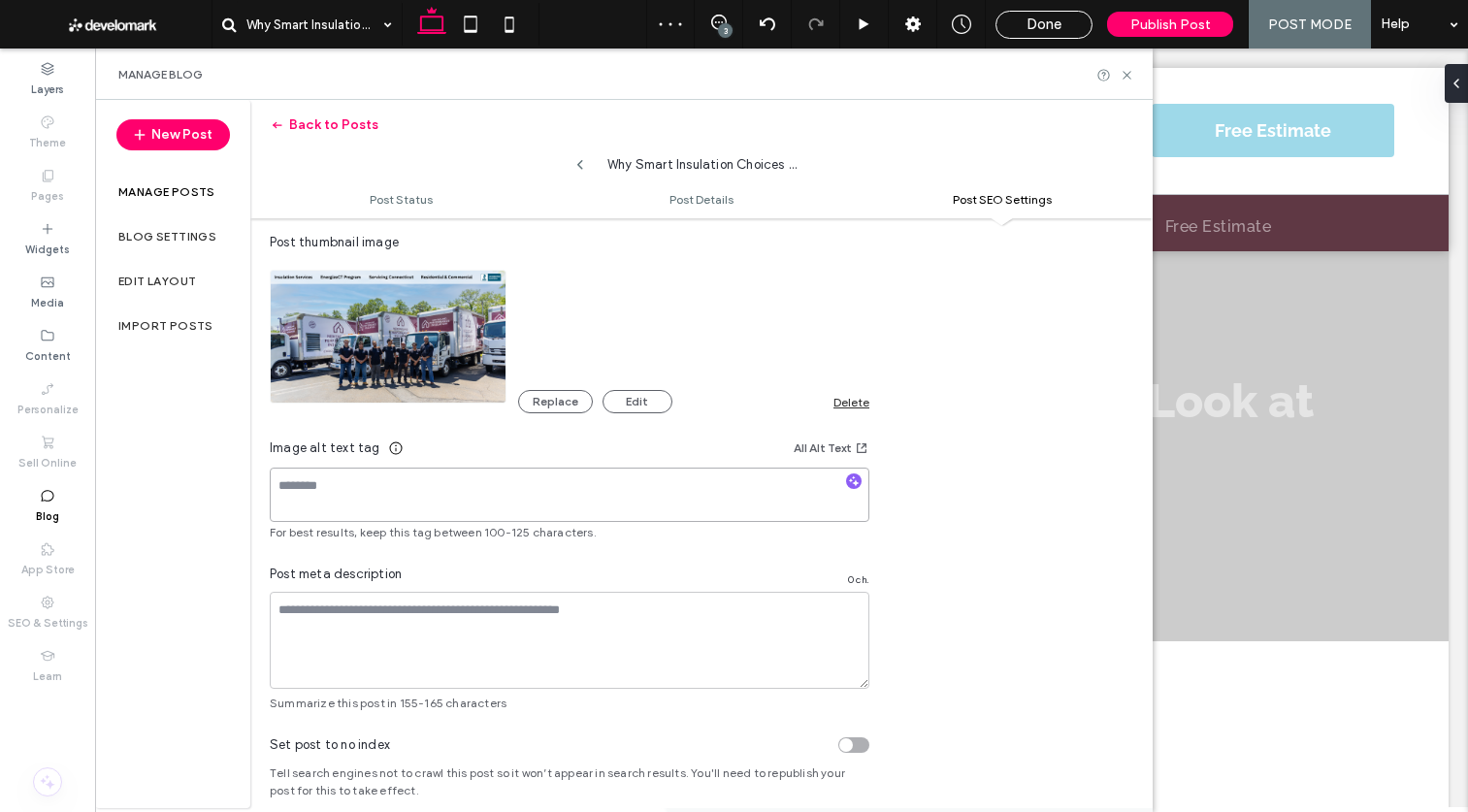 drag, startPoint x: 375, startPoint y: 483, endPoint x: 649, endPoint y: 487, distance: 274.0292 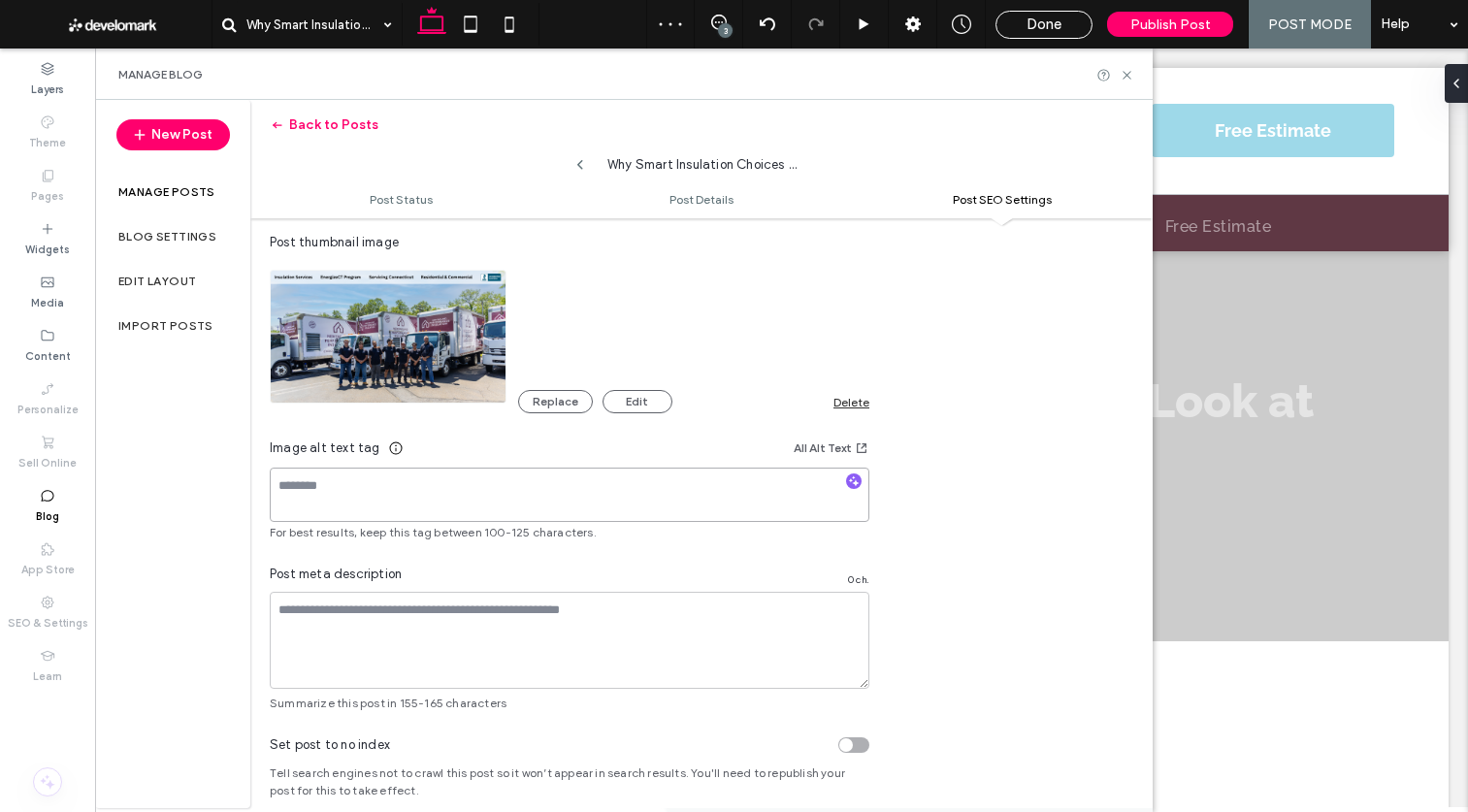 click at bounding box center (570, 495) 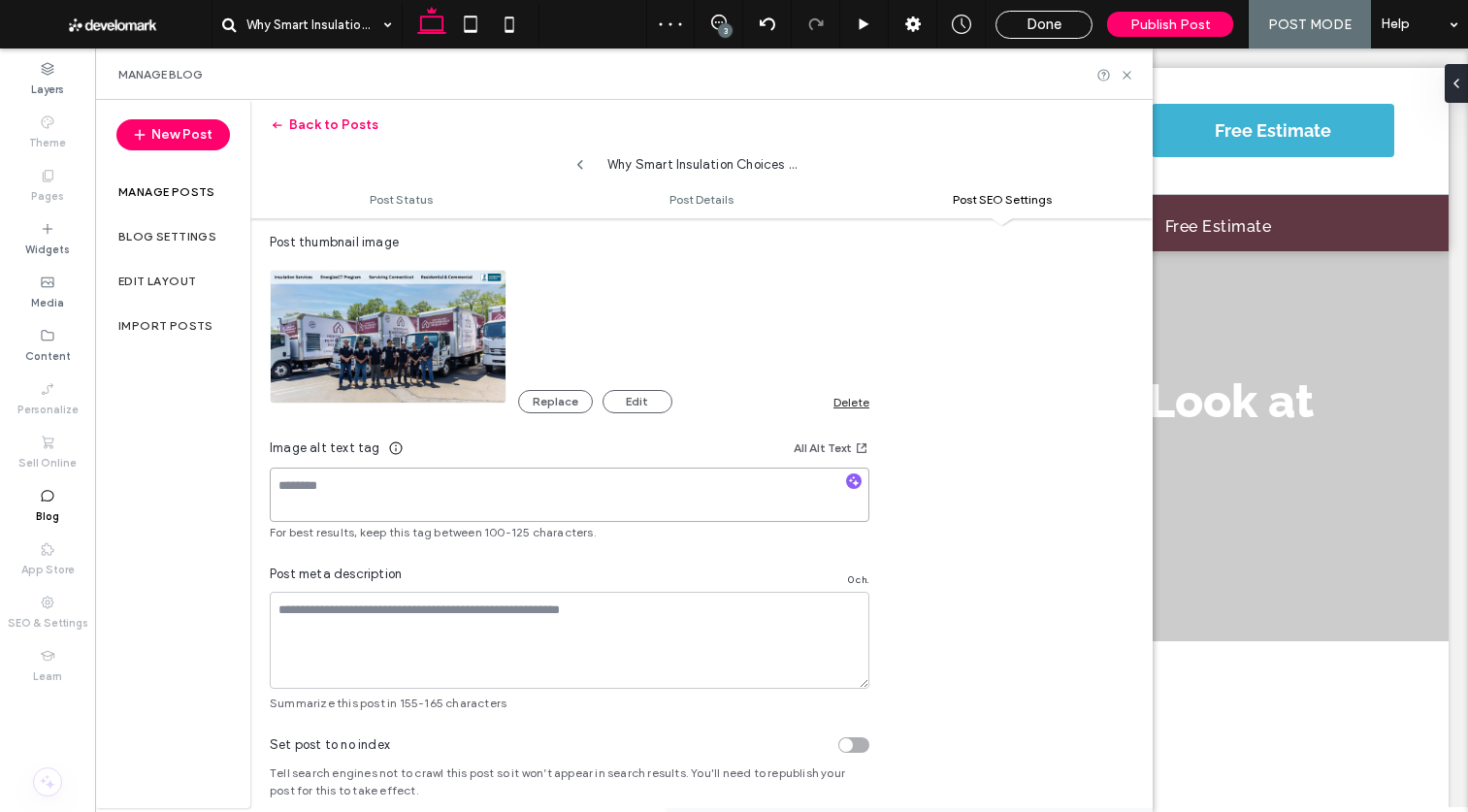 scroll, scrollTop: 0, scrollLeft: 0, axis: both 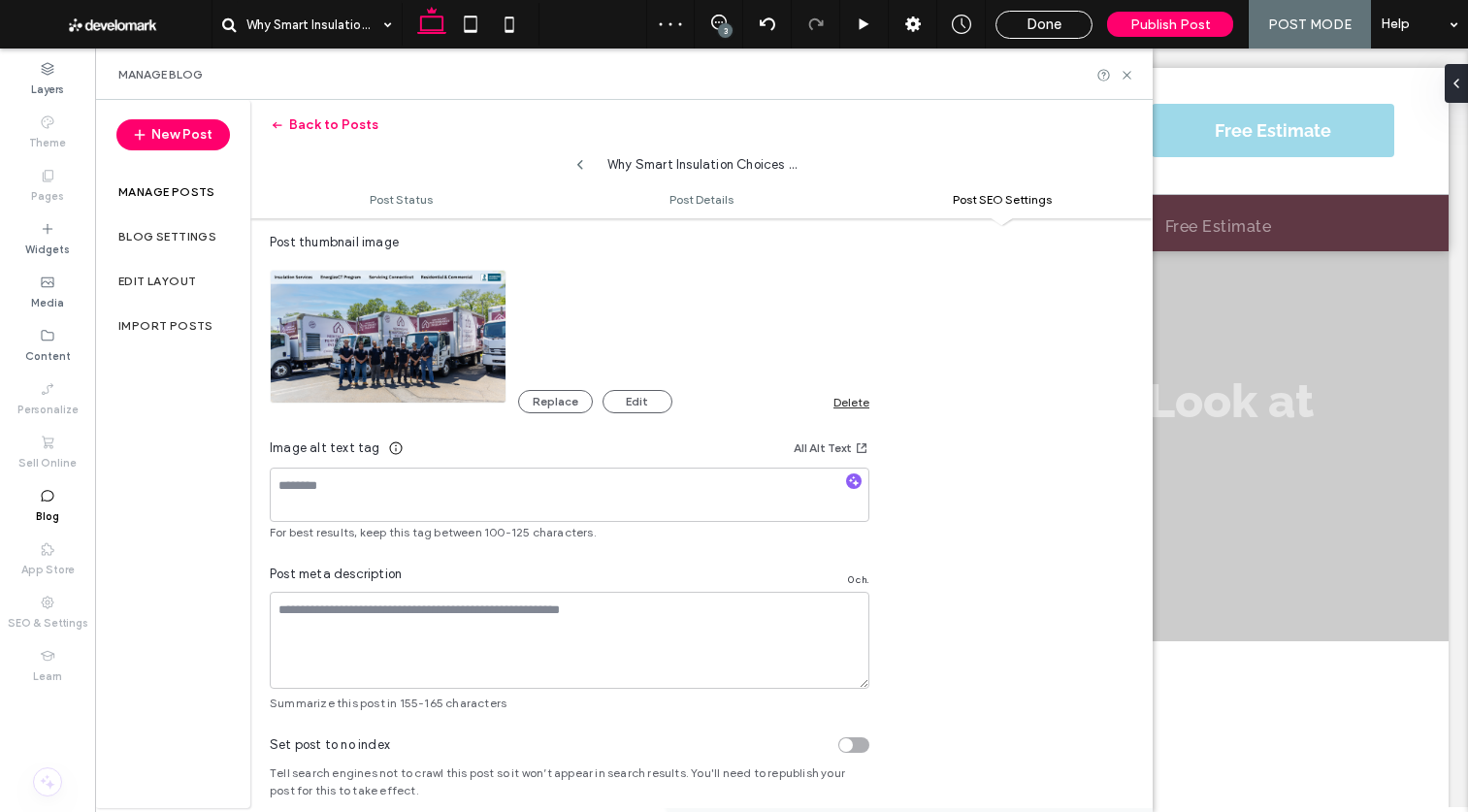 click 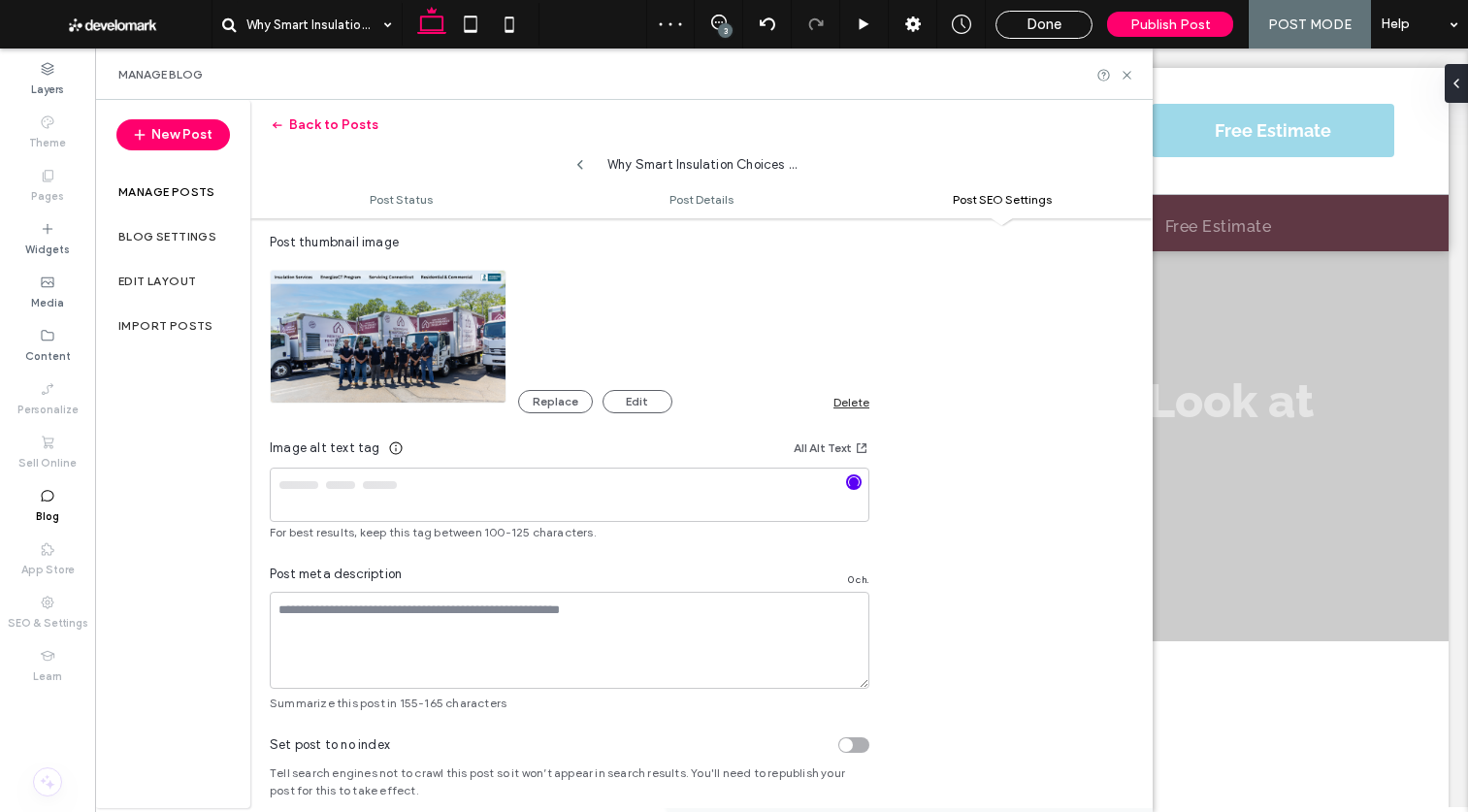 scroll, scrollTop: 1116, scrollLeft: 0, axis: vertical 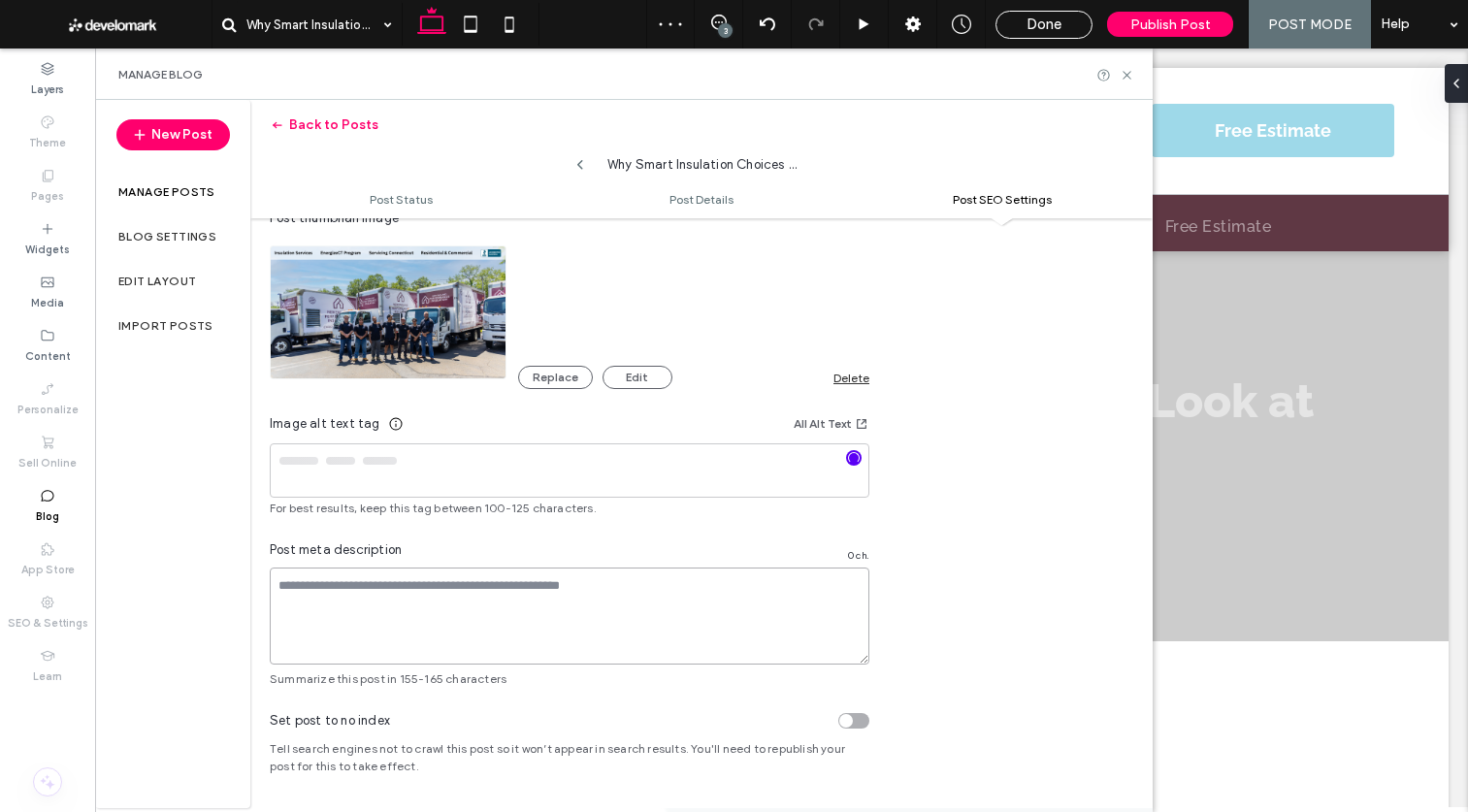 drag, startPoint x: 431, startPoint y: 596, endPoint x: 338, endPoint y: 153, distance: 452.6566 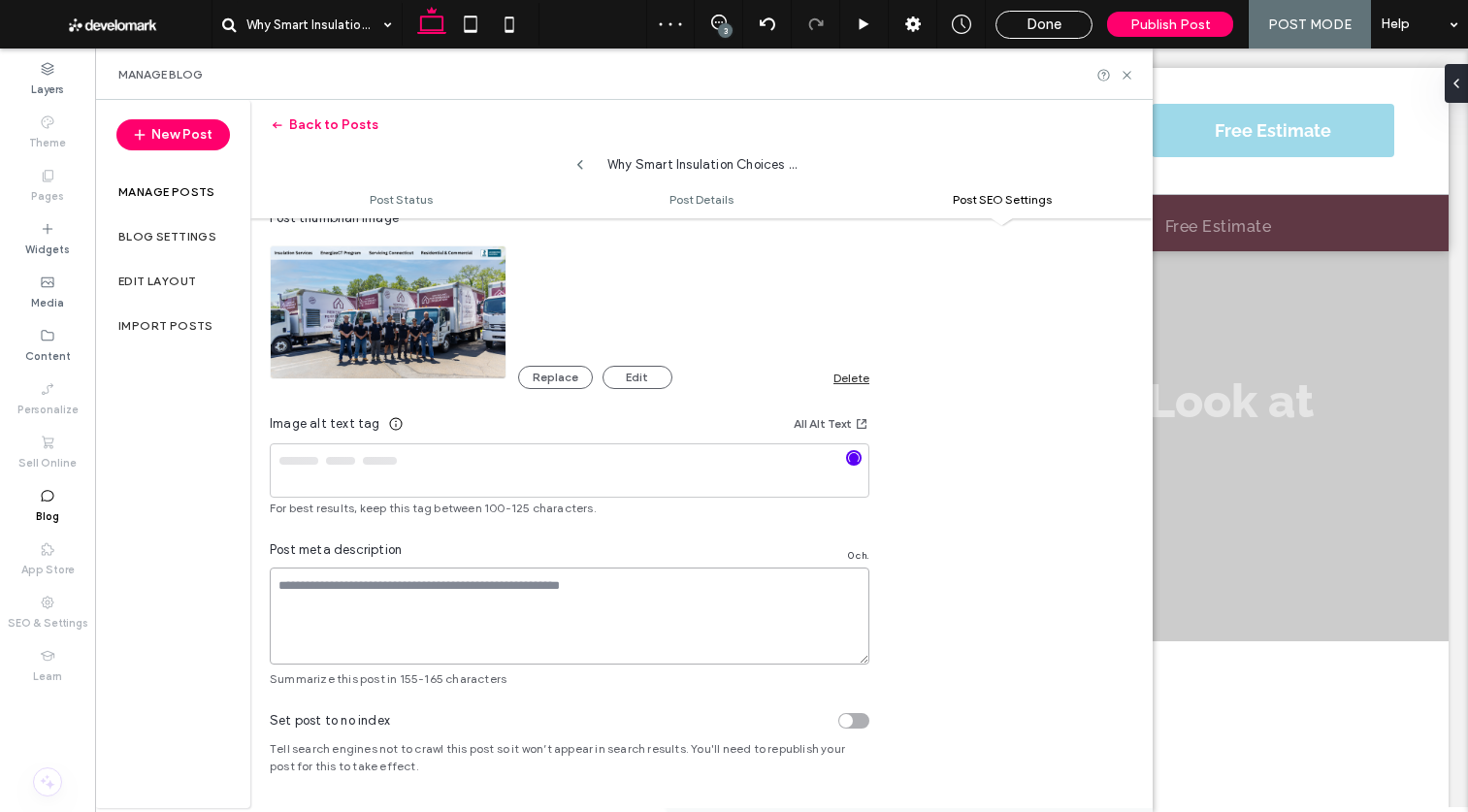 click at bounding box center (570, 616) 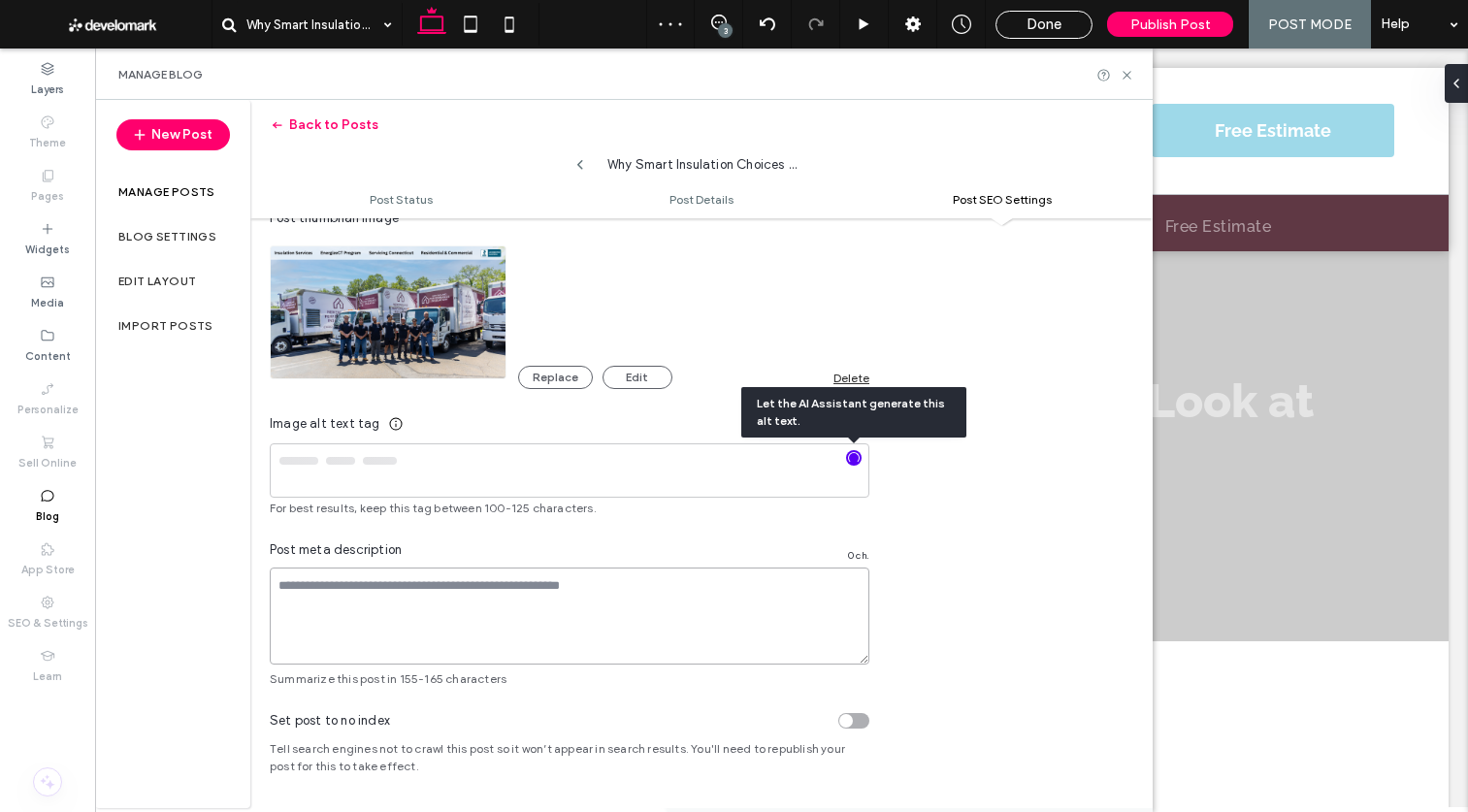 type on "**********" 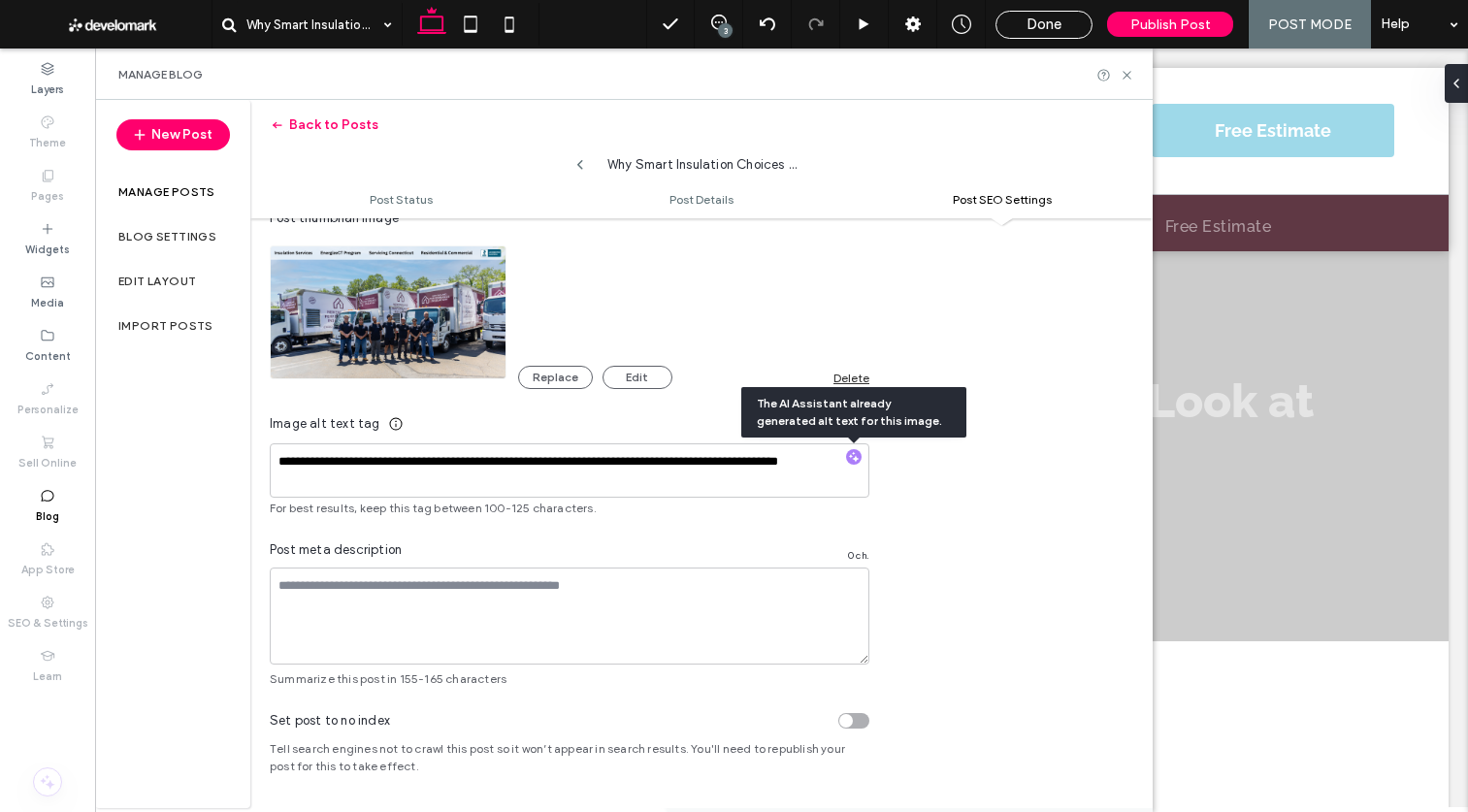 click at bounding box center [734, 406] 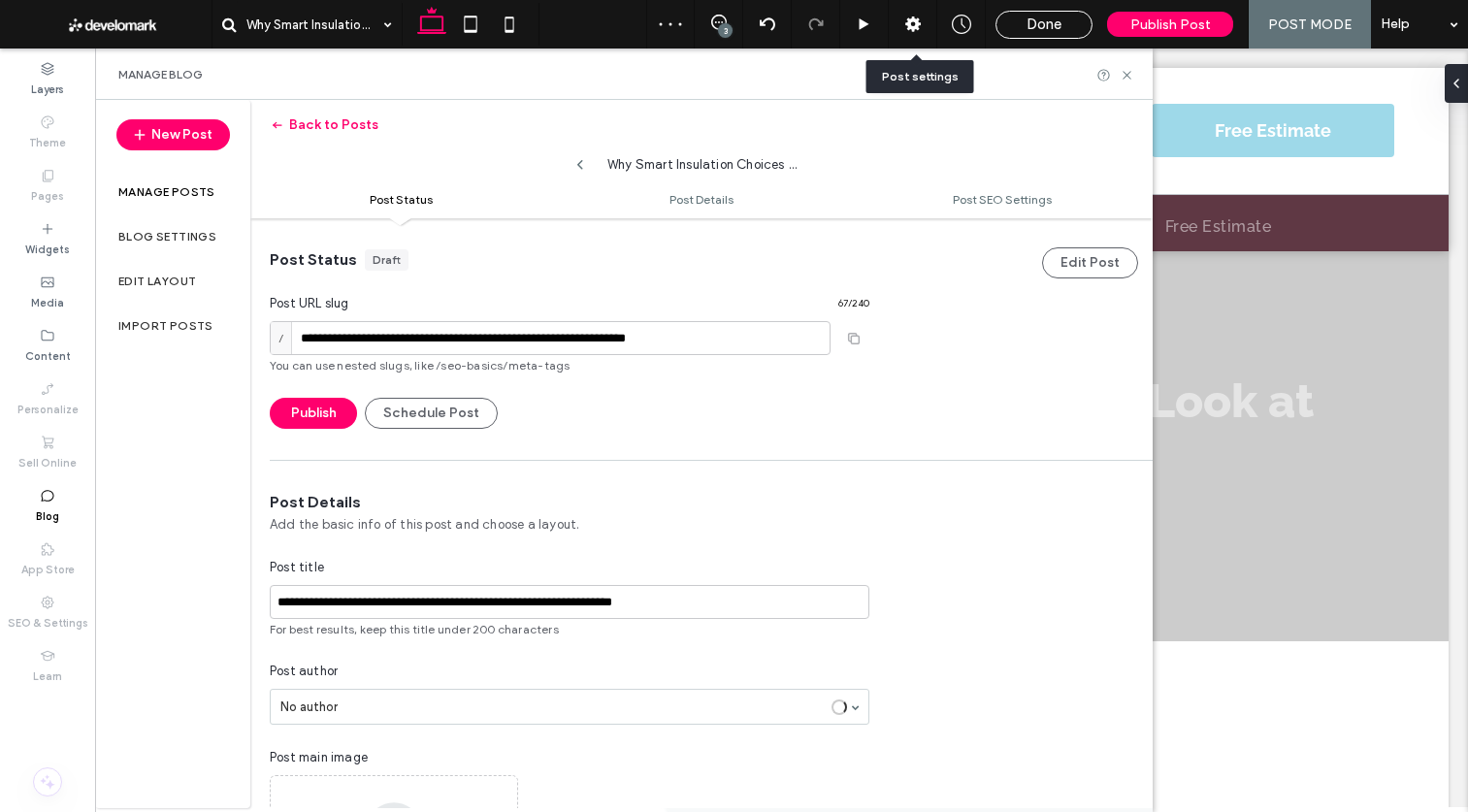 scroll, scrollTop: 0, scrollLeft: 0, axis: both 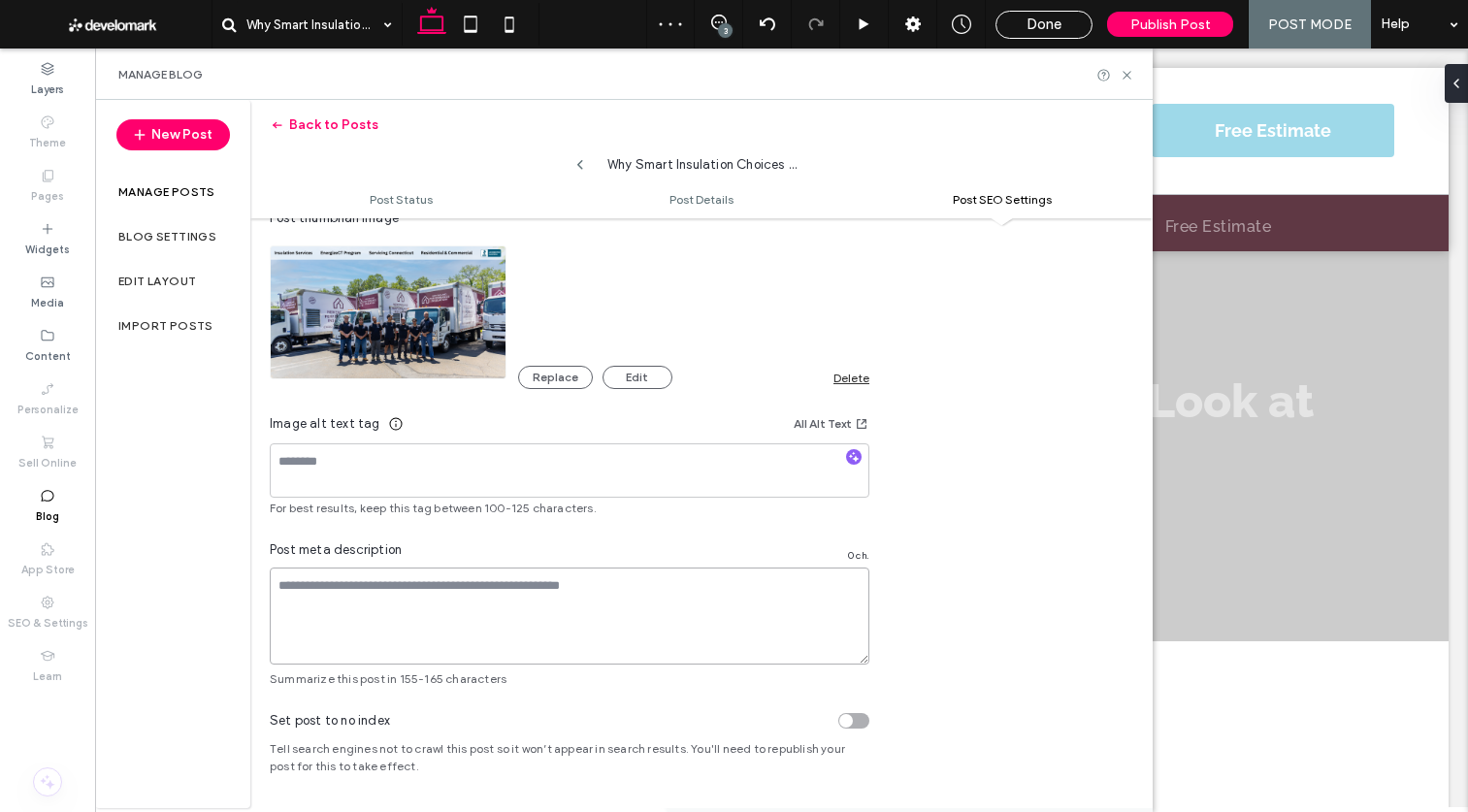 click at bounding box center [570, 616] 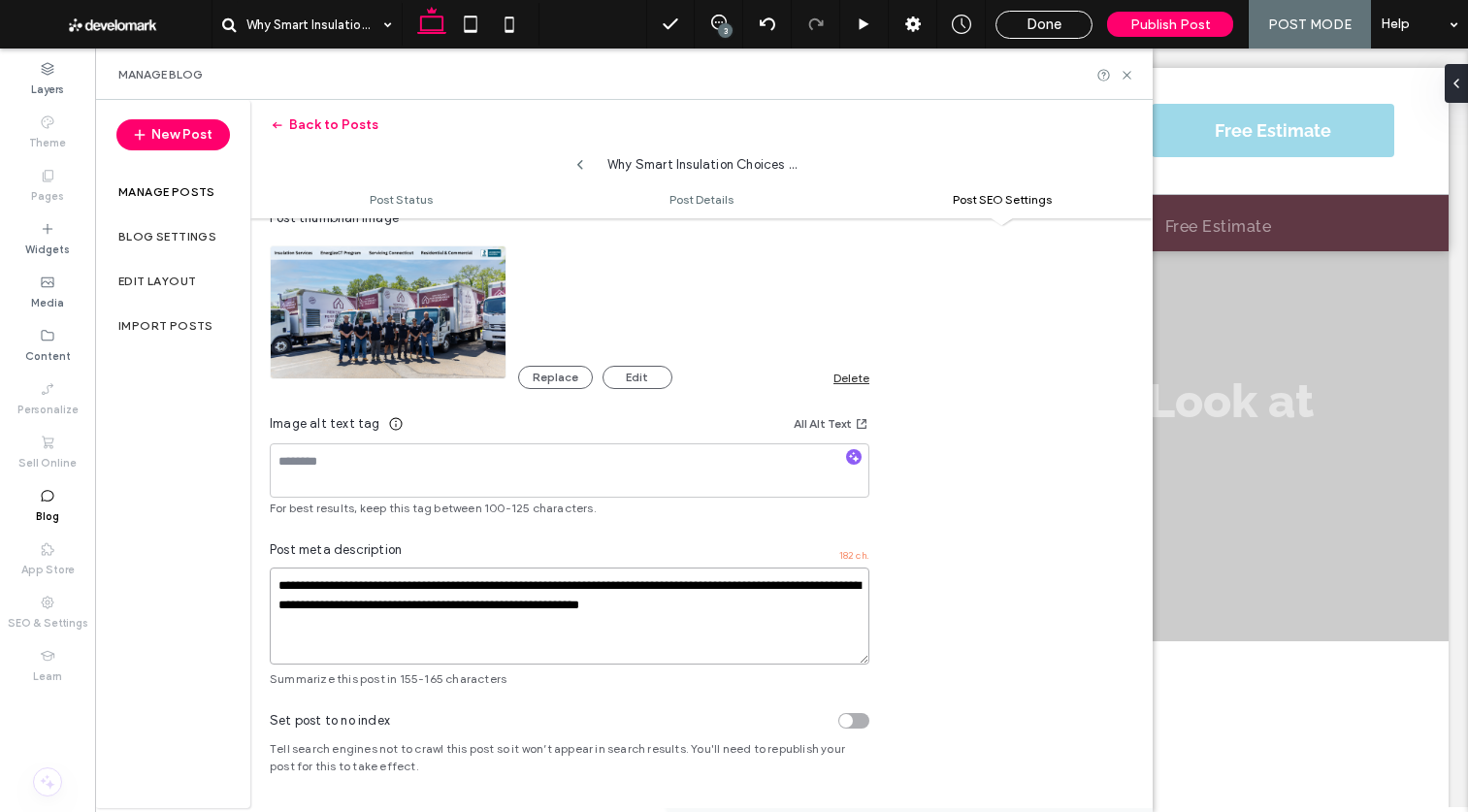 type on "**********" 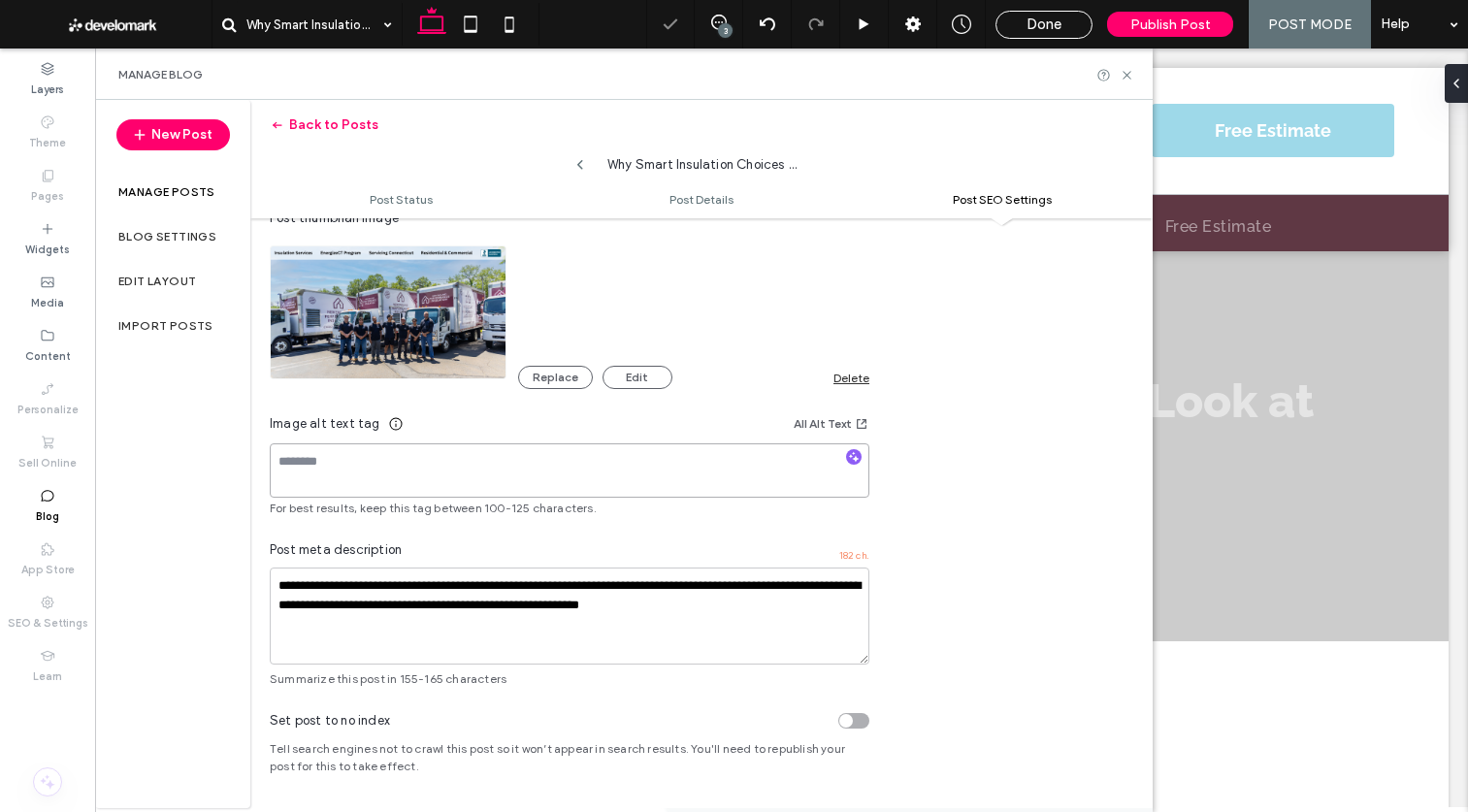 click at bounding box center [570, 471] 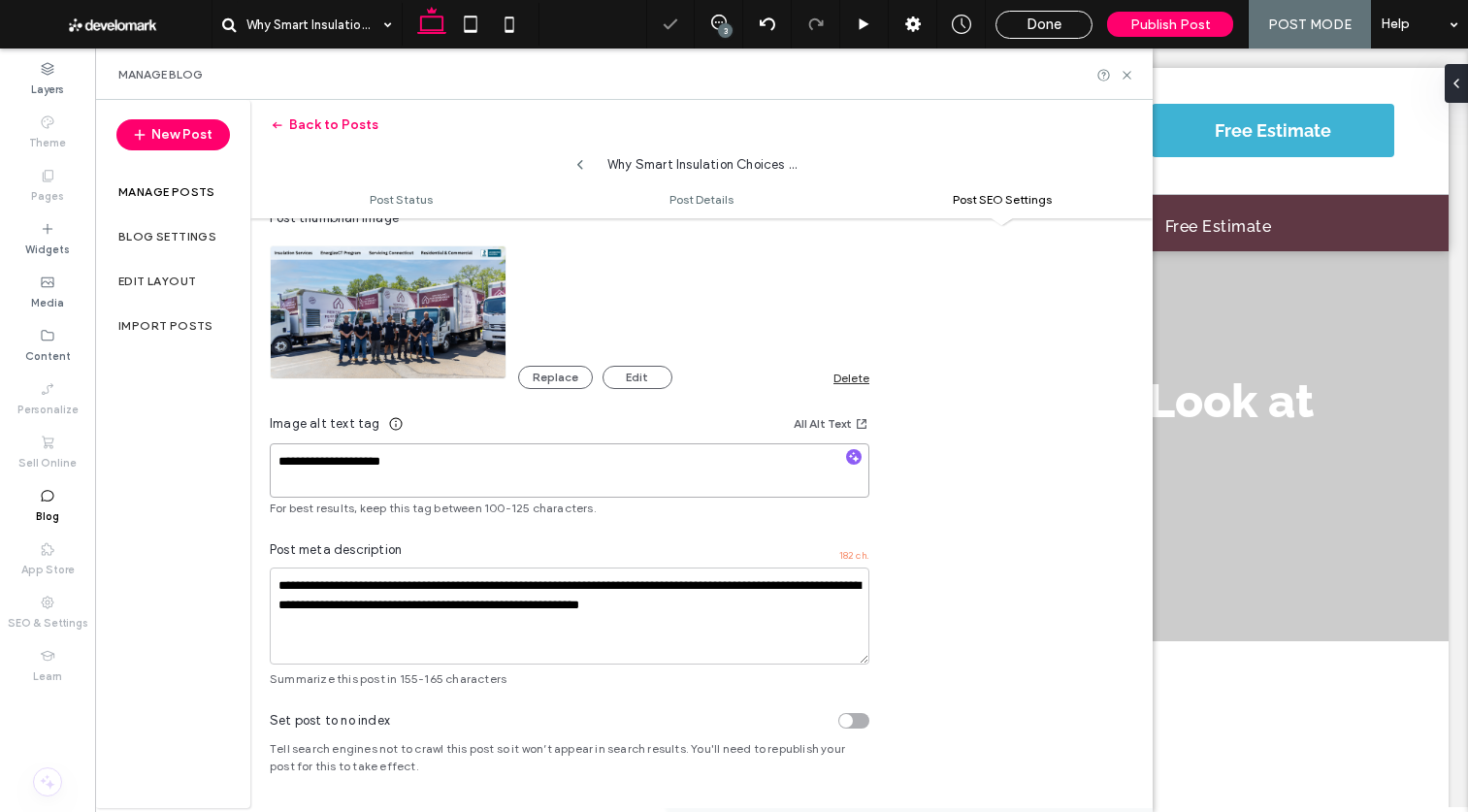 scroll, scrollTop: 0, scrollLeft: 0, axis: both 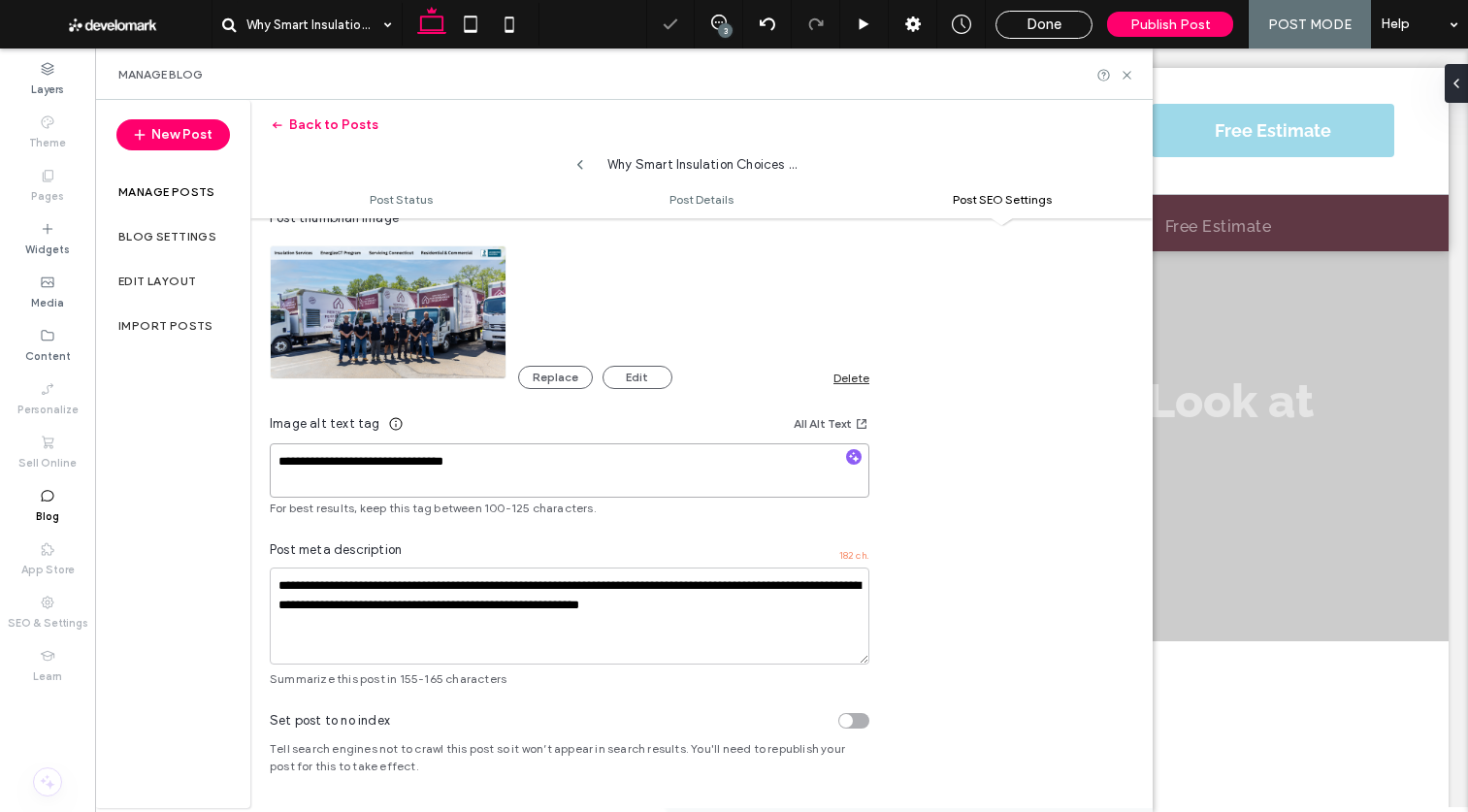 type on "**********" 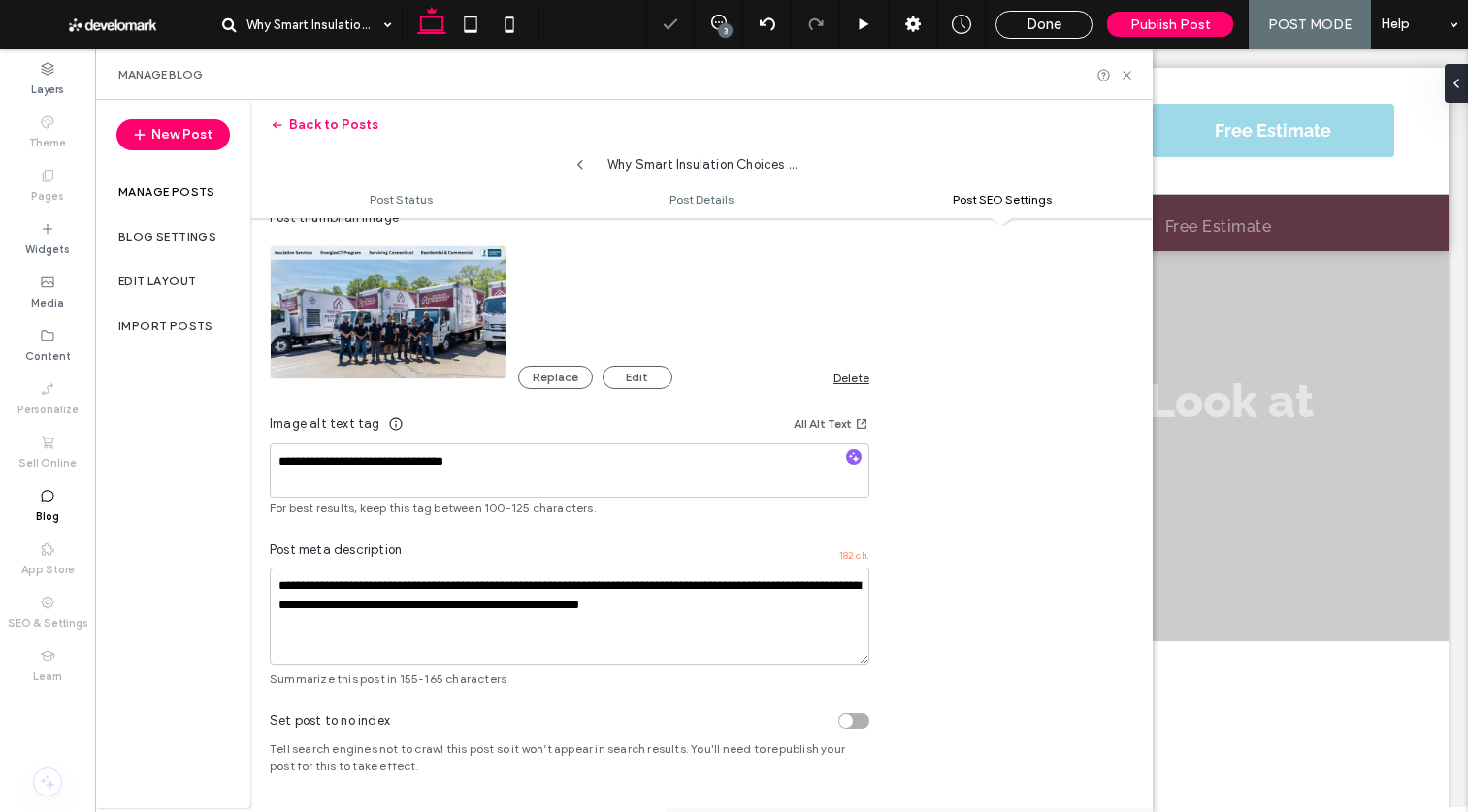click on "**********" at bounding box center (570, 326) 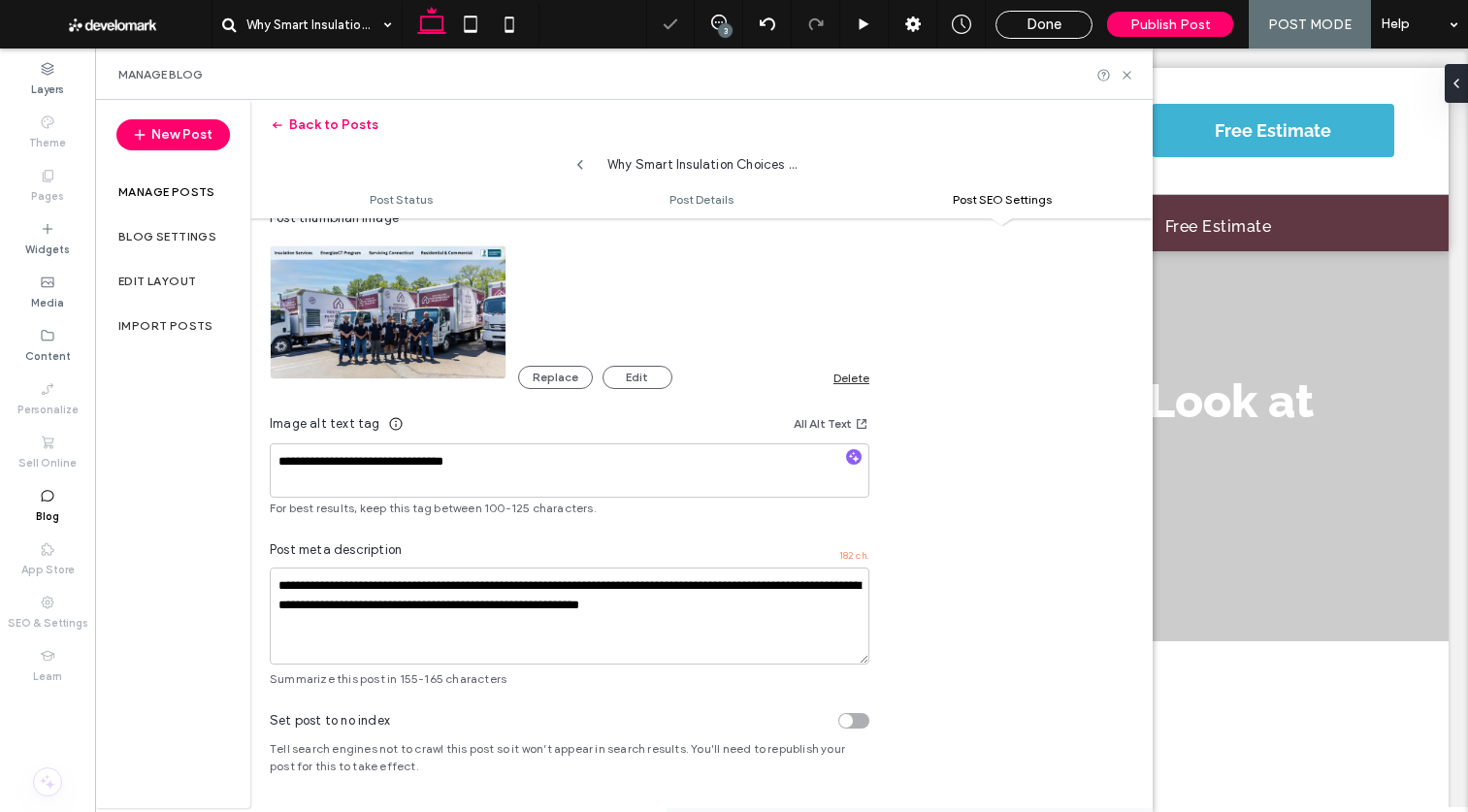 scroll, scrollTop: 0, scrollLeft: 0, axis: both 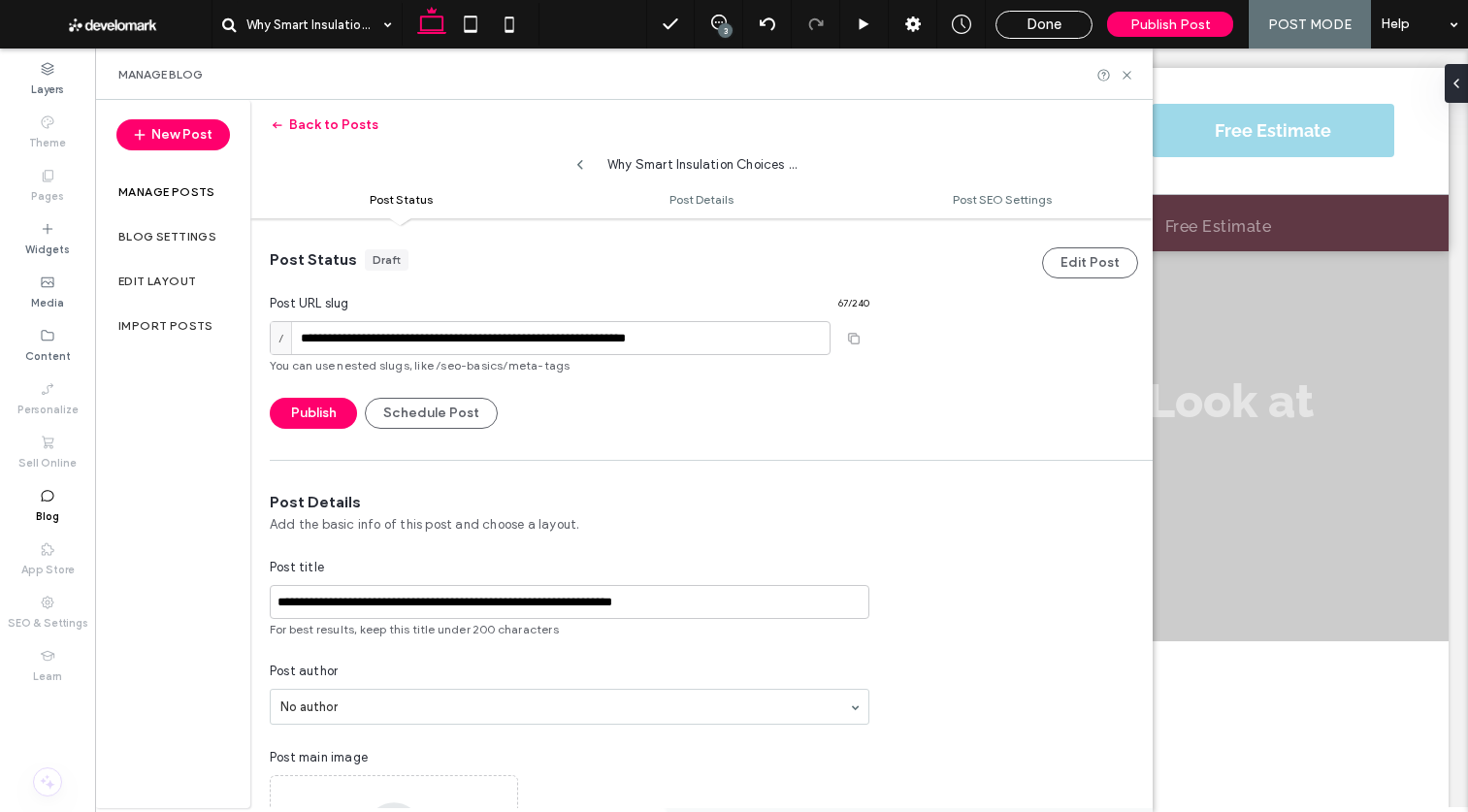 click on "Manage Blog" at bounding box center (624, 74) 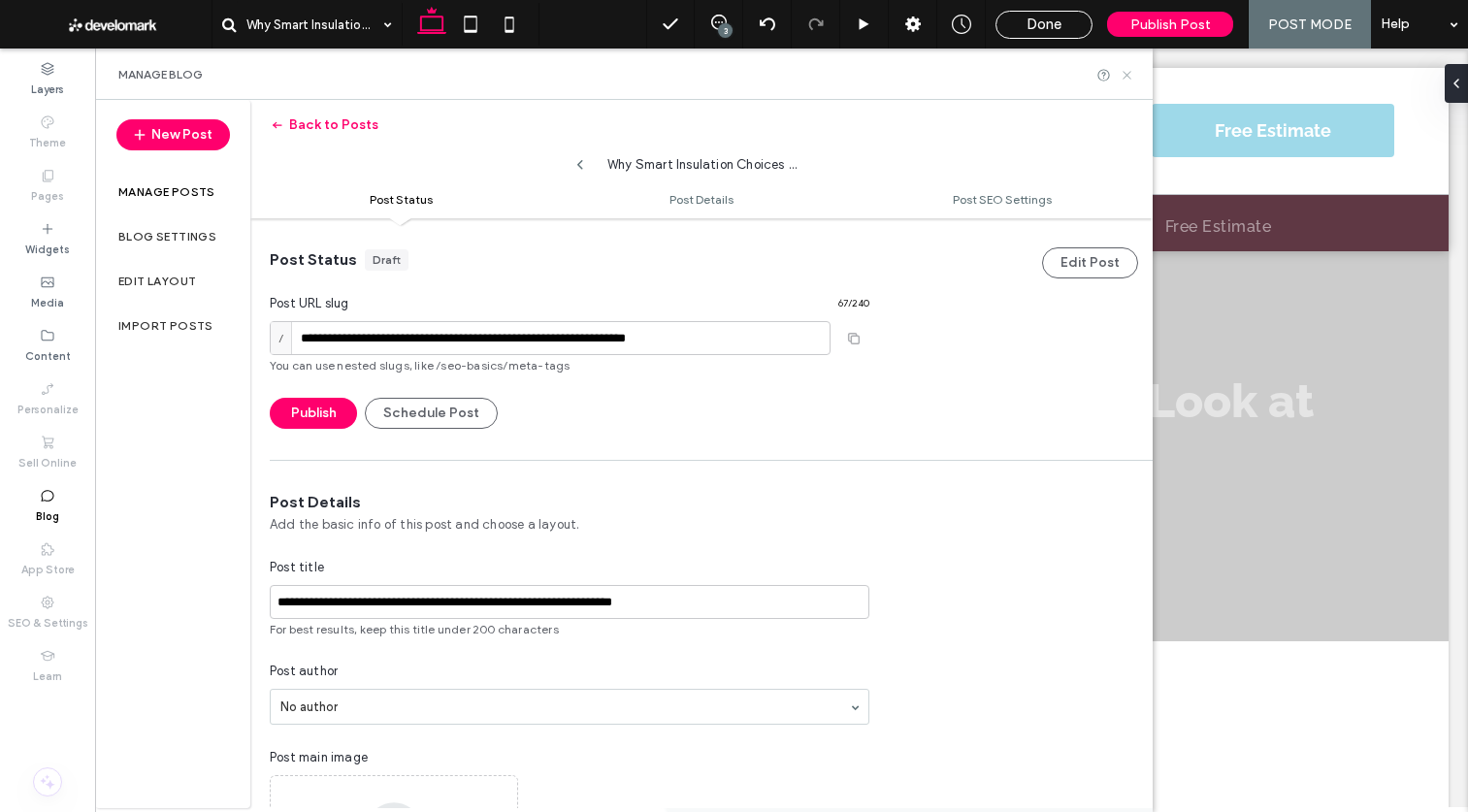 click 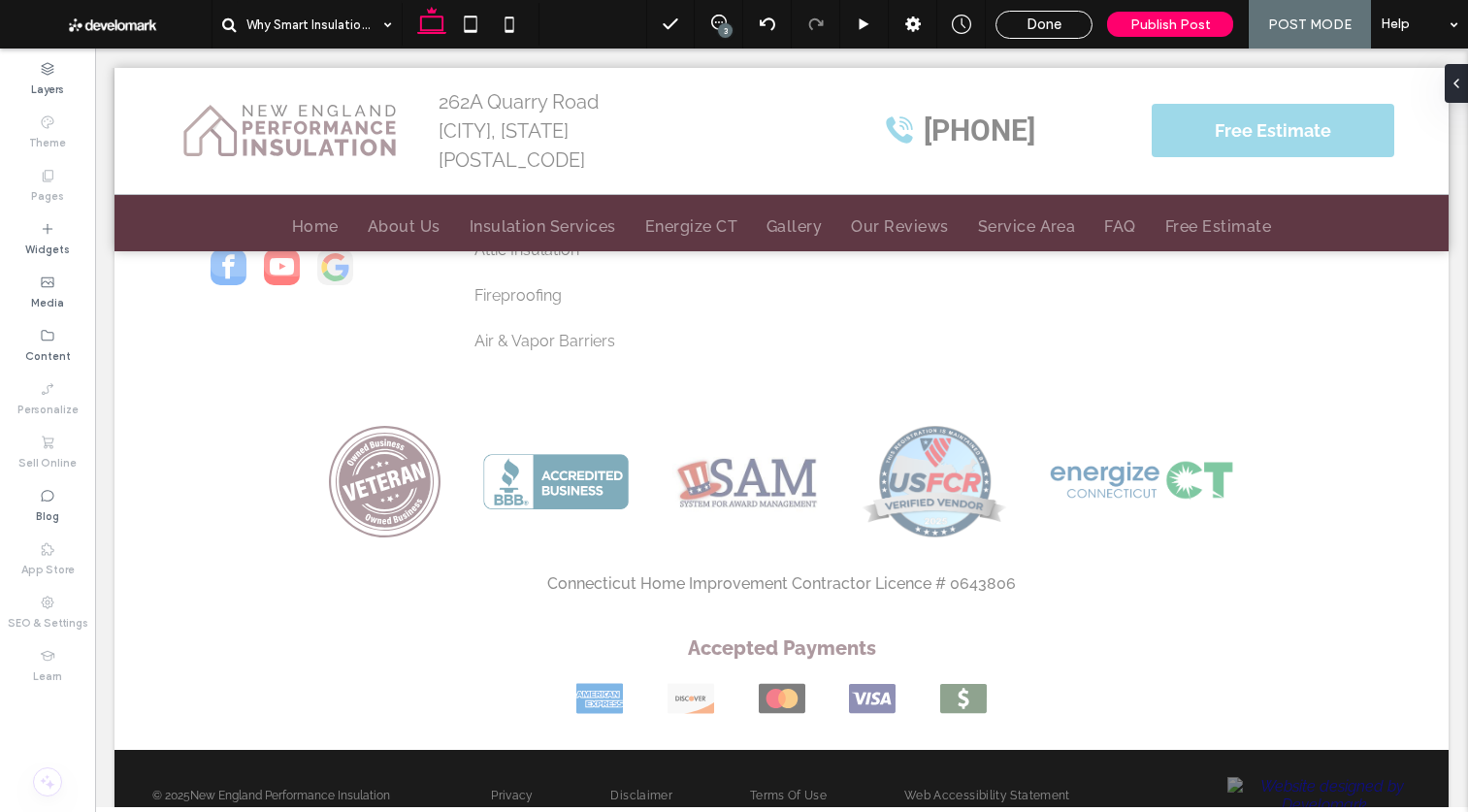 scroll, scrollTop: 0, scrollLeft: 0, axis: both 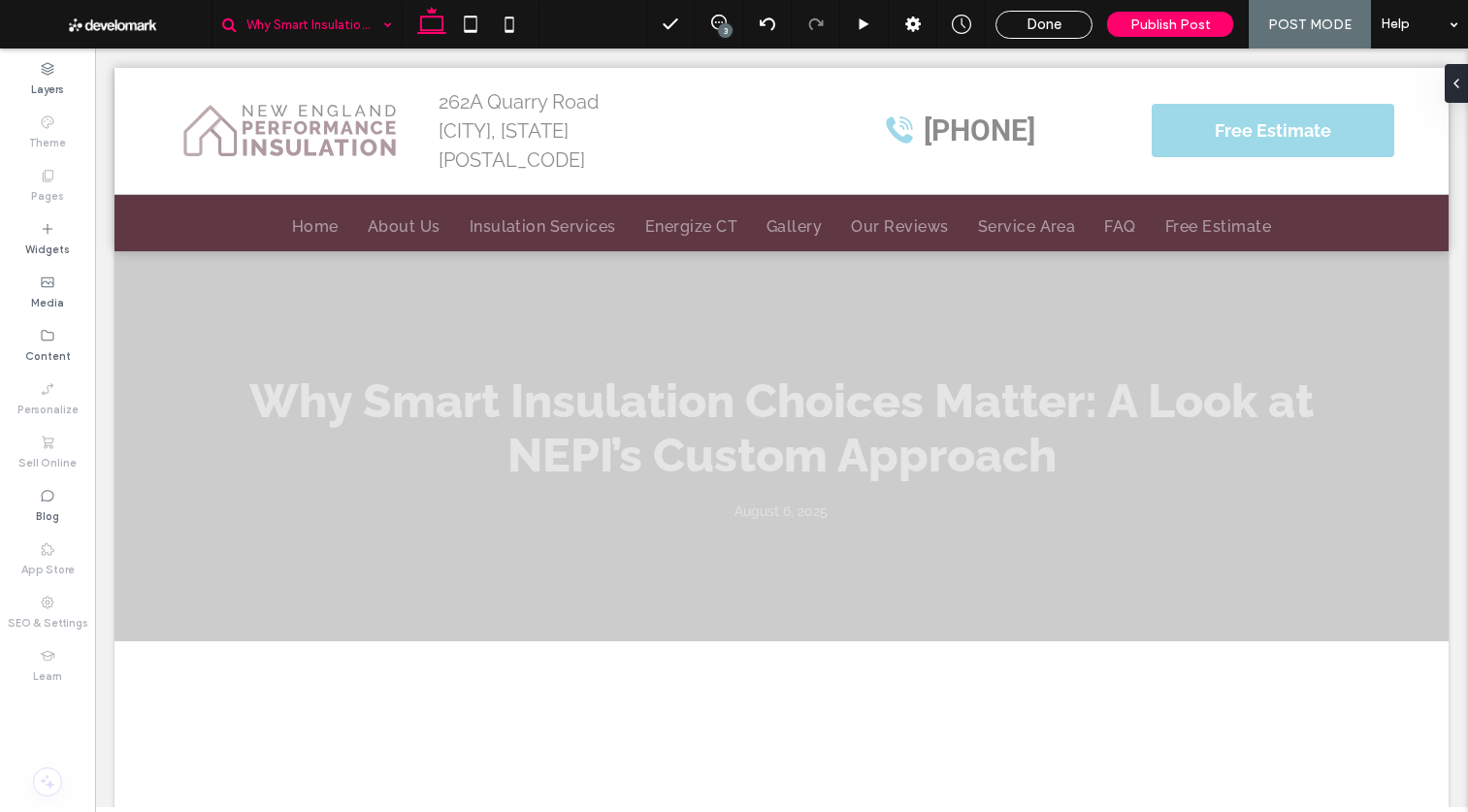 drag, startPoint x: 278, startPoint y: 47, endPoint x: 337, endPoint y: 18, distance: 65.74192 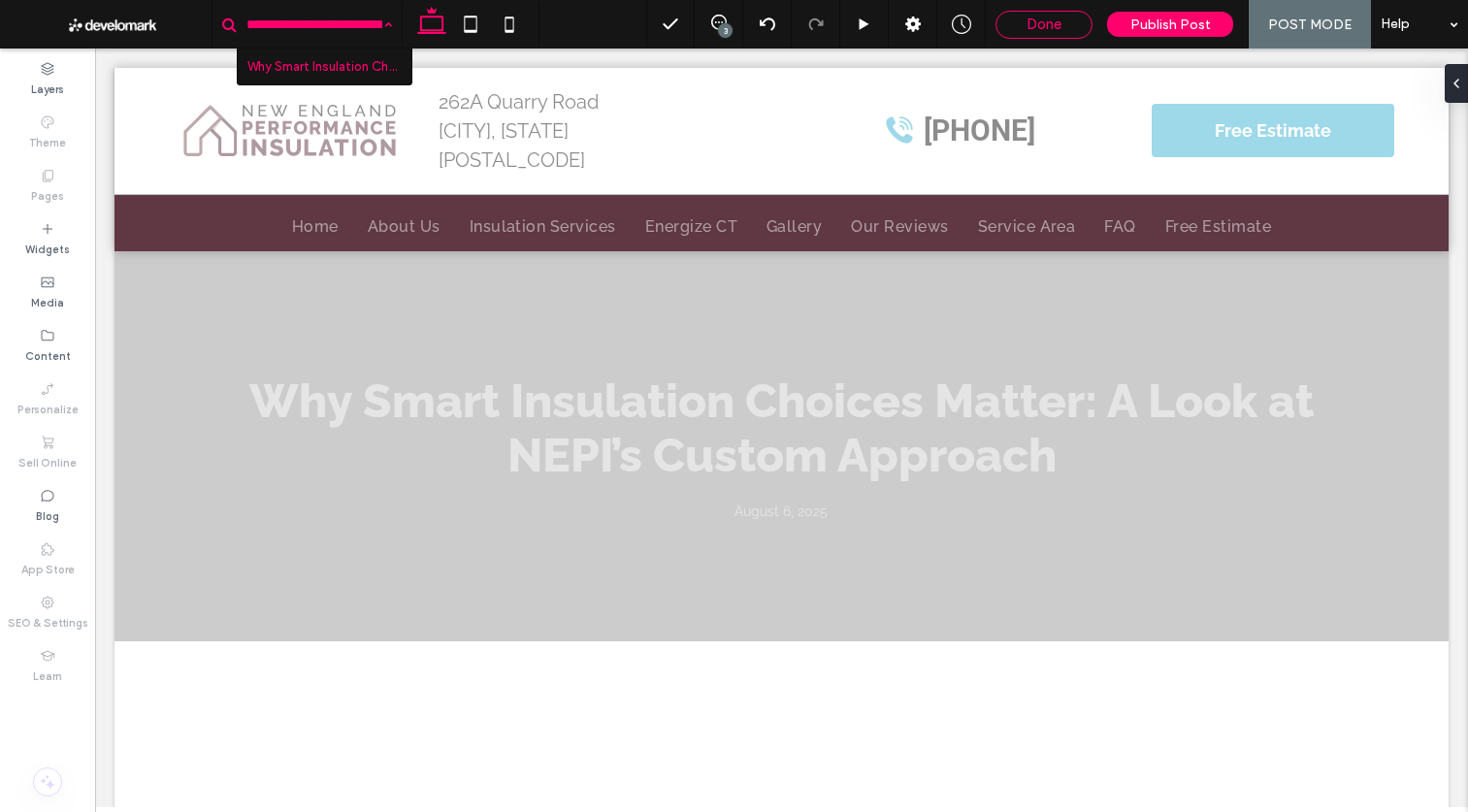 click on "Done" at bounding box center (1044, 24) 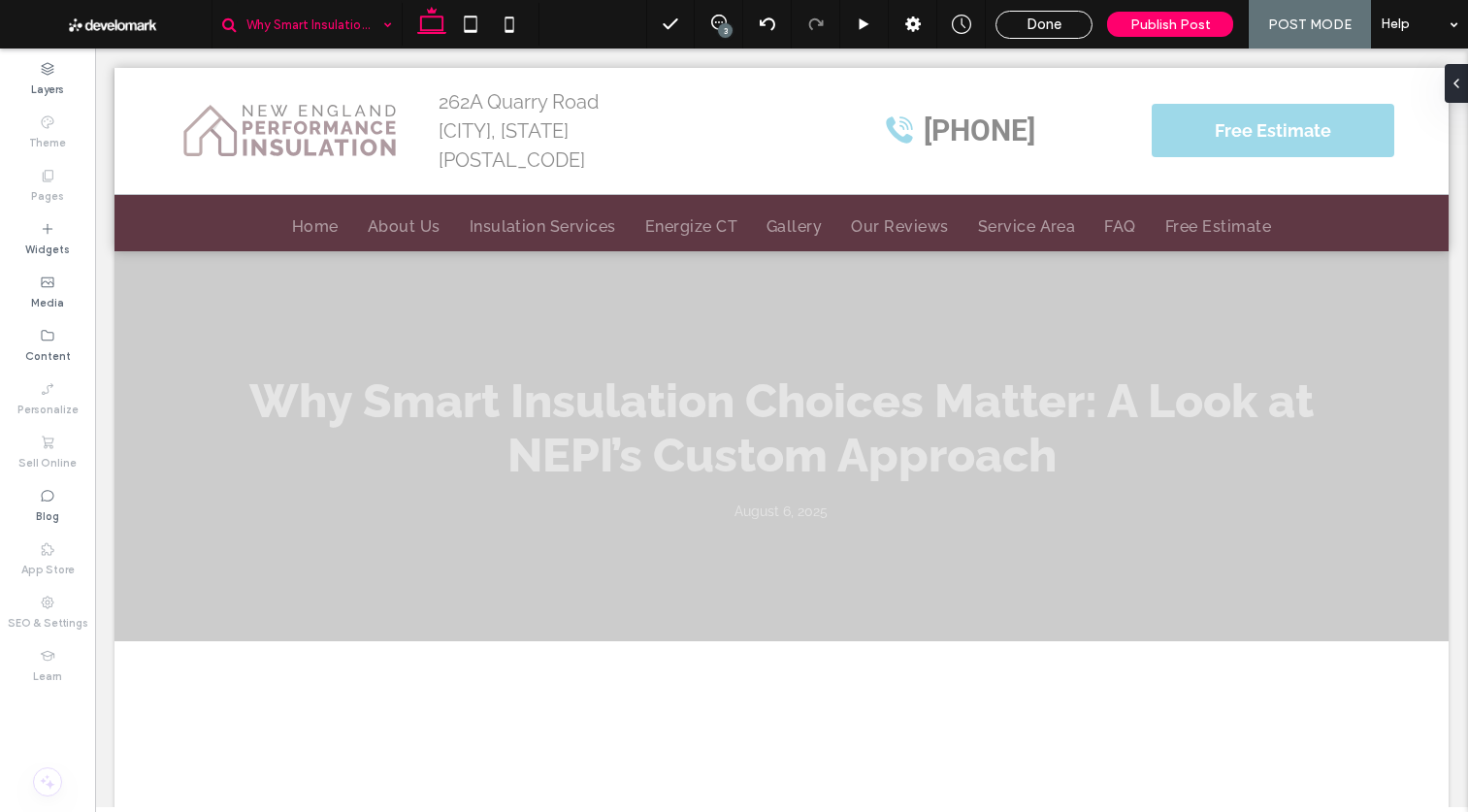 drag, startPoint x: 242, startPoint y: 23, endPoint x: 259, endPoint y: 24, distance: 17.029386 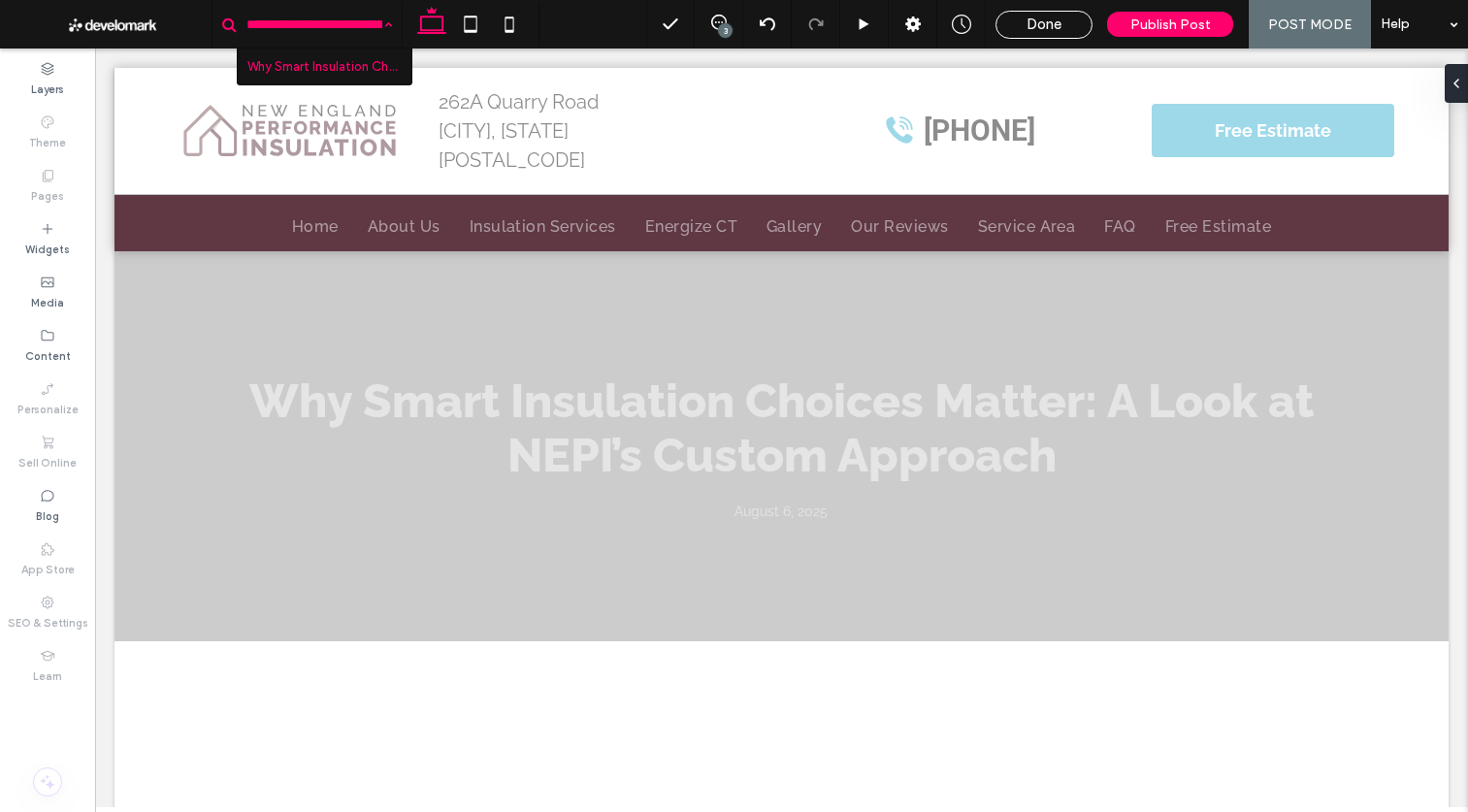 click at bounding box center (314, 24) 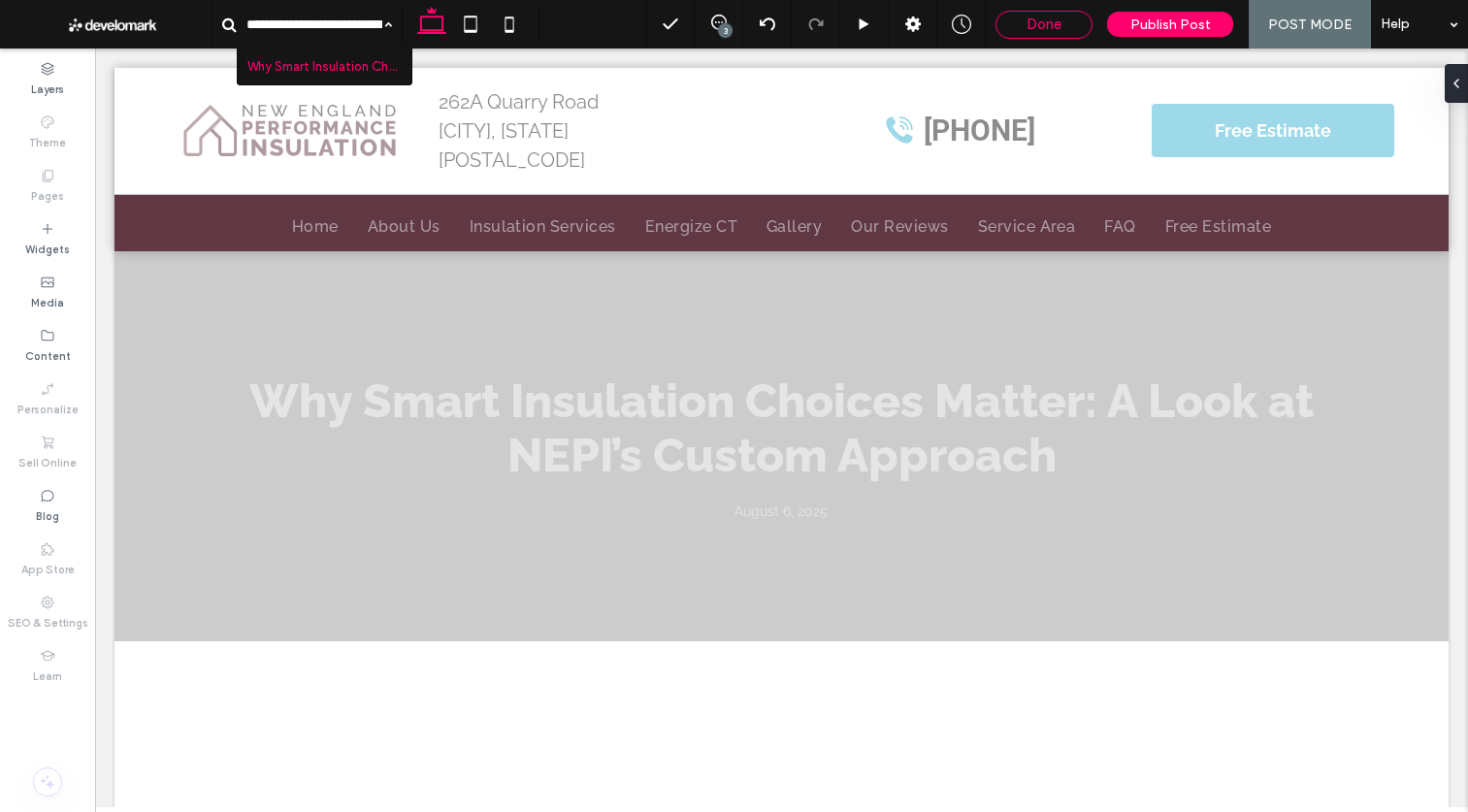 click on "Done" at bounding box center [1044, 24] 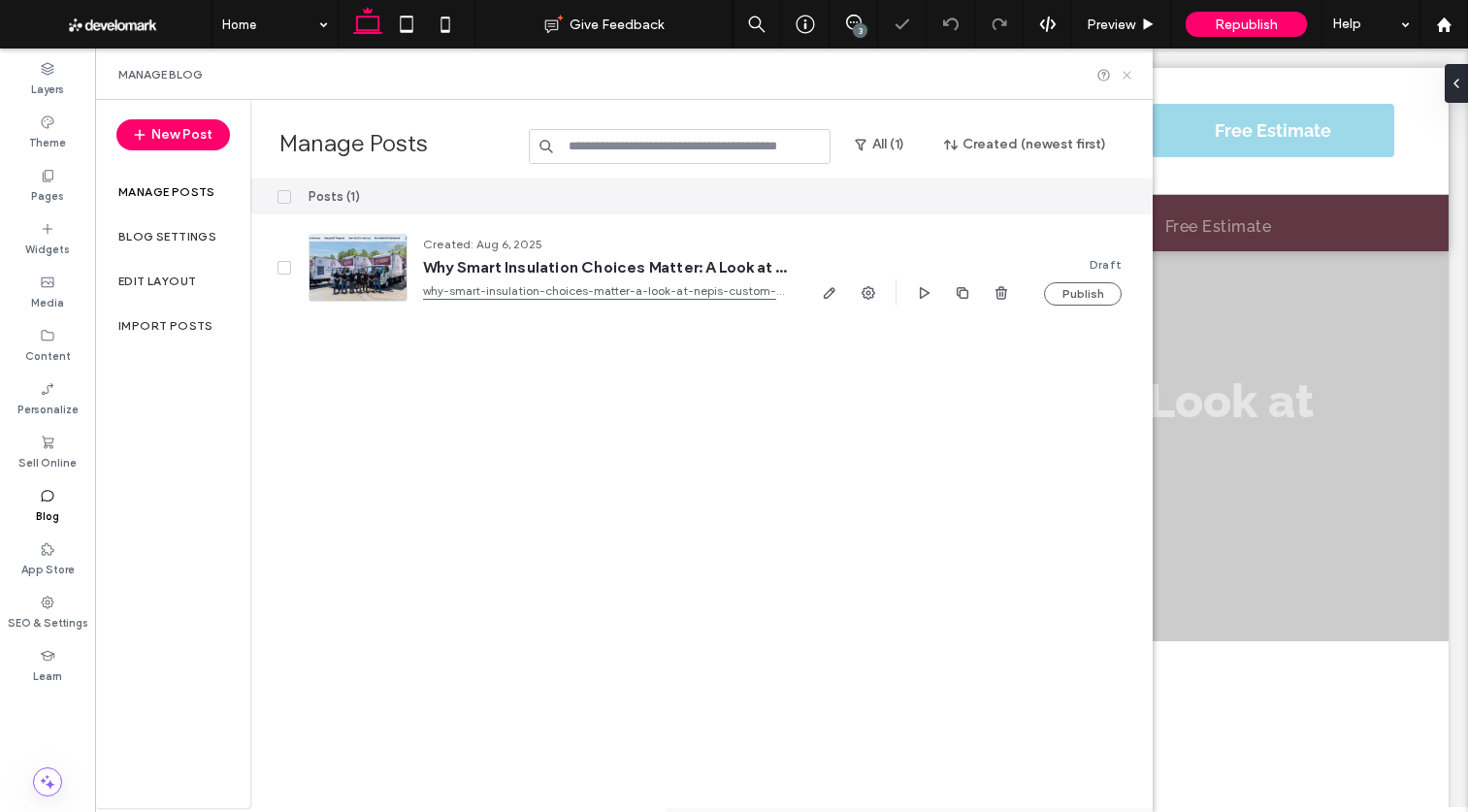 click 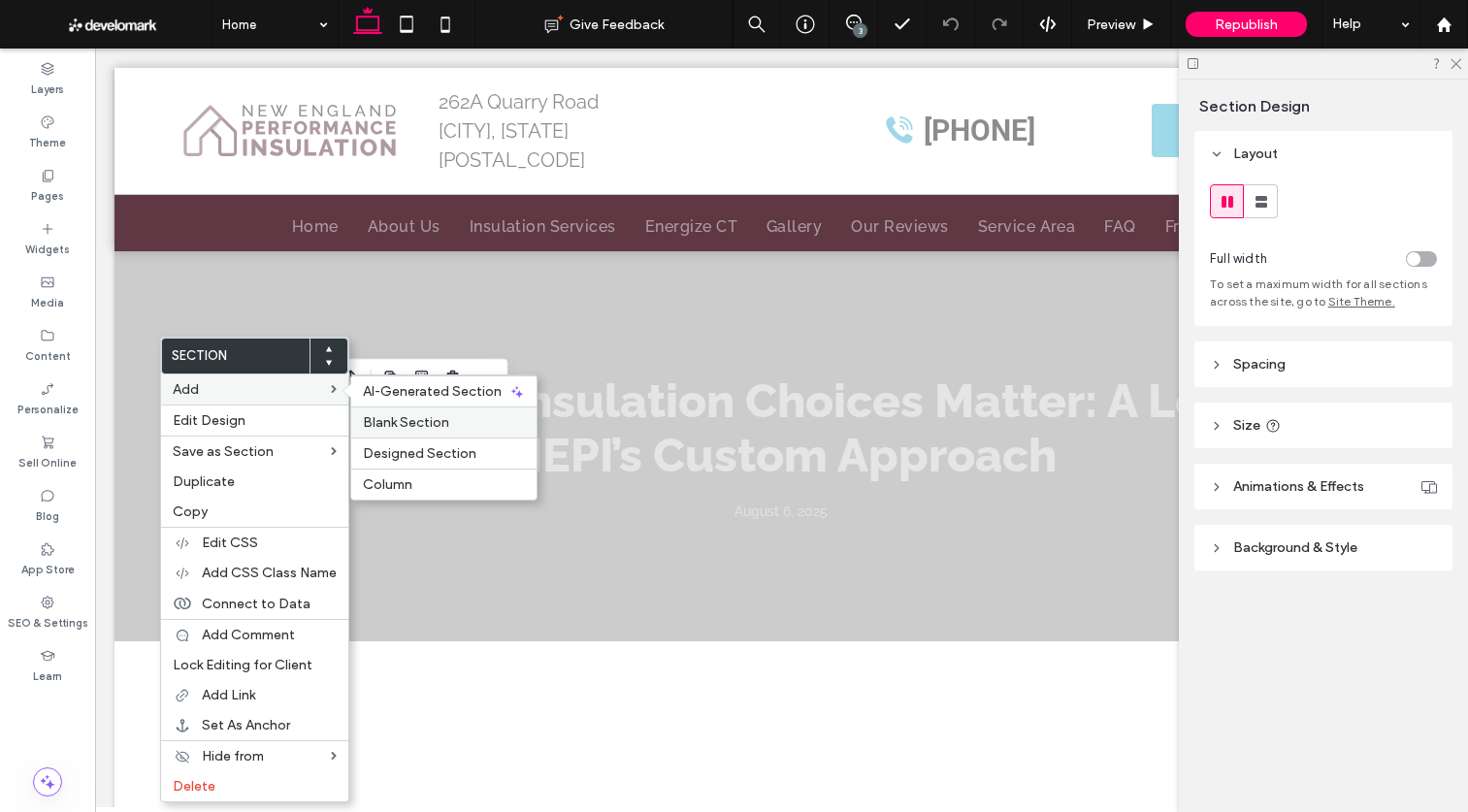 click on "Blank Section" at bounding box center [406, 422] 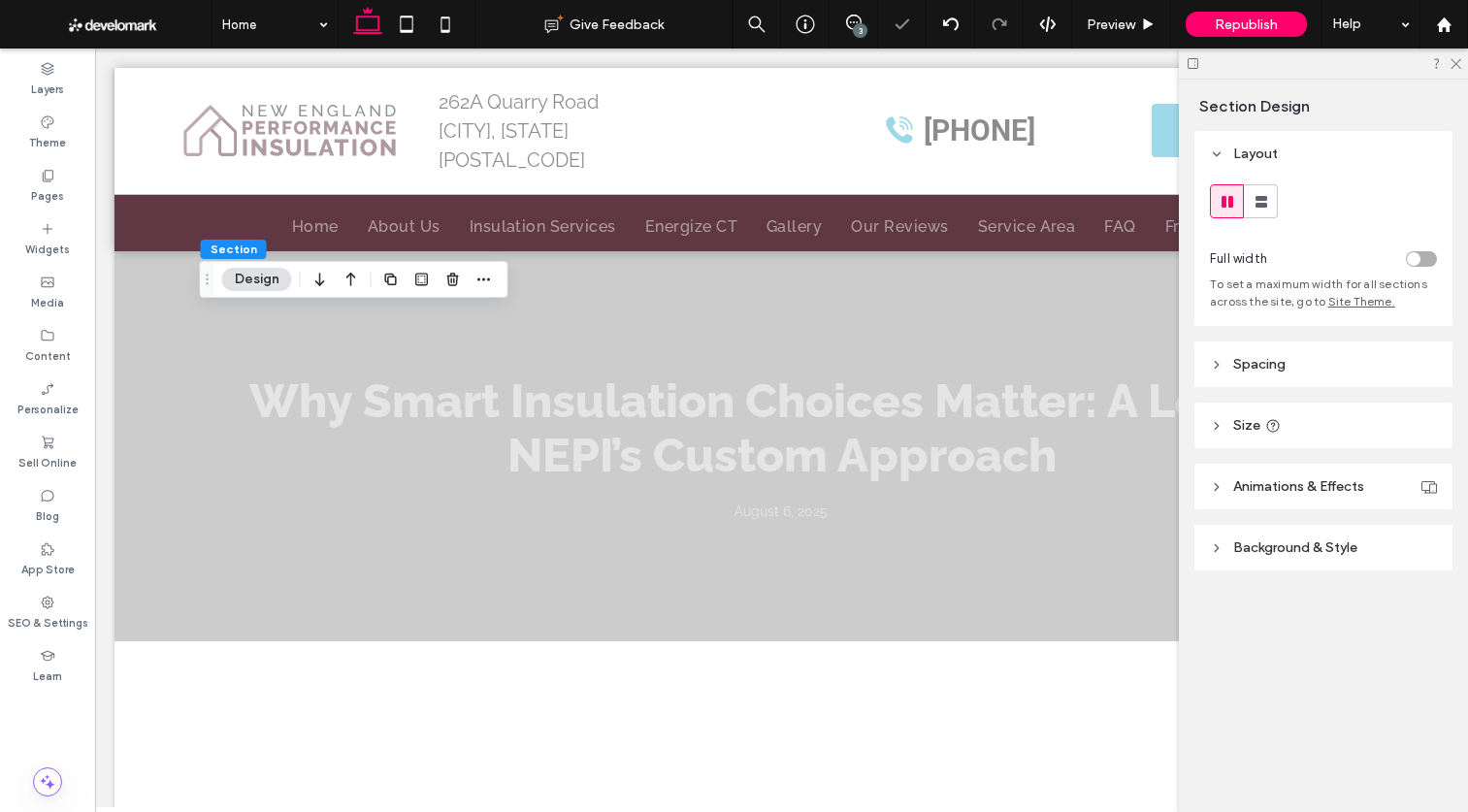 click 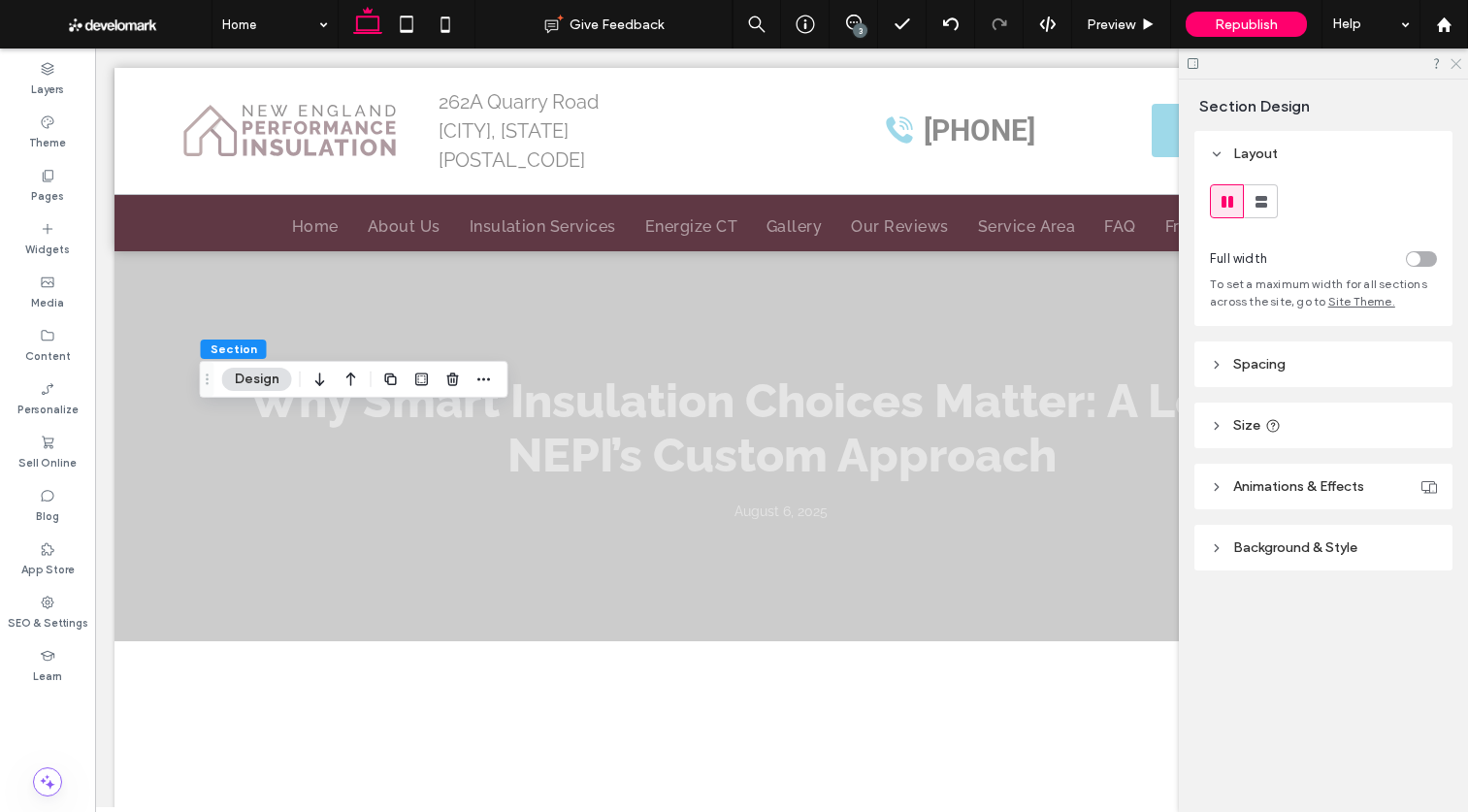 click 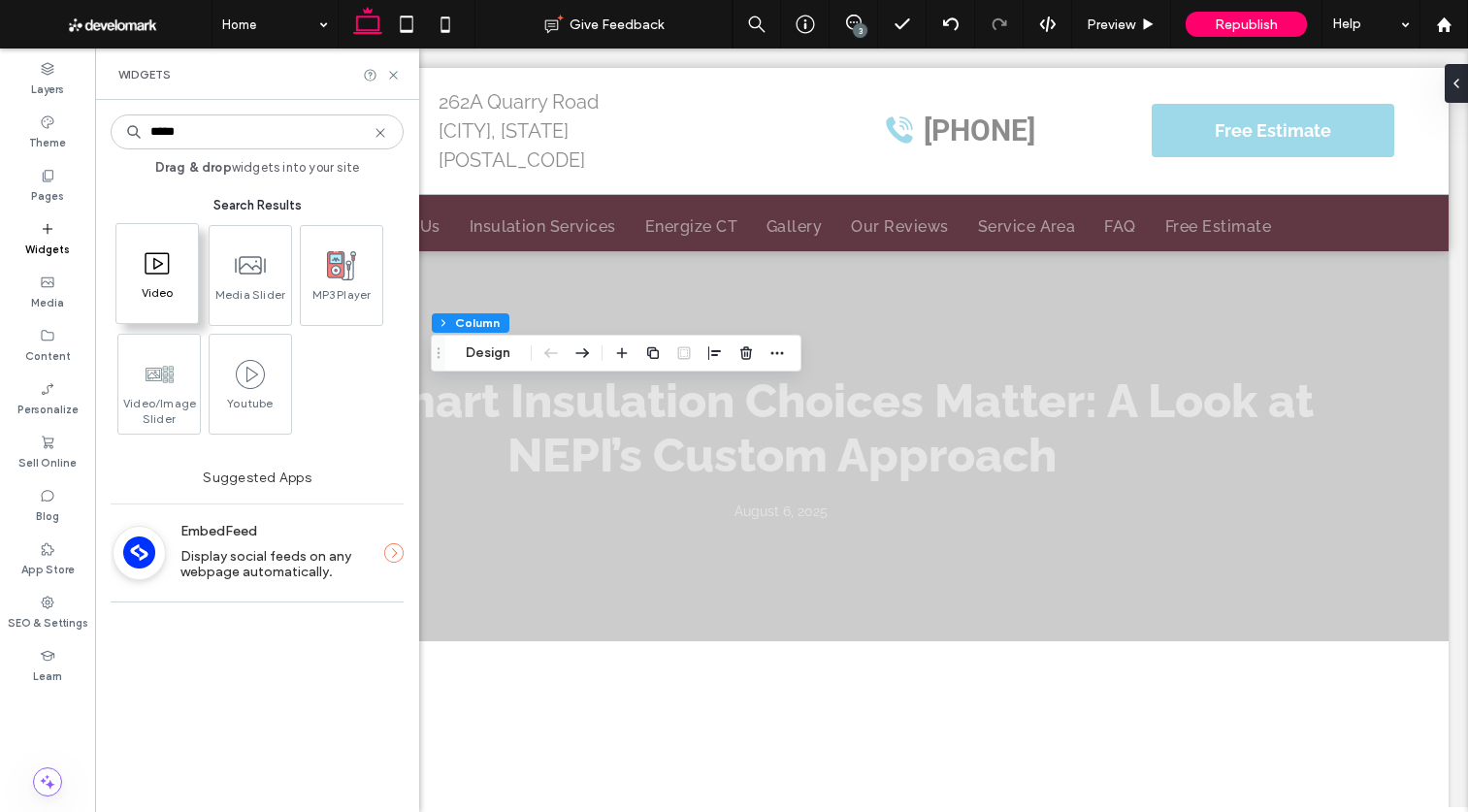 type on "*****" 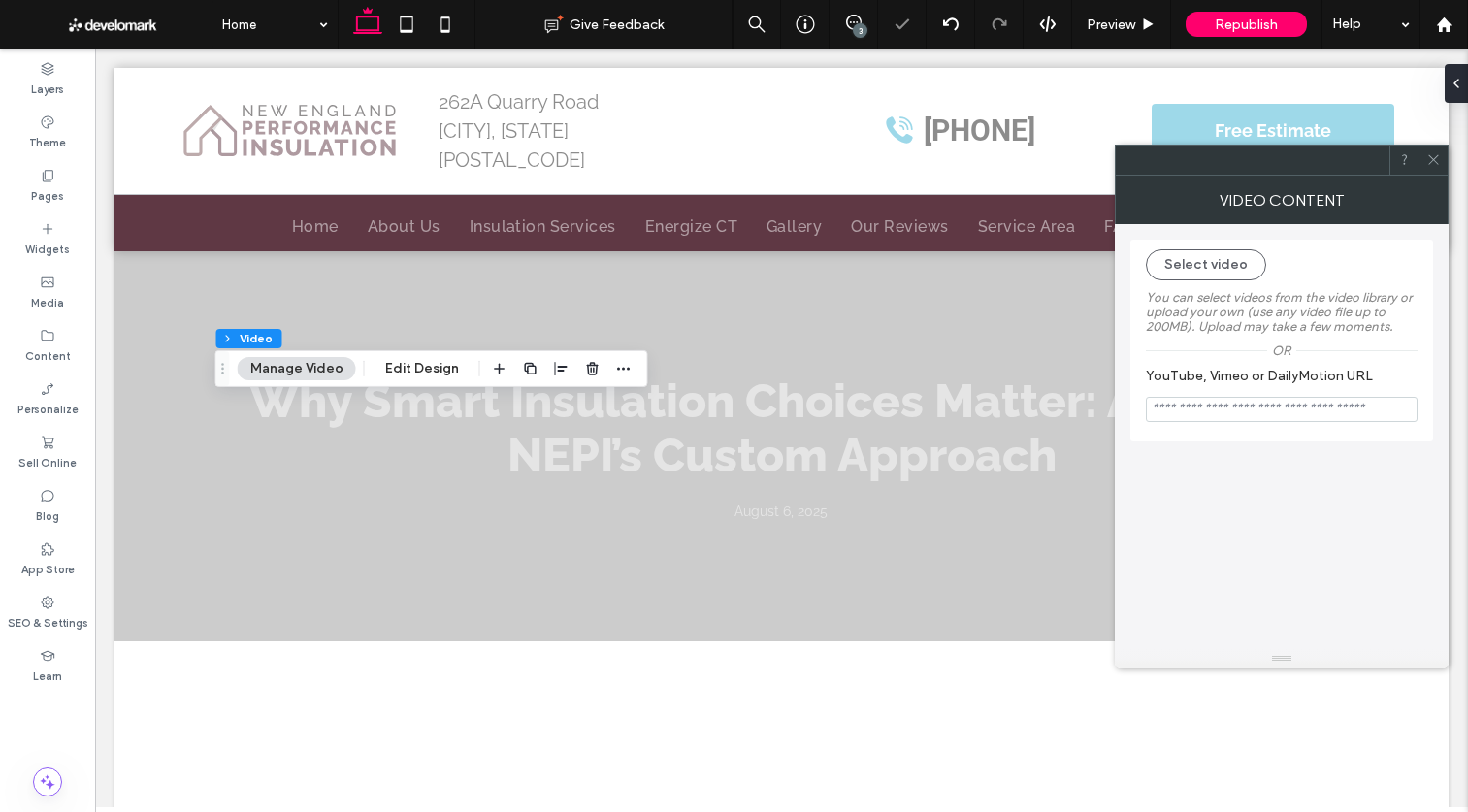 drag, startPoint x: 1436, startPoint y: 154, endPoint x: 1427, endPoint y: 160, distance: 10.816654 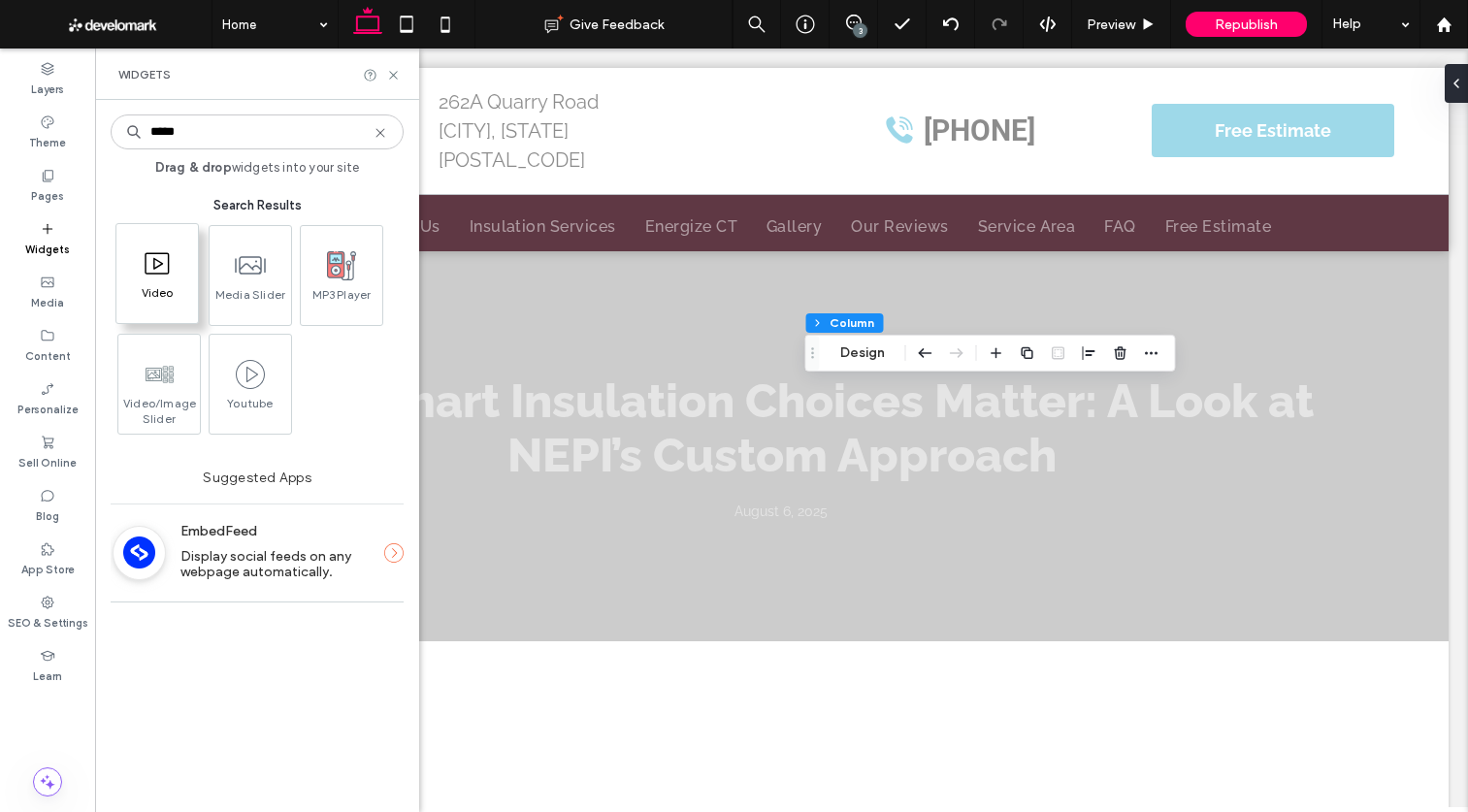 type on "*****" 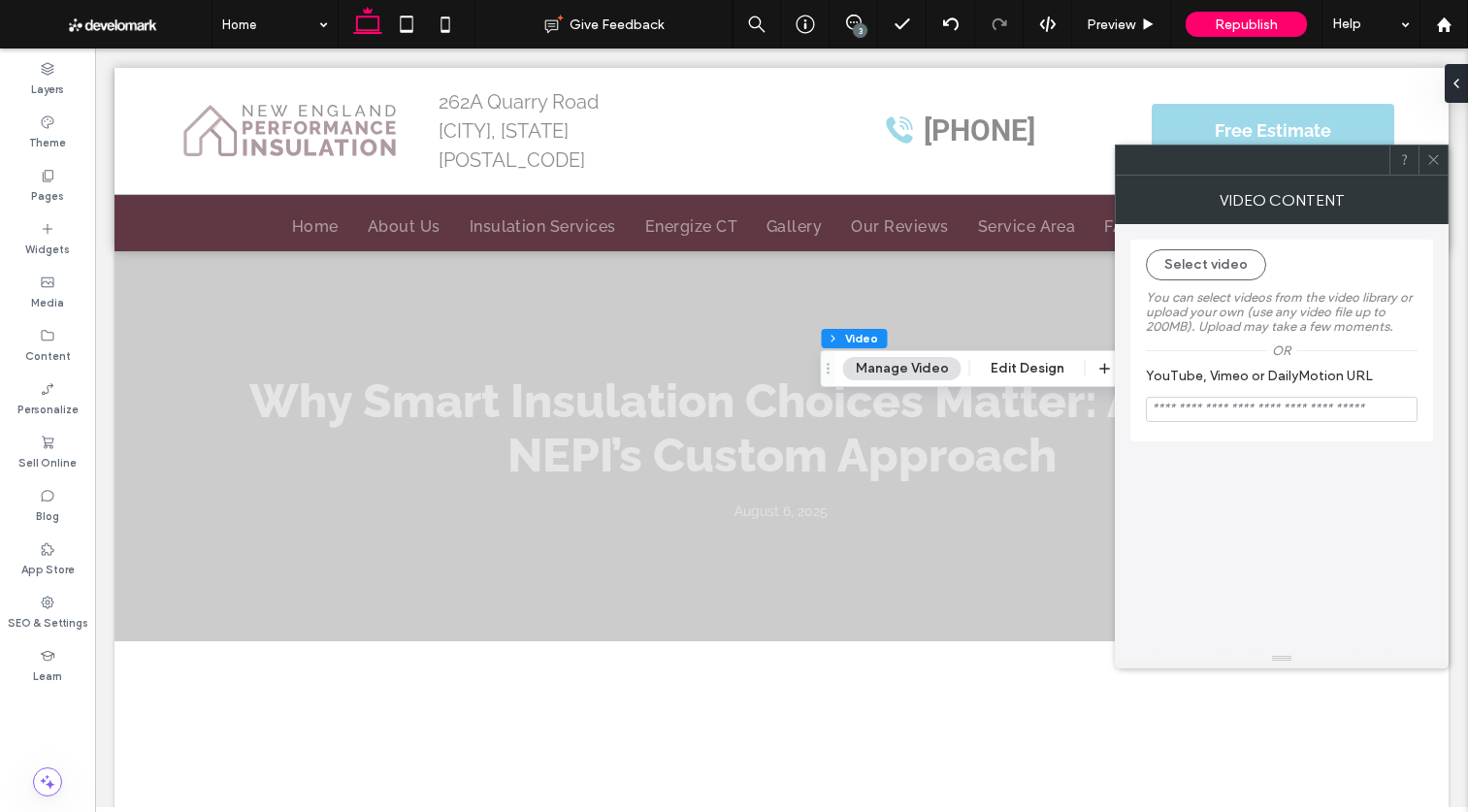 drag, startPoint x: 1435, startPoint y: 162, endPoint x: 1422, endPoint y: 168, distance: 14.3178211 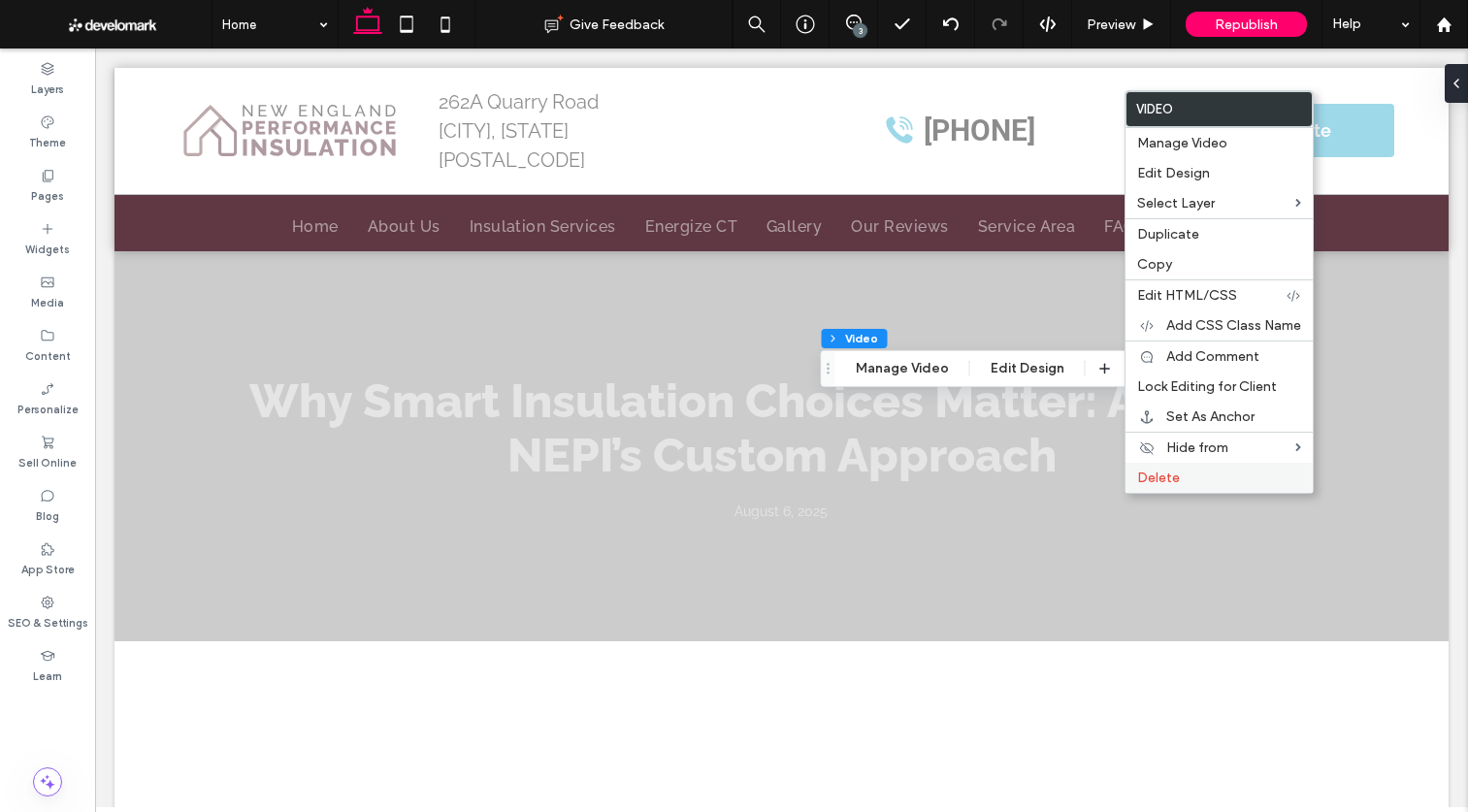 click on "Delete" at bounding box center (1219, 477) 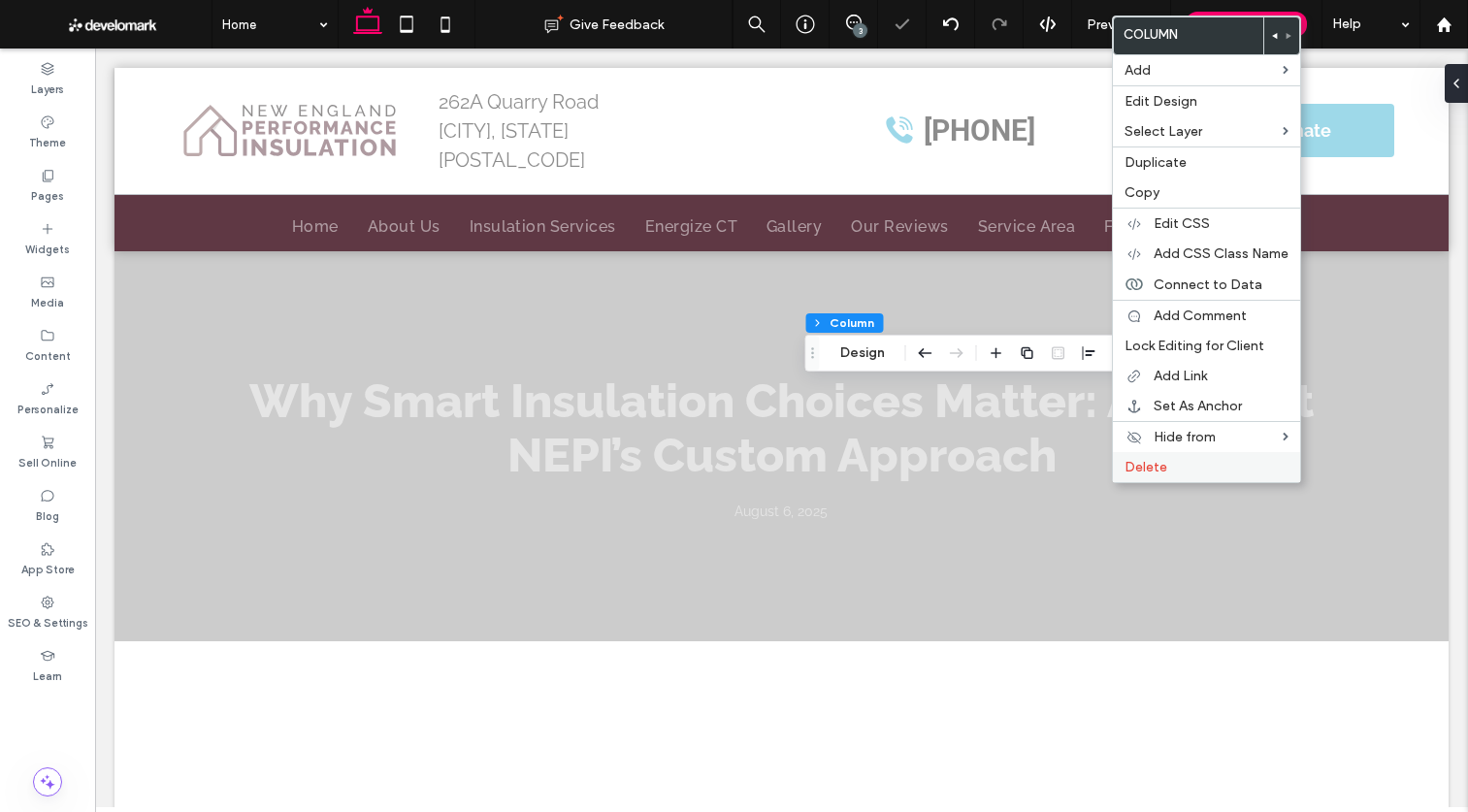 click on "Delete" at bounding box center (1146, 467) 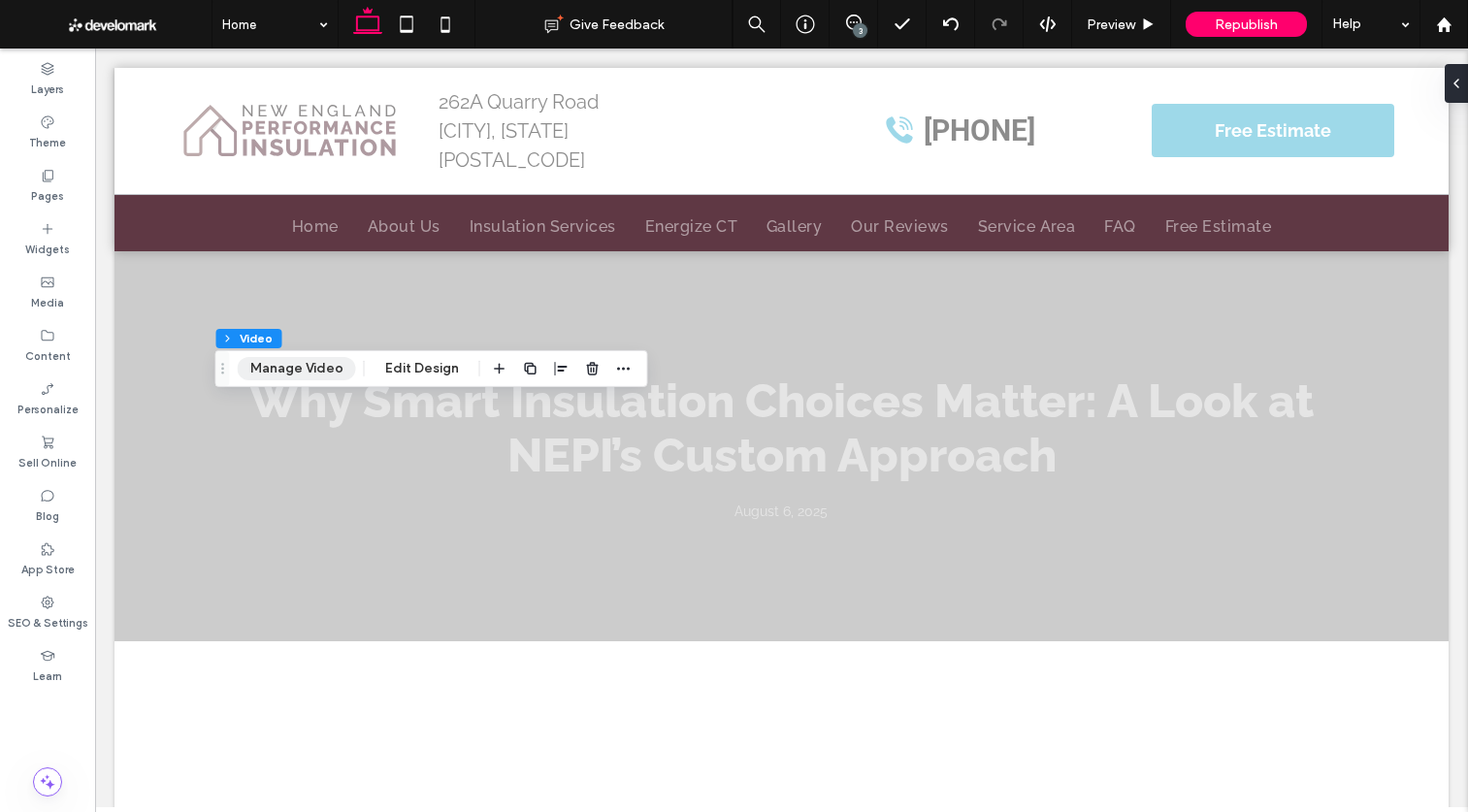 click on "Manage Video" at bounding box center [297, 369] 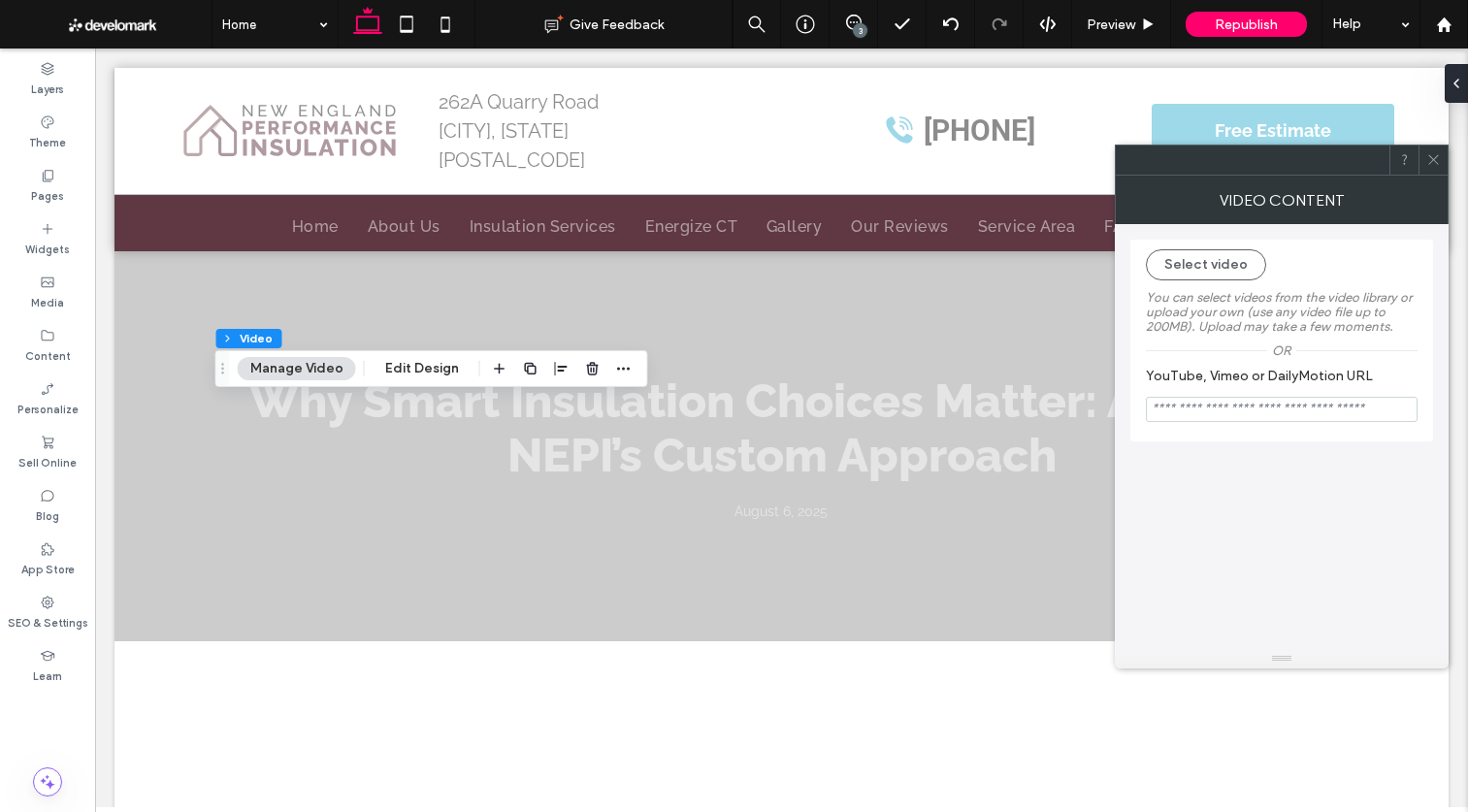 click at bounding box center [1282, 409] 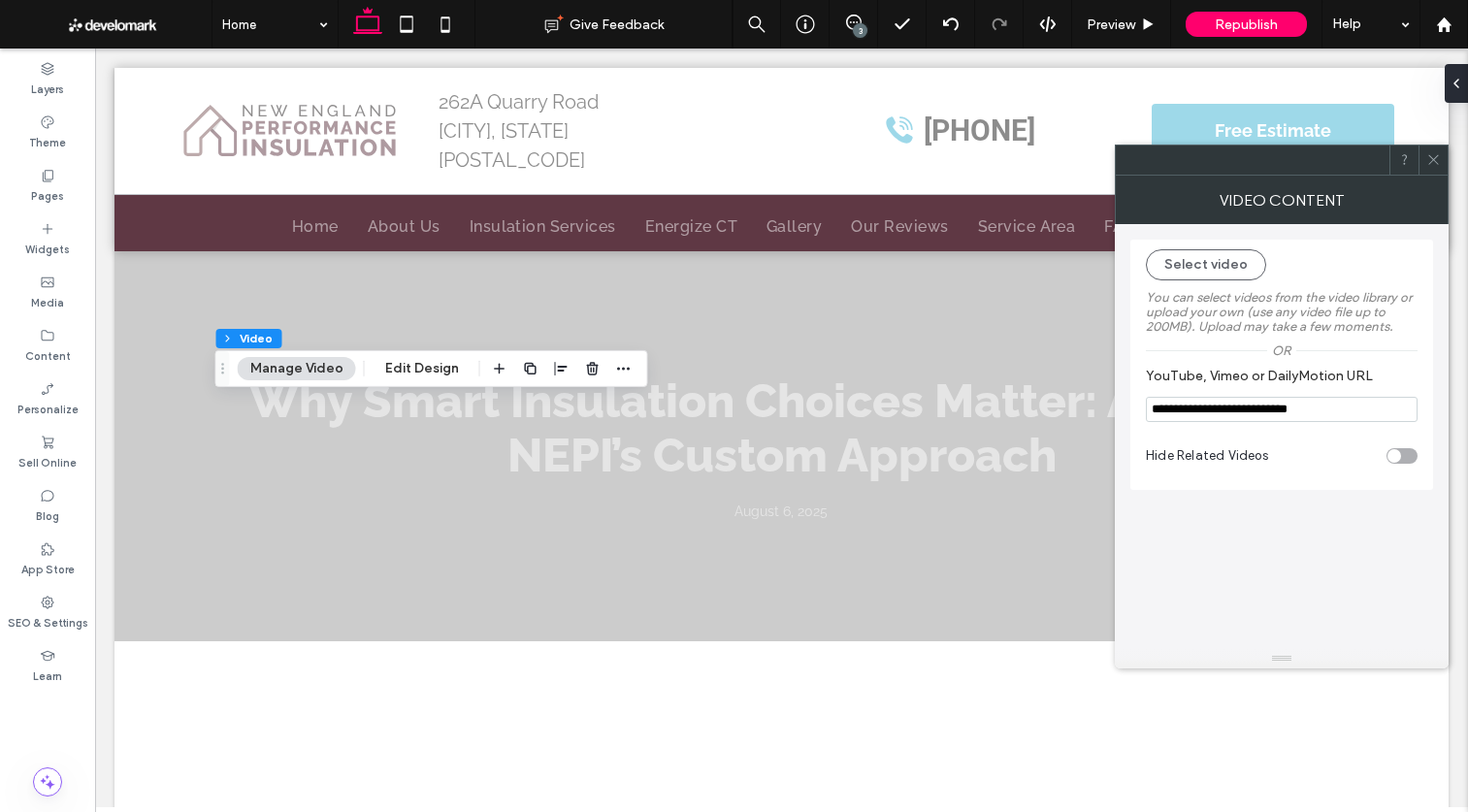 type on "**********" 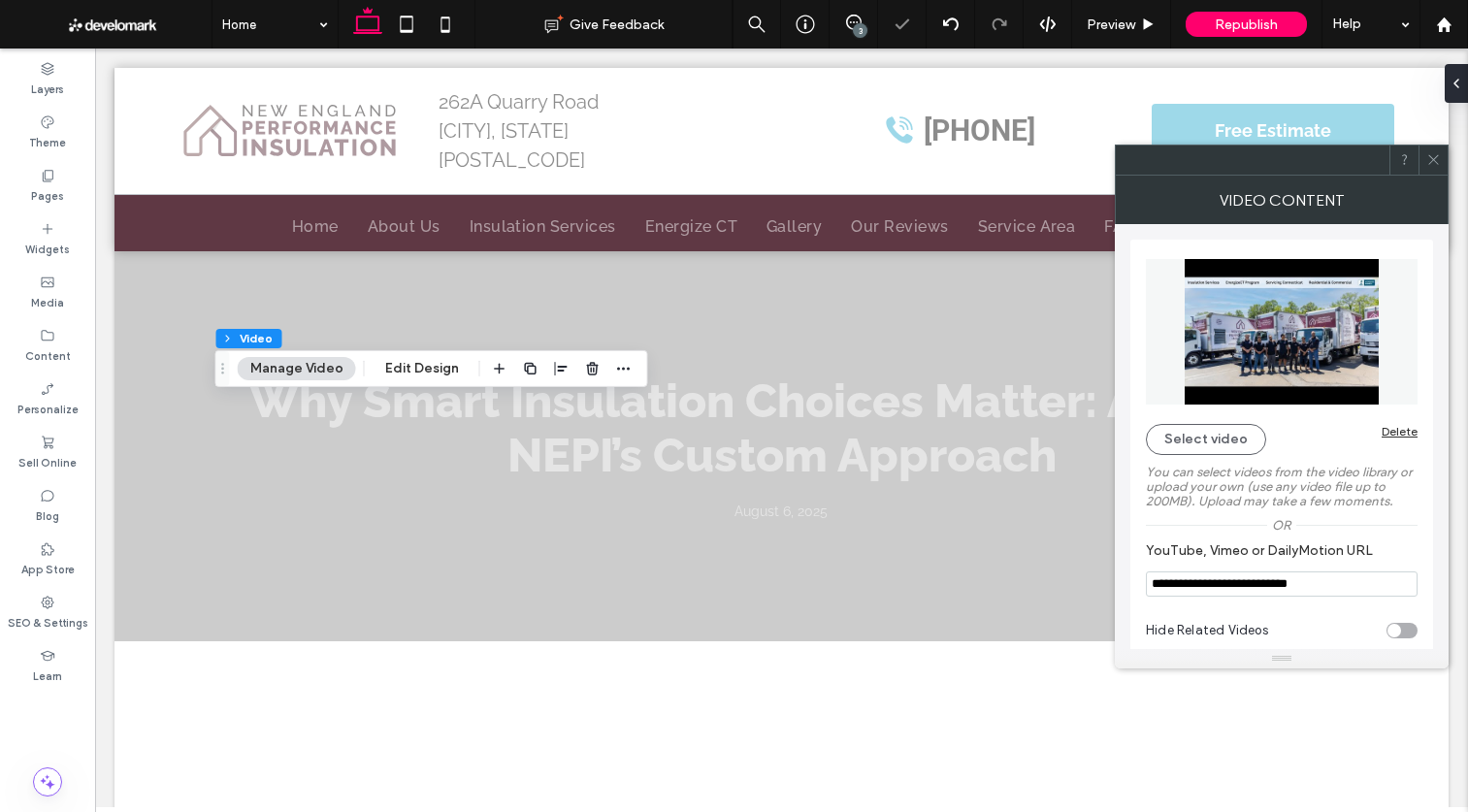 drag, startPoint x: 1397, startPoint y: 632, endPoint x: 1467, endPoint y: 250, distance: 388.361 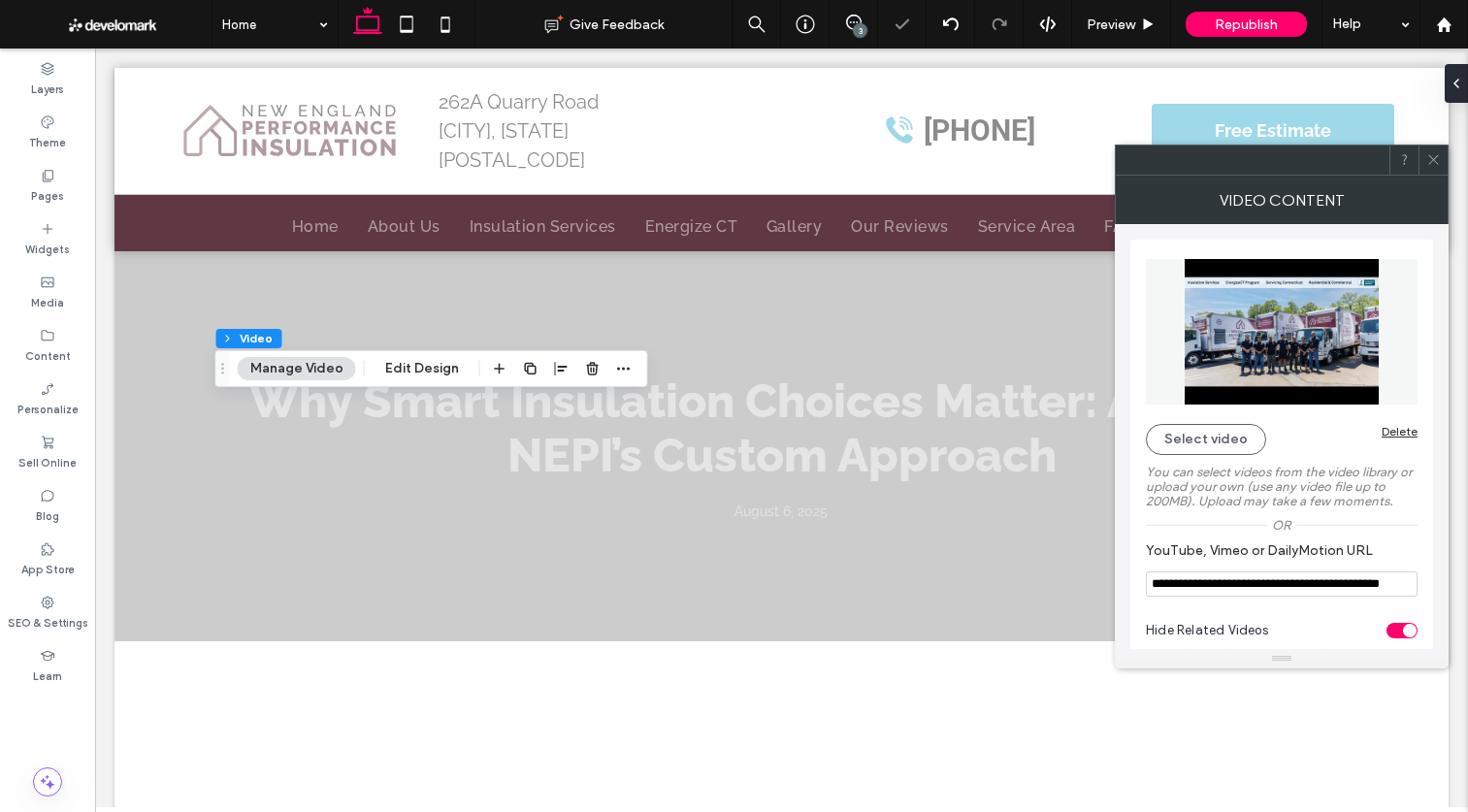 click 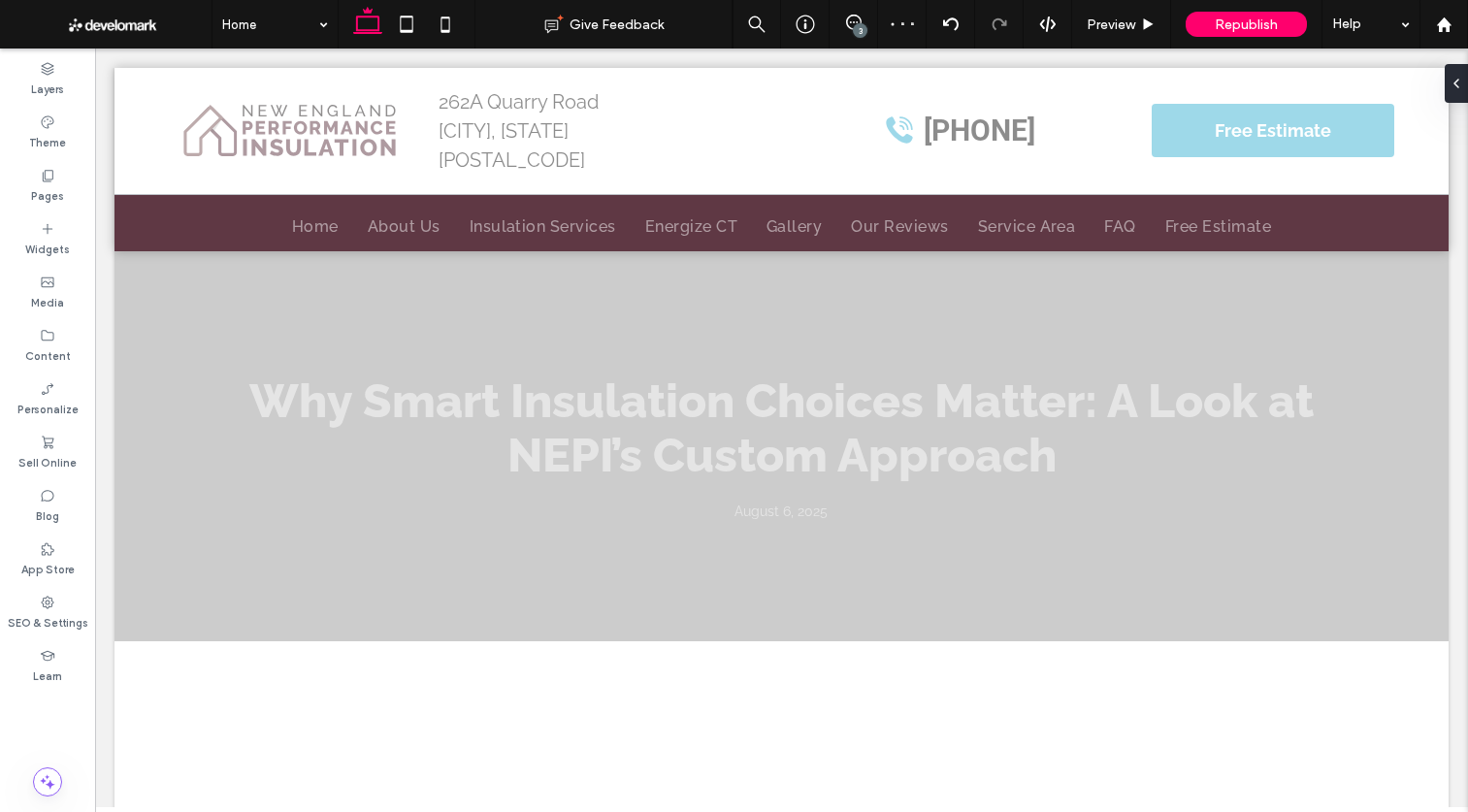 type on "***" 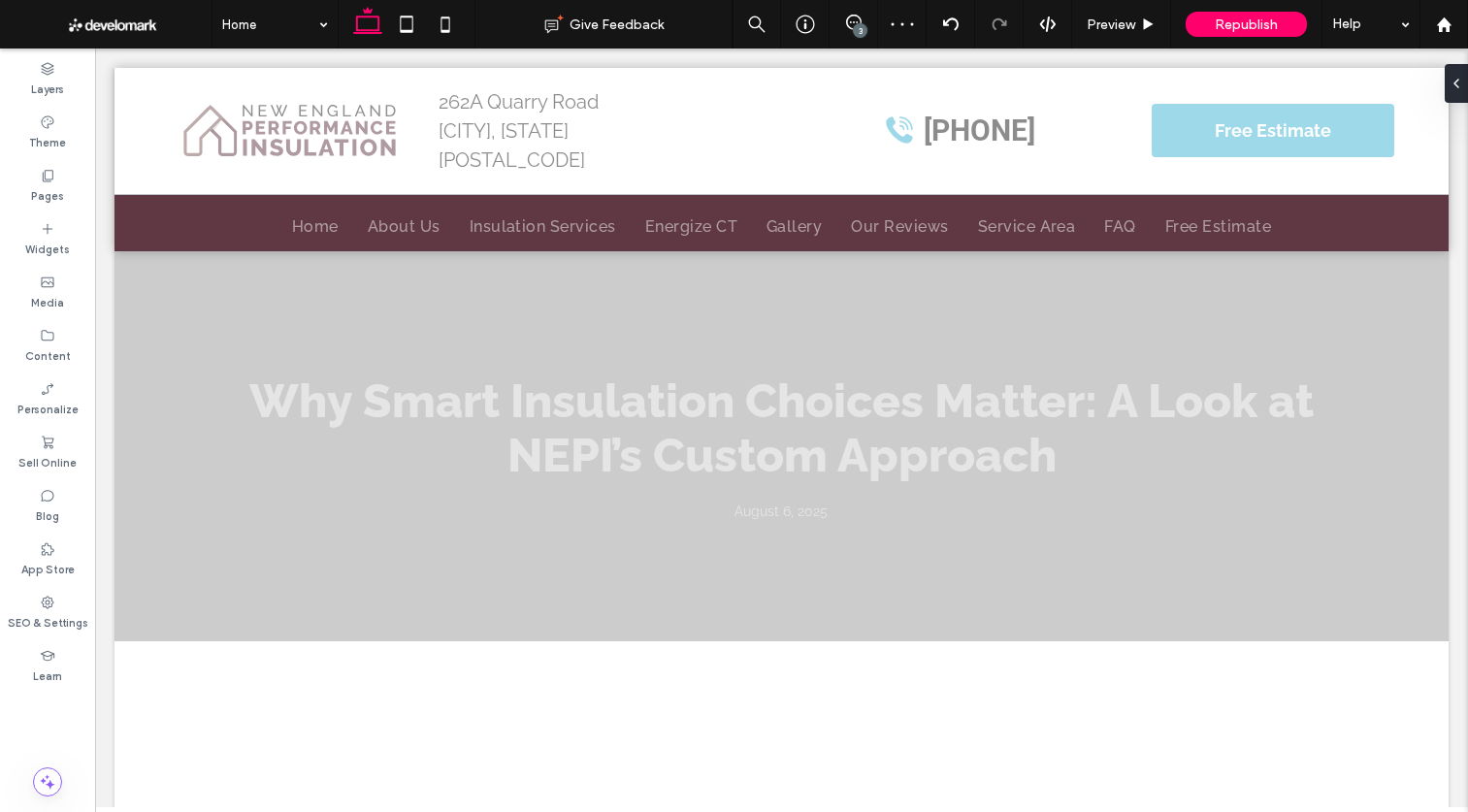 type on "***" 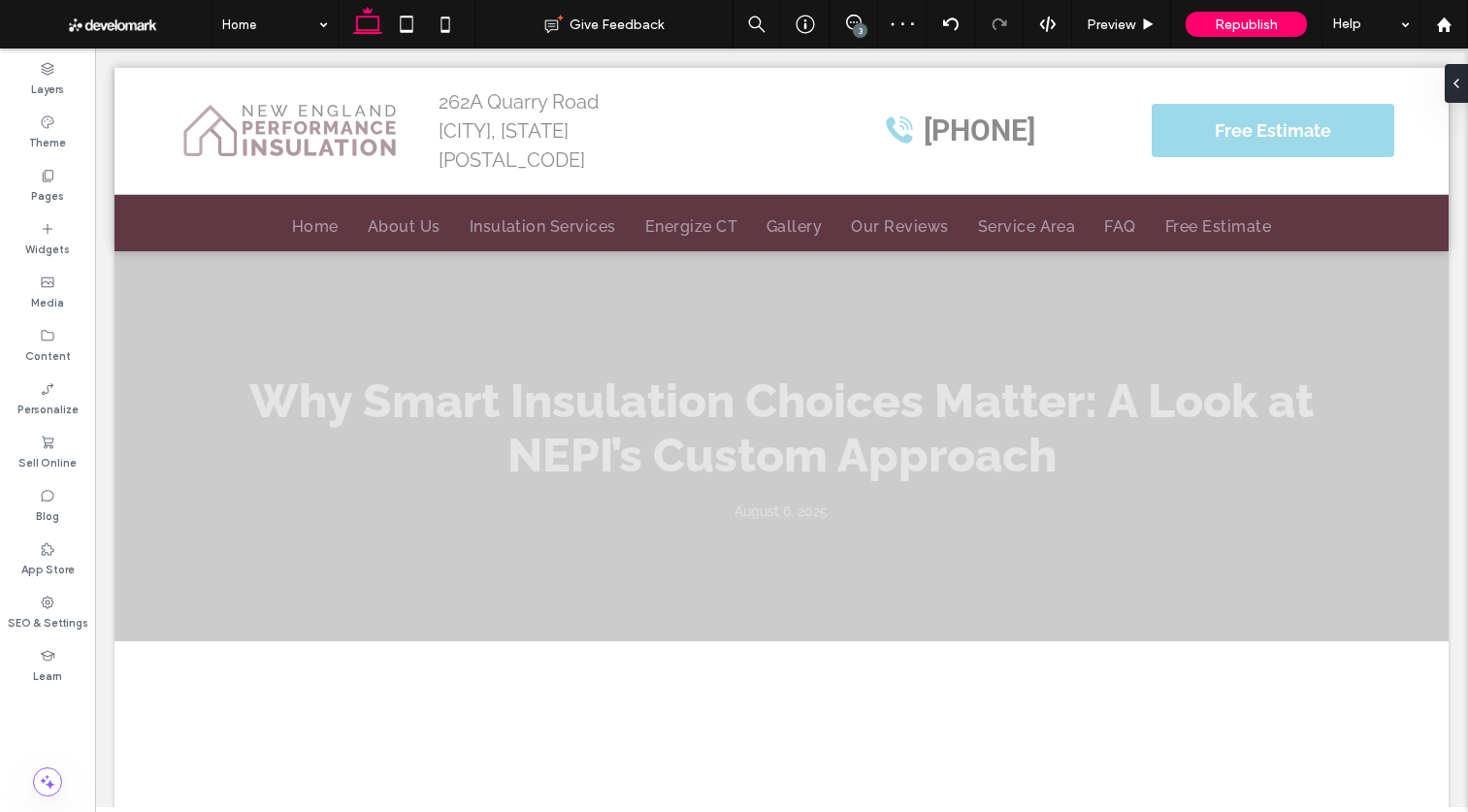 type on "***" 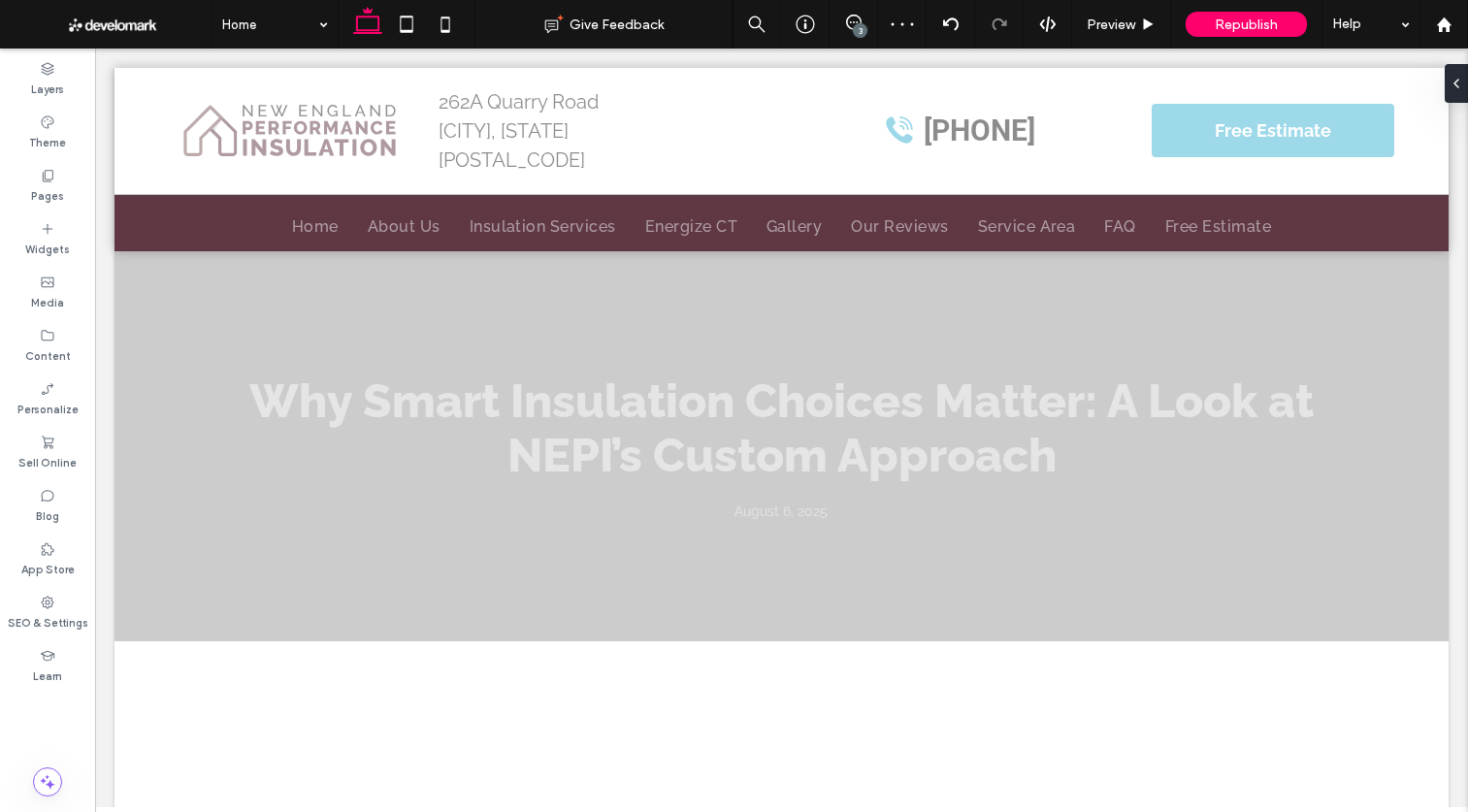 type on "***" 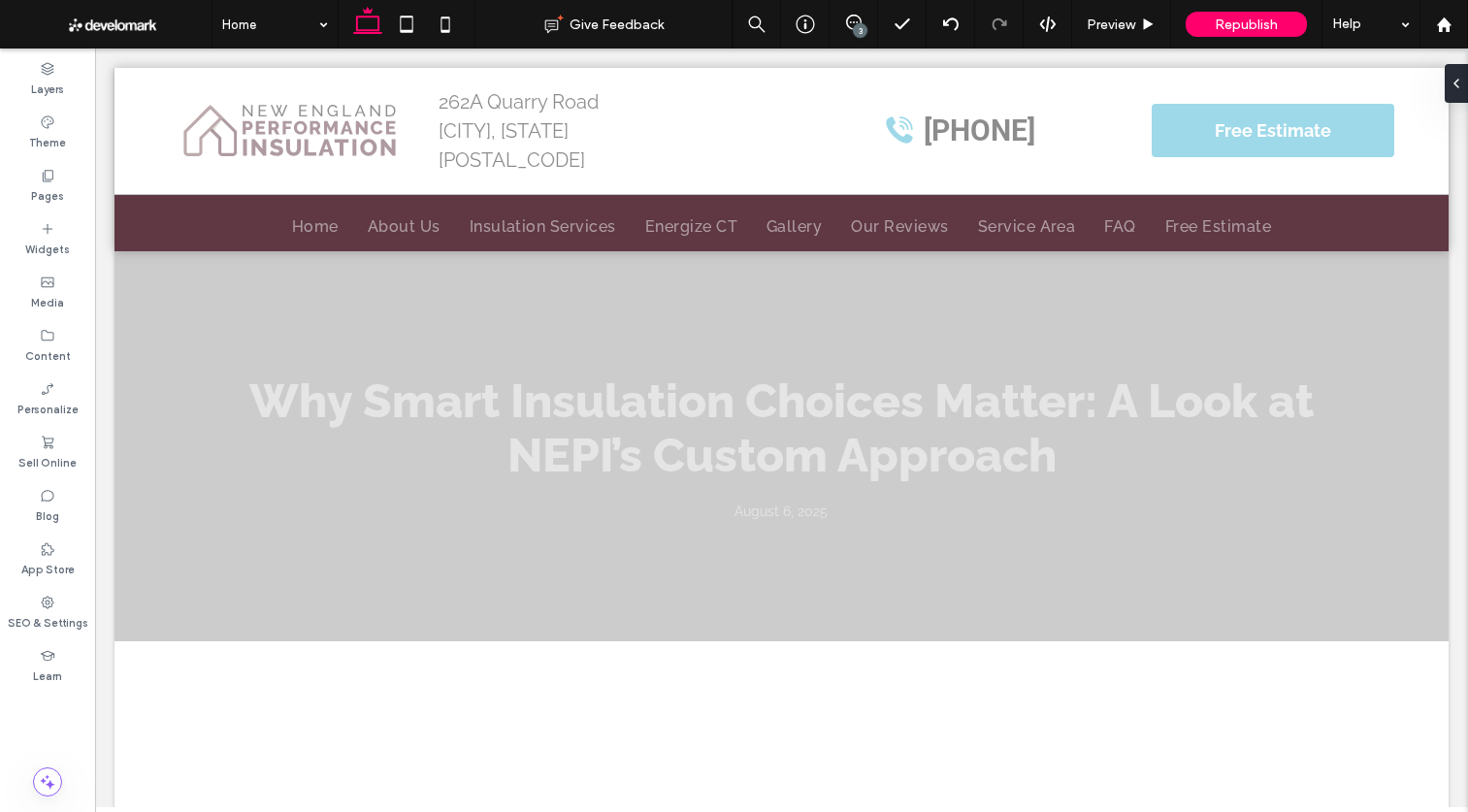 type on "***" 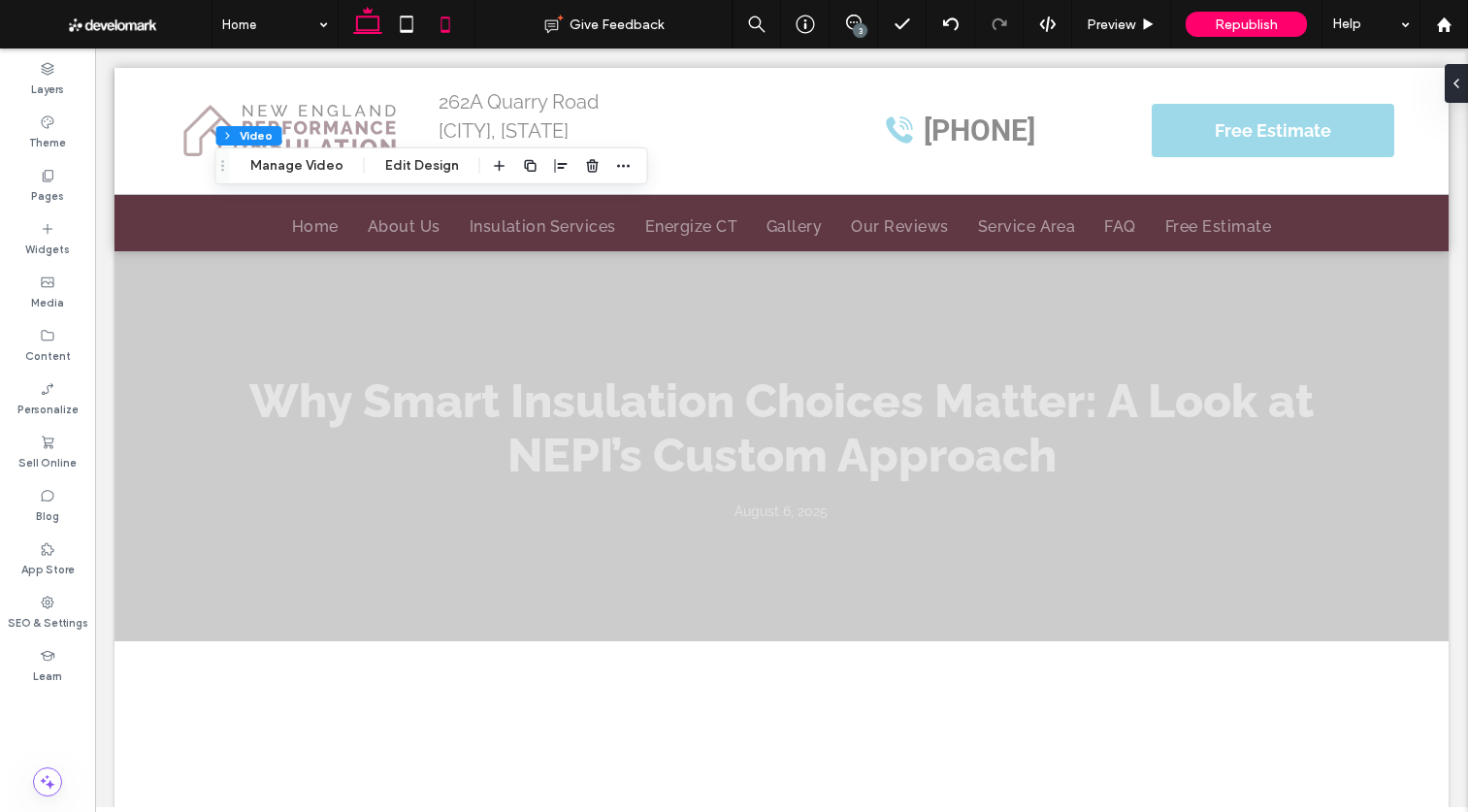 click 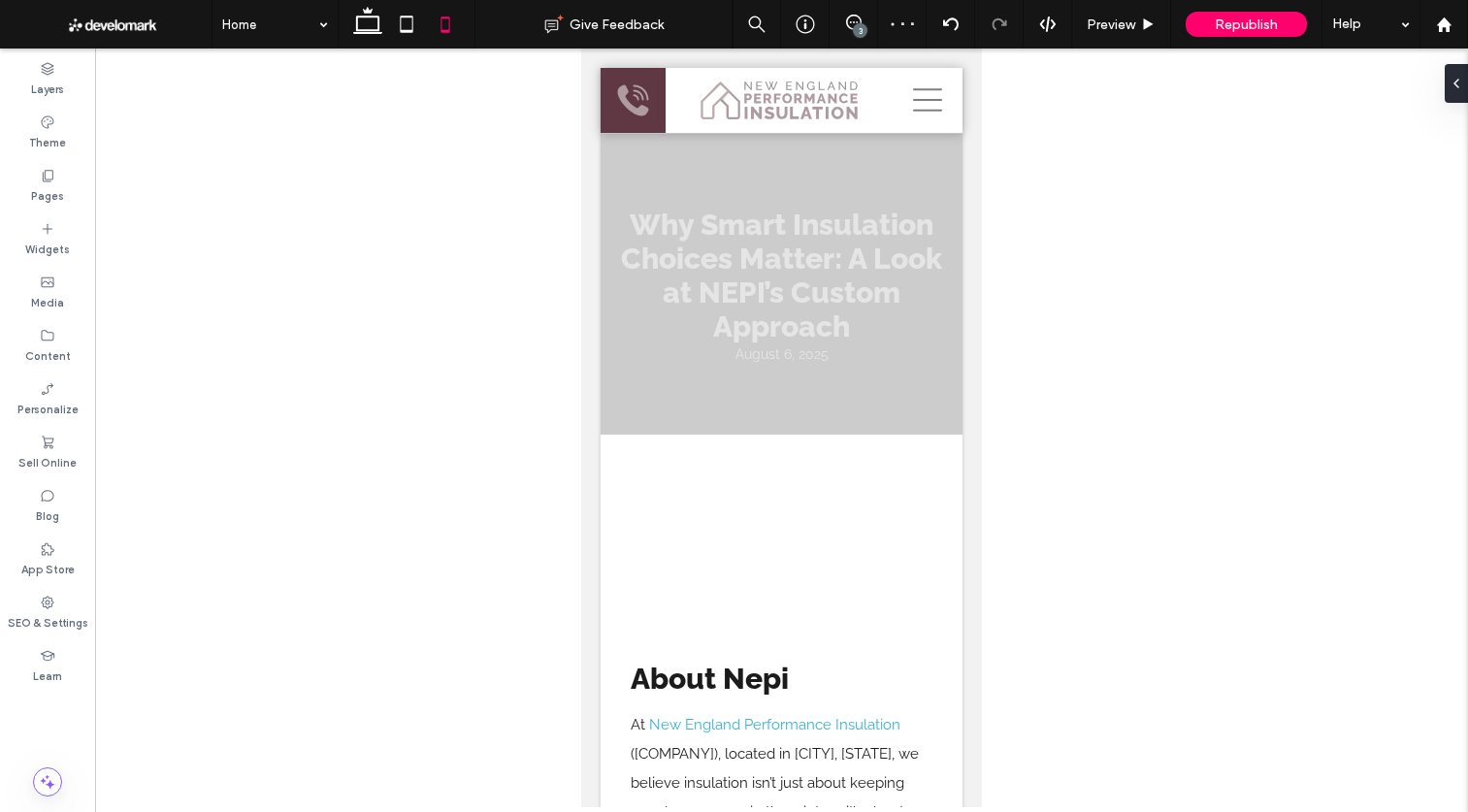 type on "***" 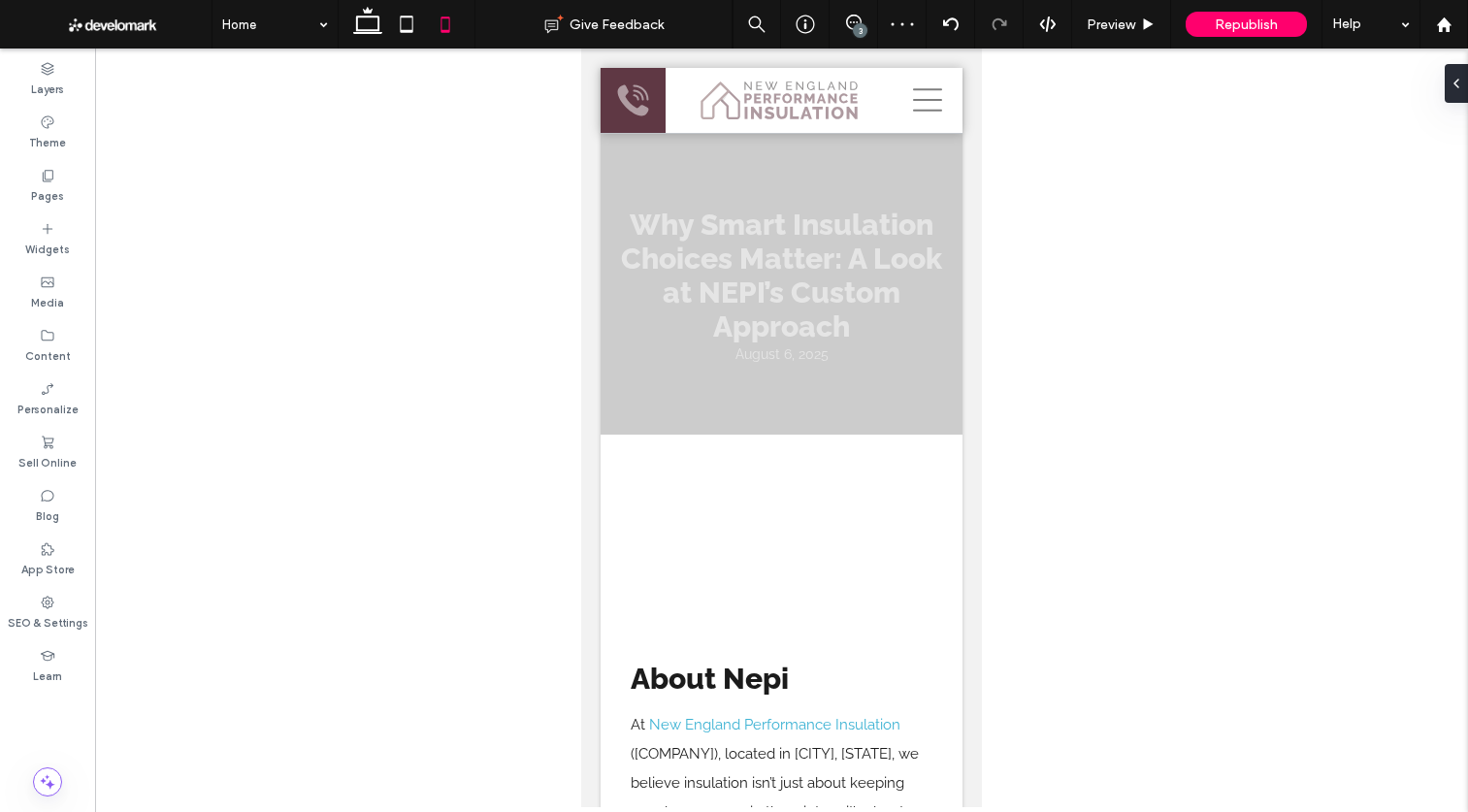 type on "***" 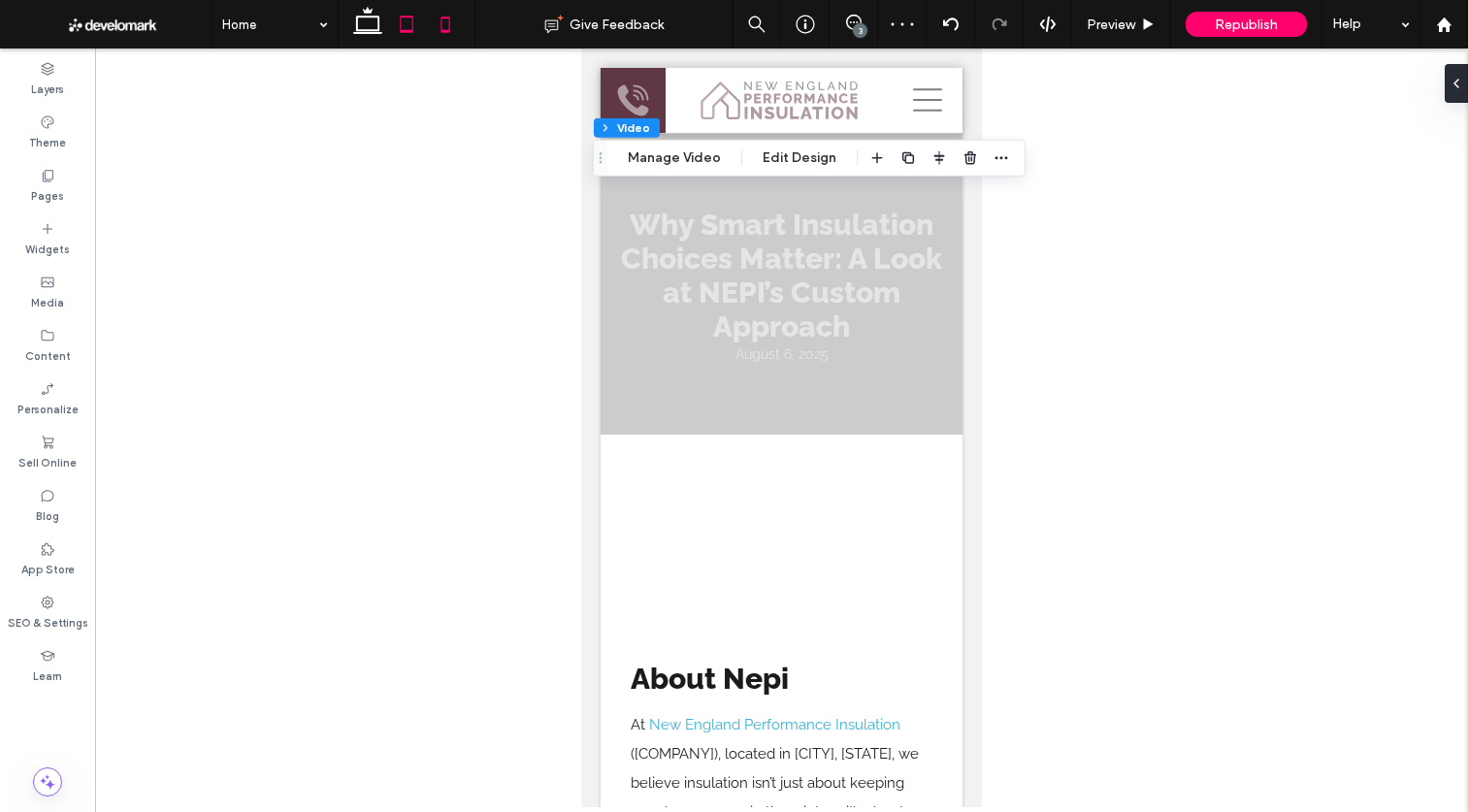 drag, startPoint x: 392, startPoint y: 25, endPoint x: 397, endPoint y: 38, distance: 13.928388 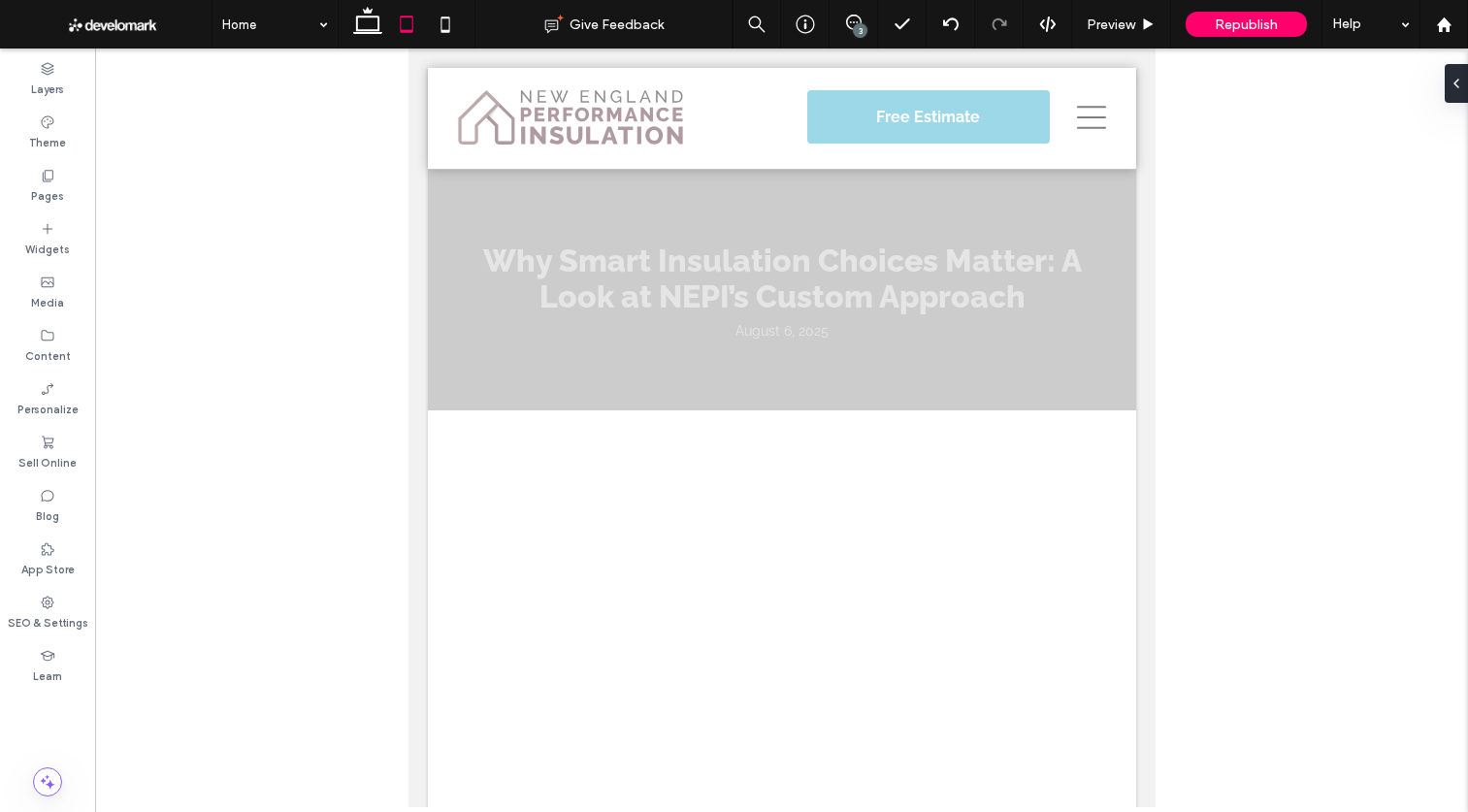 type on "***" 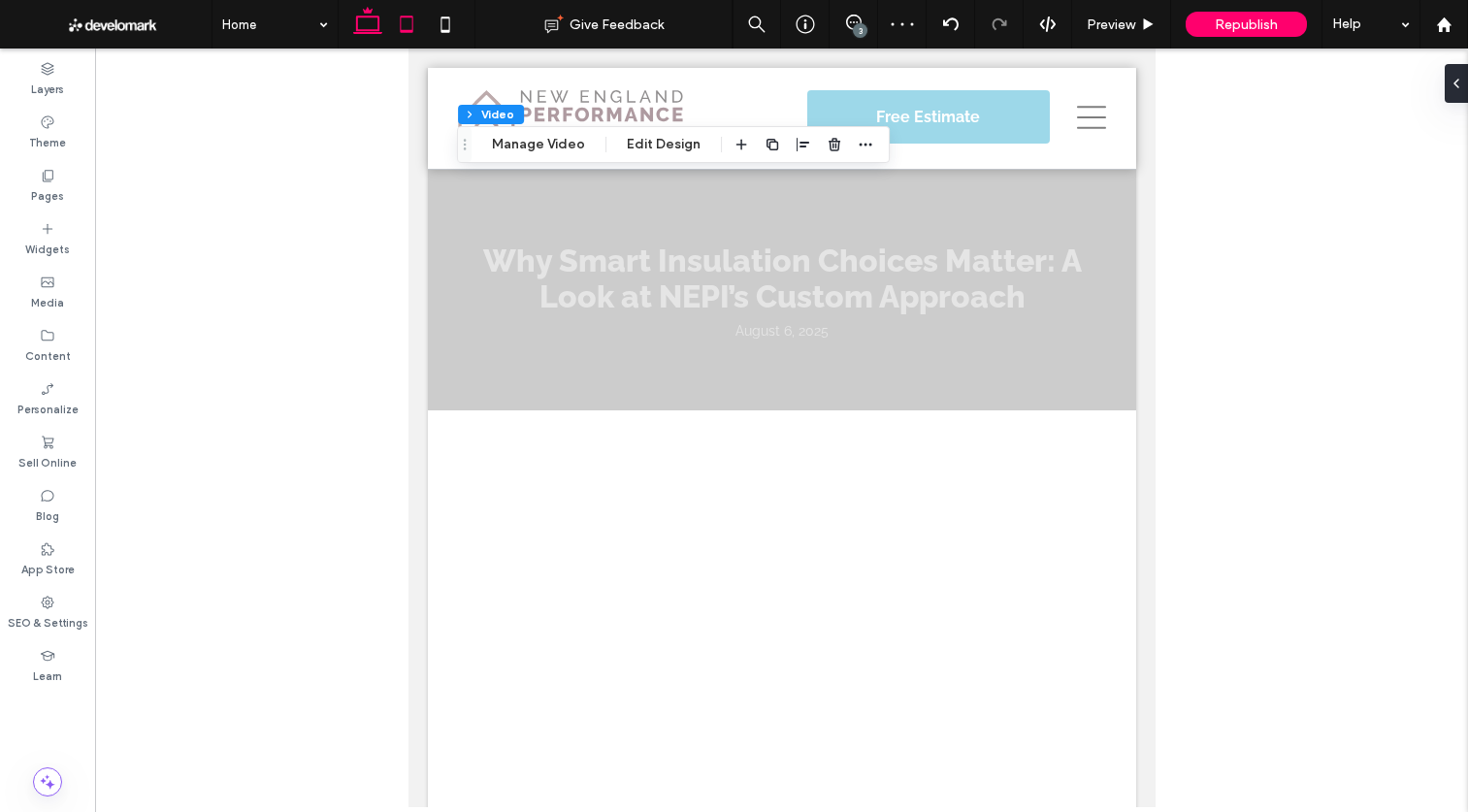 click 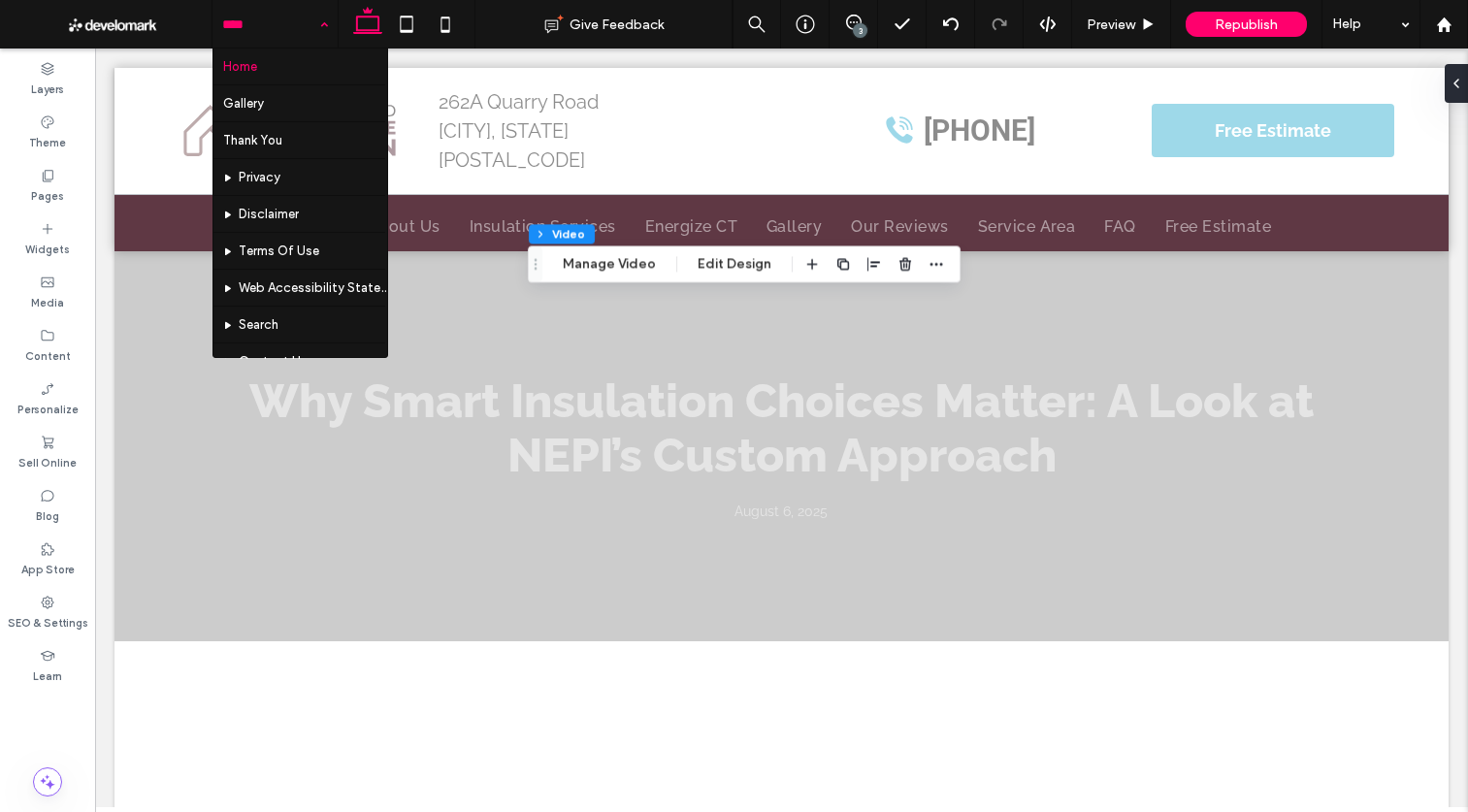 click on "Home Gallery Thank You Privacy Disclaimer Terms Of Use Web Accessibility Statement Search Contact Us Service Page Template Test Page Blog" at bounding box center [275, 24] 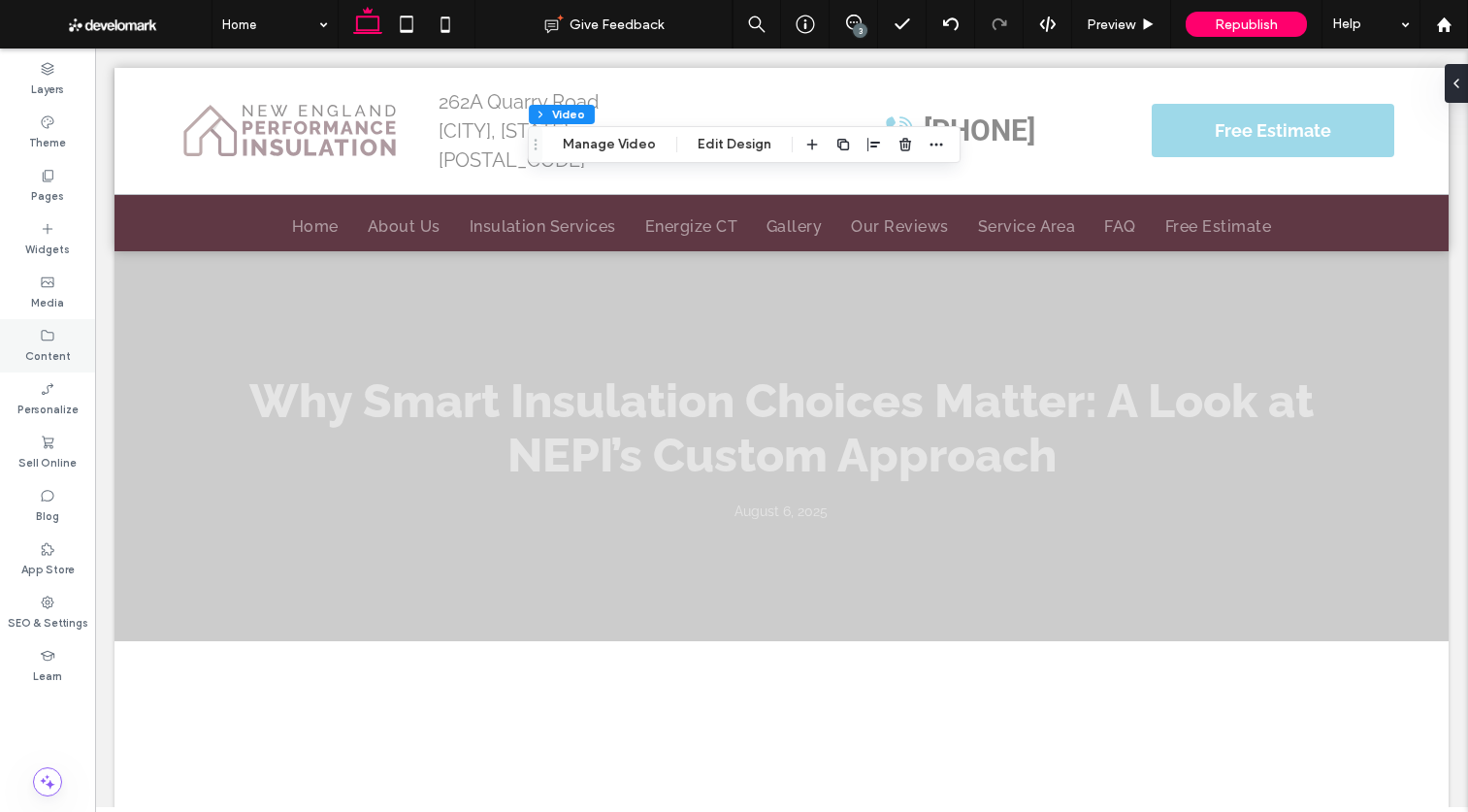 click 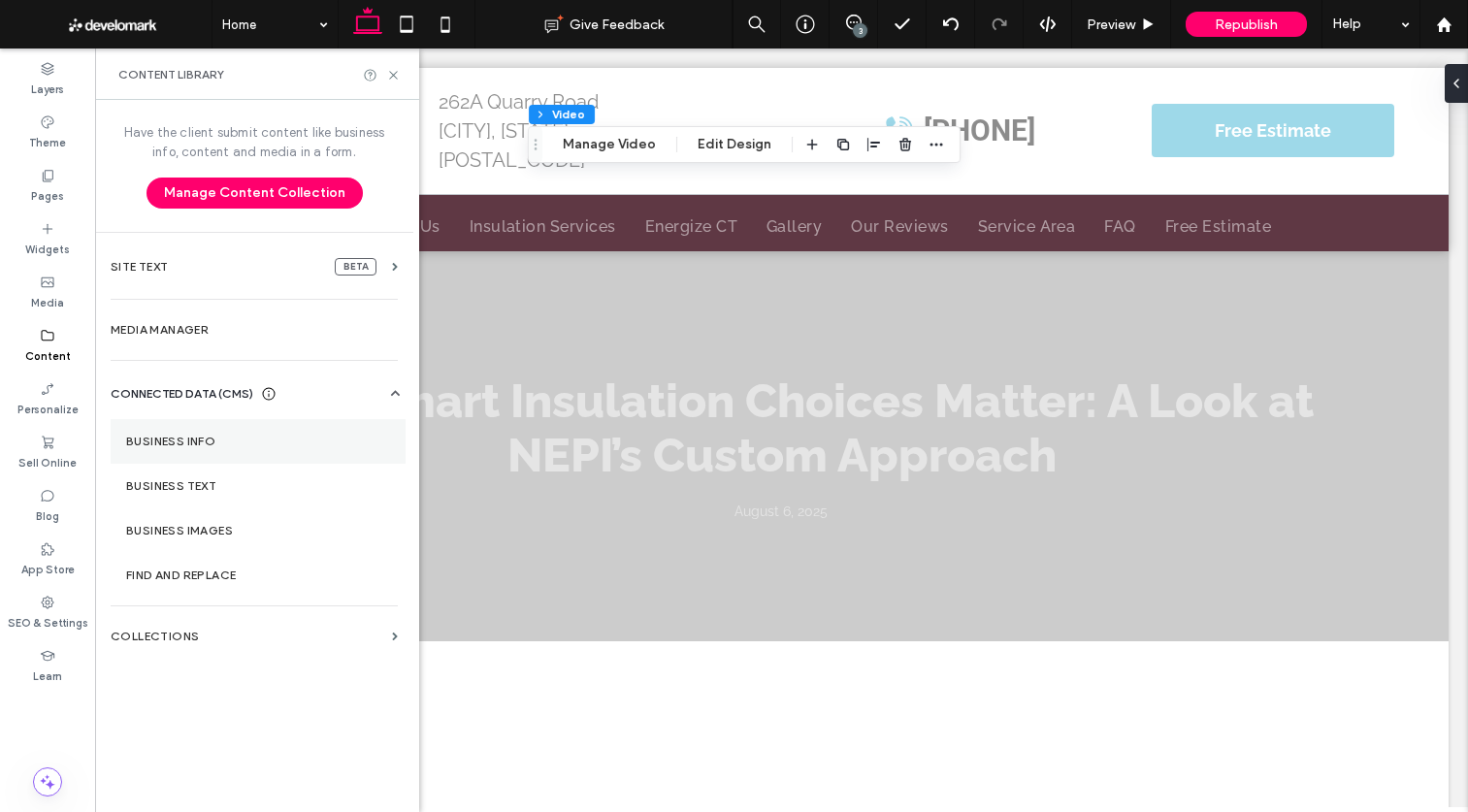 click on "Business Info" at bounding box center [258, 441] 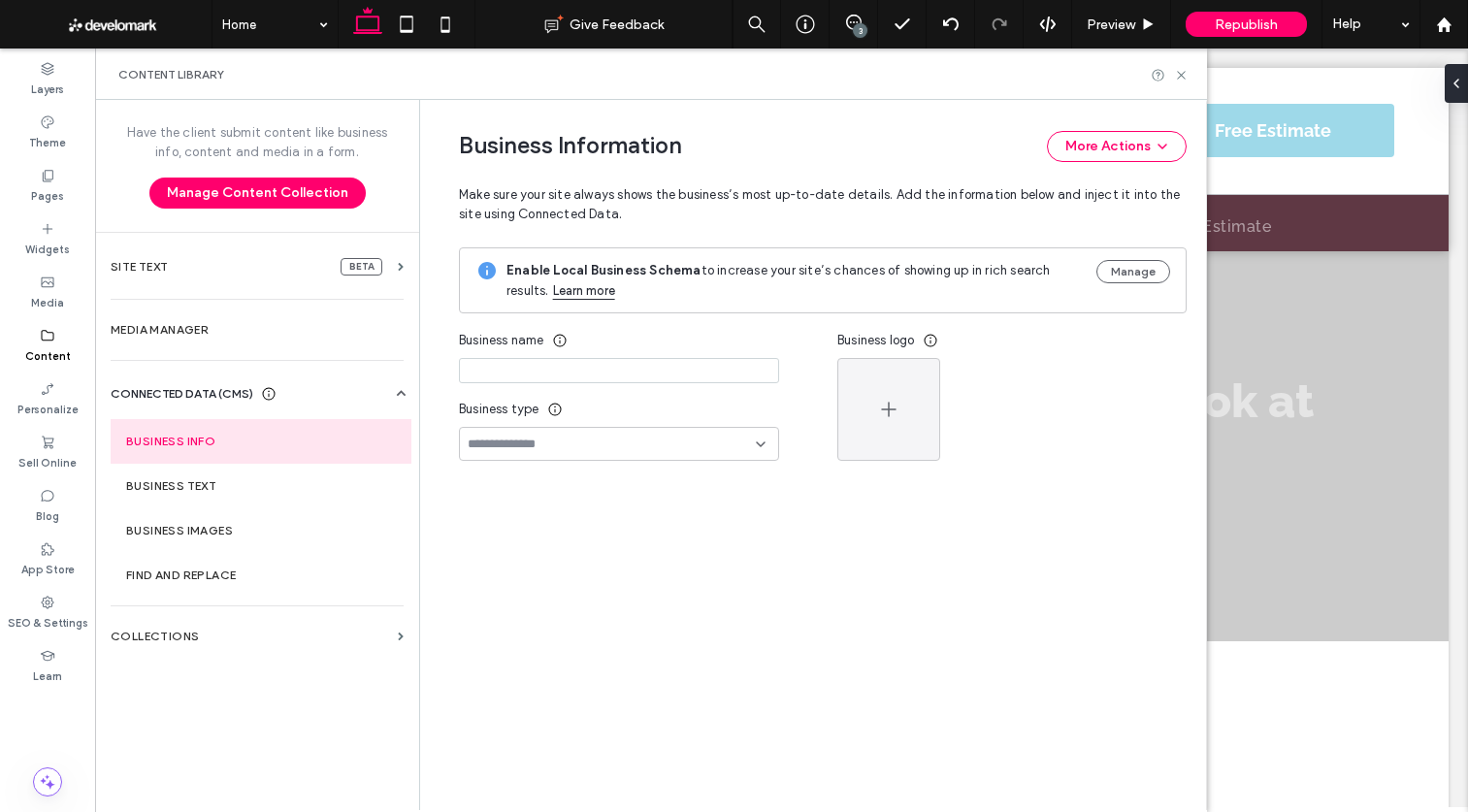 type on "**********" 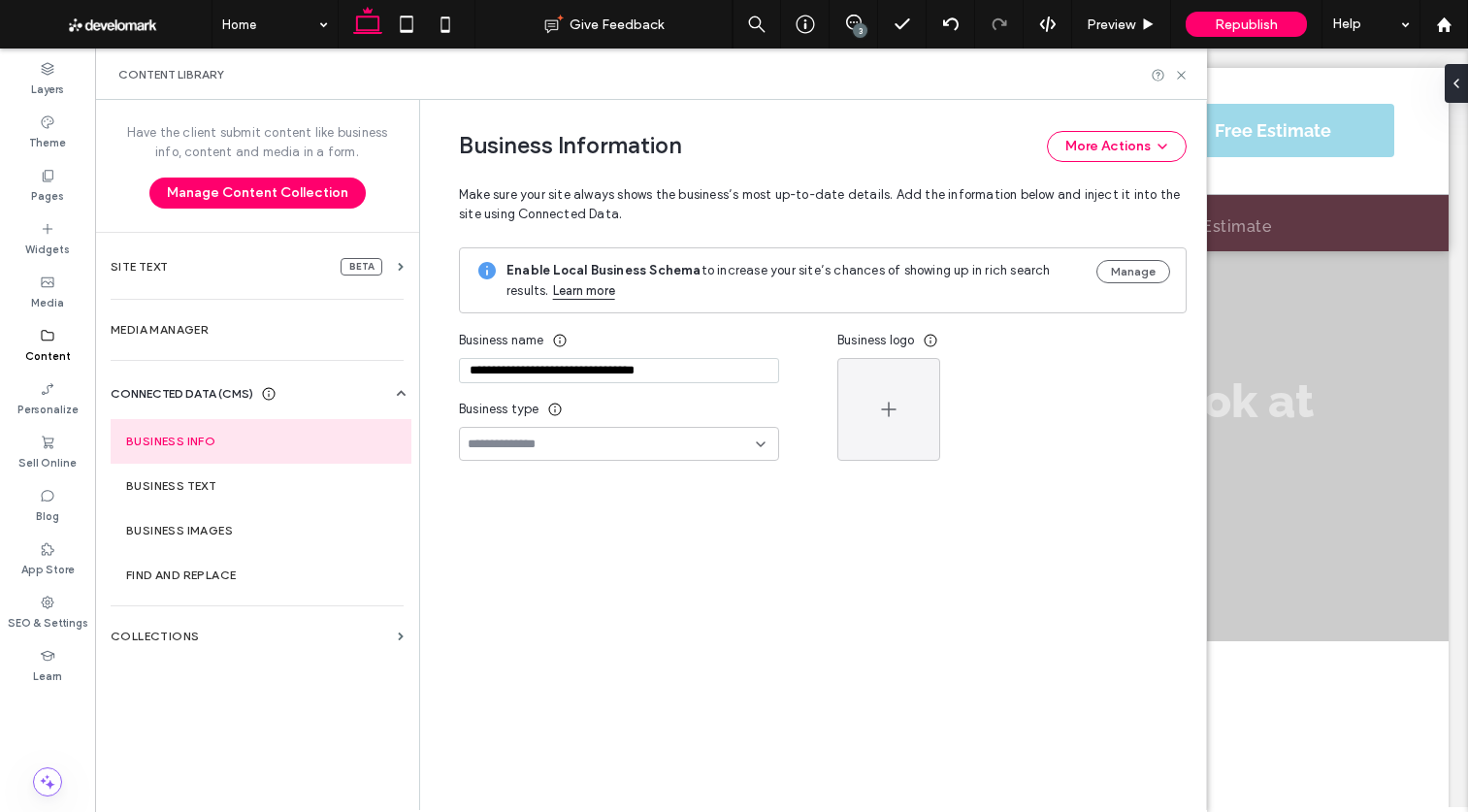scroll, scrollTop: 157, scrollLeft: 0, axis: vertical 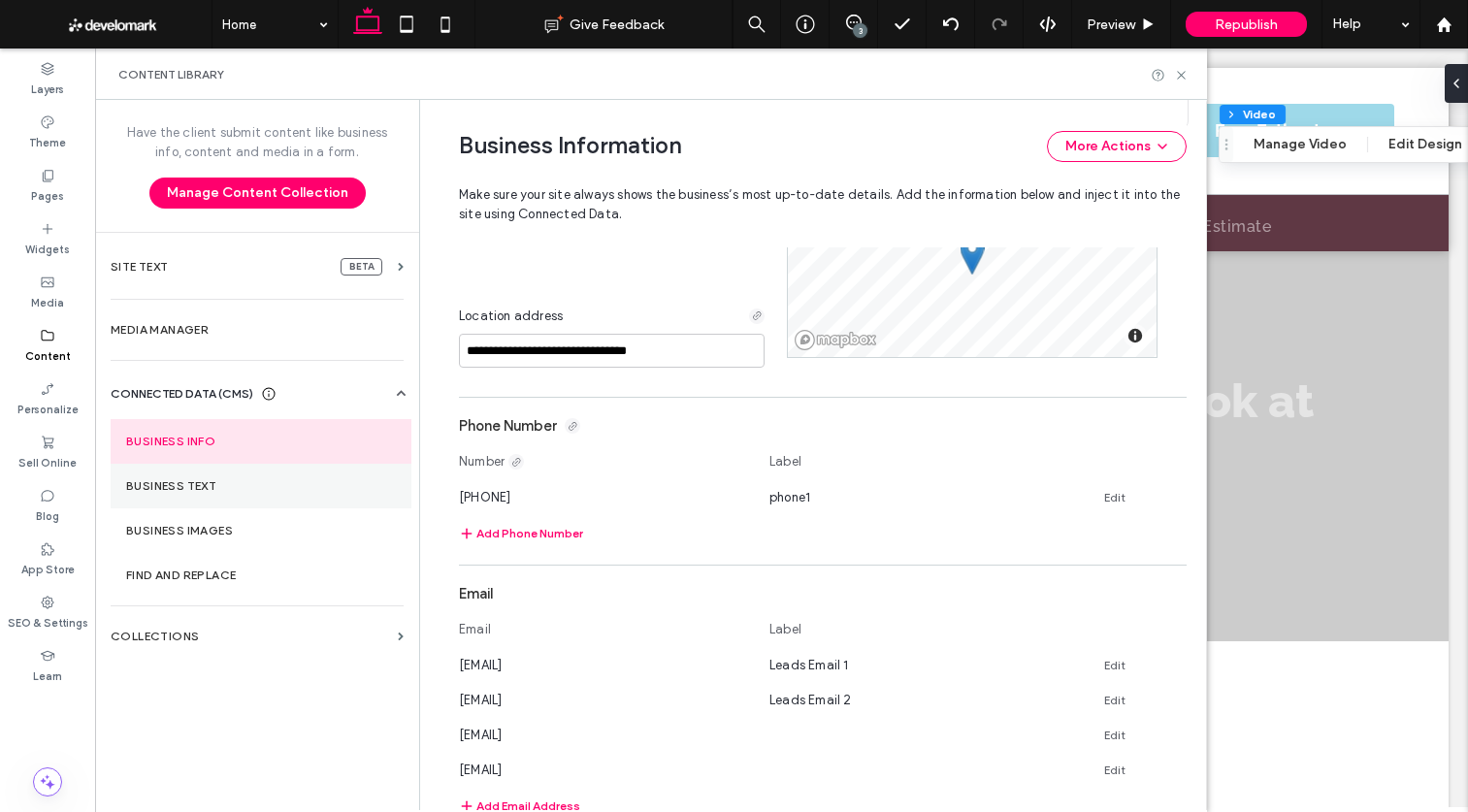 drag, startPoint x: 557, startPoint y: 502, endPoint x: 367, endPoint y: 502, distance: 190 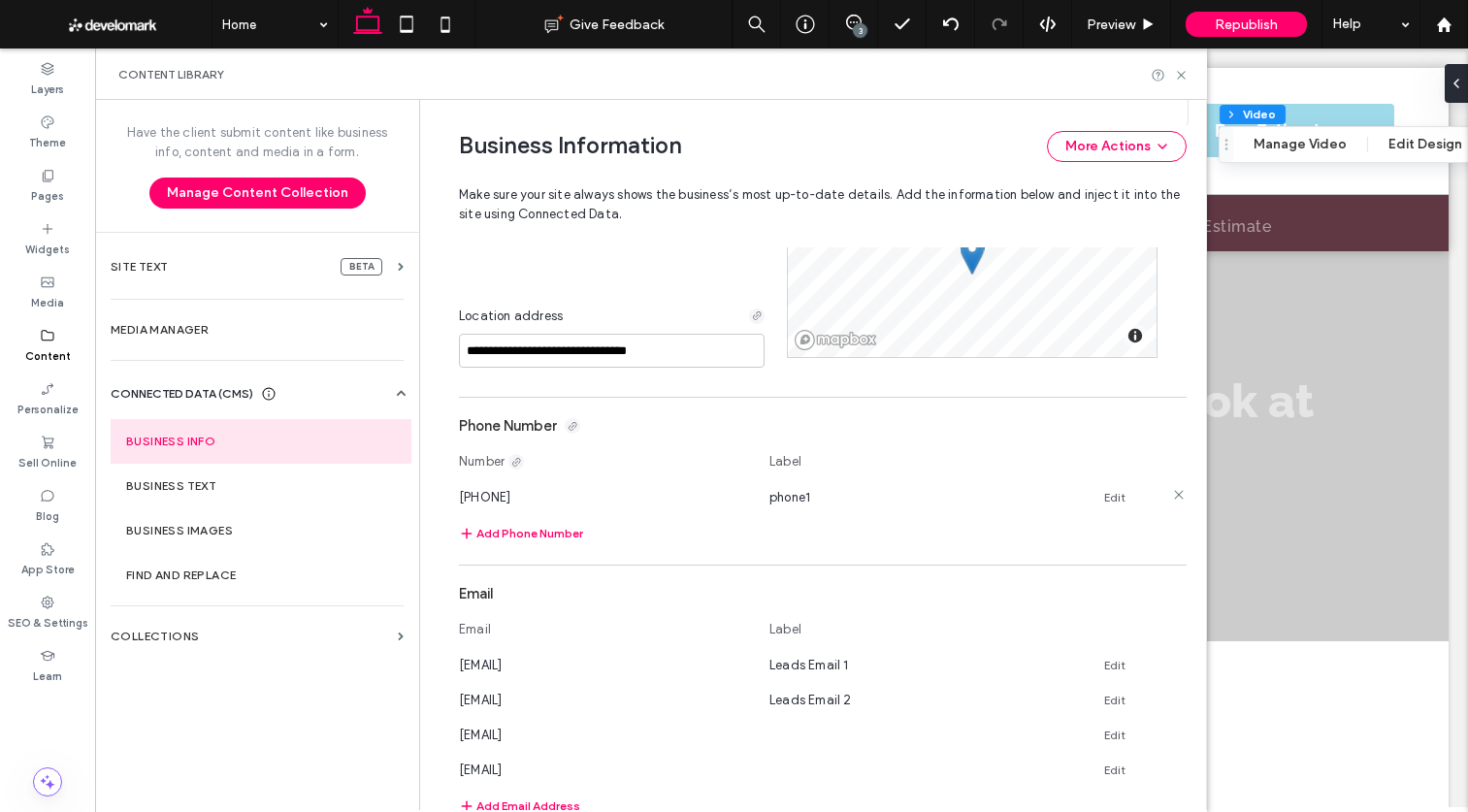 click on "([PHONE]) [PHONE]" at bounding box center [484, 497] 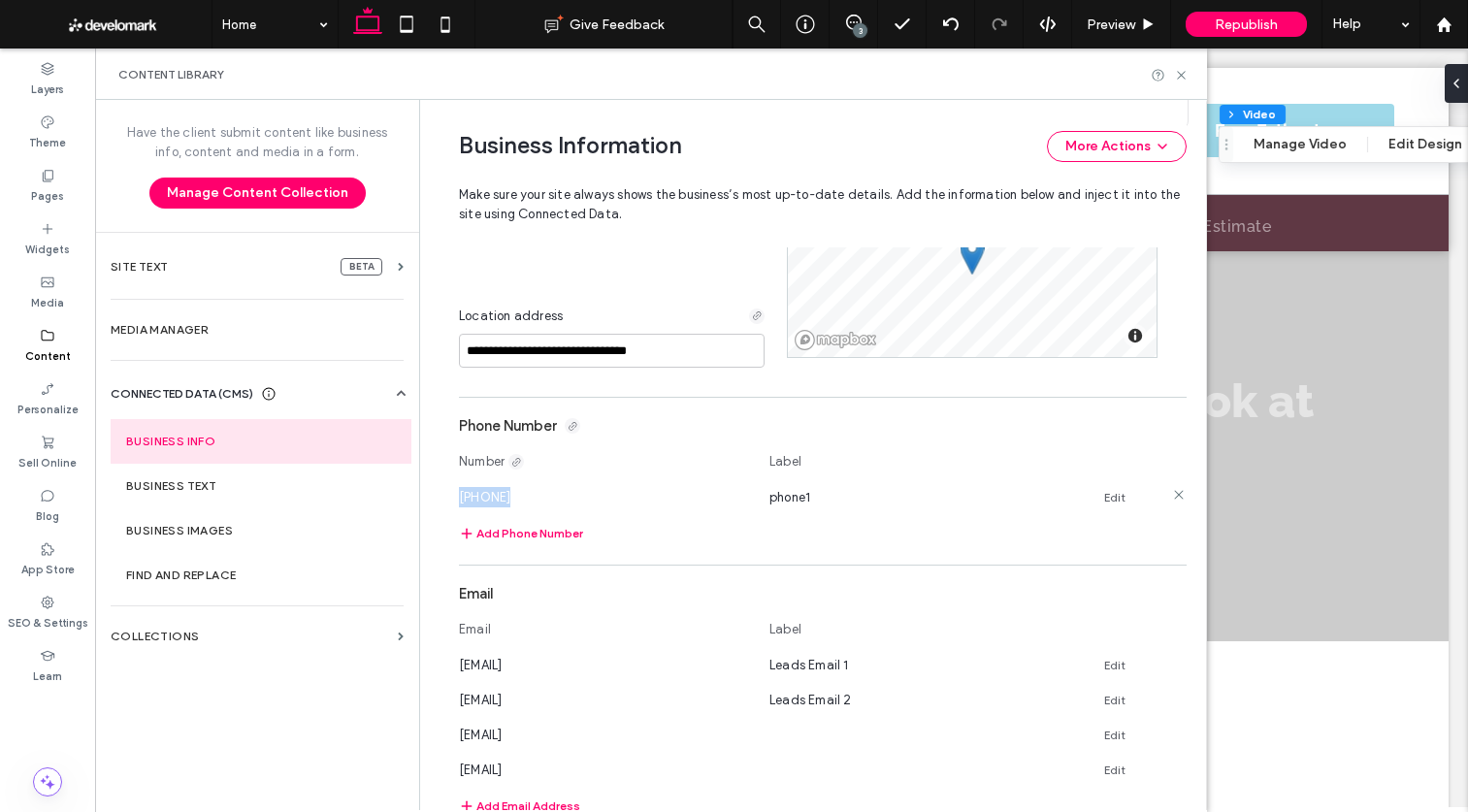 click on "([PHONE]) [PHONE]" at bounding box center (484, 497) 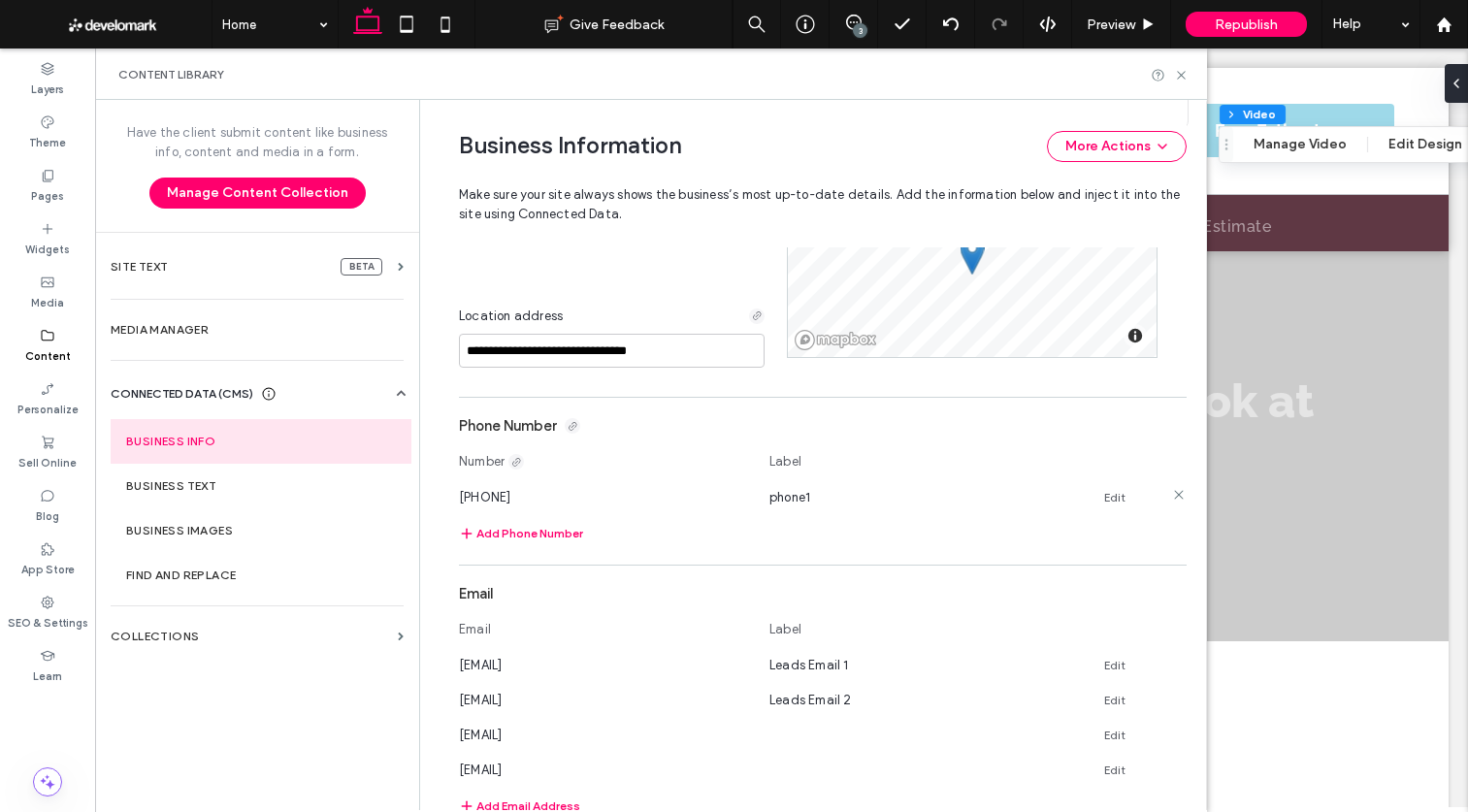 drag, startPoint x: 1005, startPoint y: 503, endPoint x: 1049, endPoint y: 503, distance: 44 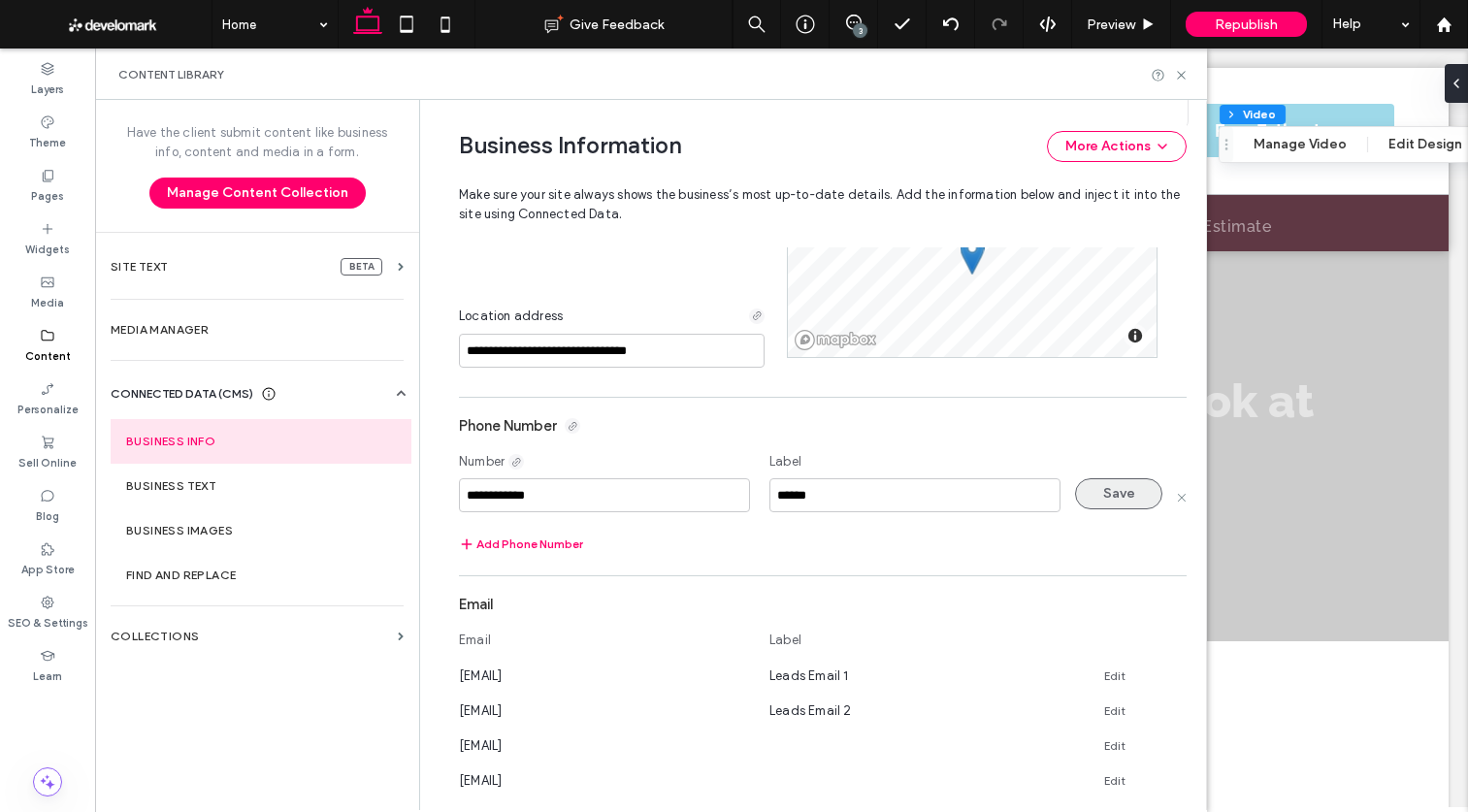 type on "**********" 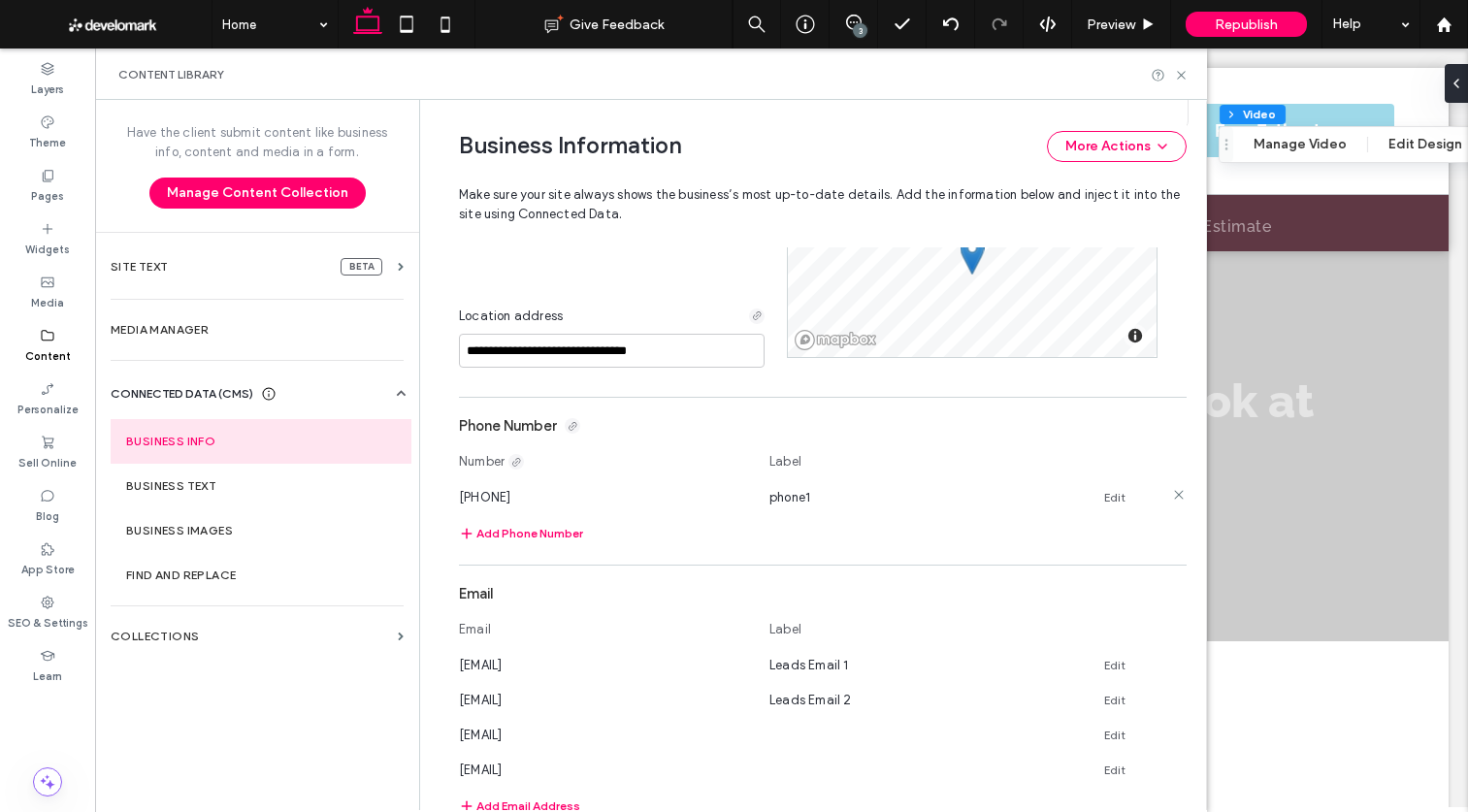 drag, startPoint x: 776, startPoint y: 505, endPoint x: 852, endPoint y: 506, distance: 76.00658 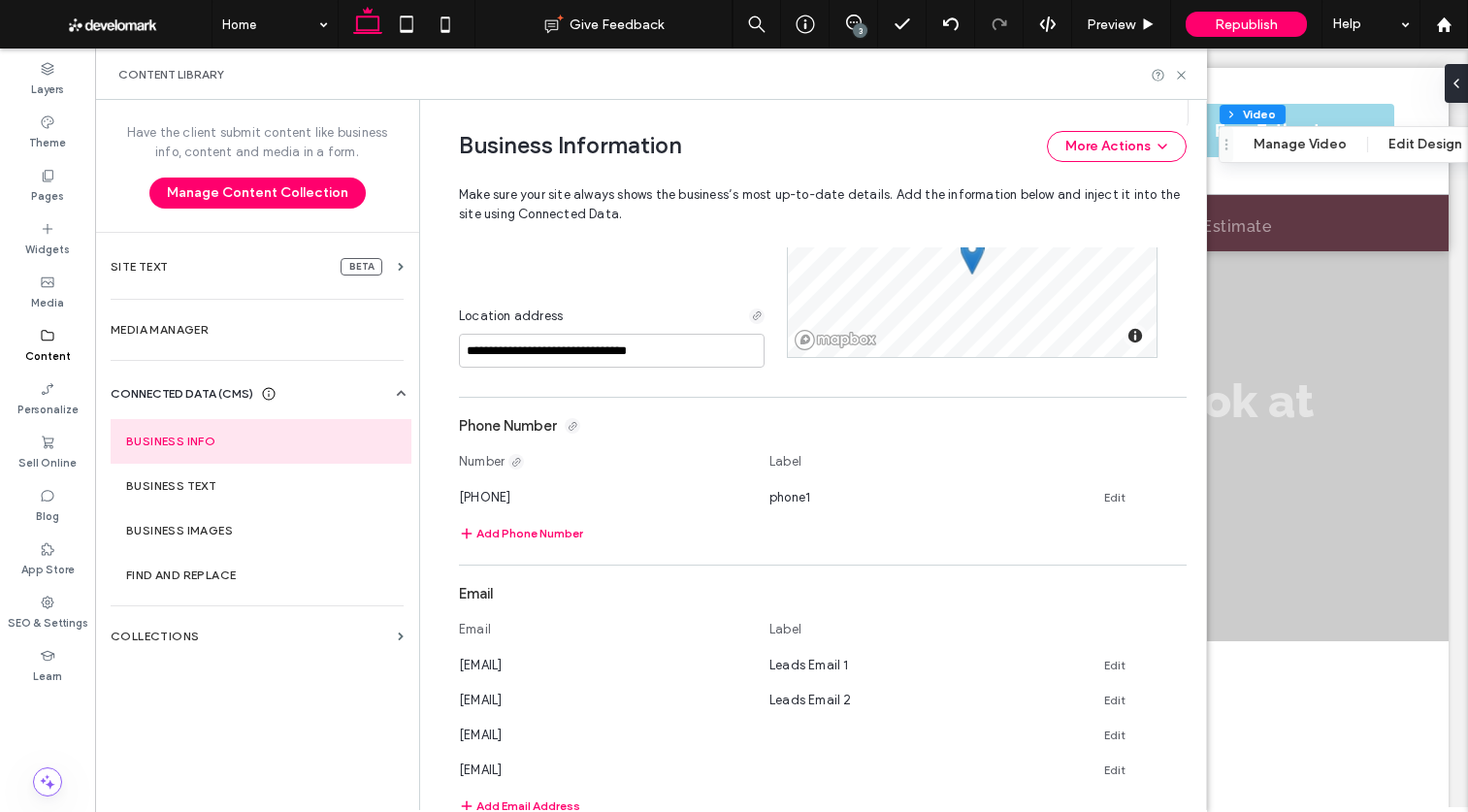 scroll, scrollTop: 698, scrollLeft: 0, axis: vertical 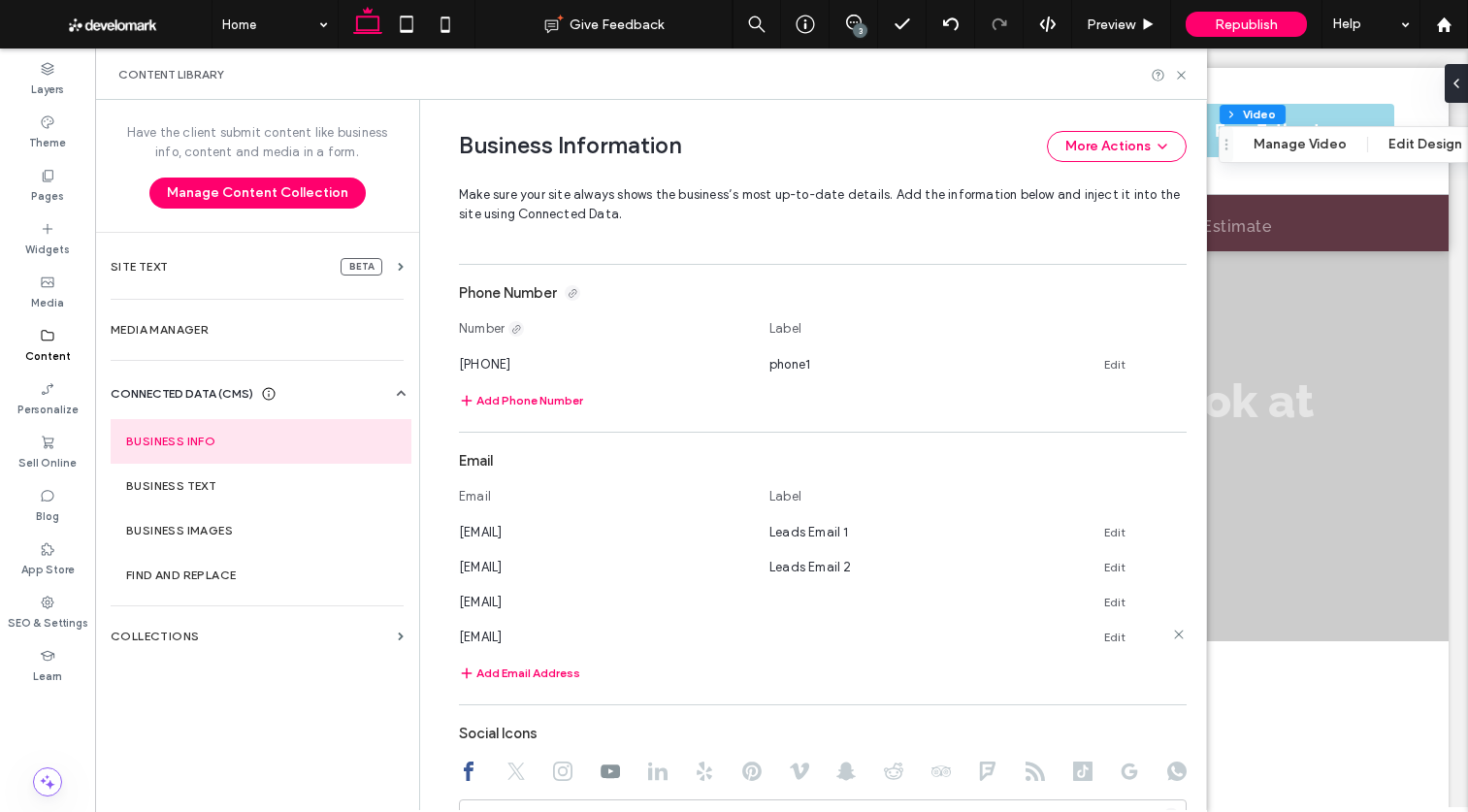 drag, startPoint x: 767, startPoint y: 595, endPoint x: 823, endPoint y: 628, distance: 65 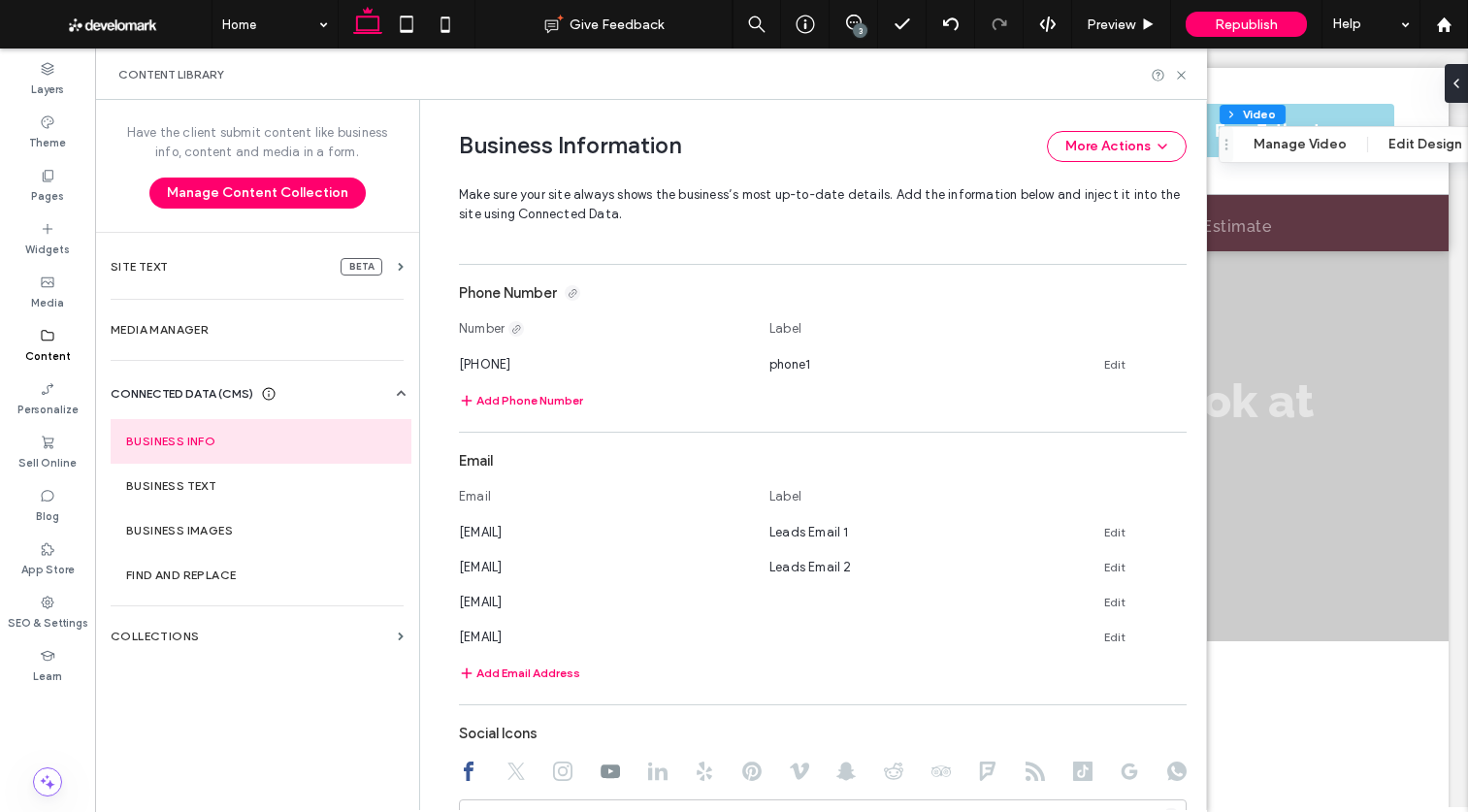 drag, startPoint x: 823, startPoint y: 628, endPoint x: 841, endPoint y: 620, distance: 19.697716 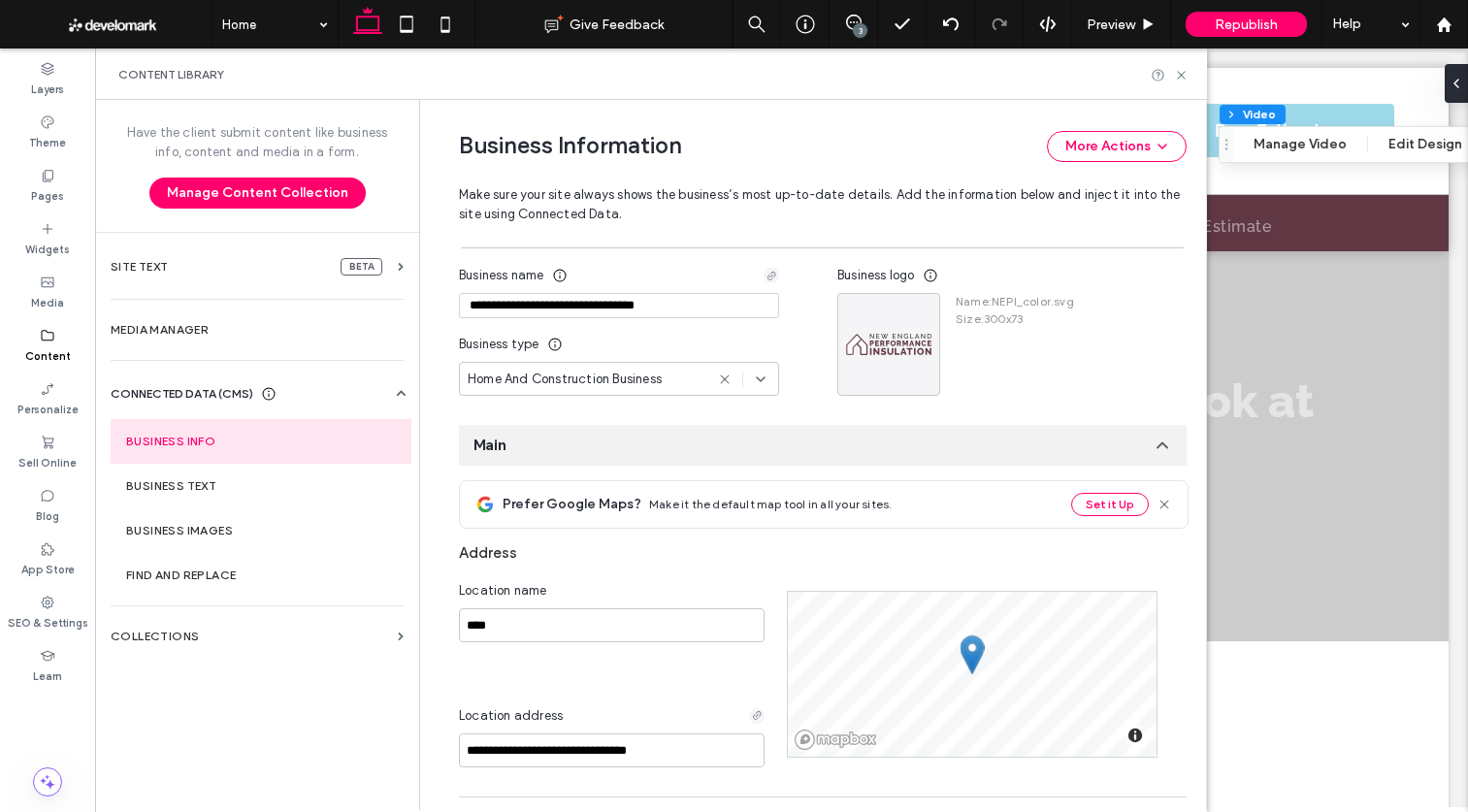scroll, scrollTop: 0, scrollLeft: 0, axis: both 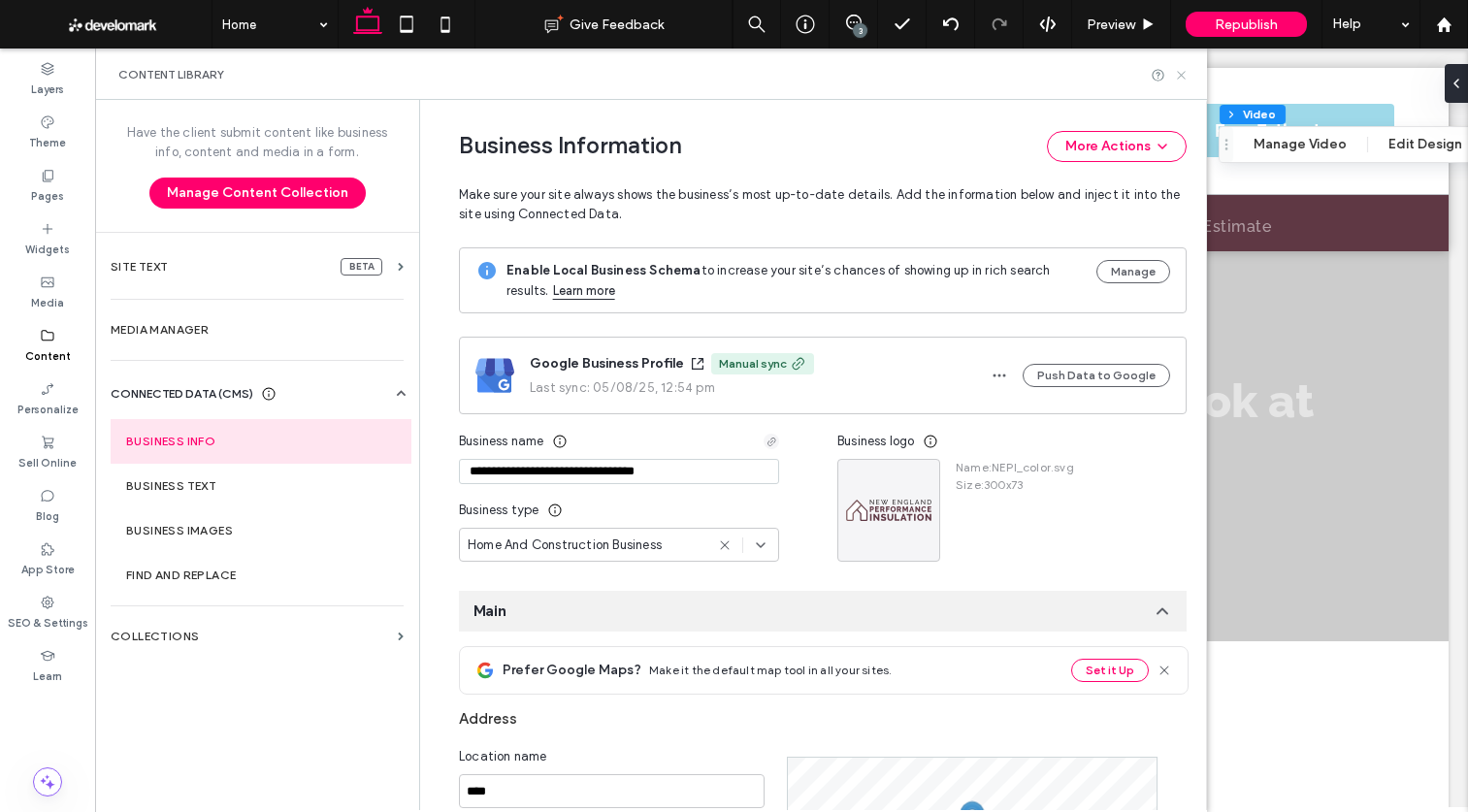 click 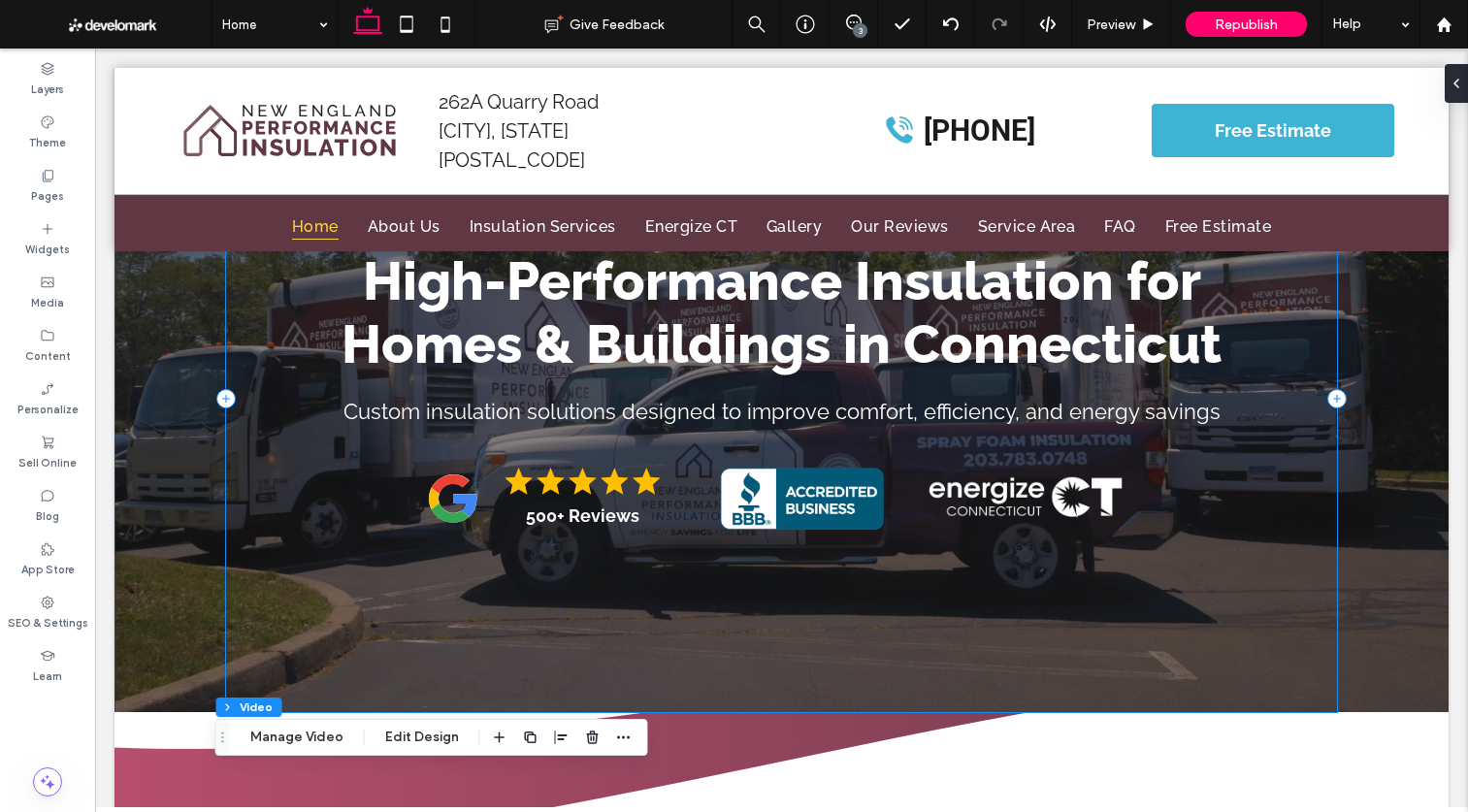scroll, scrollTop: 0, scrollLeft: 0, axis: both 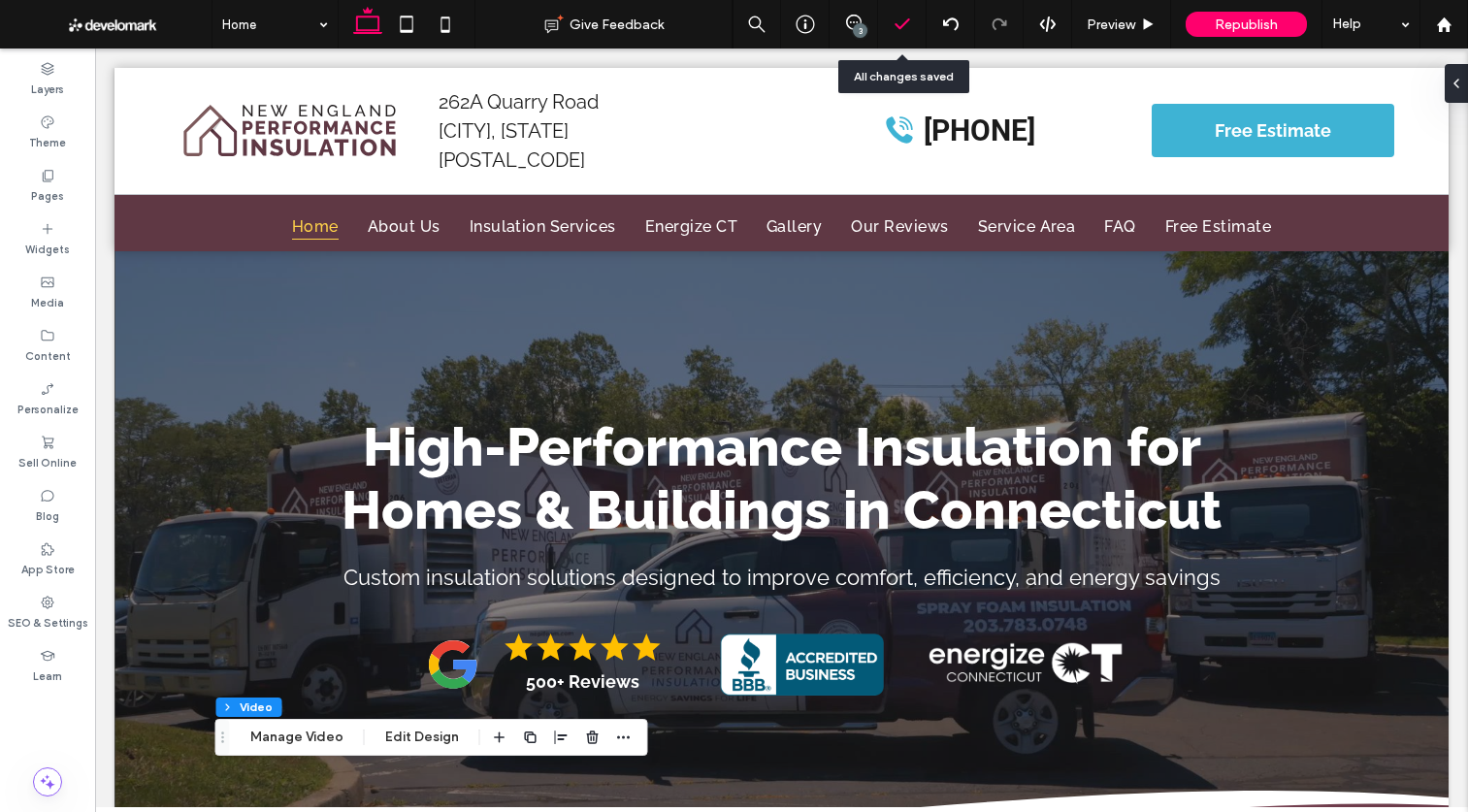 drag, startPoint x: 880, startPoint y: 28, endPoint x: 864, endPoint y: 27, distance: 16.03122 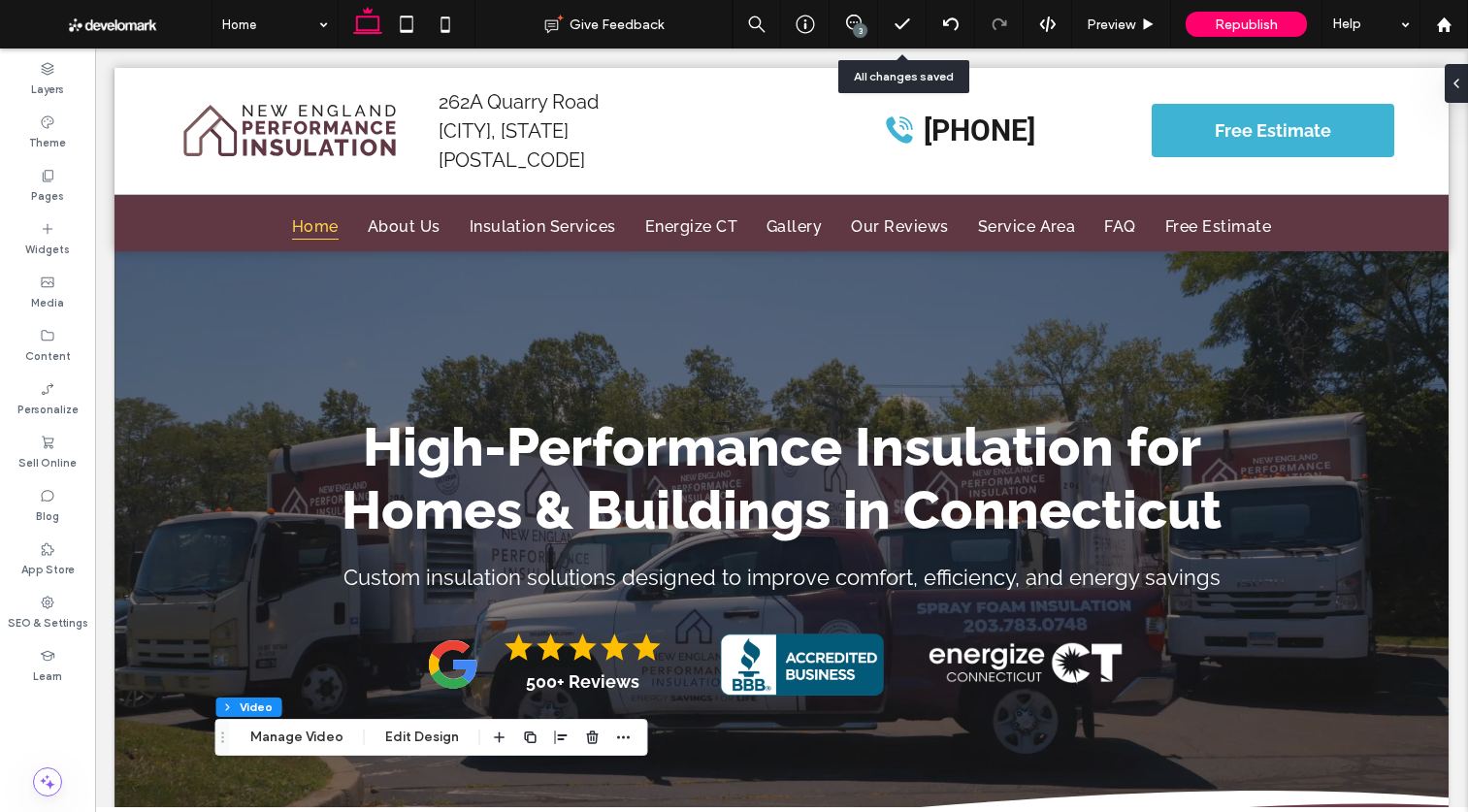 click at bounding box center [901, 24] 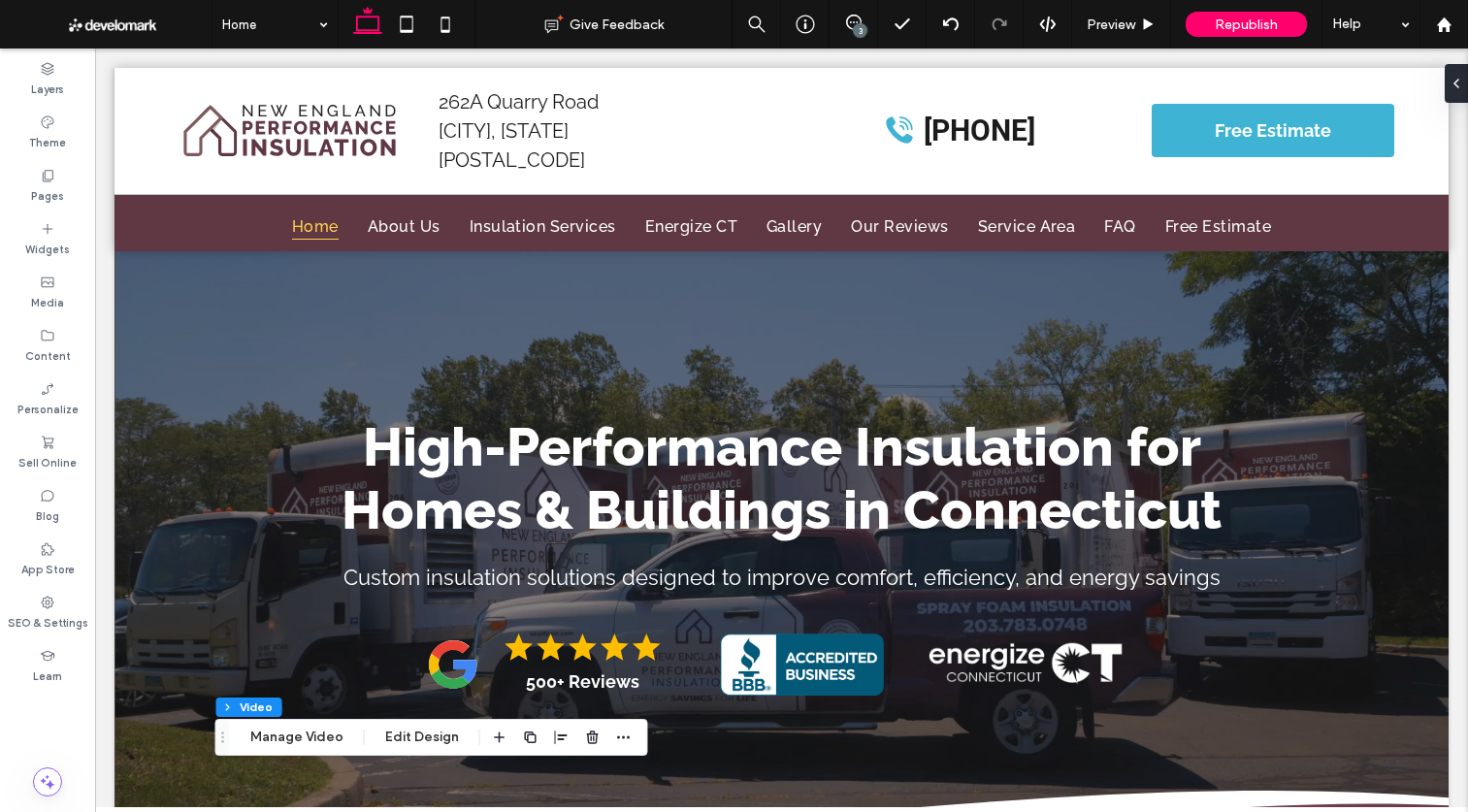 click on "3" at bounding box center [860, 30] 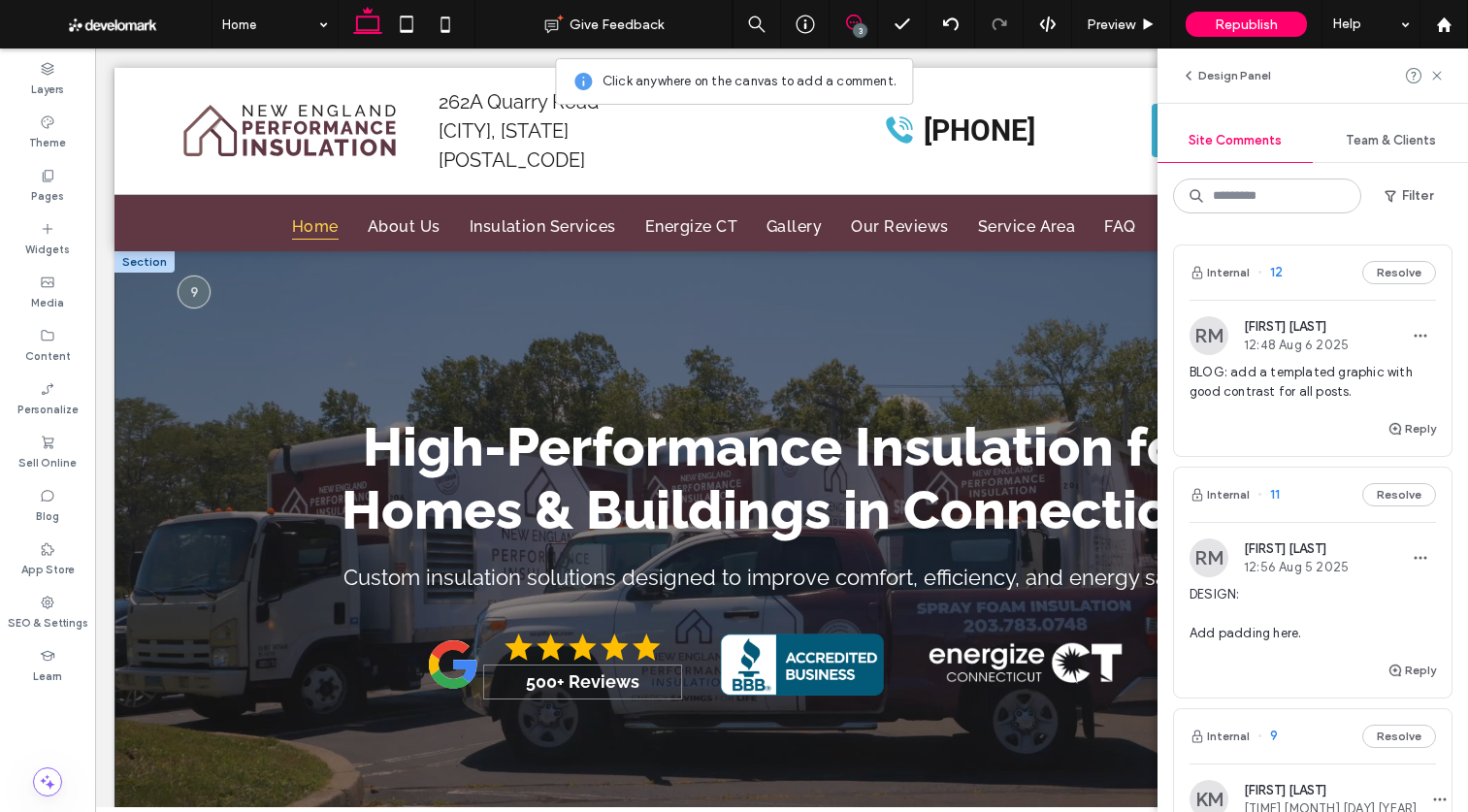 click on "500+ Reviews" at bounding box center [582, 681] 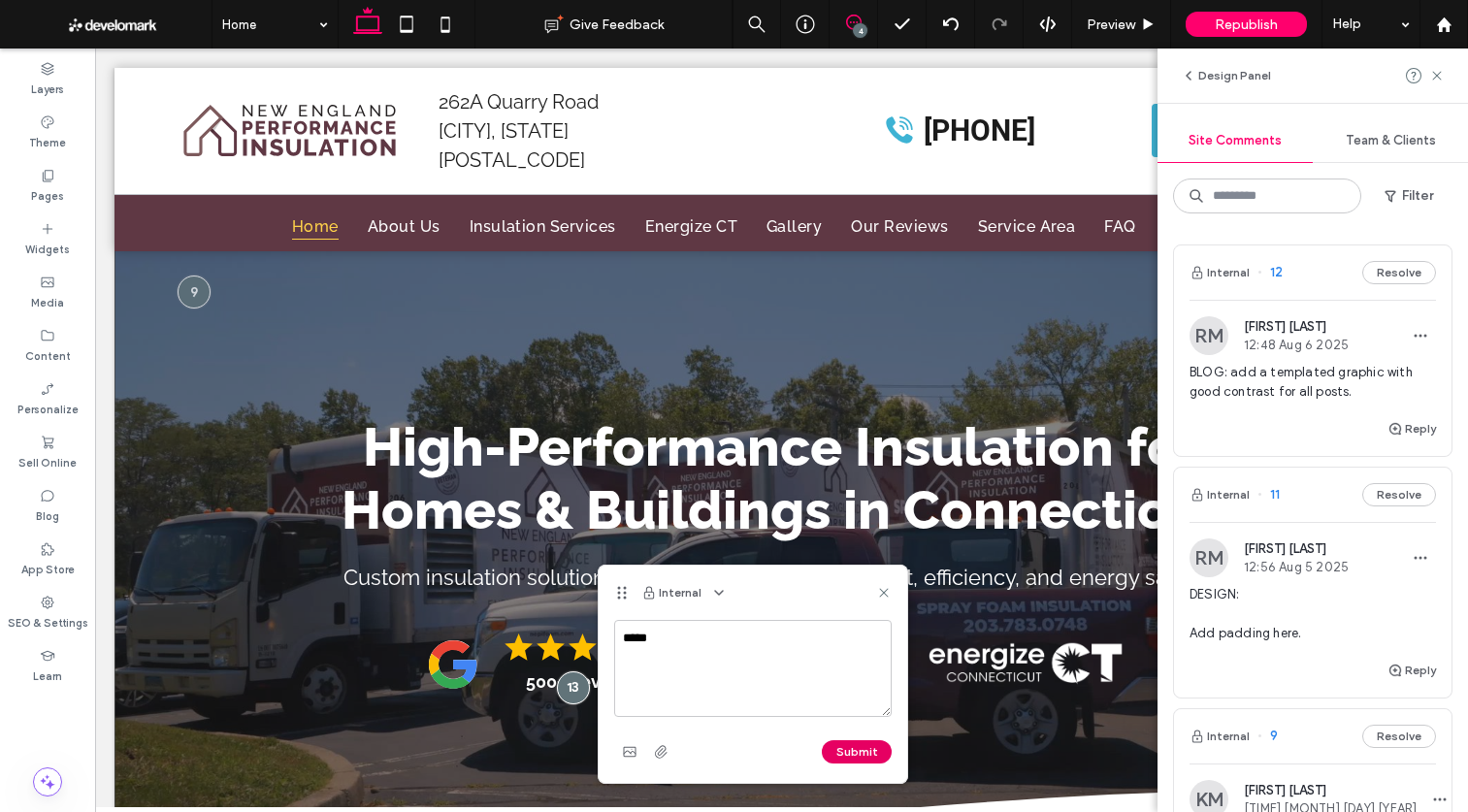 type on "*****" 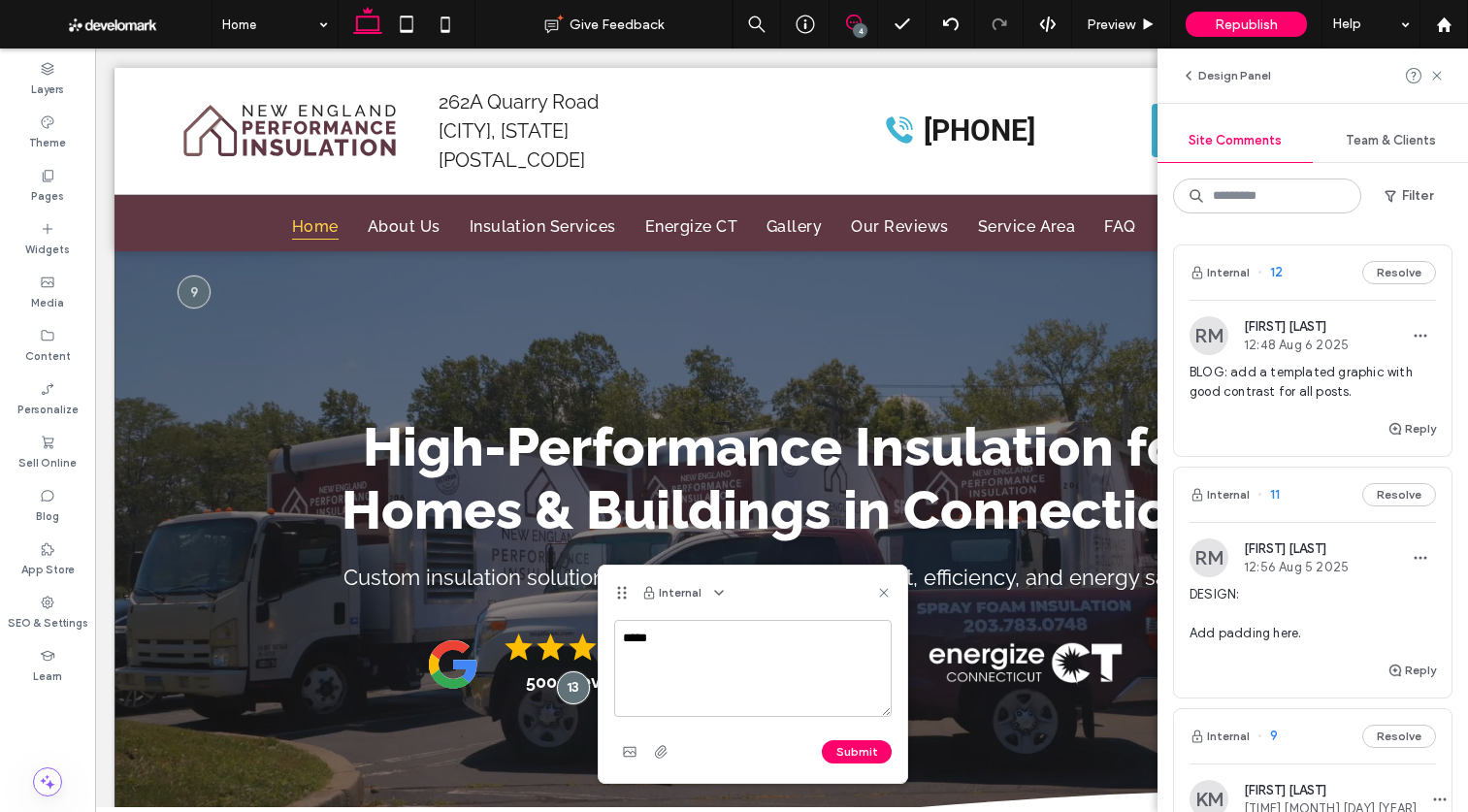 drag, startPoint x: 857, startPoint y: 756, endPoint x: 868, endPoint y: 753, distance: 11.401754 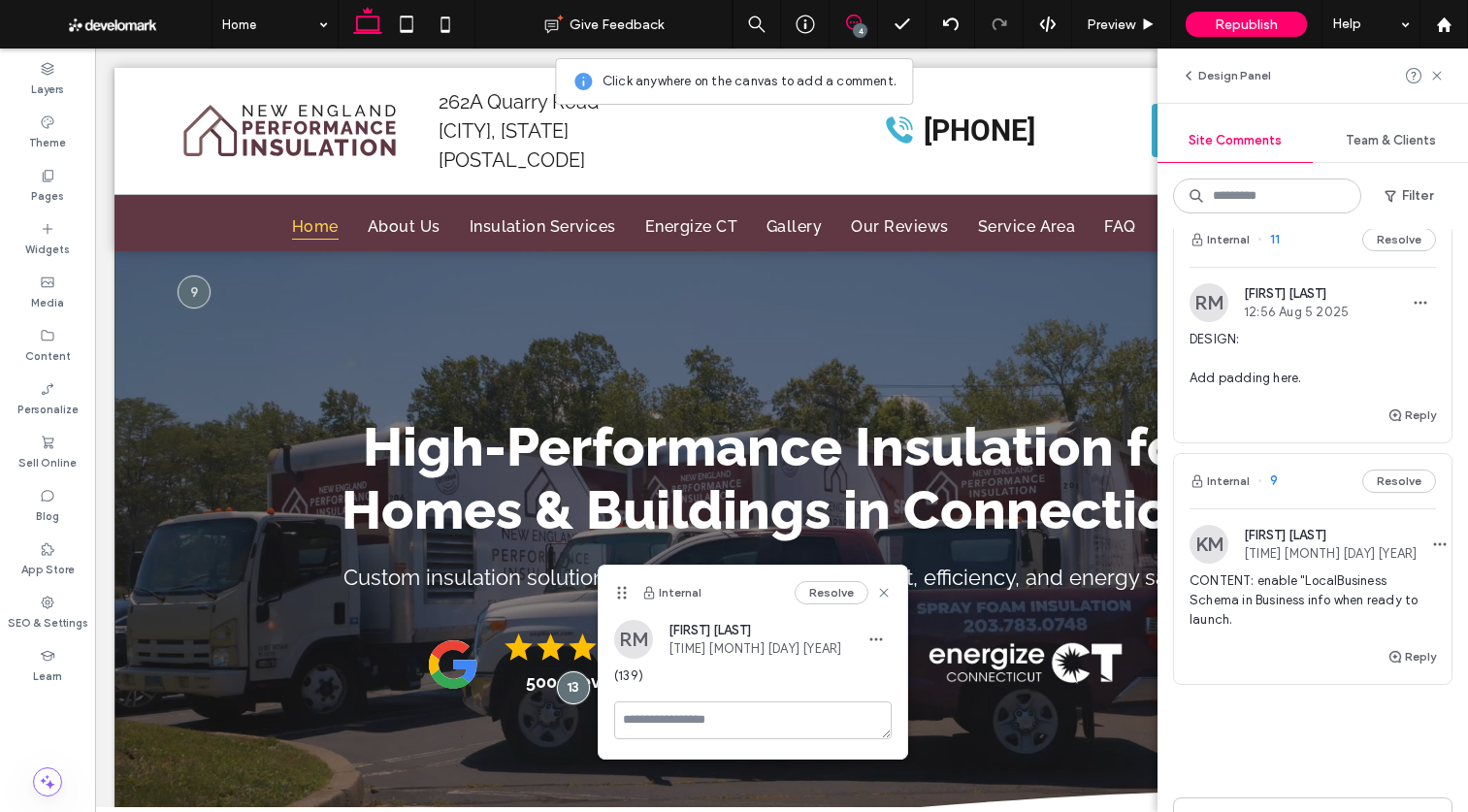 scroll, scrollTop: 459, scrollLeft: 0, axis: vertical 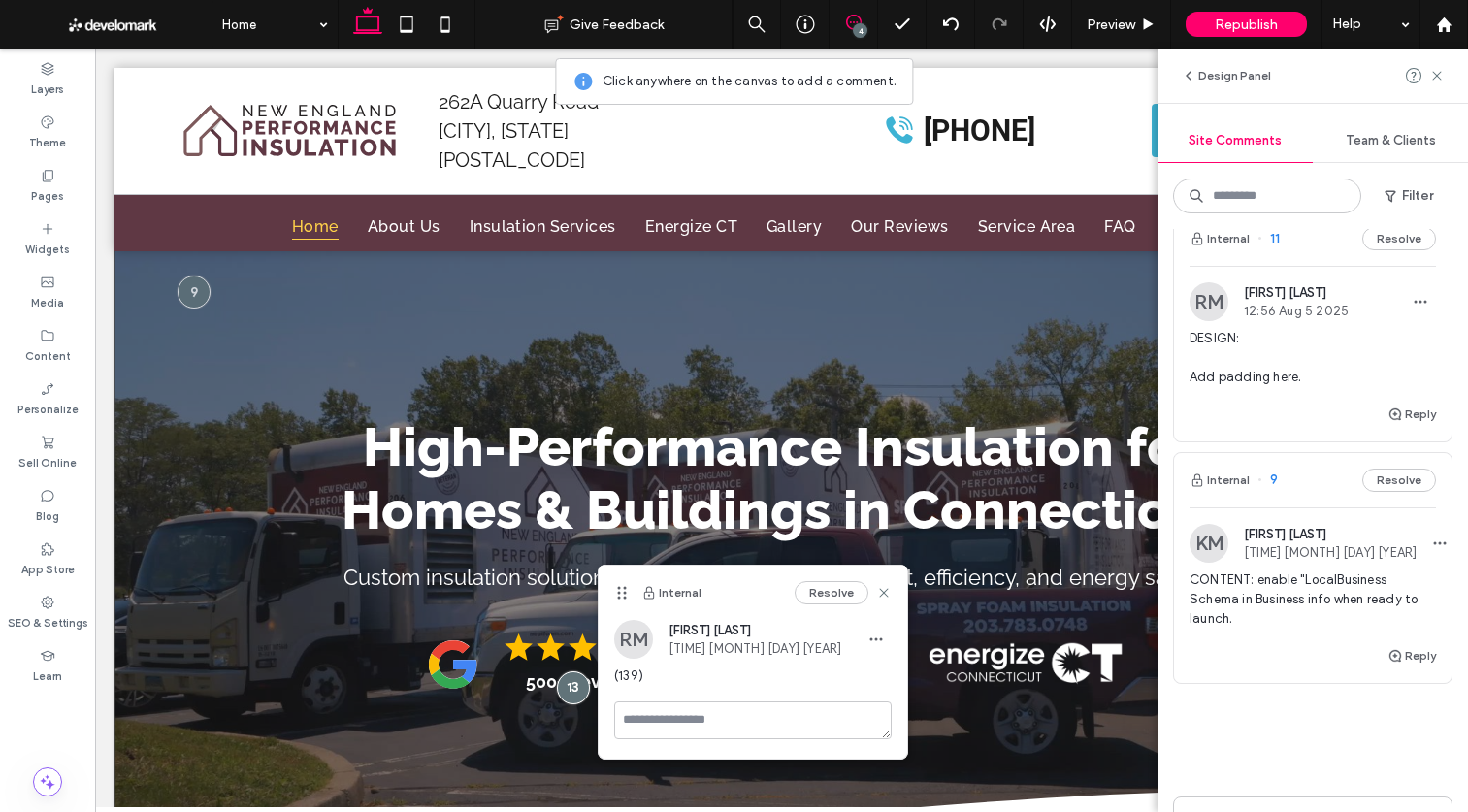 click on "Internal 9 Resolve" at bounding box center (1313, 480) 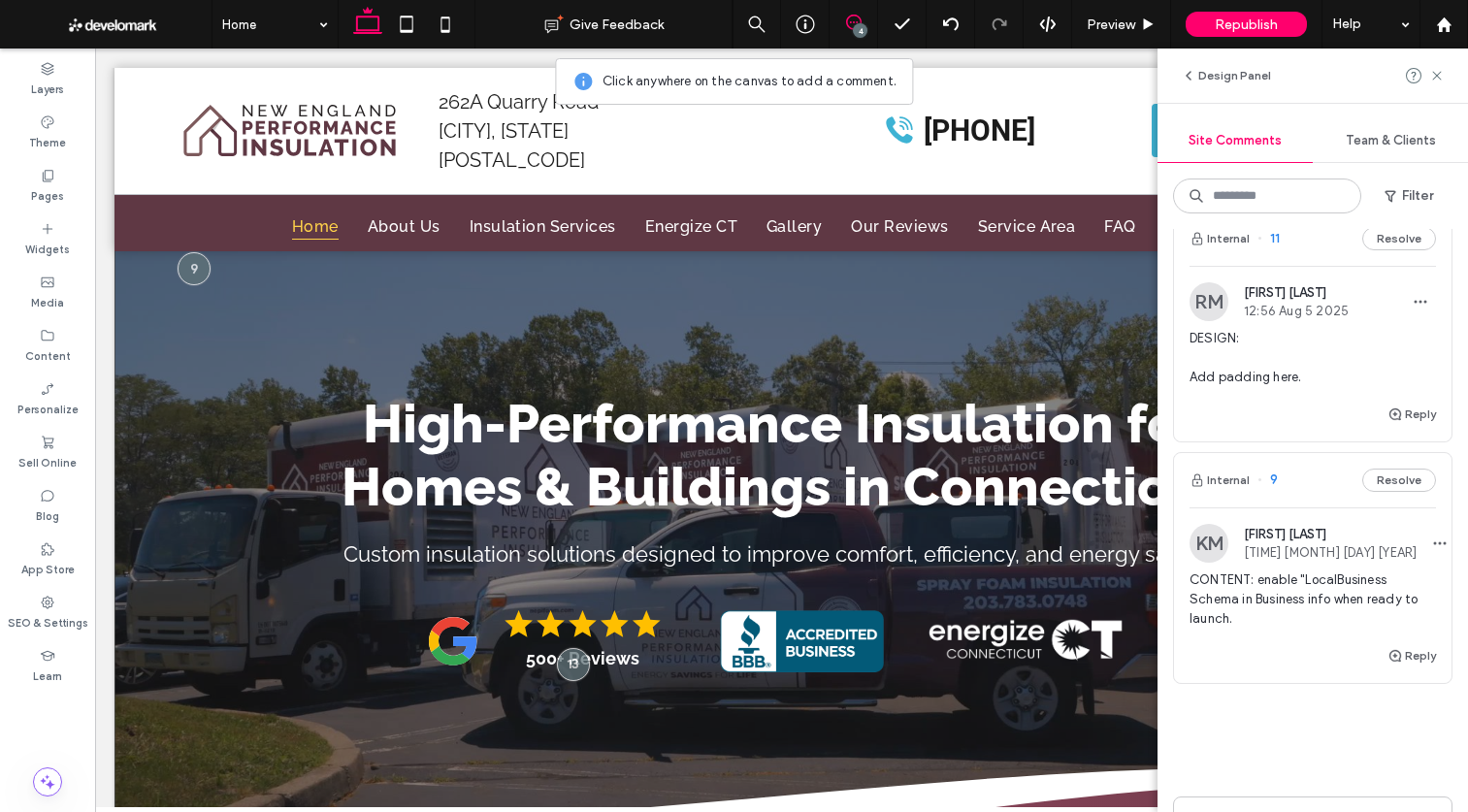 scroll, scrollTop: 58, scrollLeft: 0, axis: vertical 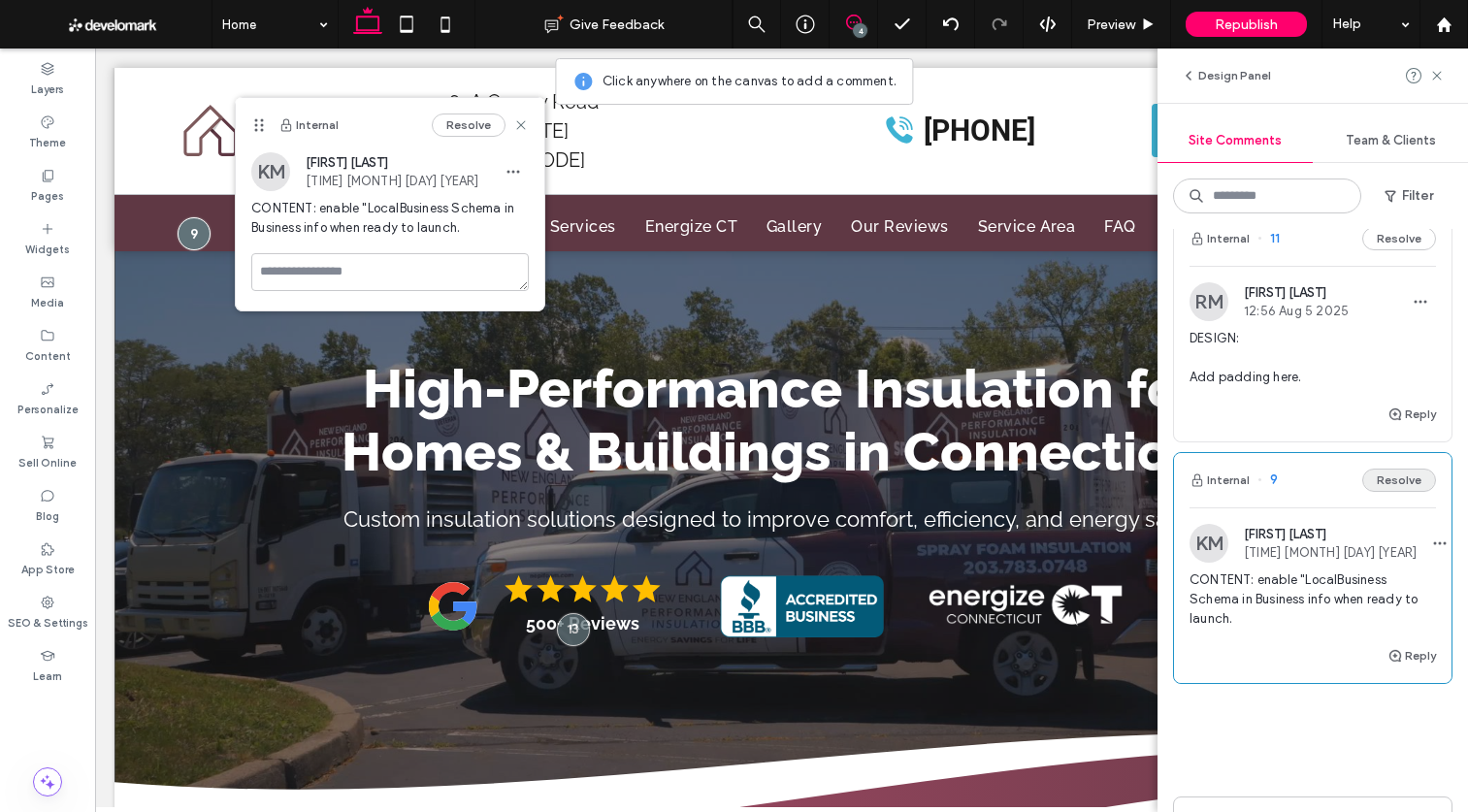 click on "Resolve" at bounding box center (1399, 480) 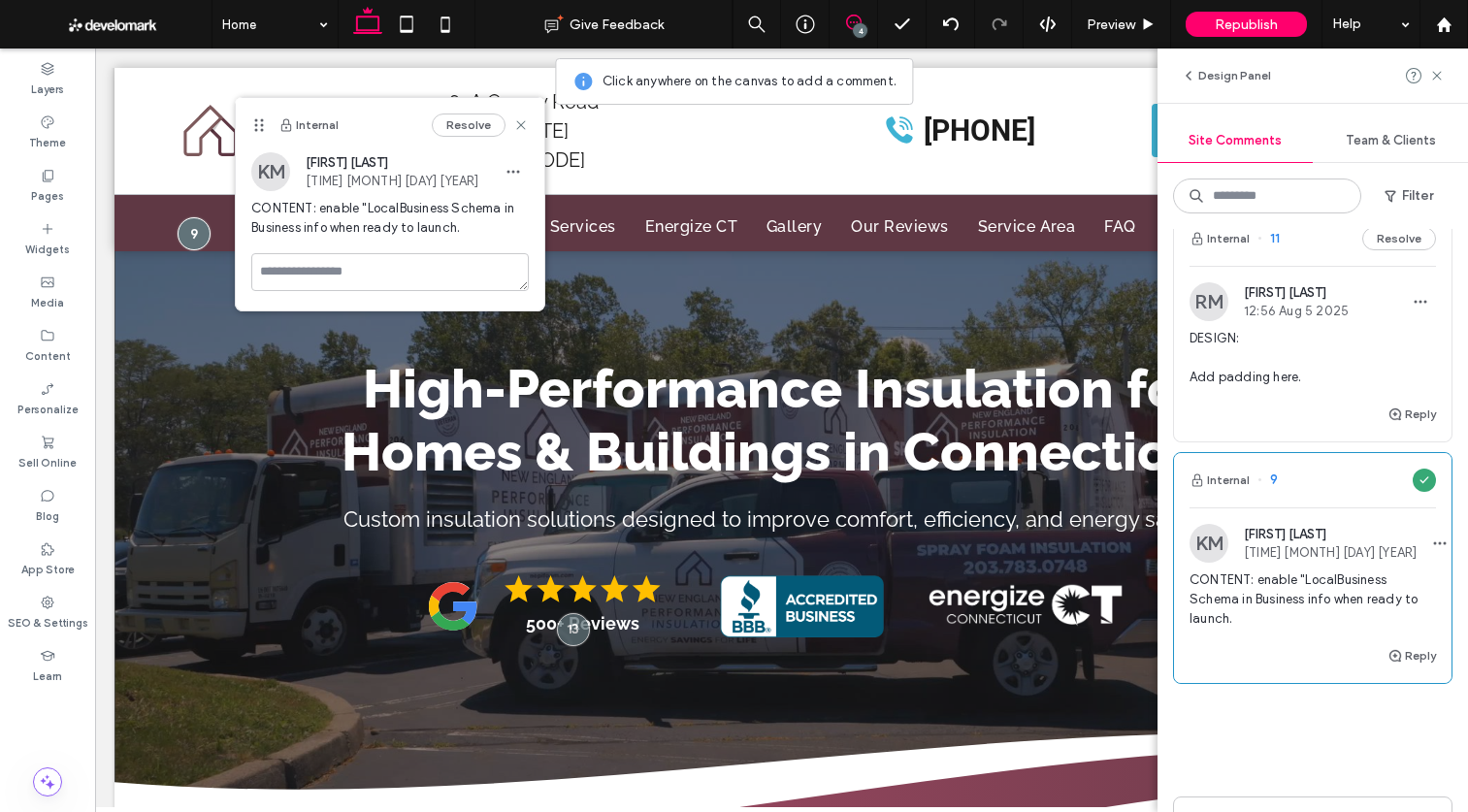 click 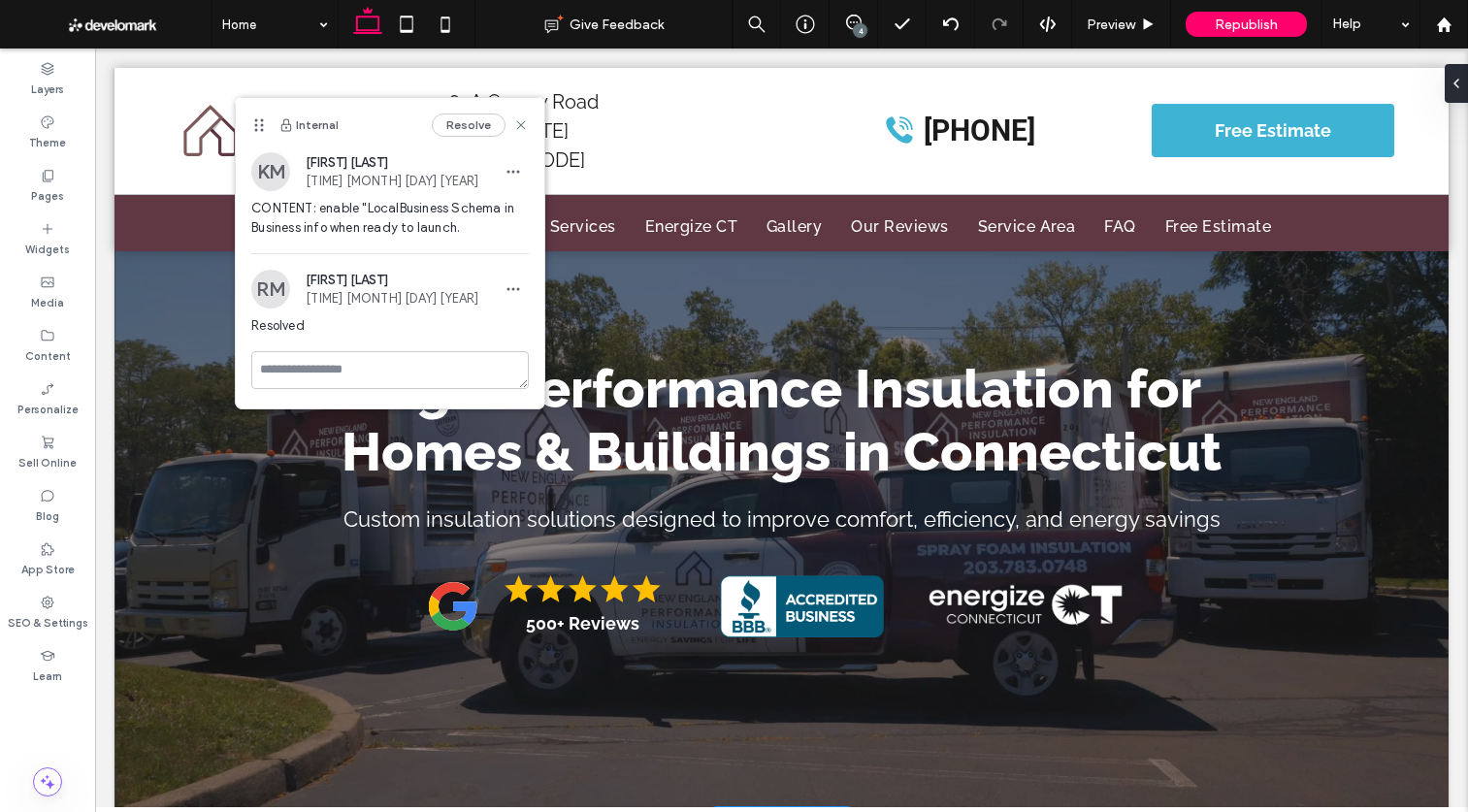 scroll, scrollTop: 0, scrollLeft: 0, axis: both 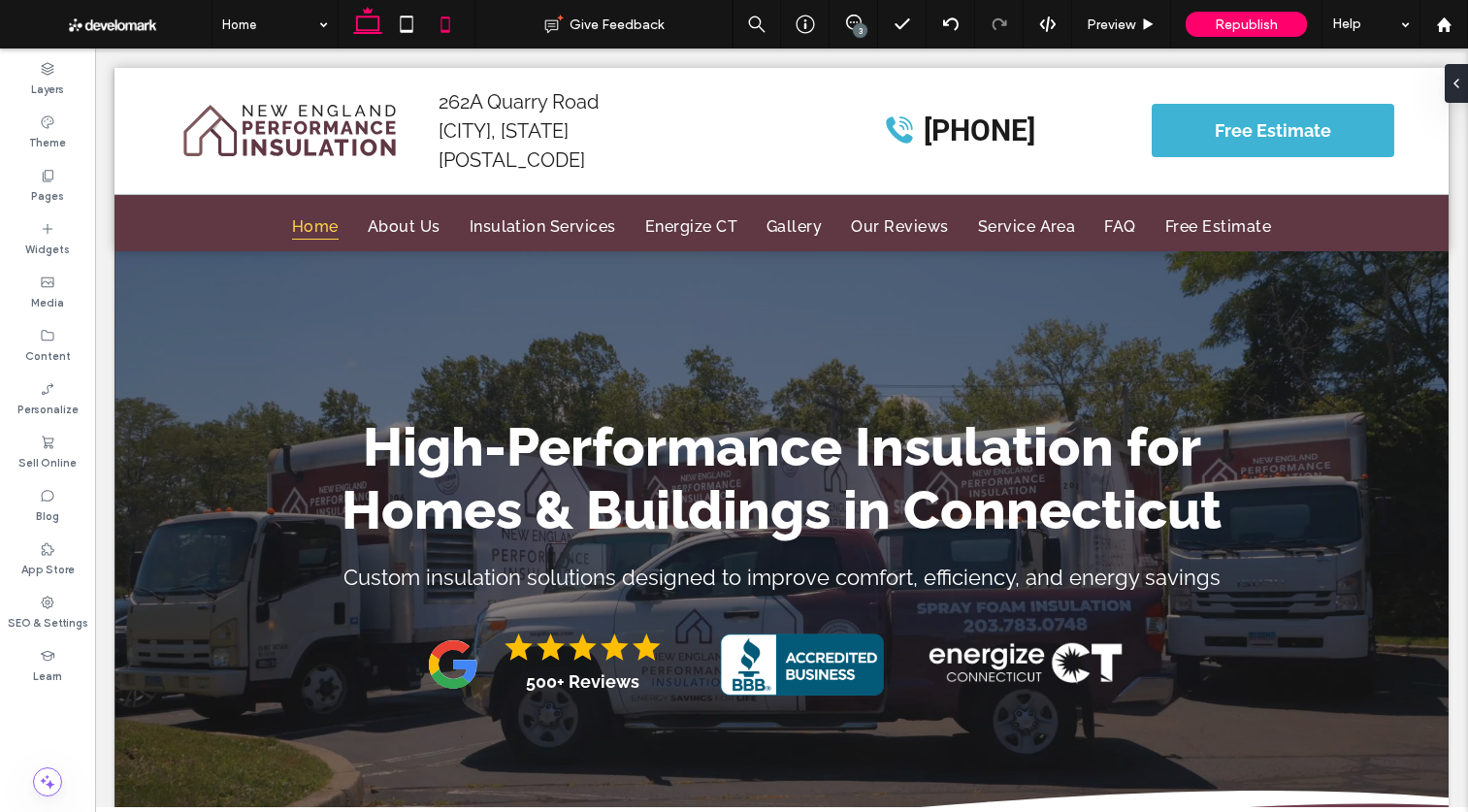 click 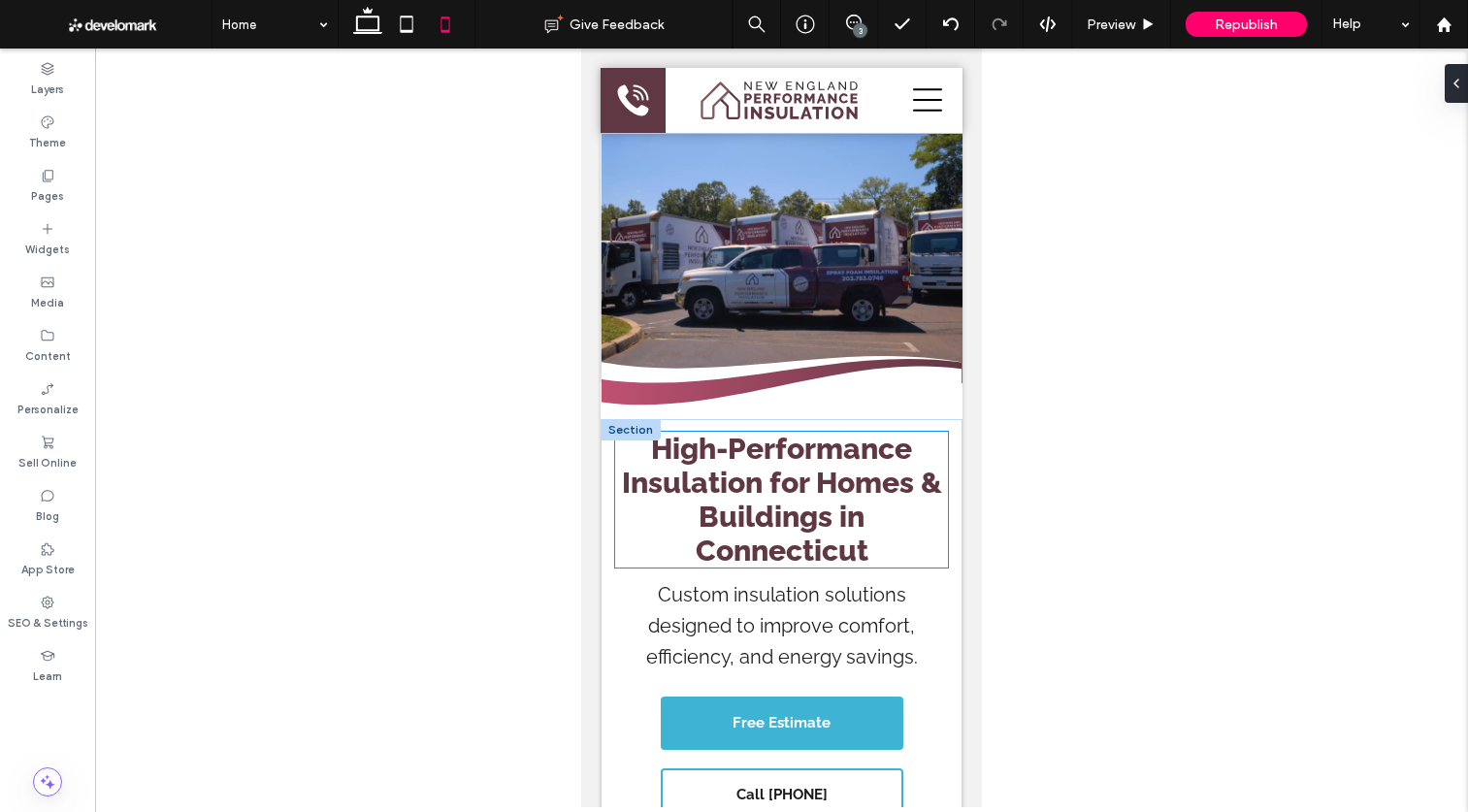 scroll, scrollTop: 0, scrollLeft: 0, axis: both 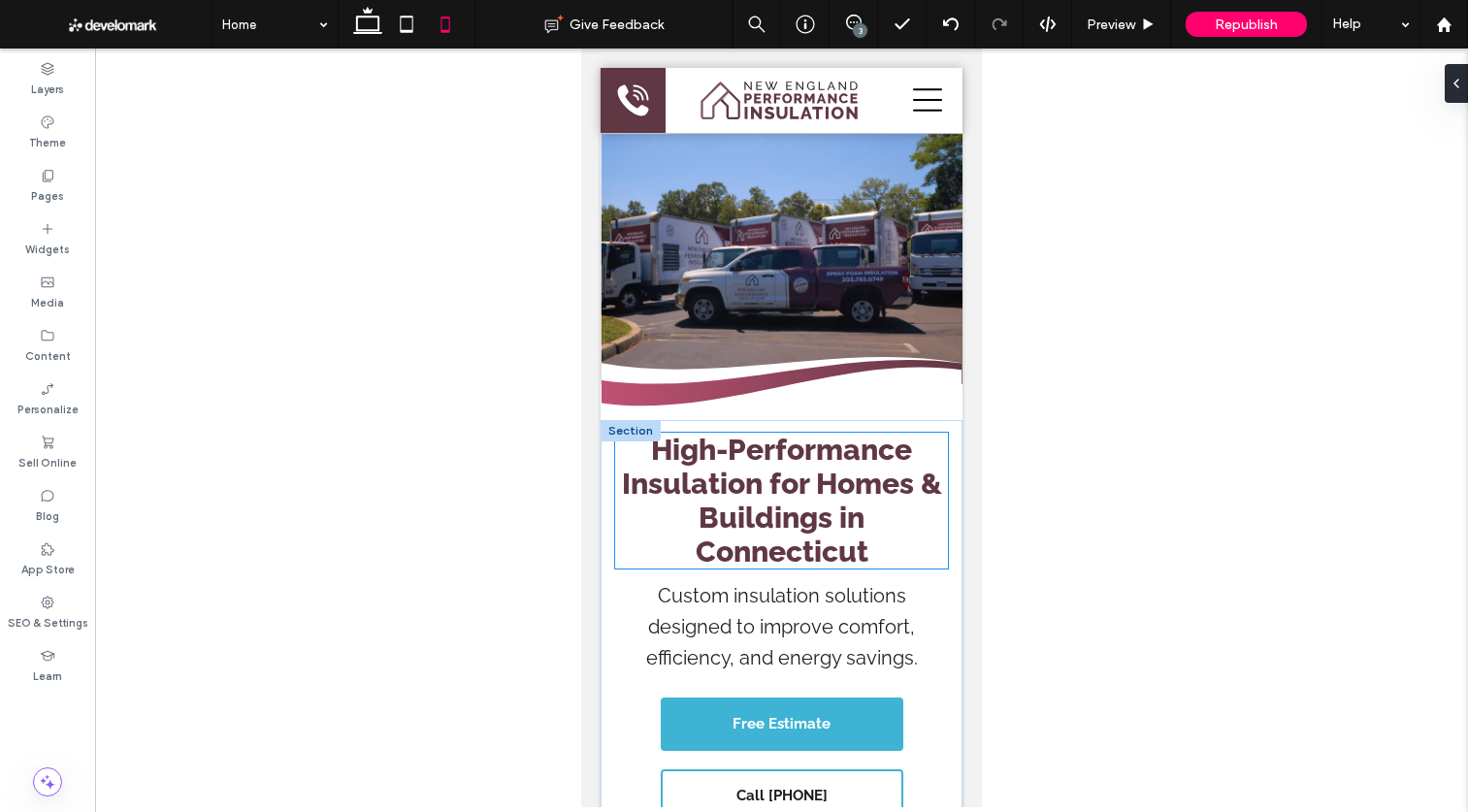 click on "High-Performance Insulation for Homes & Buildings in Connecticut" at bounding box center (782, 501) 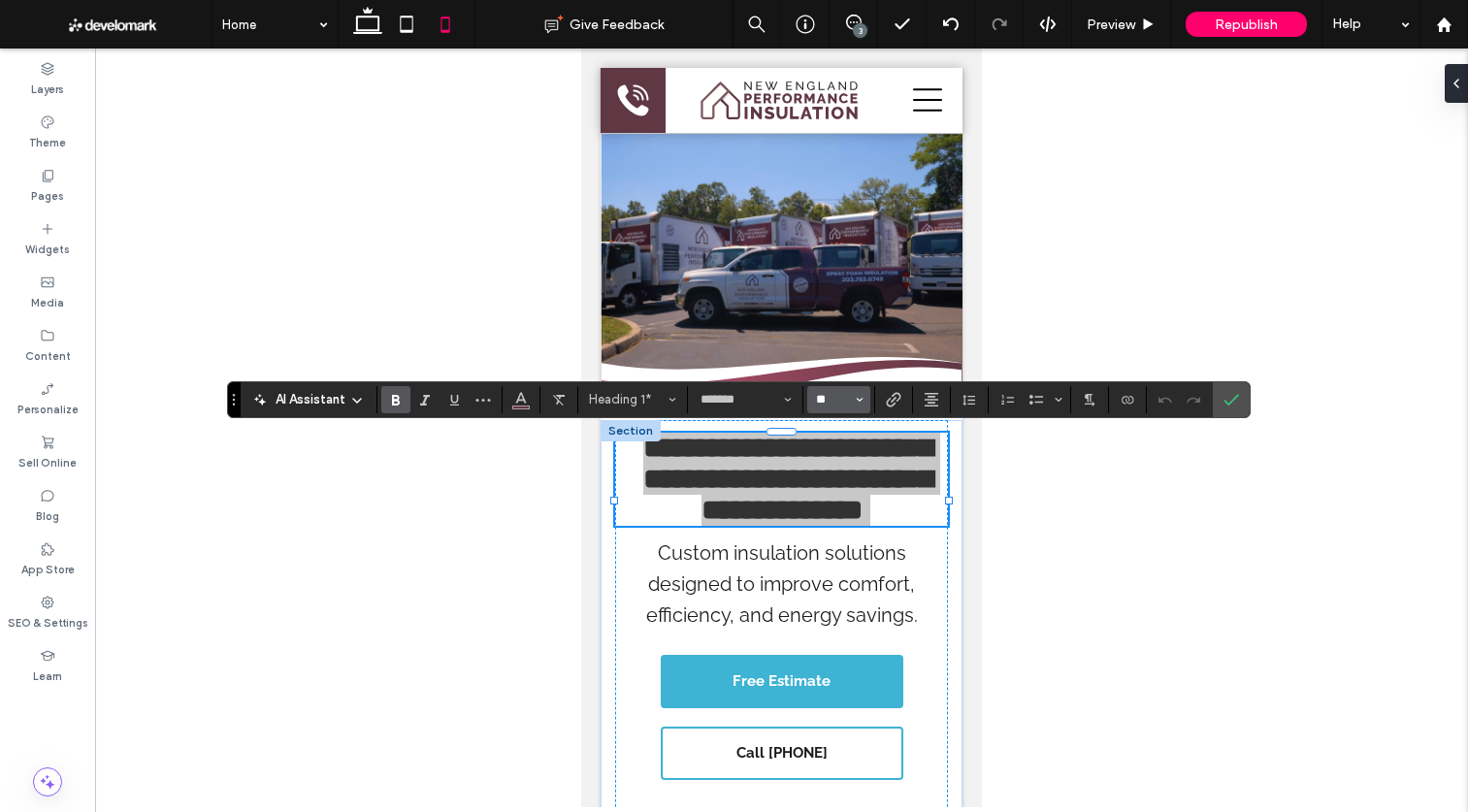 click on "**" at bounding box center [832, 400] 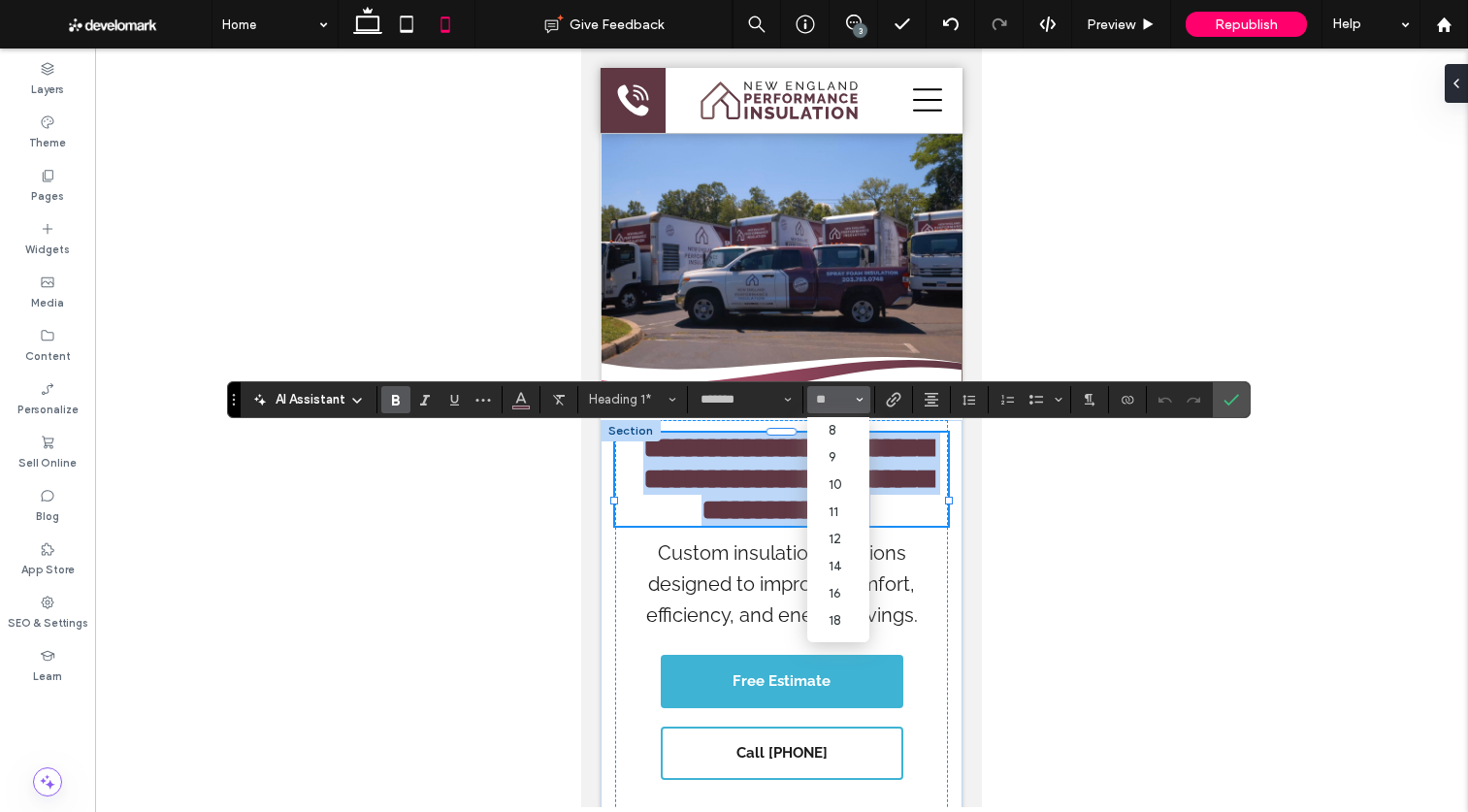 type on "**" 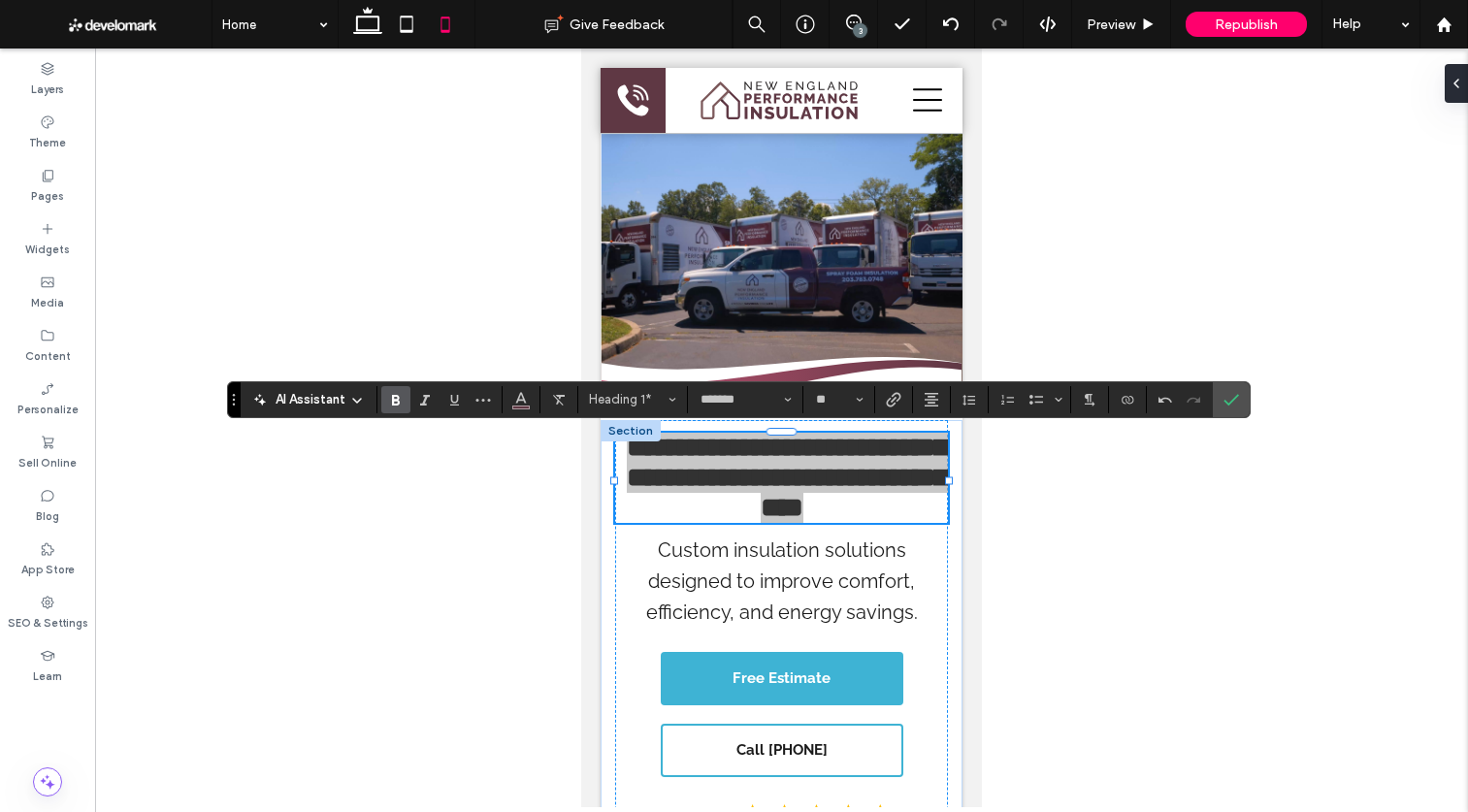 click at bounding box center (1231, 400) 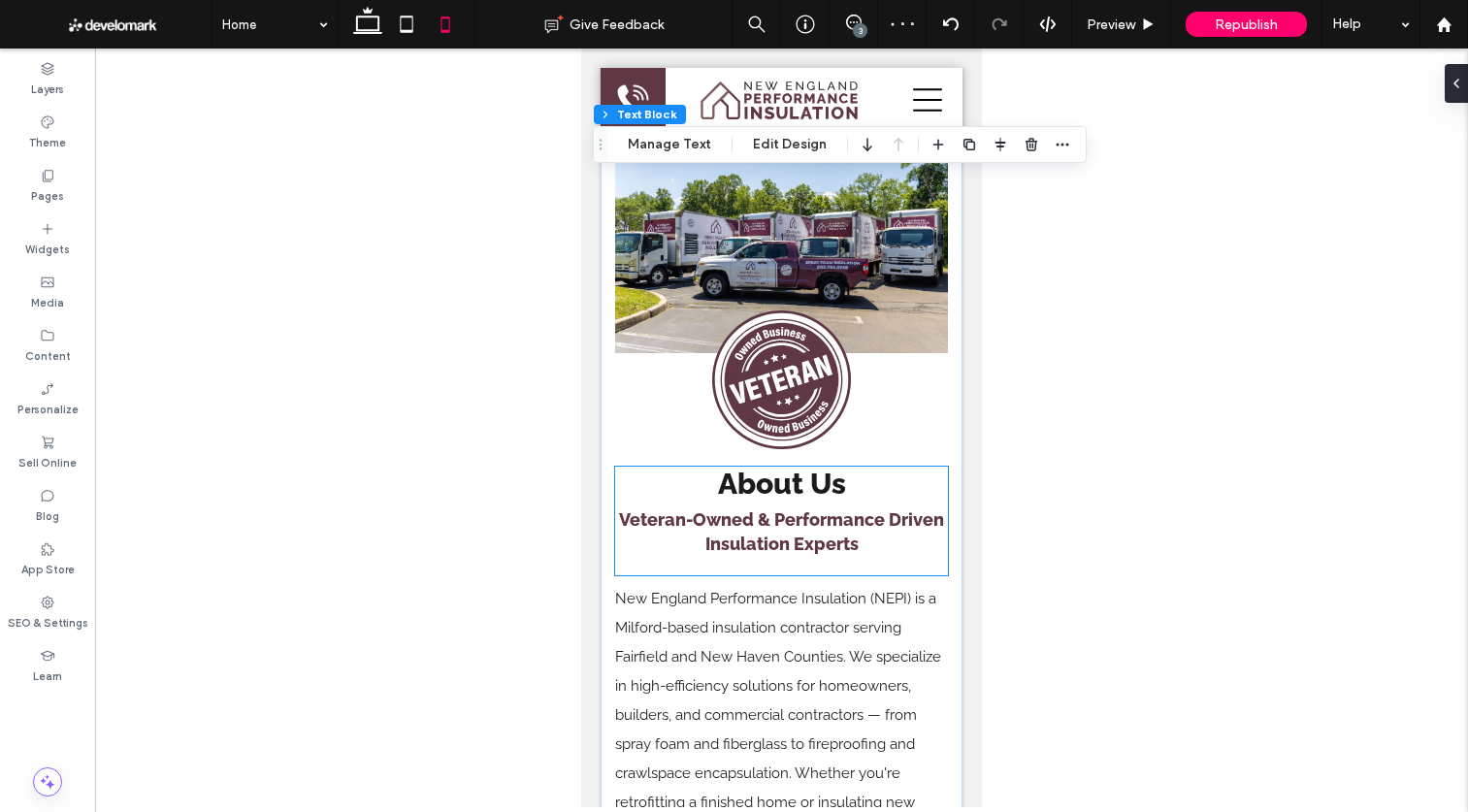 scroll, scrollTop: 1062, scrollLeft: 0, axis: vertical 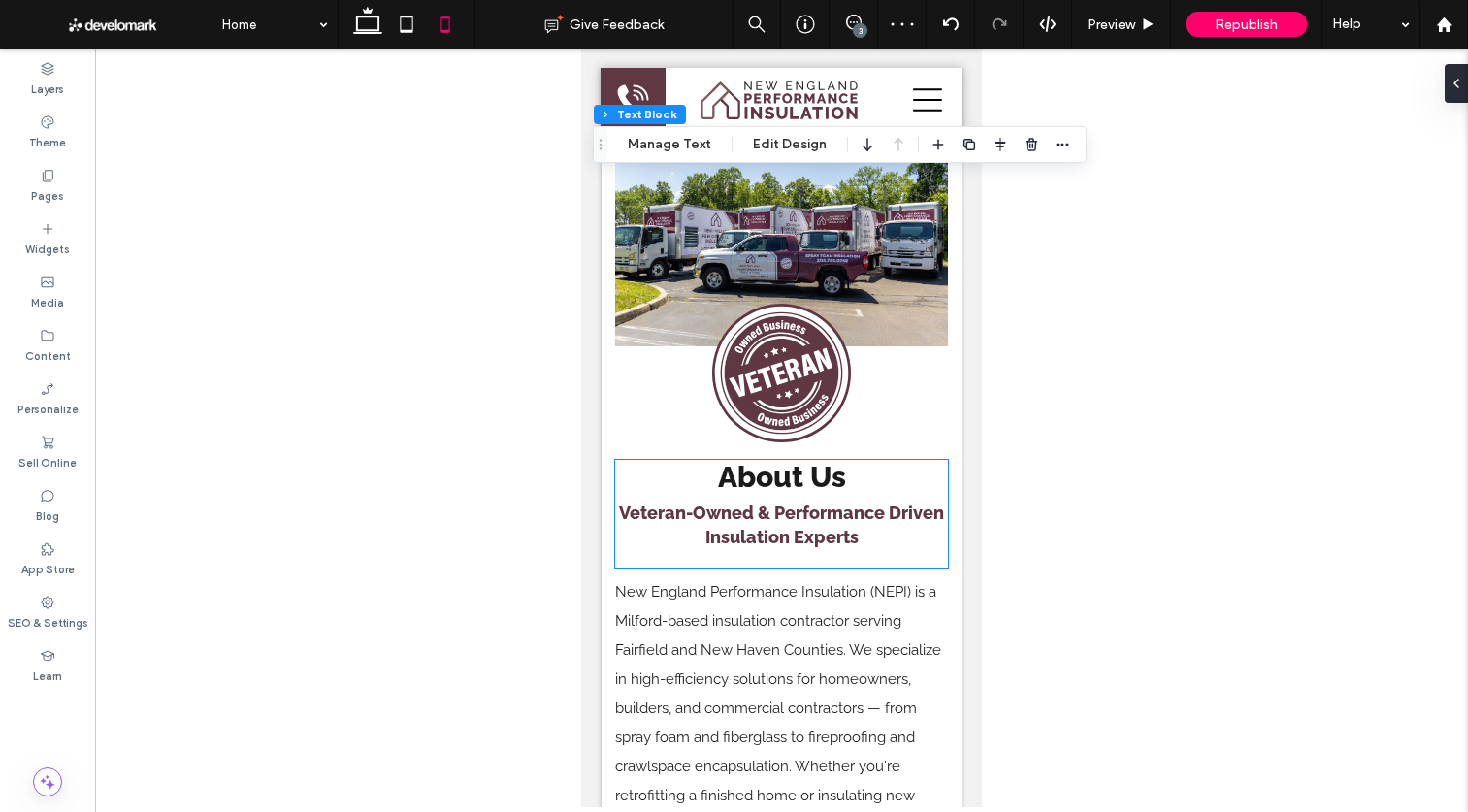 click on "About Us" at bounding box center (782, 476) 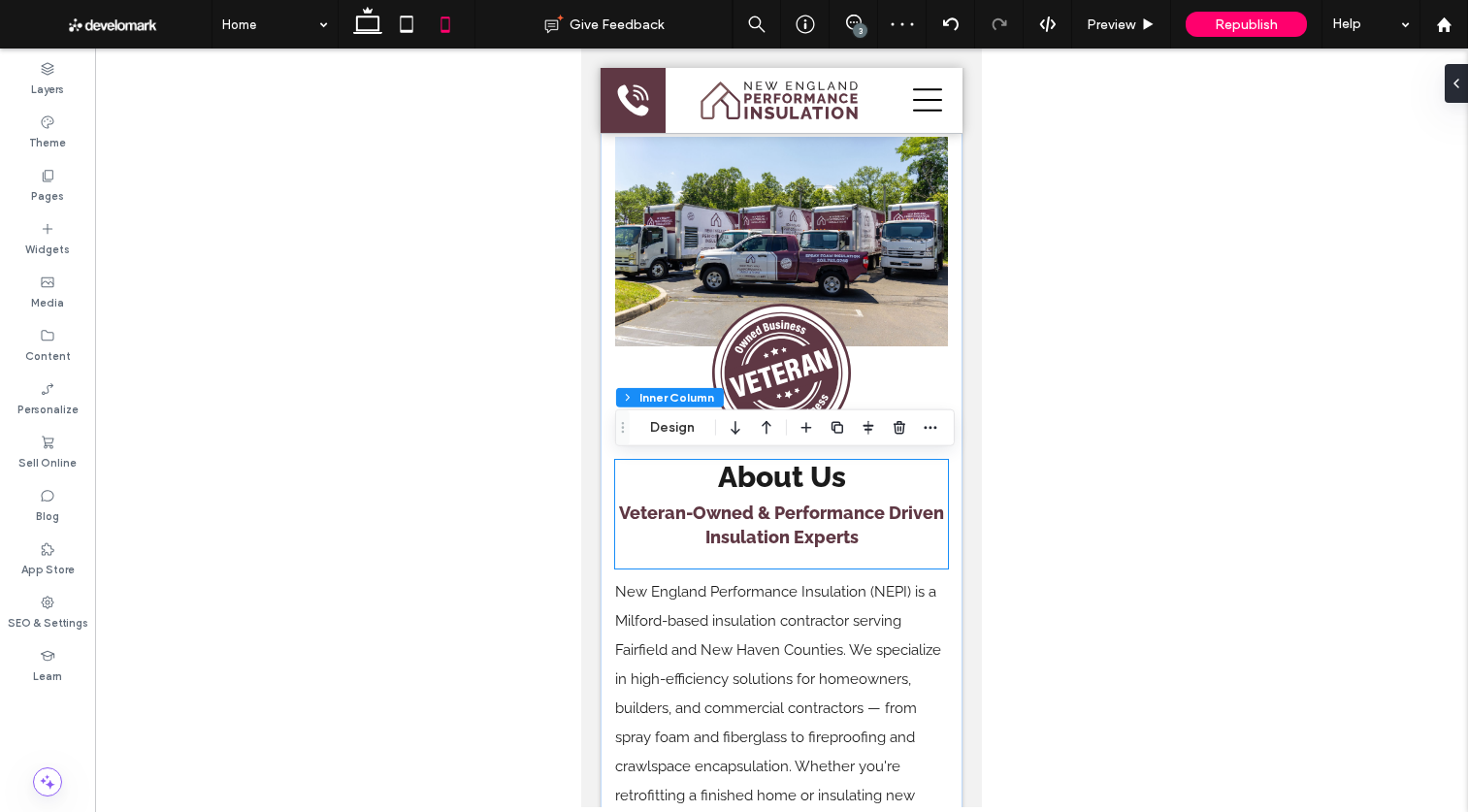 click on "About Us" at bounding box center [782, 476] 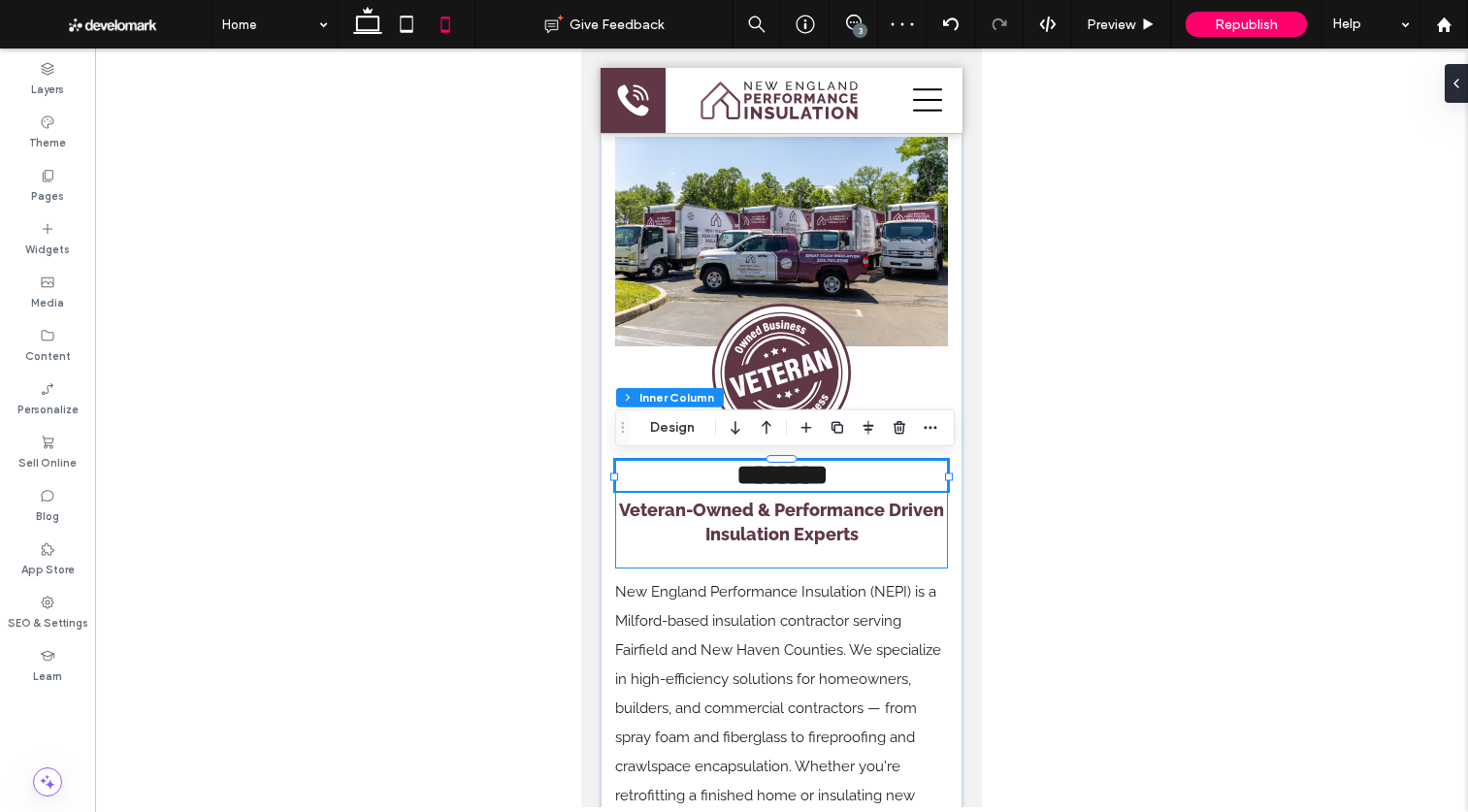 click on "********" at bounding box center (782, 474) 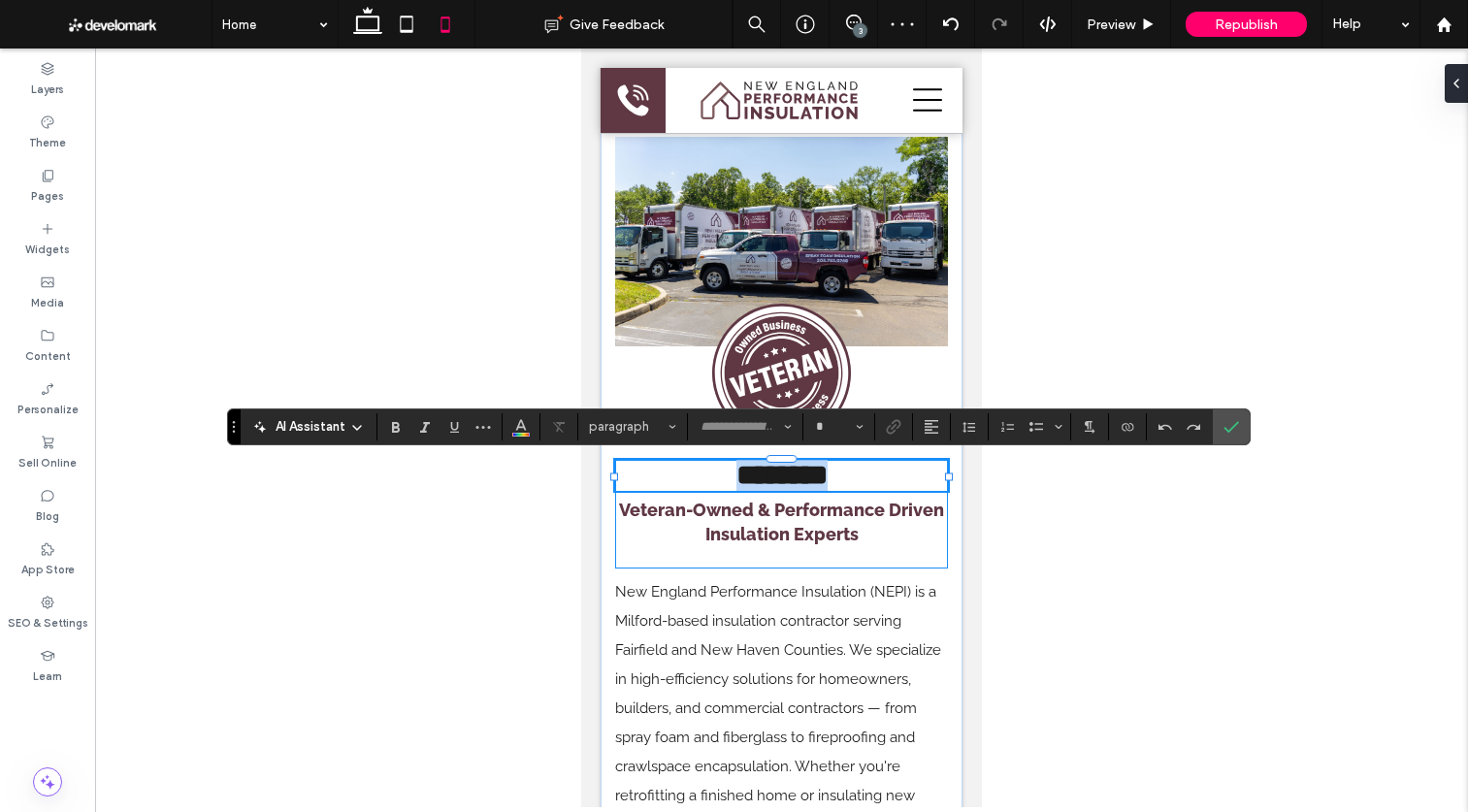 type on "*******" 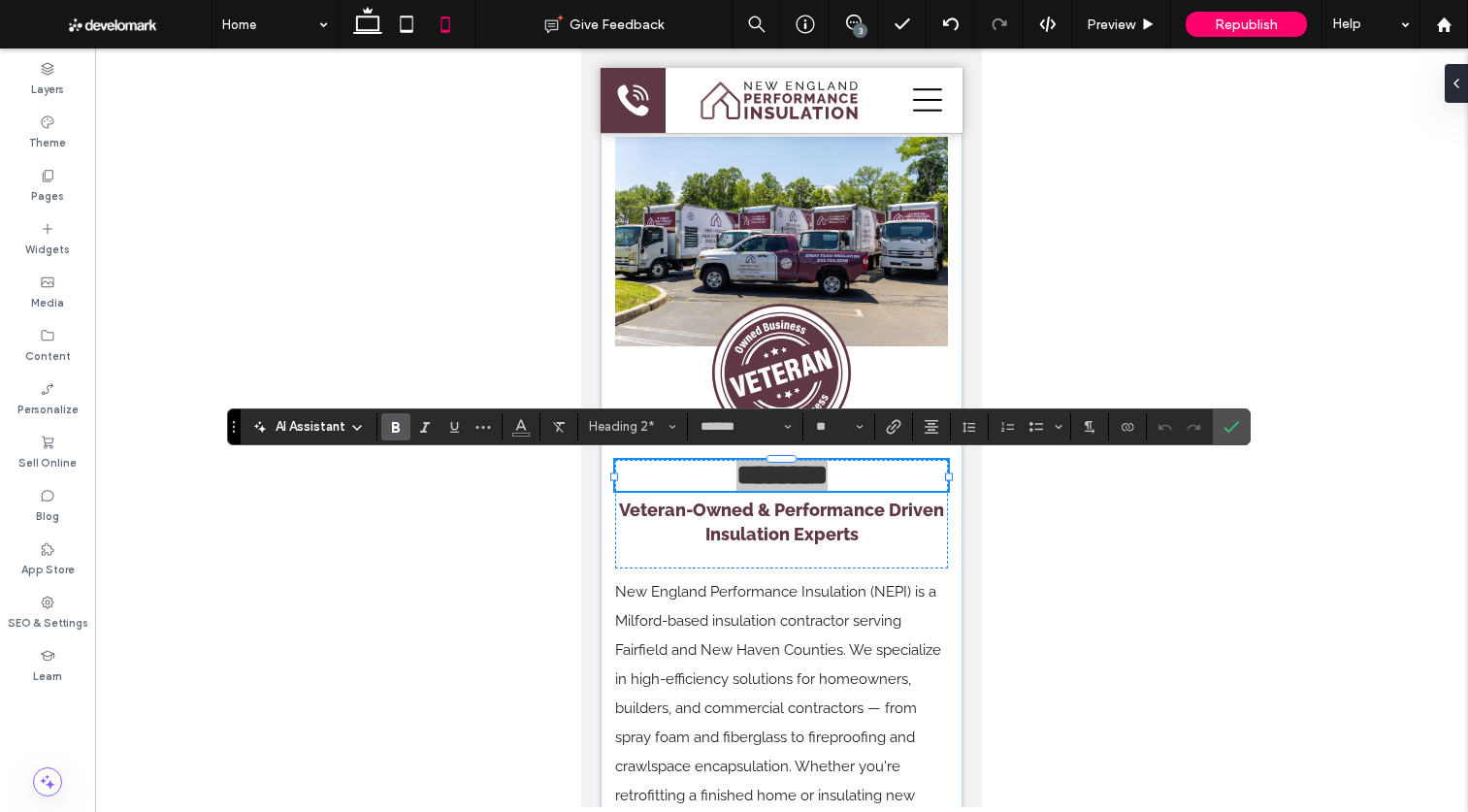 click at bounding box center [1231, 427] 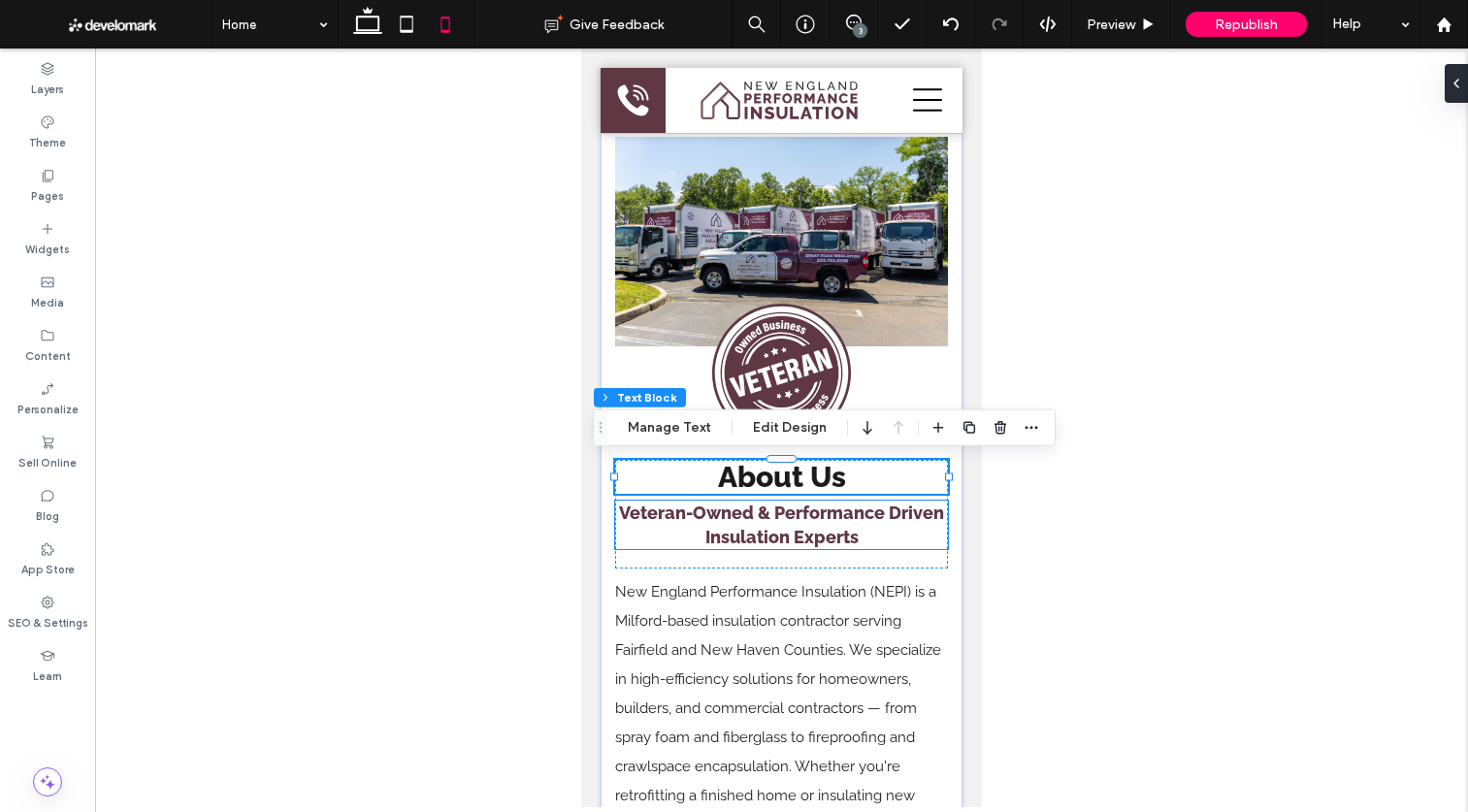 click on "Veteran-Owned & Performance Driven Insulation Experts" at bounding box center (781, 525) 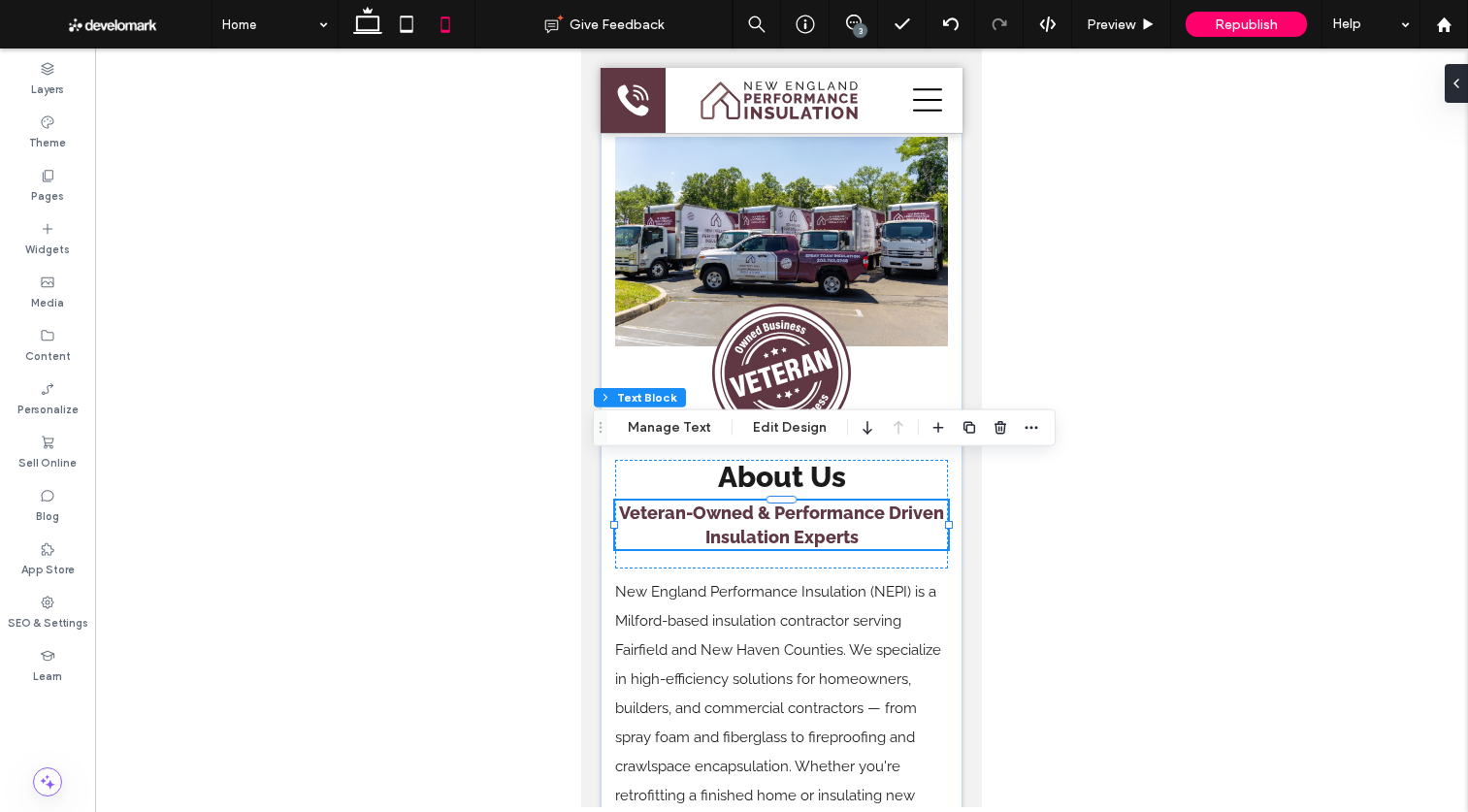 click on "Veteran-Owned & Performance Driven Insulation Experts" at bounding box center (781, 525) 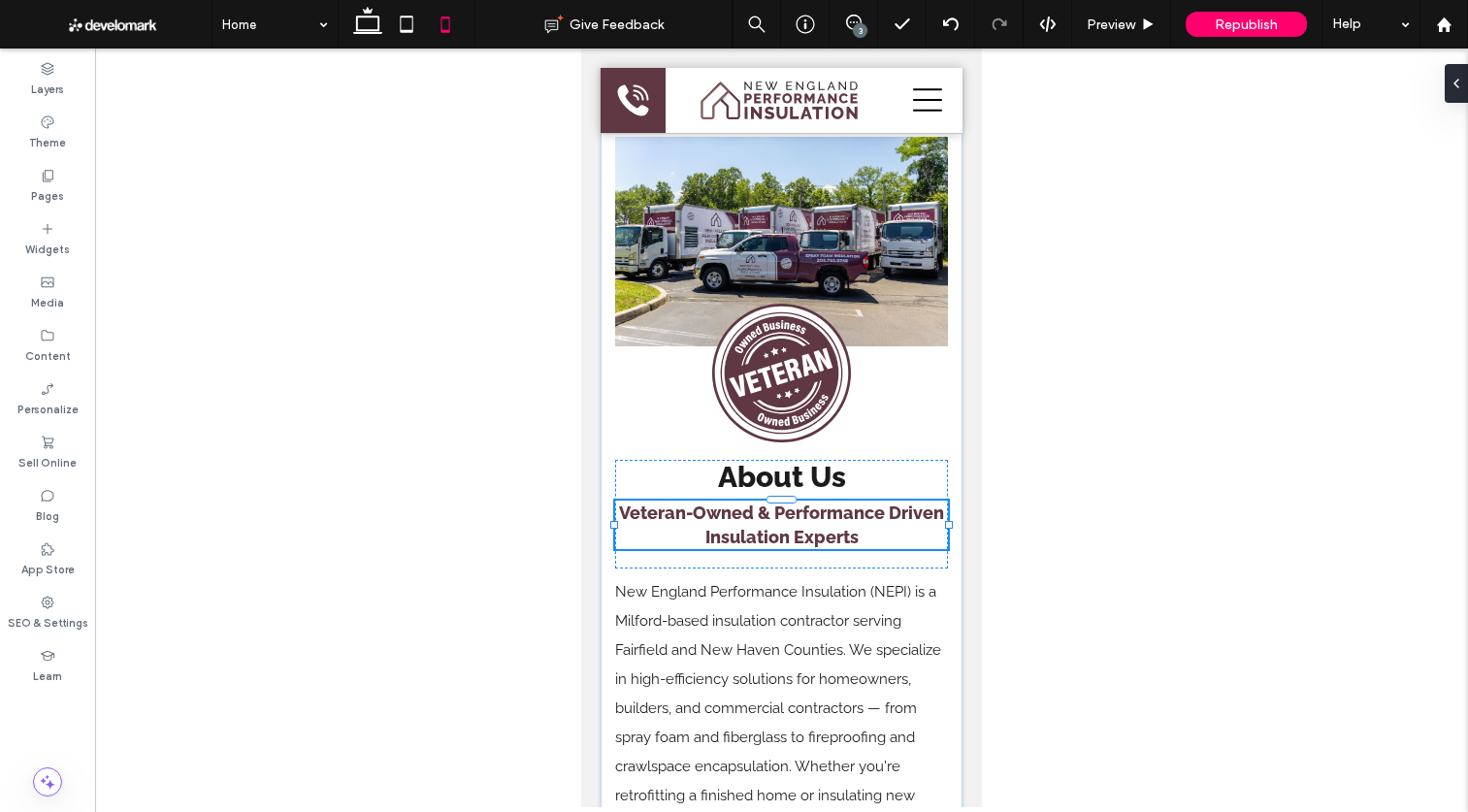 type on "*******" 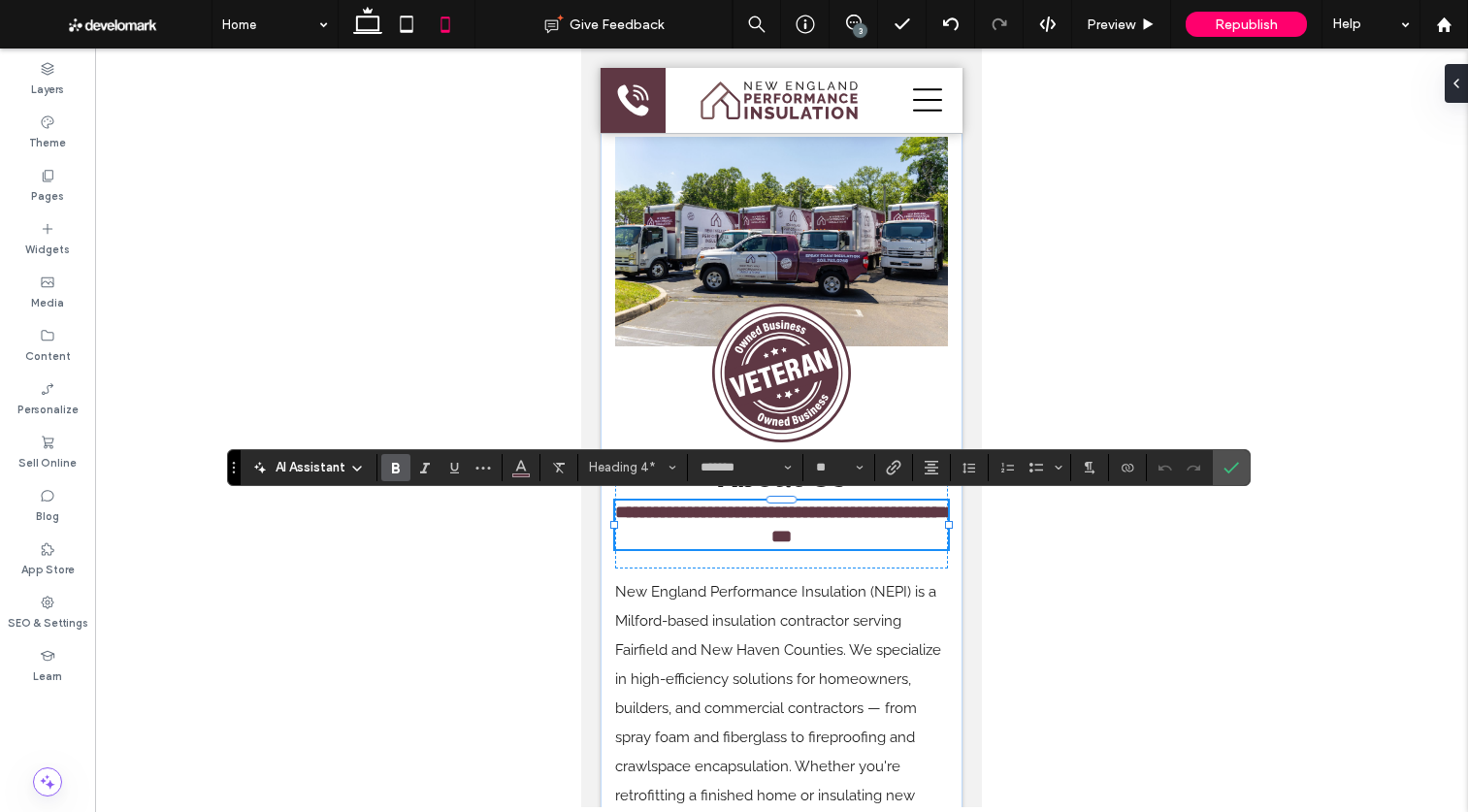 click at bounding box center [1231, 468] 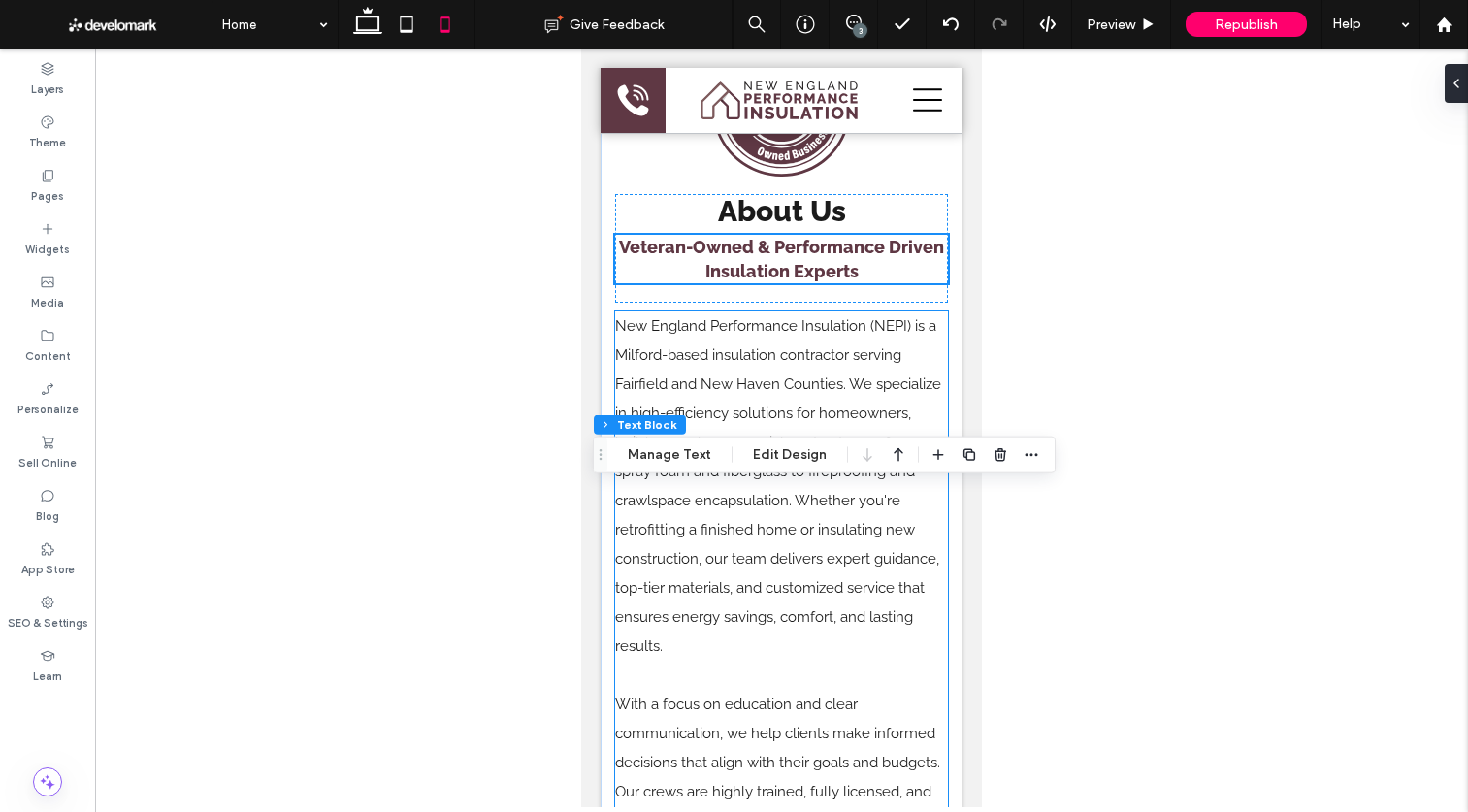 scroll, scrollTop: 1473, scrollLeft: 0, axis: vertical 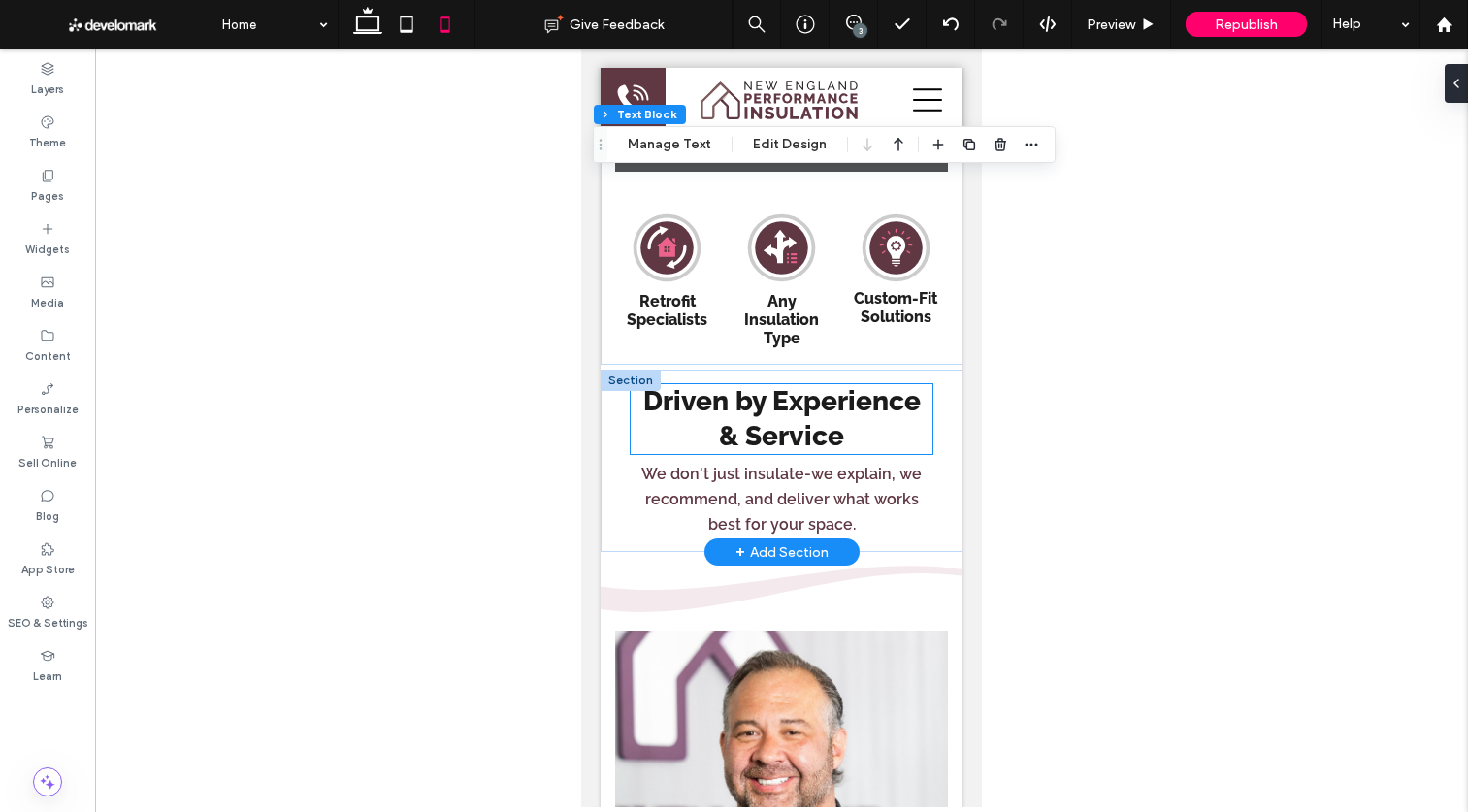 click on "Driven by Experience & Service" at bounding box center [782, 418] 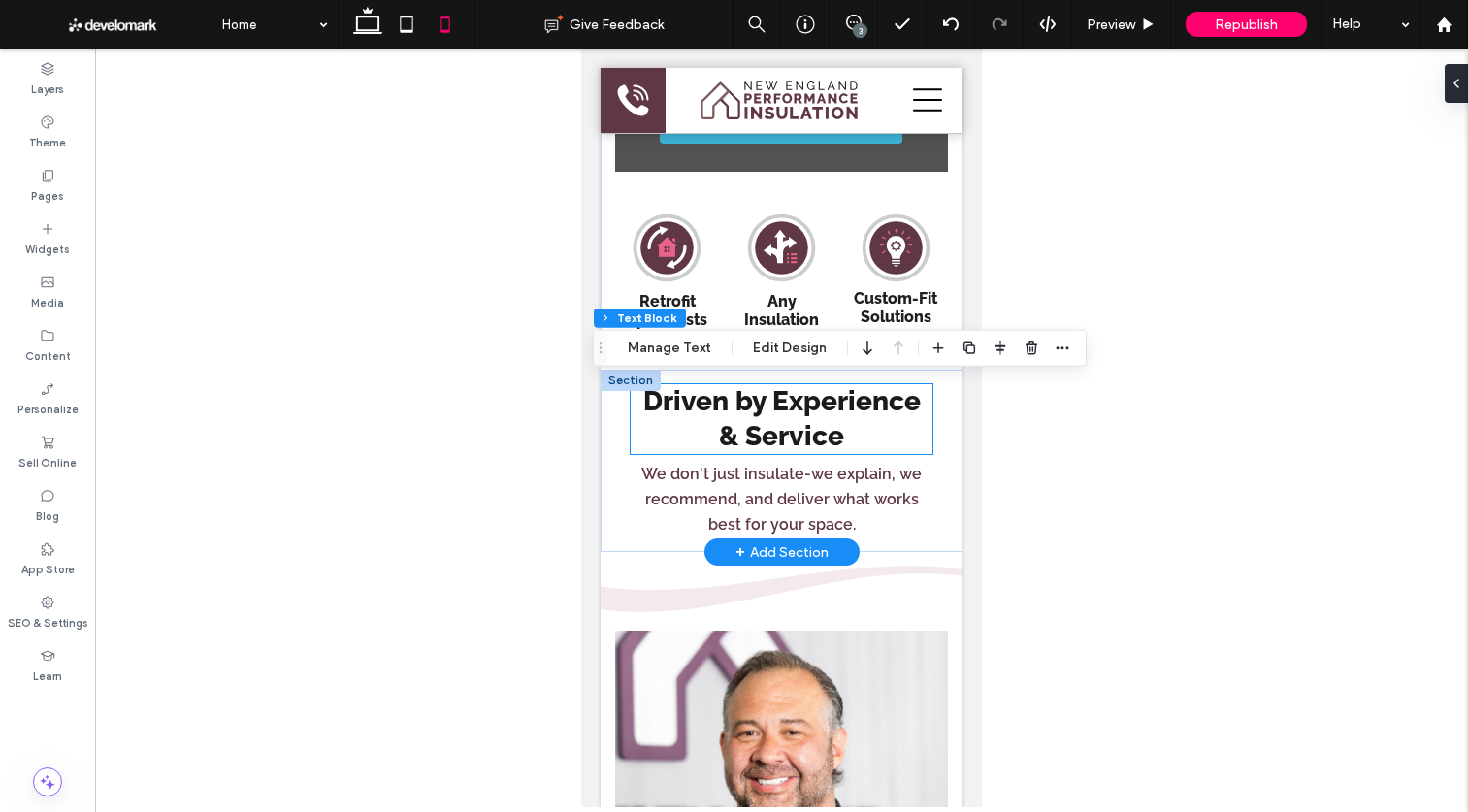 click on "Driven by Experience & Service" at bounding box center [782, 418] 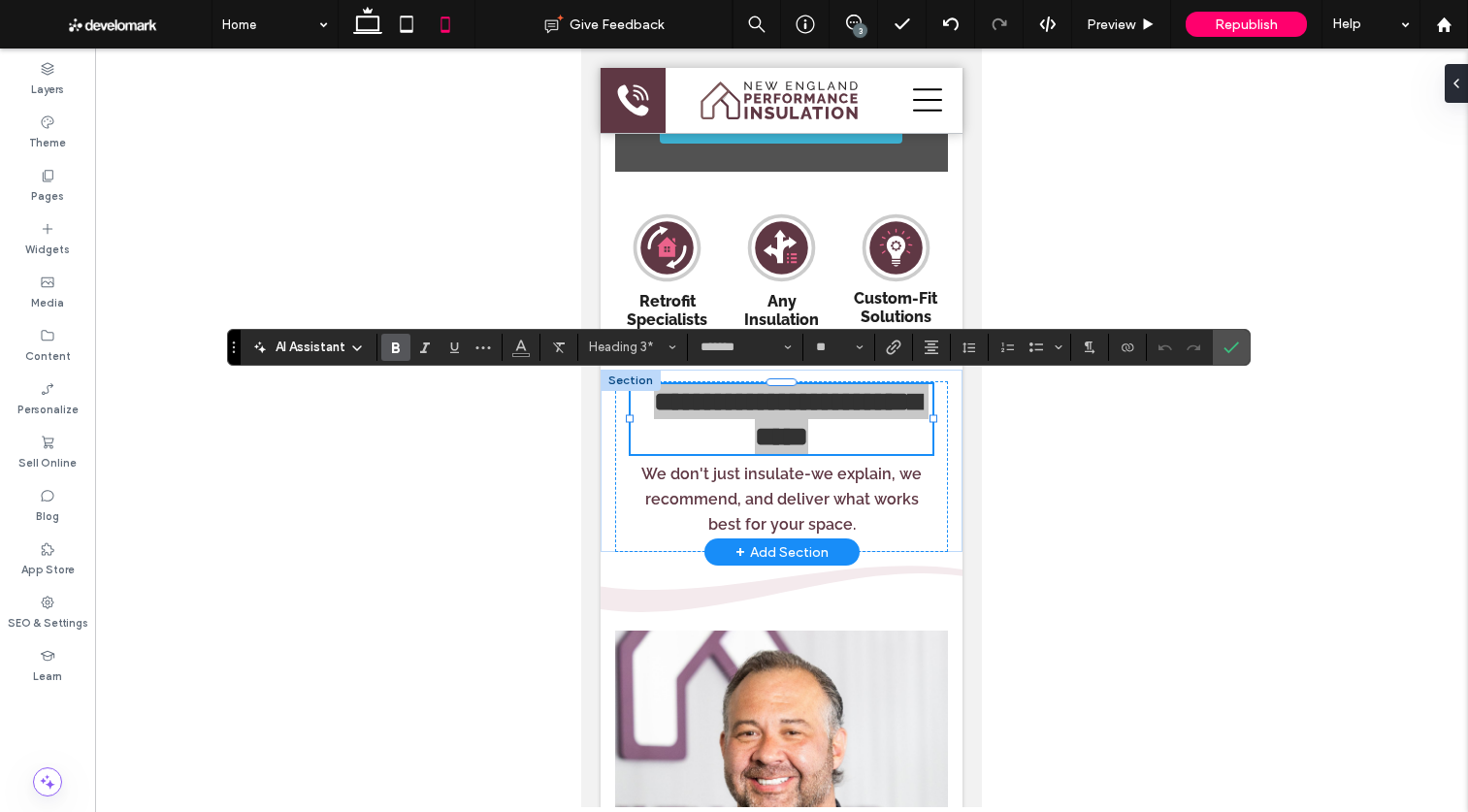 click at bounding box center [1231, 347] 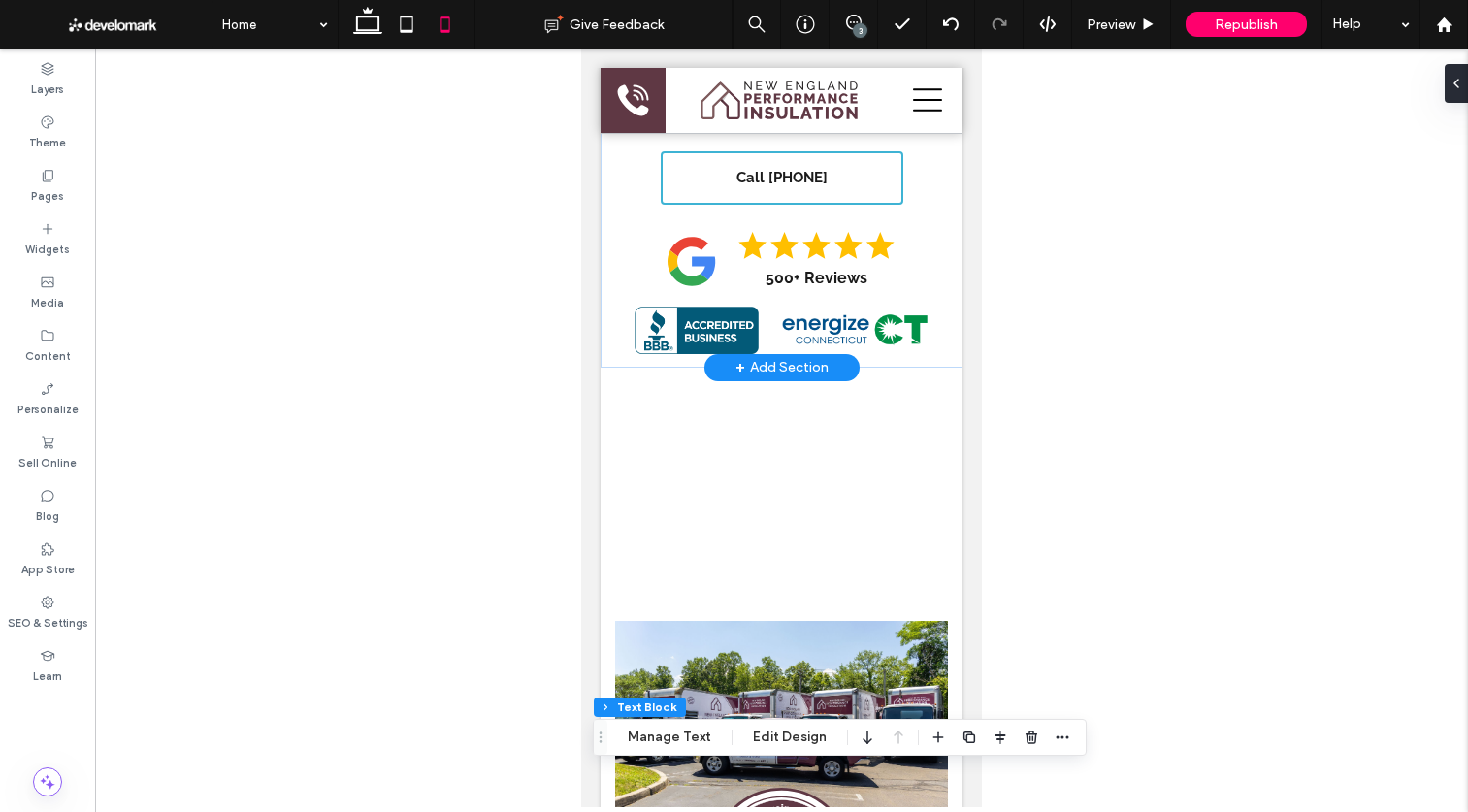 scroll, scrollTop: 0, scrollLeft: 0, axis: both 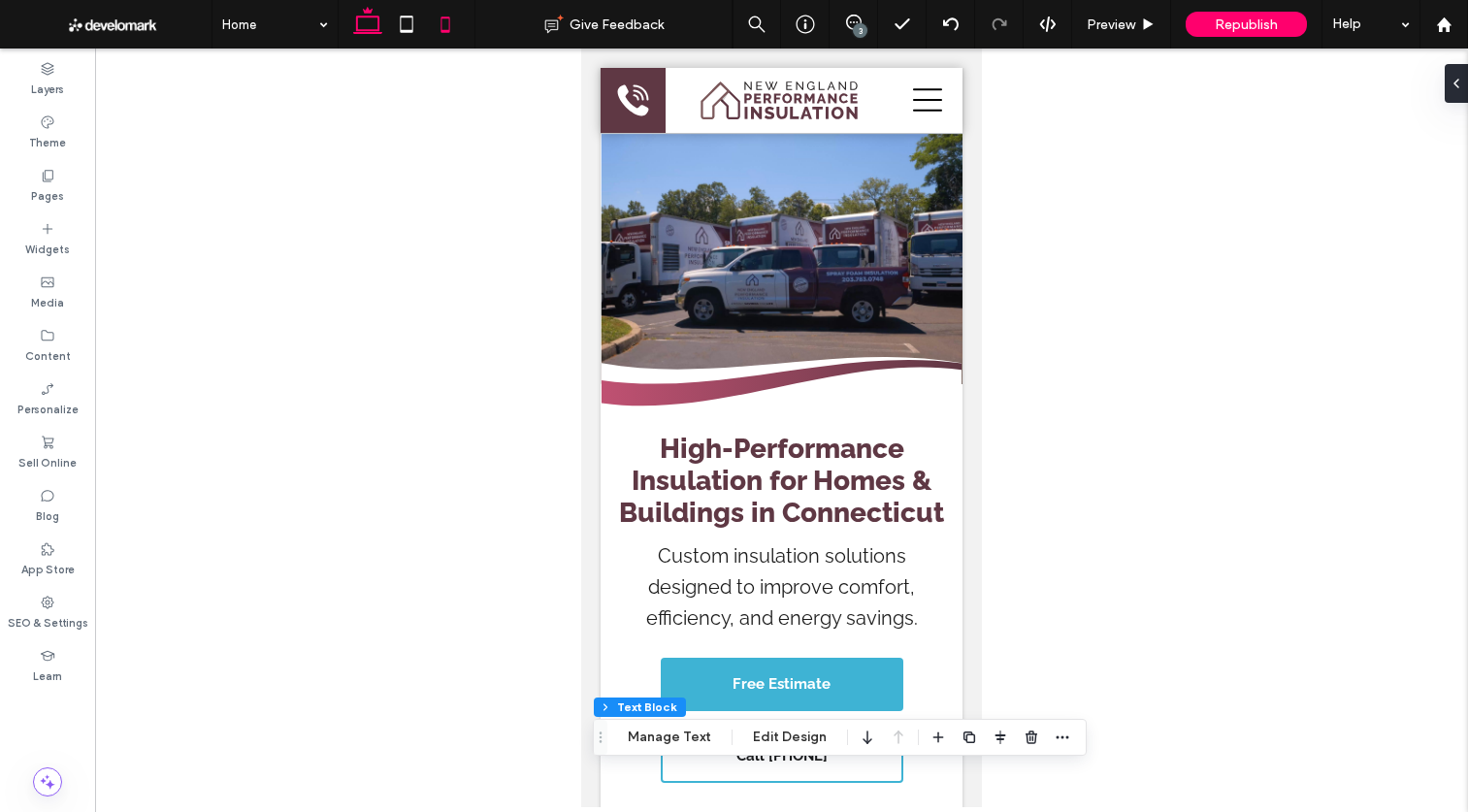 click 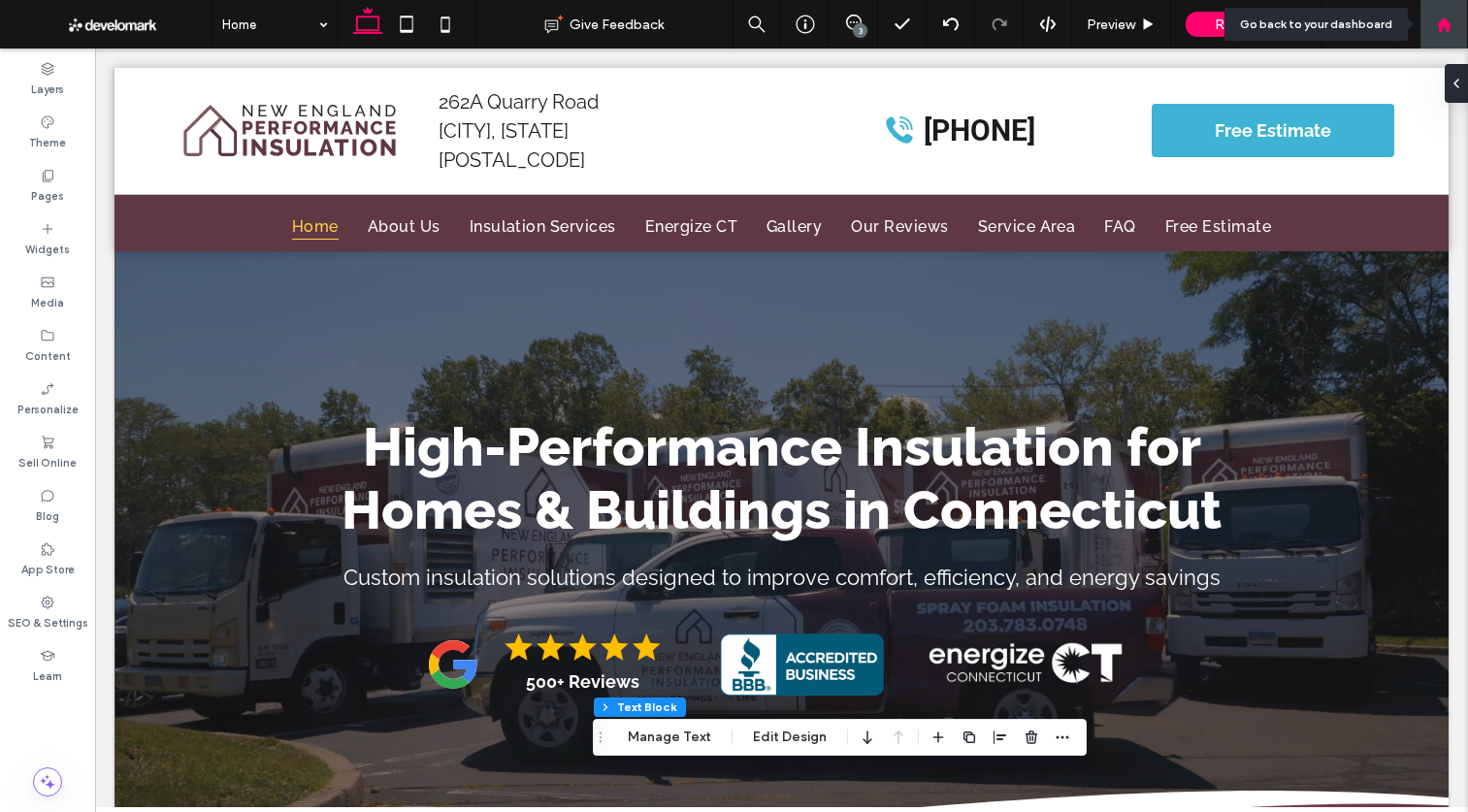 click 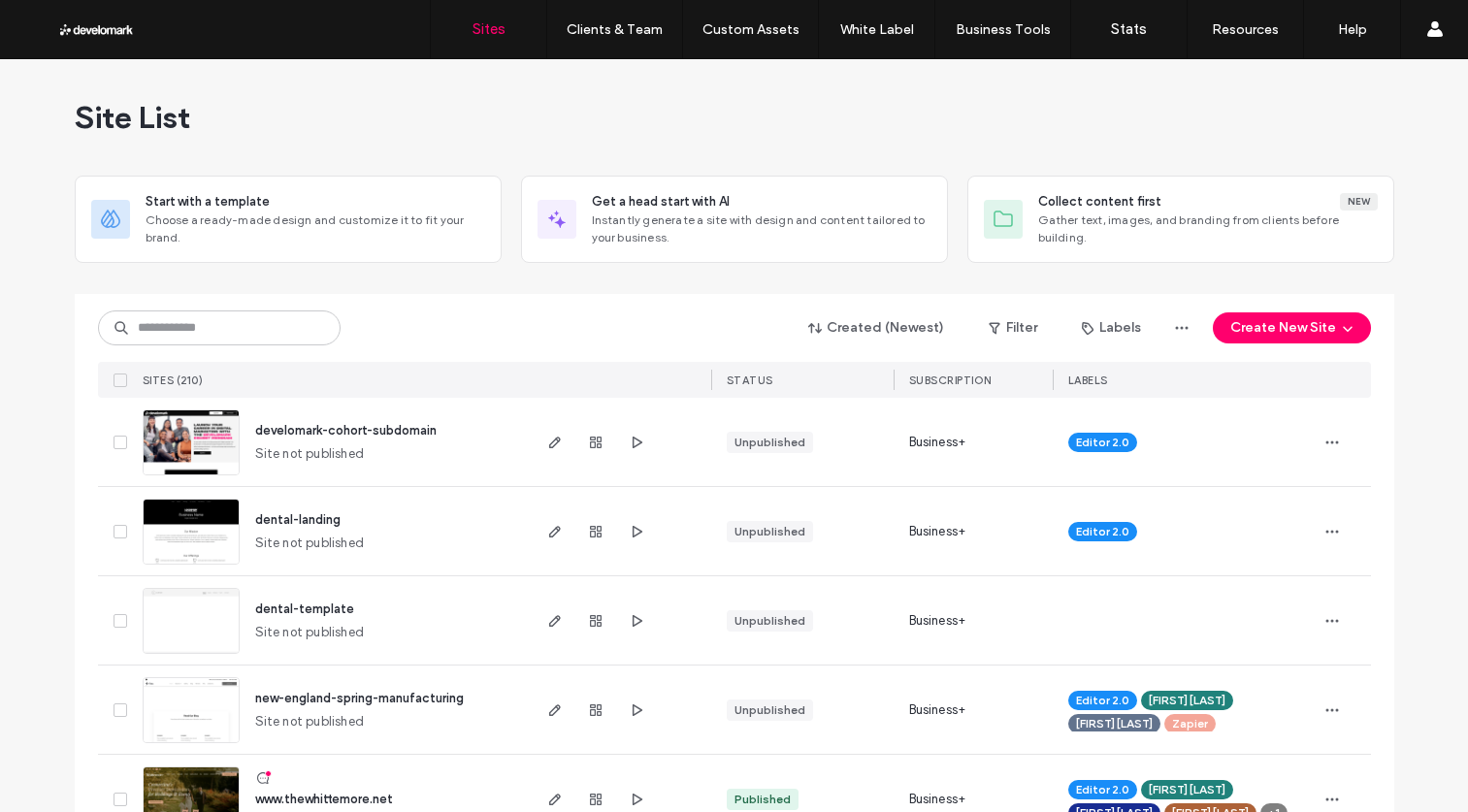 scroll, scrollTop: 0, scrollLeft: 0, axis: both 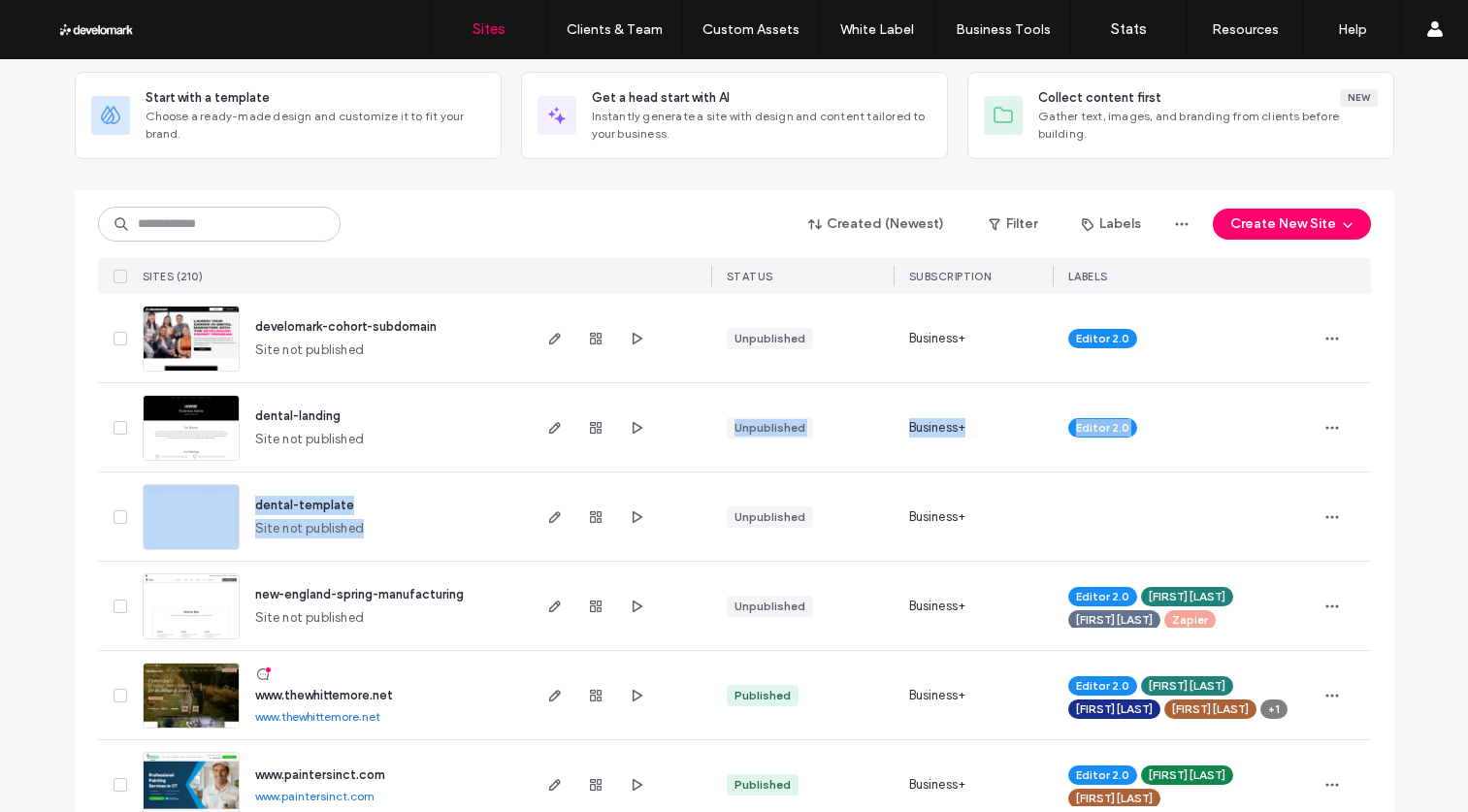 drag, startPoint x: 420, startPoint y: 492, endPoint x: 431, endPoint y: 419, distance: 73.824115 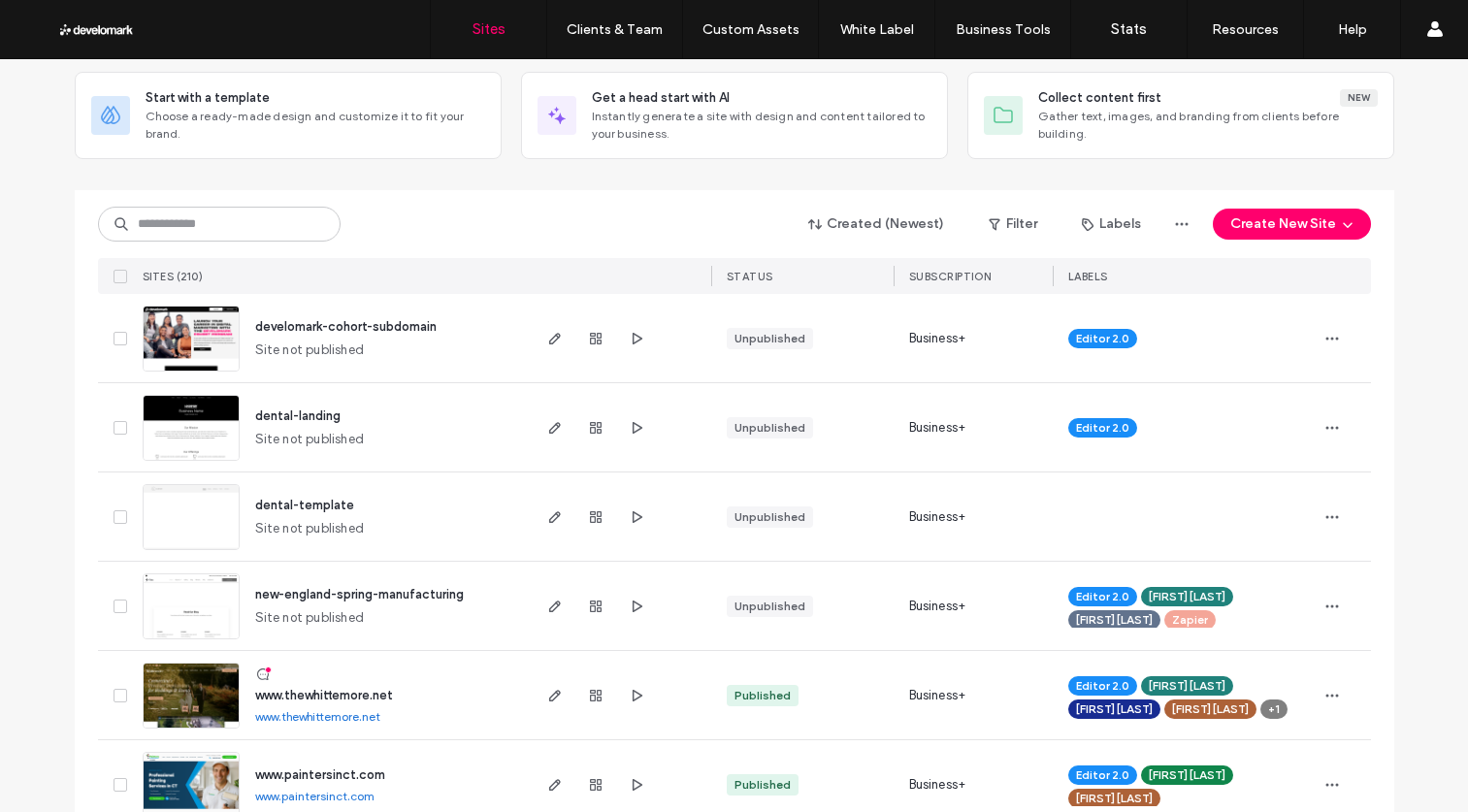 drag, startPoint x: 431, startPoint y: 419, endPoint x: 433, endPoint y: 436, distance: 17.117243 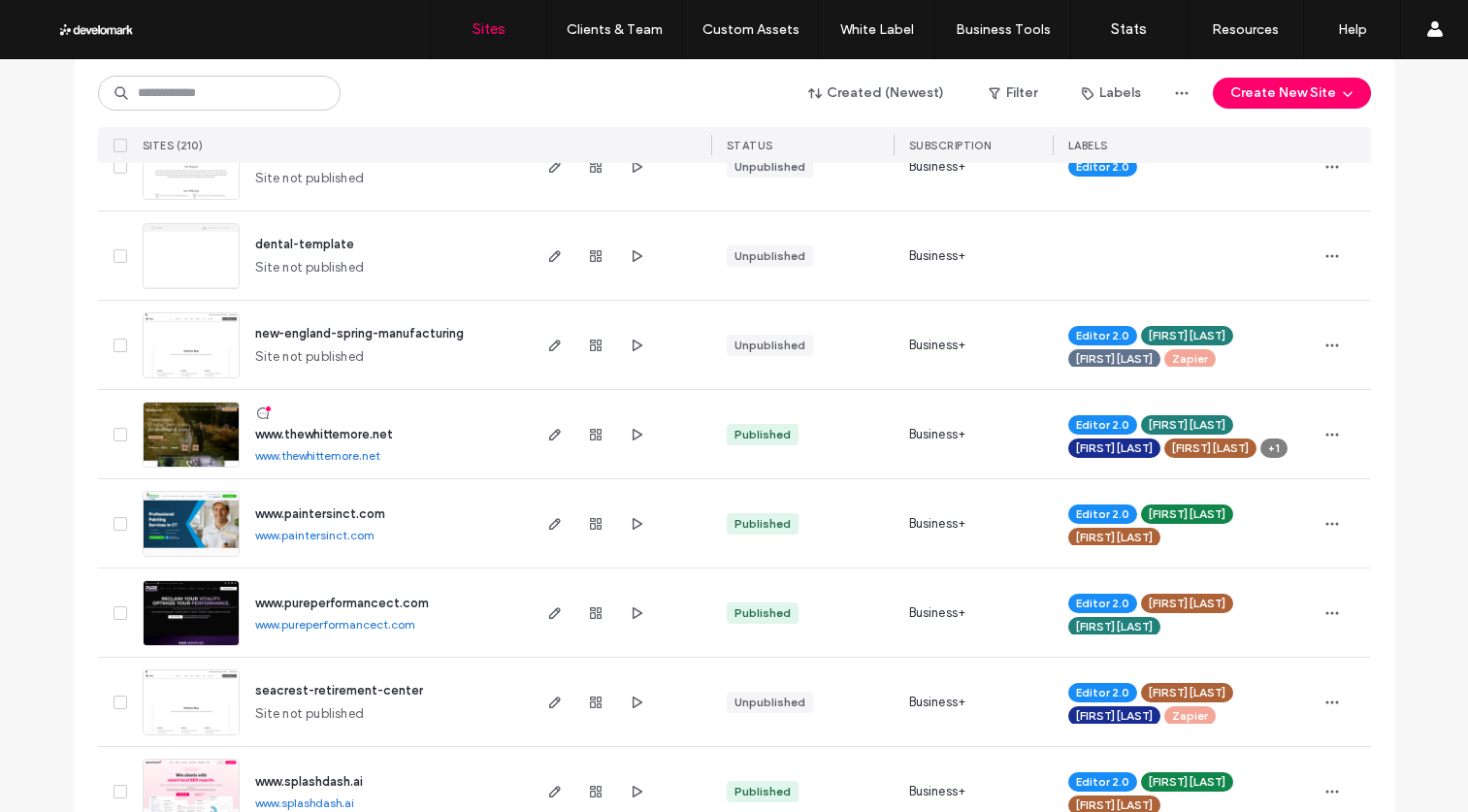 drag, startPoint x: 446, startPoint y: 539, endPoint x: 441, endPoint y: 471, distance: 68.183576 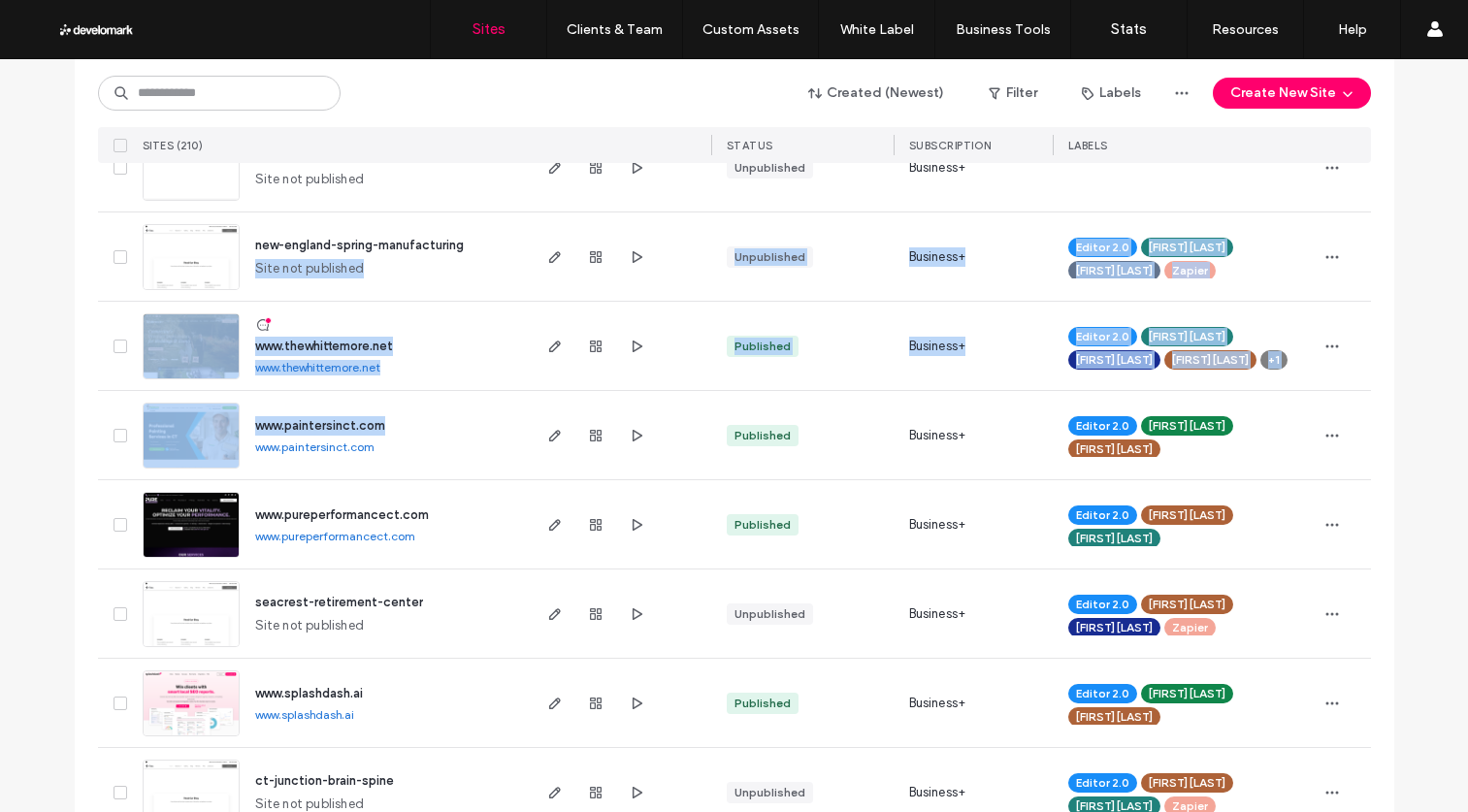 drag, startPoint x: 443, startPoint y: 340, endPoint x: 442, endPoint y: 272, distance: 68.00735 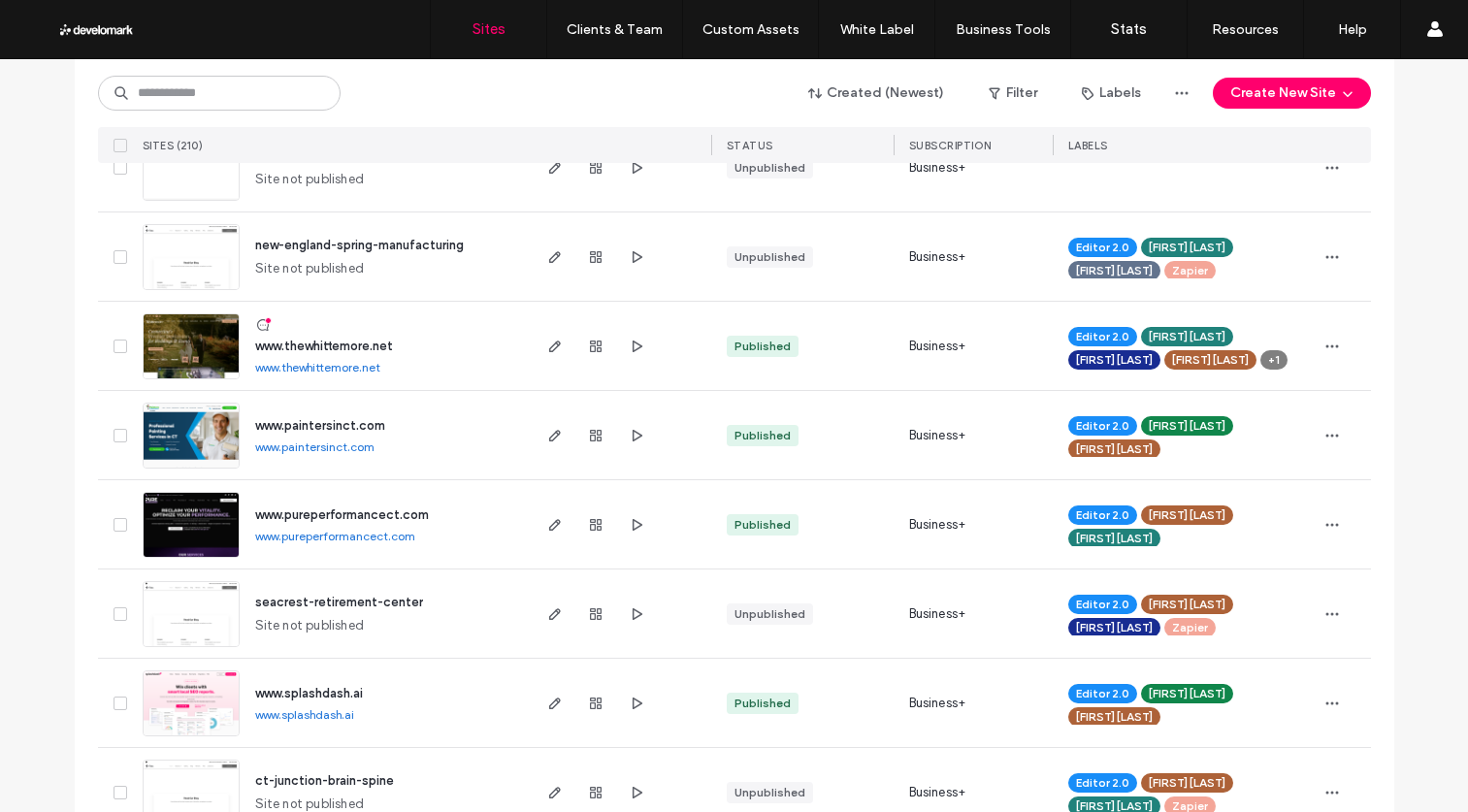 click on "new-england-spring-manufacturing Site not published" at bounding box center (383, 256) 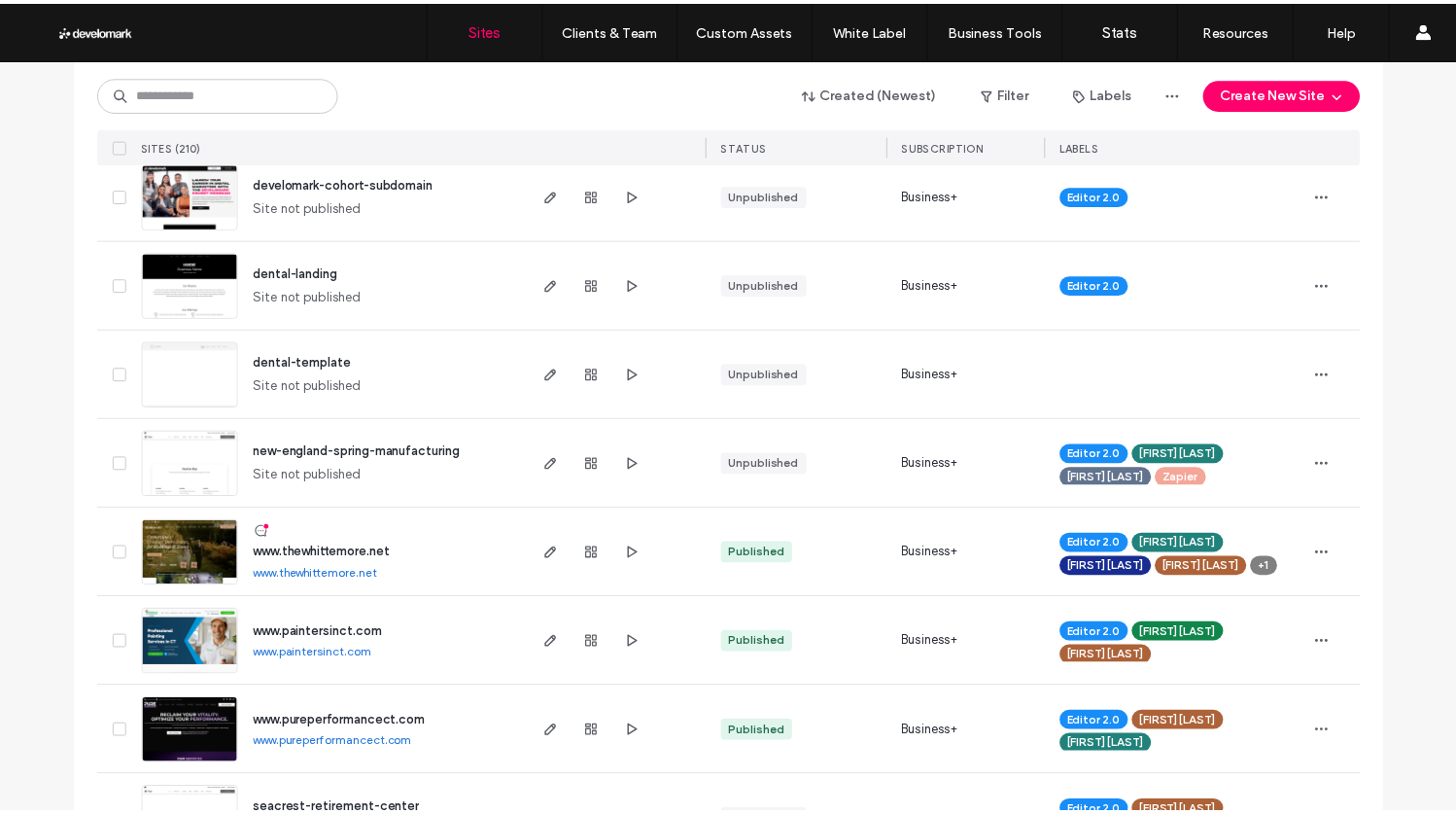 scroll, scrollTop: 0, scrollLeft: 0, axis: both 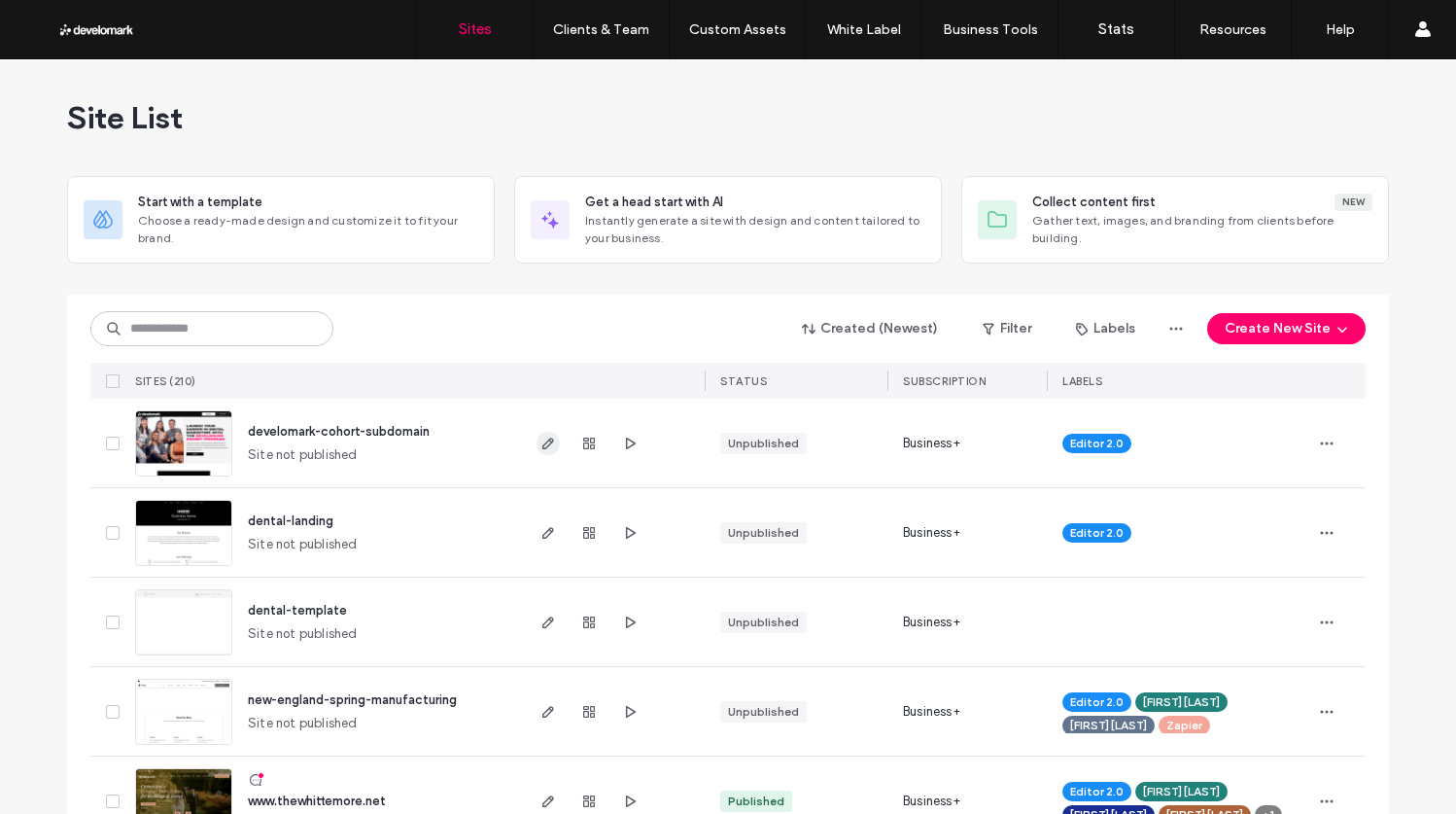 click 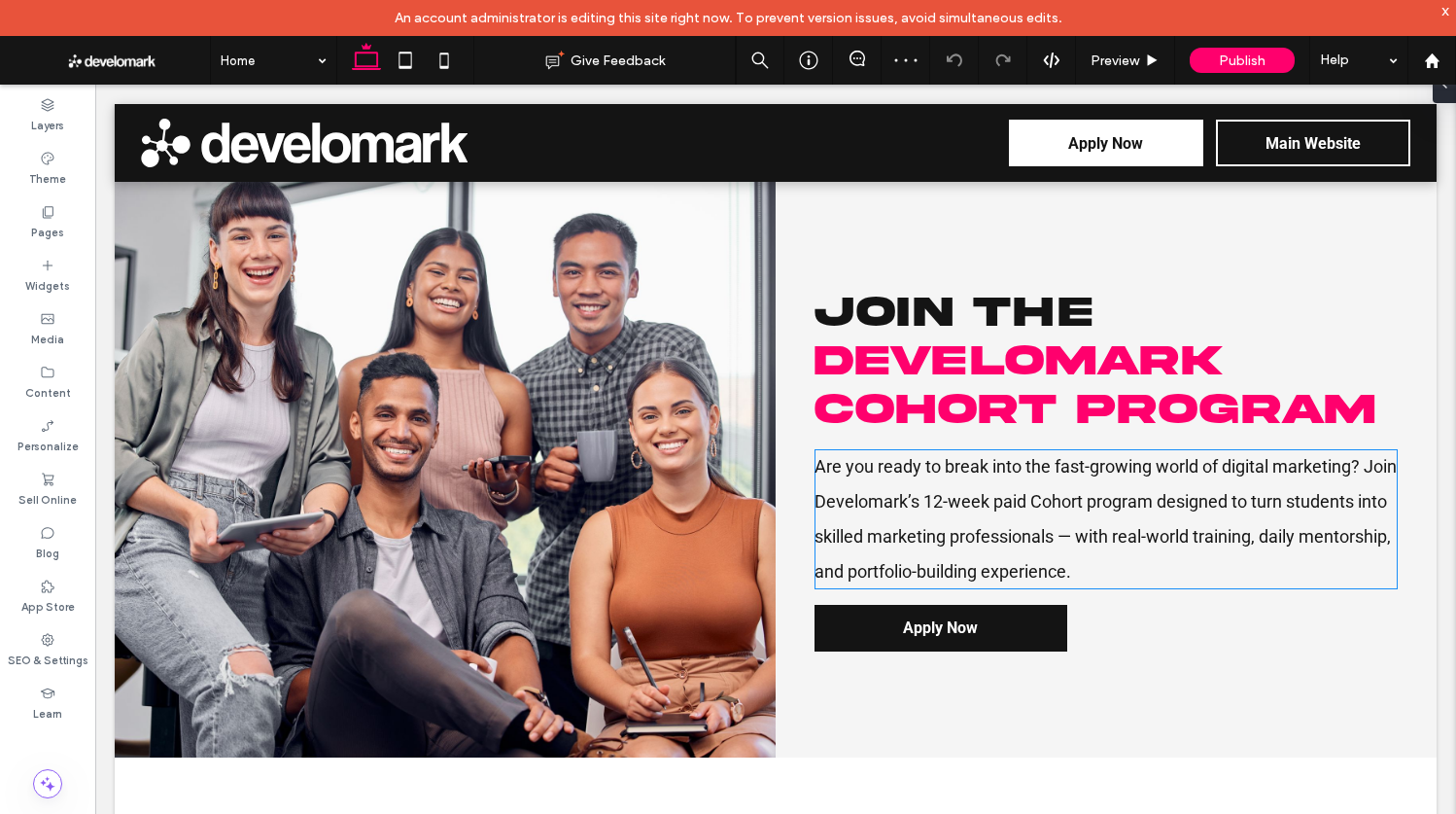 scroll, scrollTop: 0, scrollLeft: 0, axis: both 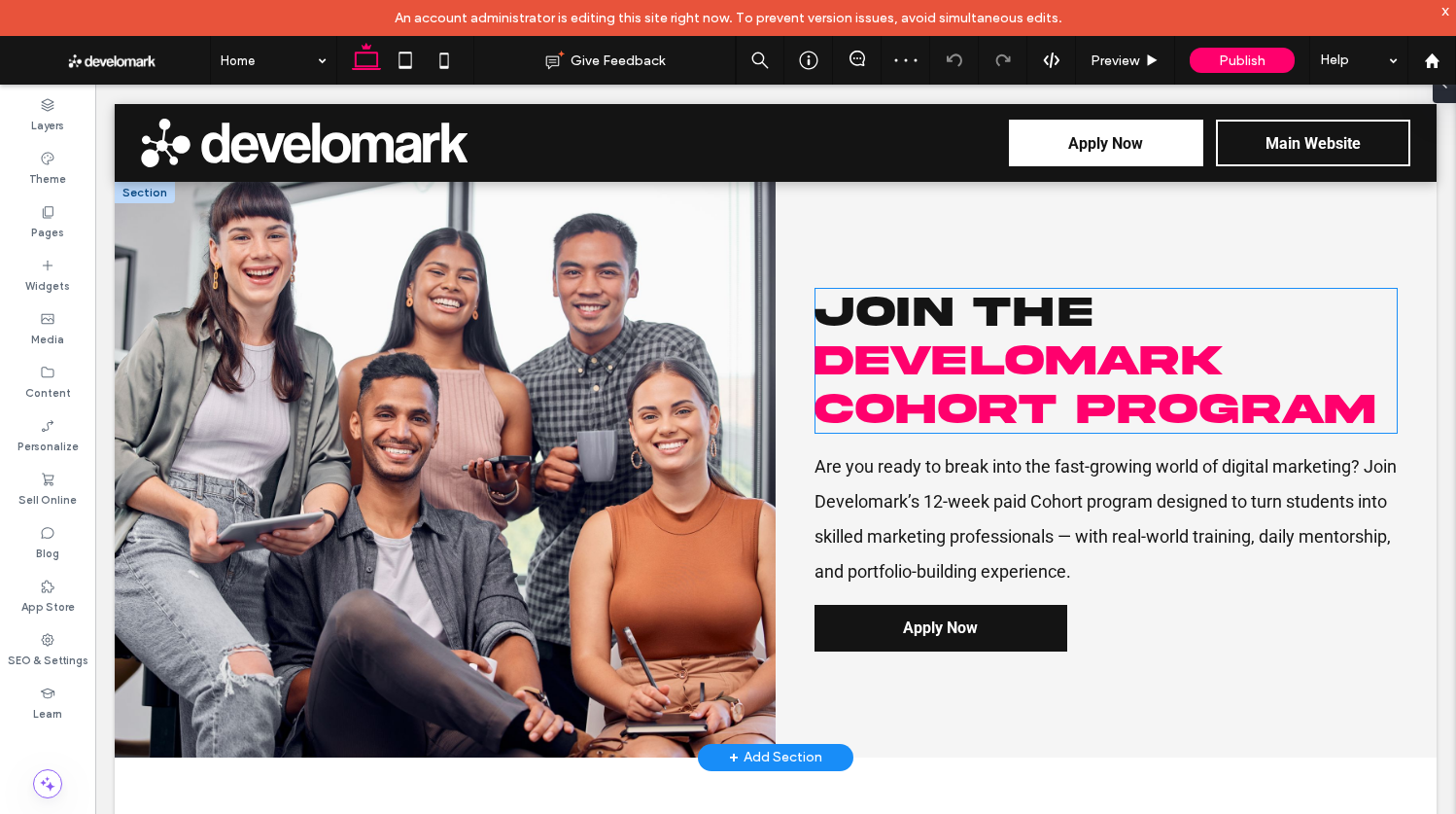 click on "Develomark Cohort Program" at bounding box center (1094, 385) 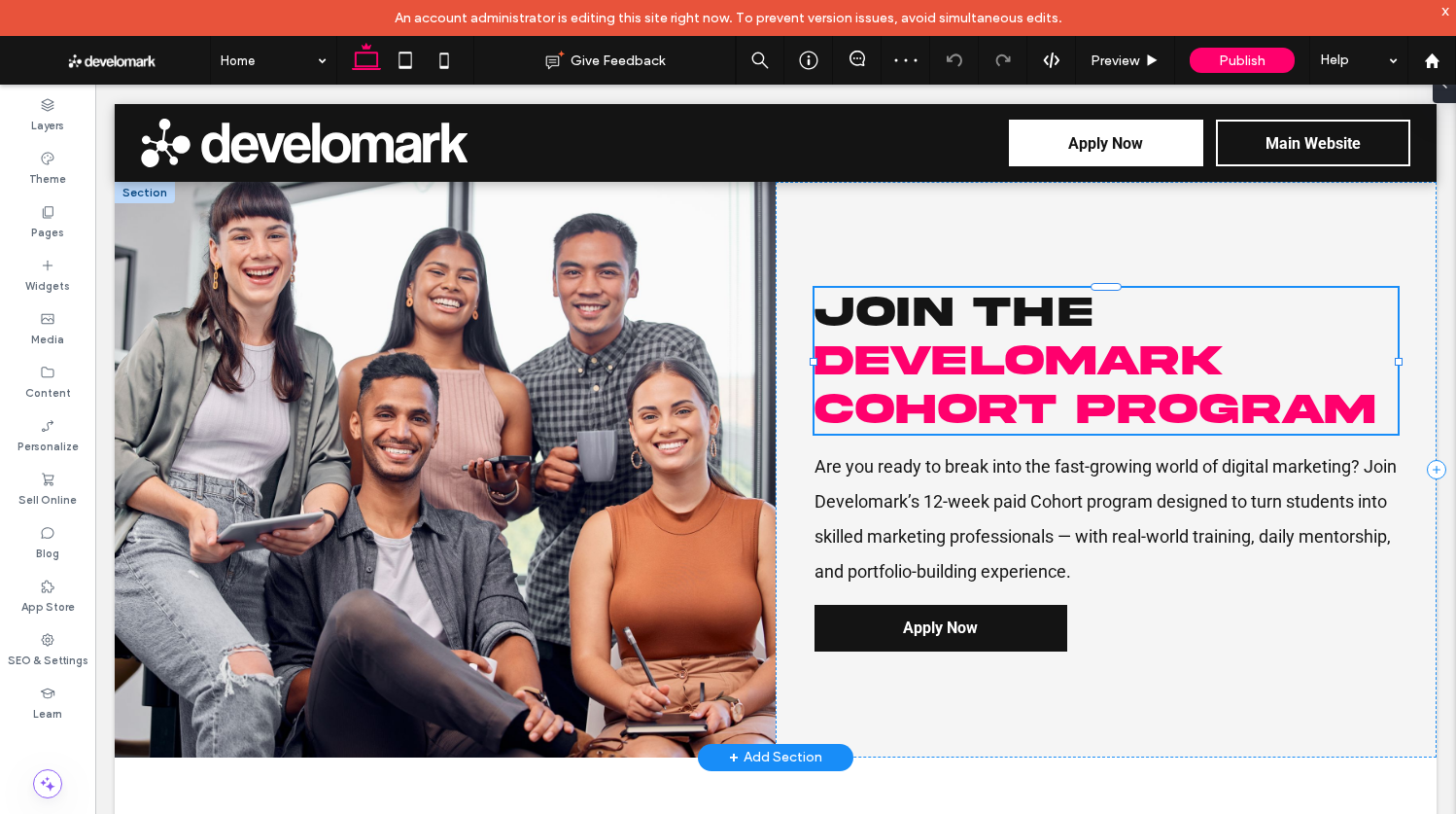 click on "Develomark Cohort Program" at bounding box center [1094, 385] 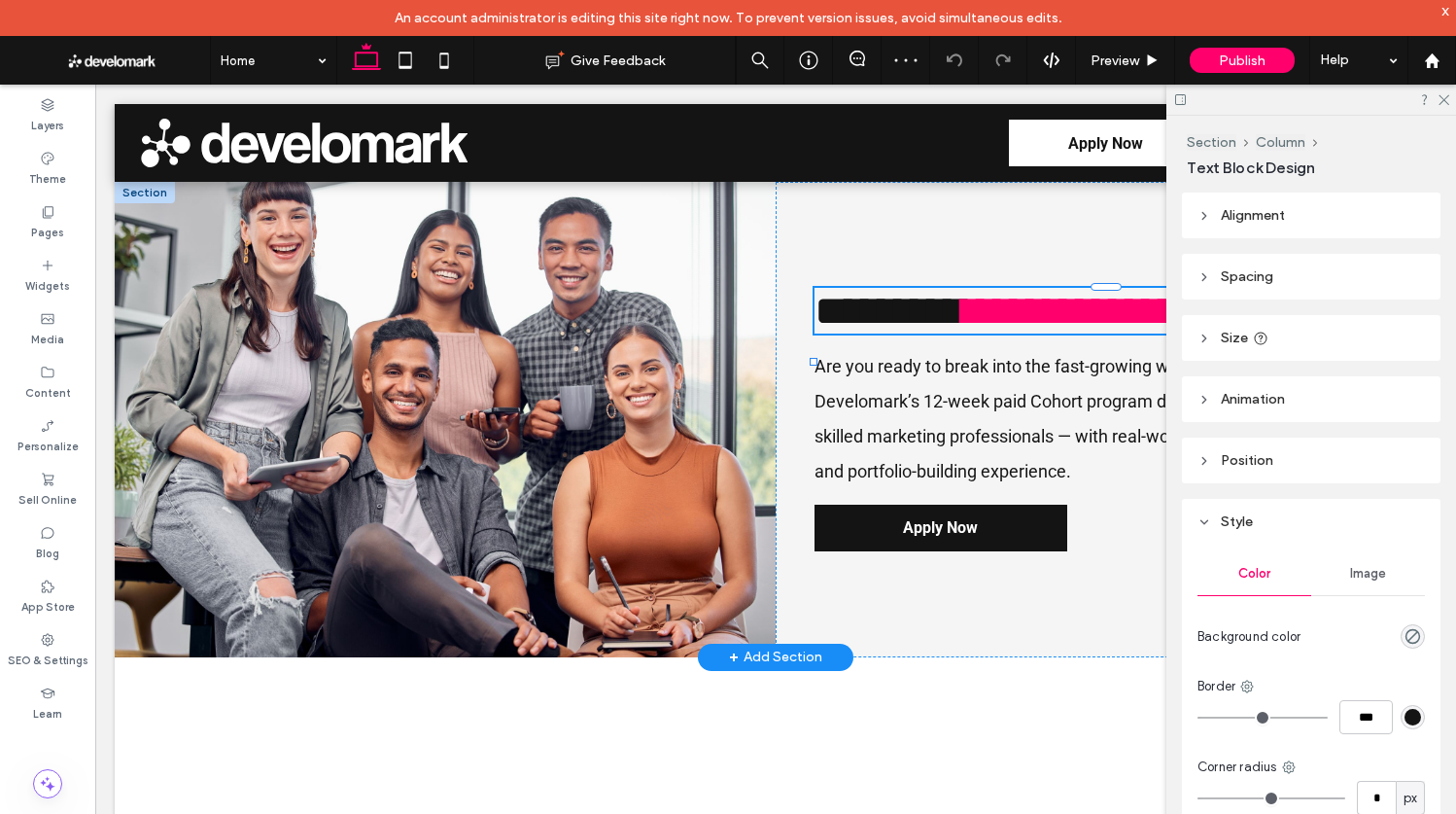 type on "**********" 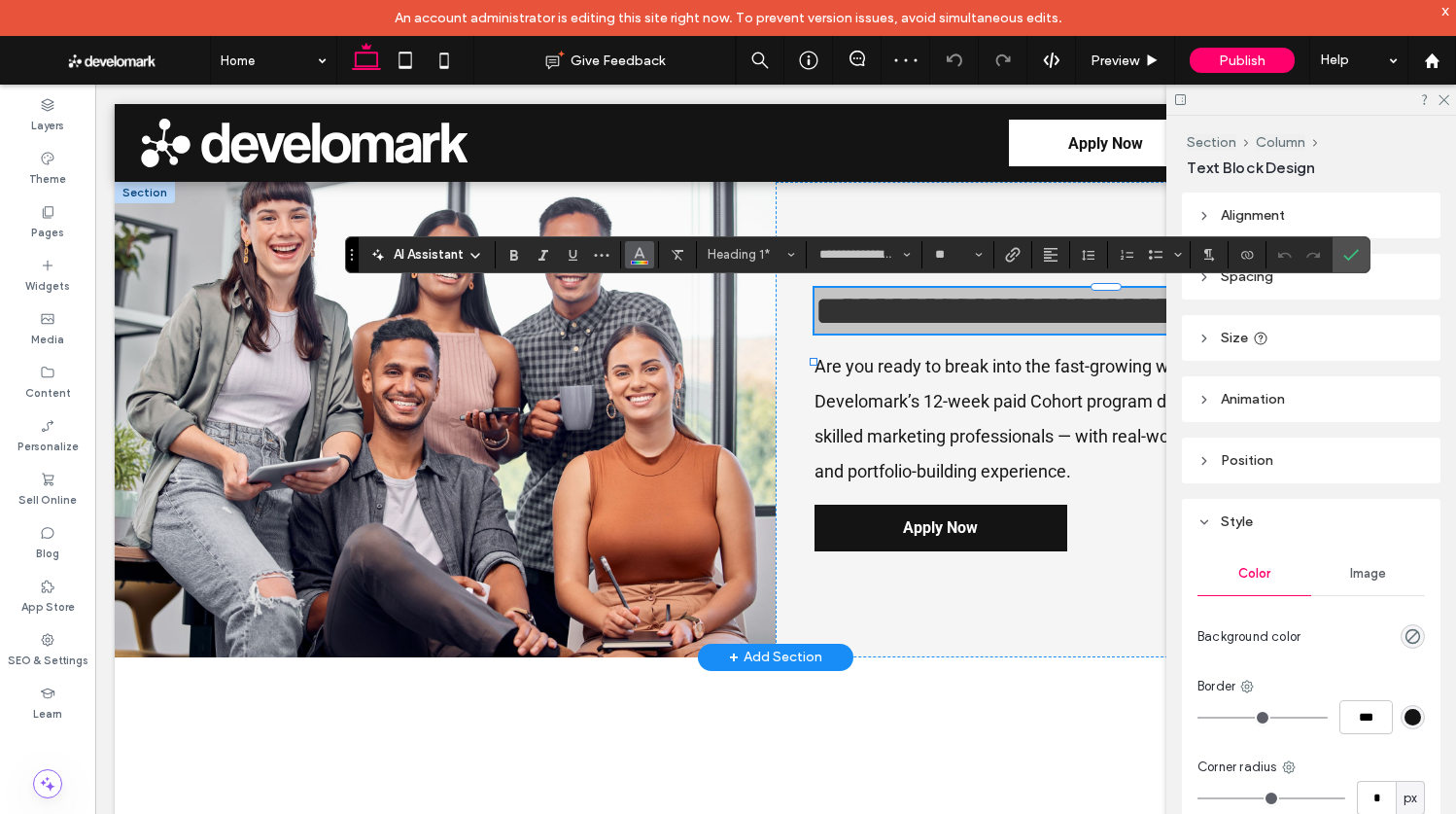 click 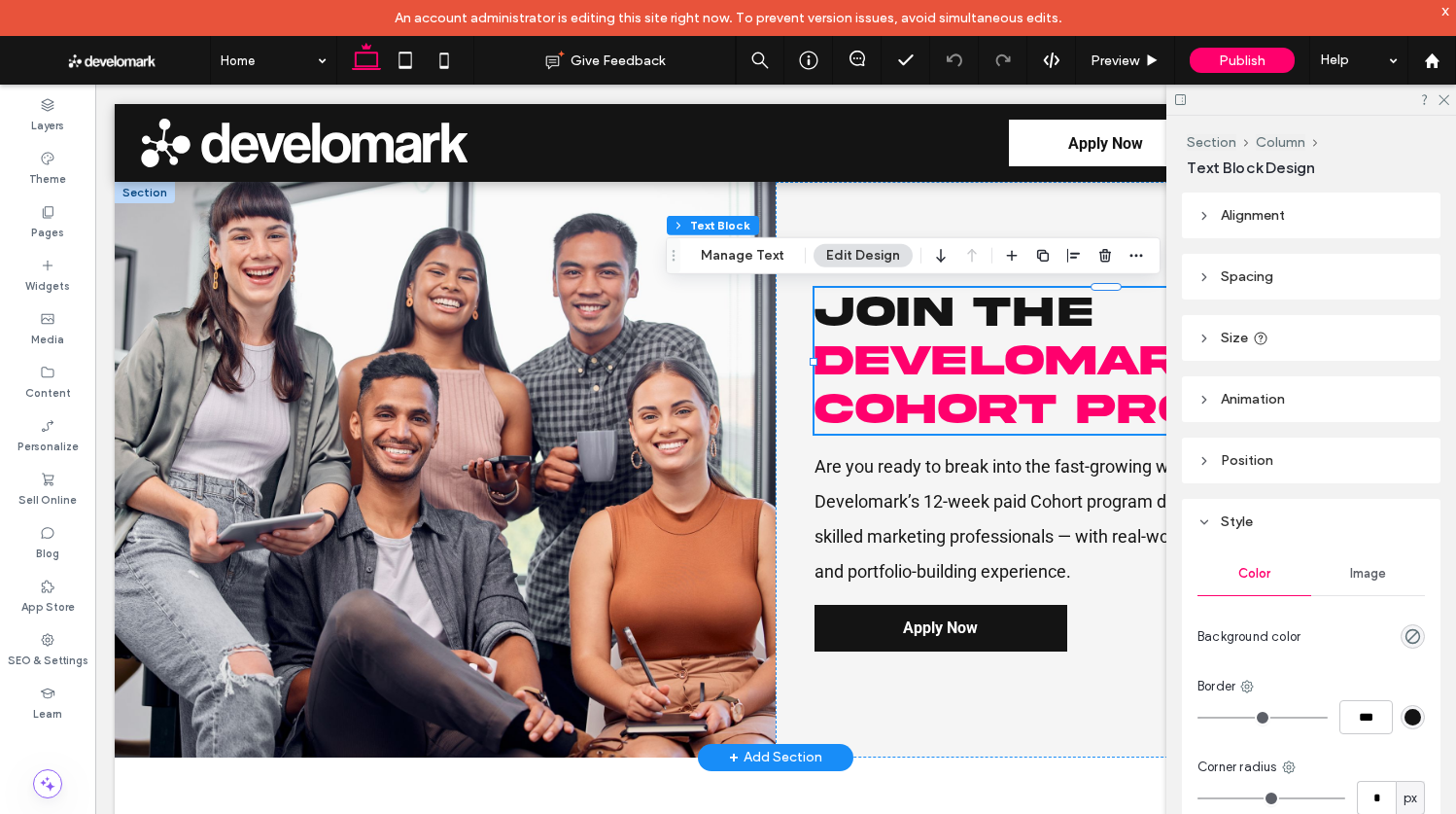 click on "Alignment Spacing Set margins and padding 0px 0% 0px 0% * px 0px * px 0px Clear all padding Size Width *** % Height A More Size Options Animation Trigger None Position Position type Default Style Color Image Background color Border *** Corner radius * px" at bounding box center [1317, 517] 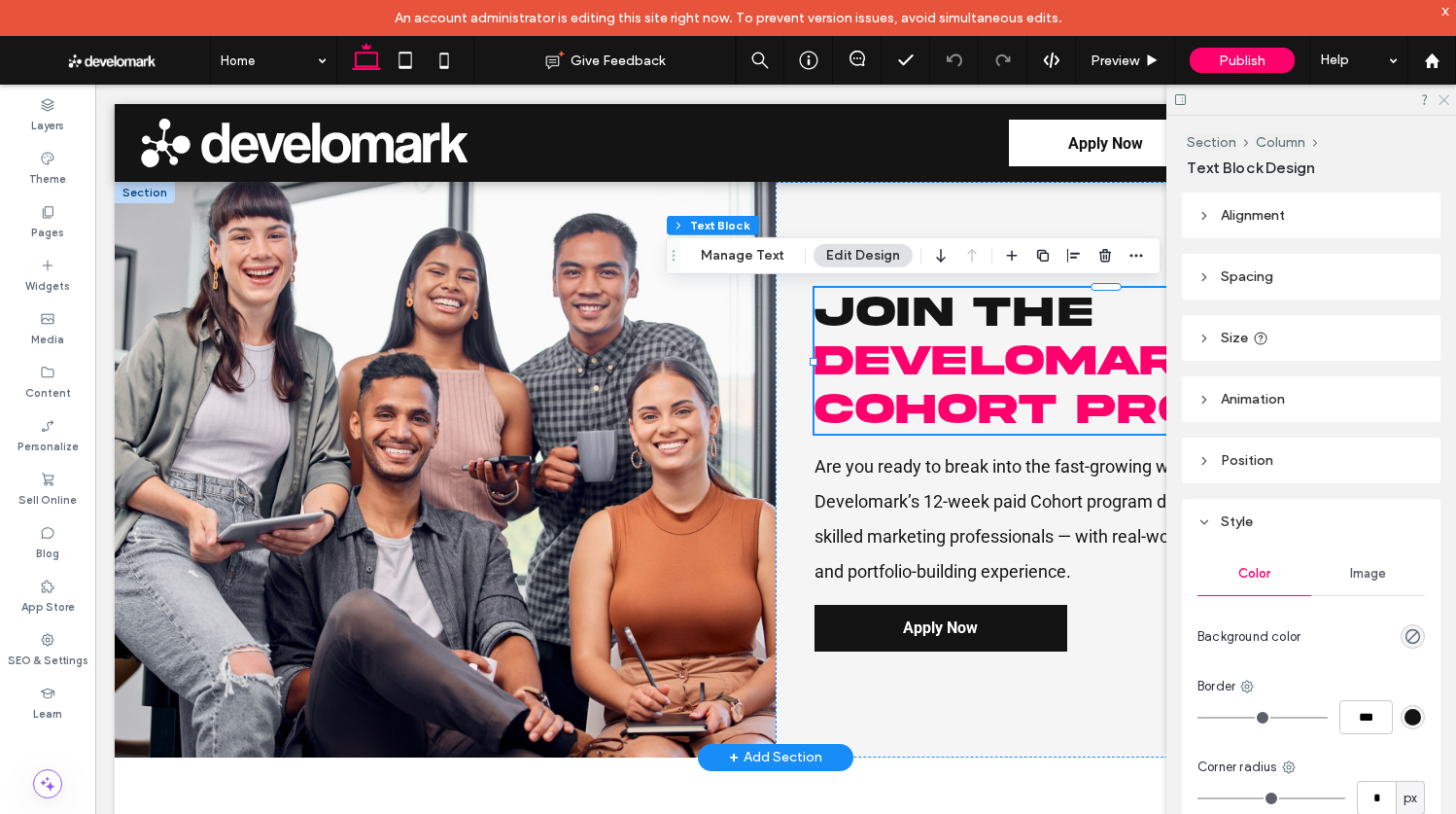 click 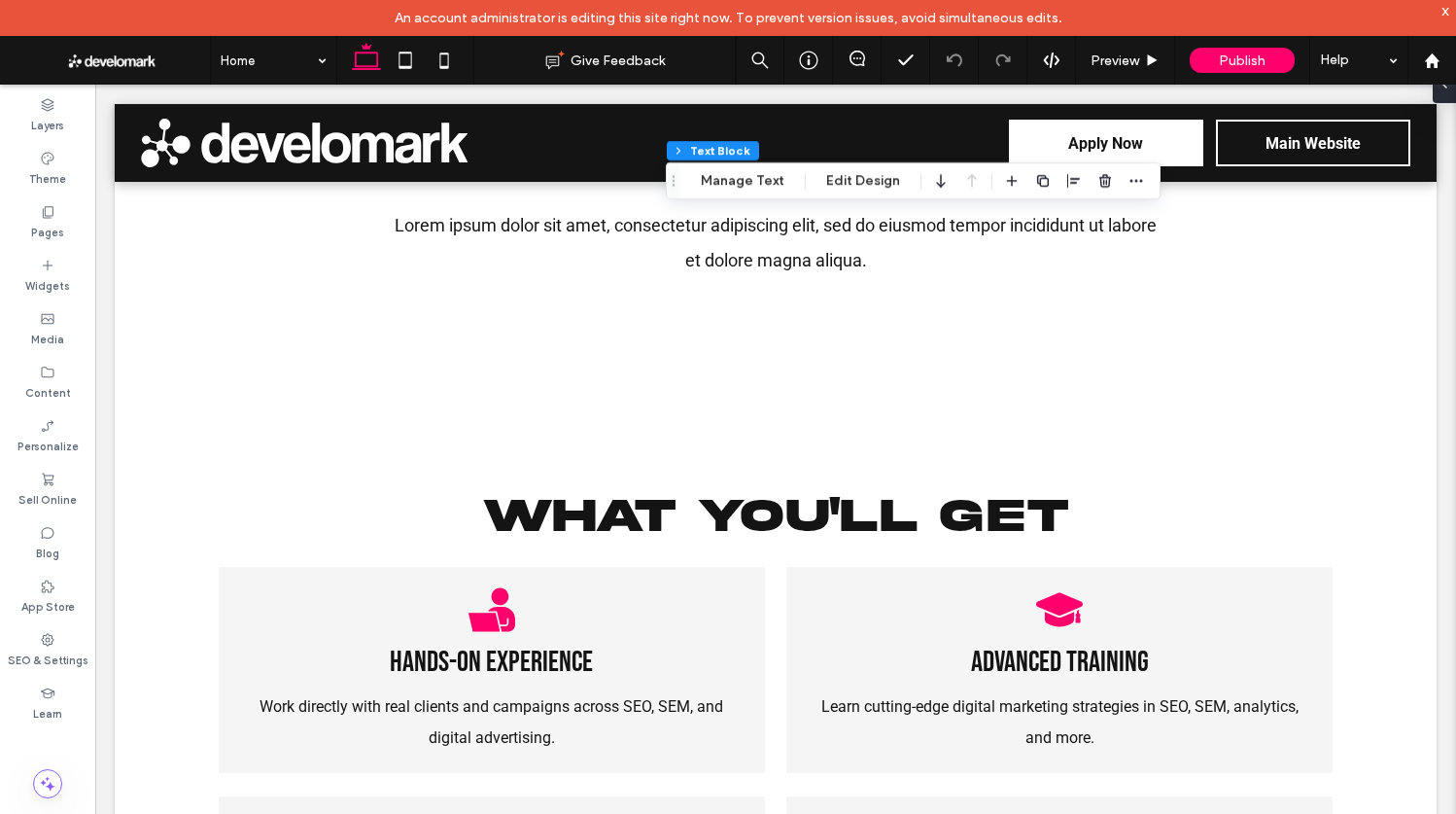 scroll, scrollTop: 0, scrollLeft: 0, axis: both 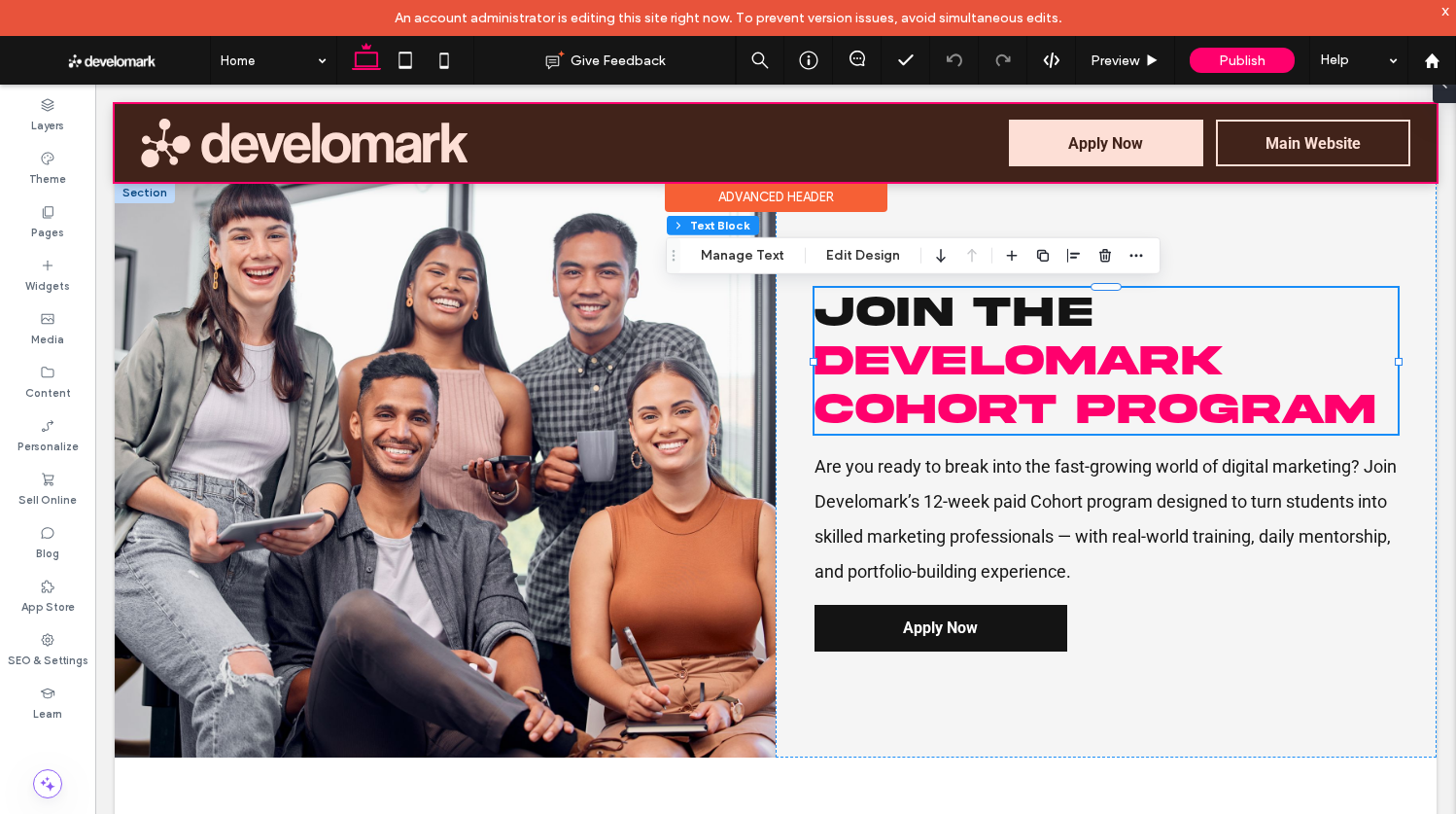 click at bounding box center [776, 143] 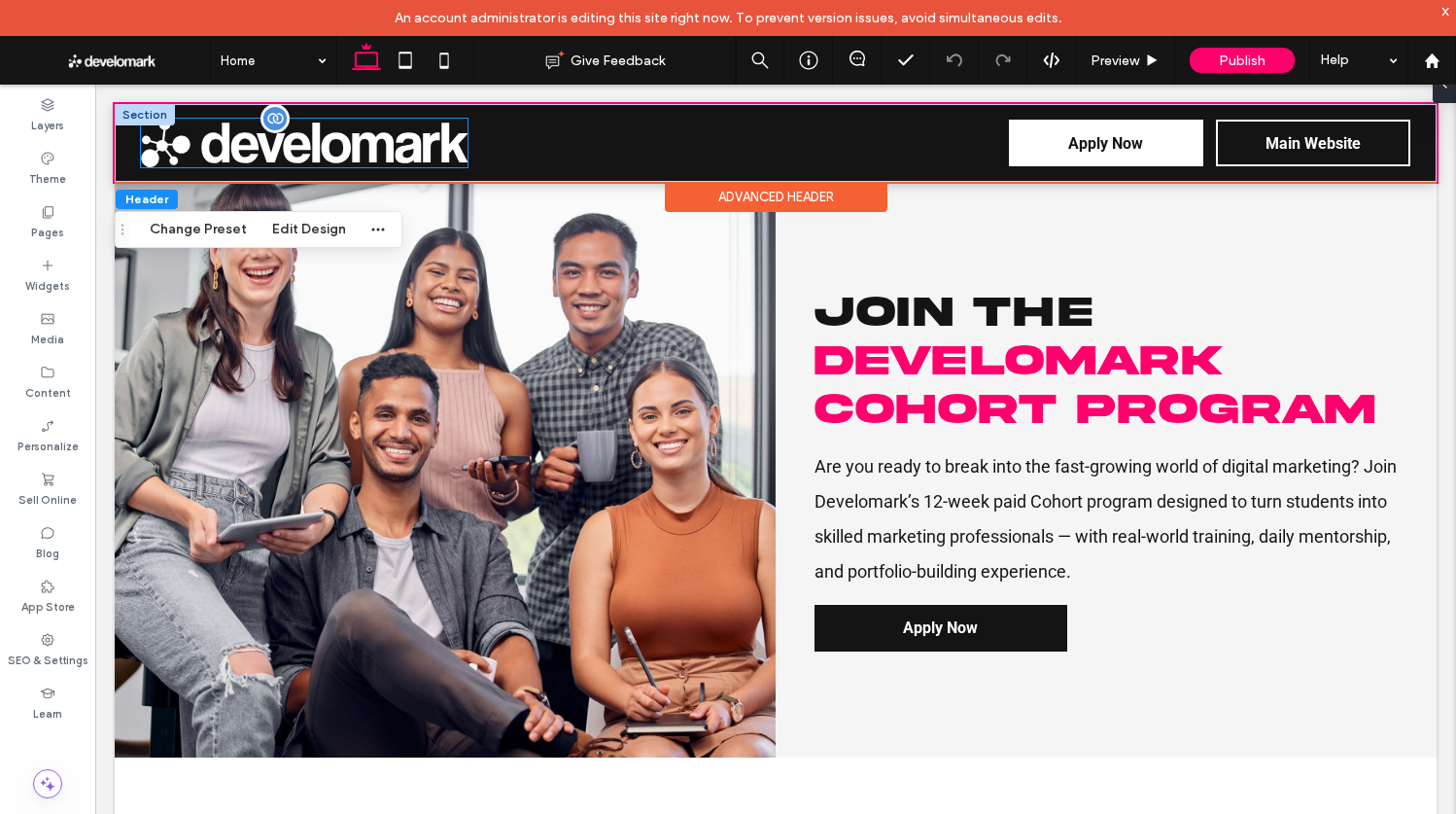 click at bounding box center (304, 143) 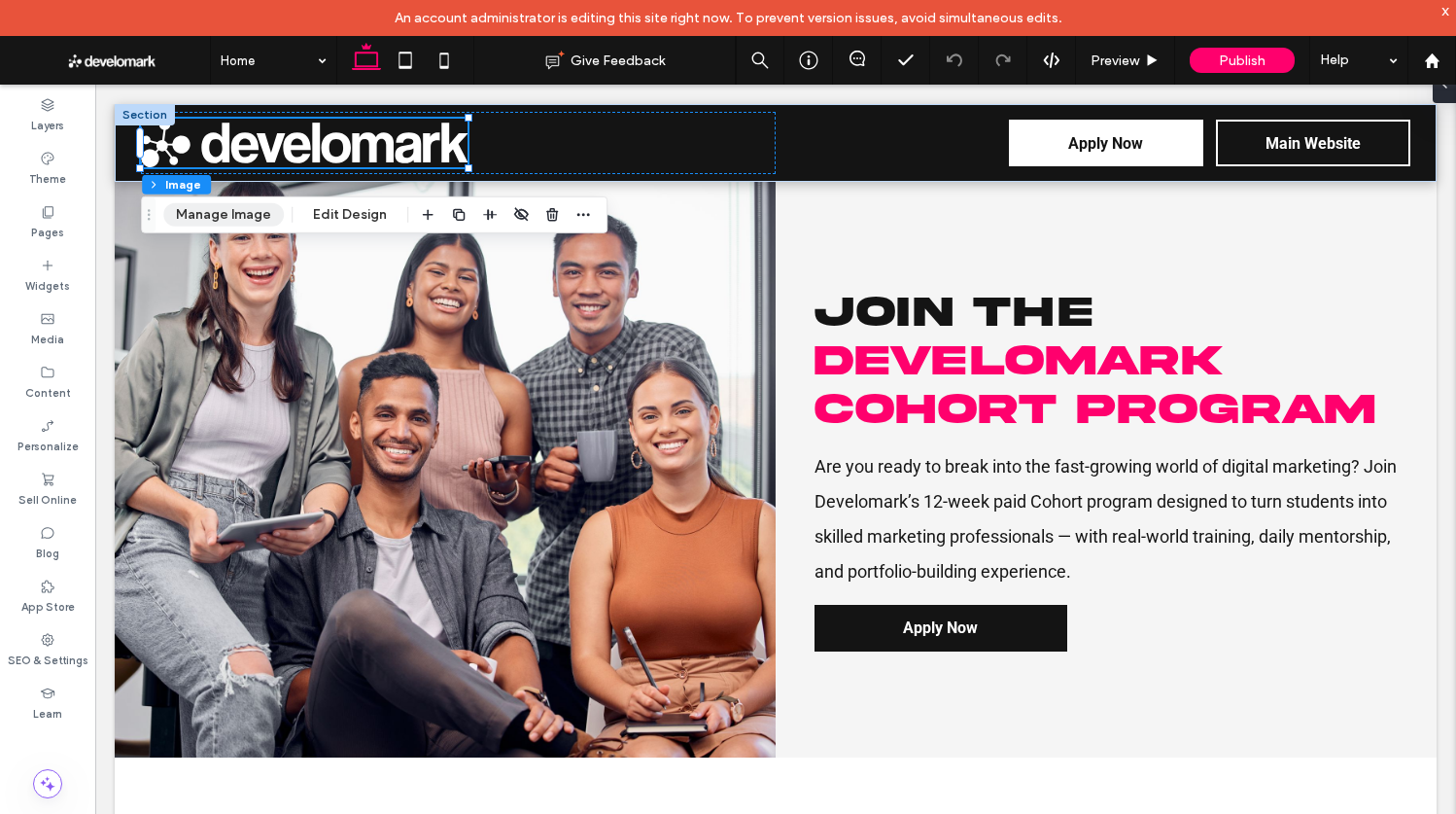 click on "Manage Image" at bounding box center [224, 215] 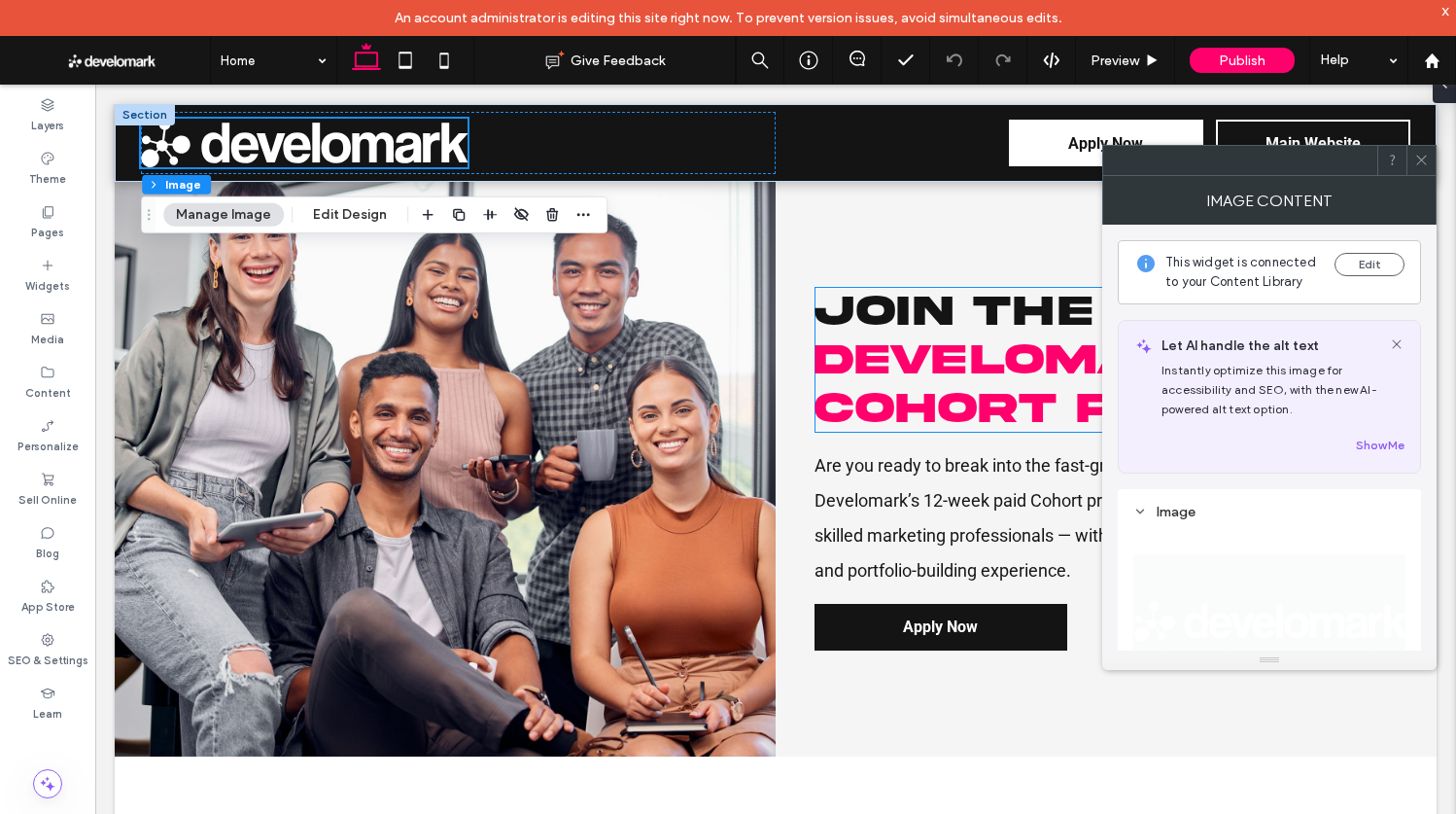 scroll, scrollTop: 31, scrollLeft: 0, axis: vertical 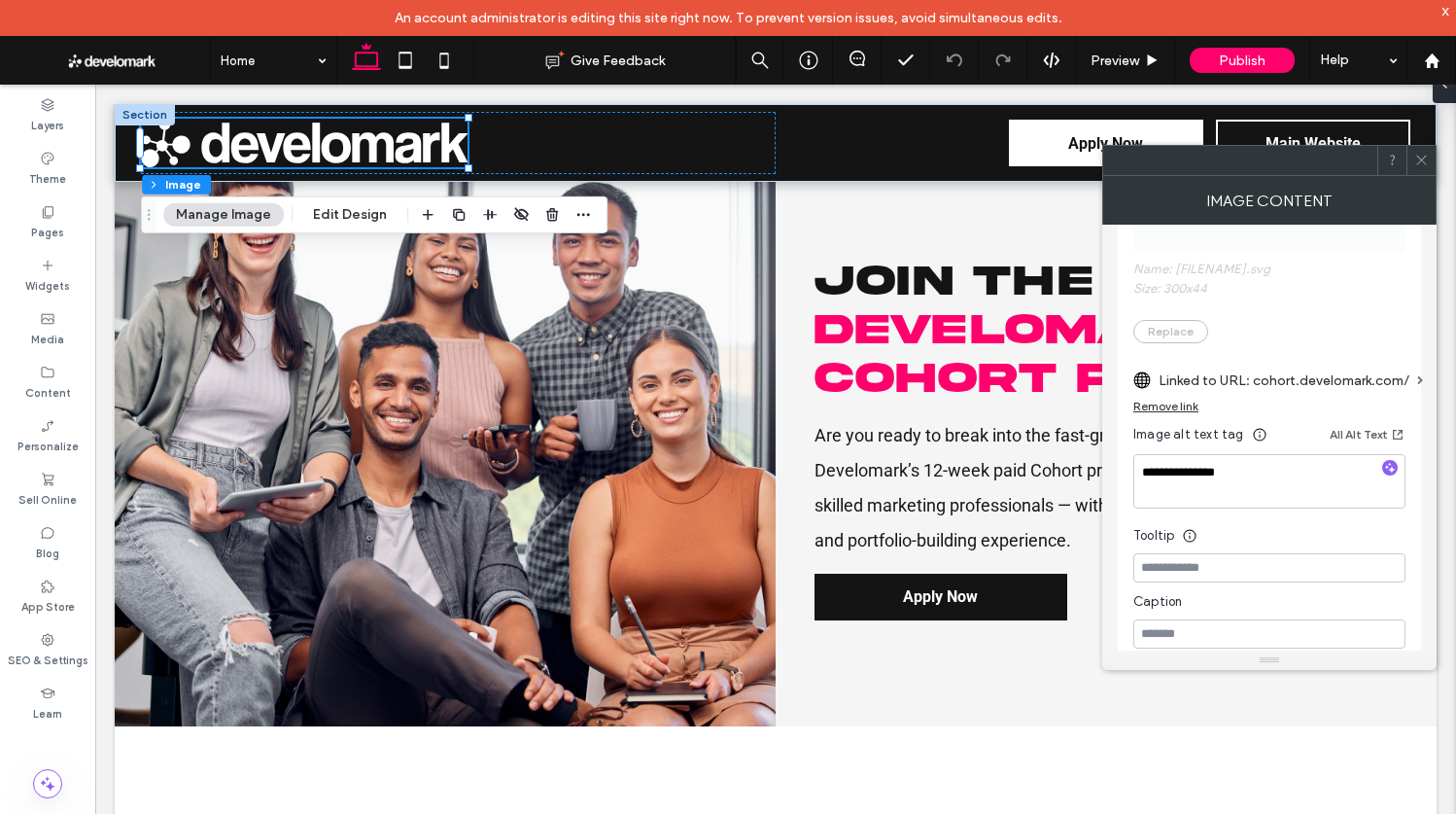 click 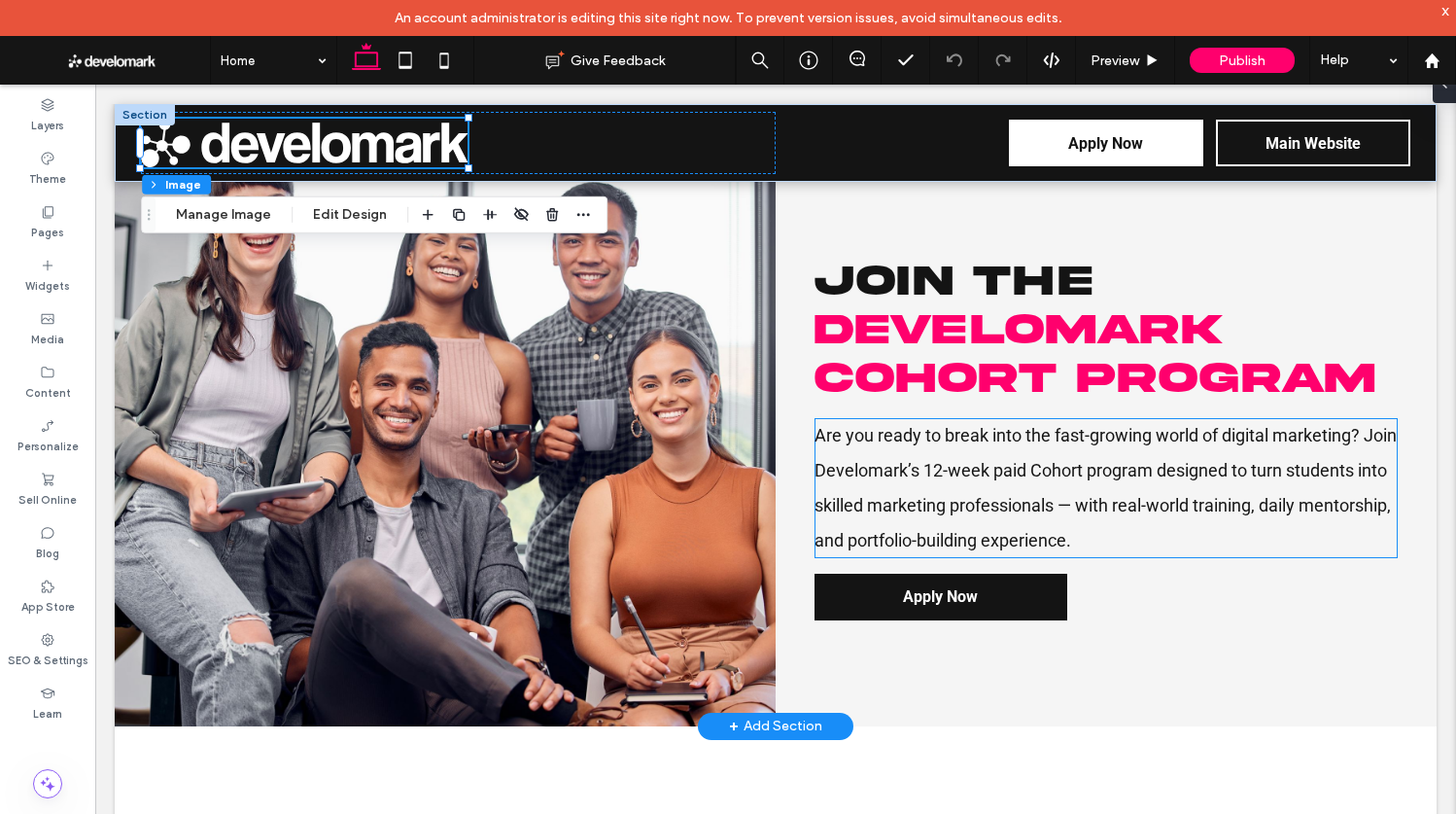 scroll, scrollTop: 0, scrollLeft: 0, axis: both 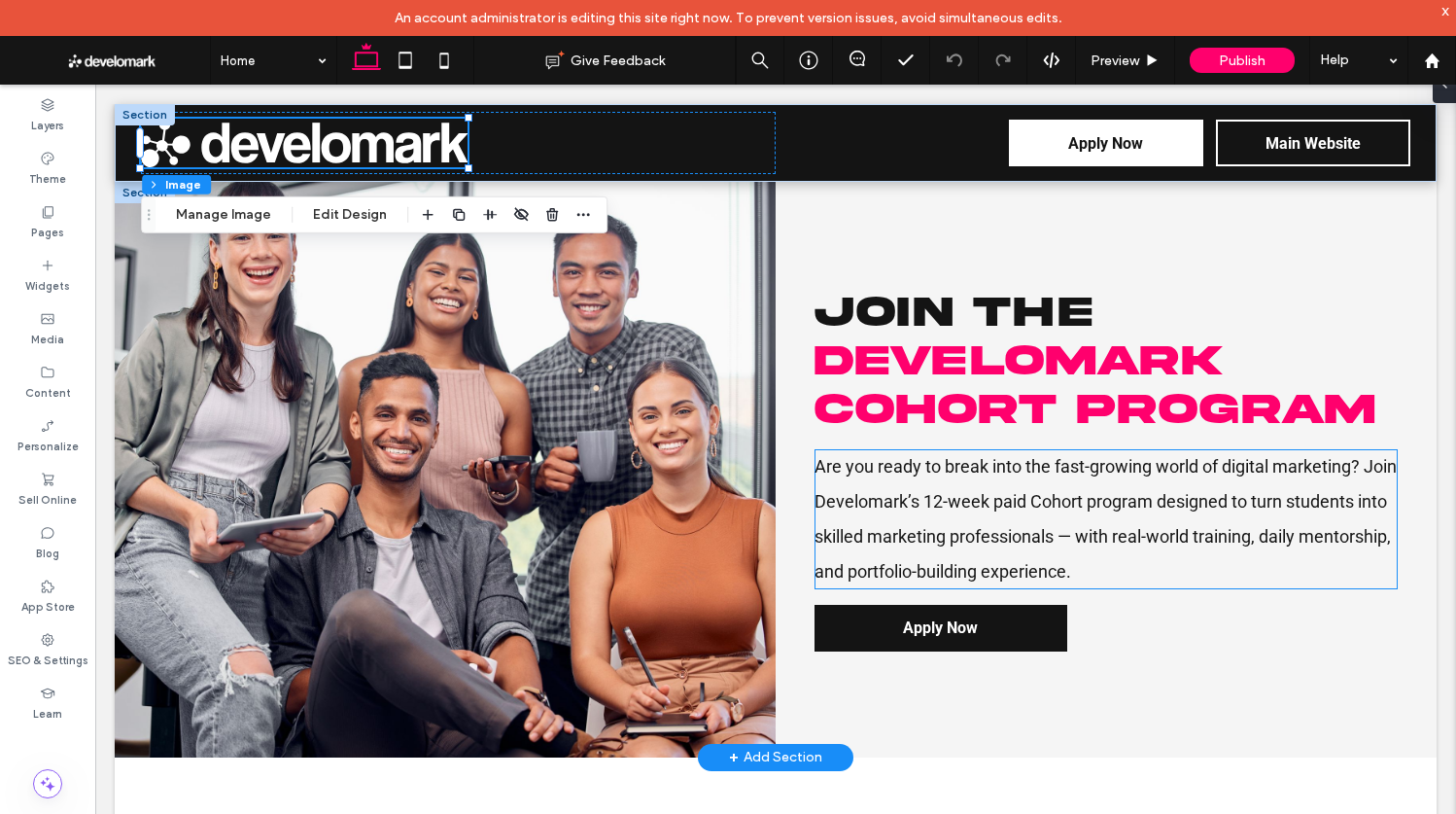 click on "Are you ready to break into the fast-growing world of digital marketing? Join Develomark’s 12-week paid Cohort program designed to turn students into skilled marketing professionals — with real-world training, daily mentorship, and portfolio-building experience." at bounding box center [1106, 519] 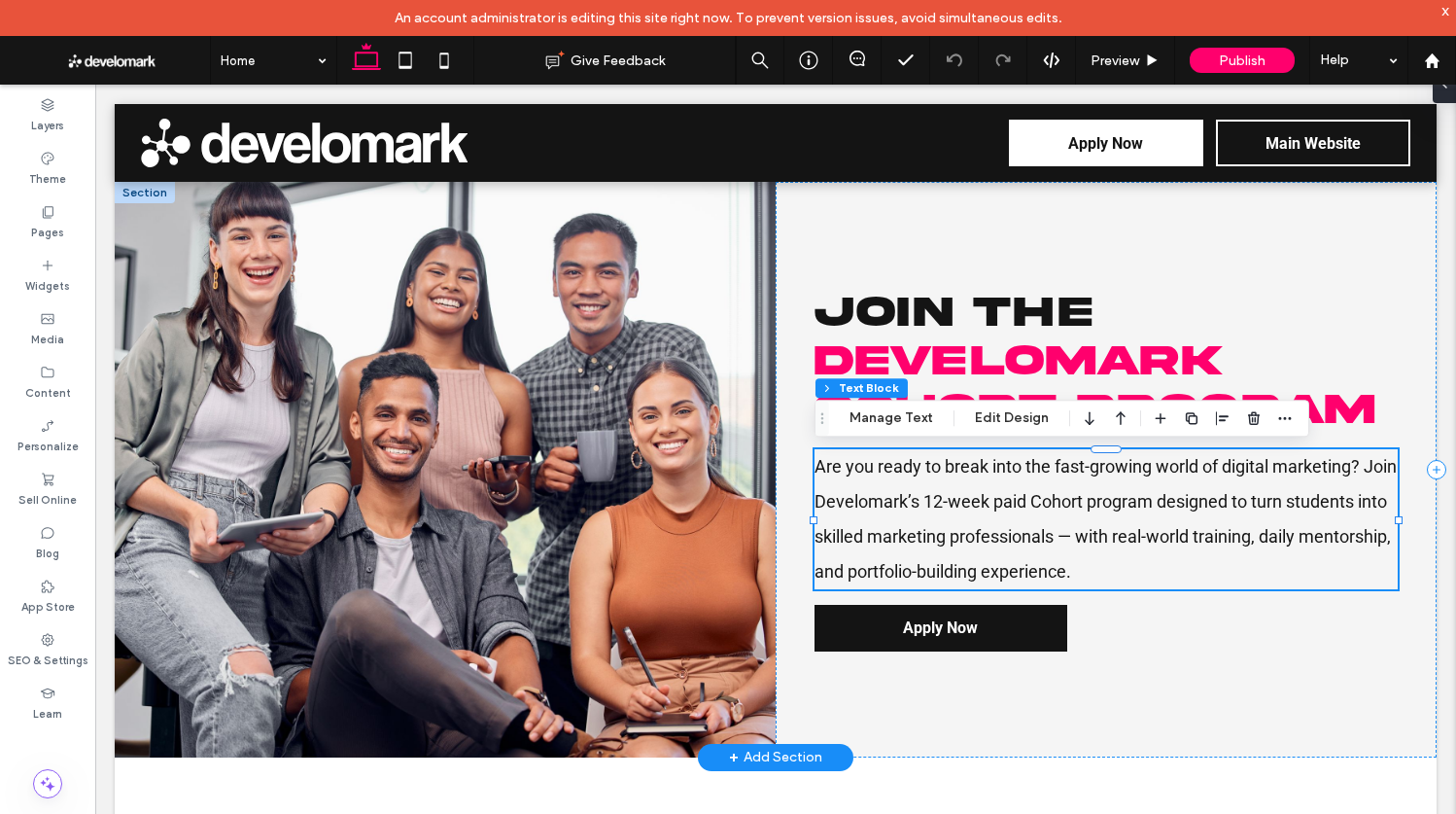 click on "Are you ready to break into the fast-growing world of digital marketing? Join Develomark’s 12-week paid Cohort program designed to turn students into skilled marketing professionals — with real-world training, daily mentorship, and portfolio-building experience." at bounding box center [1106, 519] 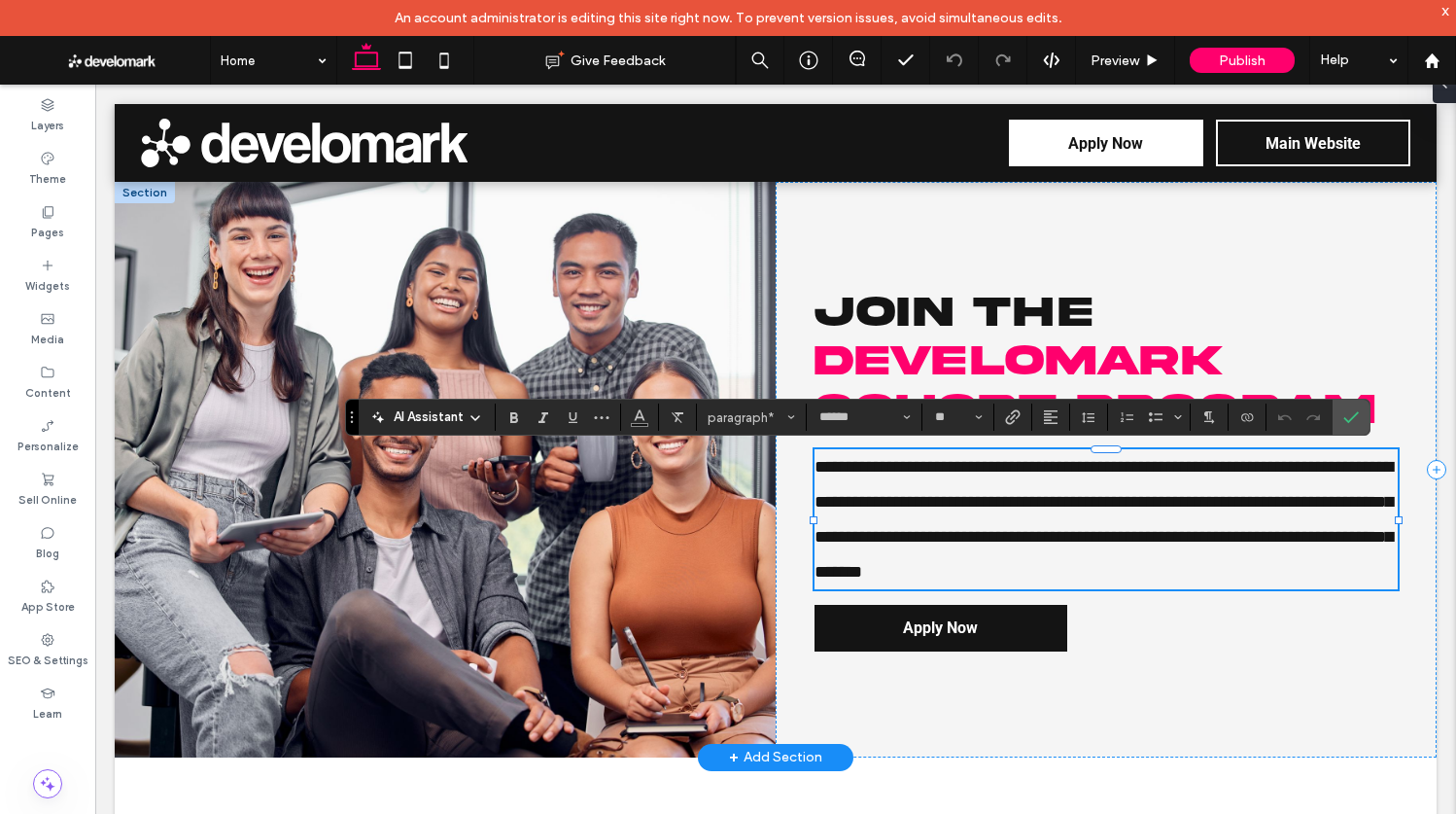 click on "**********" at bounding box center [1106, 519] 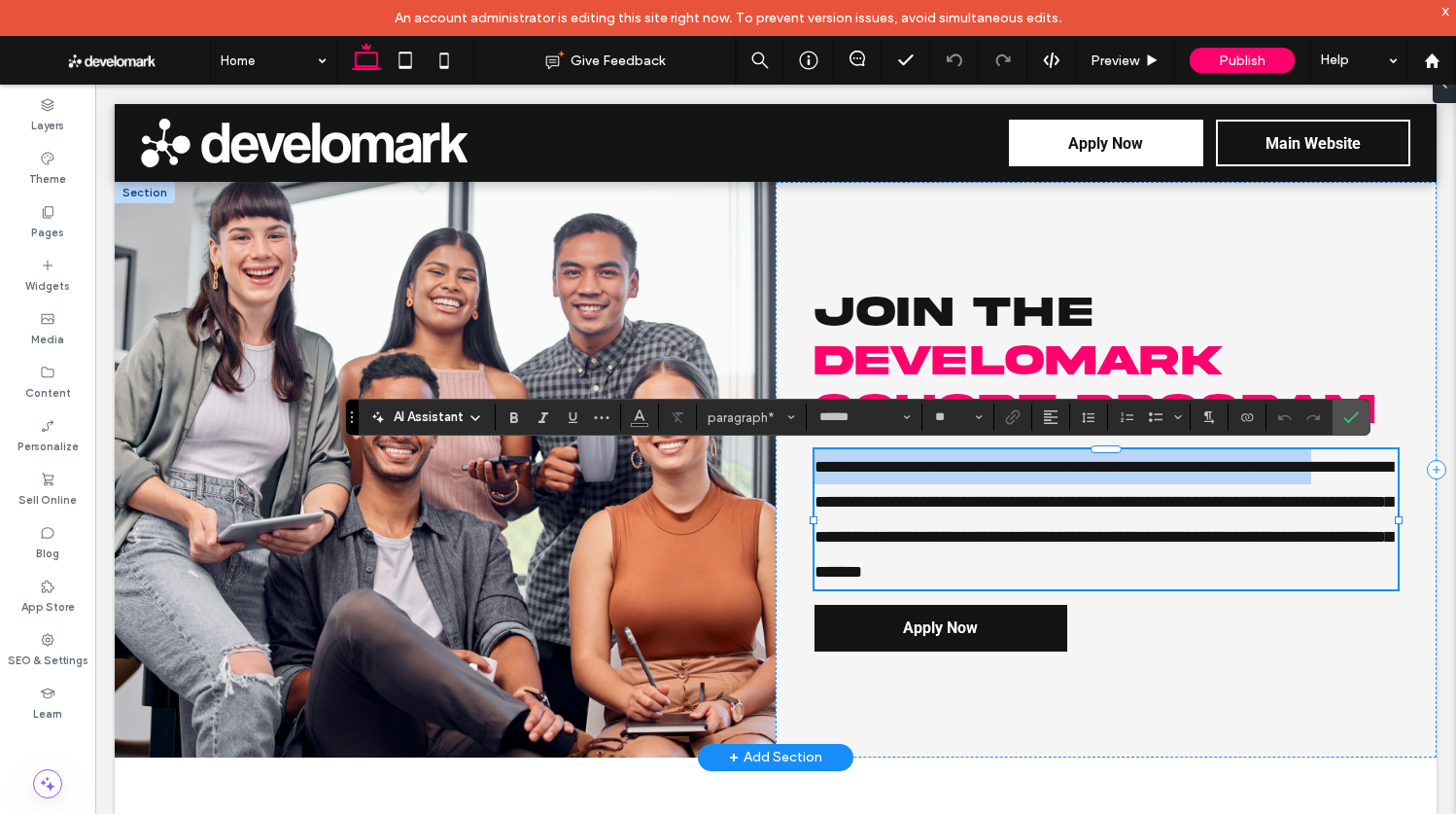 drag, startPoint x: 814, startPoint y: 468, endPoint x: 808, endPoint y: 454, distance: 15.231546 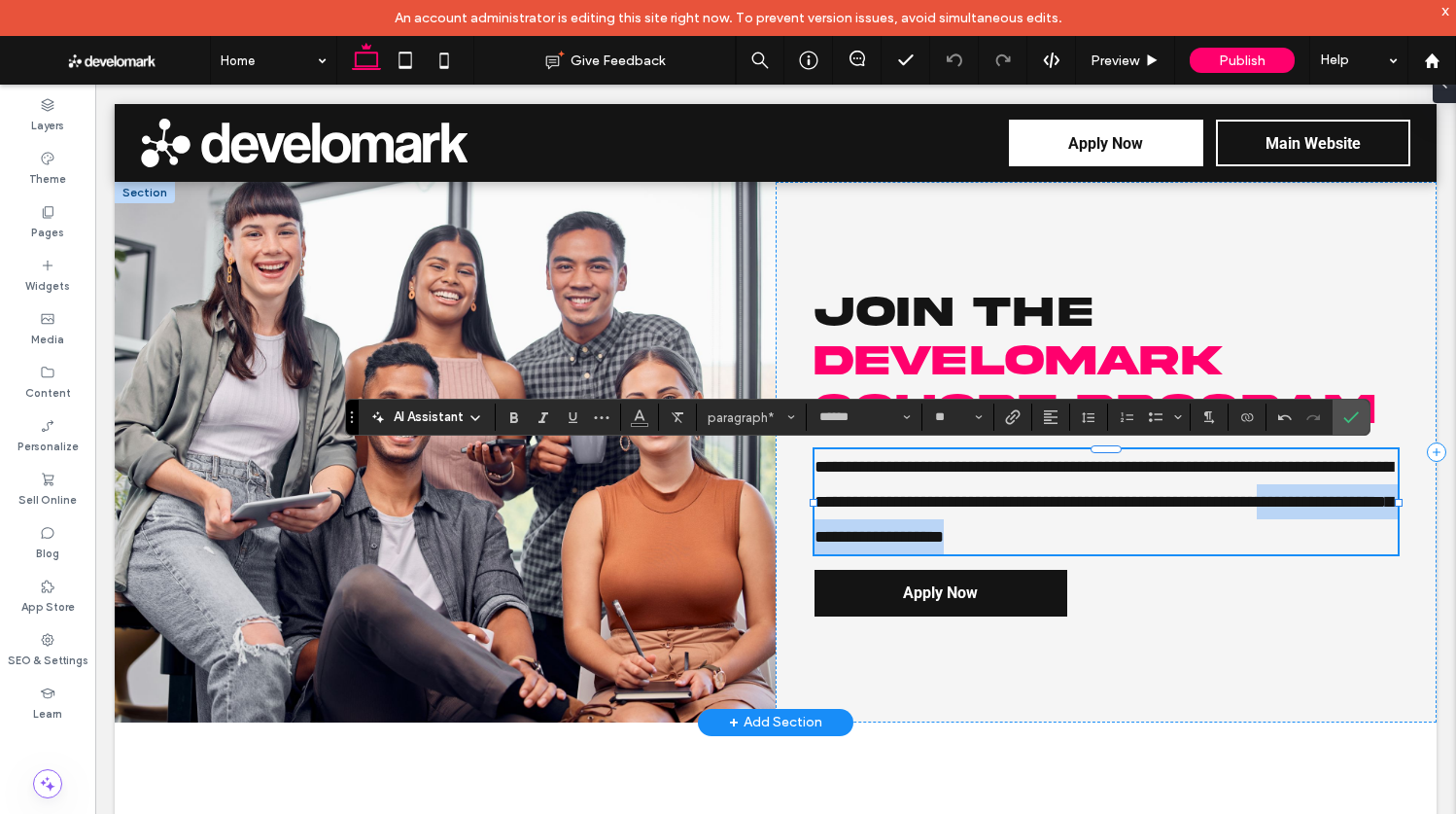 drag, startPoint x: 884, startPoint y: 532, endPoint x: 1214, endPoint y: 534, distance: 330.0061 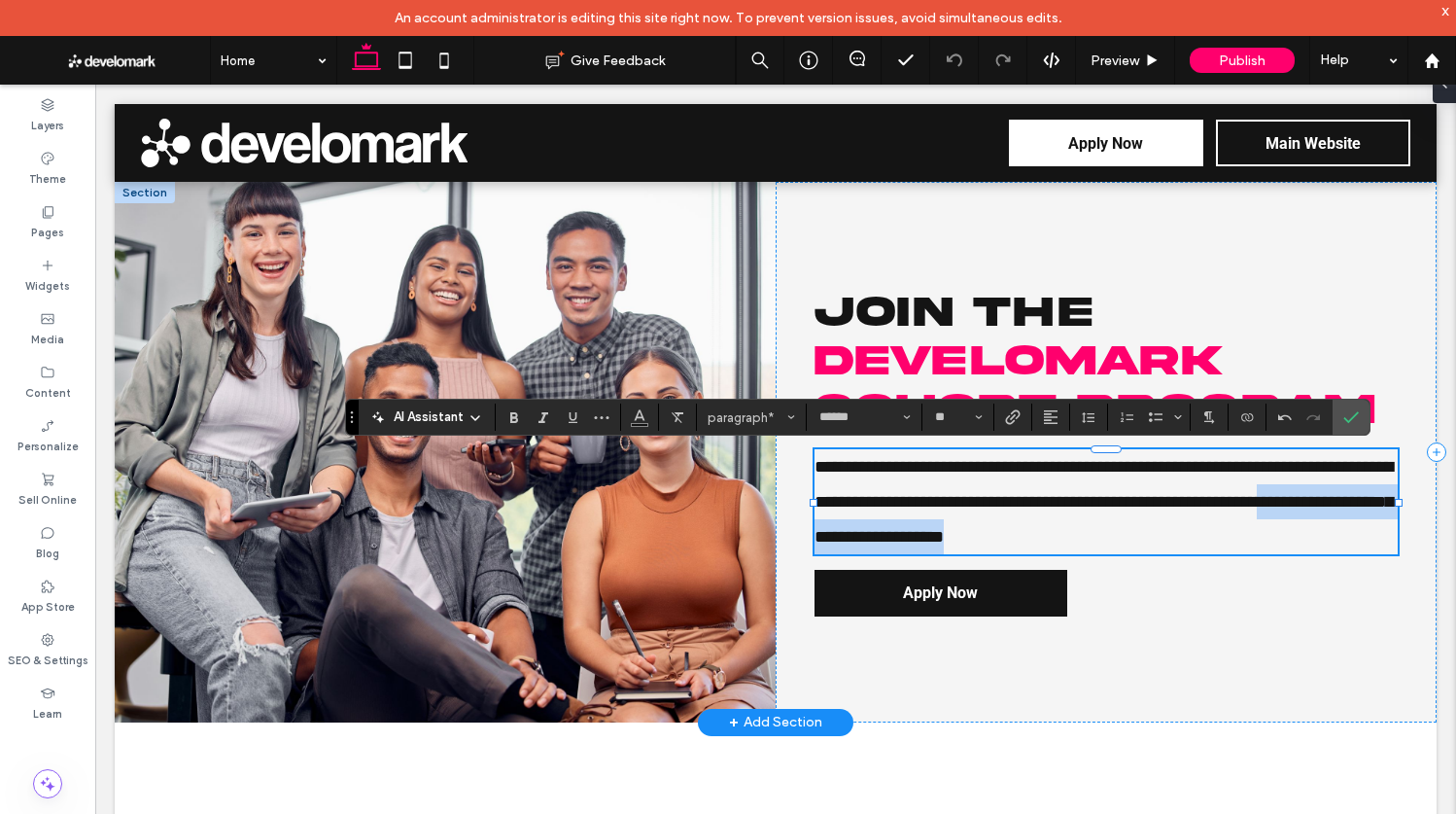 click on "**********" at bounding box center (1106, 502) 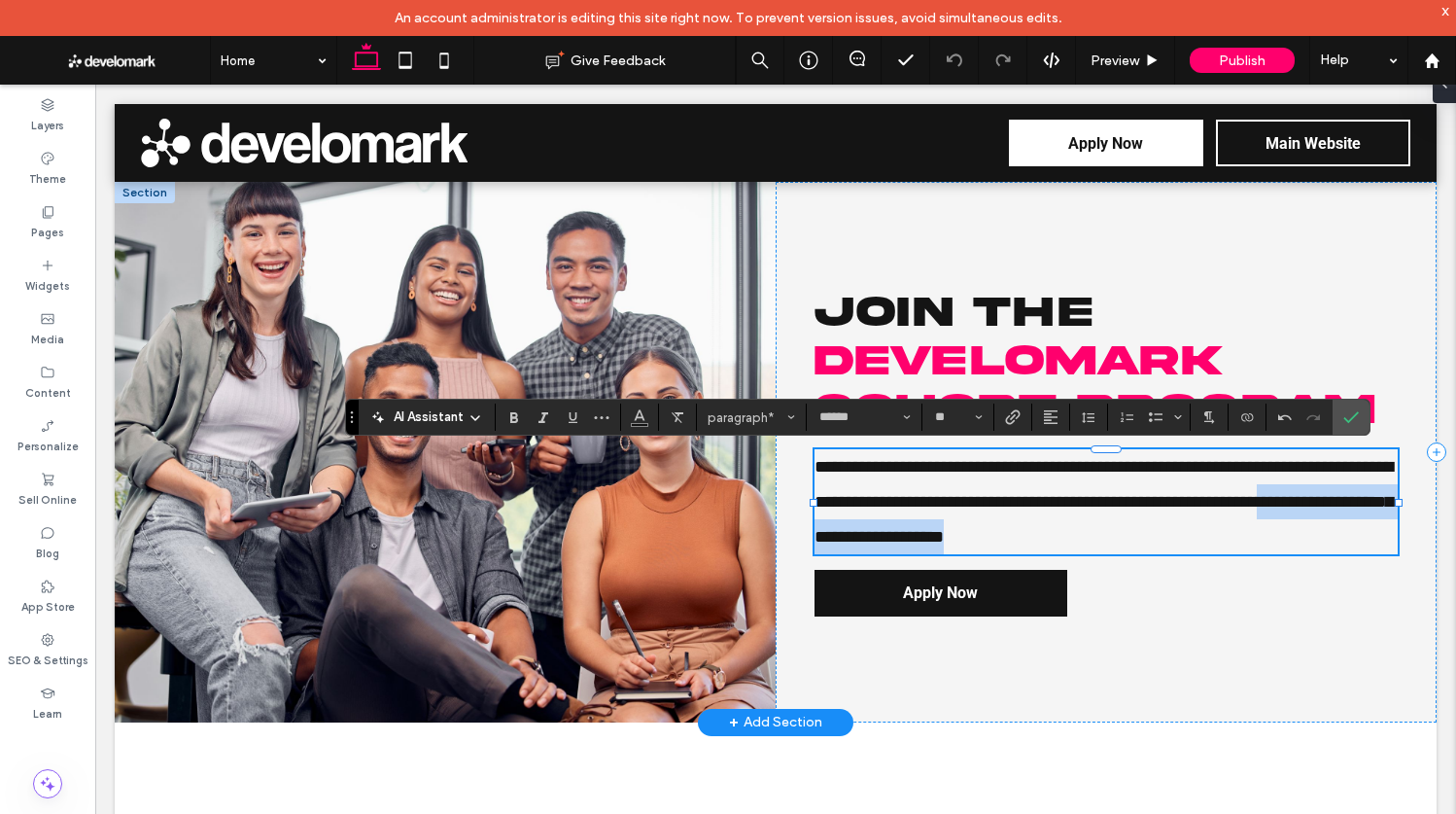 drag, startPoint x: 1214, startPoint y: 534, endPoint x: 1333, endPoint y: 460, distance: 140.13208 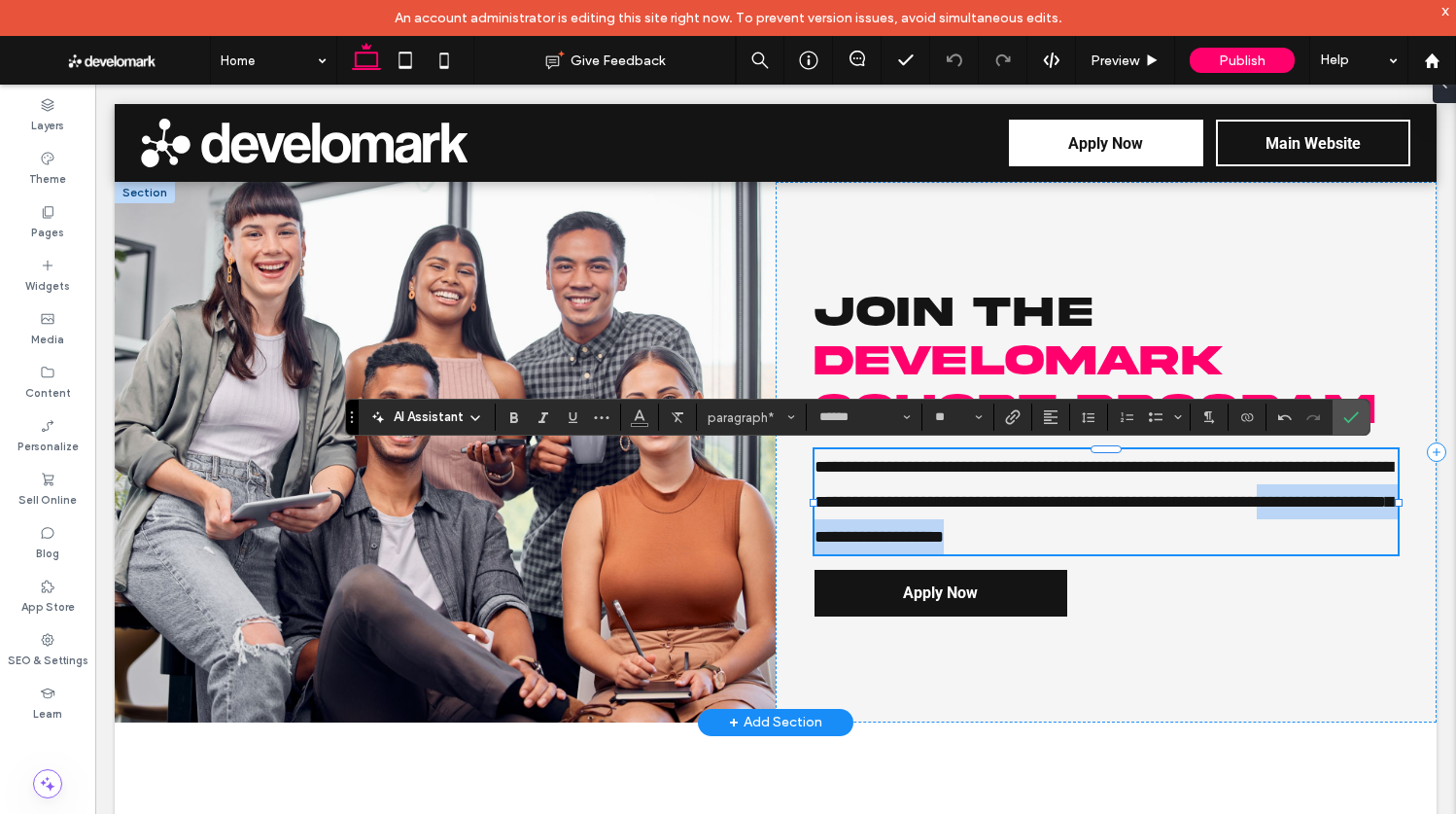 click on "**********" at bounding box center (1106, 502) 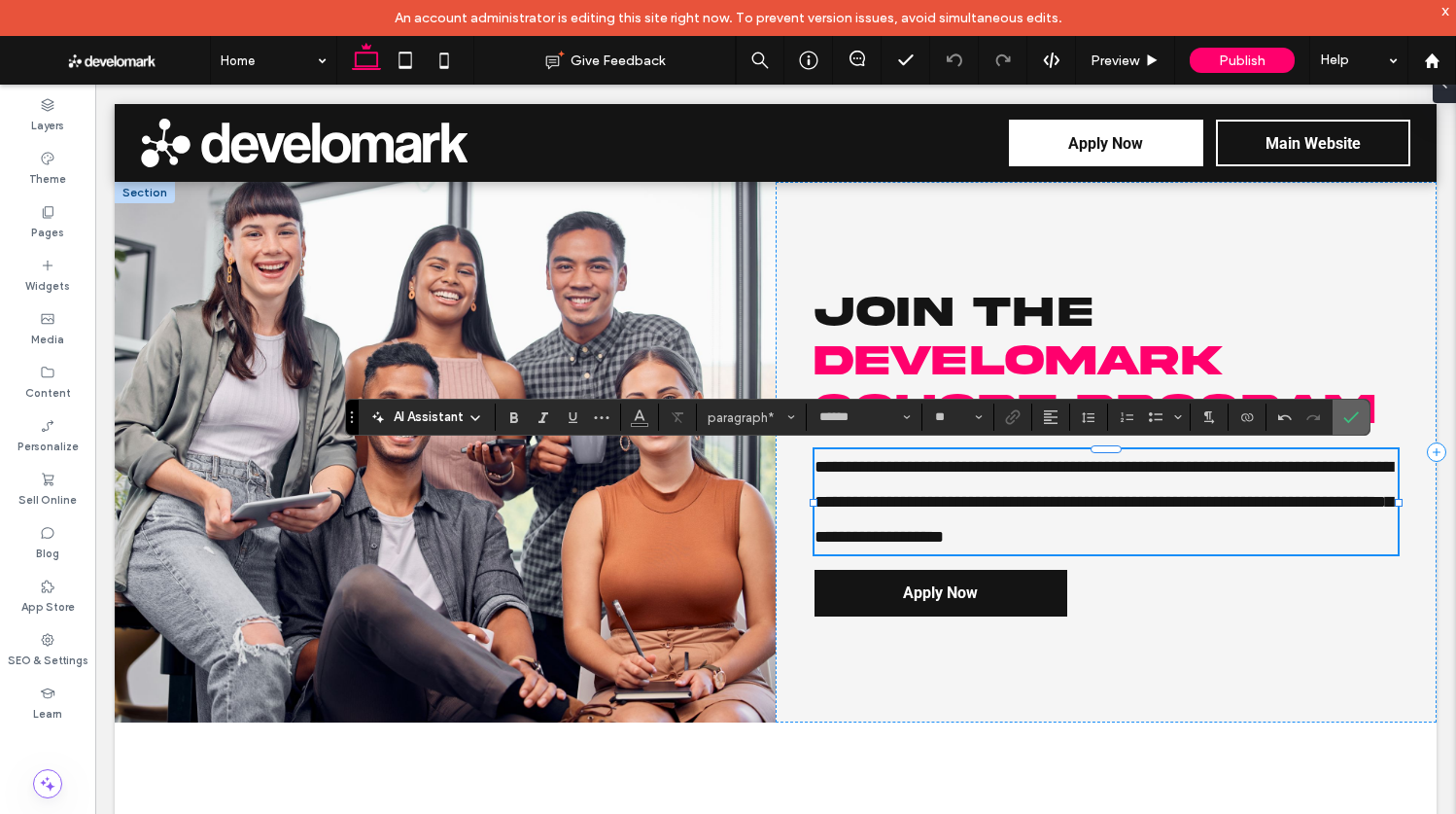 click 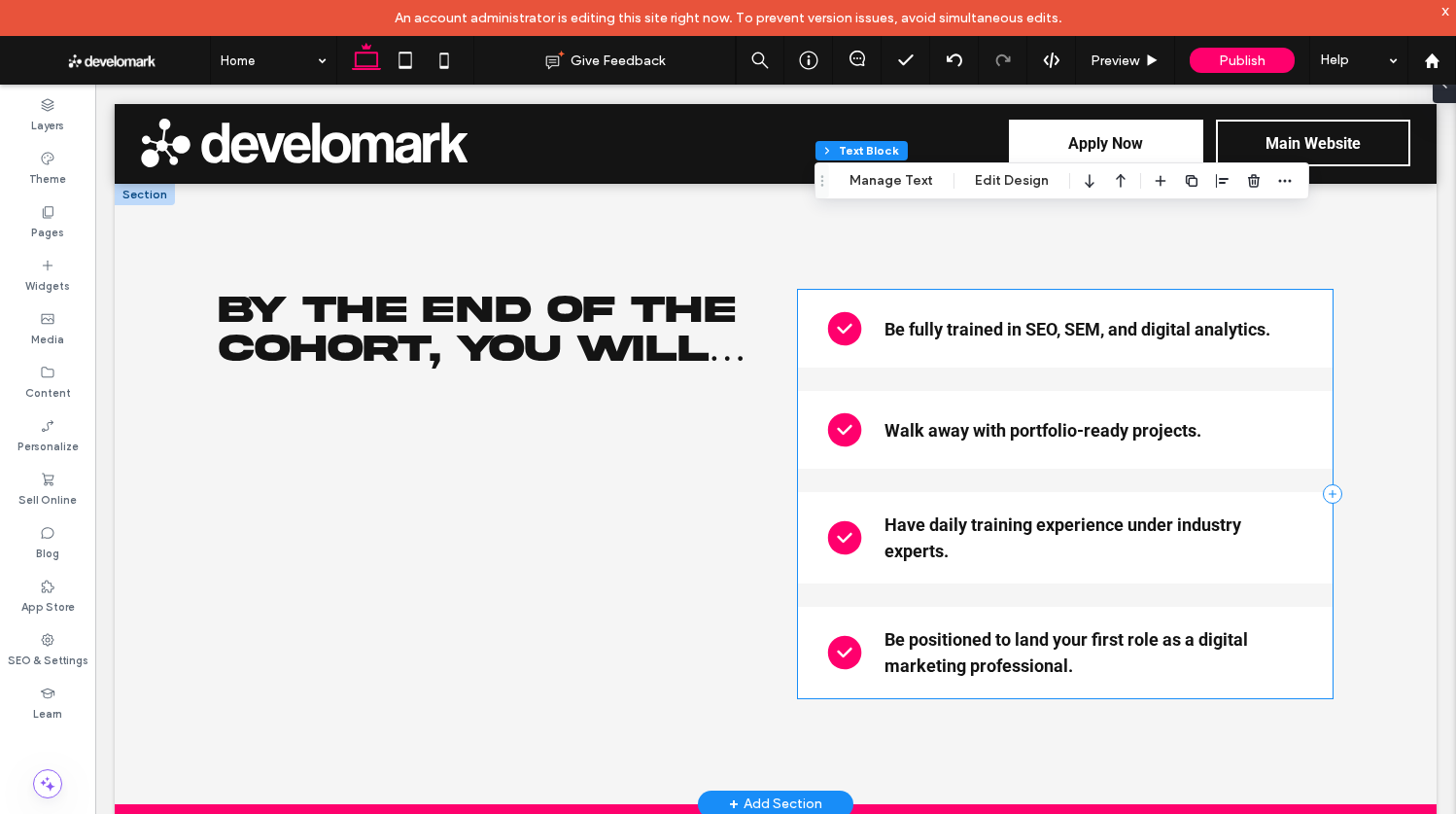 scroll, scrollTop: 3046, scrollLeft: 0, axis: vertical 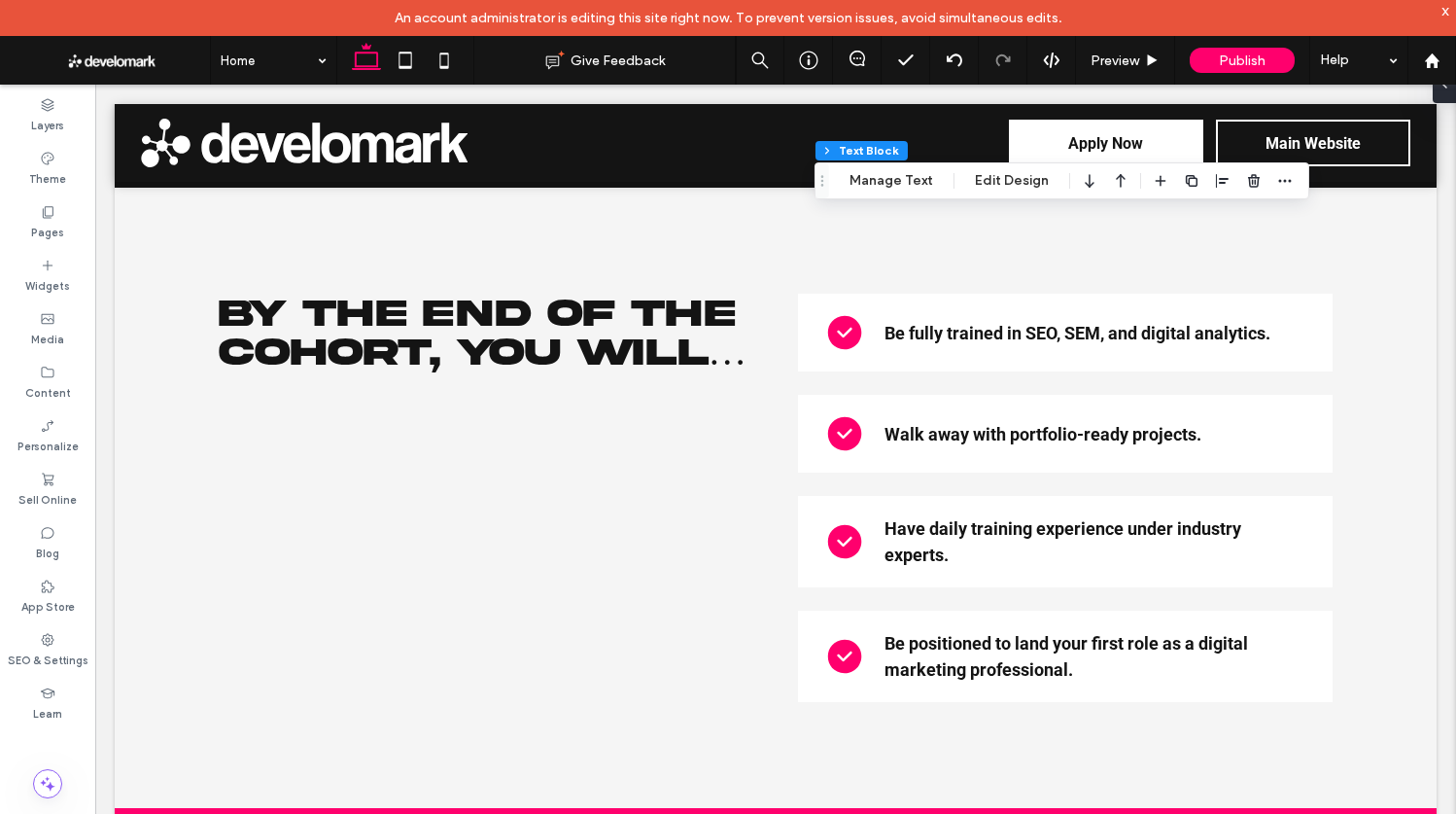 click 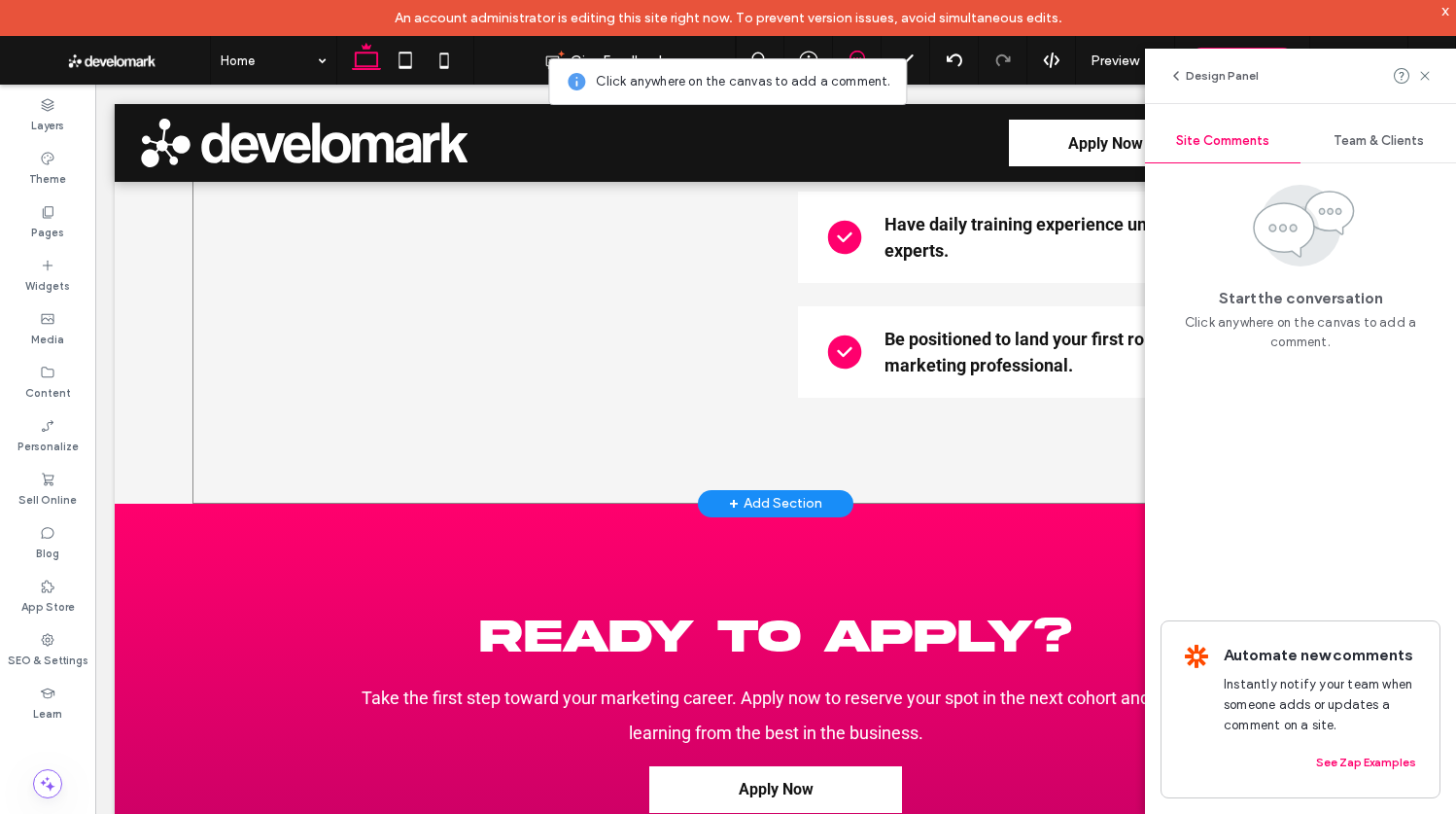 scroll, scrollTop: 3365, scrollLeft: 0, axis: vertical 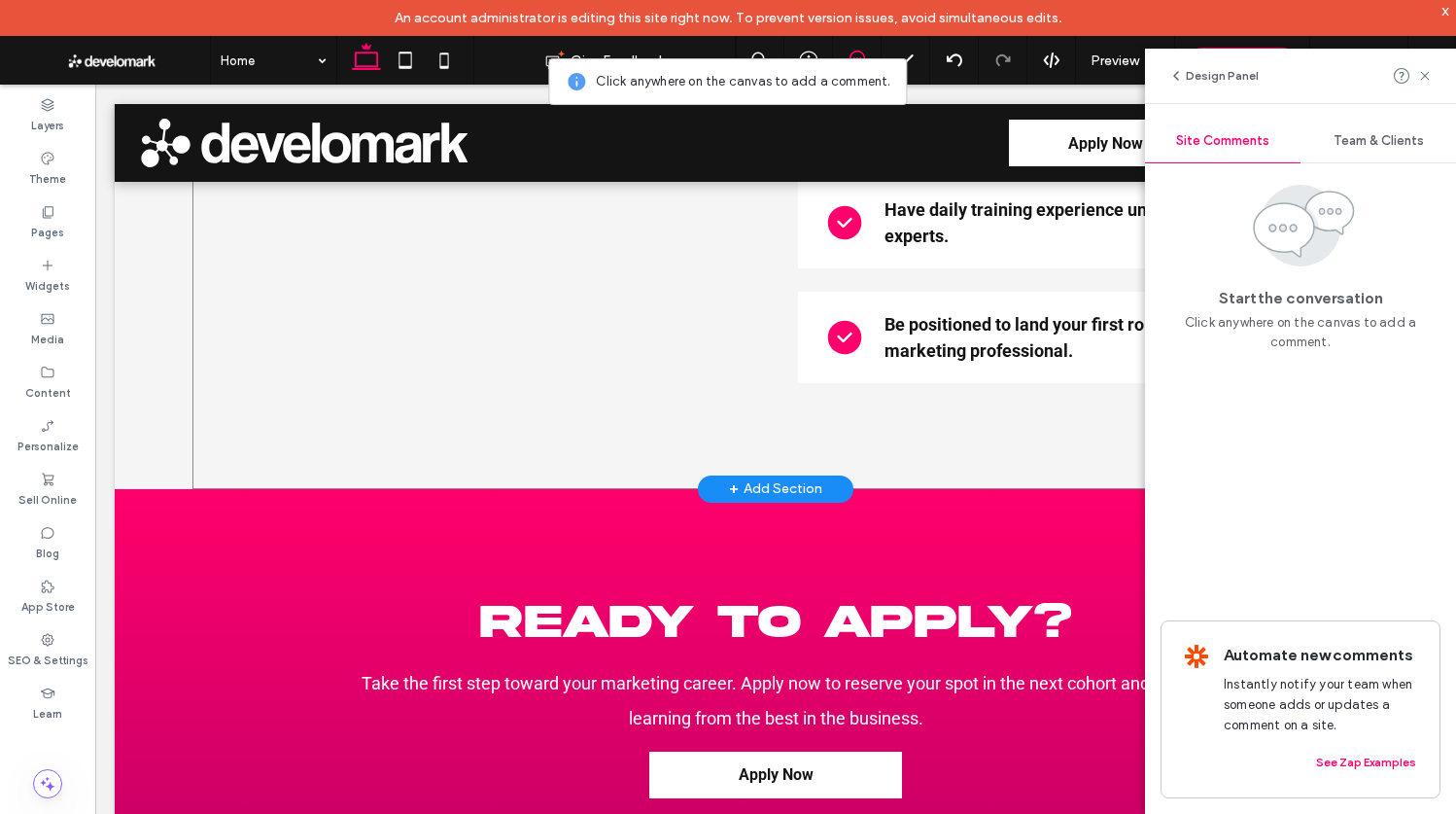 click on "By the End of the Cohort, You Will…
Be fully trained in SEO, SEM, and digital analytics.
Walk away with portfolio-ready projects.
Have daily training experience under industry experts.
Be positioned to land your first role as a digital marketing professional." at bounding box center (776, 179) 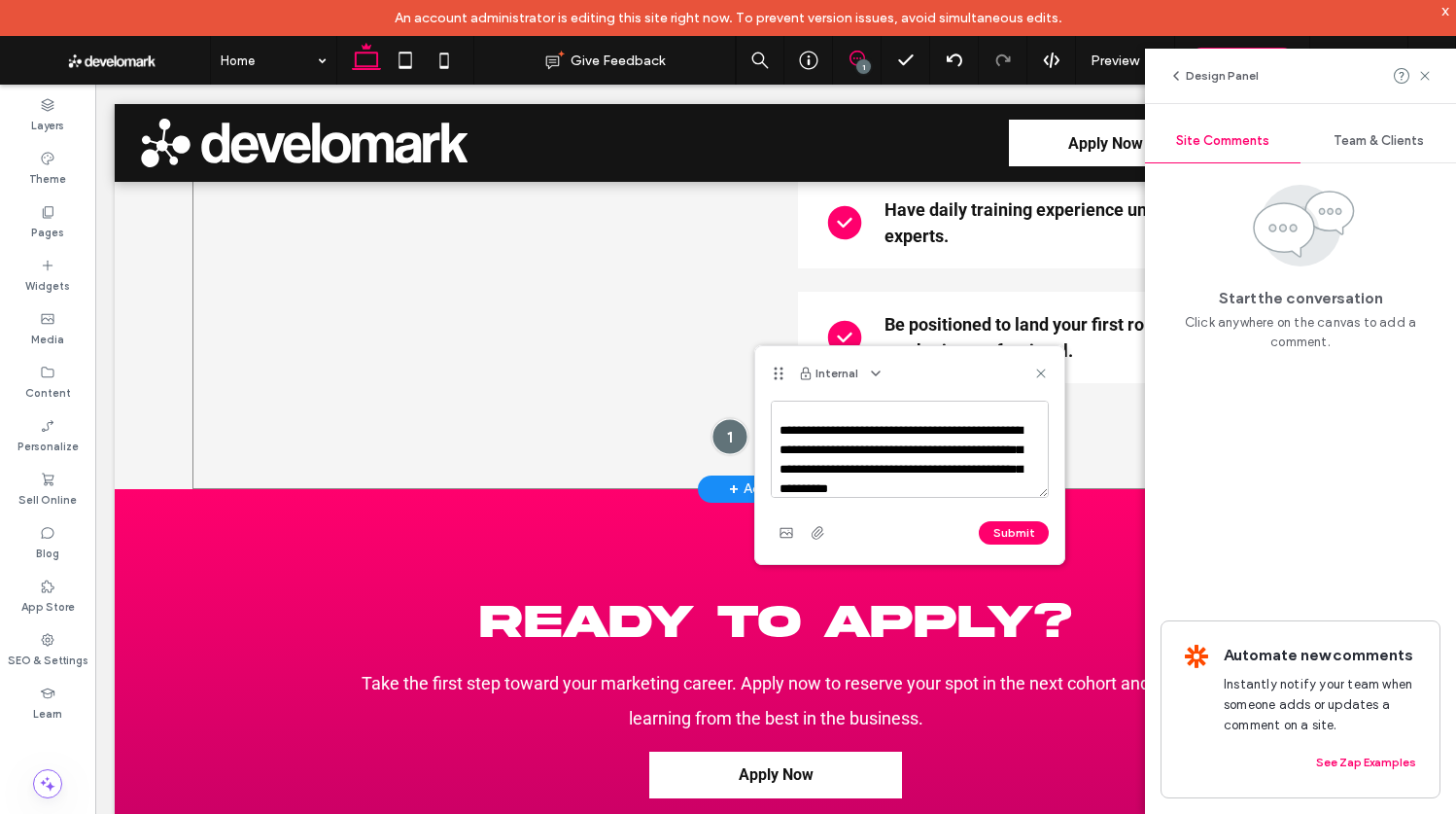 scroll, scrollTop: 183, scrollLeft: 0, axis: vertical 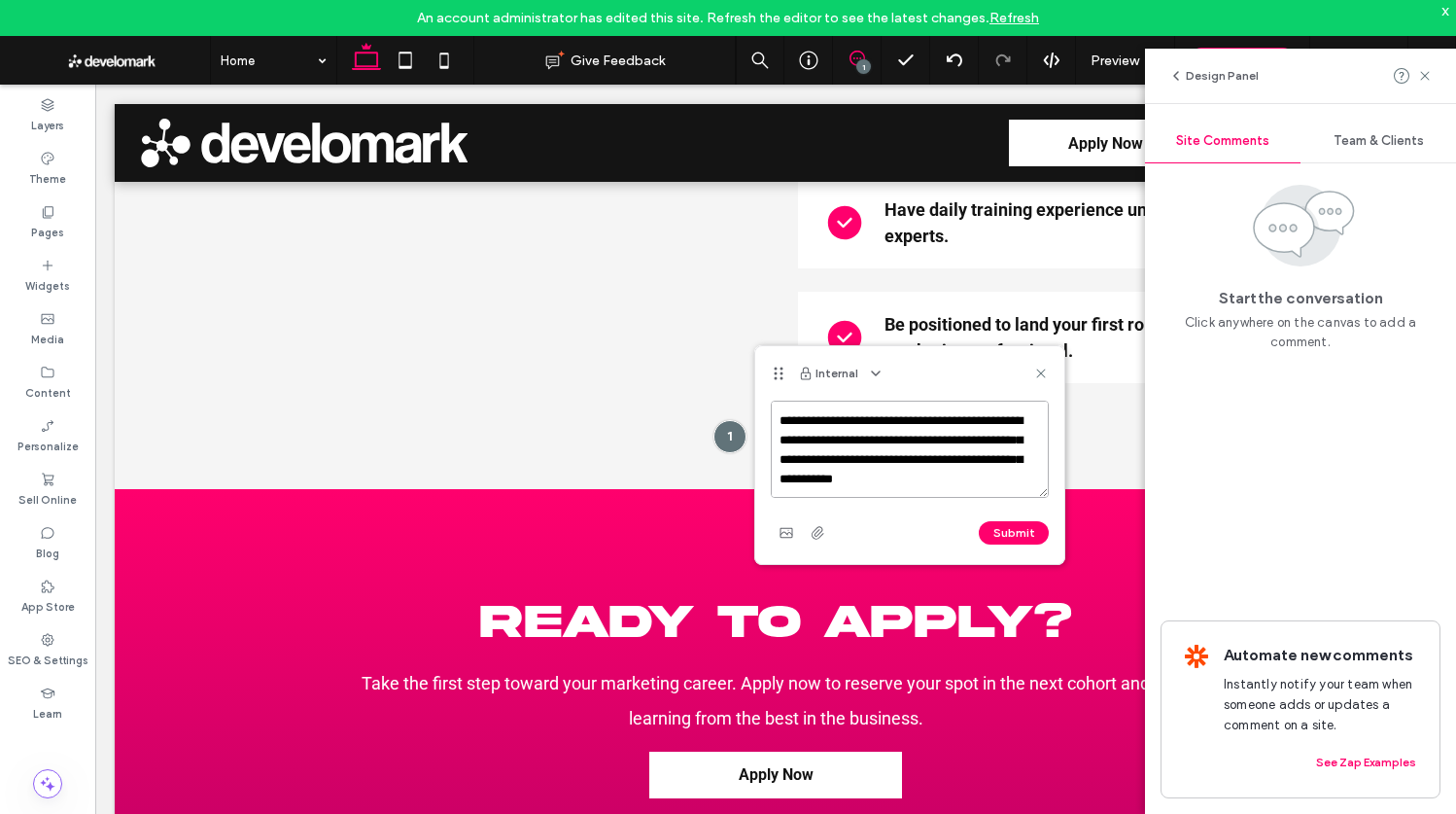 click on "**********" at bounding box center (910, 449) 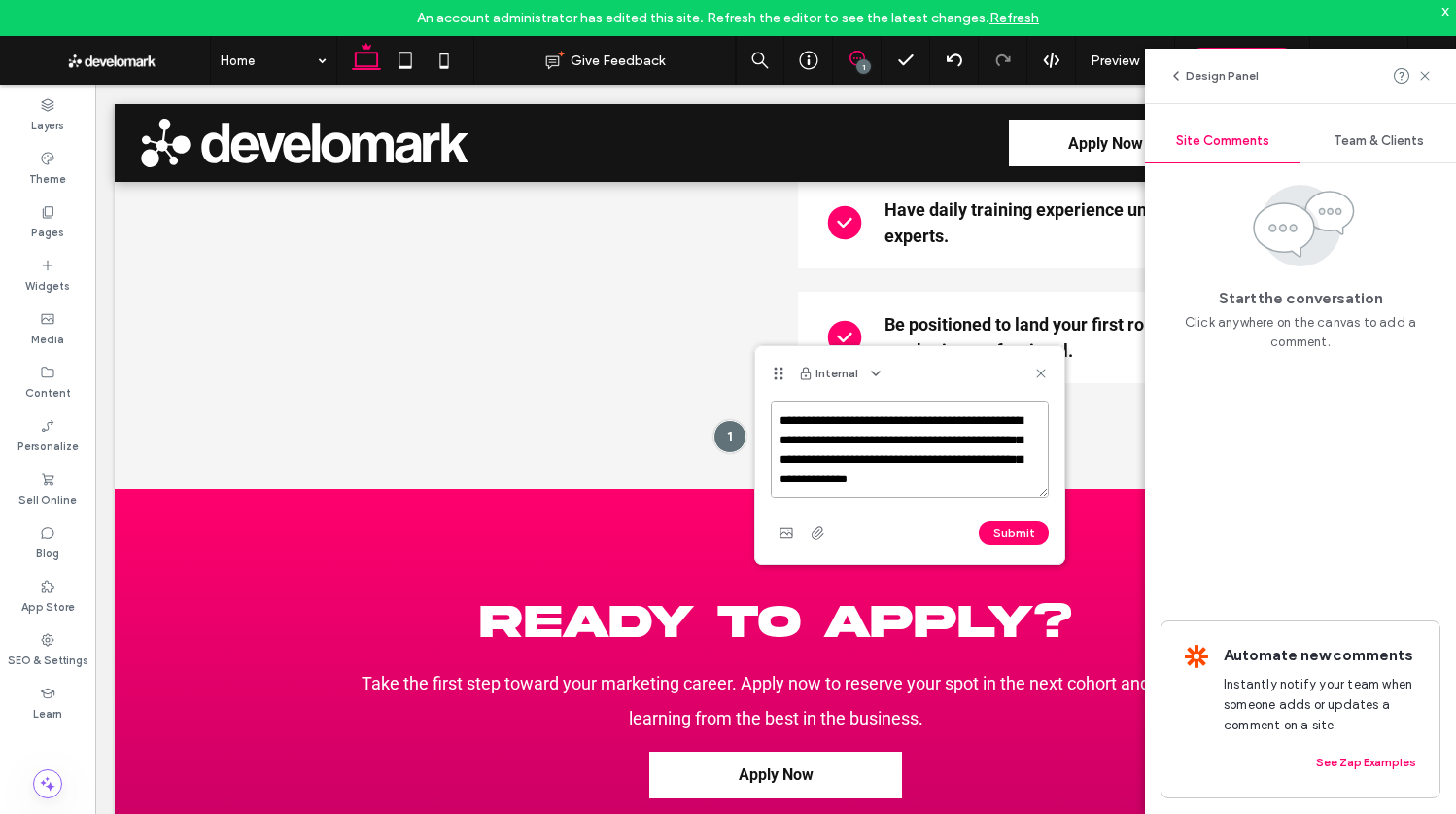 paste on "**********" 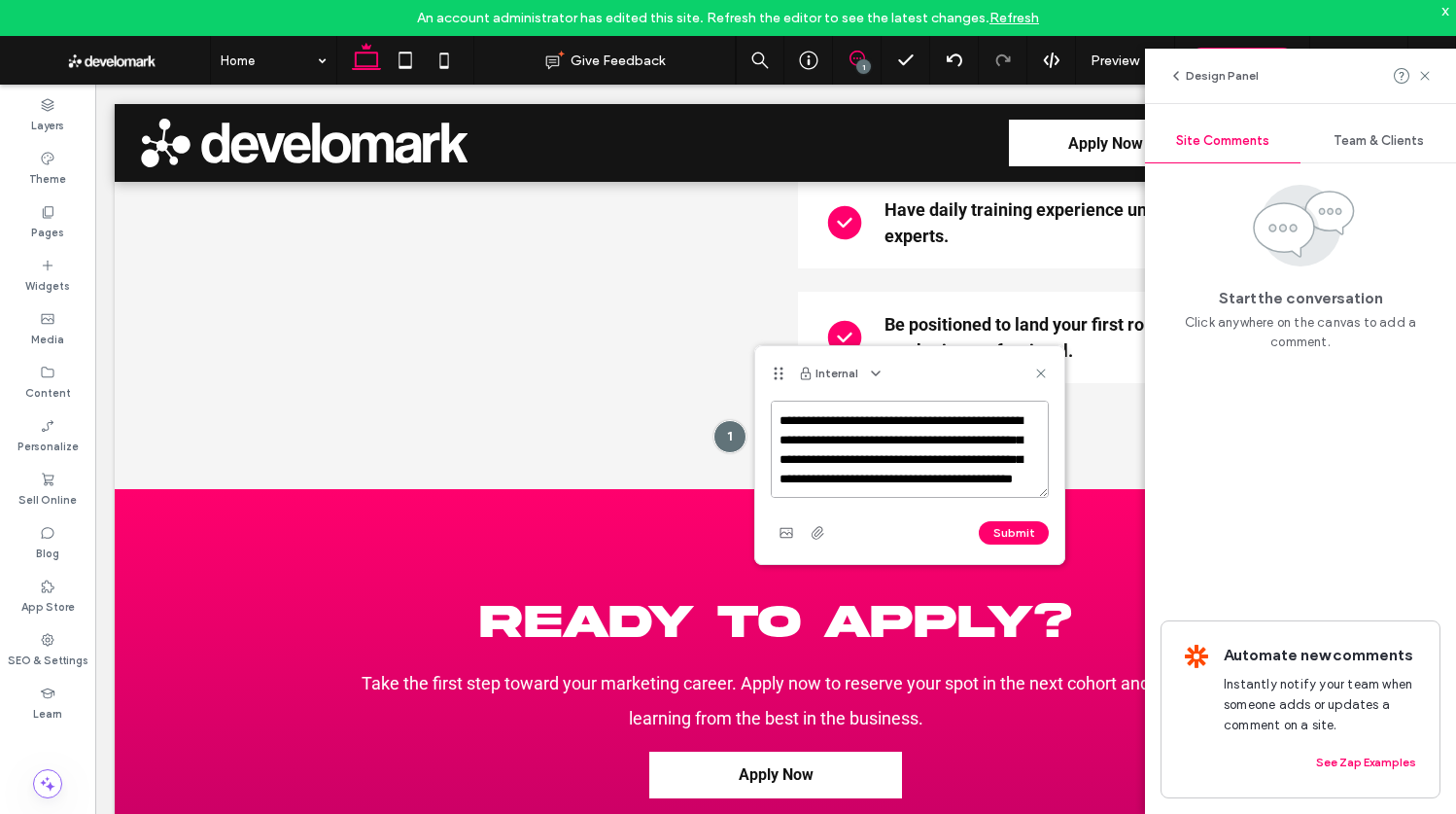 scroll, scrollTop: 202, scrollLeft: 0, axis: vertical 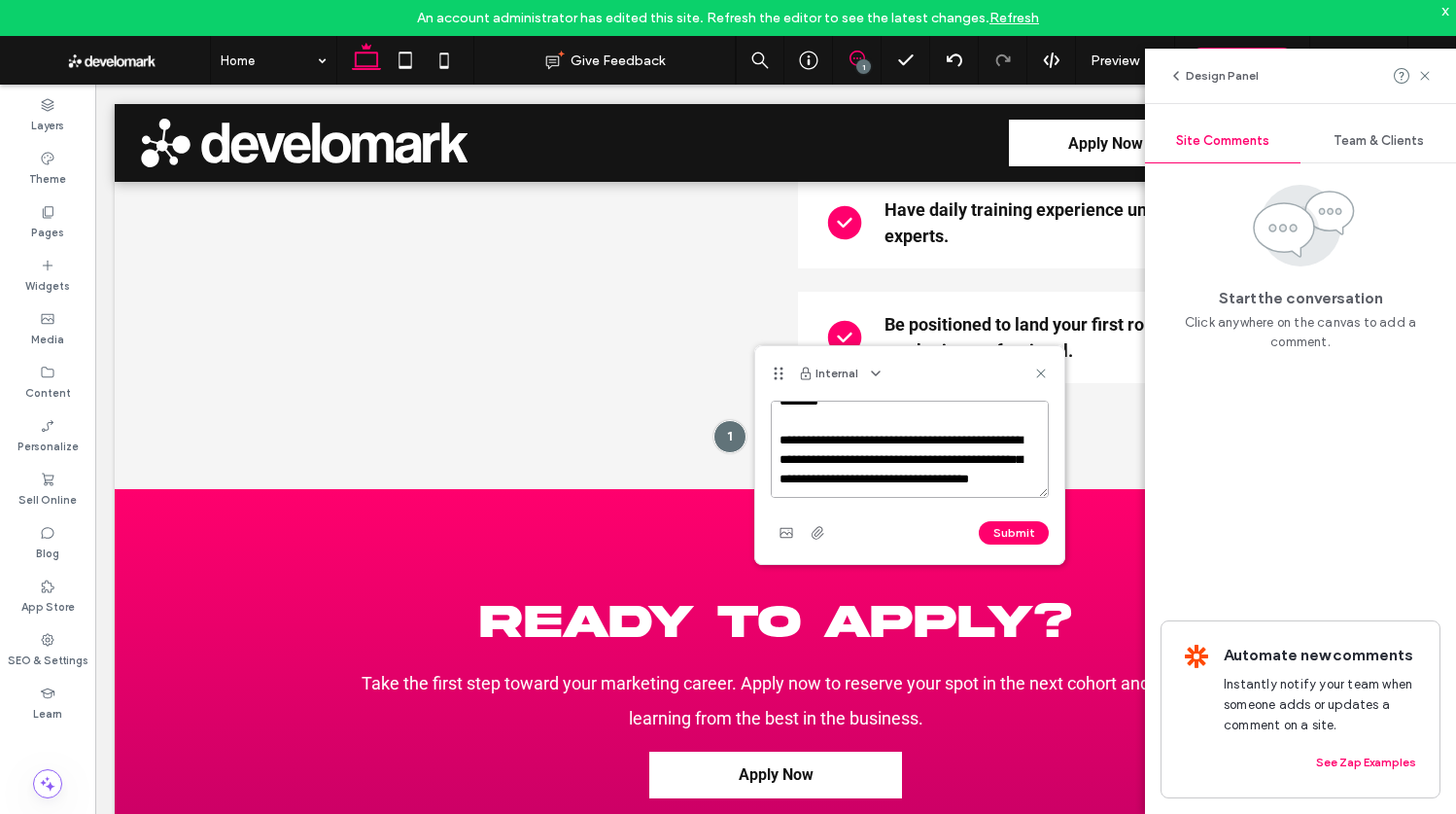 drag, startPoint x: 901, startPoint y: 482, endPoint x: 898, endPoint y: 472, distance: 10.440307 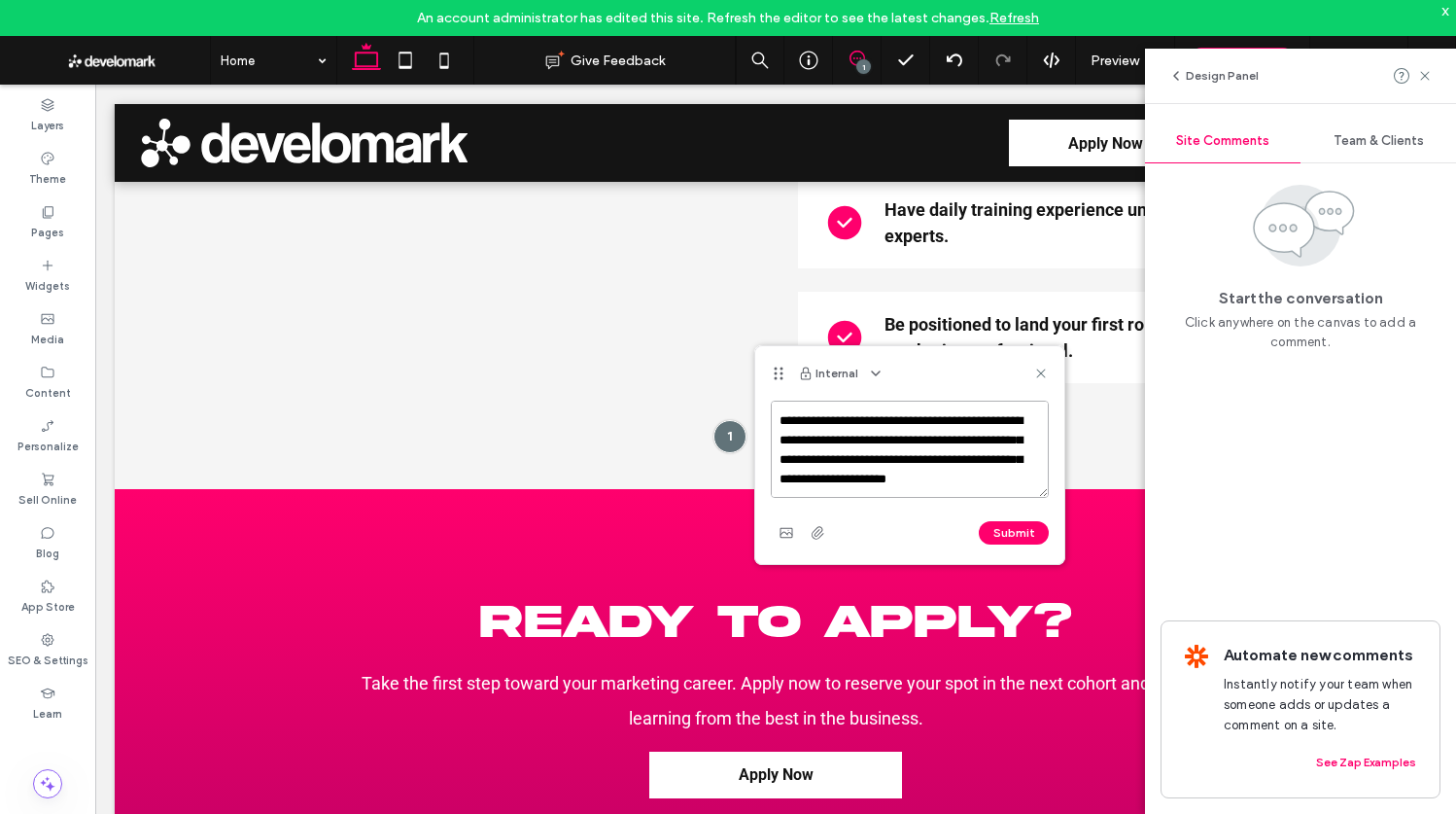 scroll, scrollTop: 611, scrollLeft: 0, axis: vertical 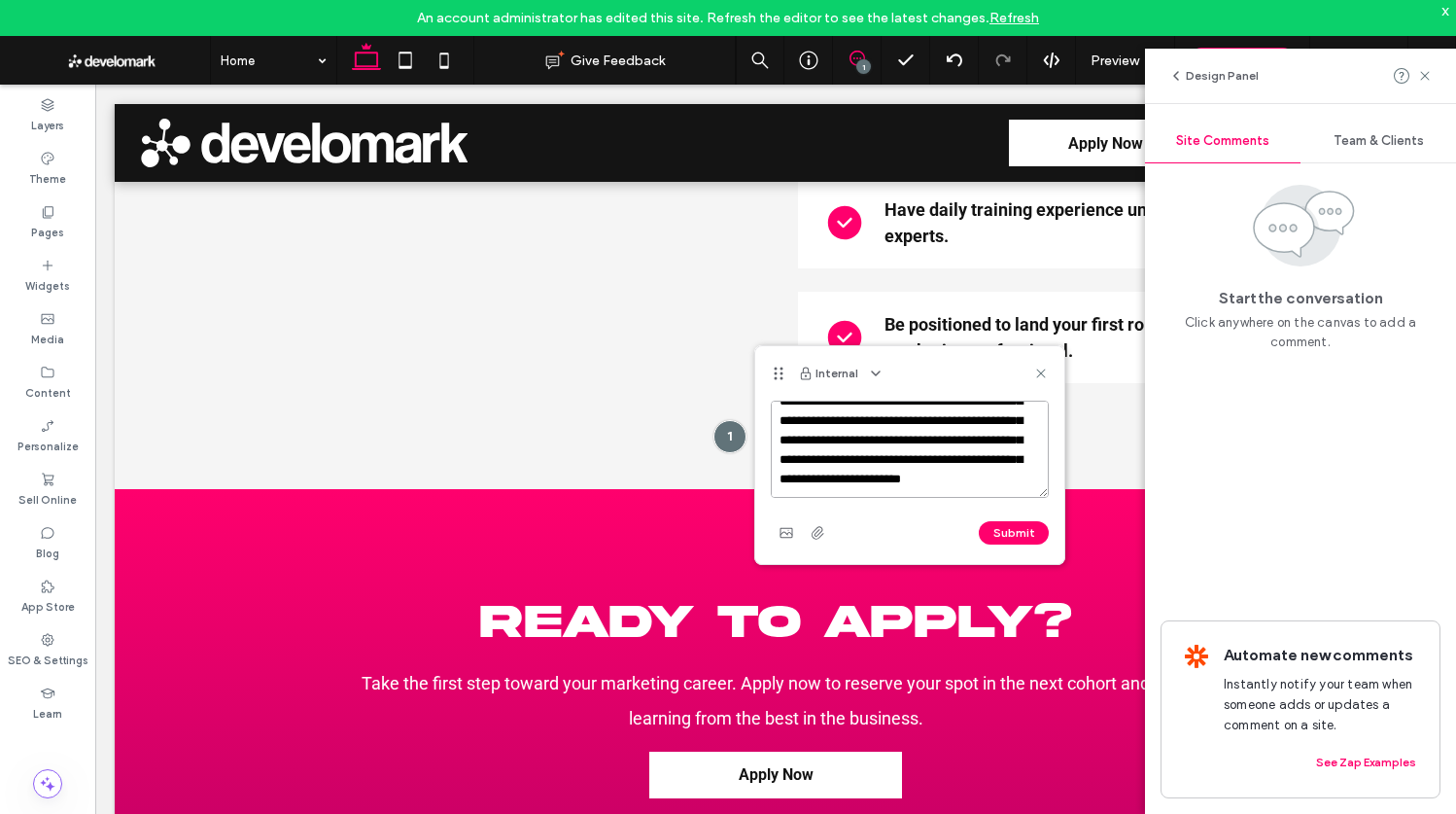 drag, startPoint x: 965, startPoint y: 464, endPoint x: 885, endPoint y: 478, distance: 81.215762 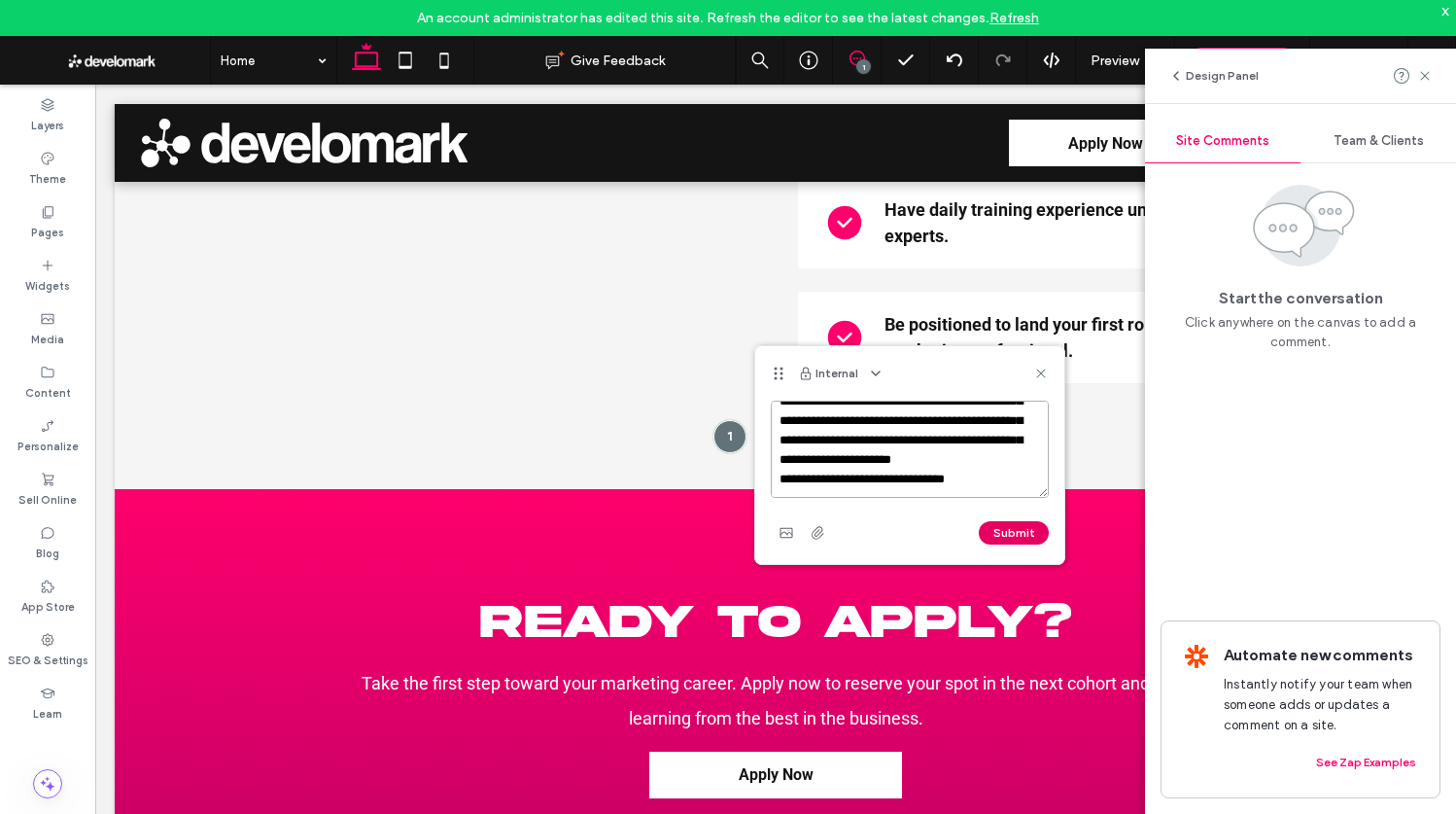 type on "**********" 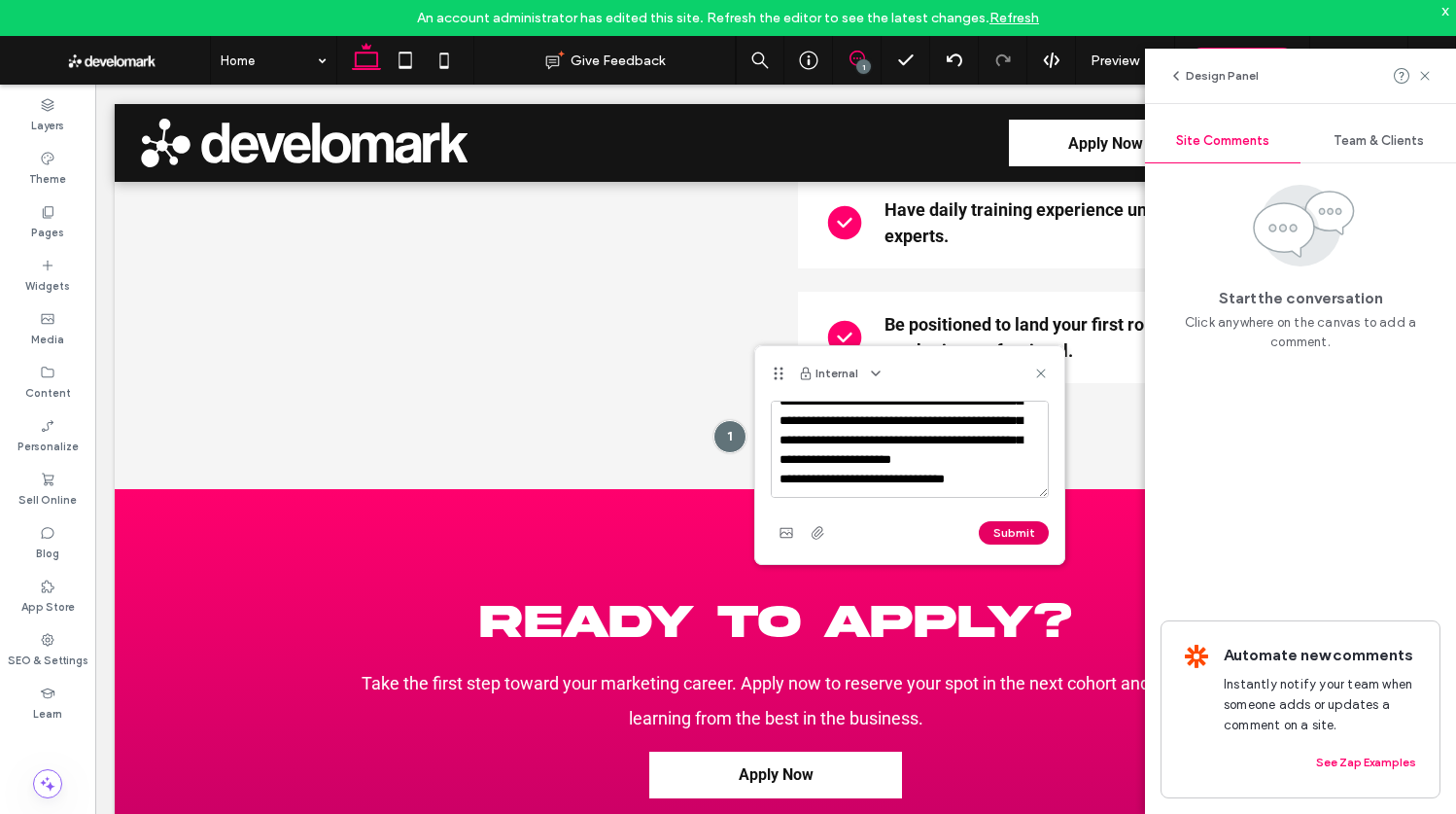 click on "Submit" at bounding box center [1014, 533] 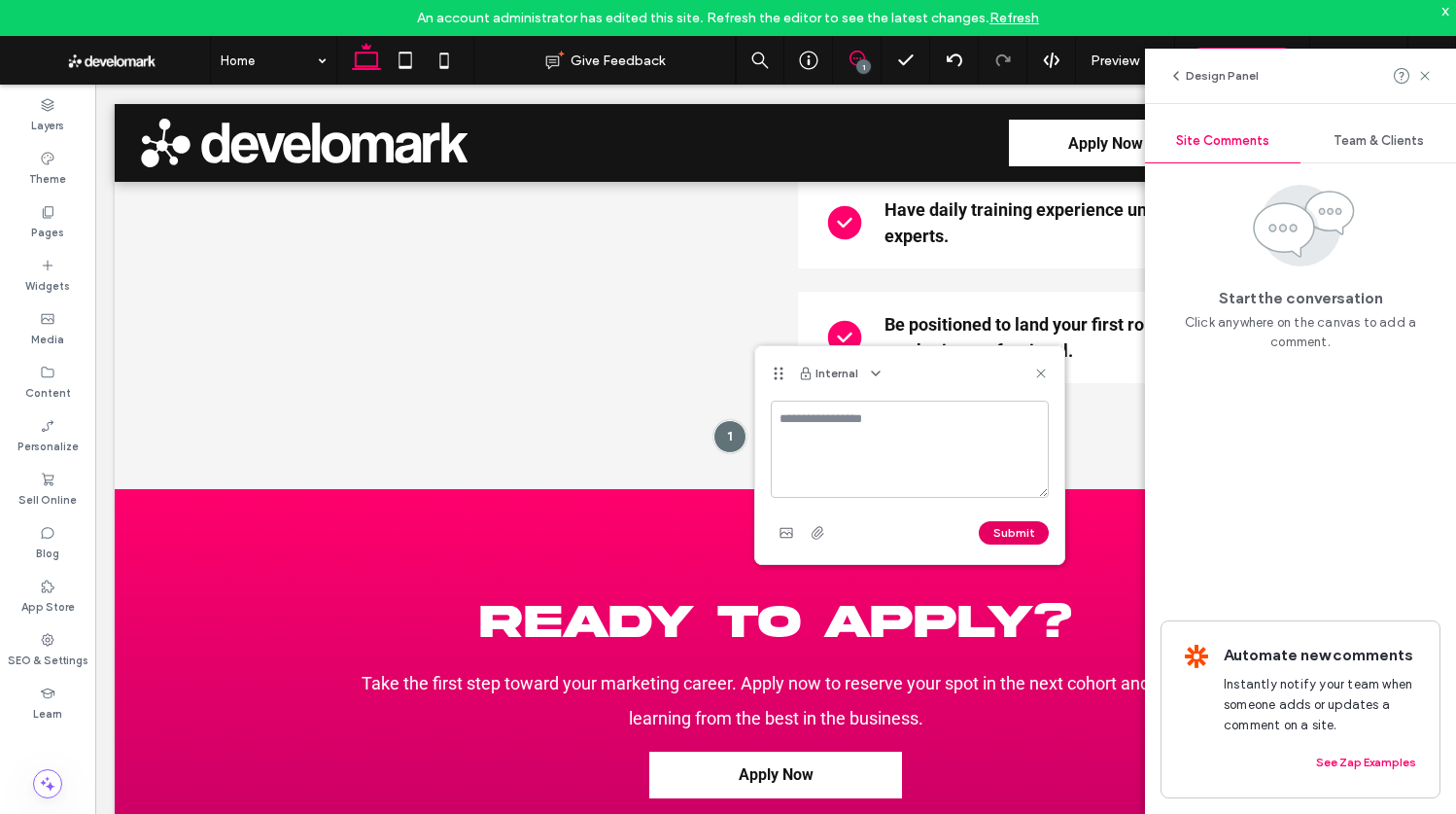 scroll, scrollTop: 0, scrollLeft: 0, axis: both 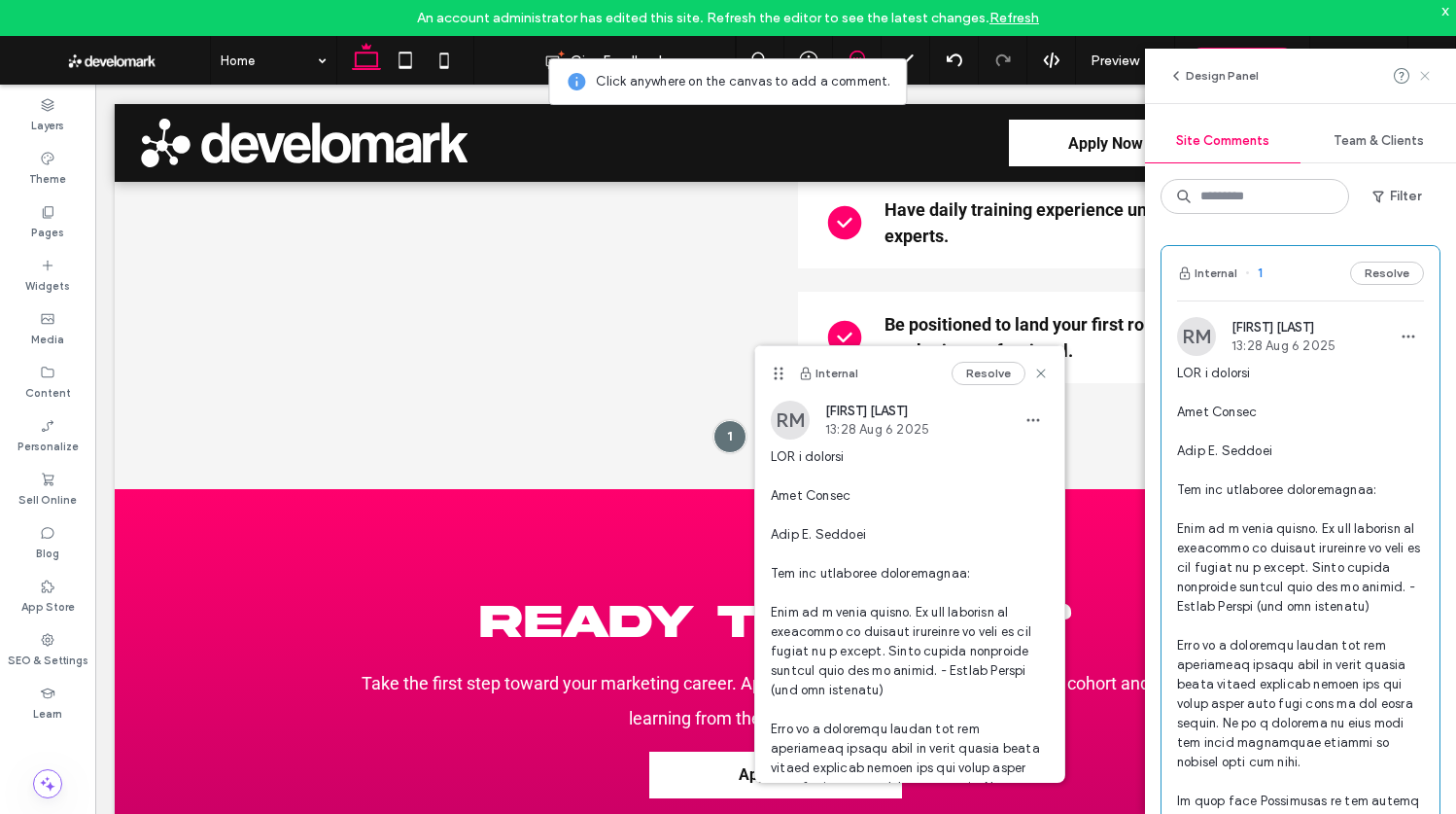 click 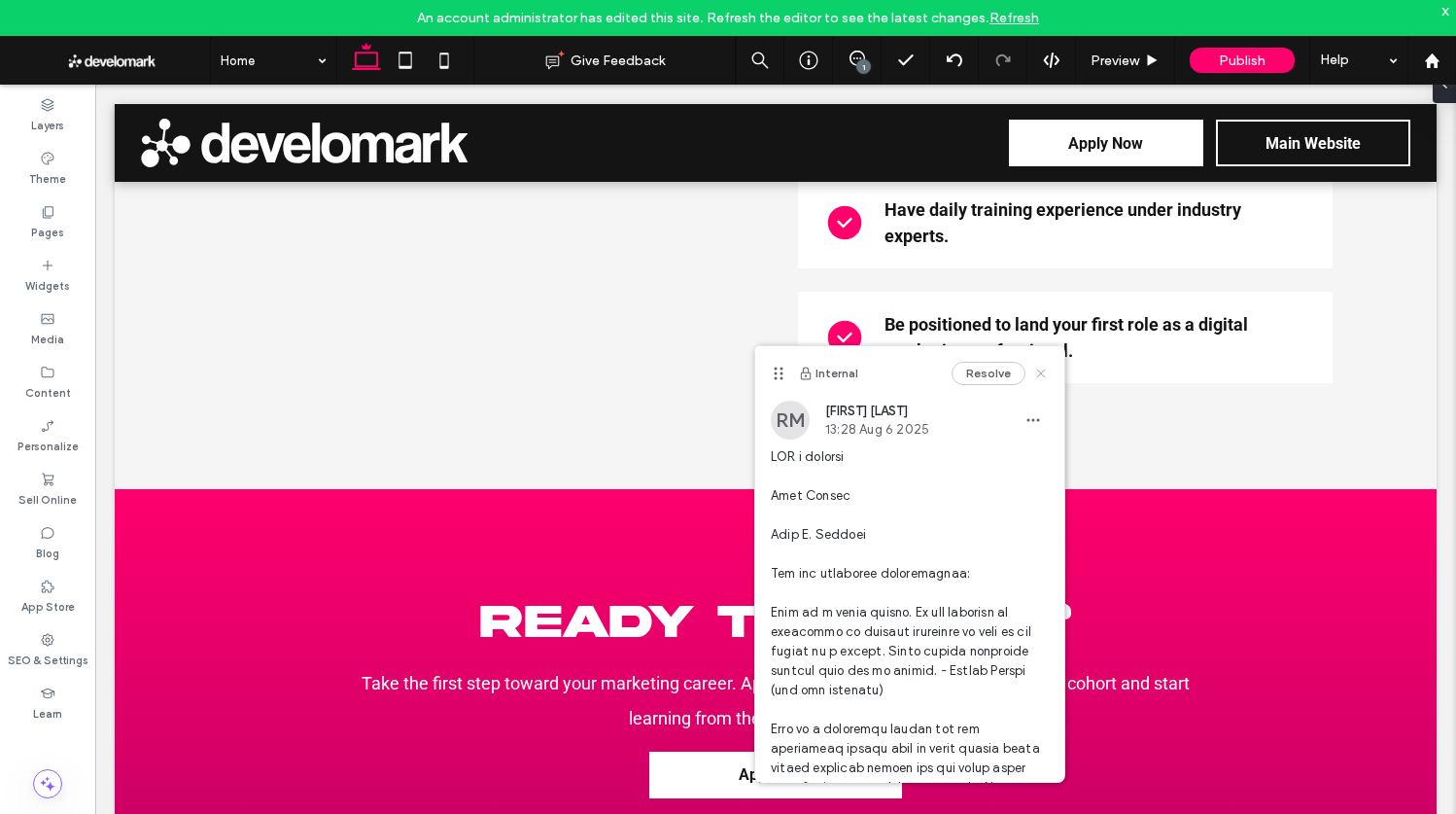 click 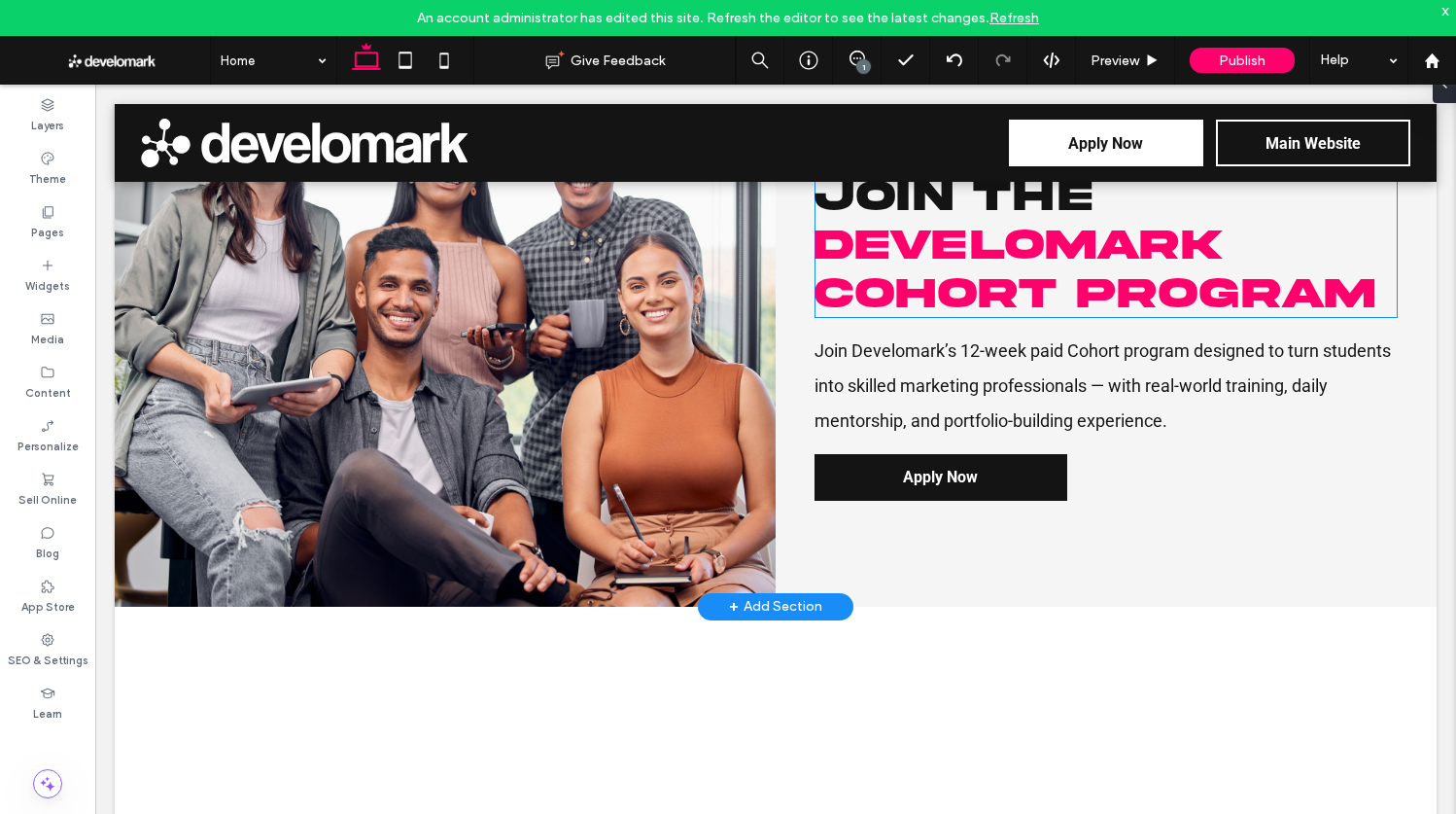 scroll, scrollTop: 347, scrollLeft: 0, axis: vertical 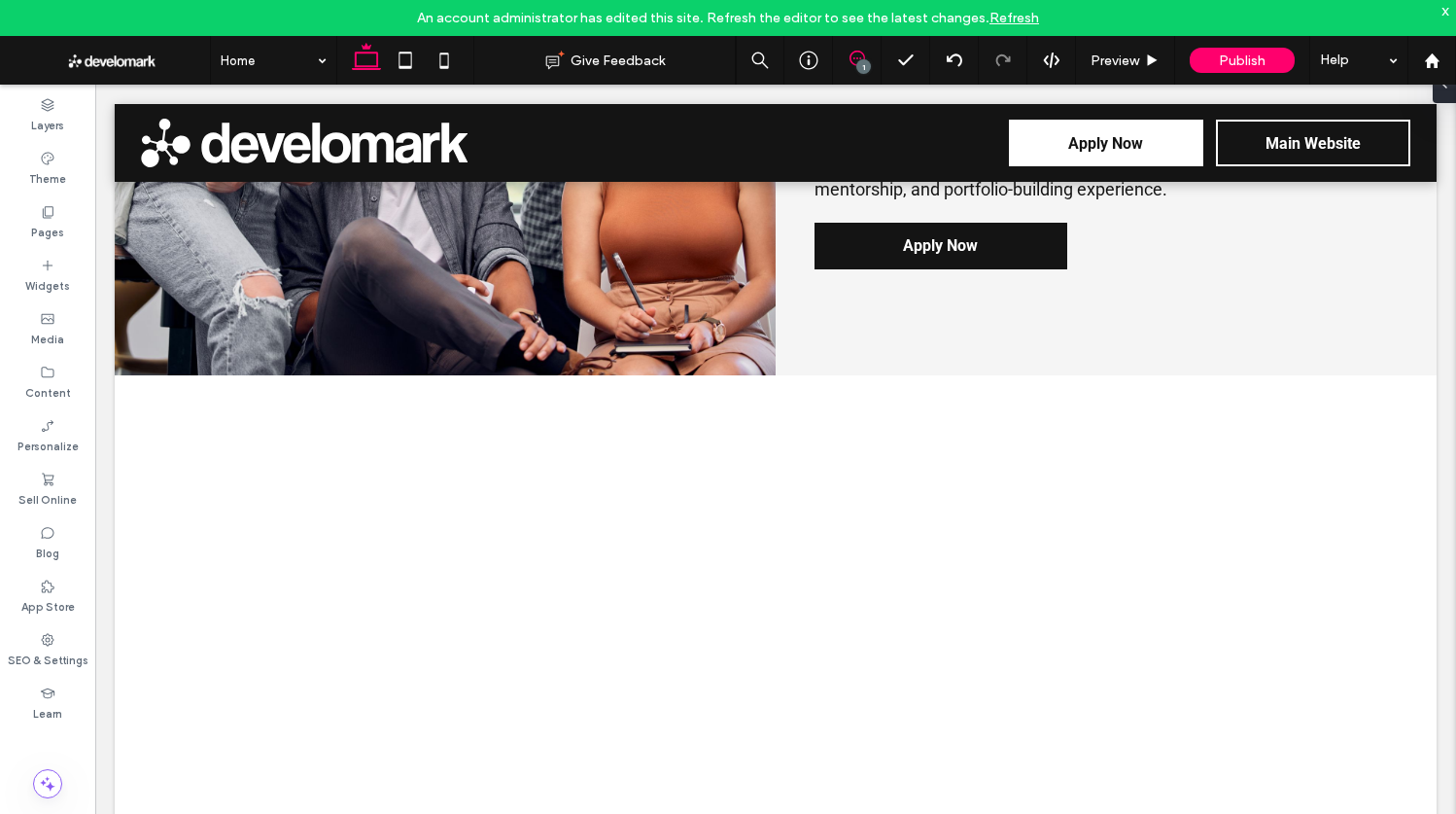 click 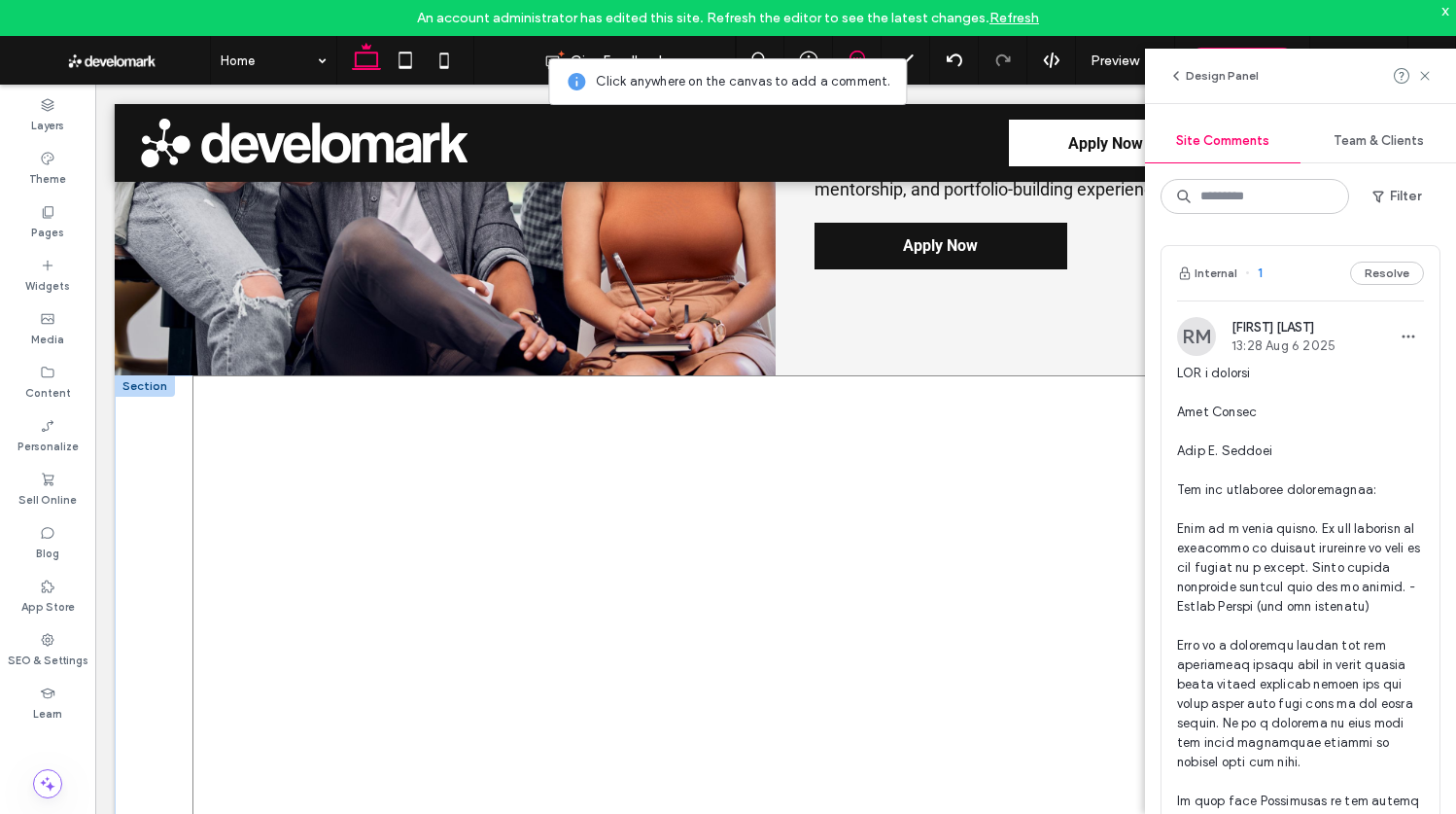 click on "Lorem ipsum dolor sit amet, consectetur adipiscing elit, sed do eiusmod tempor incididunt ut labore et dolore magna aliqua." at bounding box center (776, 736) 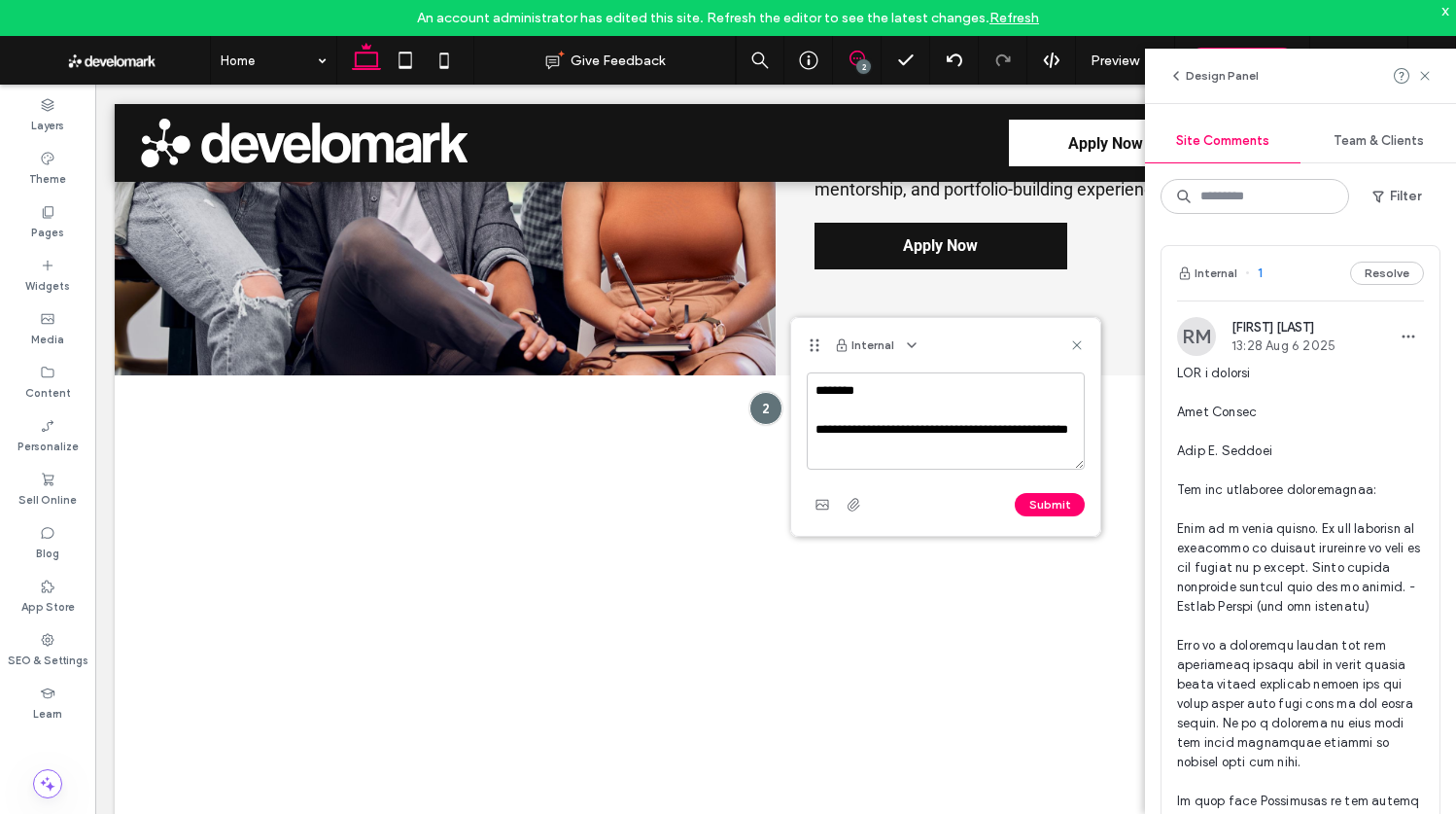 type on "**********" 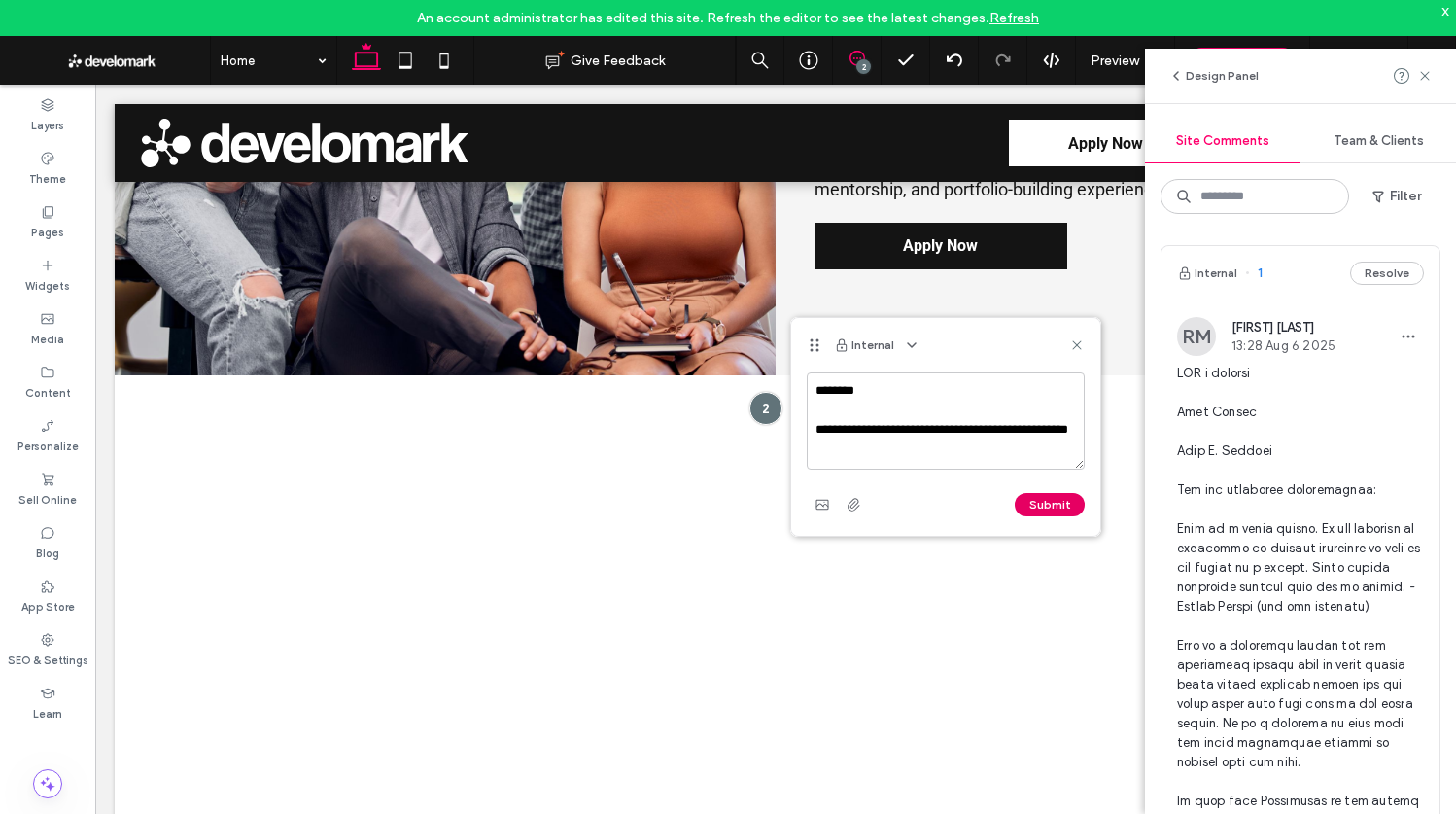 click on "Submit" at bounding box center (1050, 505) 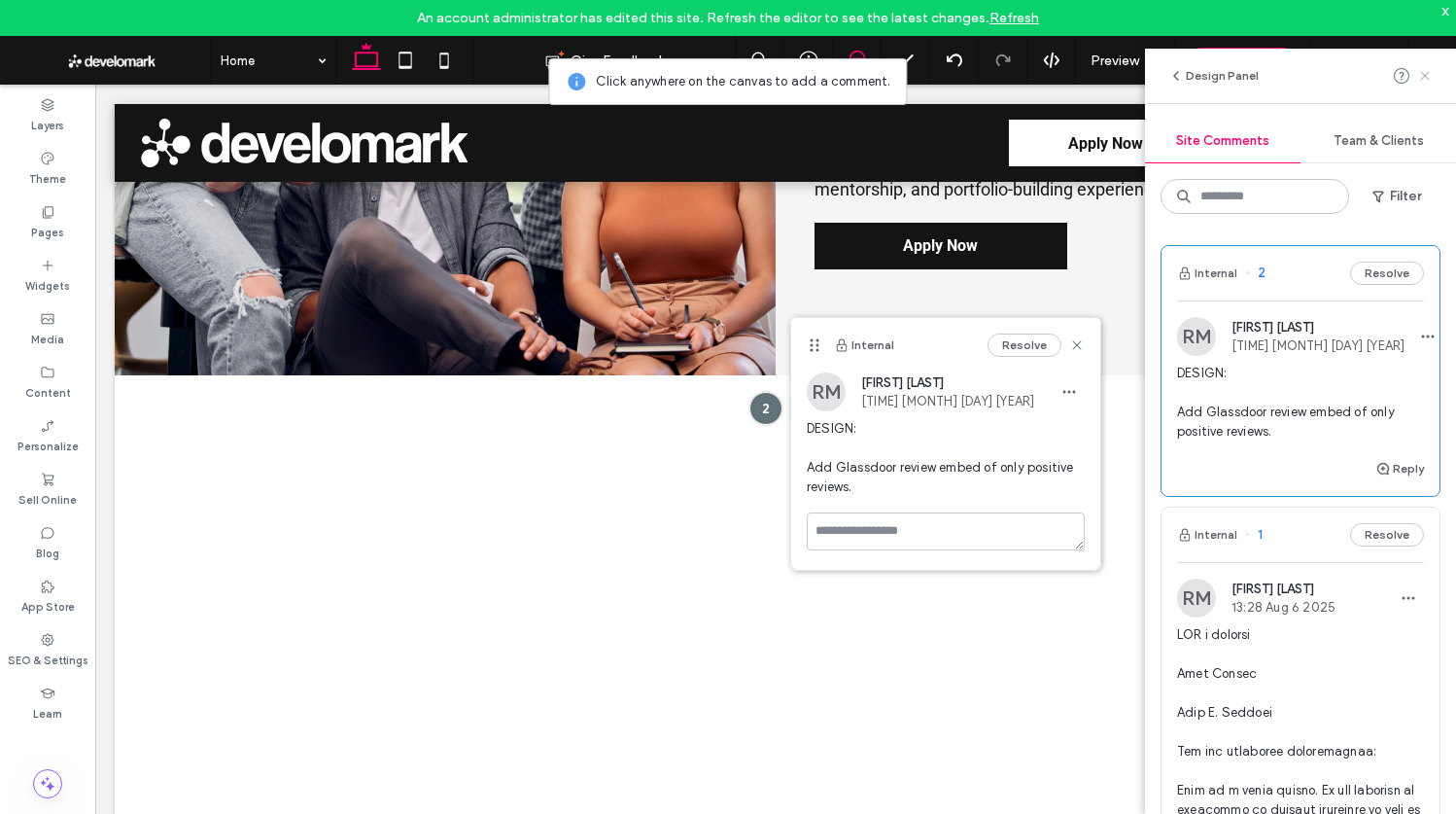 click 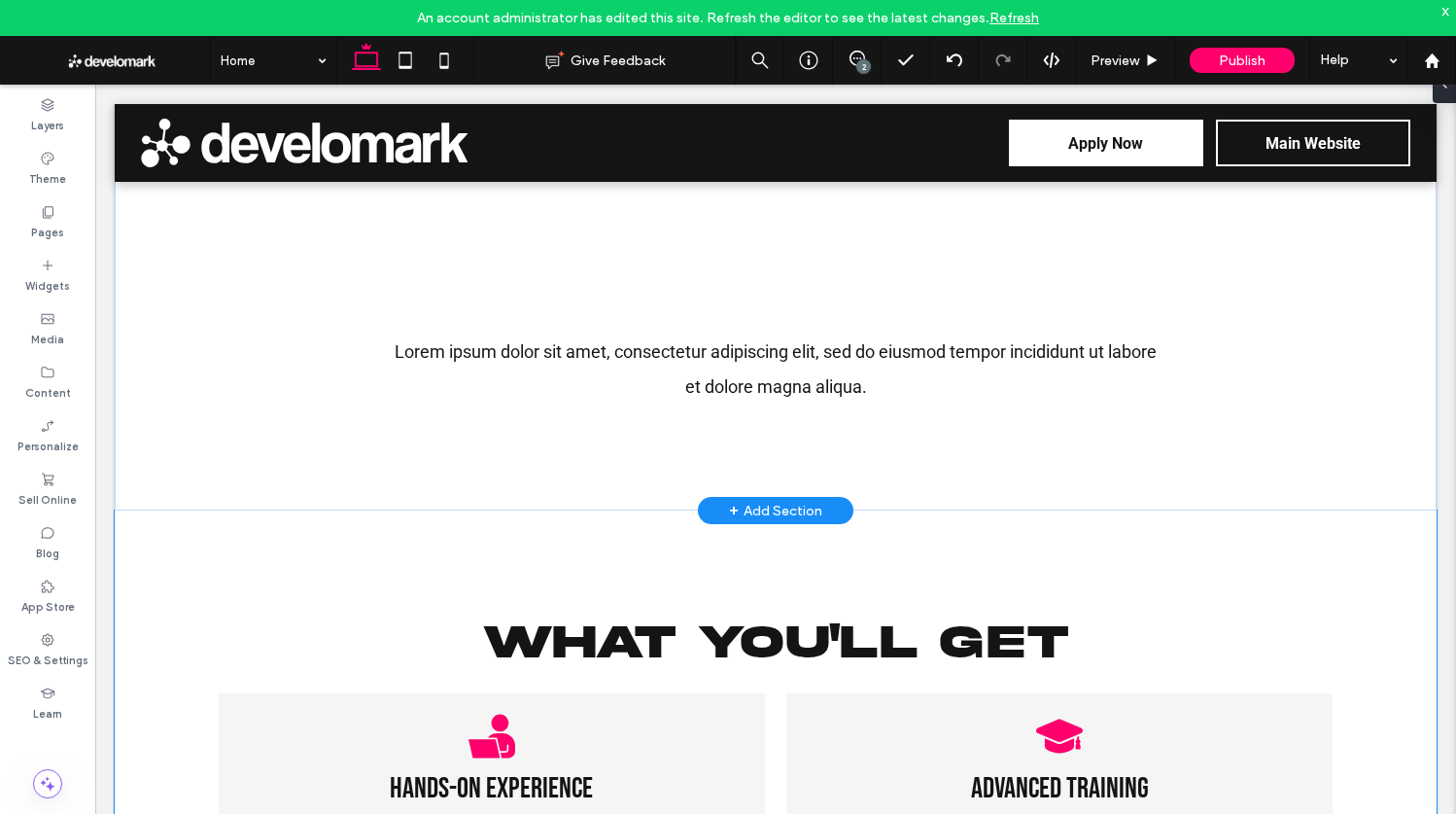 scroll, scrollTop: 780, scrollLeft: 0, axis: vertical 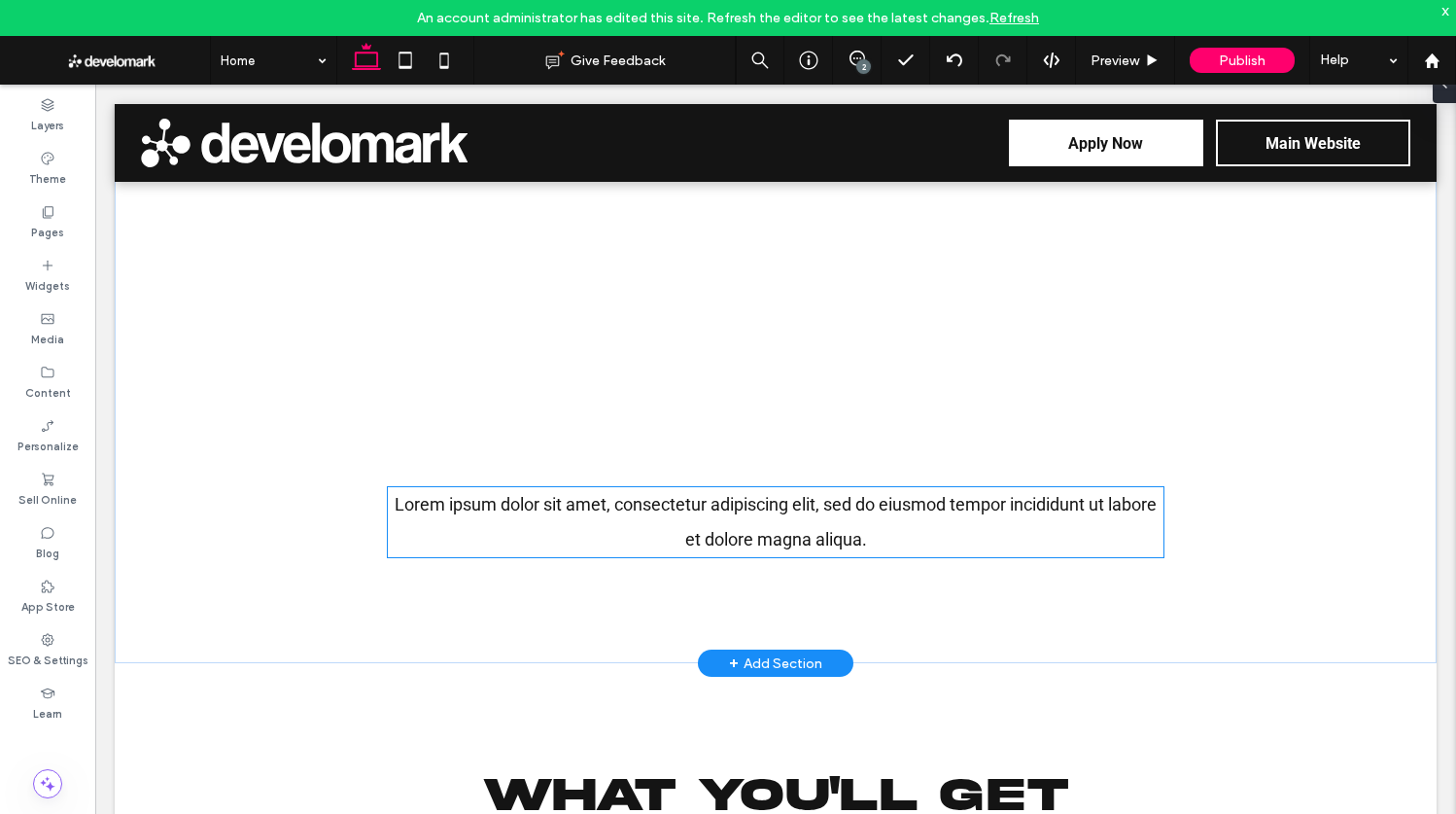 click on "Lorem ipsum dolor sit amet, consectetur adipiscing elit, sed do eiusmod tempor incididunt ut labore et dolore magna aliqua." at bounding box center [776, 522] 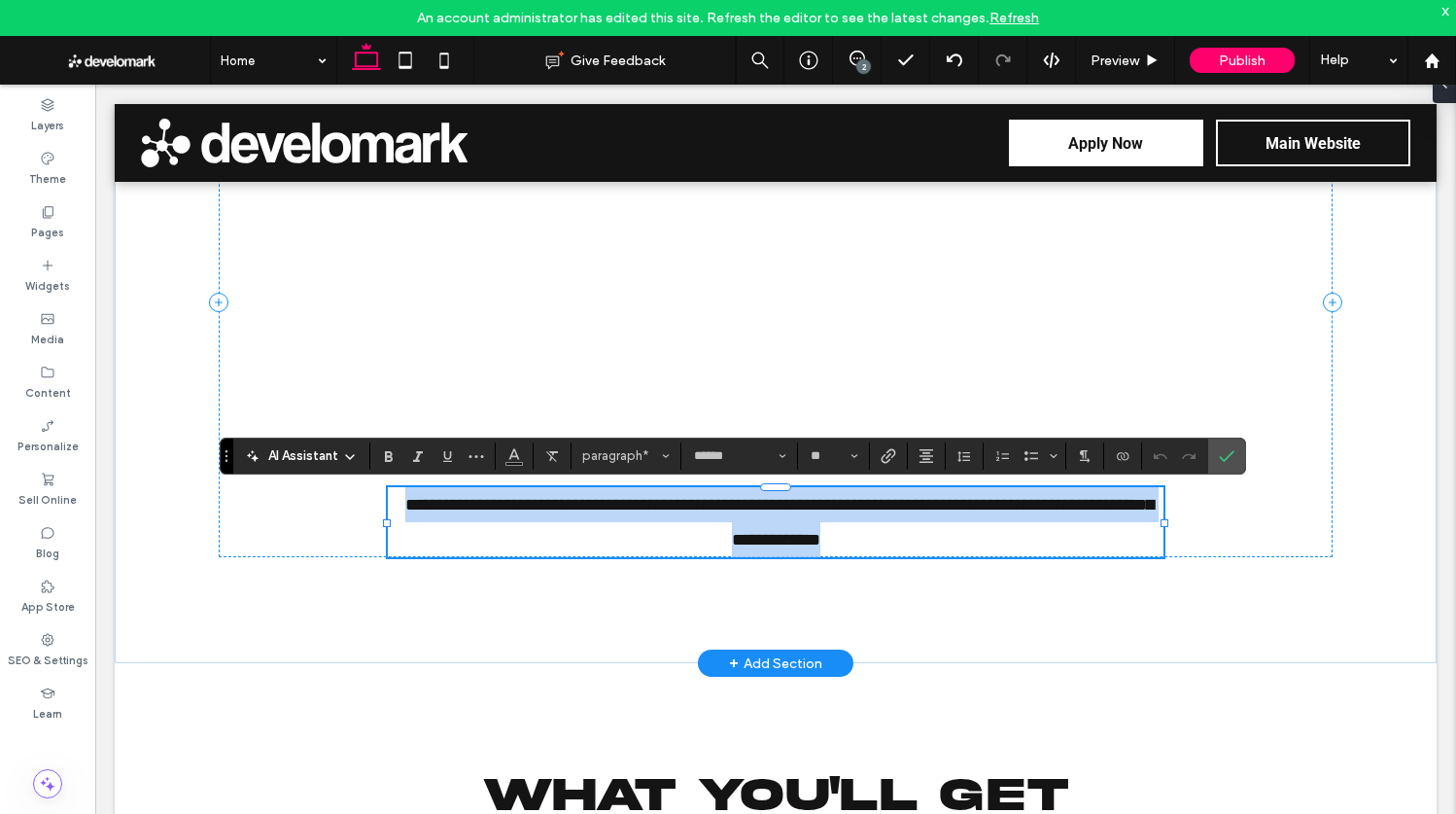 type 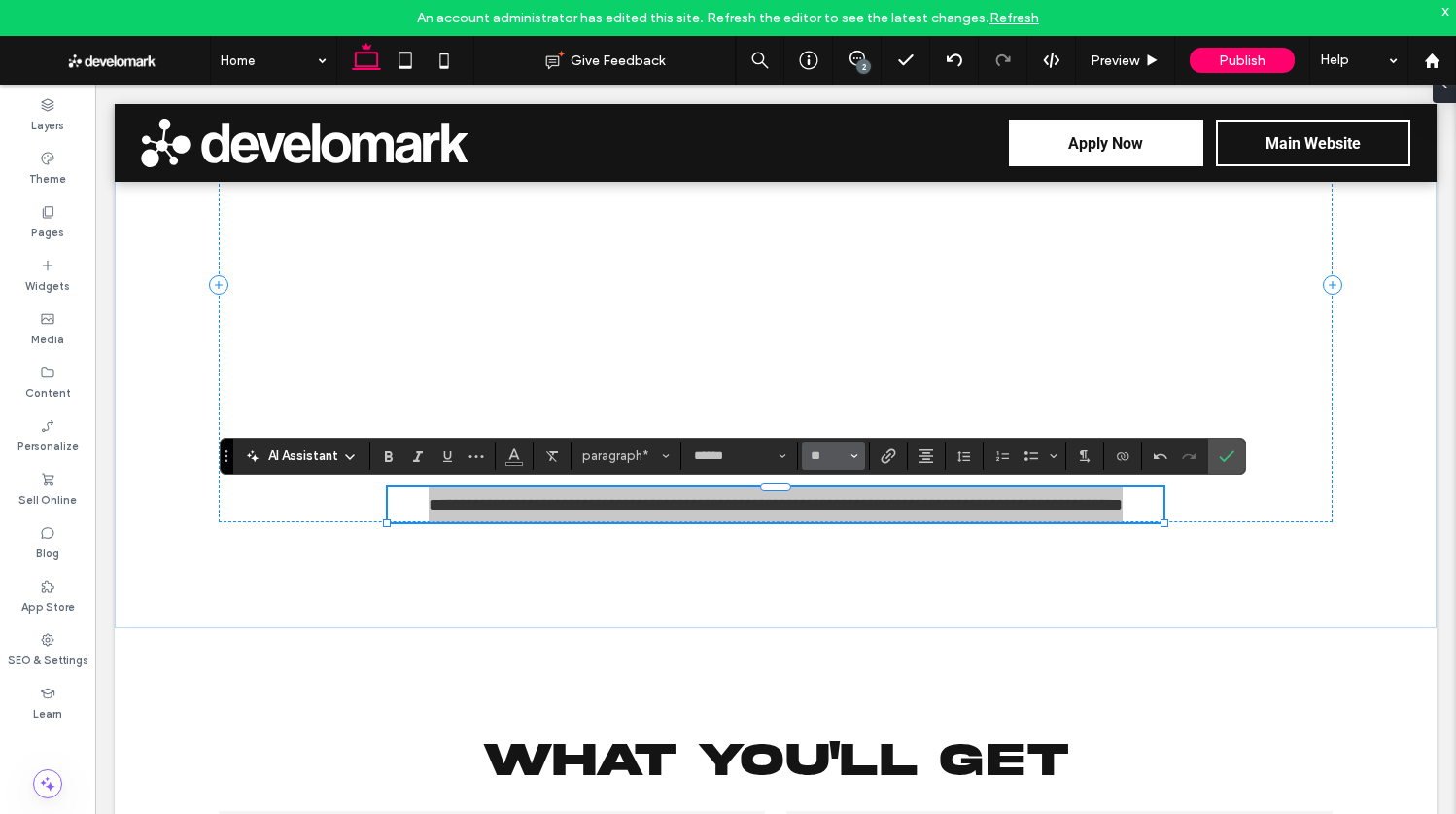 click on "**" at bounding box center [827, 456] 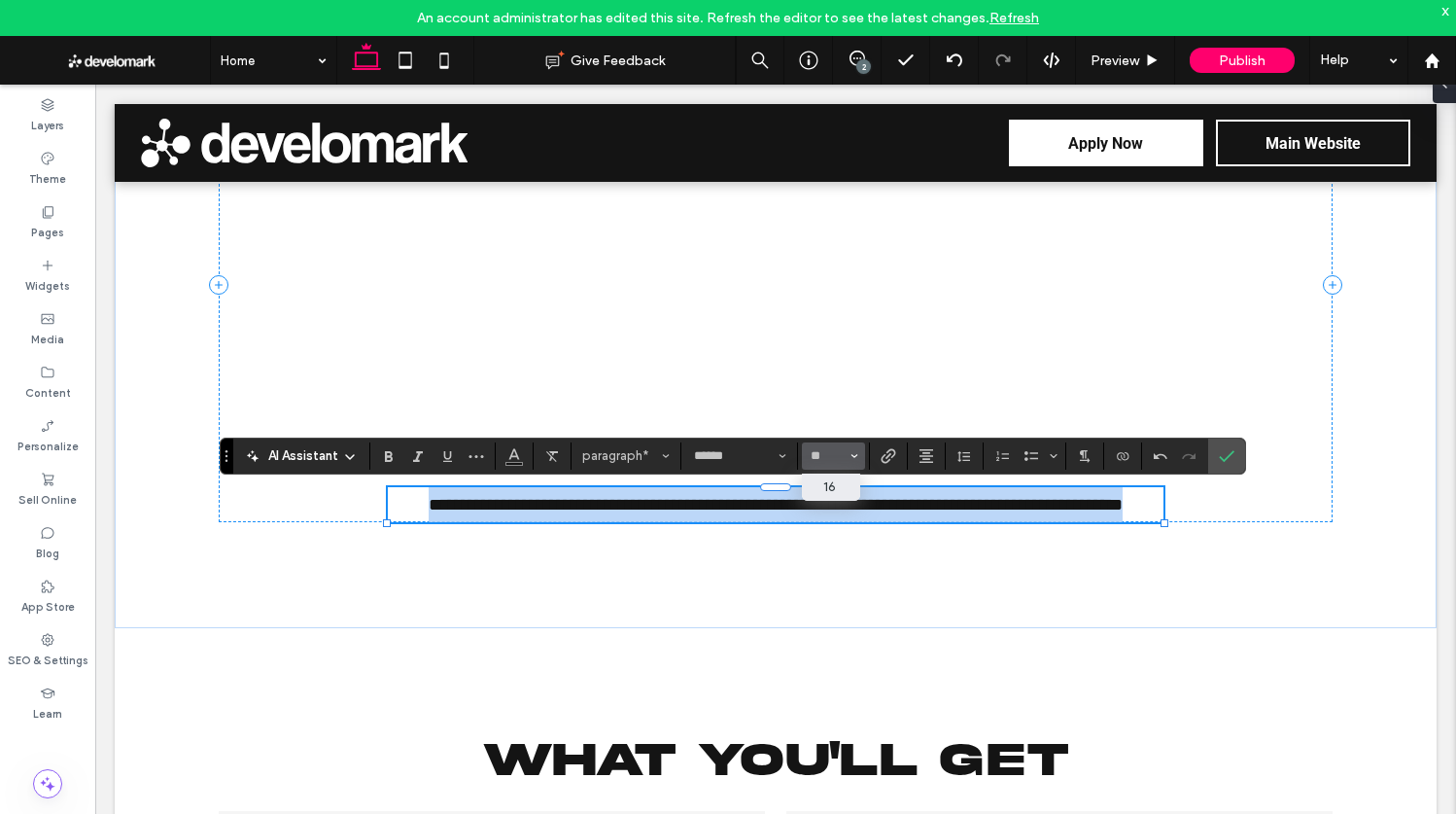 type on "**" 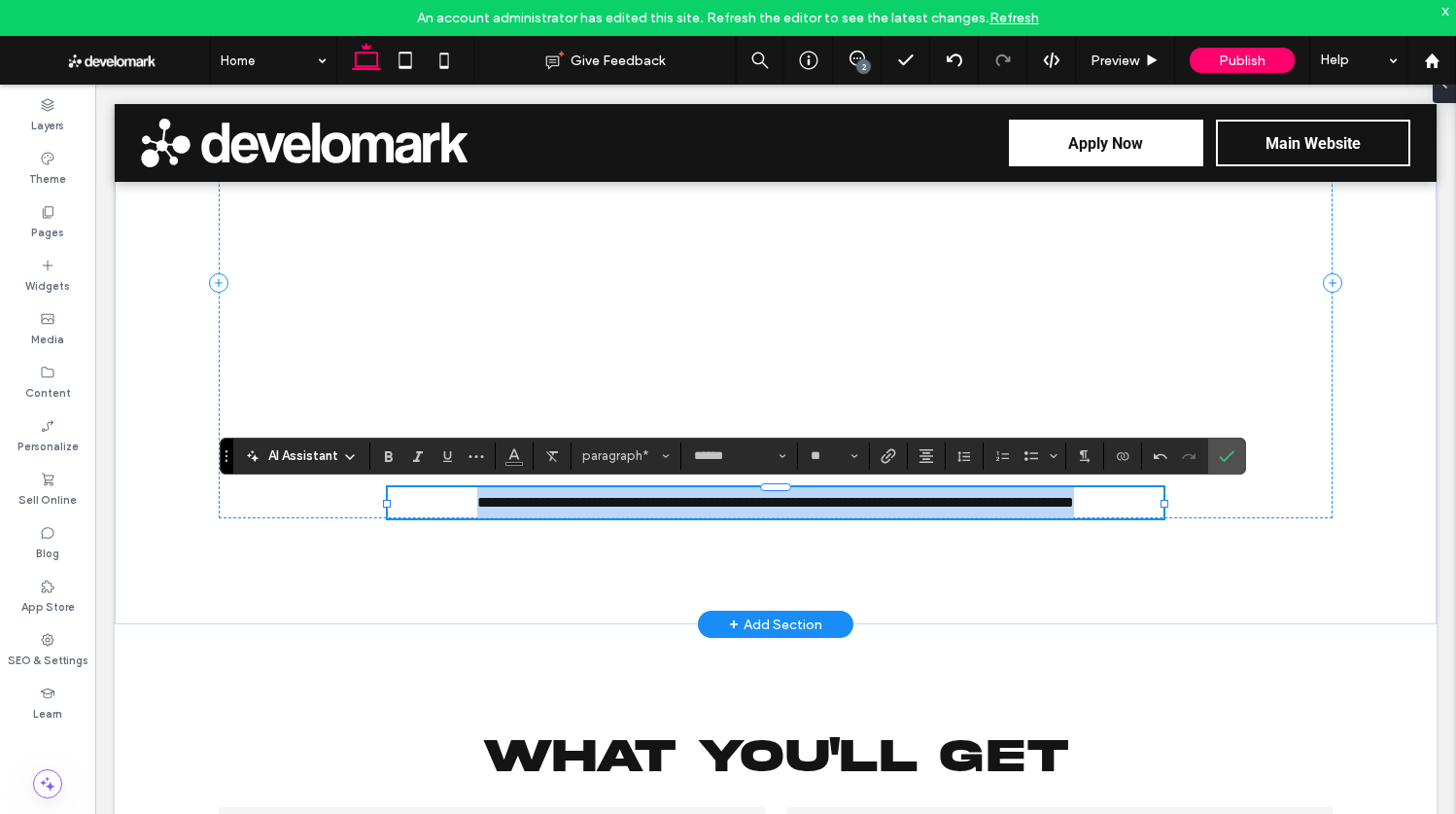 click on "**********" at bounding box center (776, 502) 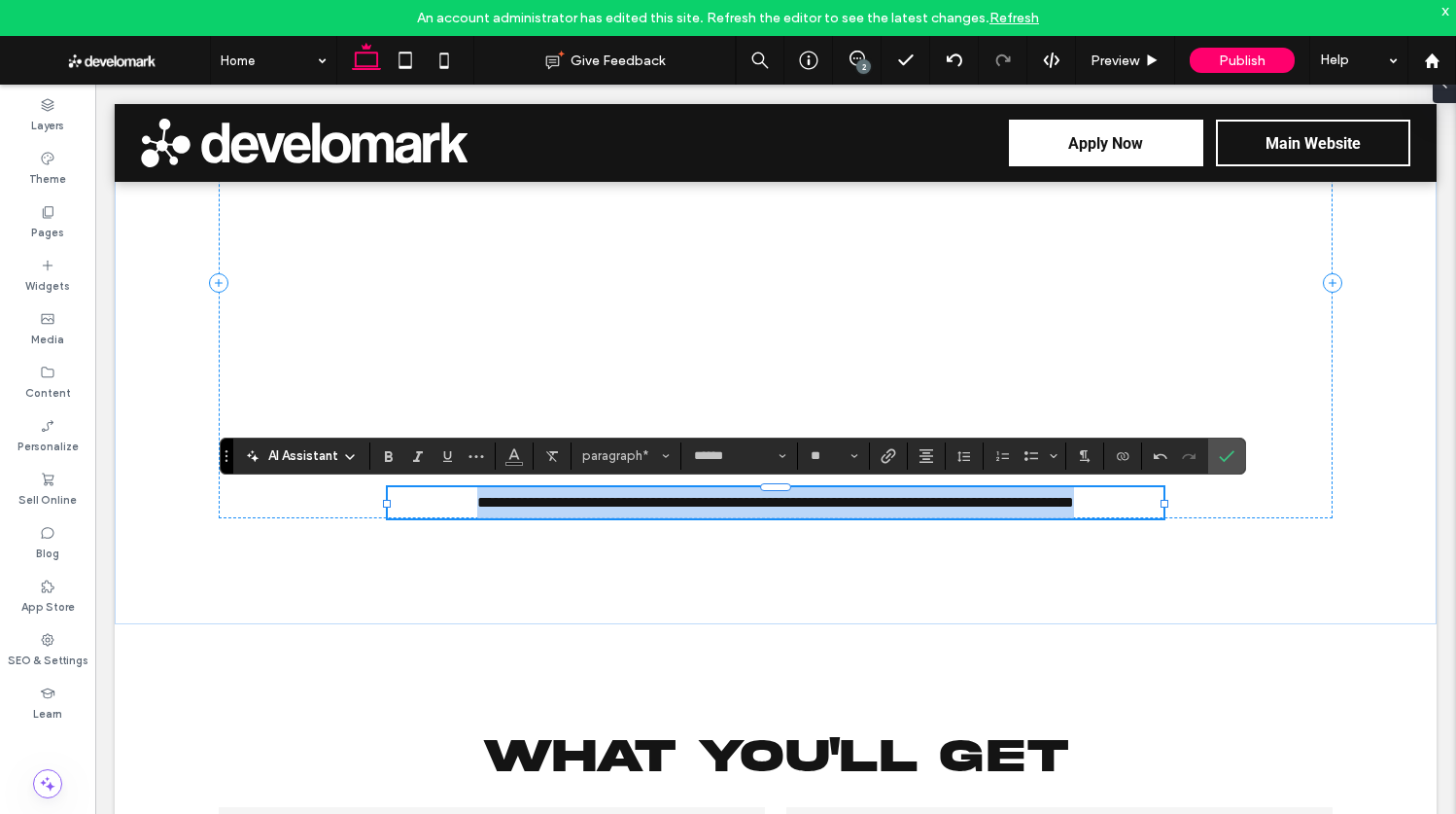 copy on "**********" 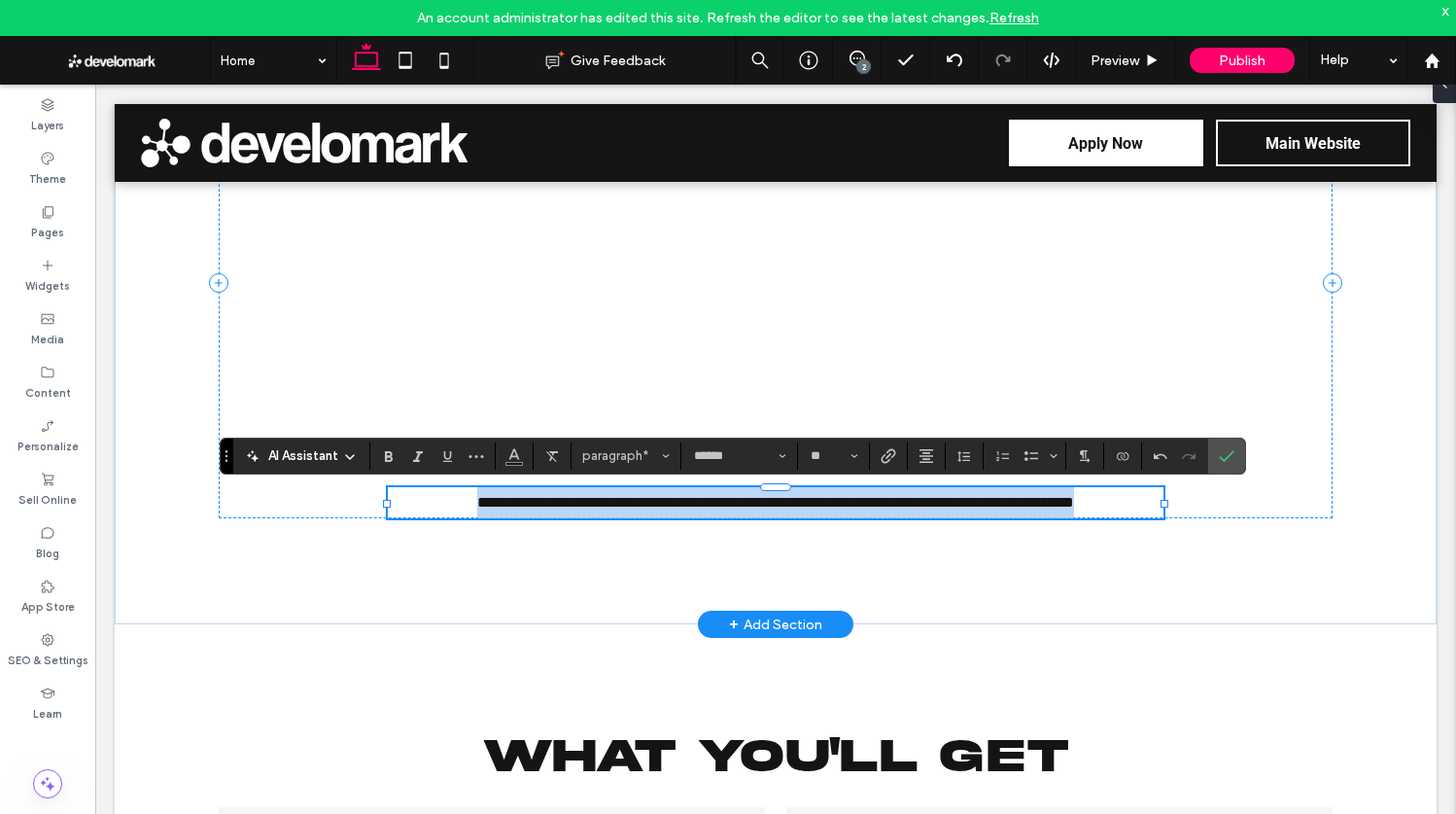 click on "**********" at bounding box center [776, 502] 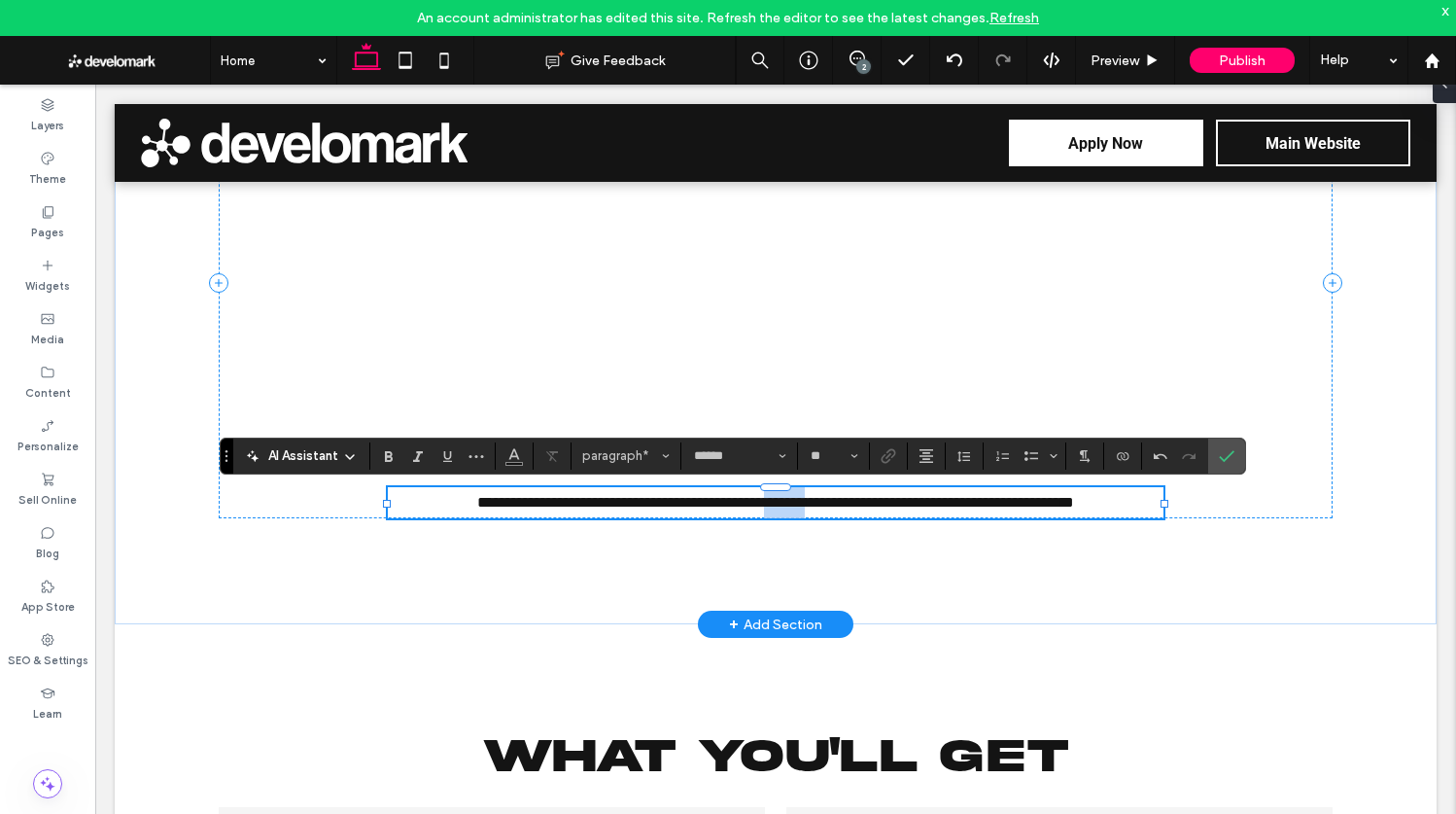 click on "**********" at bounding box center (776, 502) 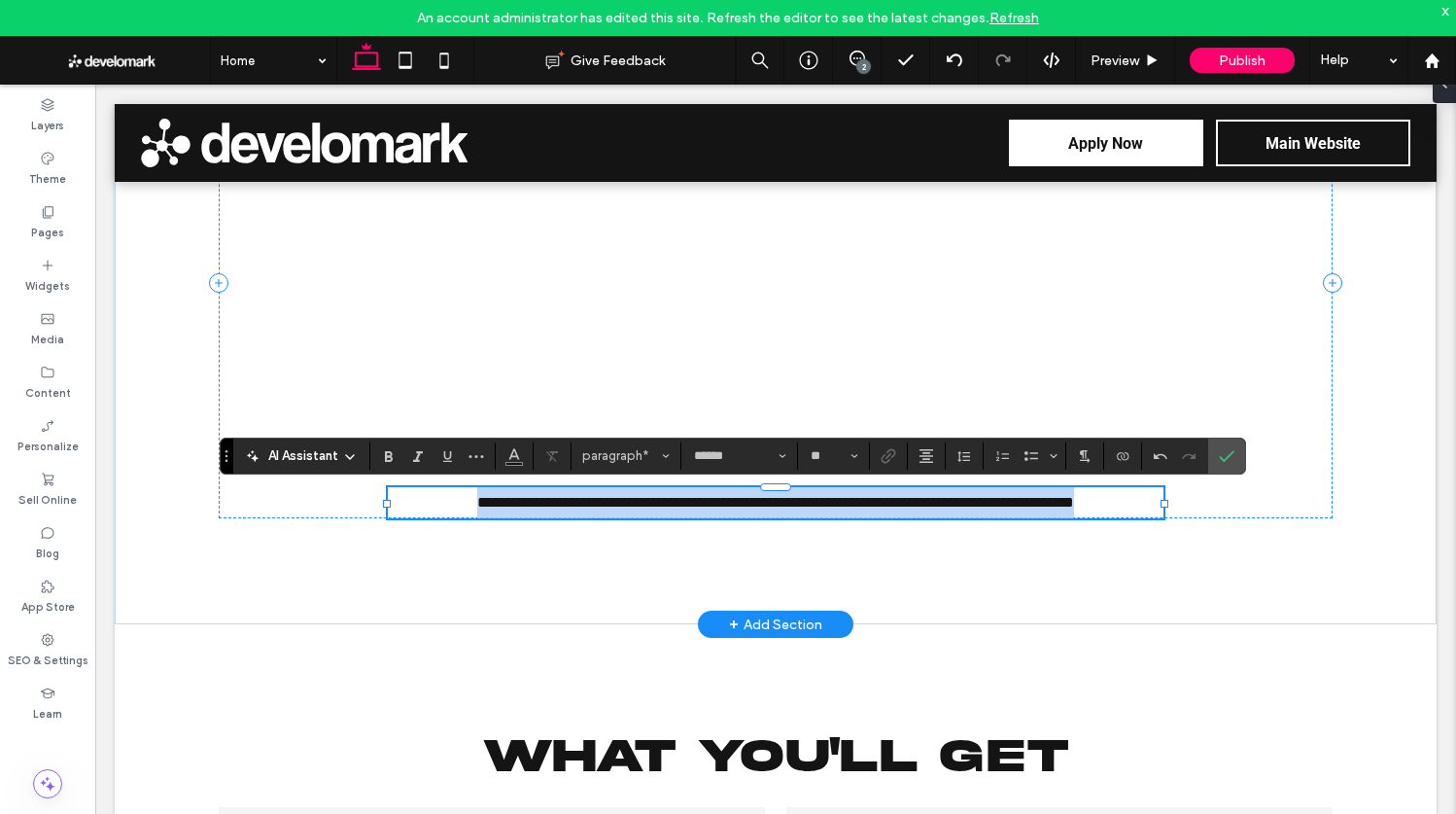 click on "**********" at bounding box center (776, 502) 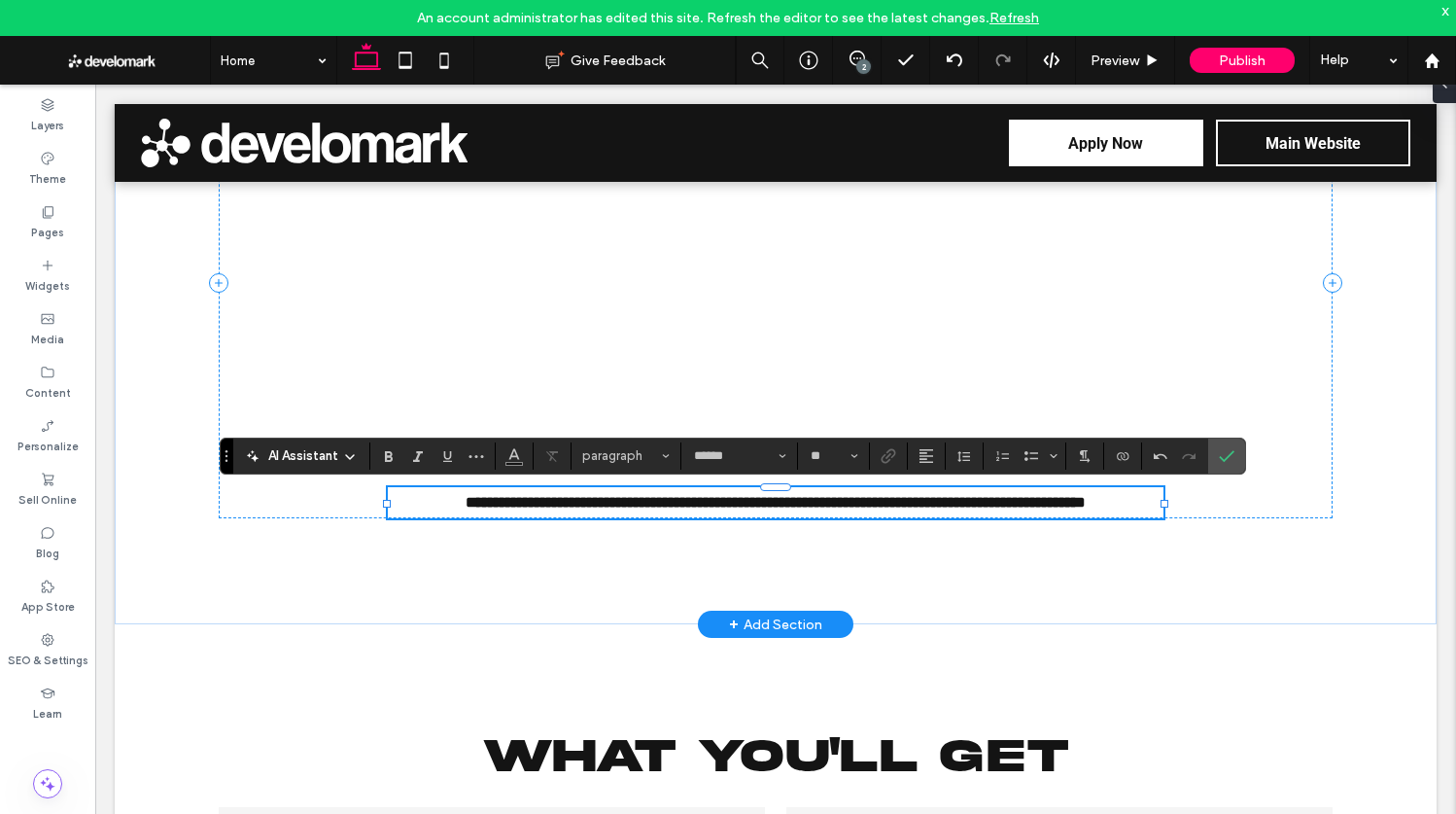 click on "**********" at bounding box center (776, 503) 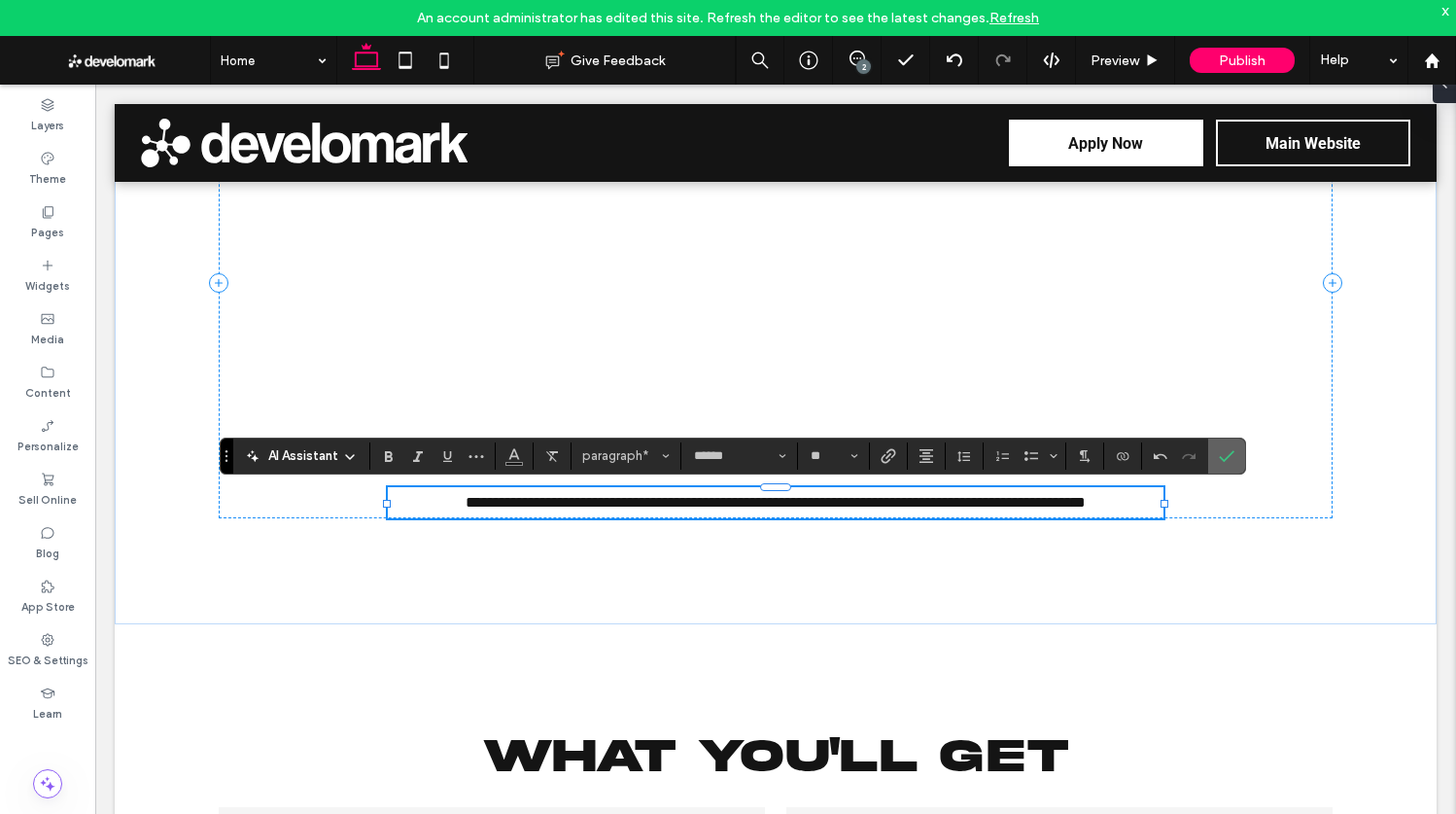 click 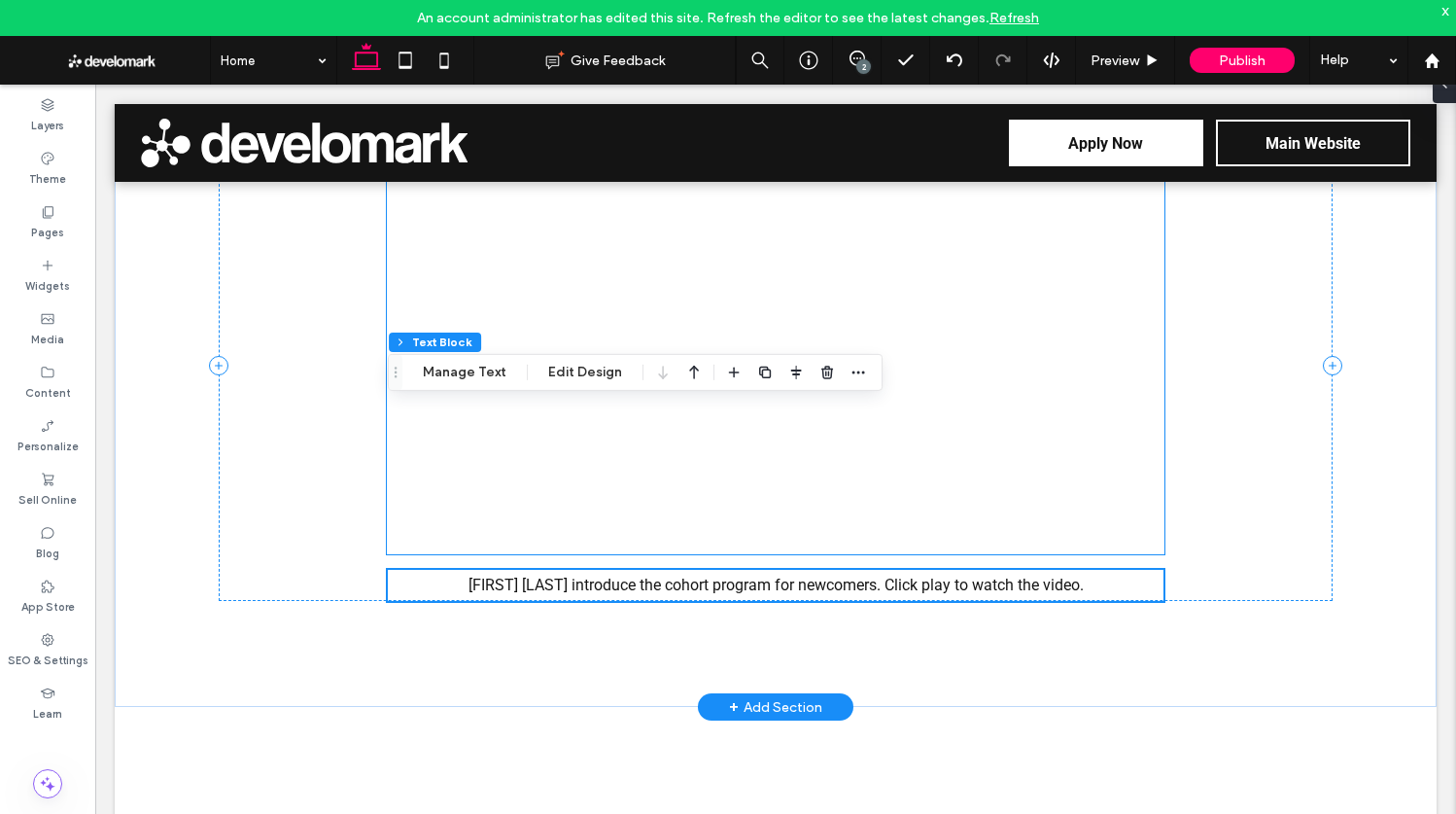 scroll, scrollTop: 483, scrollLeft: 0, axis: vertical 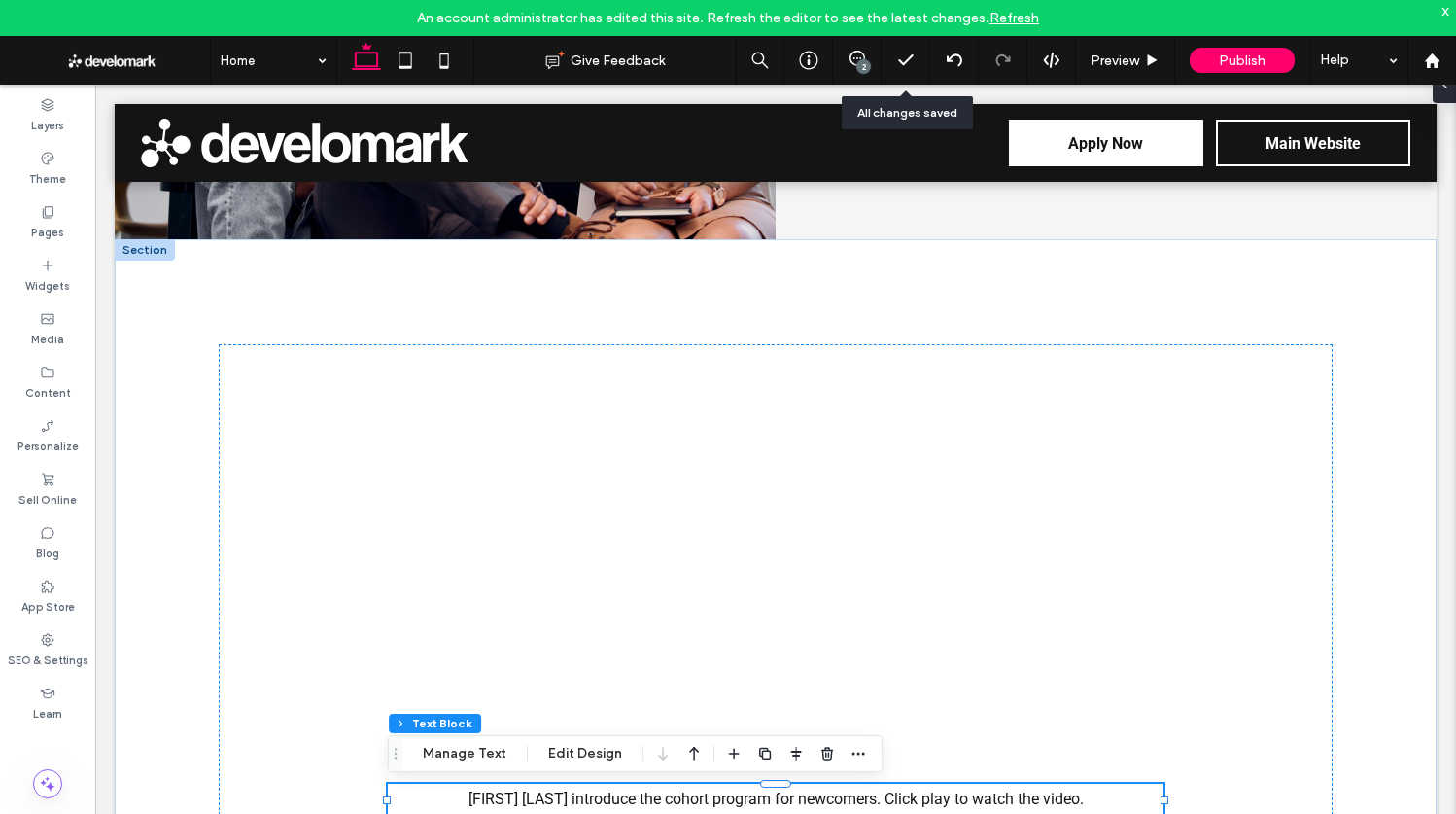 click 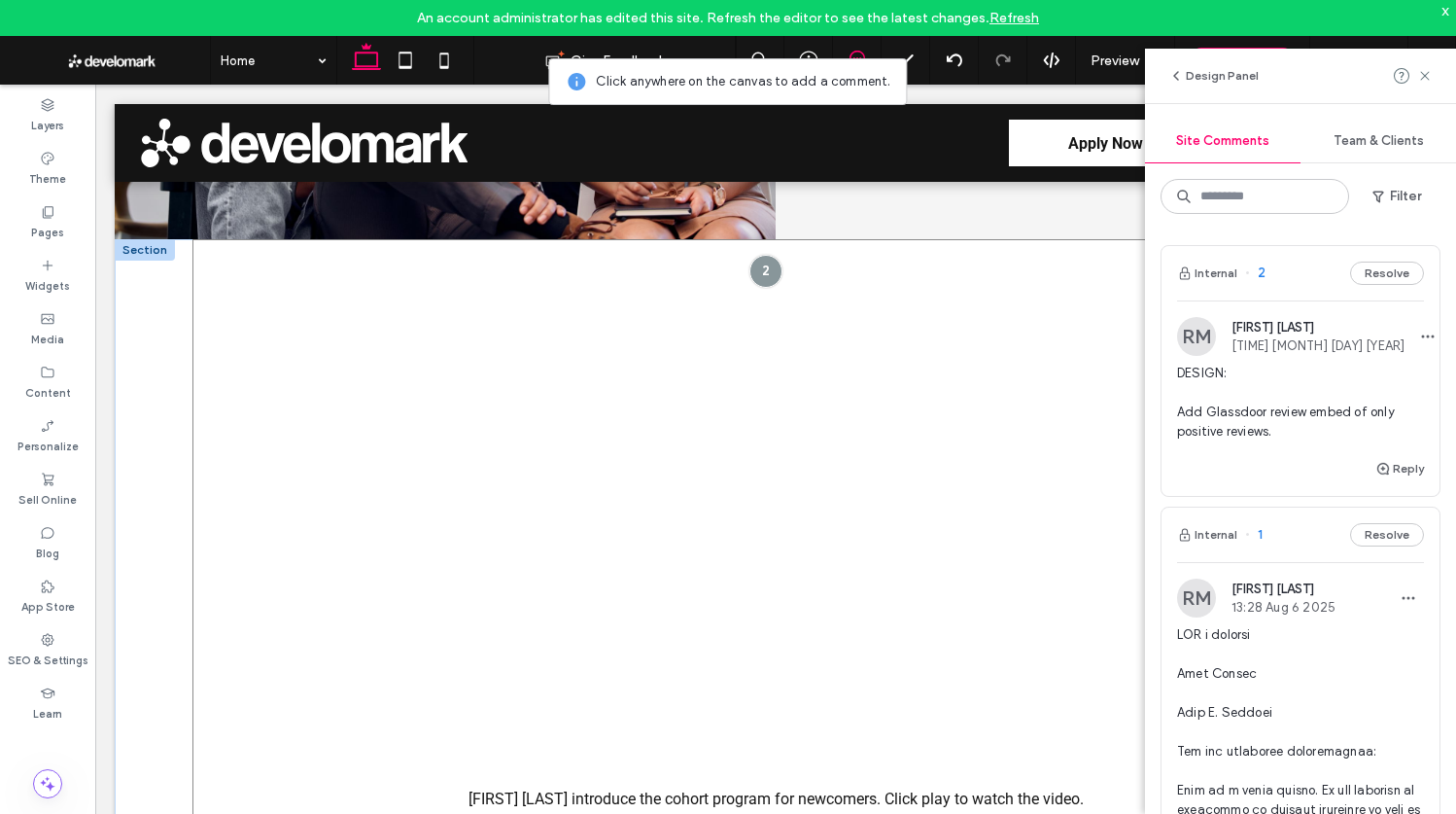 click on "Ruan M. Marinho and Julie Pesce introduce the cohort program for newcomers. Click play to watch the video." at bounding box center [776, 581] 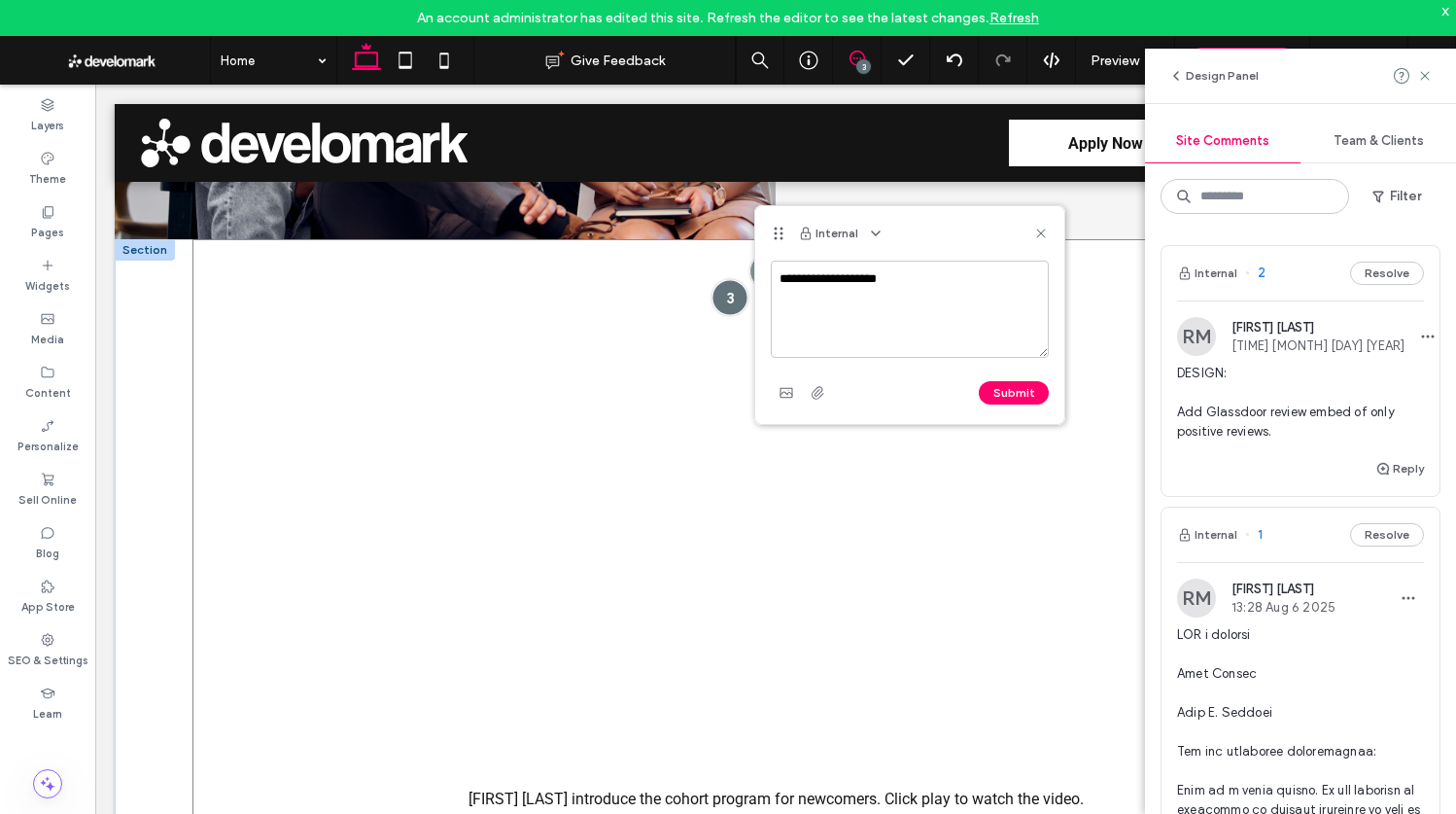 type on "**********" 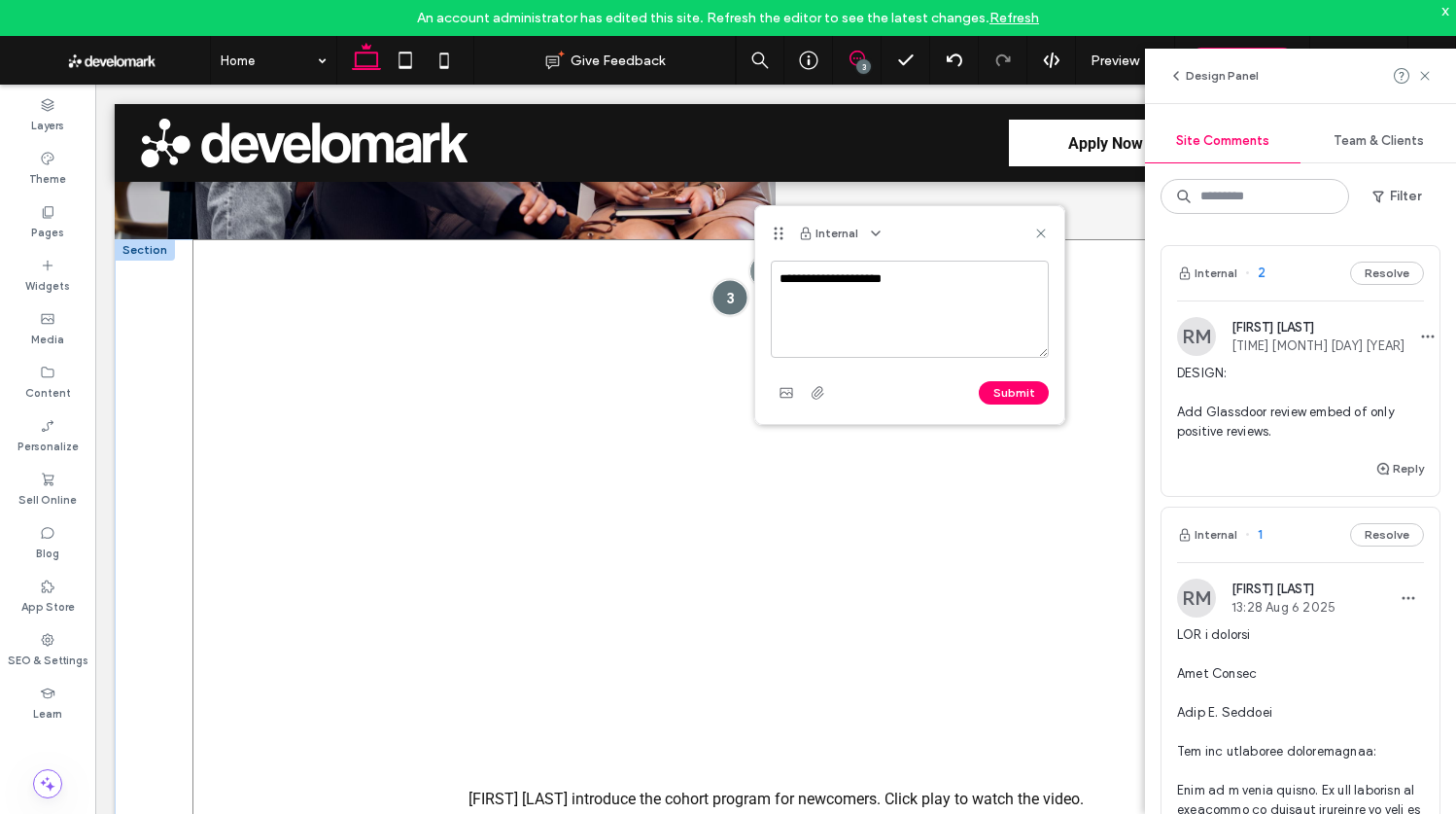 type 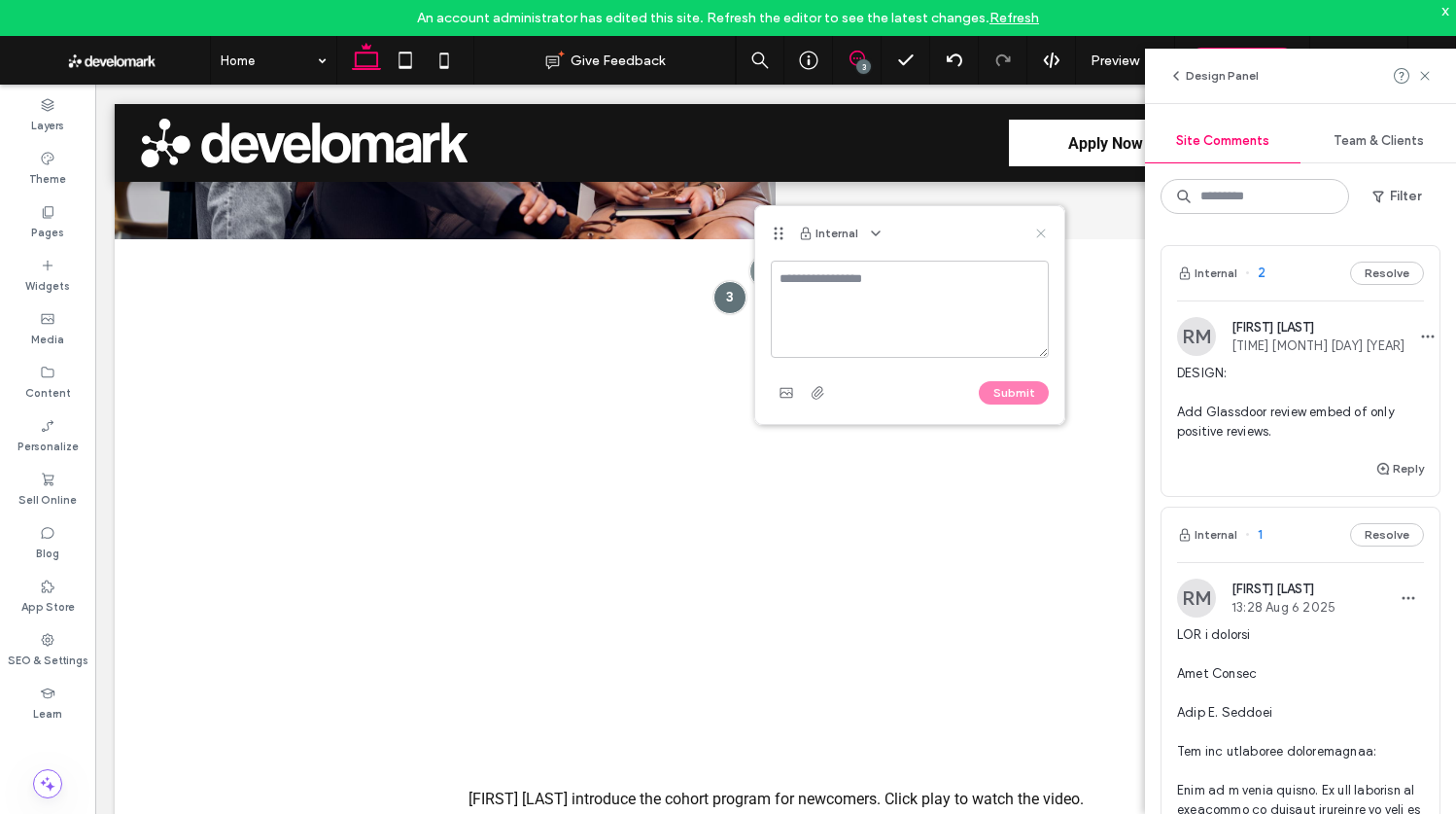 click 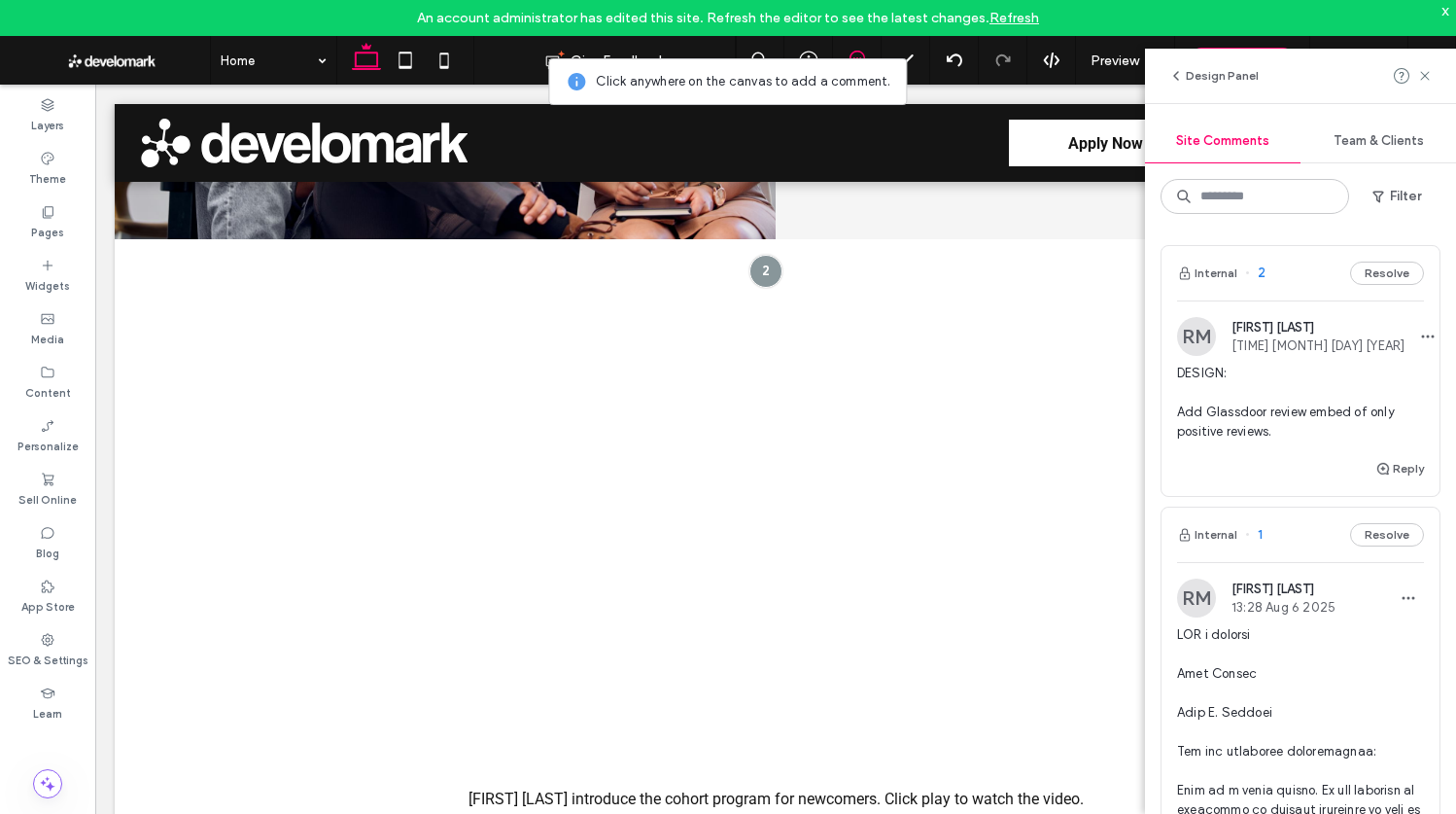 drag, startPoint x: 1425, startPoint y: 73, endPoint x: 1389, endPoint y: 78, distance: 36.345564 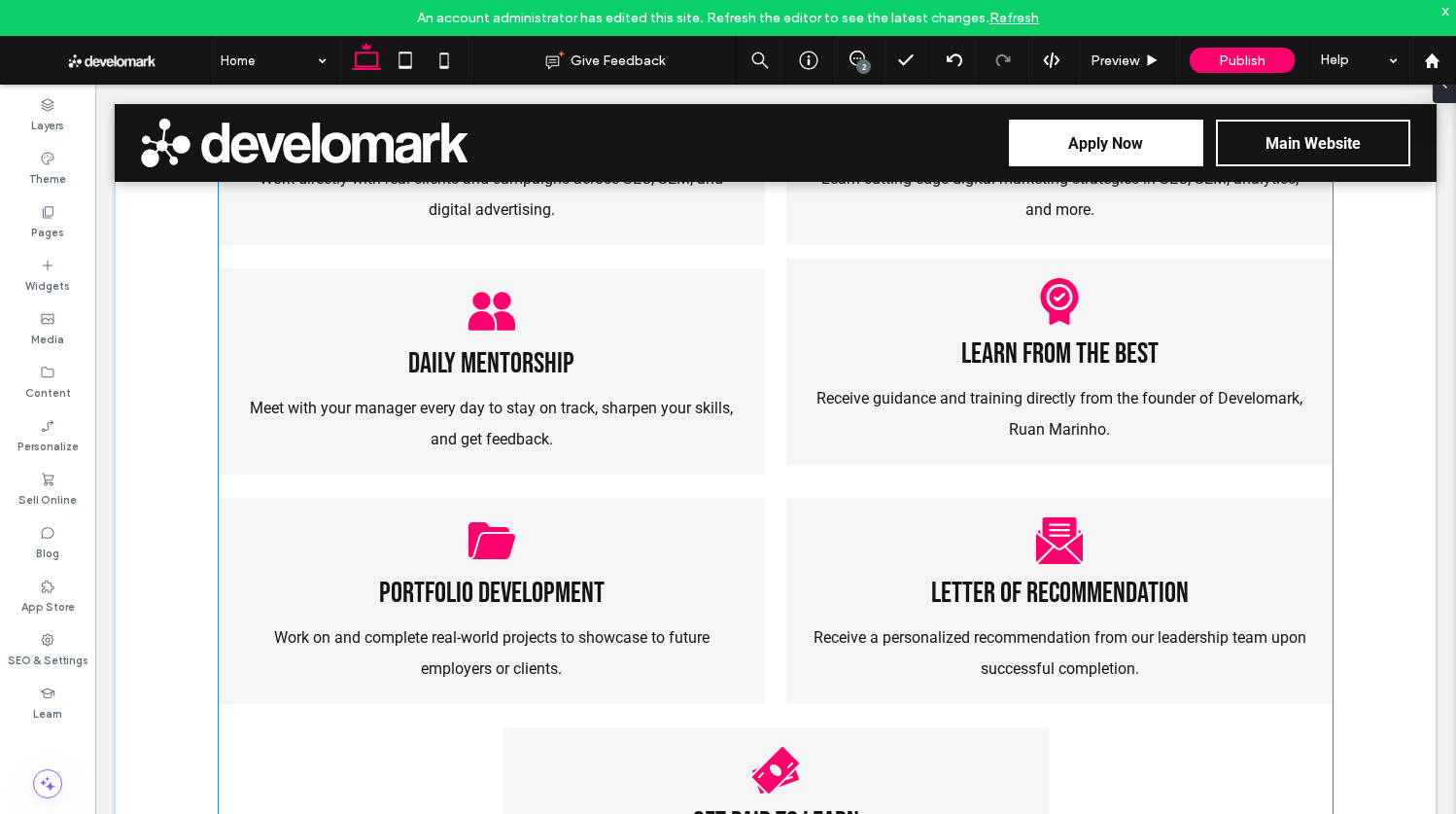 scroll, scrollTop: 1545, scrollLeft: 0, axis: vertical 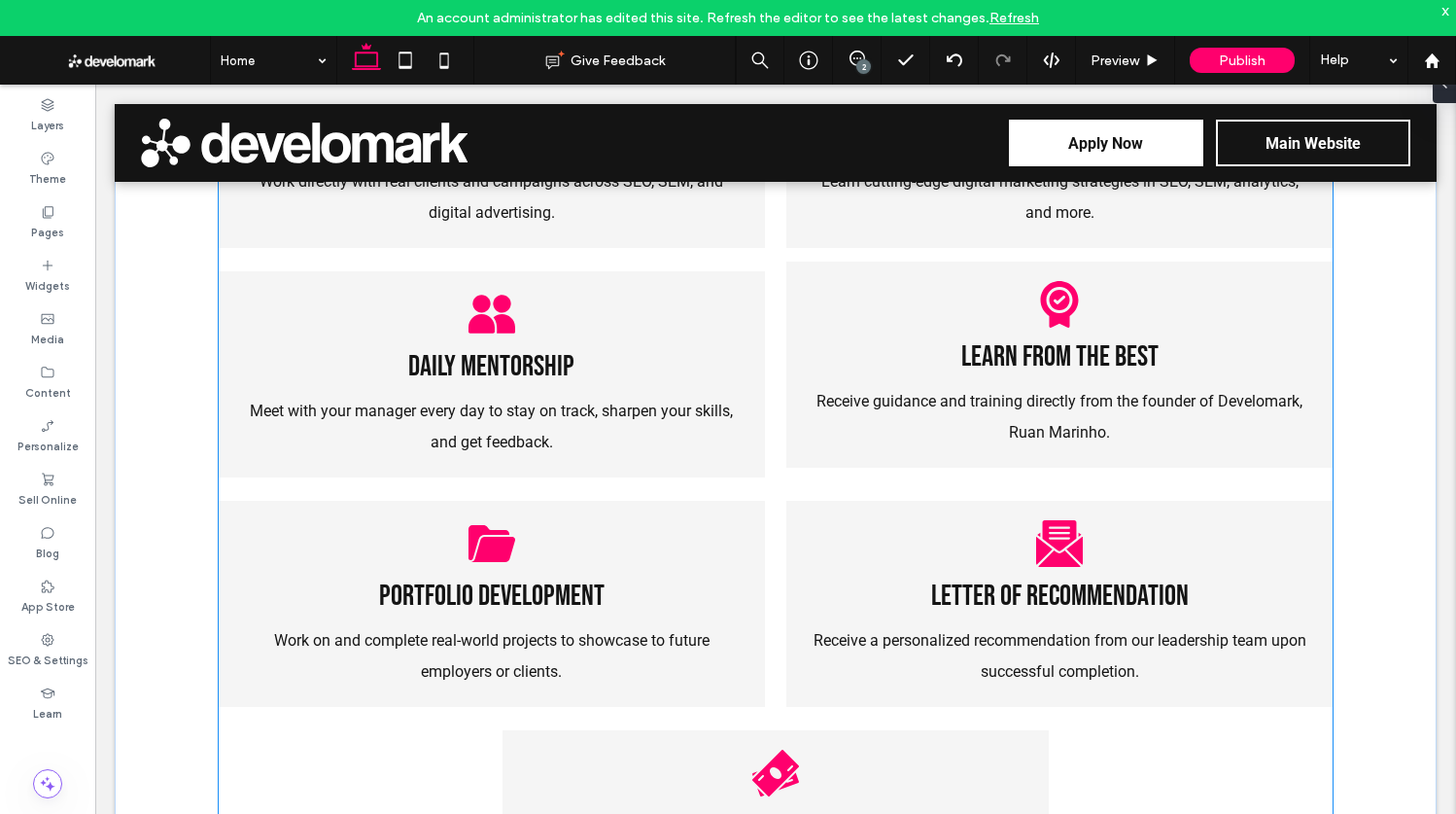 click on "Learn from the Best" at bounding box center (1059, 357) 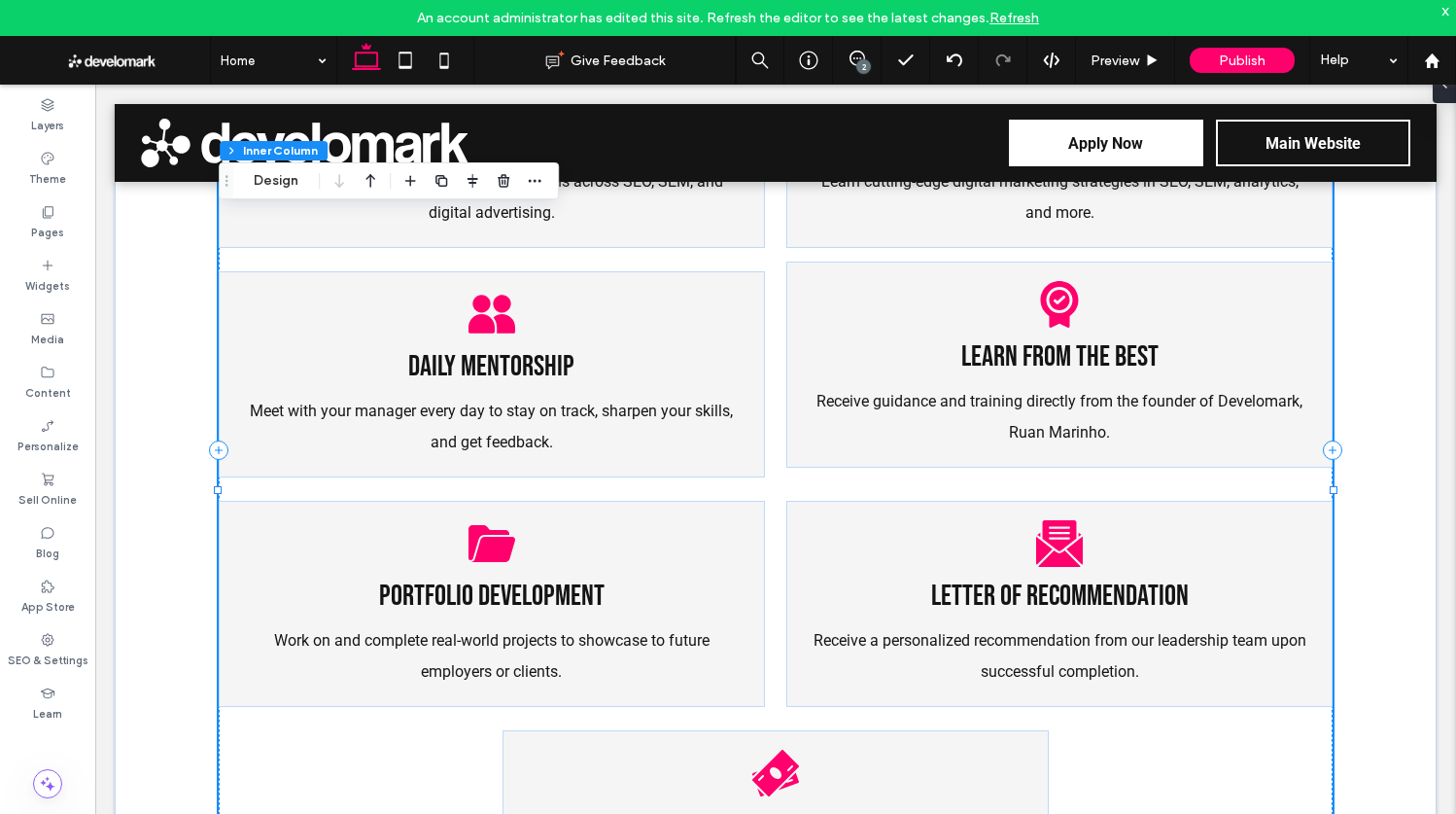 click on "Learn from the Best" at bounding box center [1059, 357] 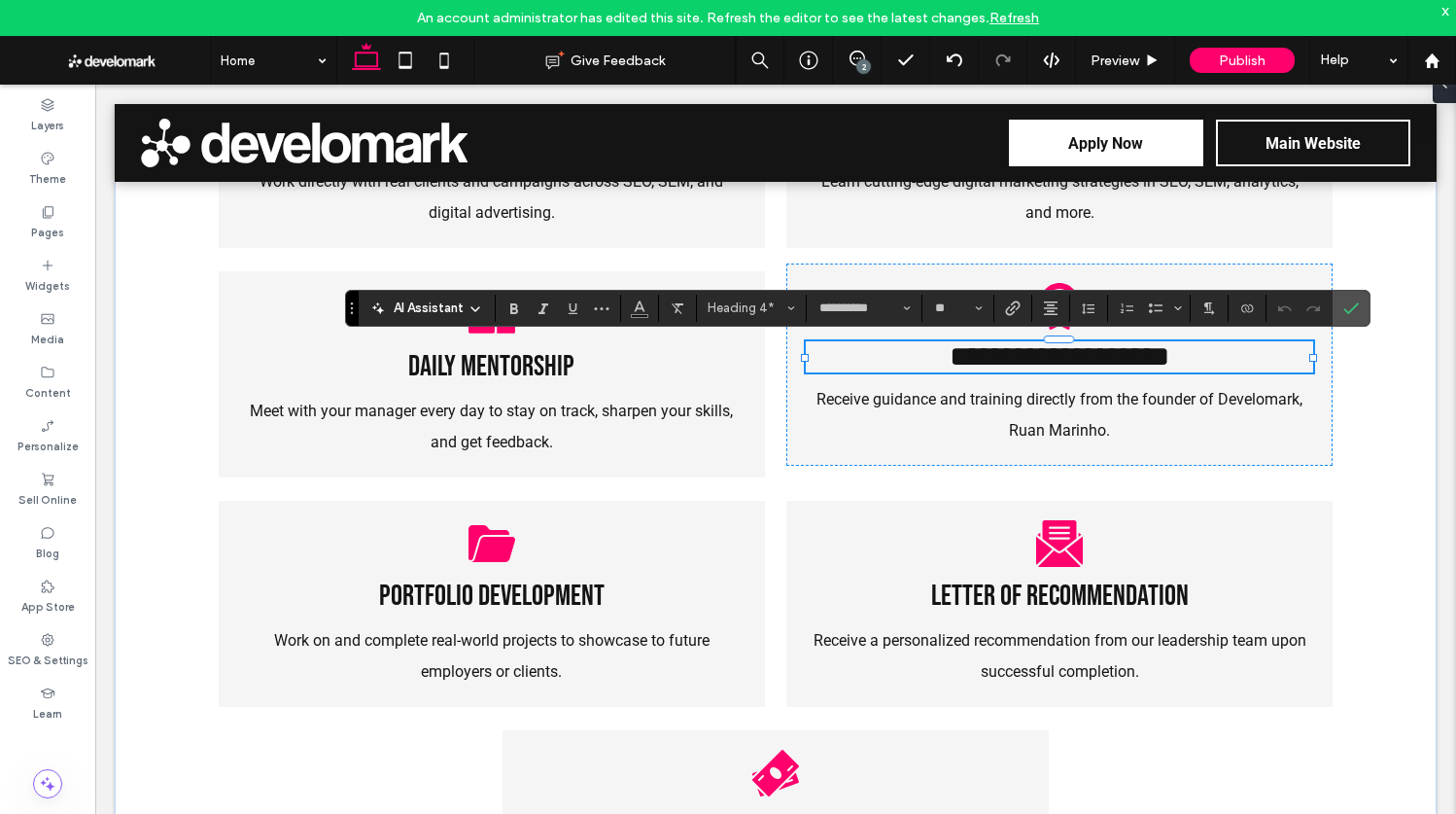 click on "**********" at bounding box center (1059, 356) 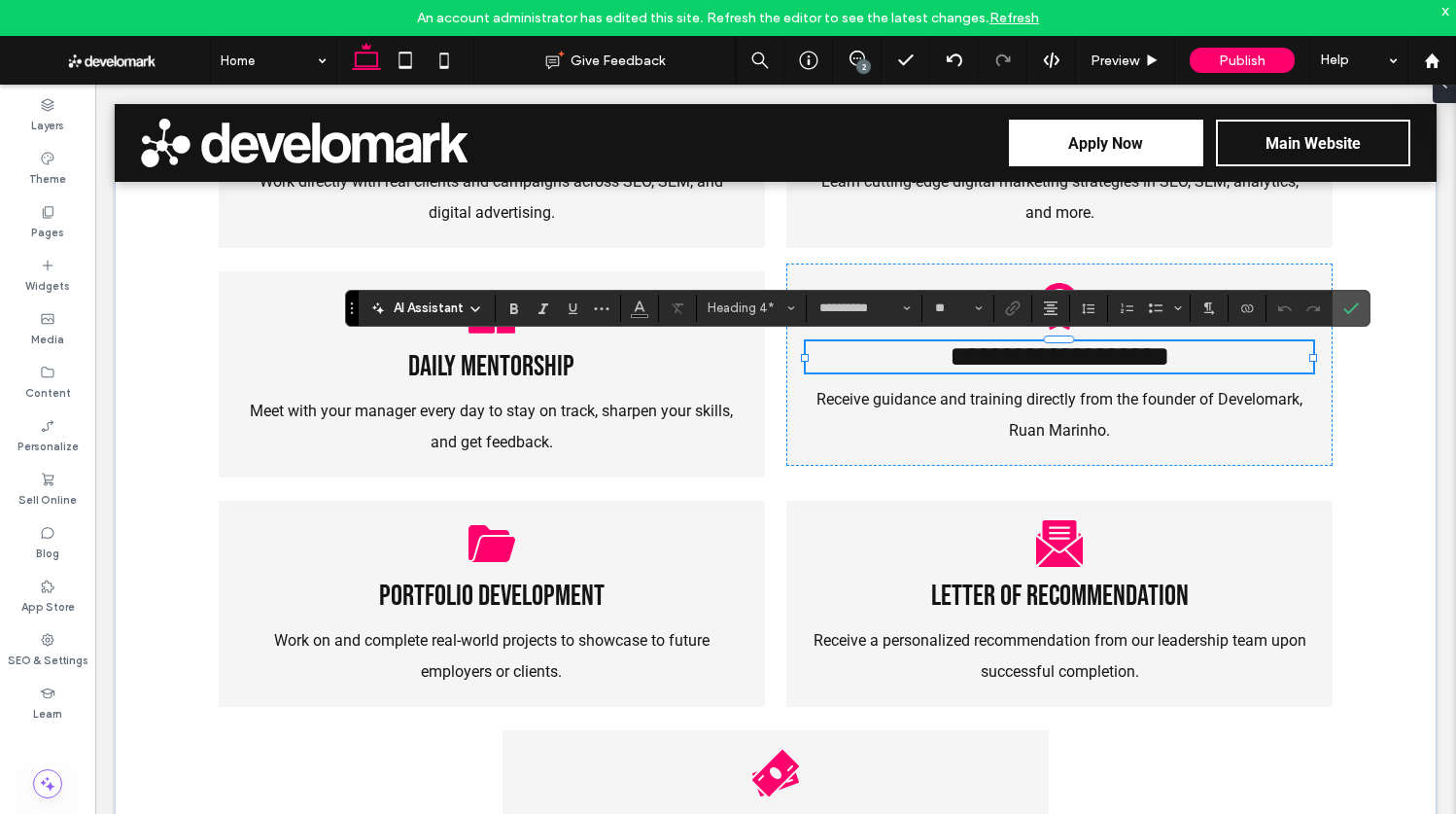 click on "**********" at bounding box center (1059, 356) 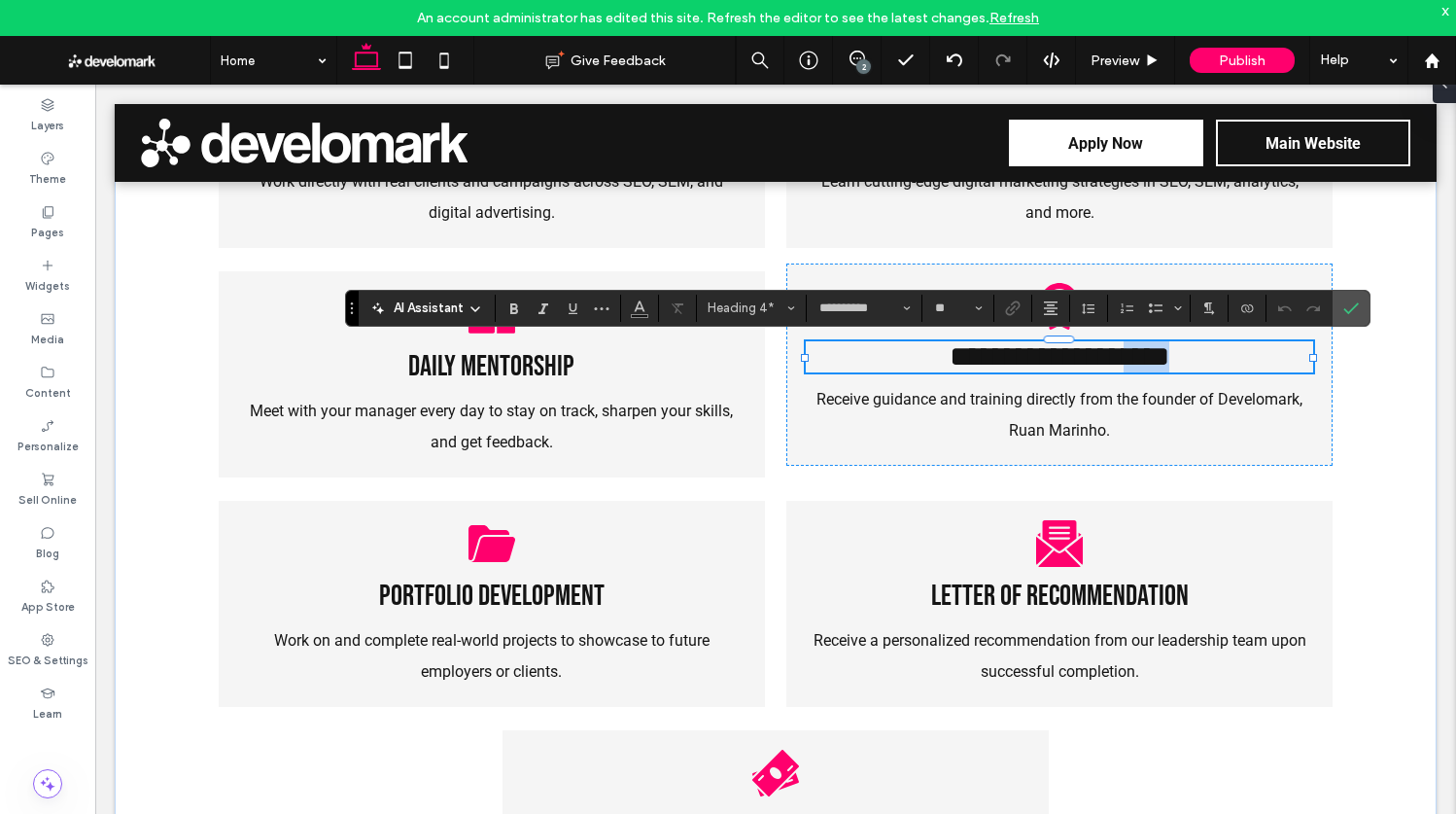 click on "**********" at bounding box center (1059, 356) 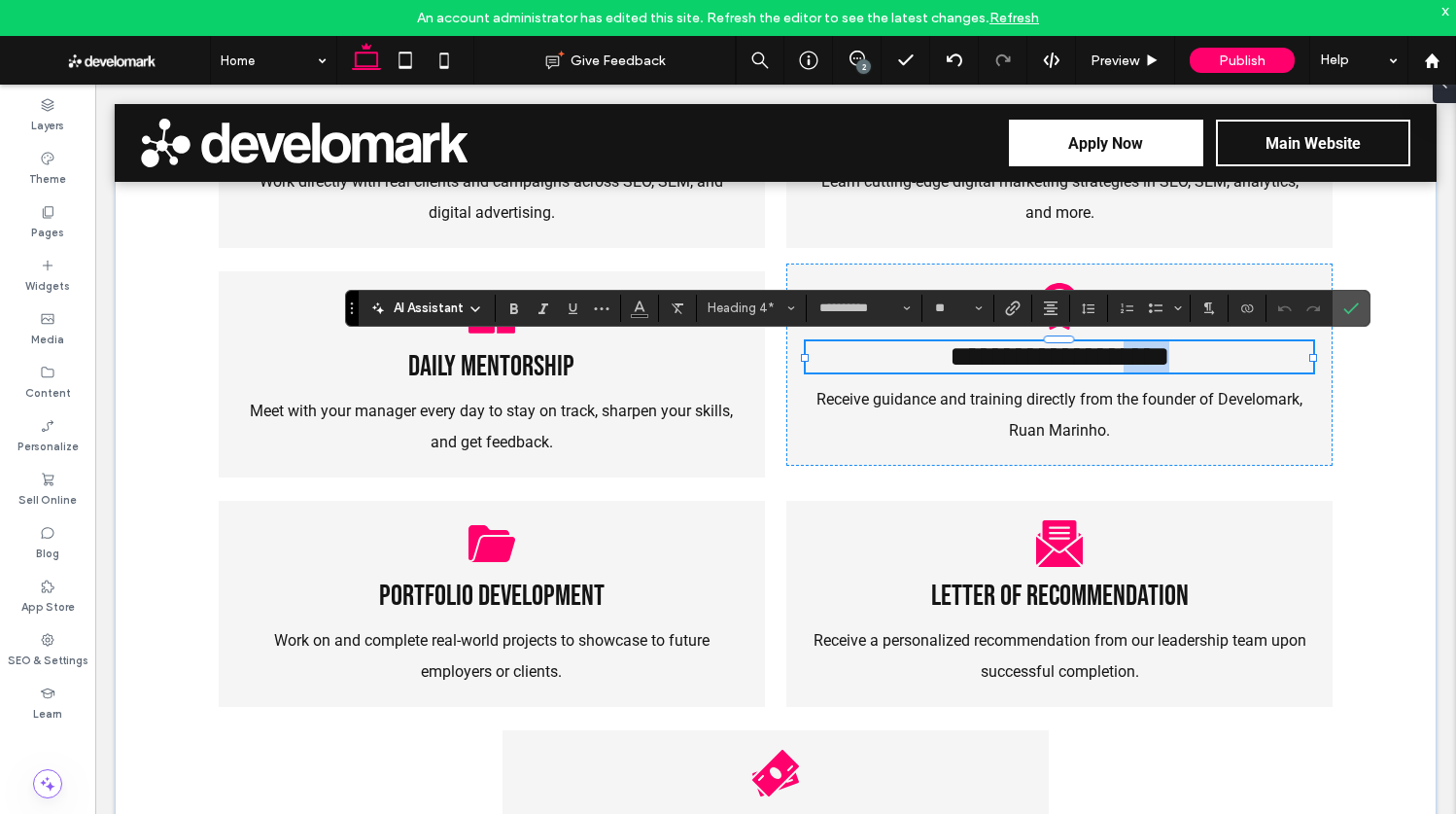 type 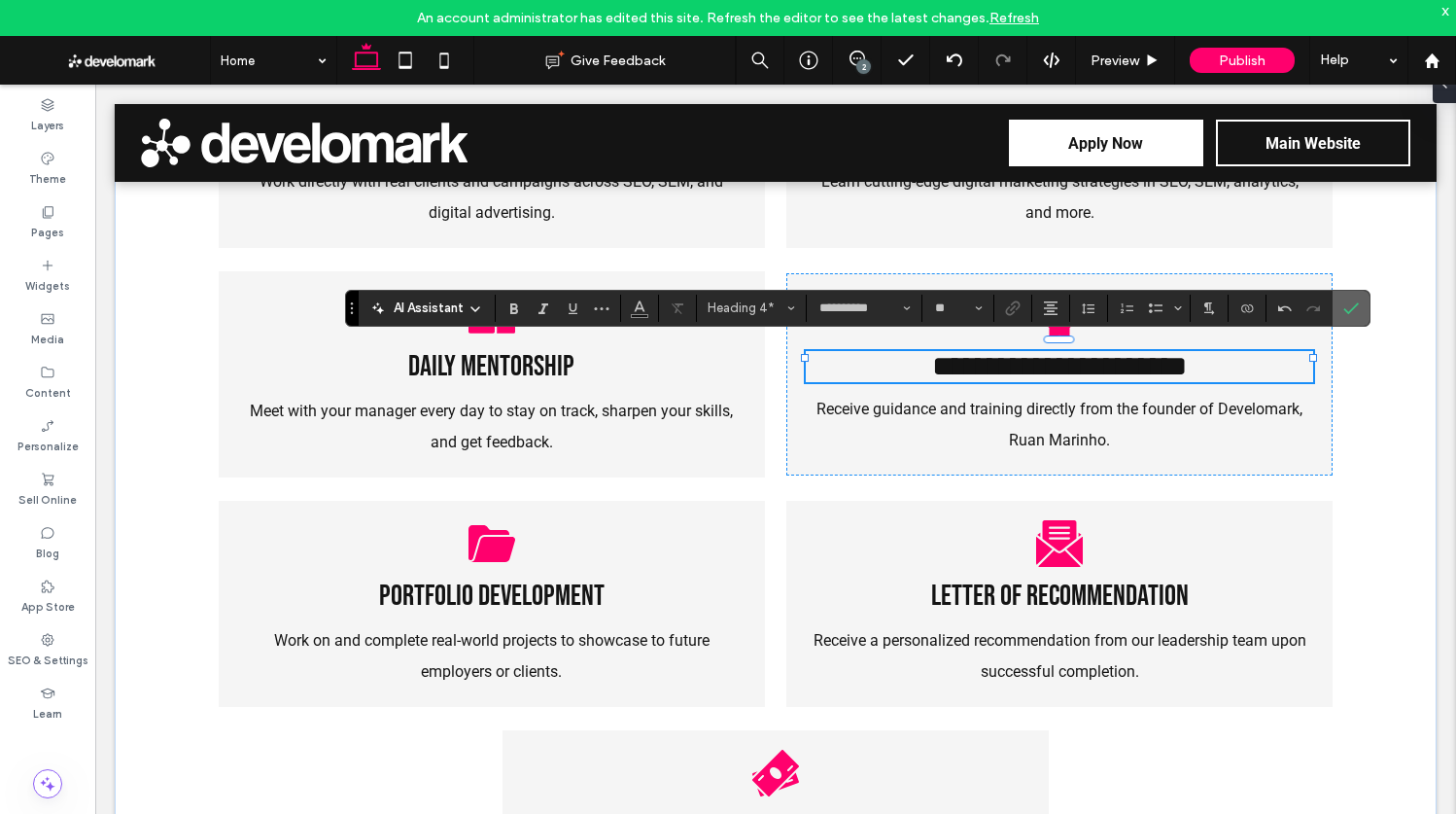 click 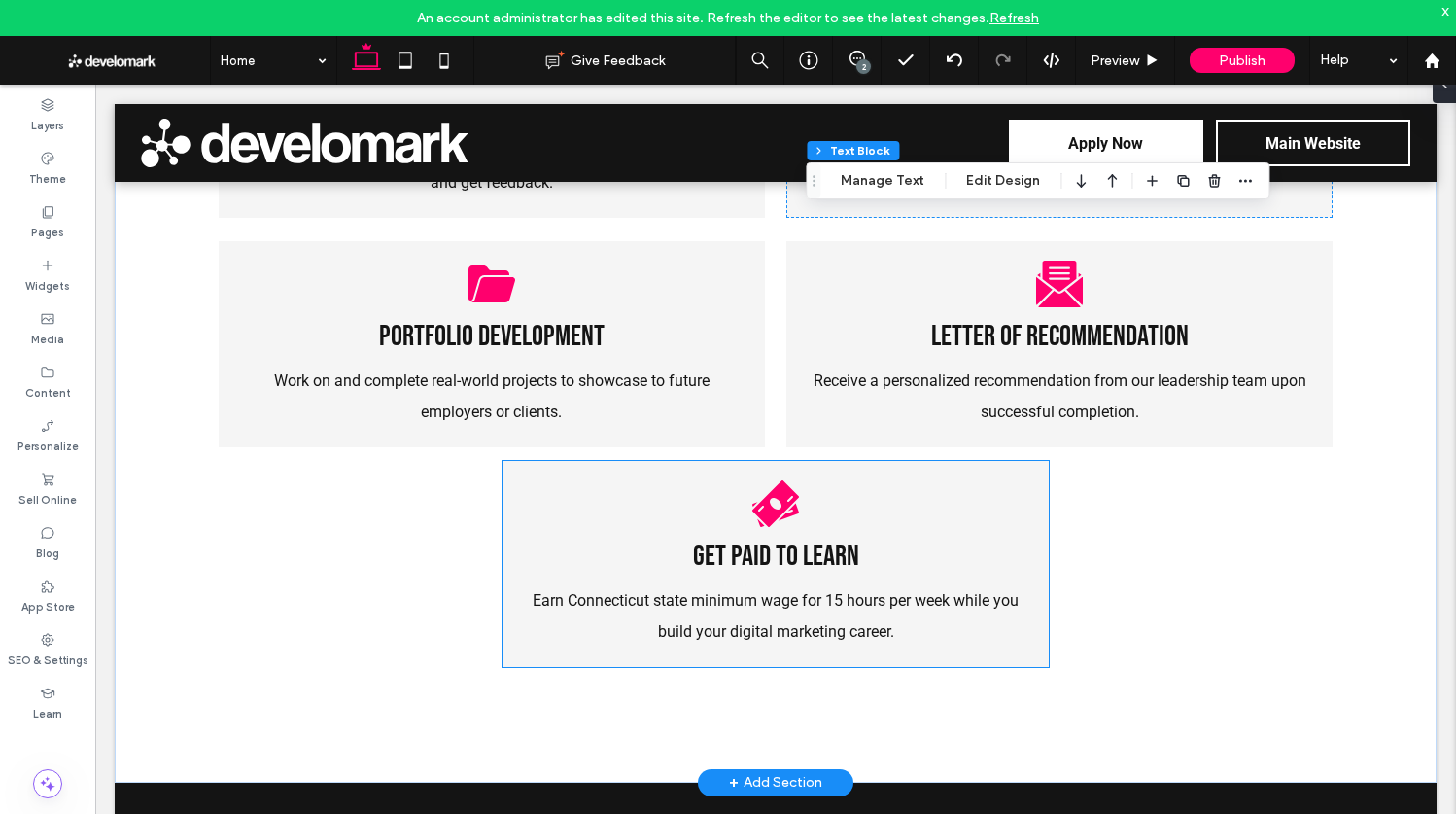 scroll, scrollTop: 1818, scrollLeft: 0, axis: vertical 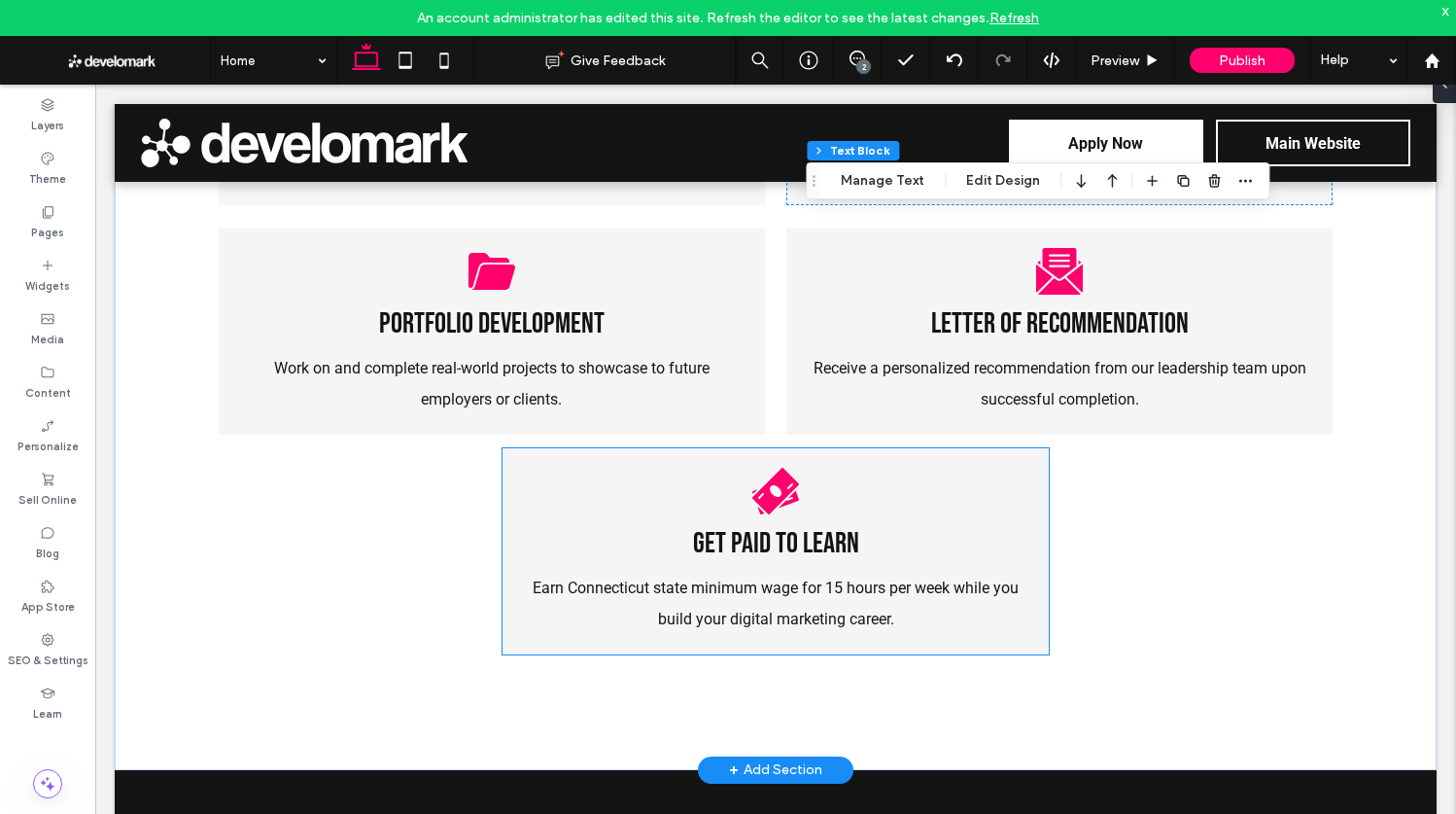 click on "Earn Connecticut state minimum wage for 15 hours per week while you build your digital marketing career." at bounding box center (775, 604) 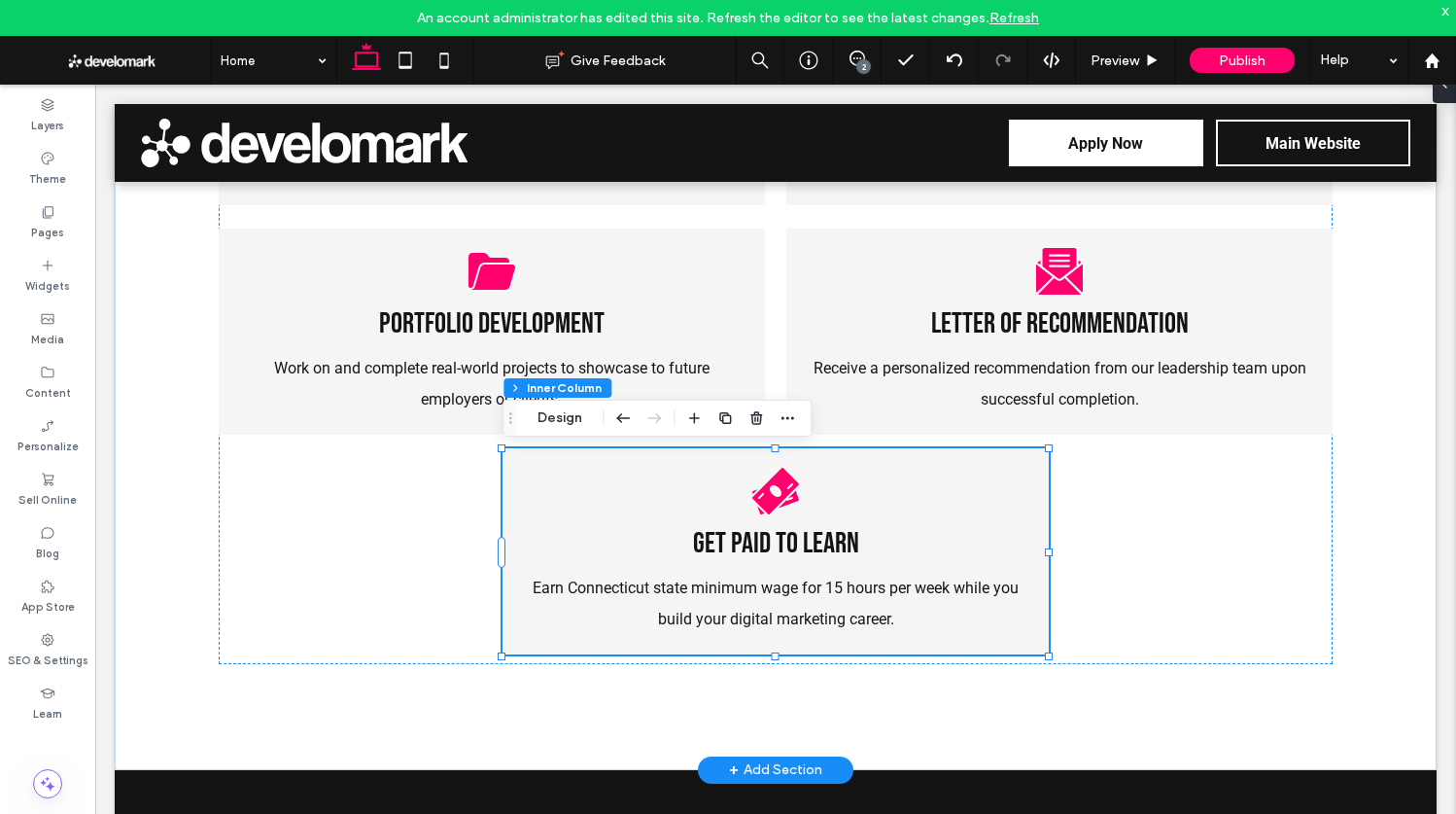 click on "Earn Connecticut state minimum wage for 15 hours per week while you build your digital marketing career." at bounding box center [775, 604] 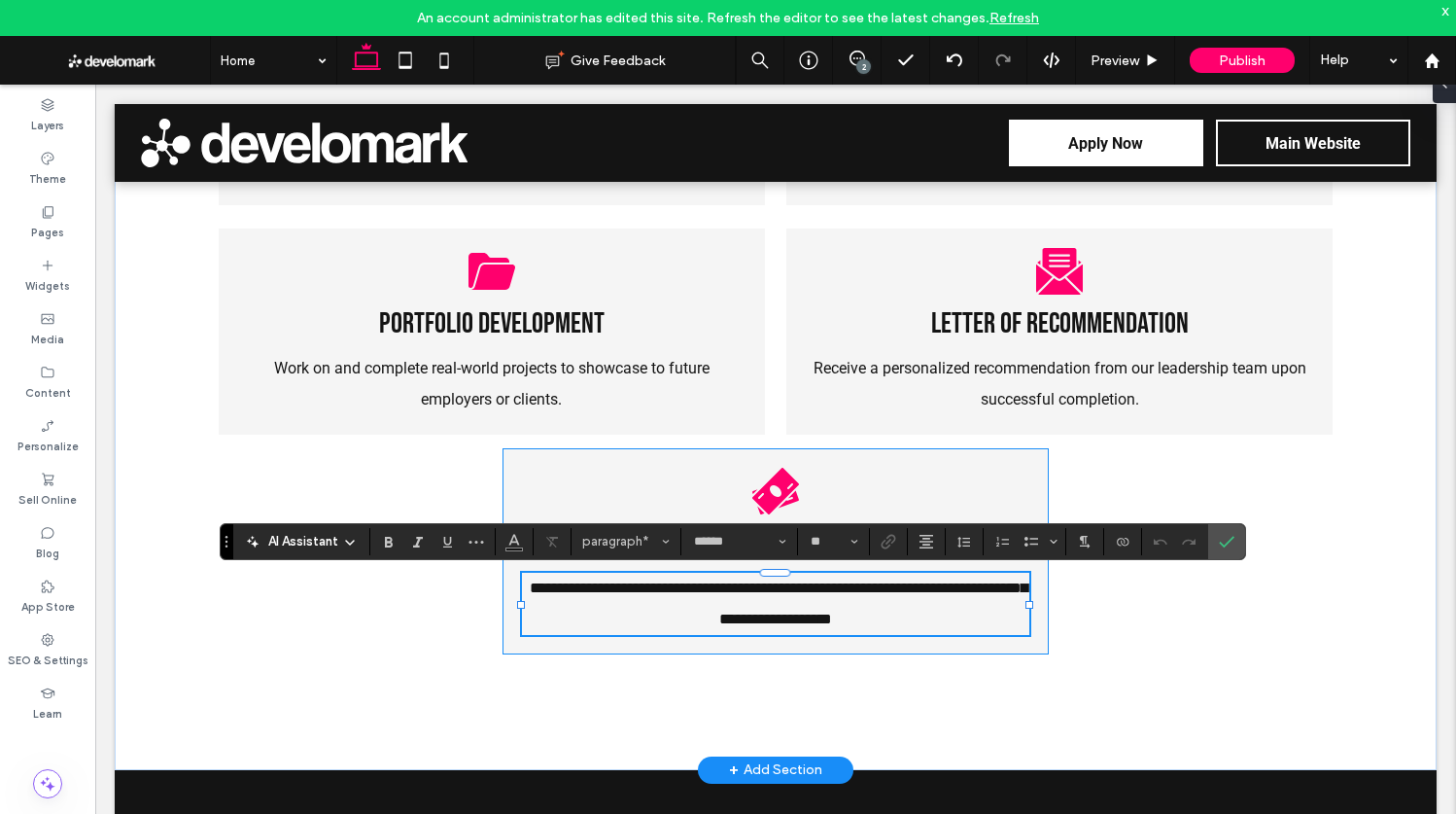 click on "**********" at bounding box center [779, 603] 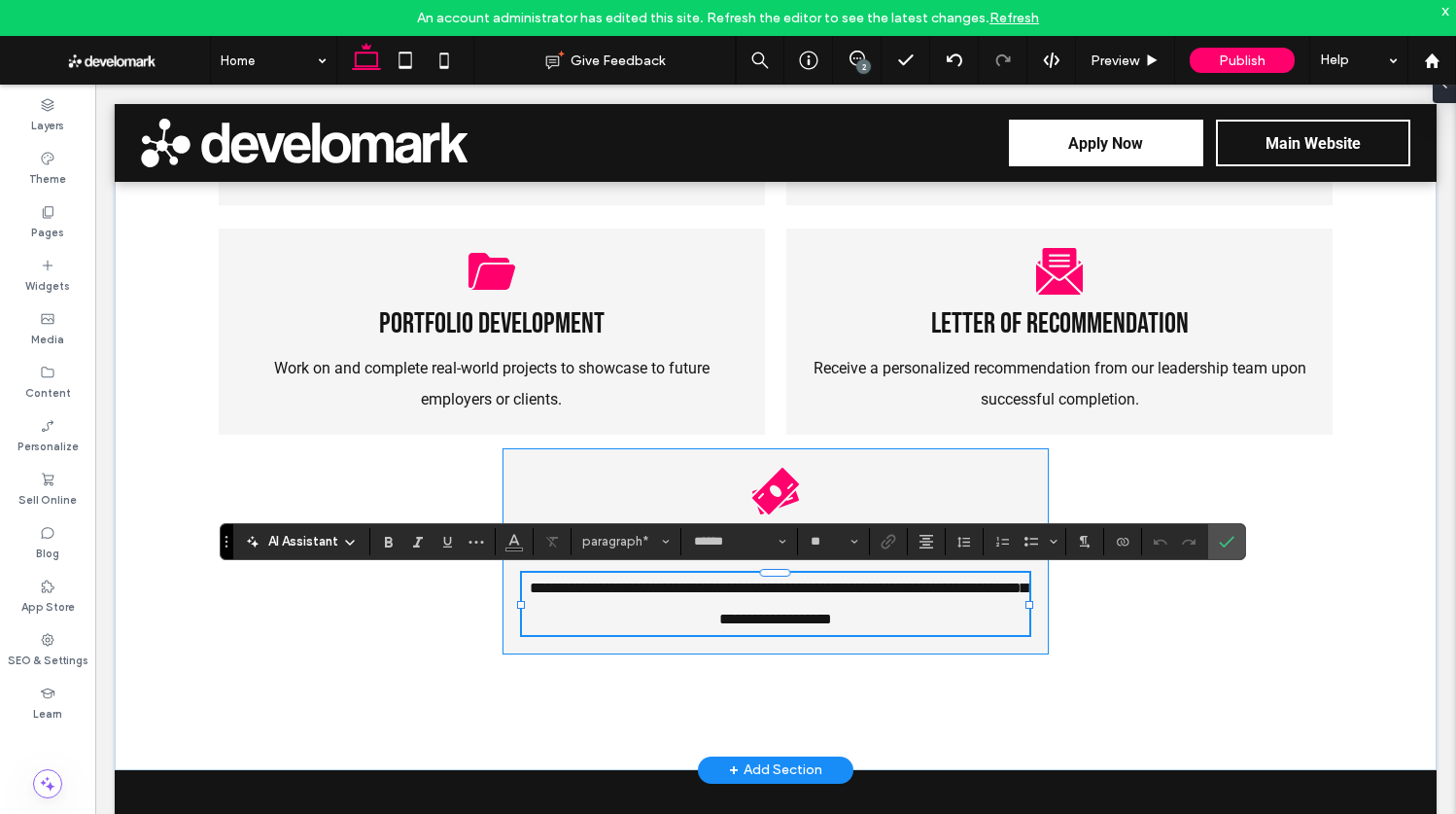 type 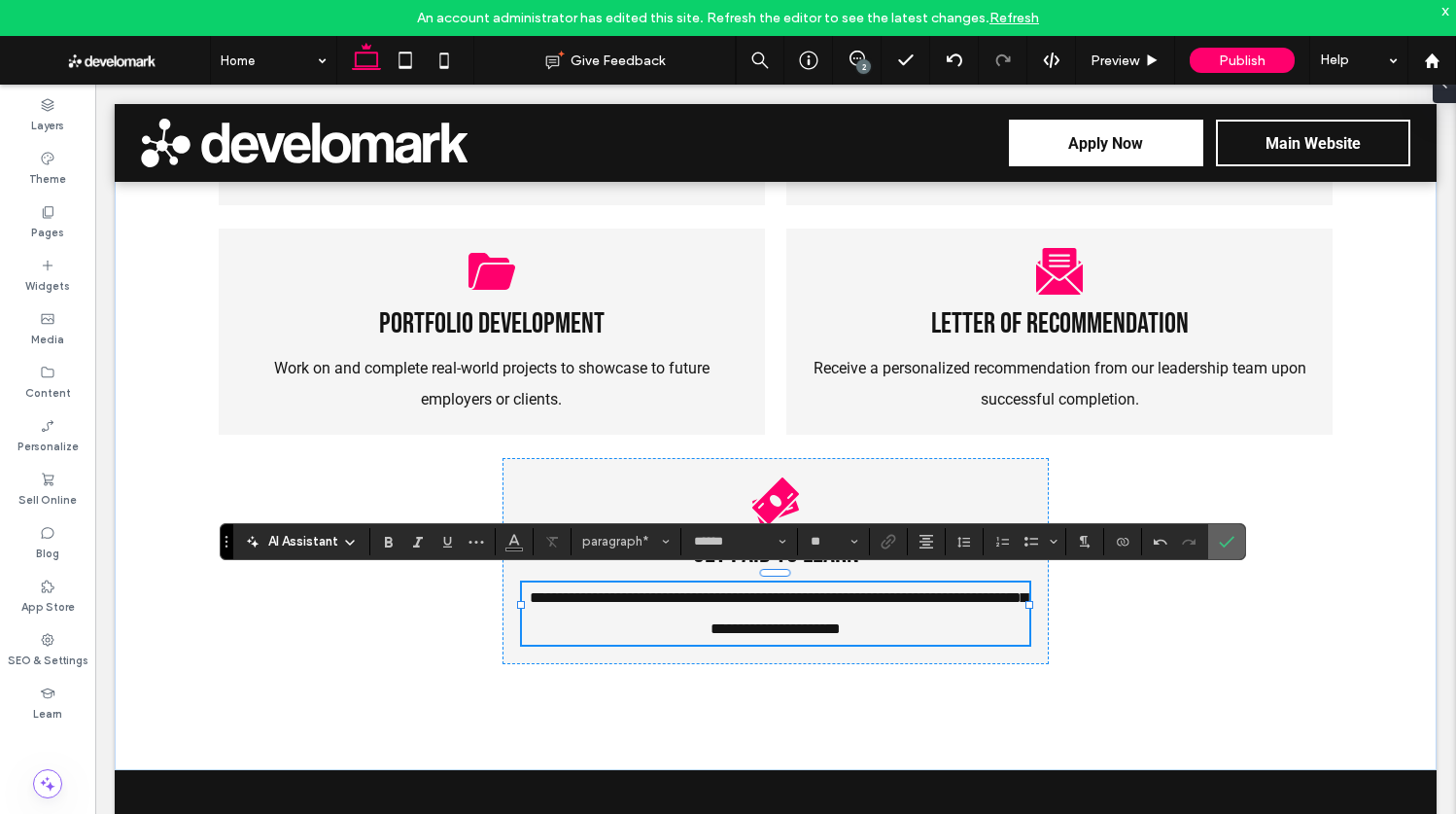 click 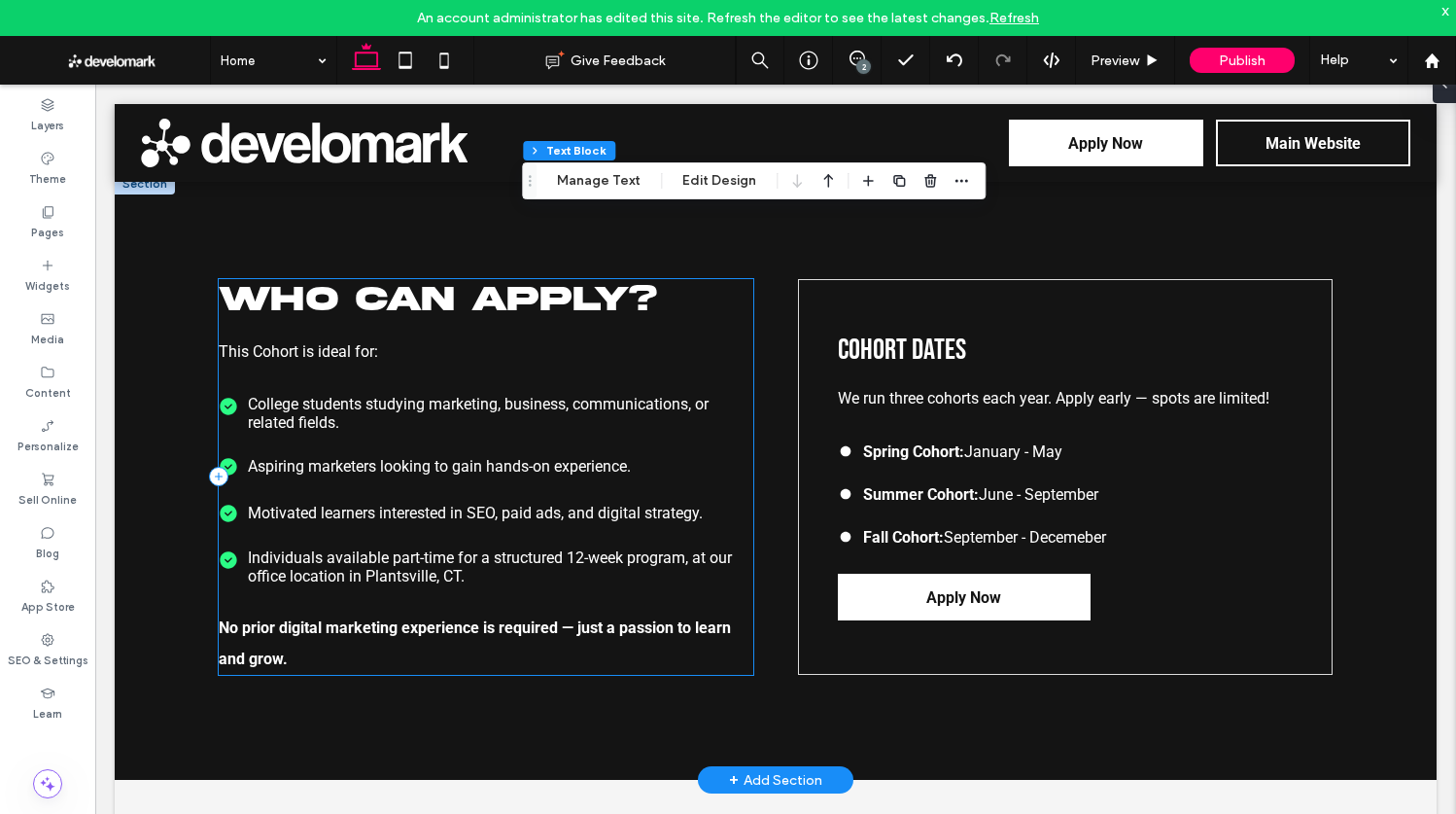 scroll, scrollTop: 2418, scrollLeft: 0, axis: vertical 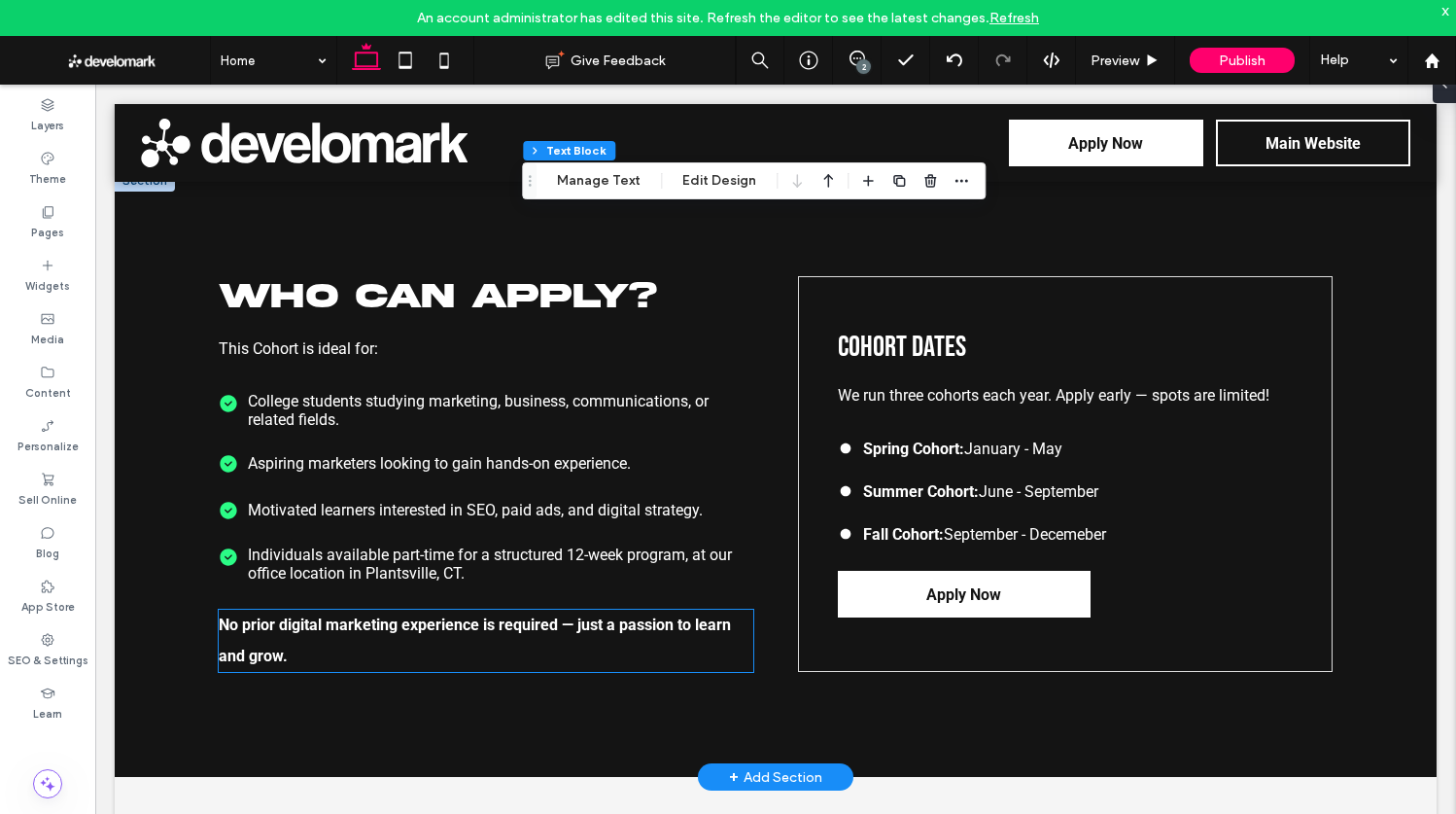 click on "No prior digital marketing experience is required — just a passion to learn and grow." at bounding box center [486, 641] 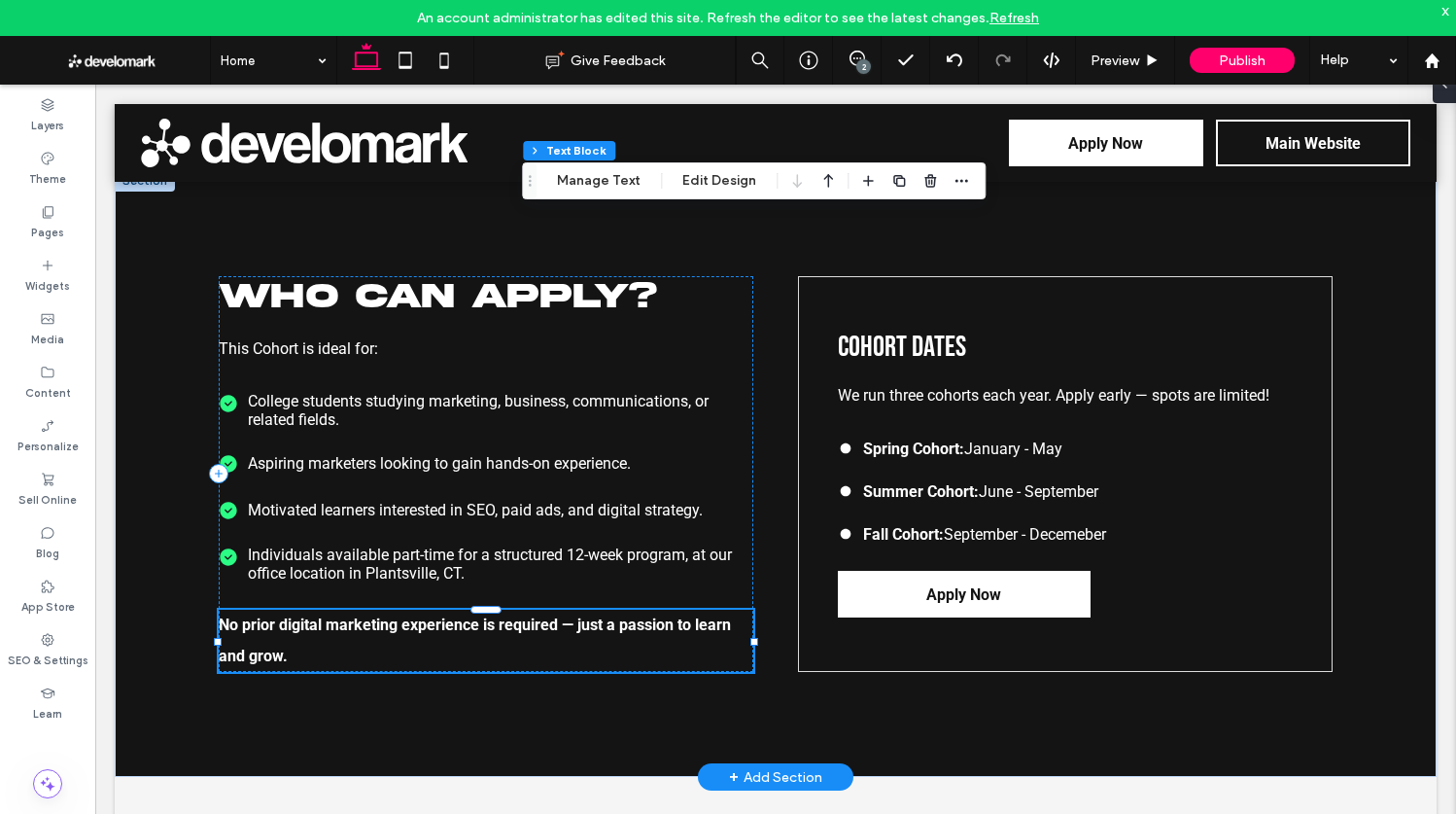 click on "No prior digital marketing experience is required — just a passion to learn and grow." at bounding box center (486, 641) 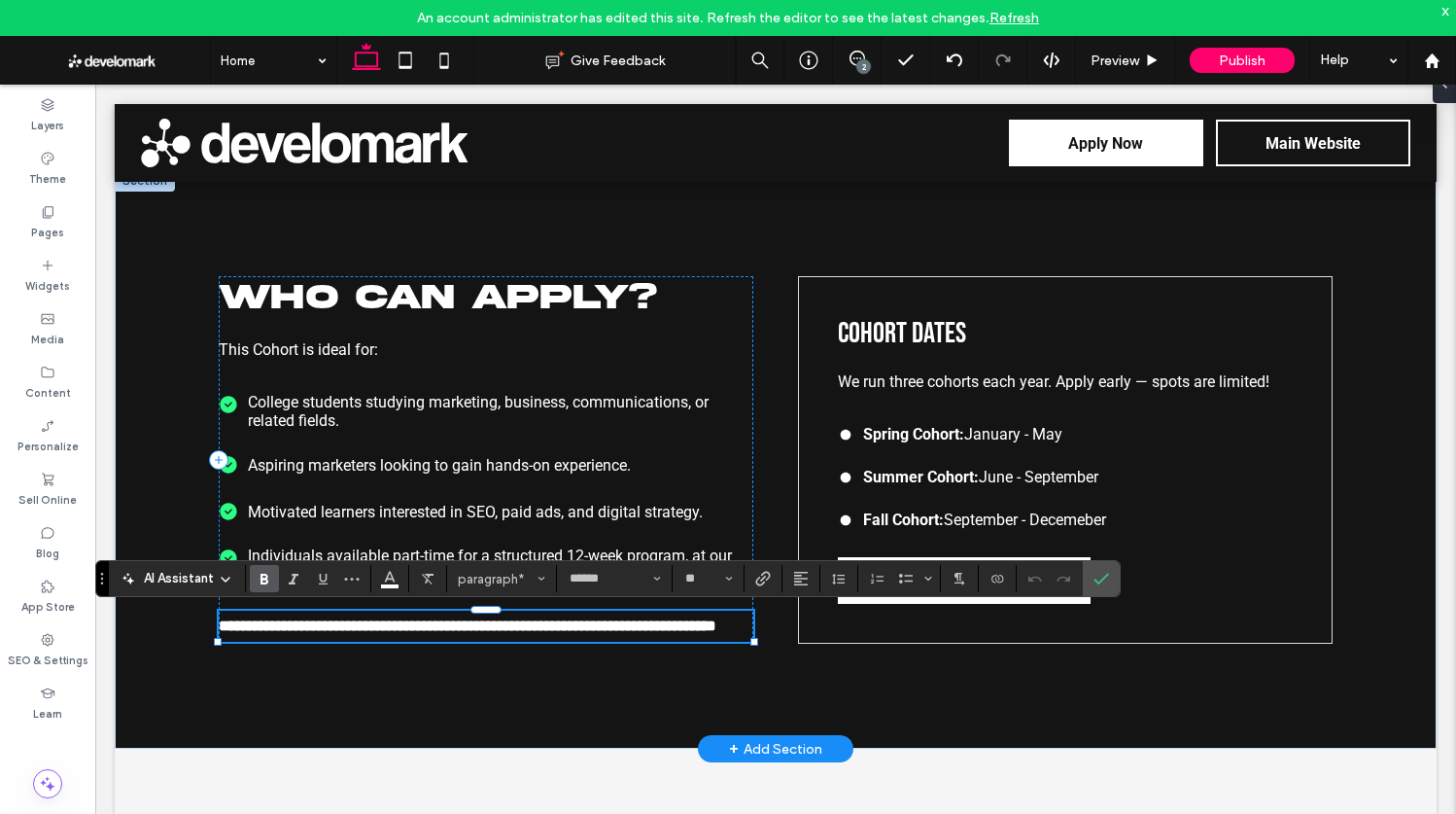 drag, startPoint x: 306, startPoint y: 632, endPoint x: 295, endPoint y: 631, distance: 11.045361 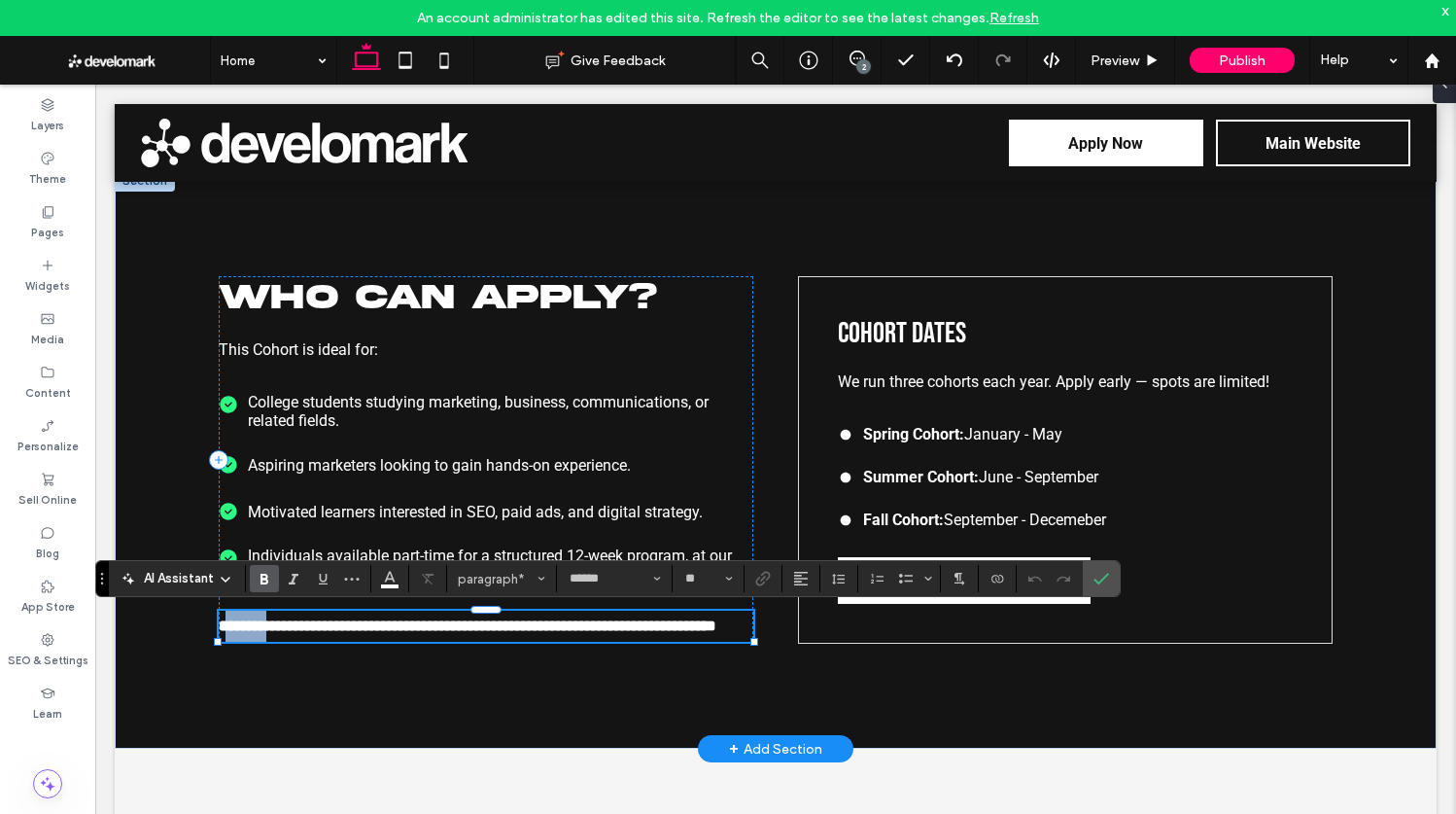drag, startPoint x: 254, startPoint y: 631, endPoint x: 175, endPoint y: 630, distance: 79.00633 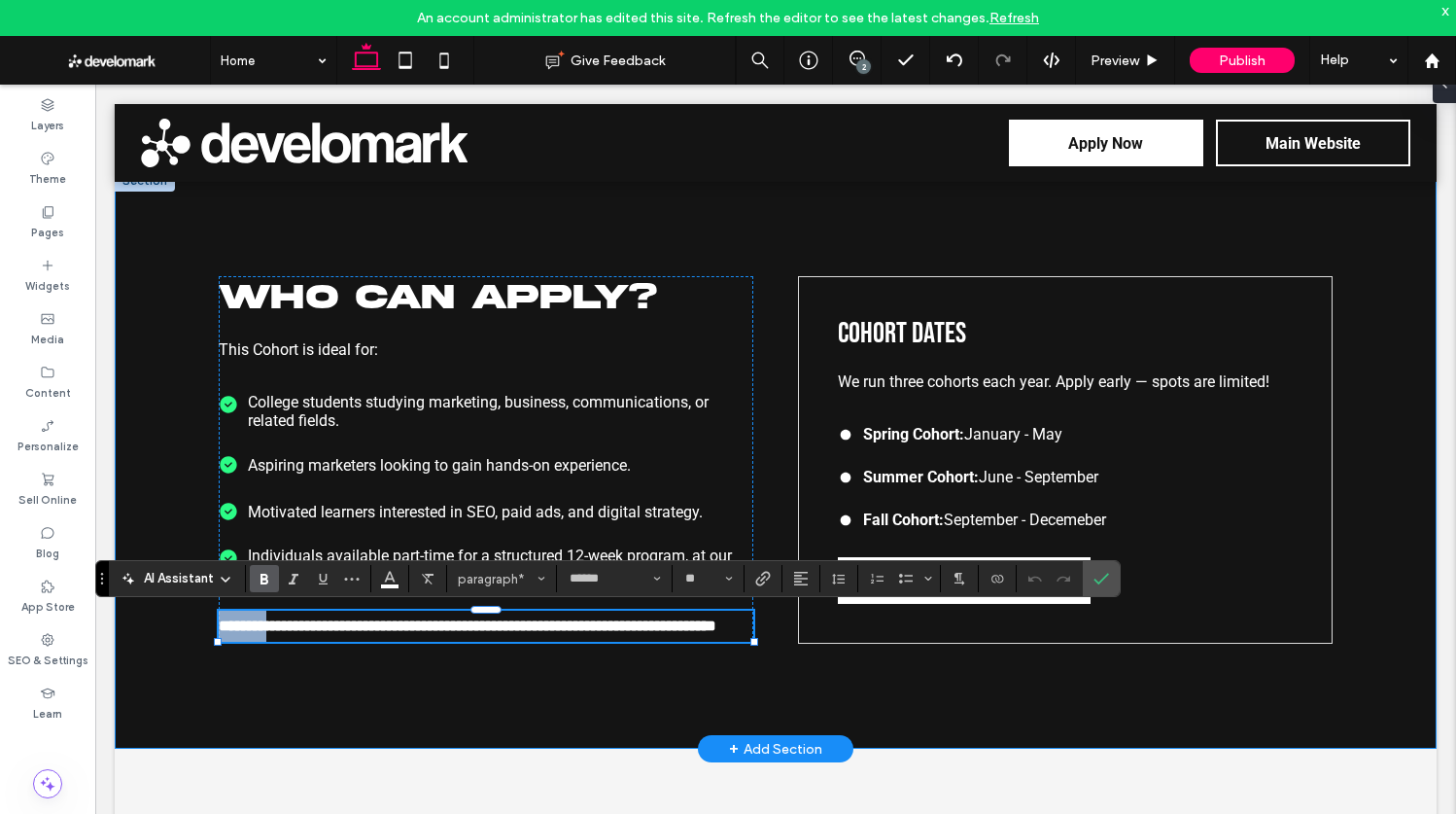 type 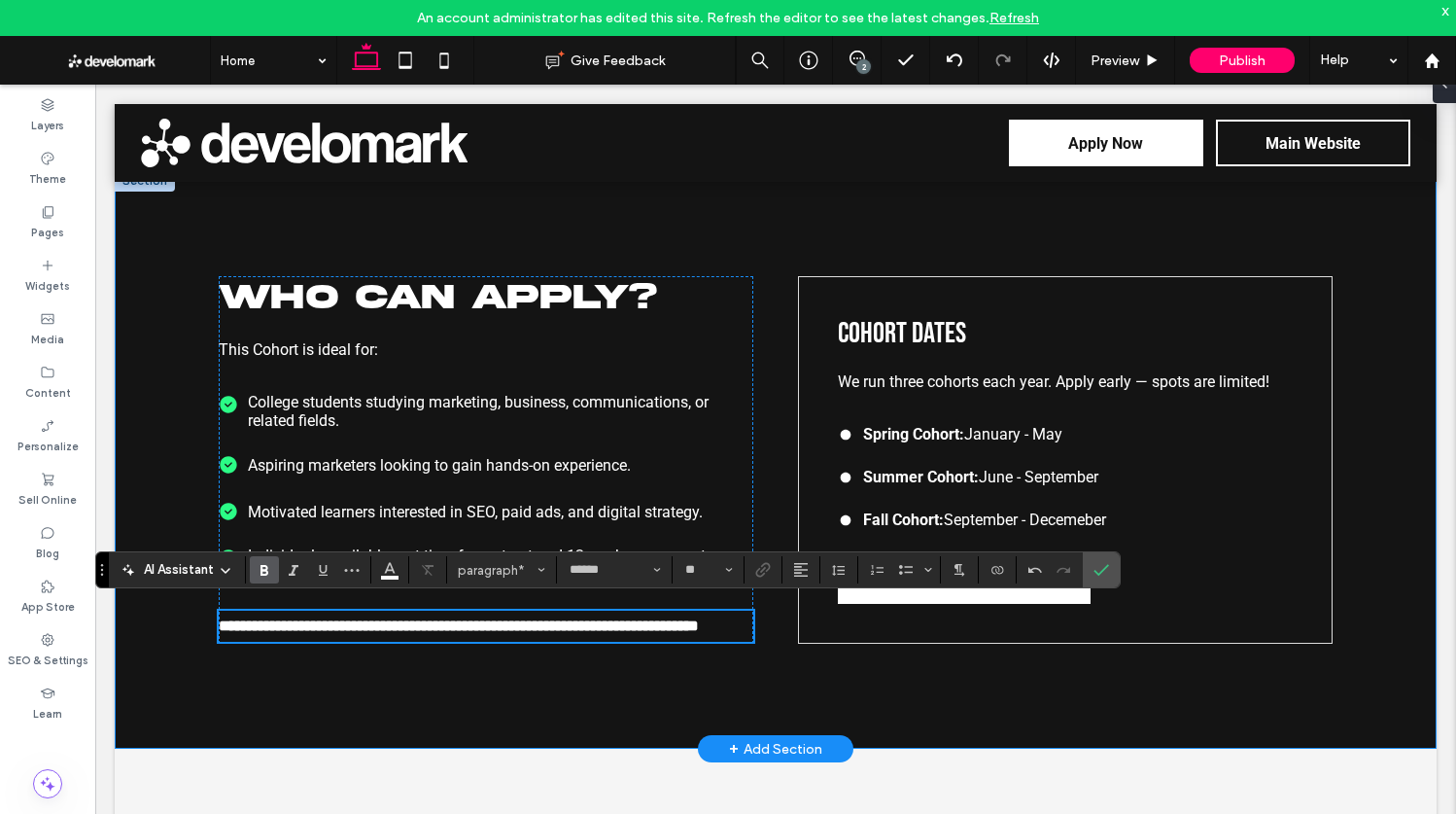 scroll, scrollTop: 2427, scrollLeft: 0, axis: vertical 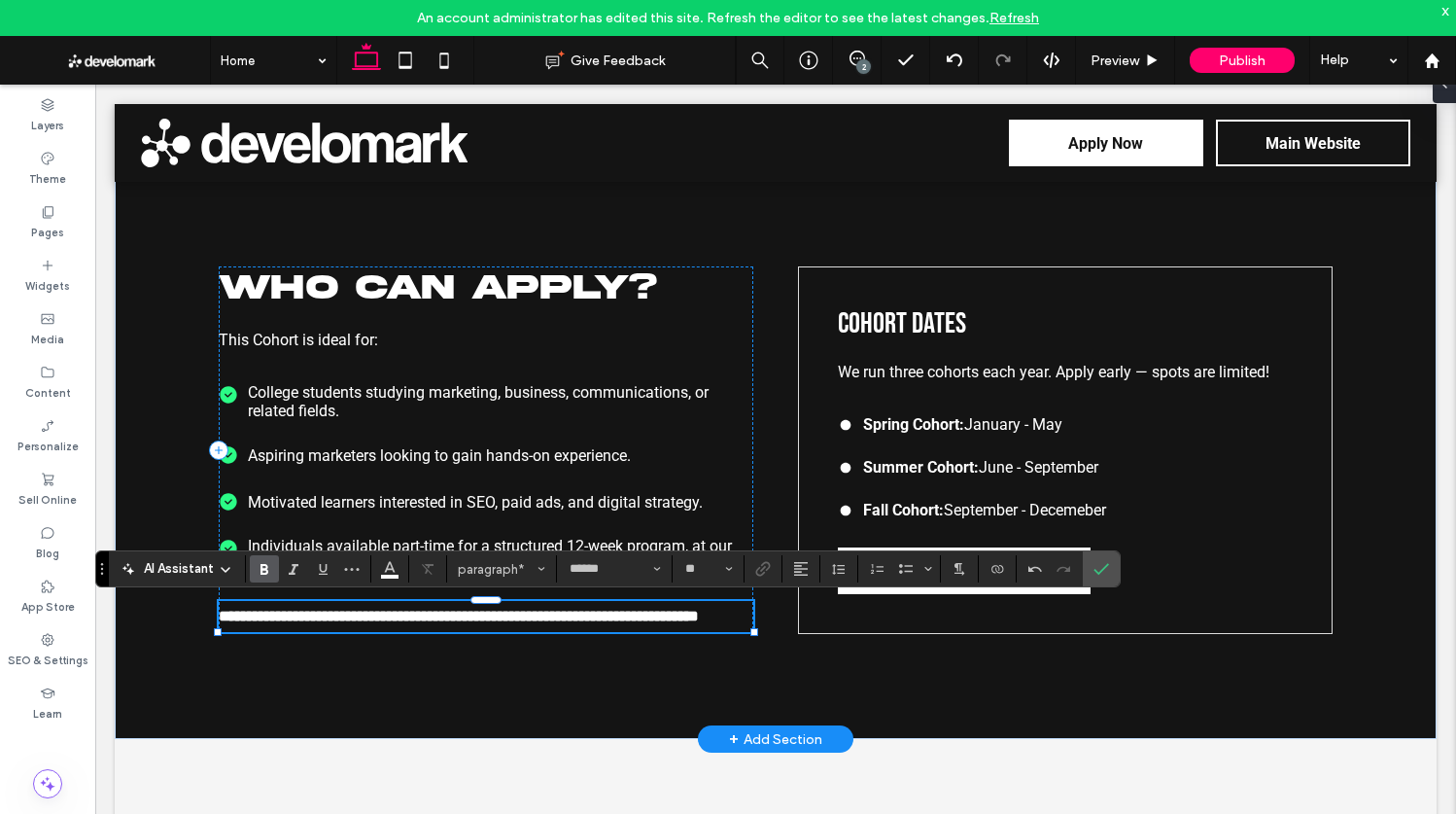 click on "**********" at bounding box center (486, 617) 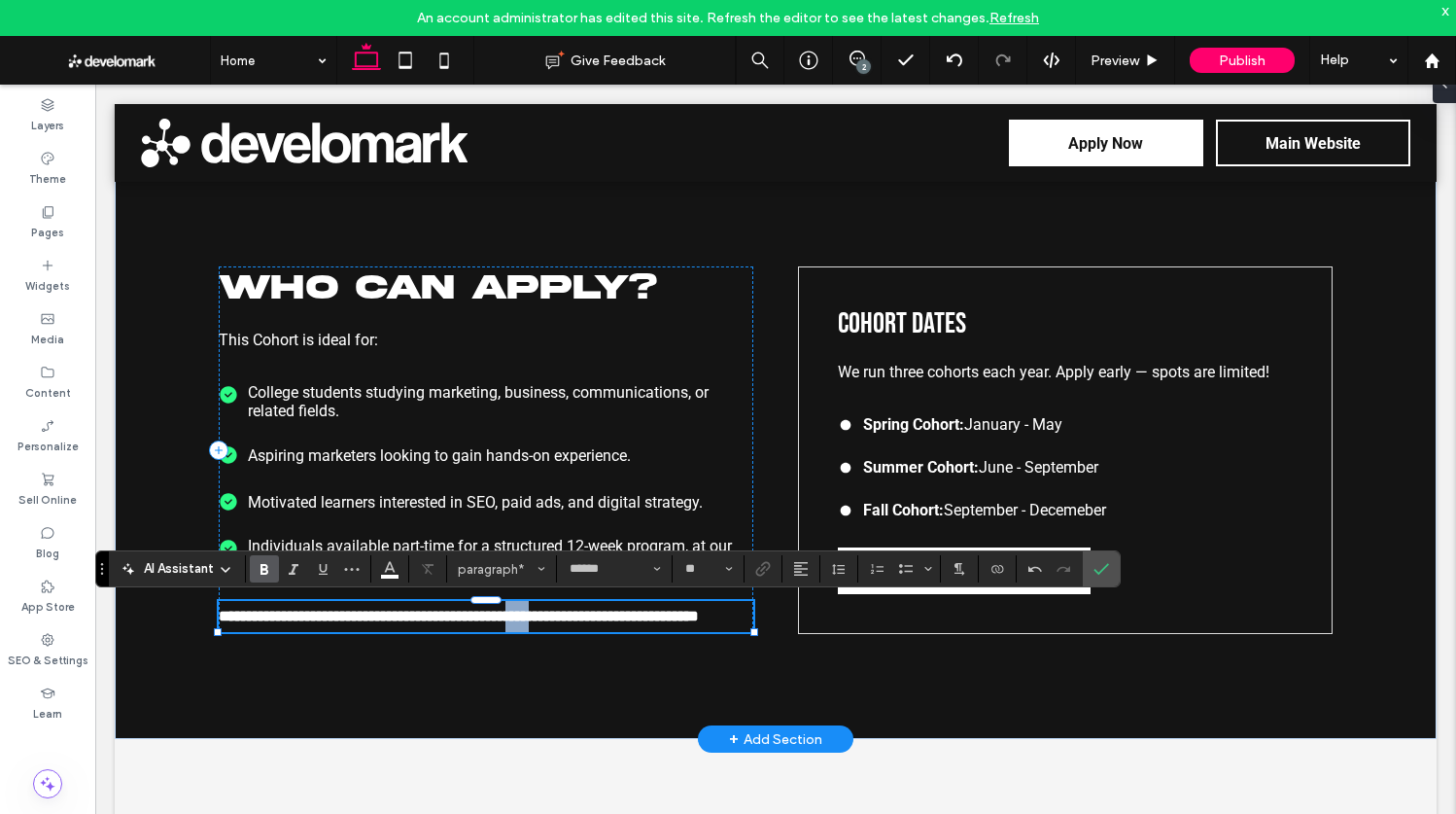click on "**********" at bounding box center (459, 616) 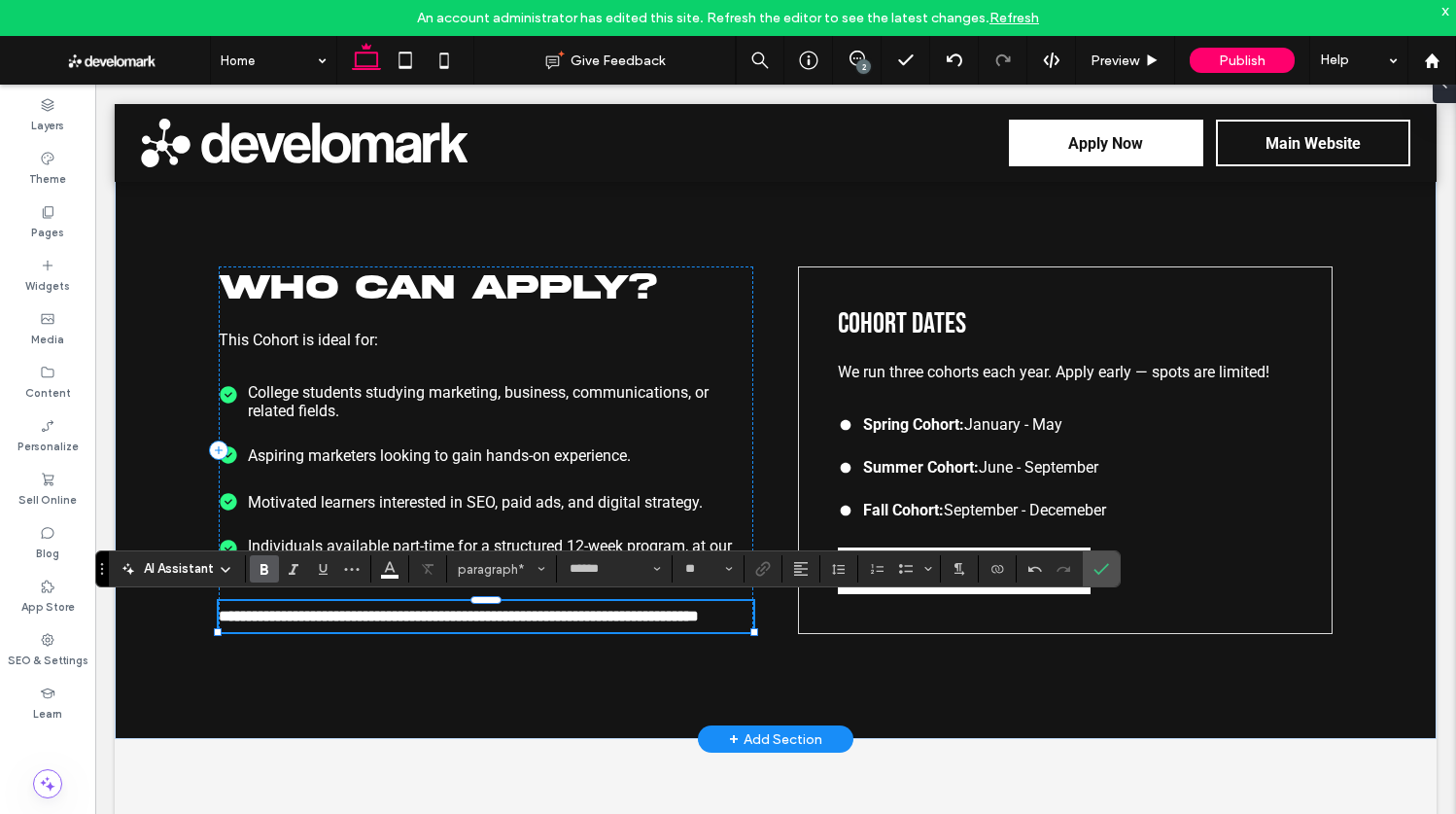 click on "**********" at bounding box center [776, 450] 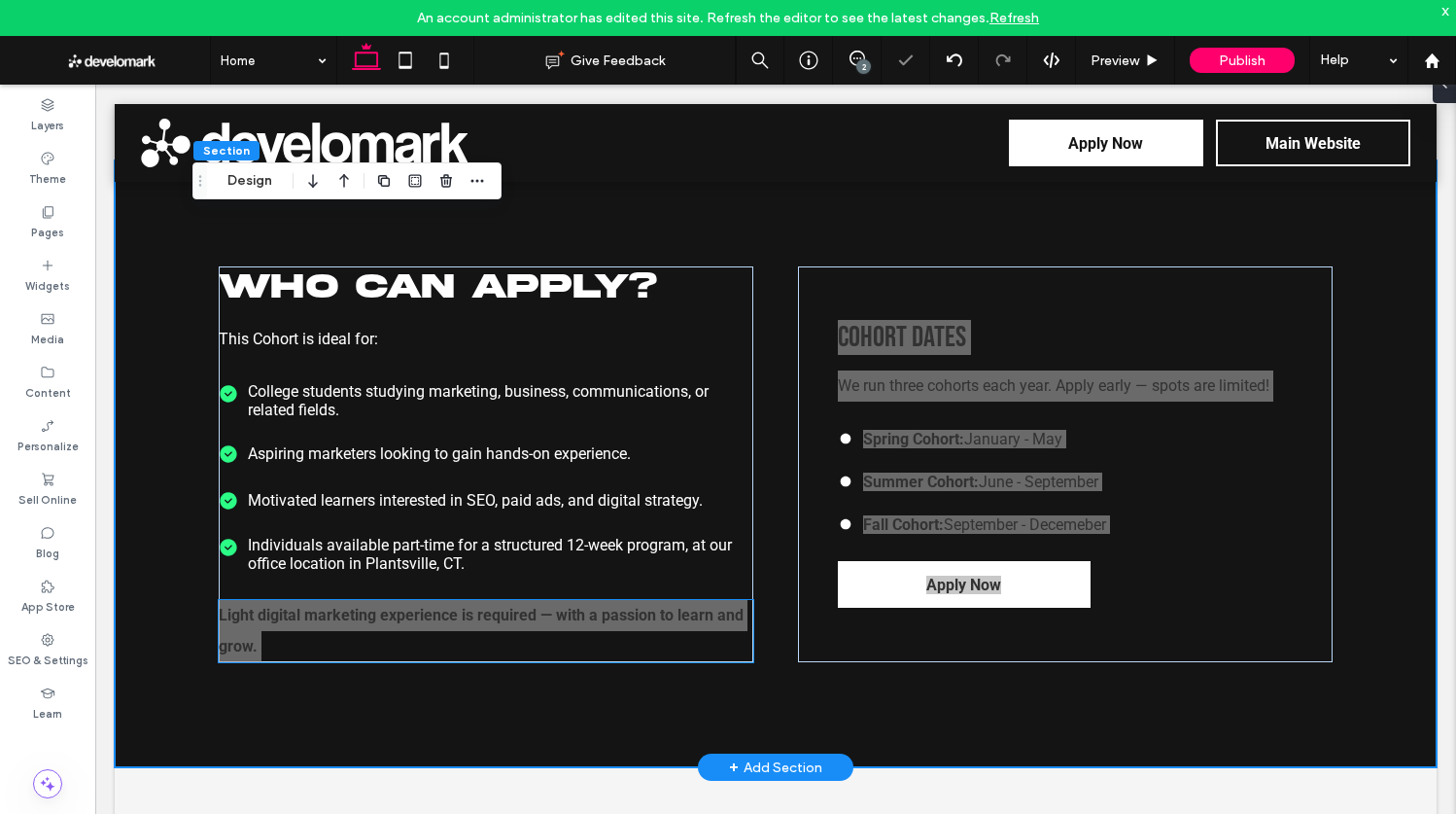click on "Light digital marketing experience is required — with a passion to learn and grow." at bounding box center [486, 631] 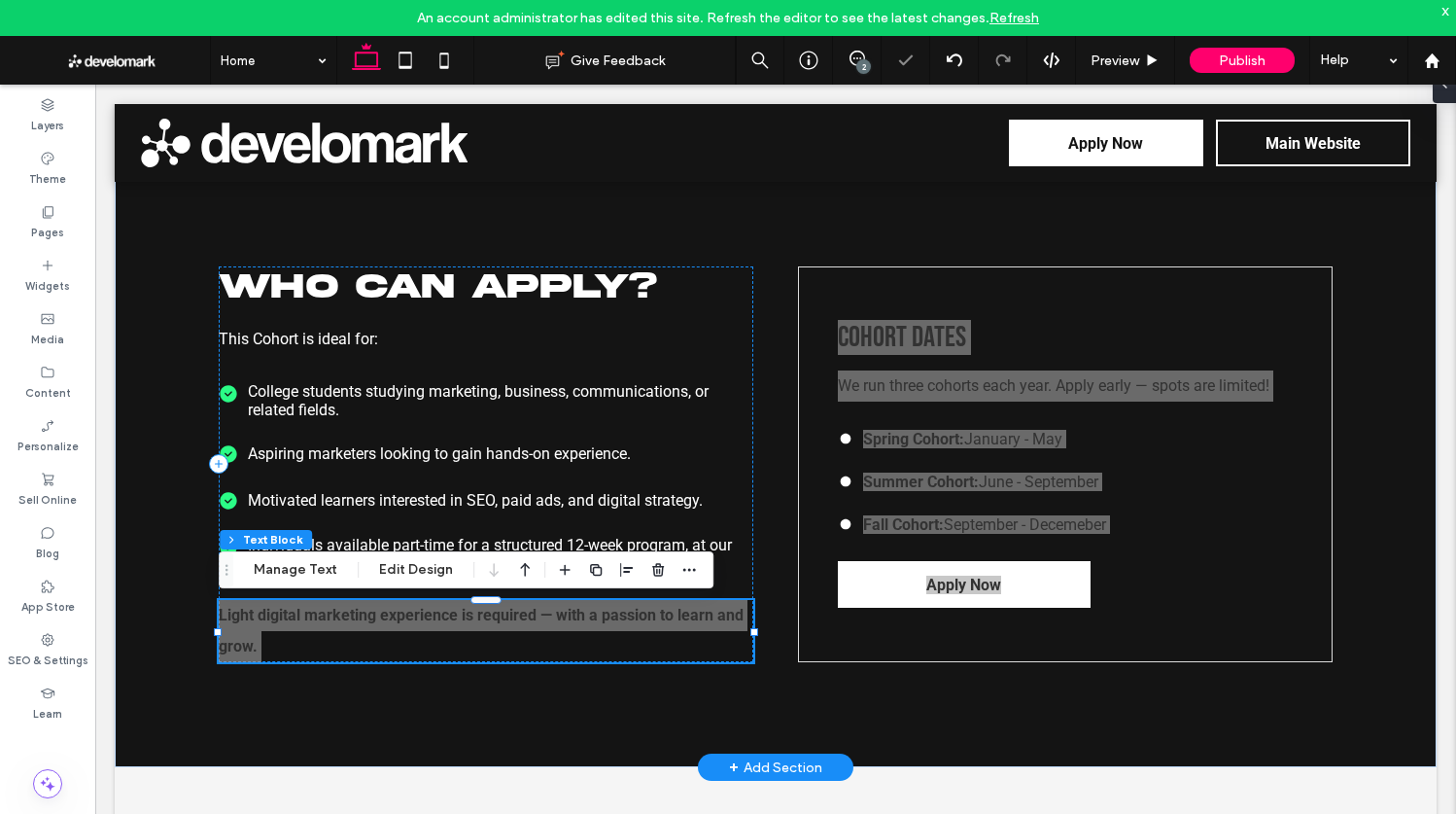 click on "Light digital marketing experience is required — with a passion to learn and grow." at bounding box center (486, 631) 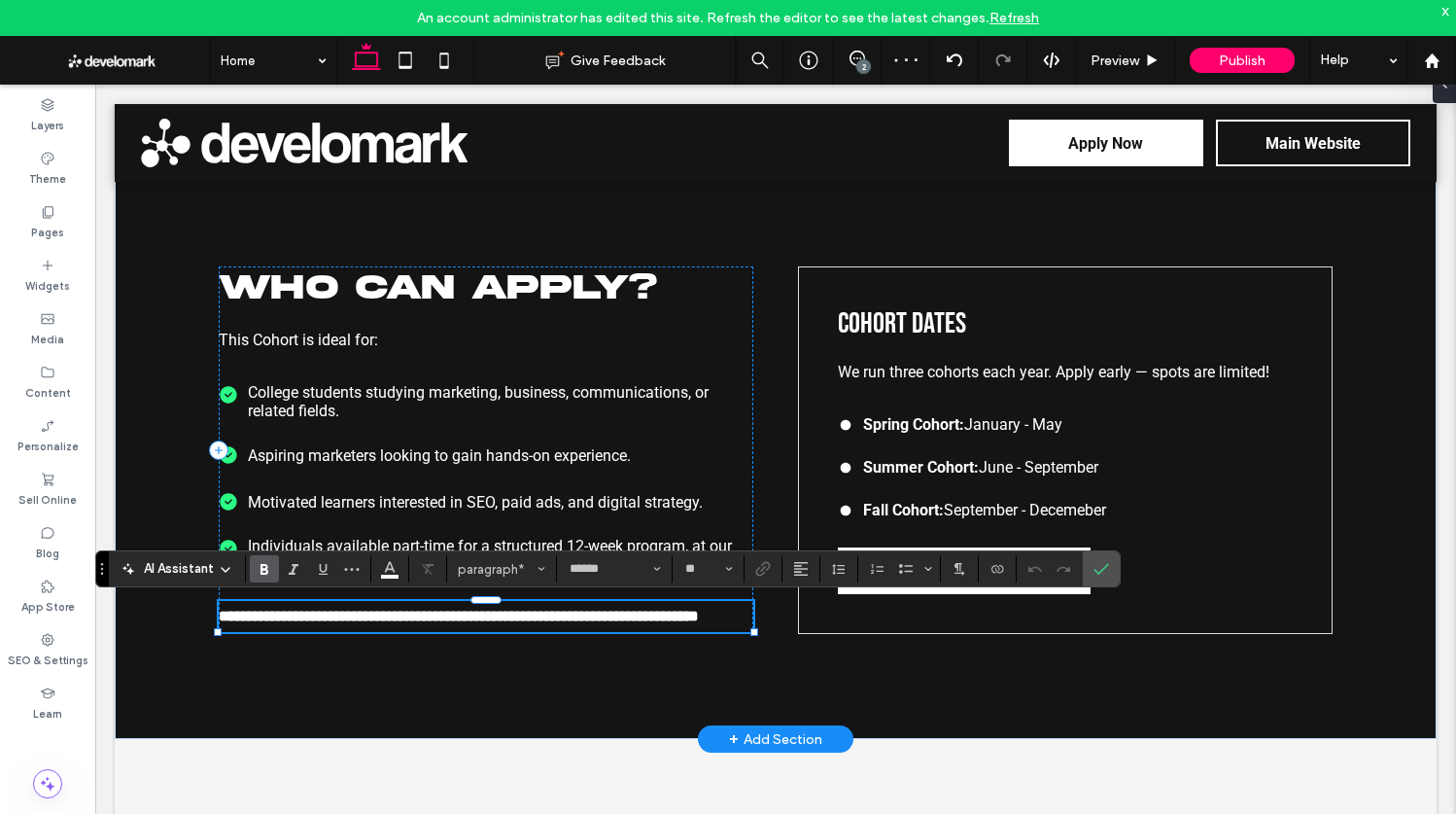 type 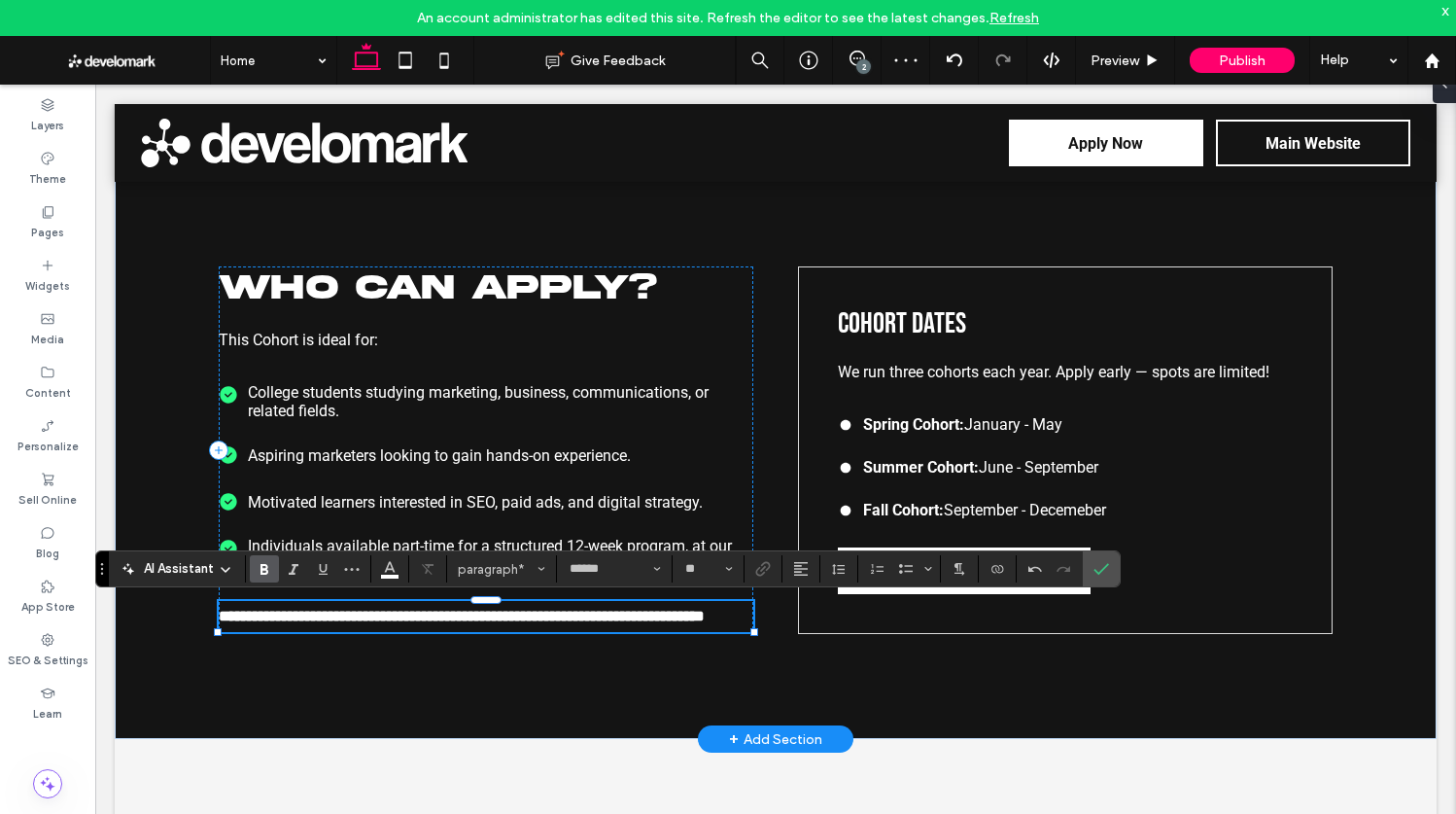 click on "**********" at bounding box center (486, 617) 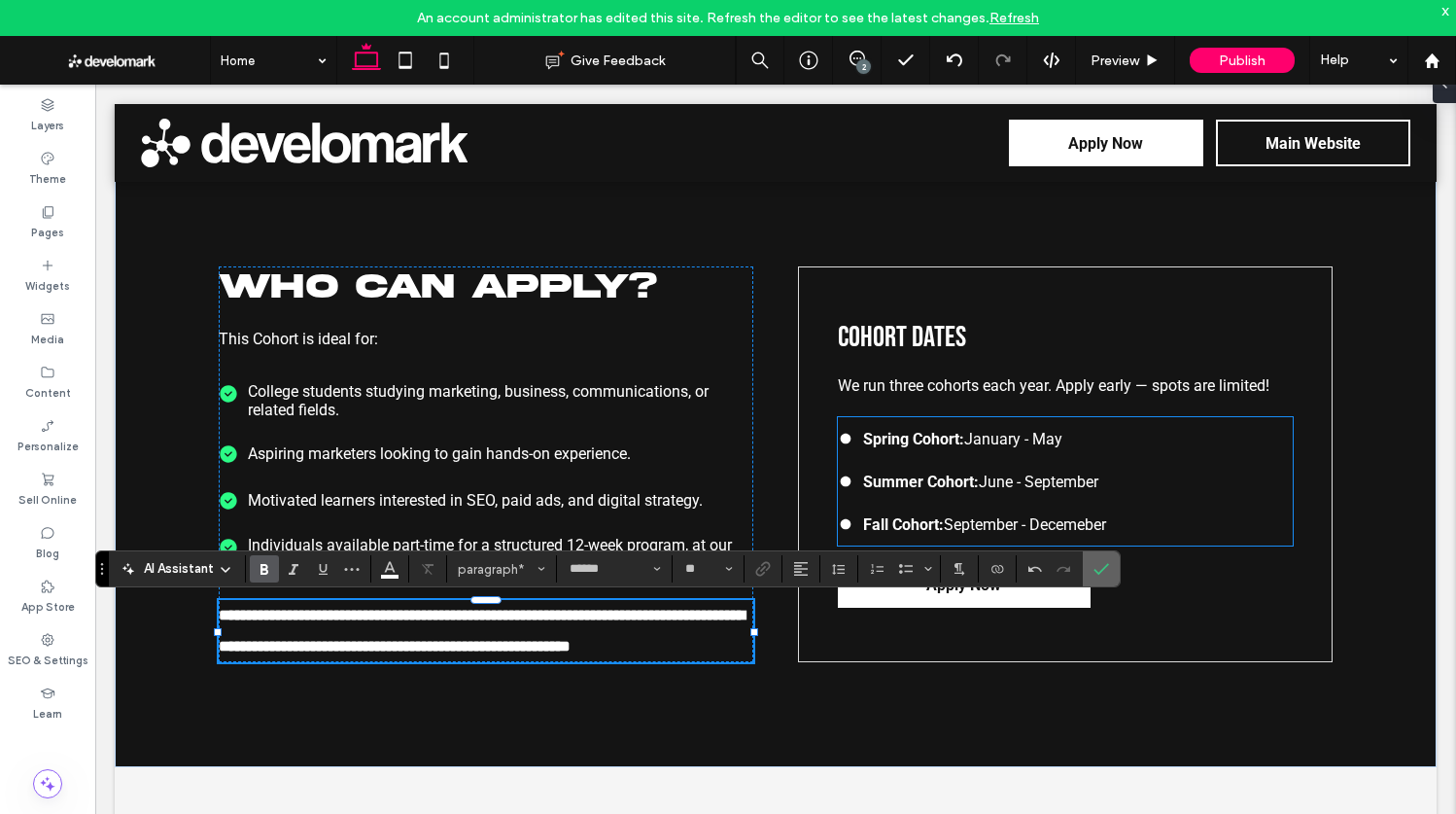 click at bounding box center [1101, 569] 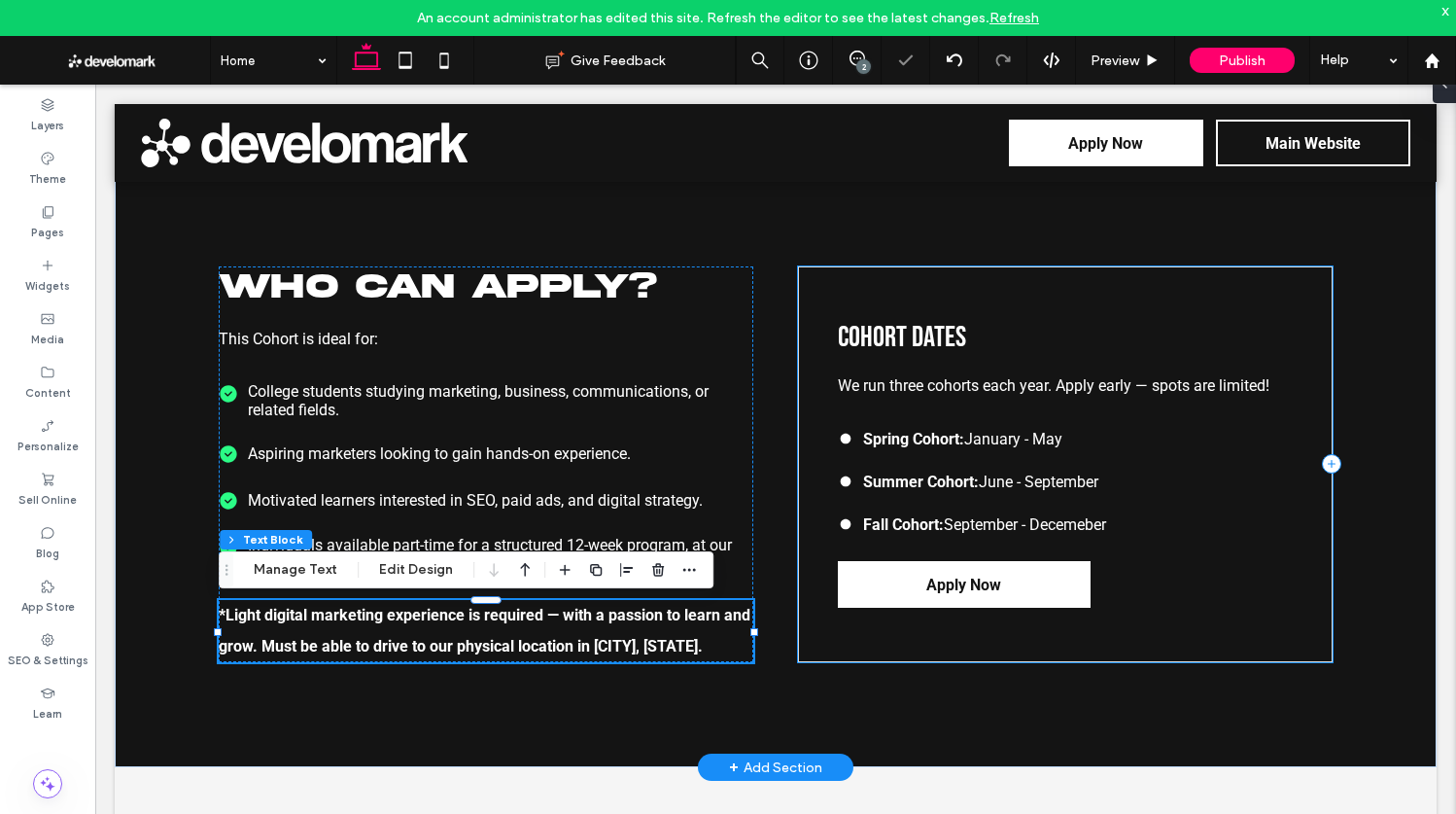 click on "Cohort Dates
We run three cohorts each year. Apply early — spots are limited!
Spring Cohort:  January - May
Summer Cohort:  June - September
Fall Cohort:  September - Decemeber
Apply Now" at bounding box center (1065, 464) 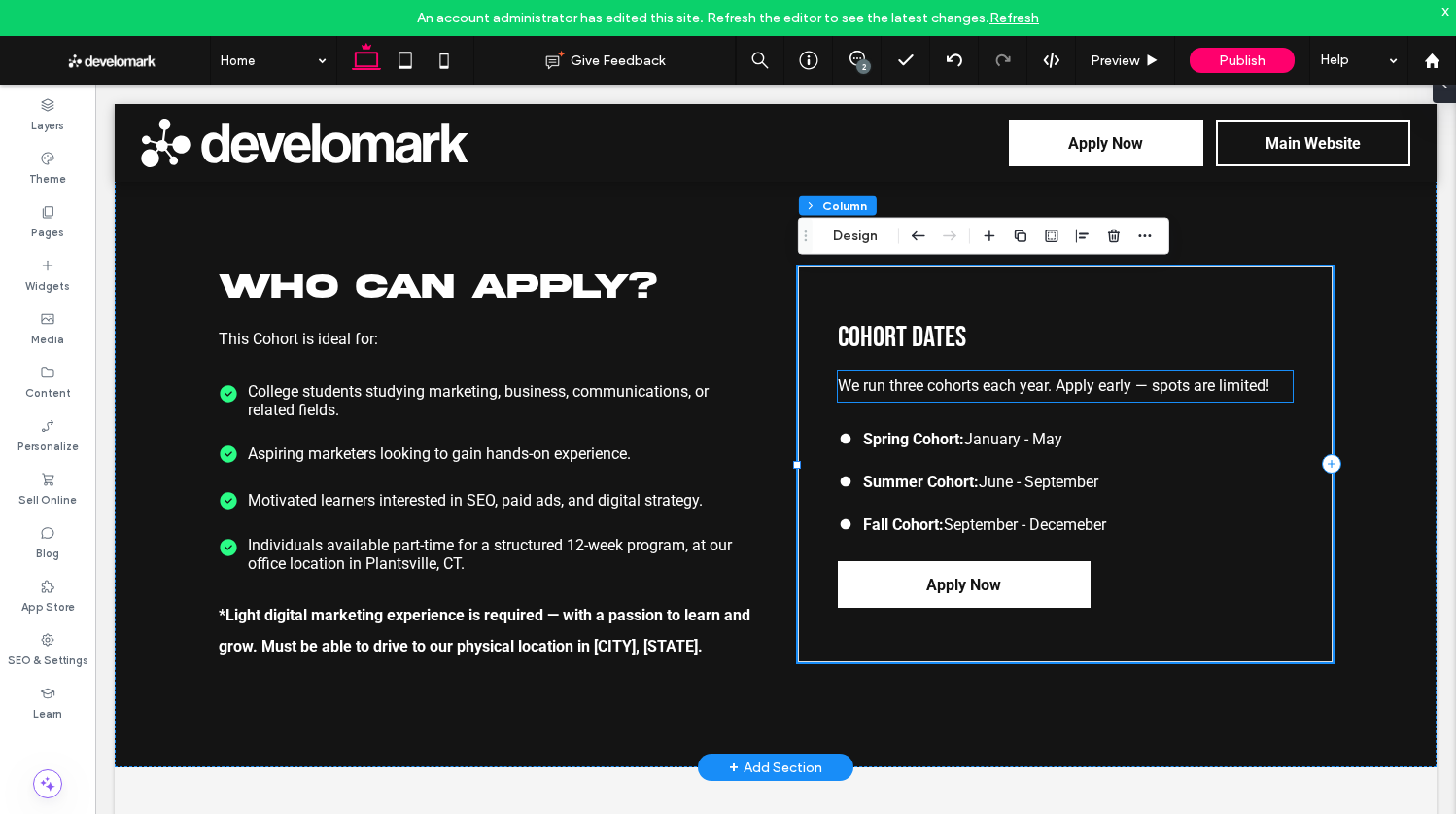 click on "We run three cohorts each year. Apply early — spots are limited!" at bounding box center (1054, 385) 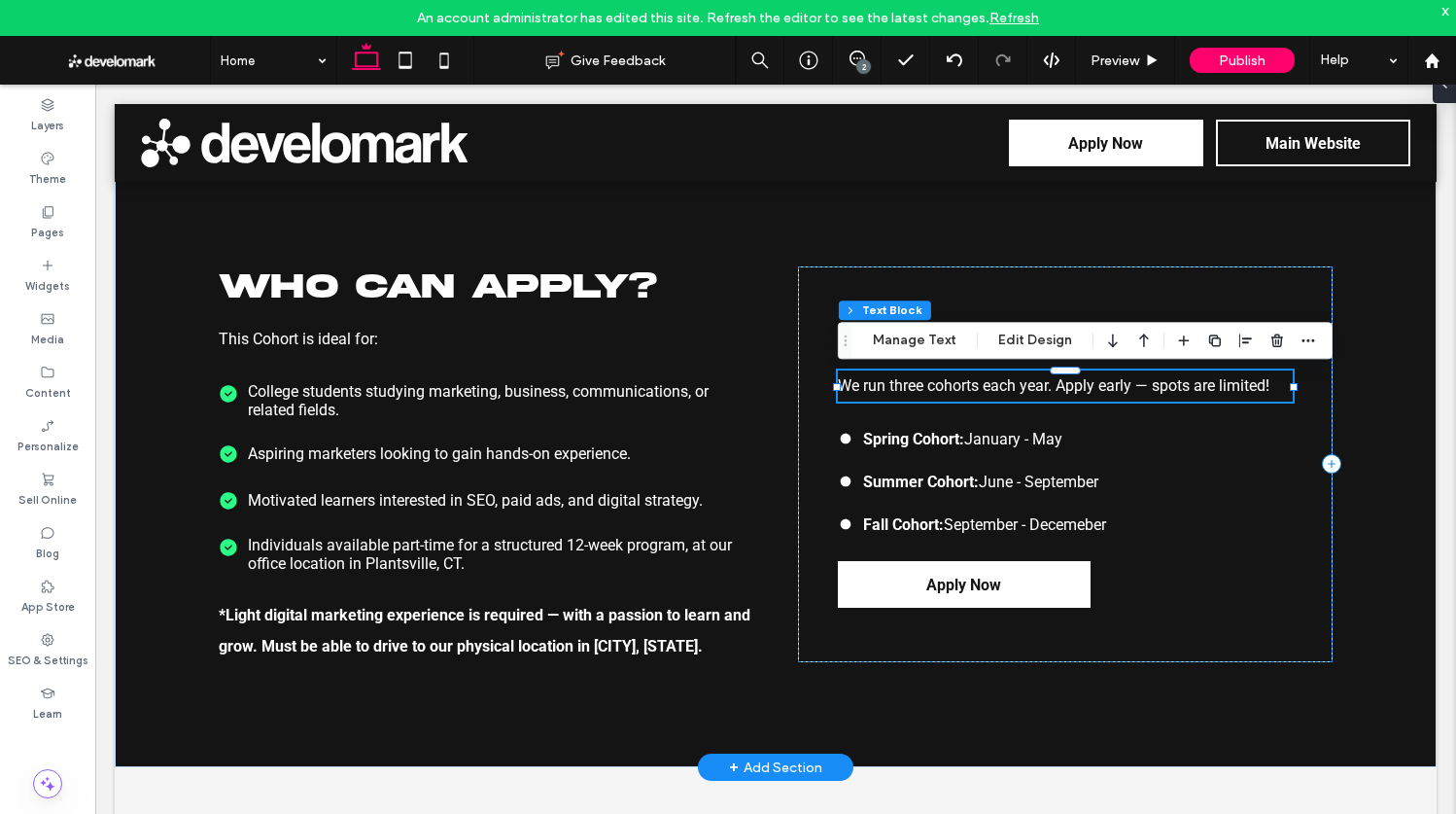 click on "We run three cohorts each year. Apply early — spots are limited!" at bounding box center (1065, 386) 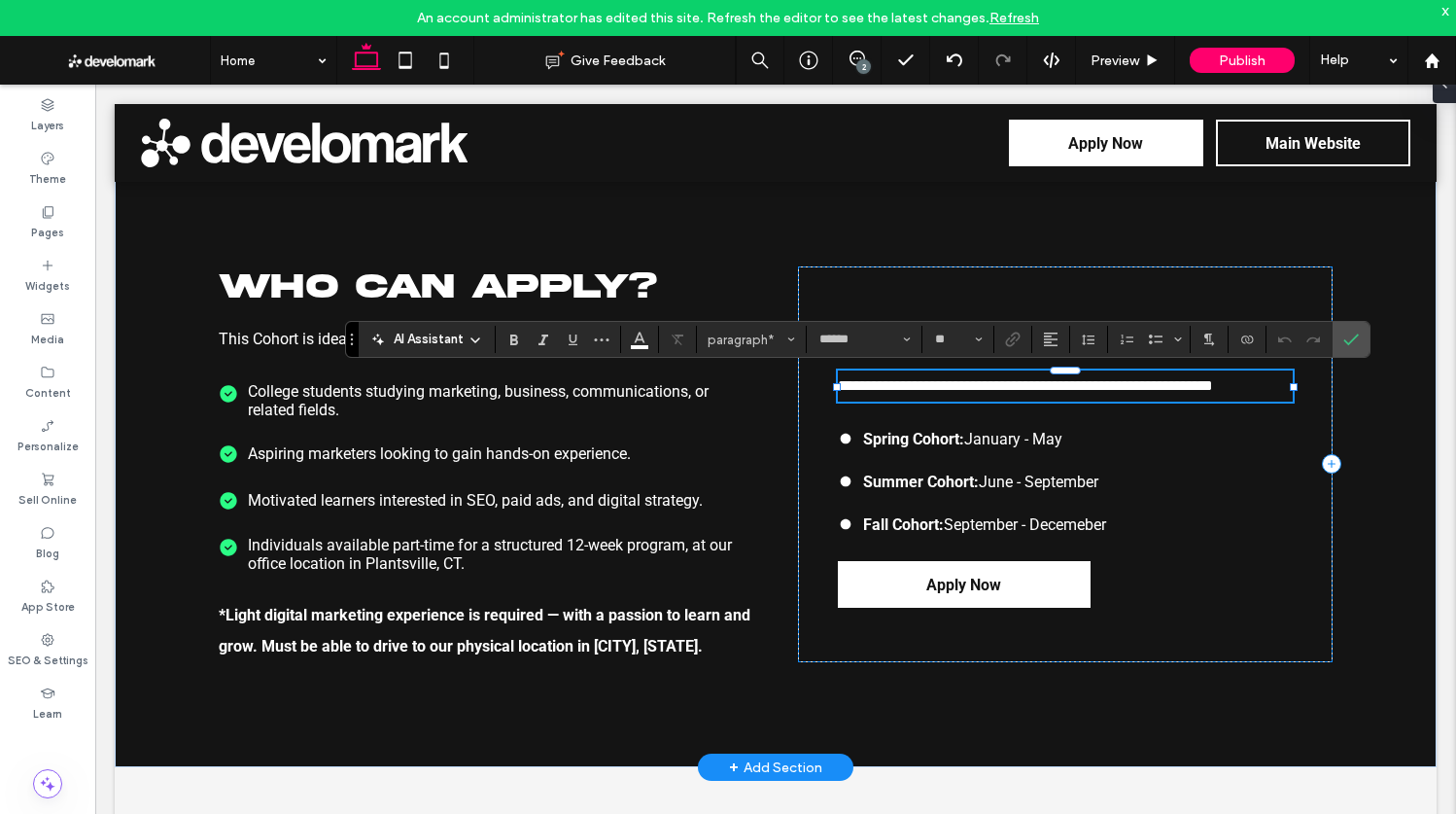 type 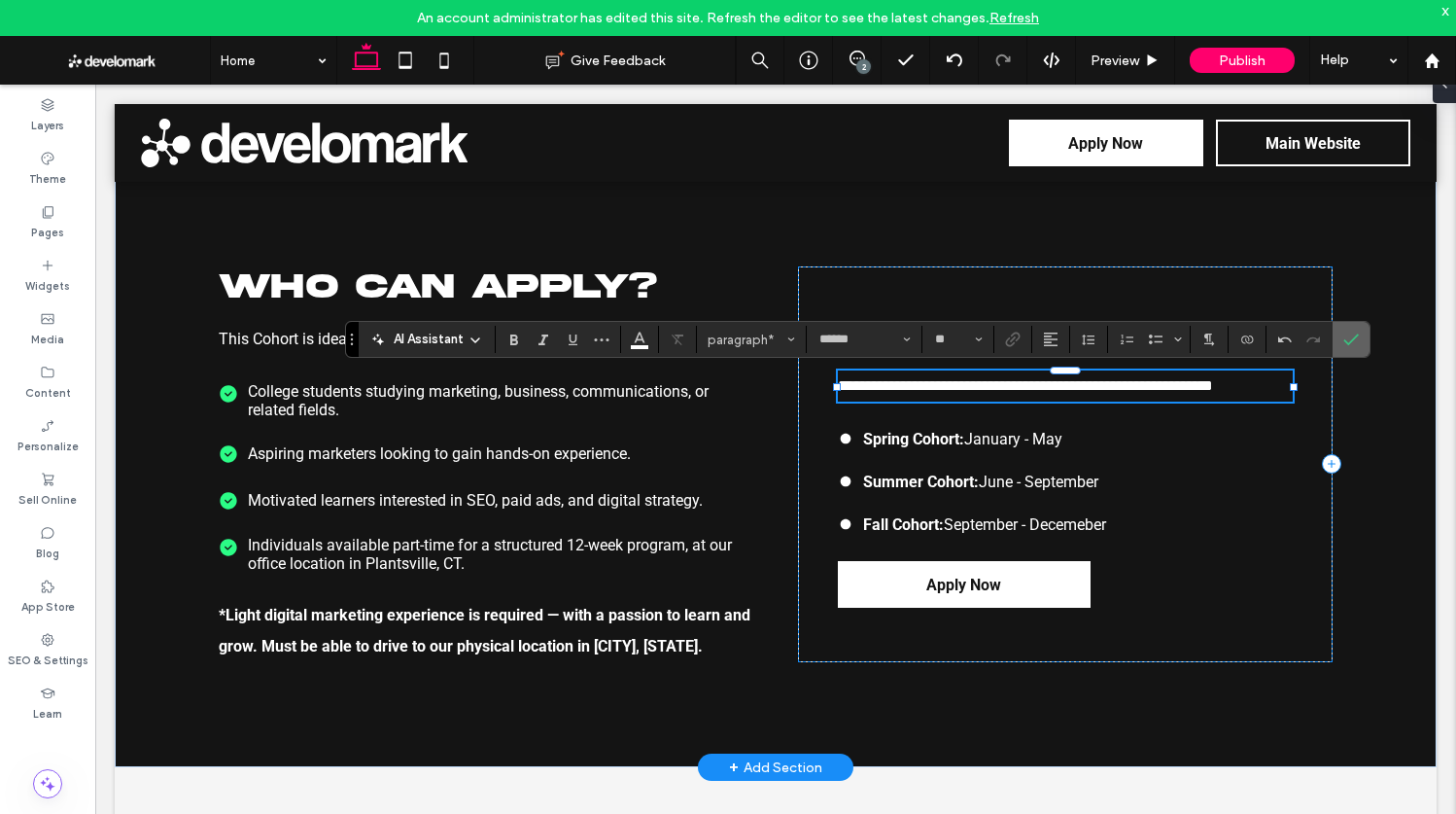 click at bounding box center (1351, 339) 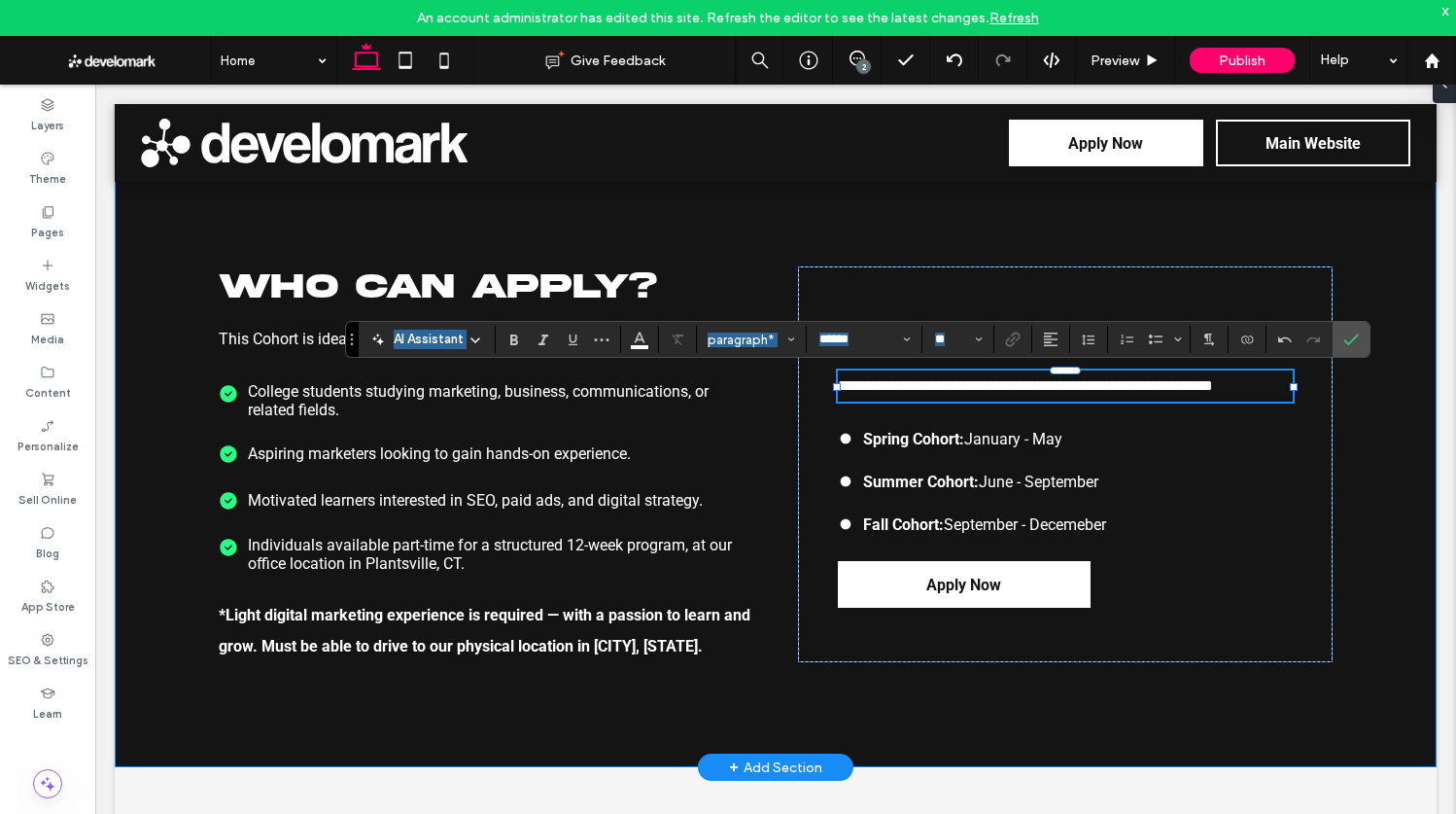 click on "**********" at bounding box center (776, 464) 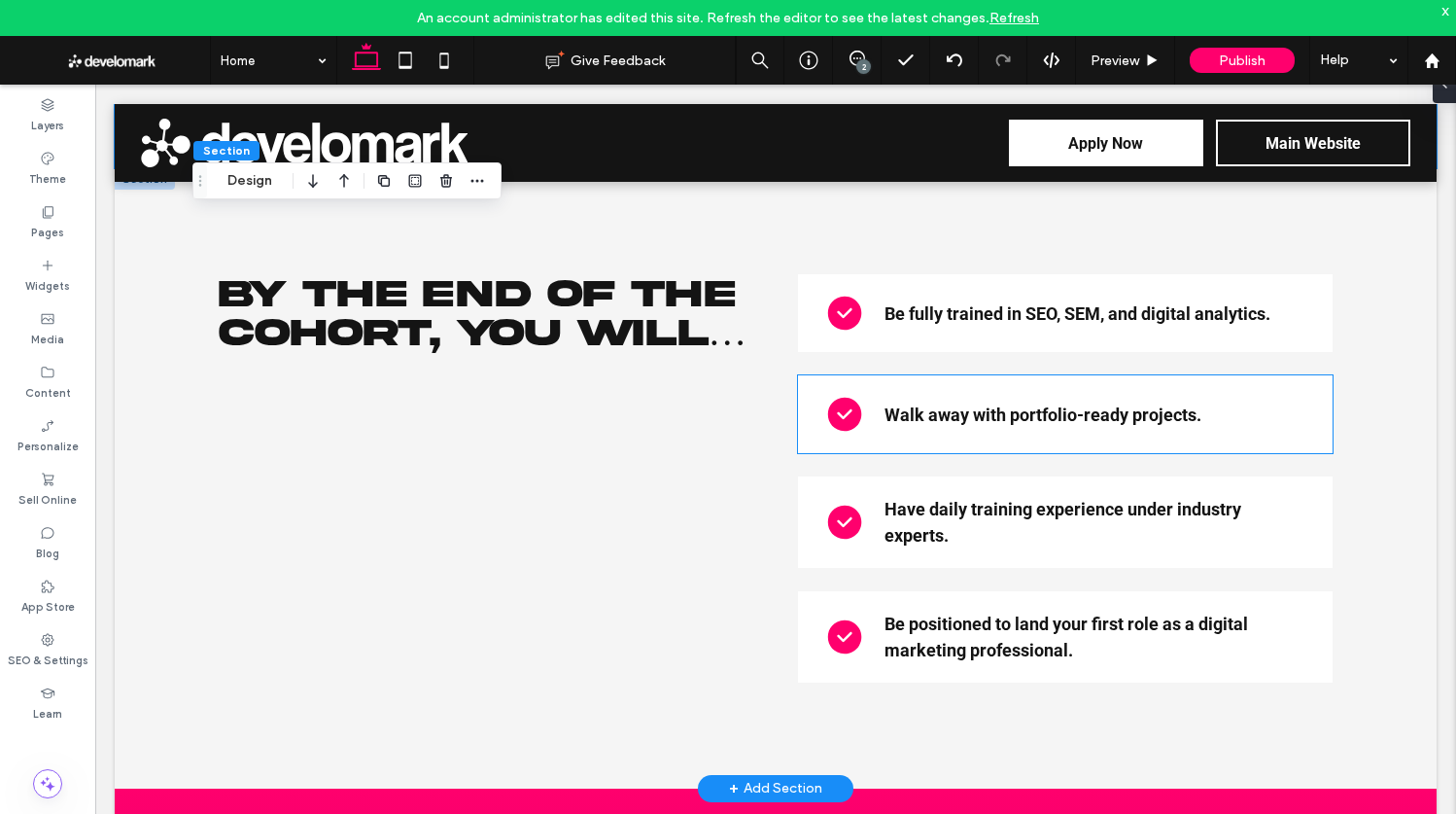 scroll, scrollTop: 3049, scrollLeft: 0, axis: vertical 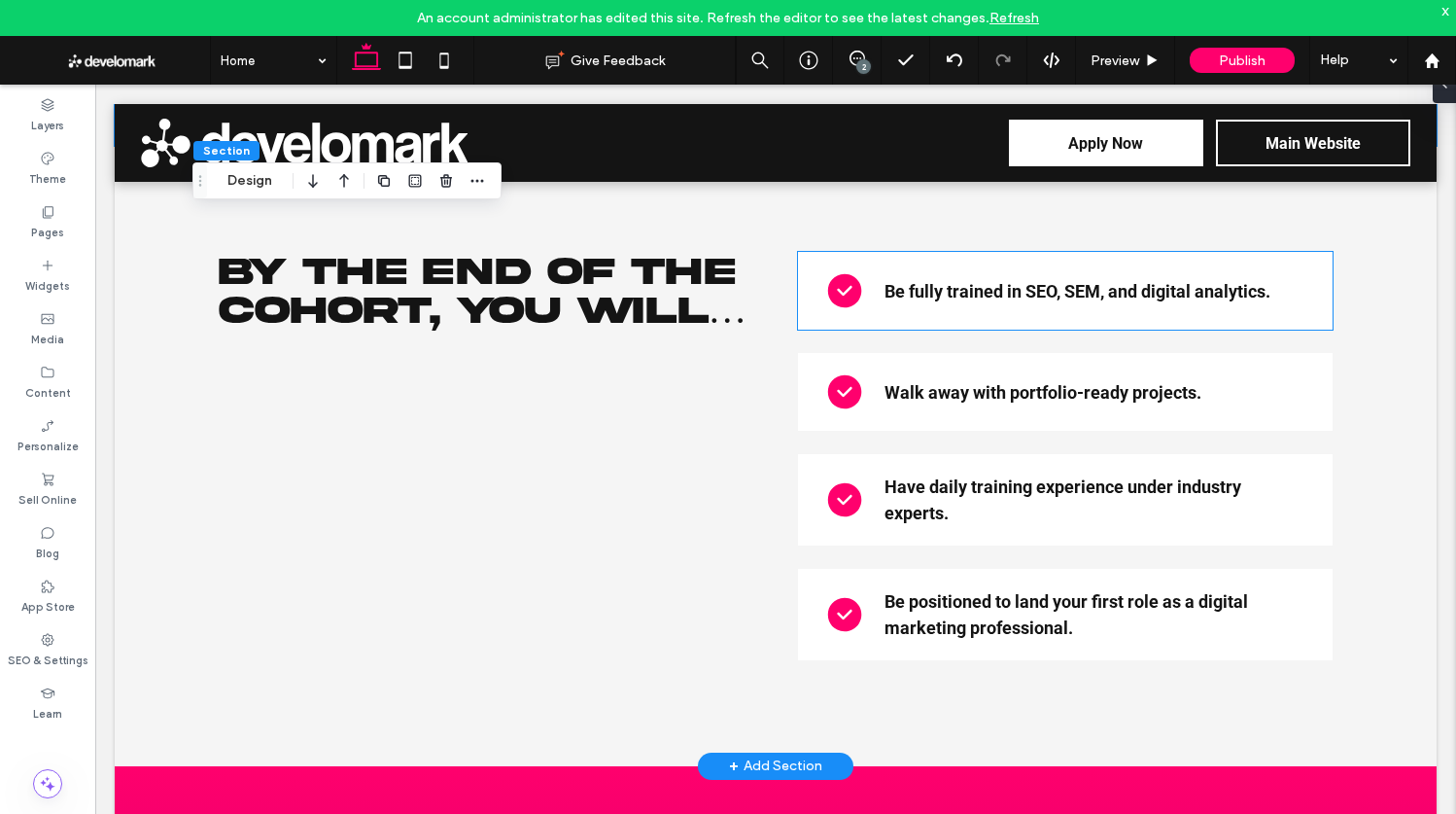 click on "Be fully trained in SEO, SEM, and digital analytics." at bounding box center [1077, 291] 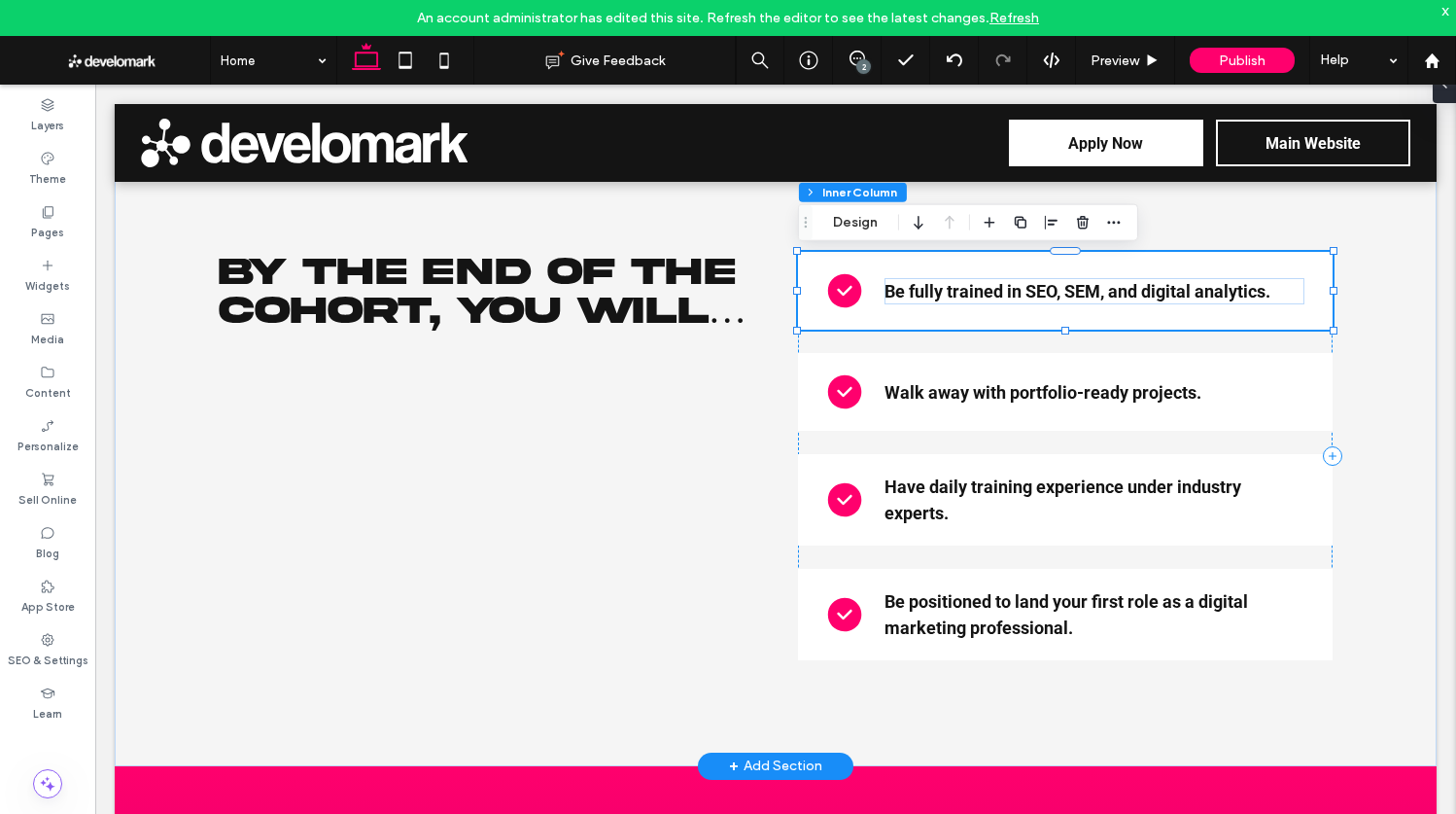 click on "Be fully trained in SEO, SEM, and digital analytics." at bounding box center (1077, 291) 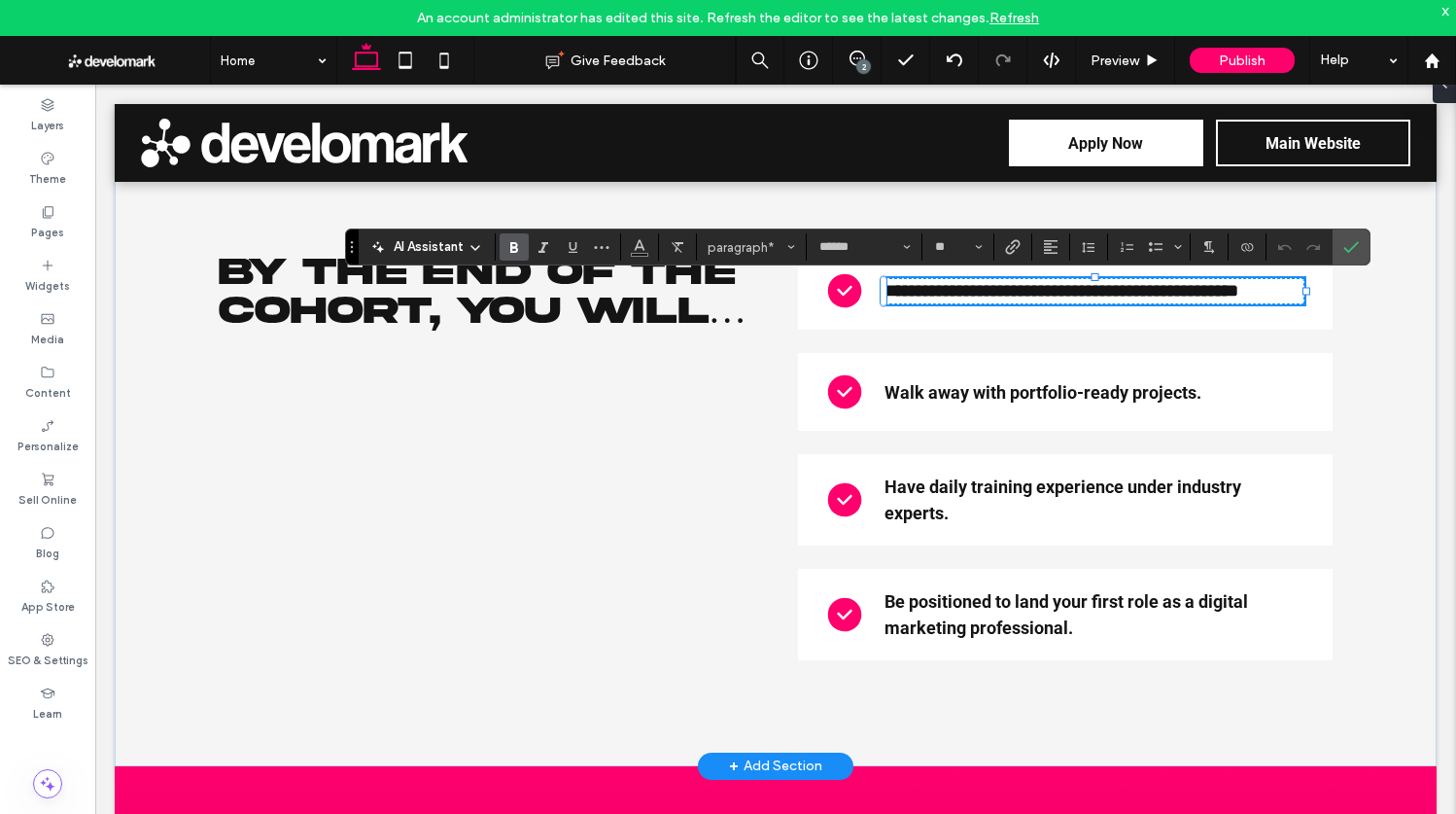 drag, startPoint x: 1022, startPoint y: 293, endPoint x: 1048, endPoint y: 294, distance: 26.019224 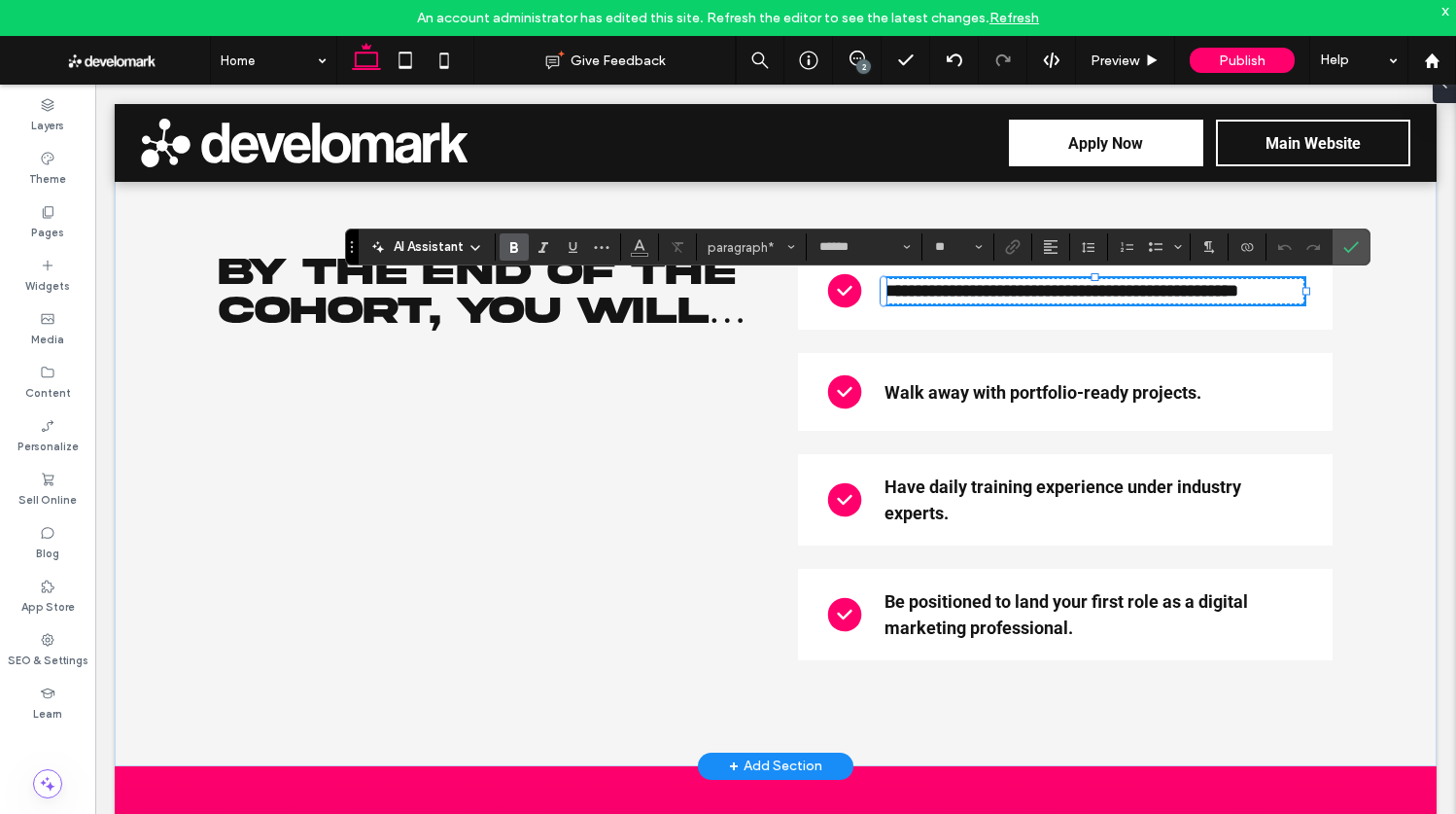 click on "**********" at bounding box center (1061, 291) 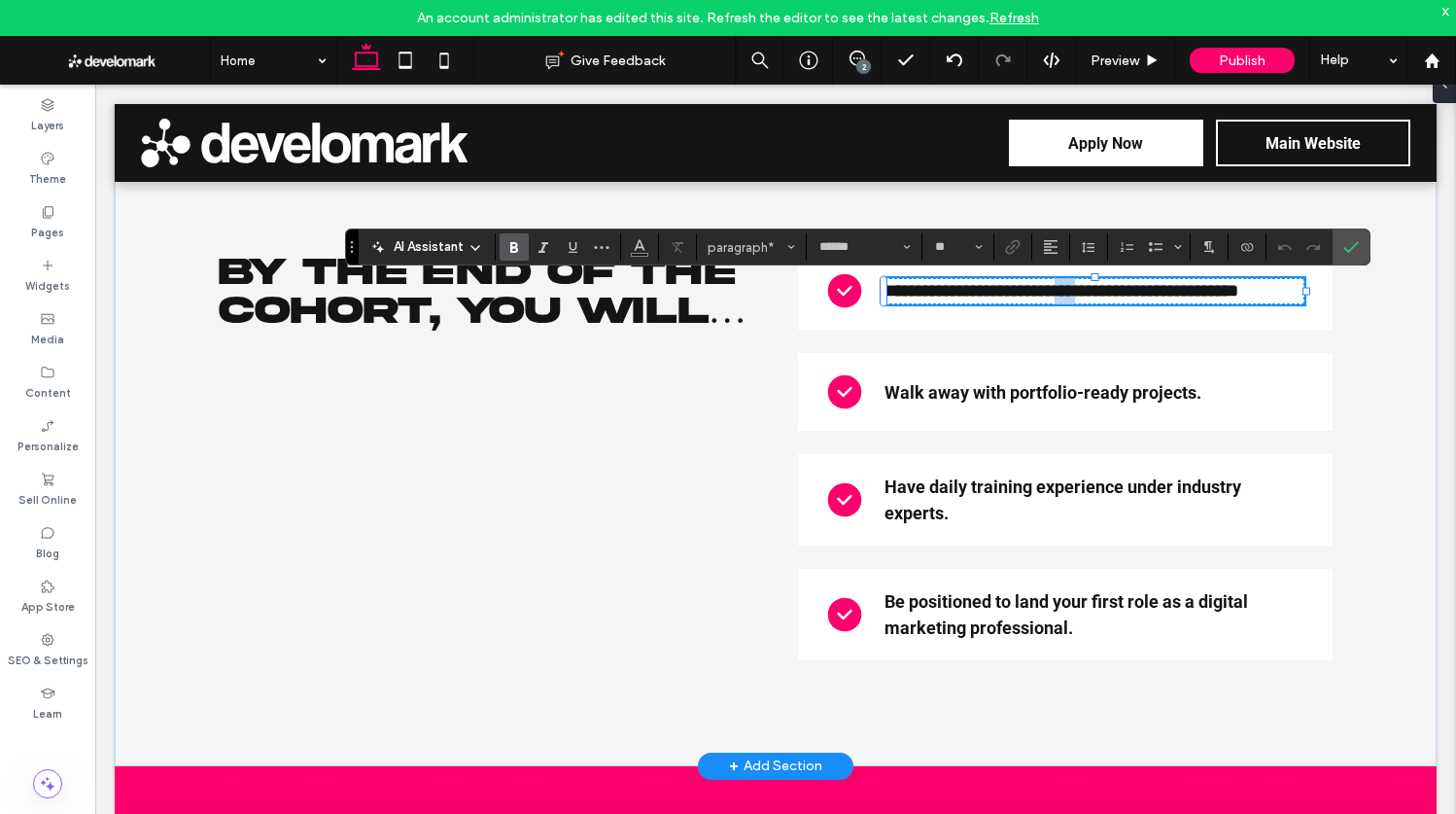 click on "**********" at bounding box center (1061, 291) 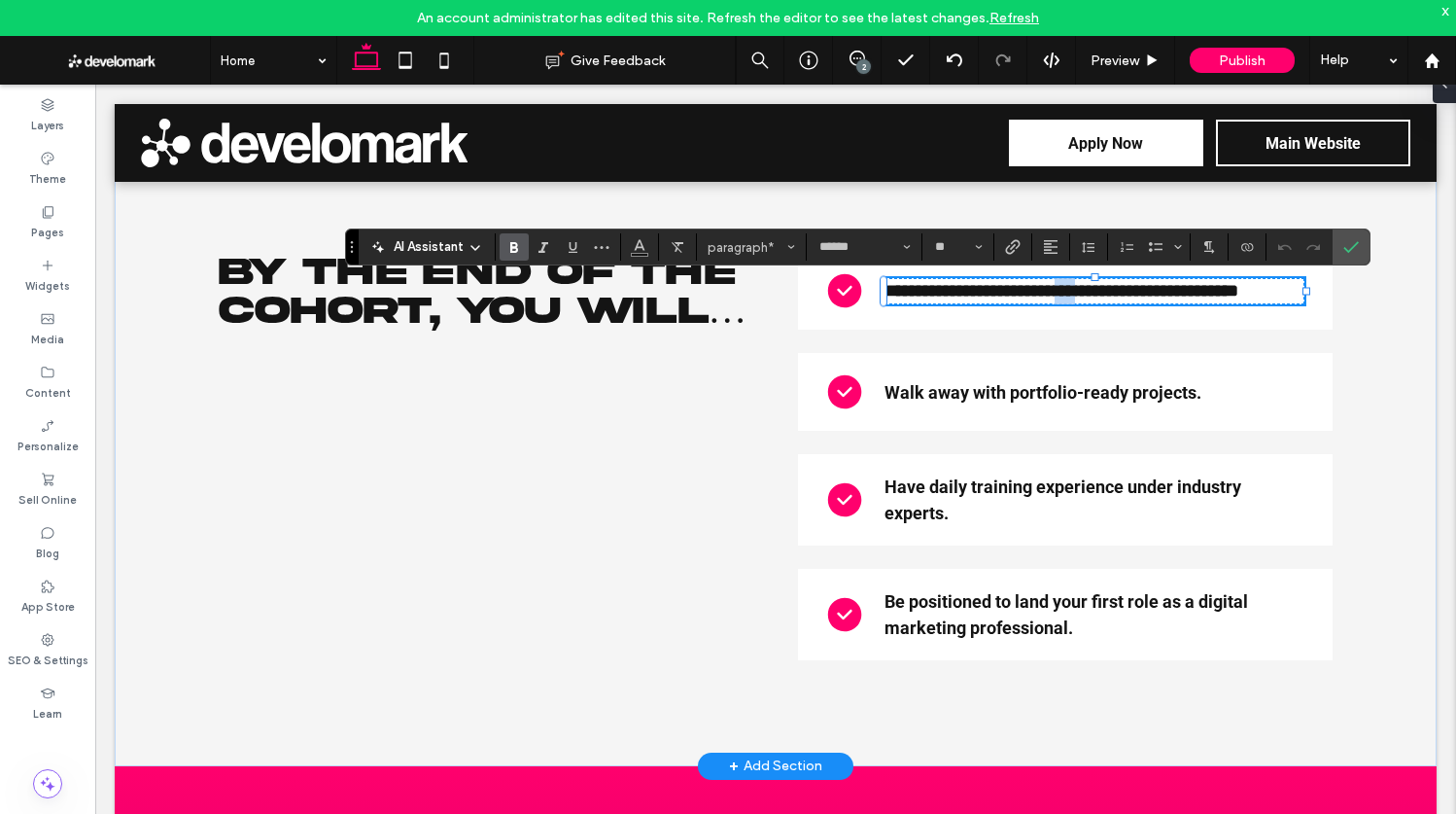 type 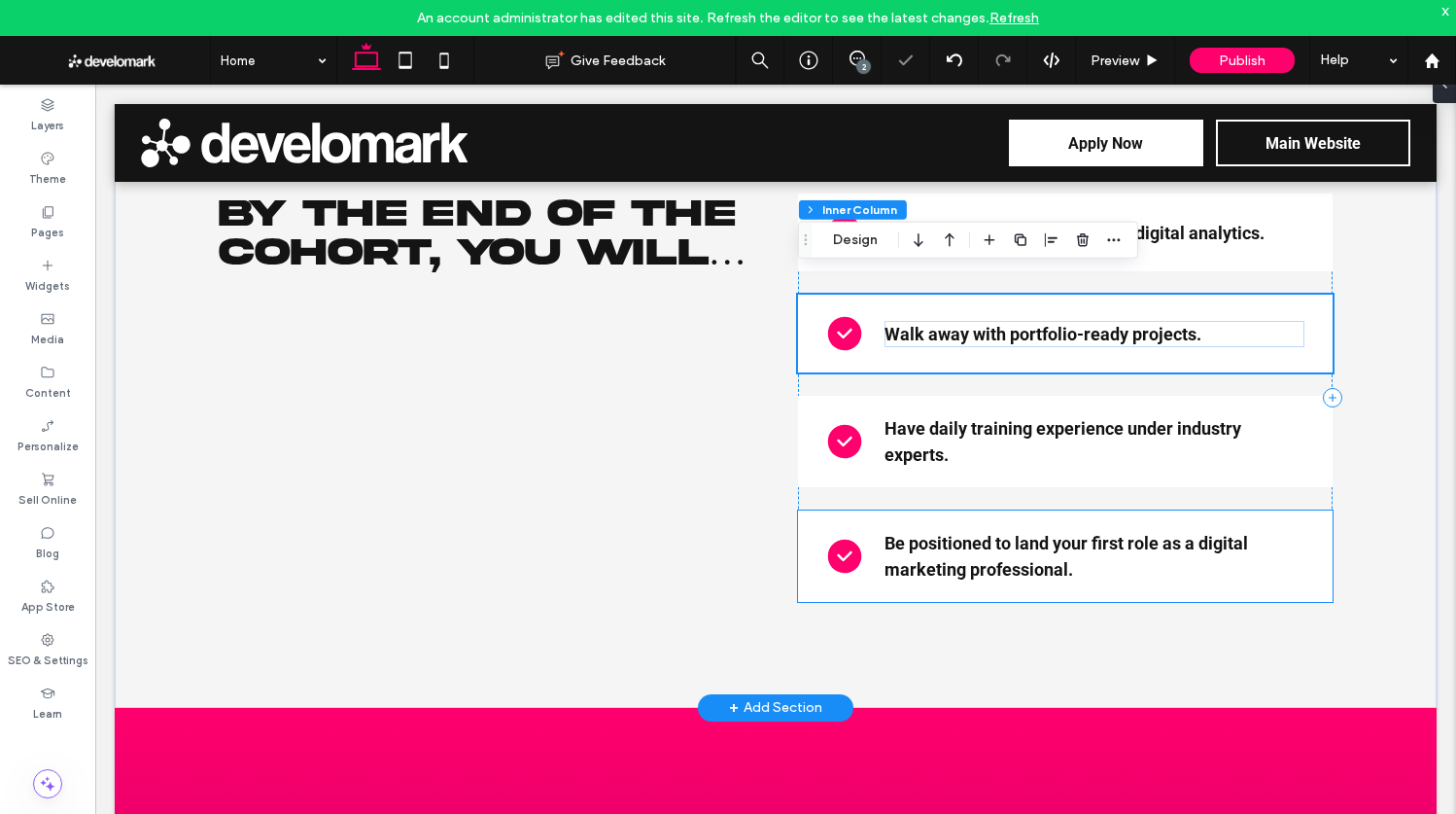 scroll, scrollTop: 3207, scrollLeft: 0, axis: vertical 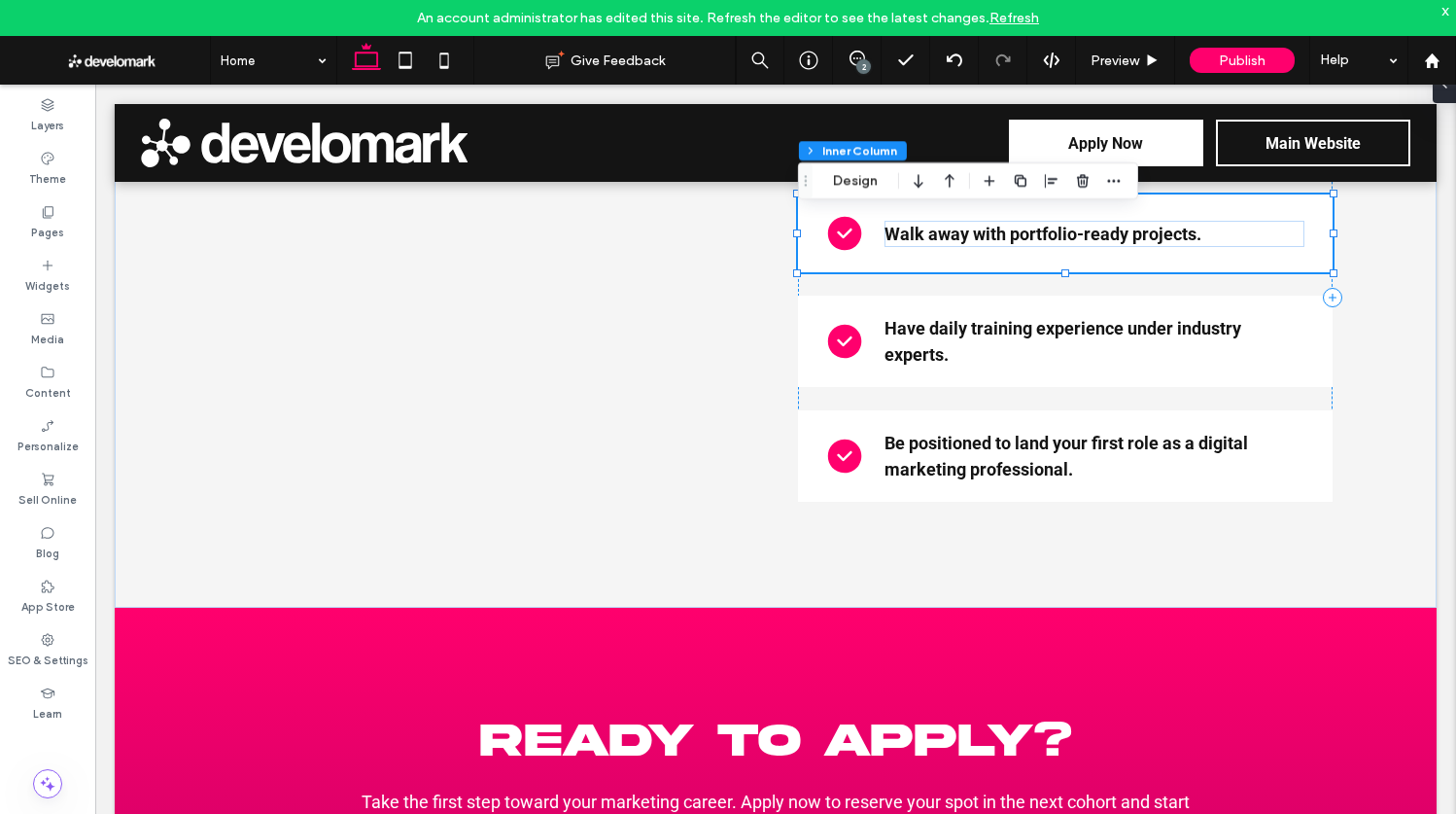 drag, startPoint x: 846, startPoint y: 59, endPoint x: 845, endPoint y: 69, distance: 10.049876 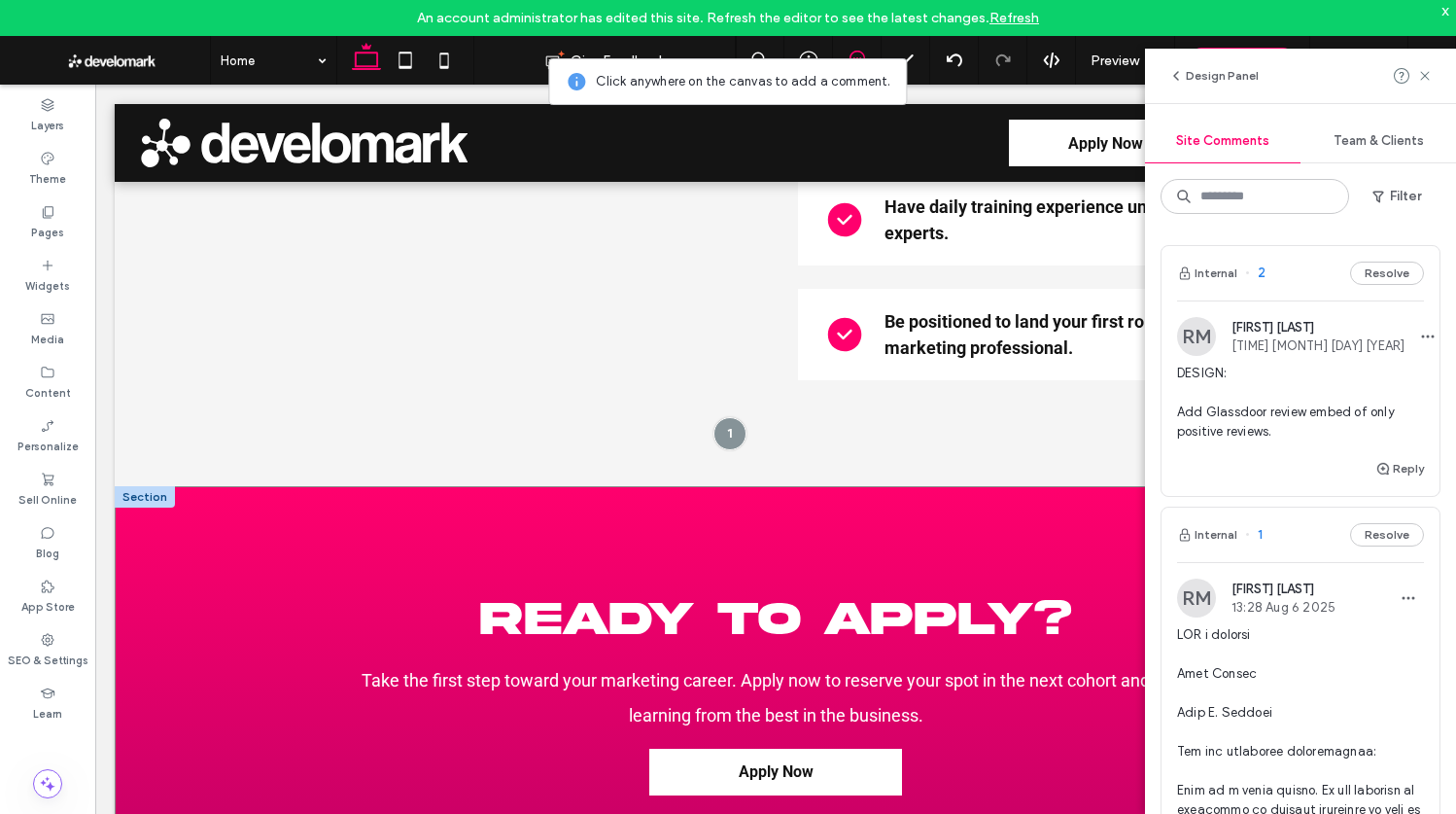 scroll, scrollTop: 3344, scrollLeft: 0, axis: vertical 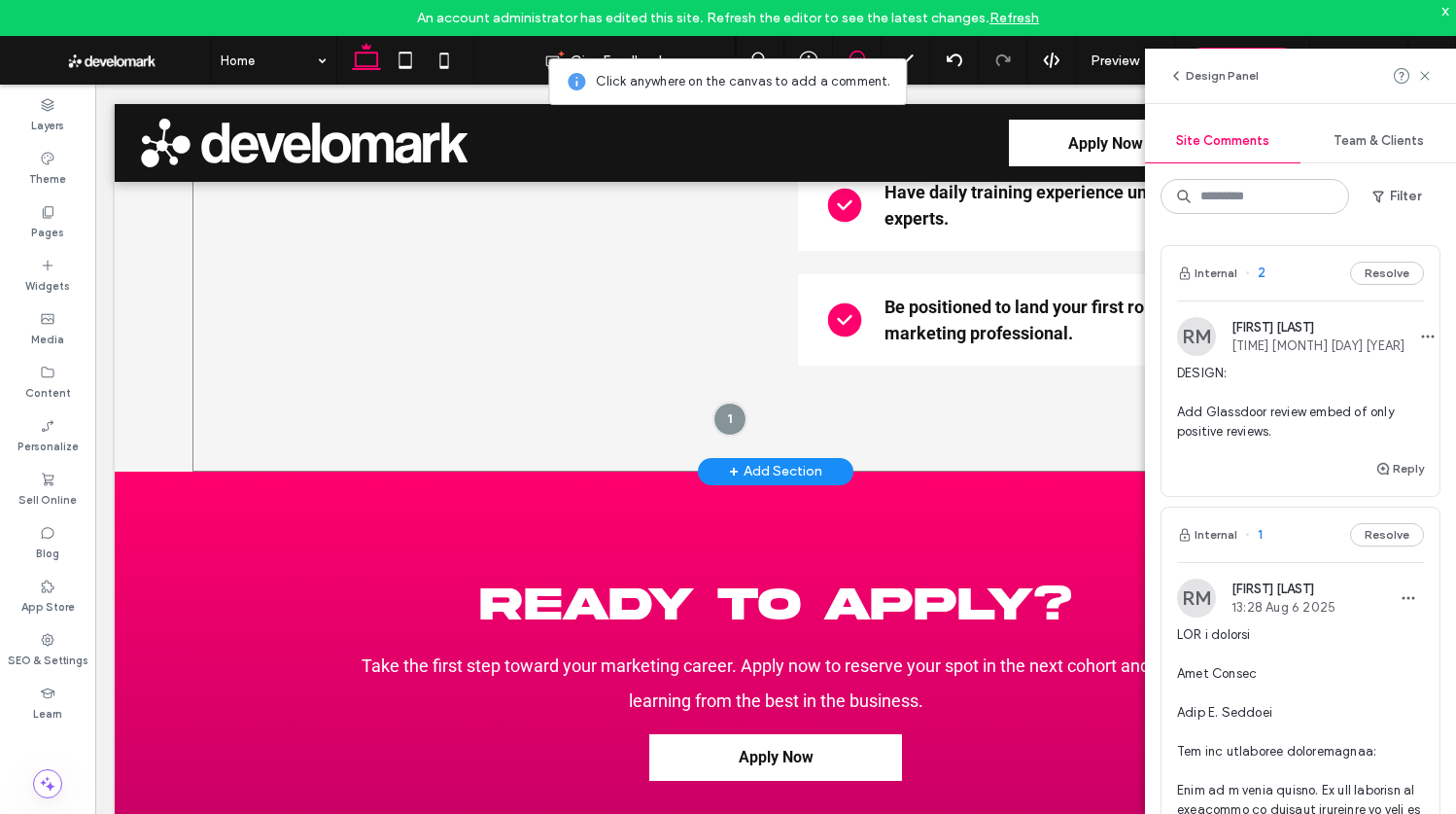 click on "By the End of the Cohort, You Will…
Be fully trained in SEO, Ads, and digital analytics.
Walk away with portfolio-ready projects.
Have daily training experience under industry experts.
Be positioned to land your first role as a digital marketing professional." at bounding box center (776, 161) 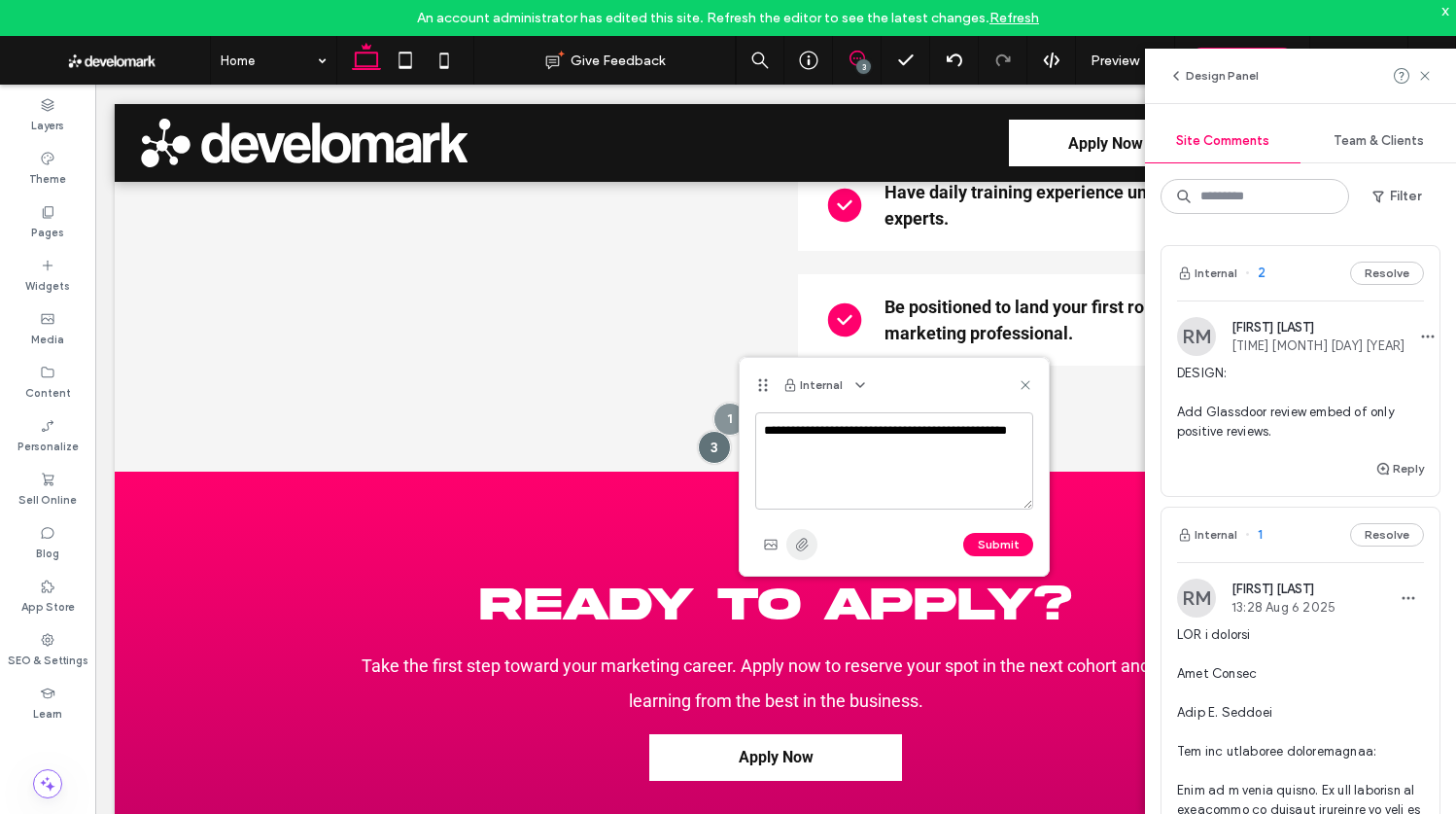 type on "**********" 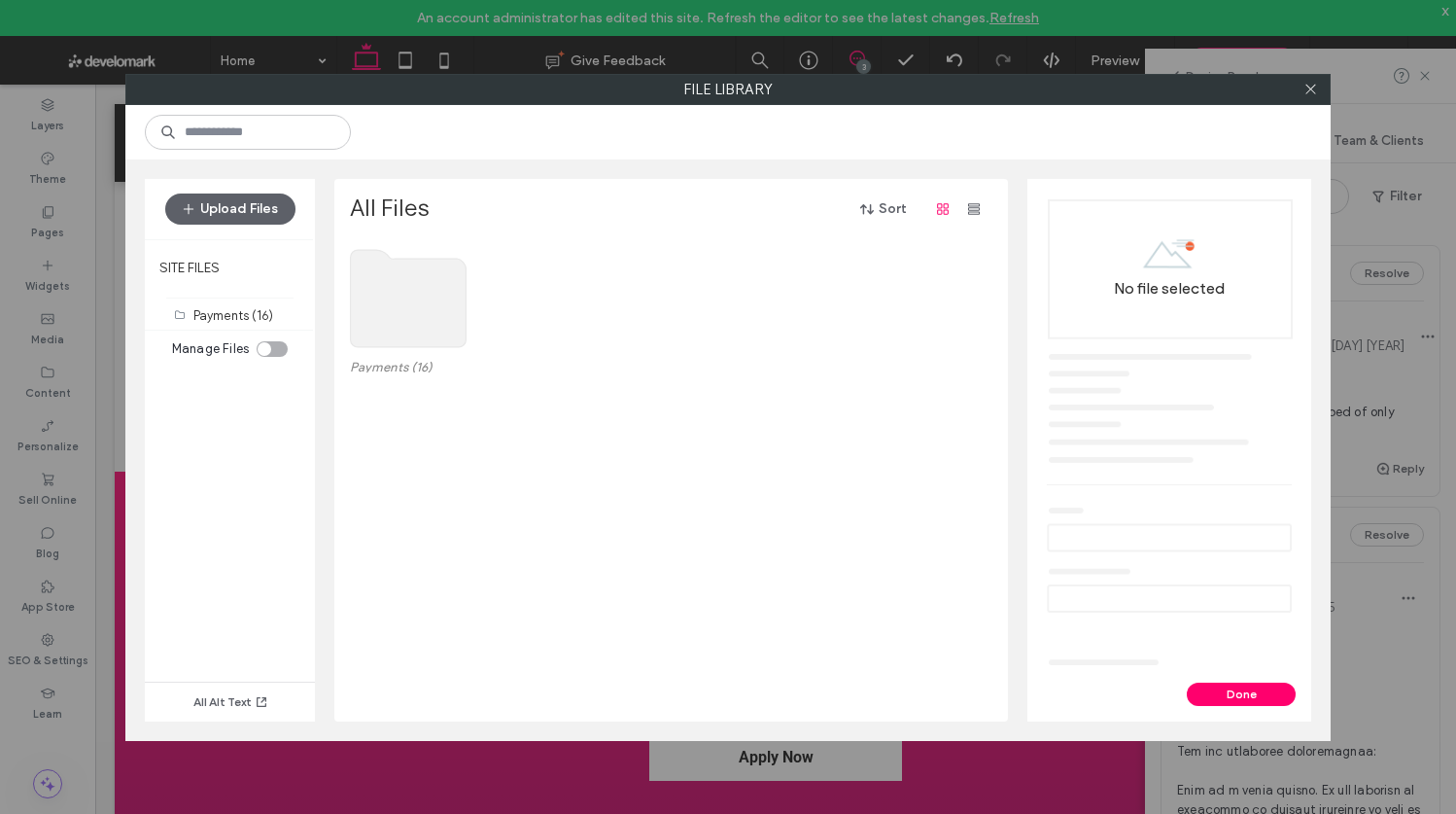 click on "Upload Files" at bounding box center (229, 209) 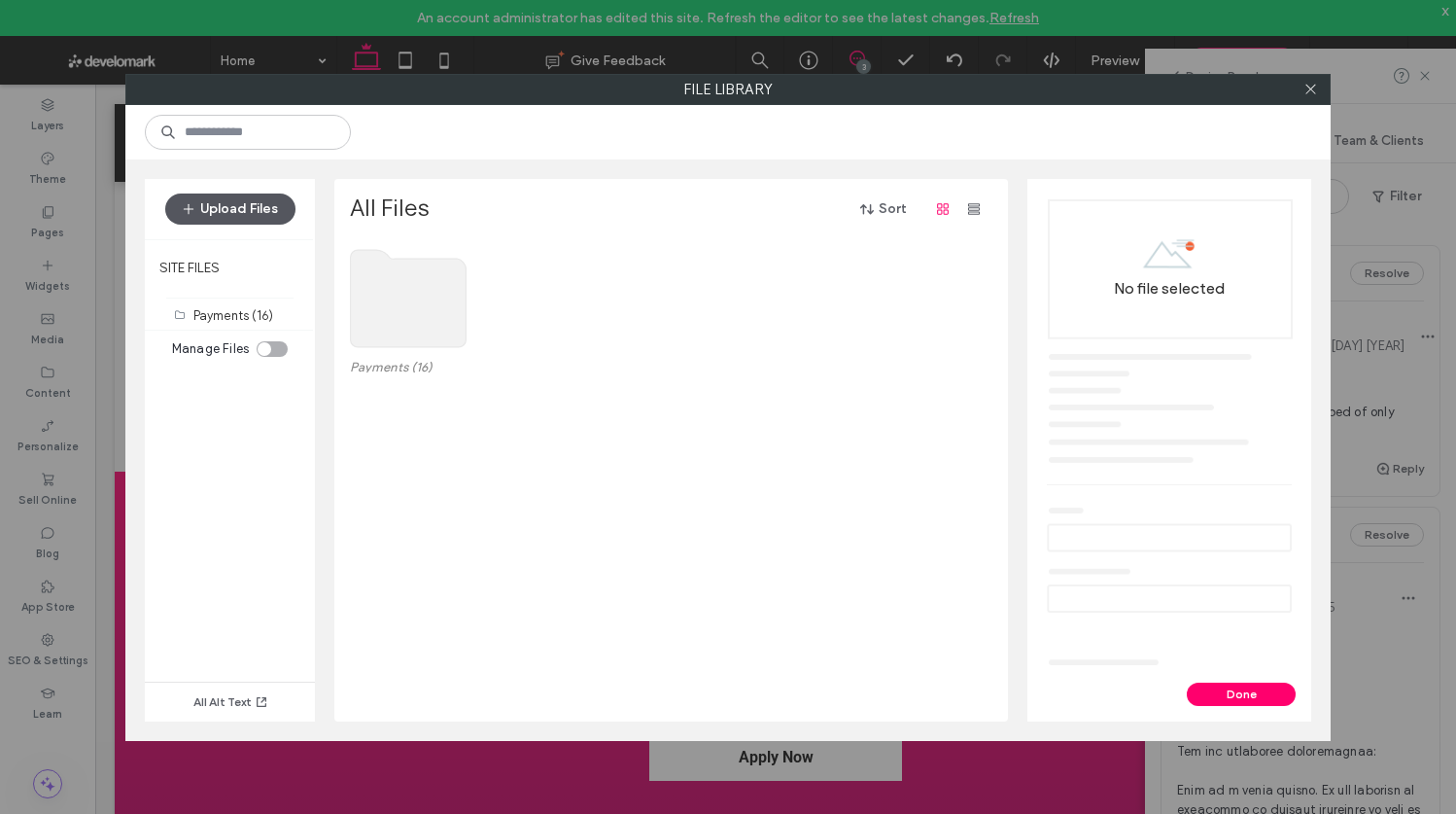 click on "Upload Files" at bounding box center [230, 209] 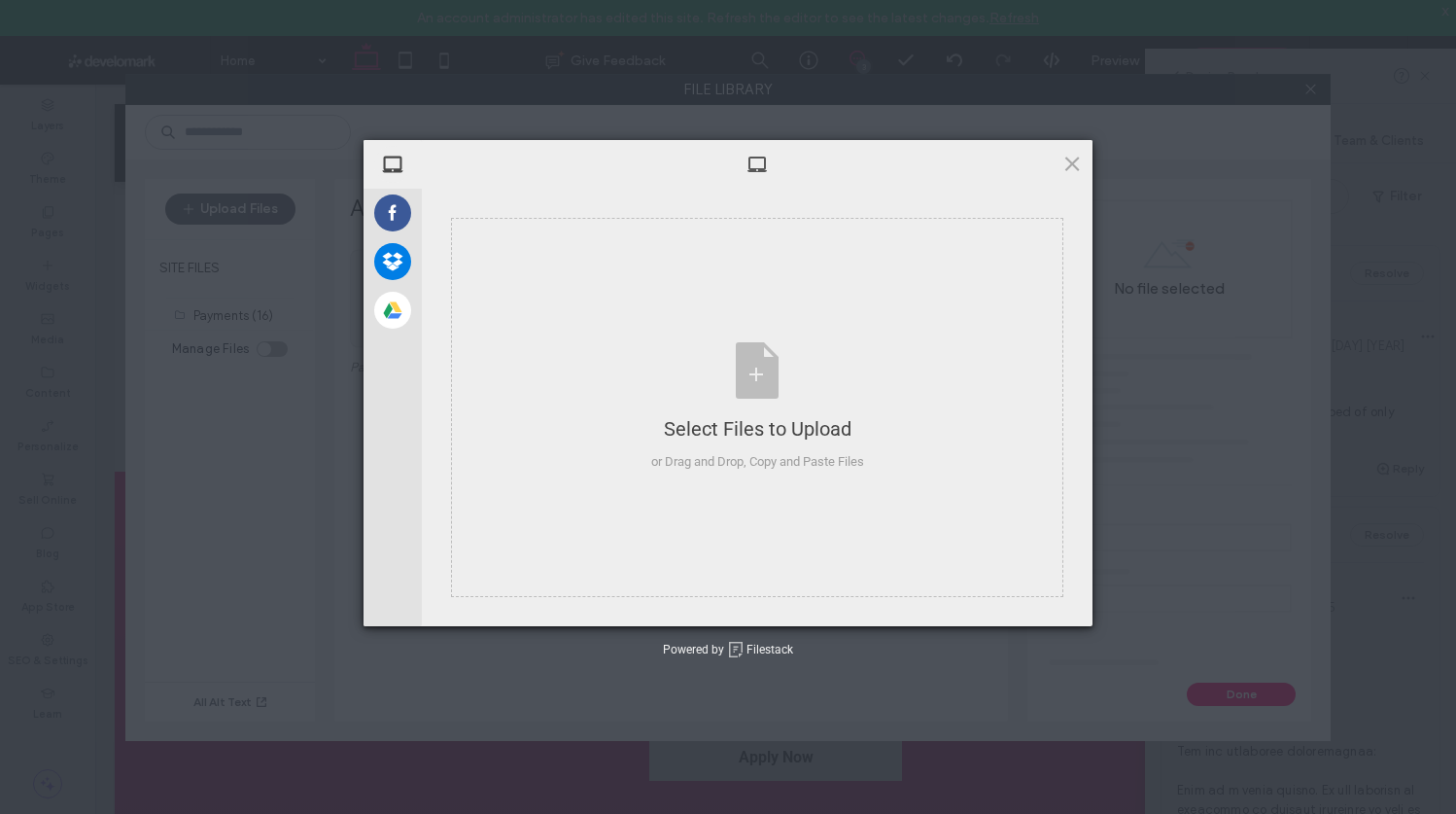 click on "My Device           Facebook           Dropbox           Google Drive
Select Files to Upload
or Drag and Drop, Copy and Paste Files
Selected Files: 0     View/Edit Selected
Powered by   Filestack" at bounding box center [728, 407] 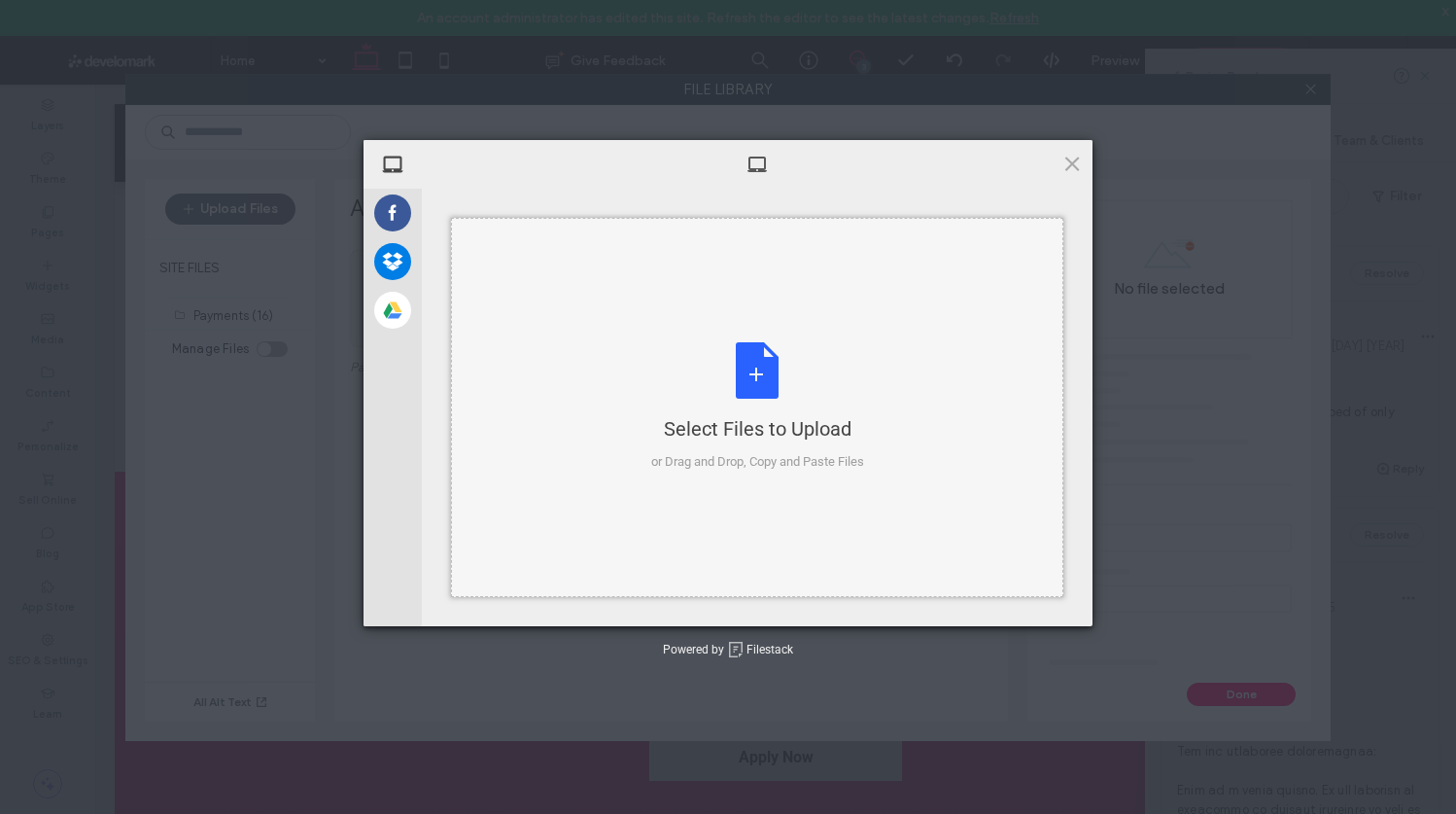 click on "Select Files to Upload
or Drag and Drop, Copy and Paste Files" at bounding box center (757, 407) 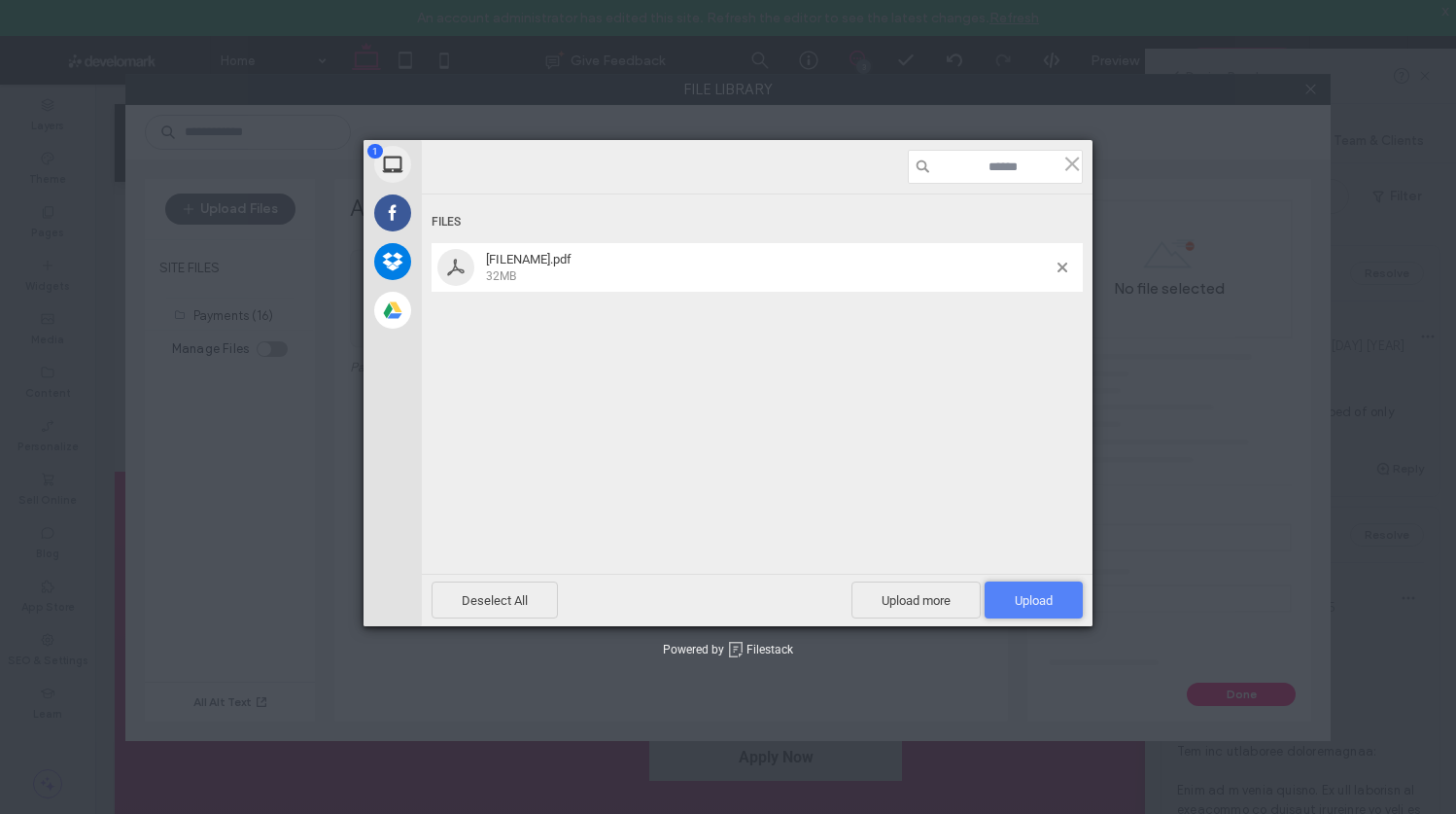 click on "Upload
1" at bounding box center [1033, 600] 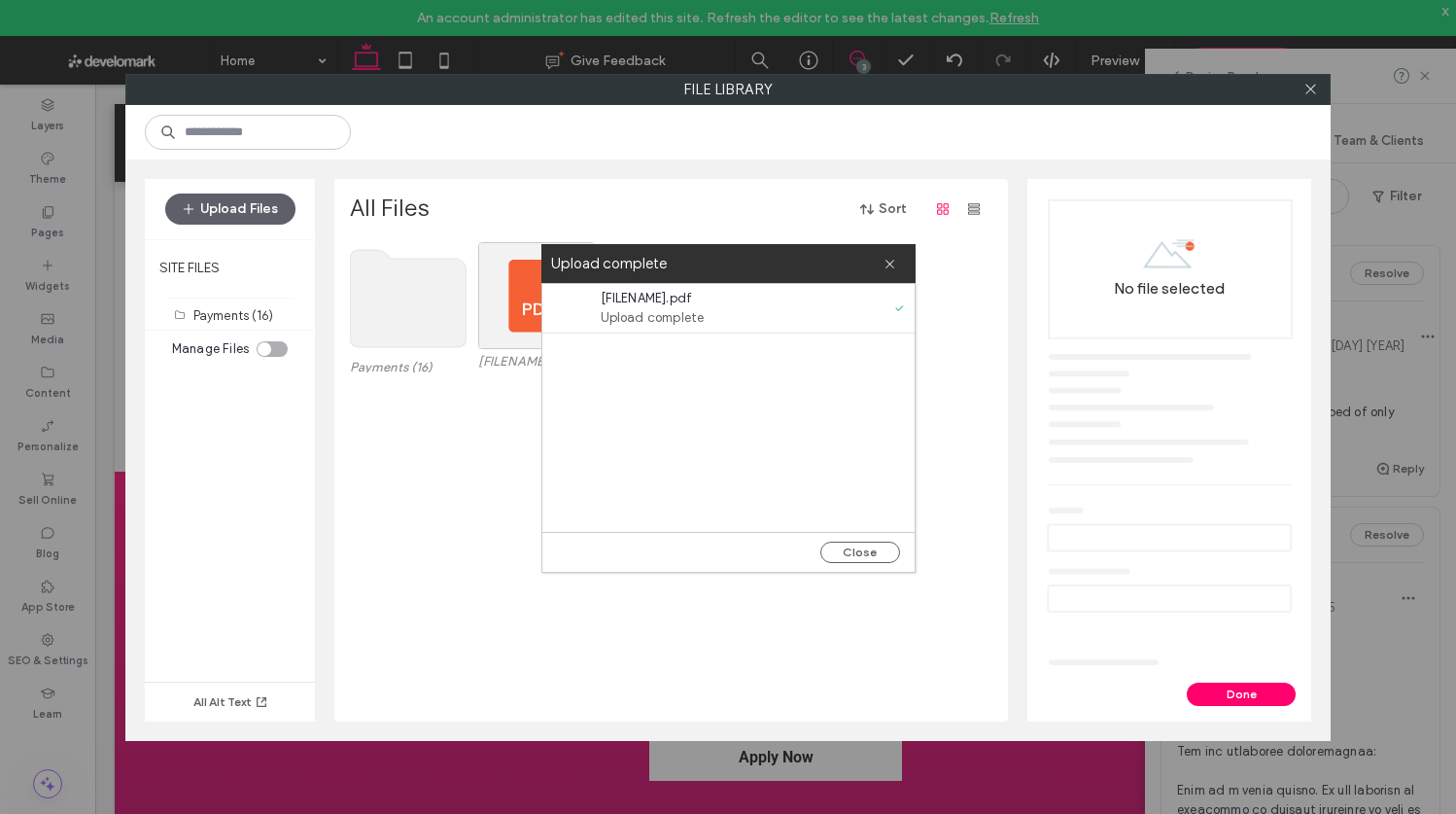 click on "Close" at bounding box center [728, 551] 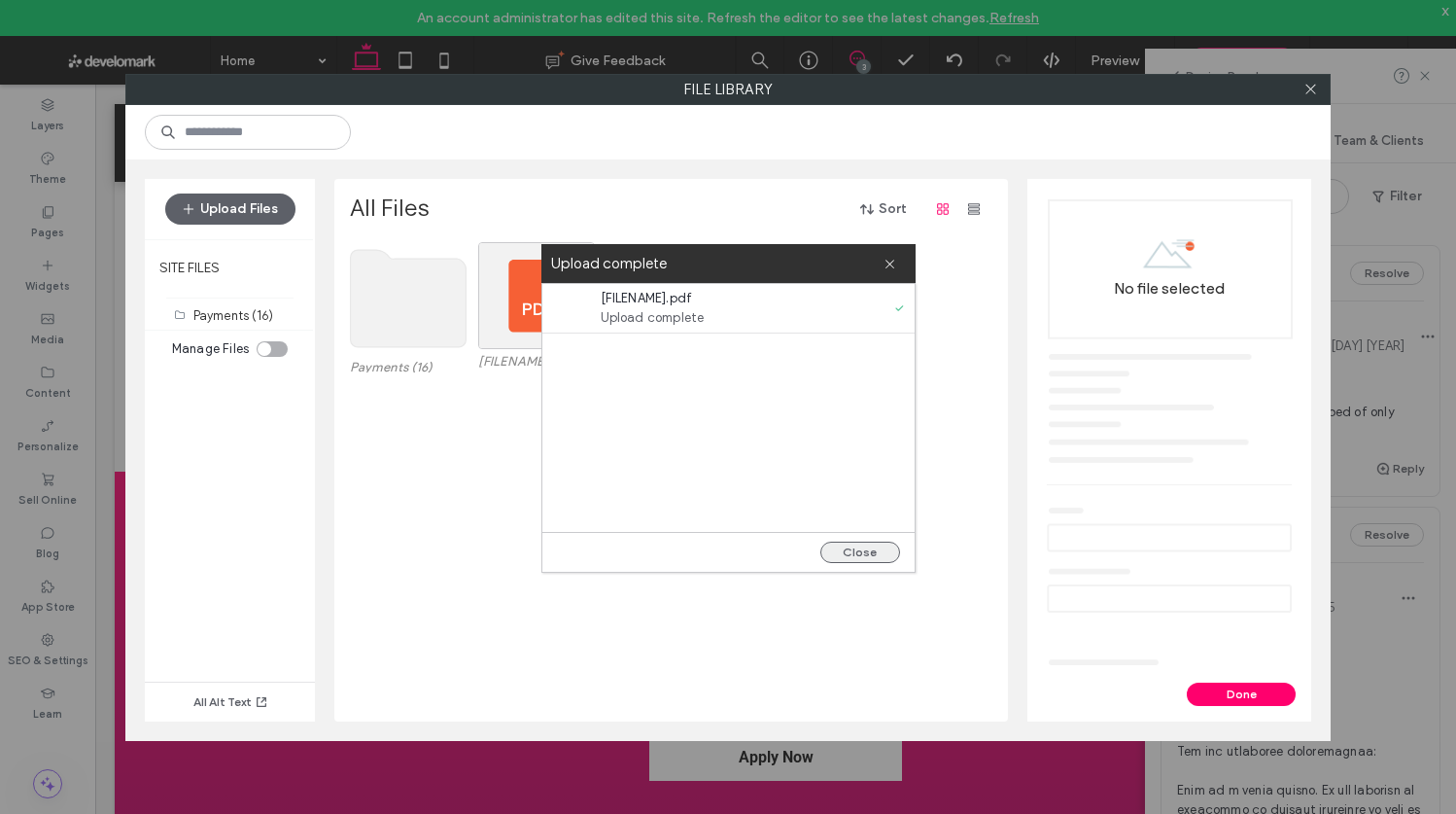 click on "Close" at bounding box center [860, 552] 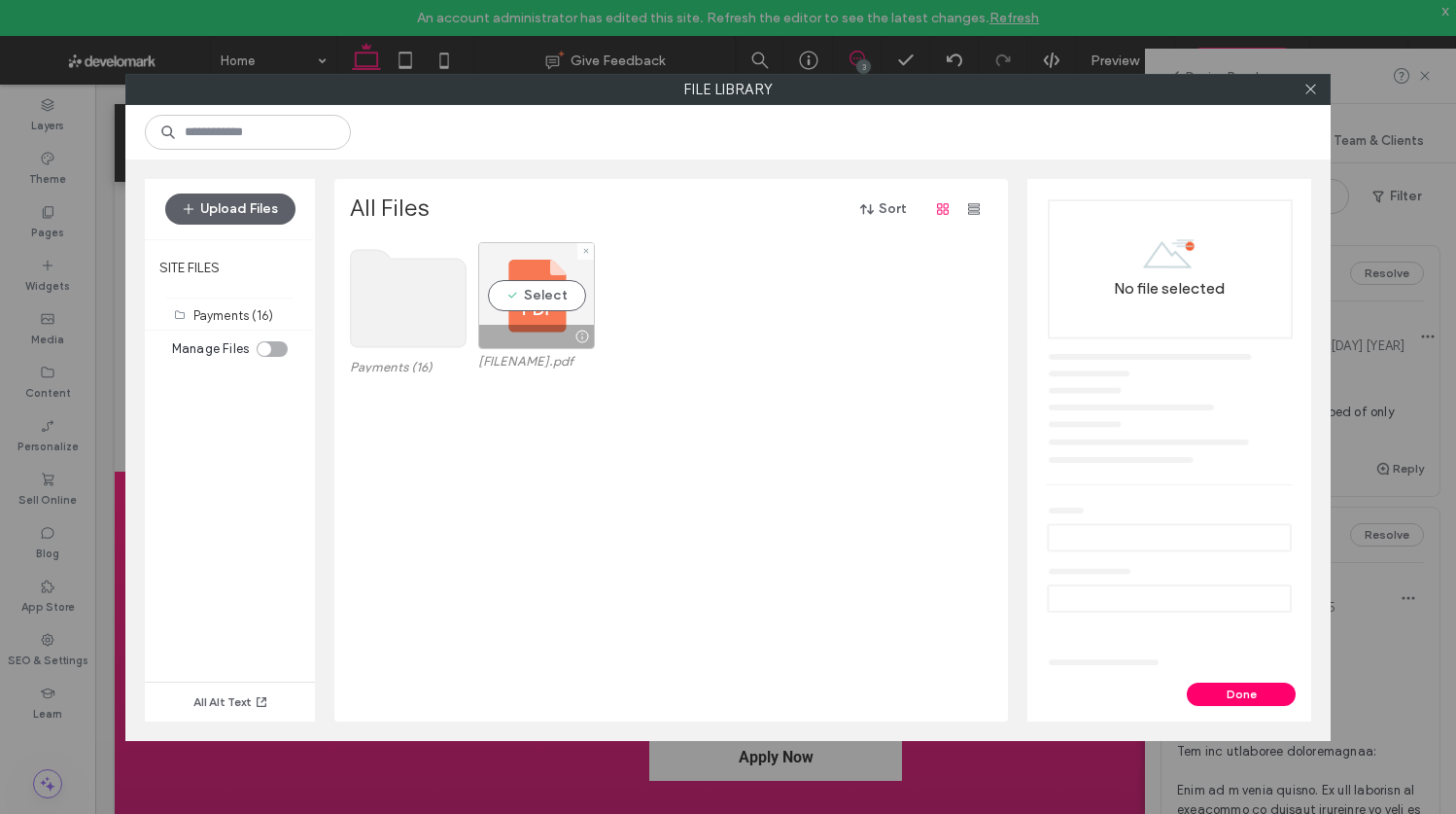 click on "Select" at bounding box center (537, 296) 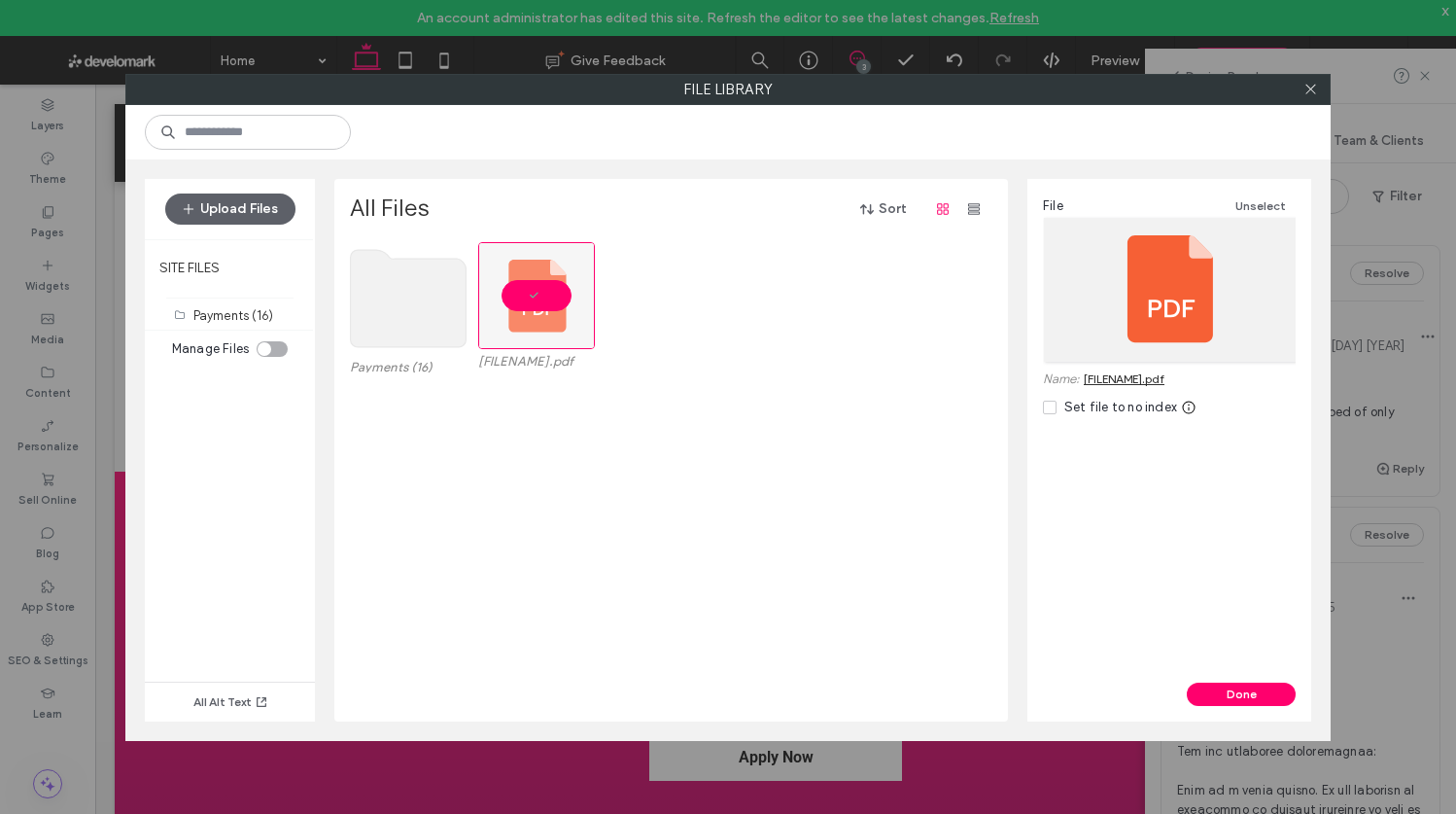 click on "Set file to no index" at bounding box center [1121, 407] 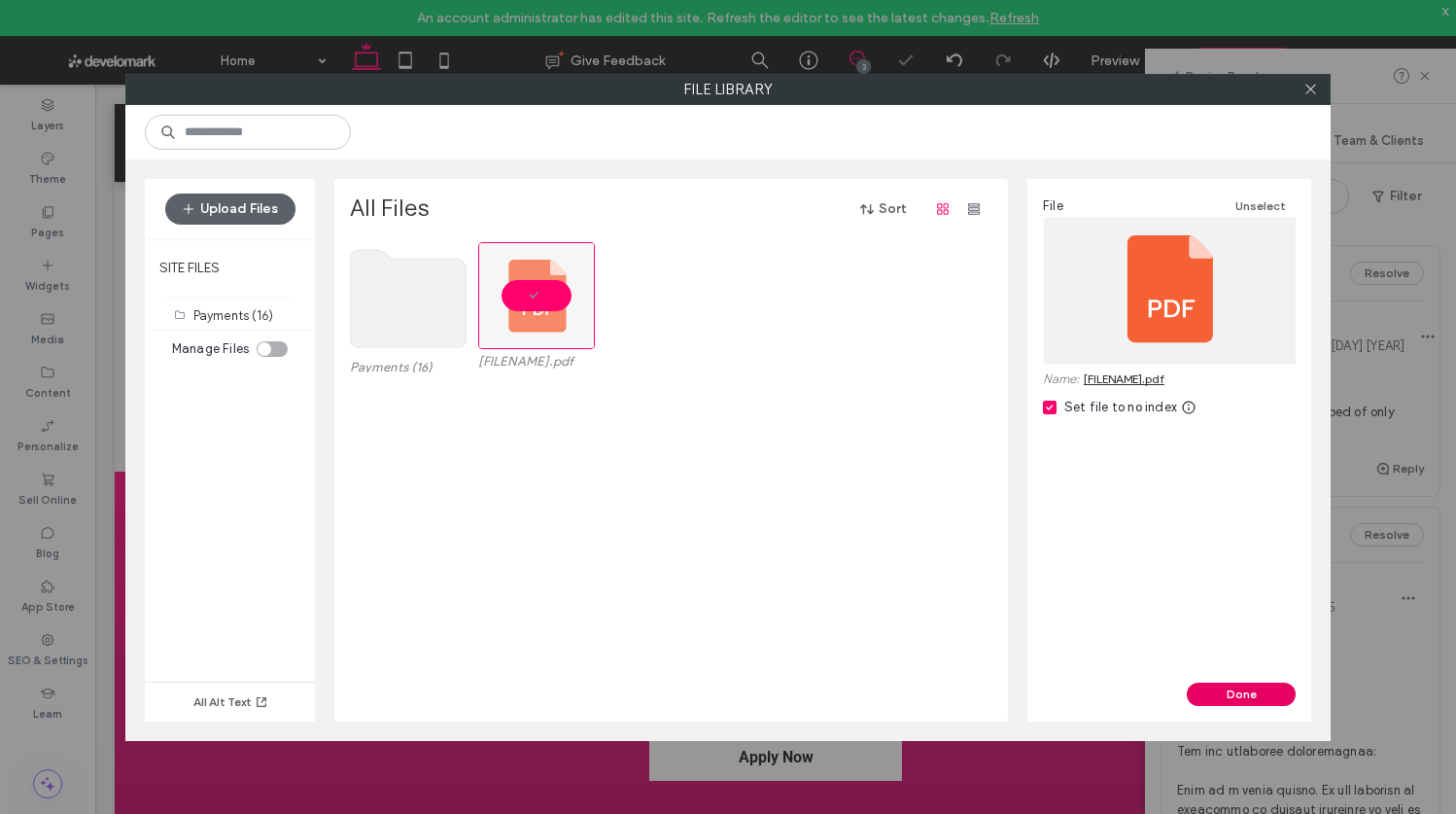 drag, startPoint x: 1260, startPoint y: 695, endPoint x: 1215, endPoint y: 645, distance: 67.26812 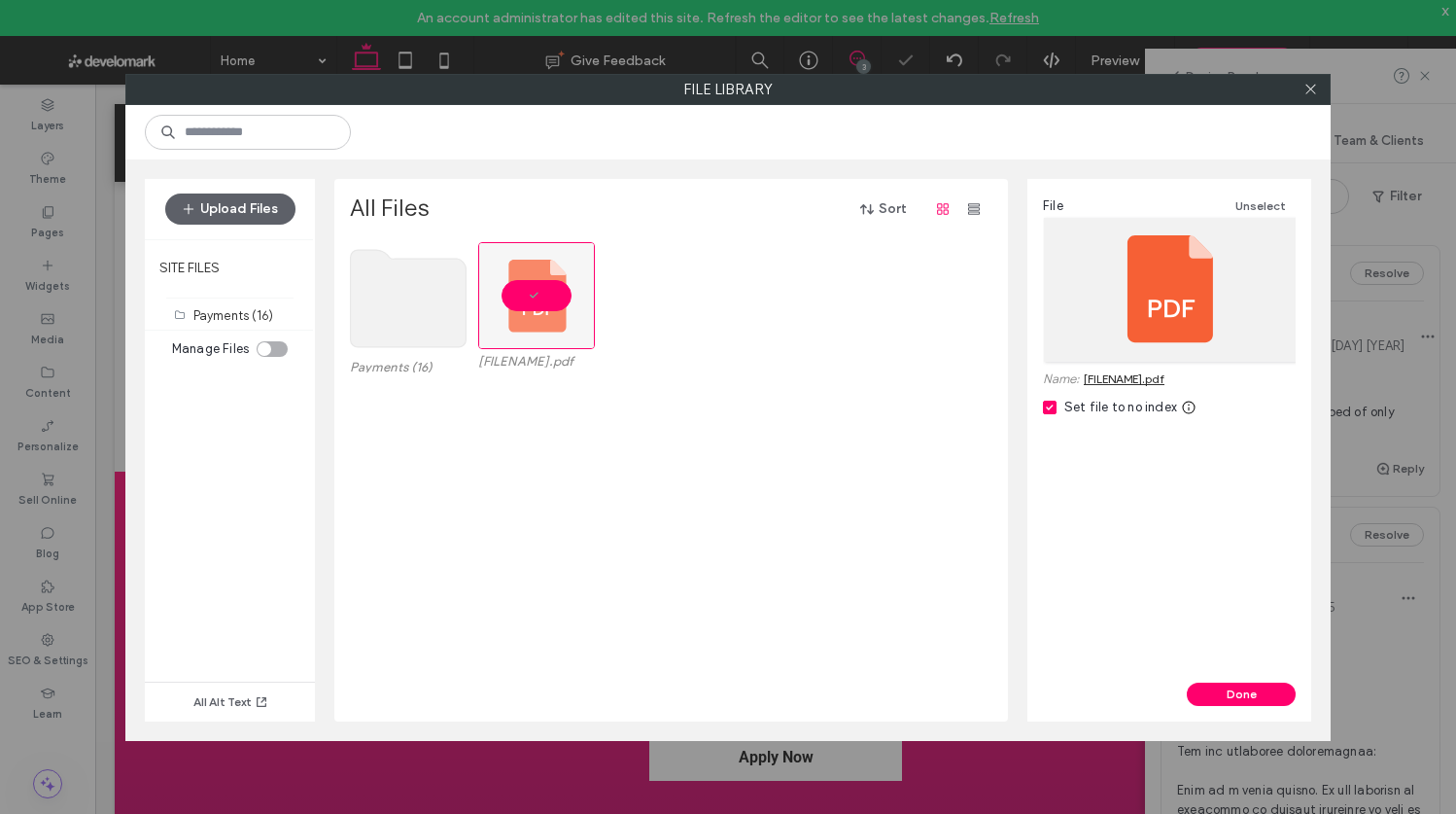 click on "Done" at bounding box center (1241, 694) 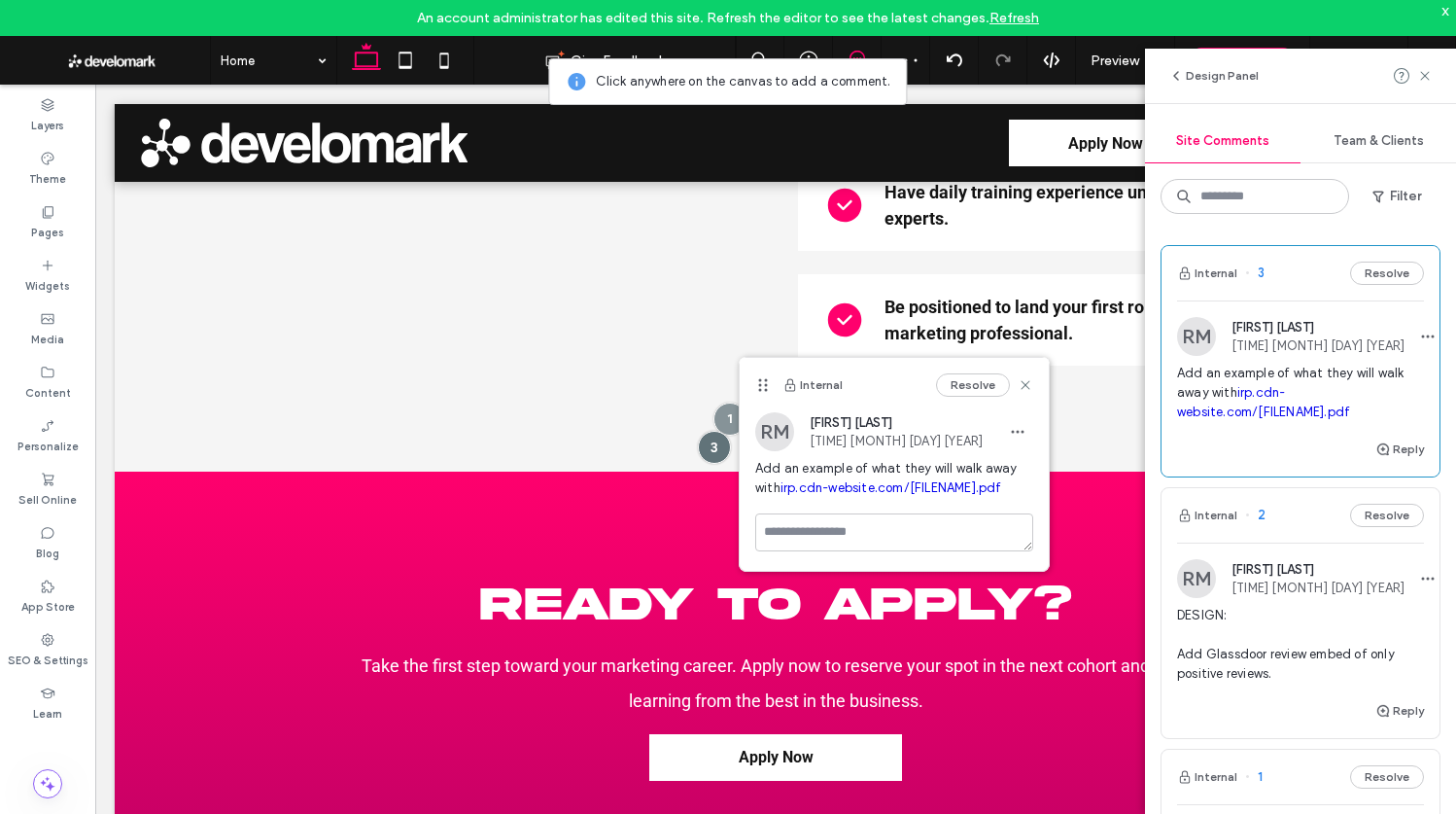 click 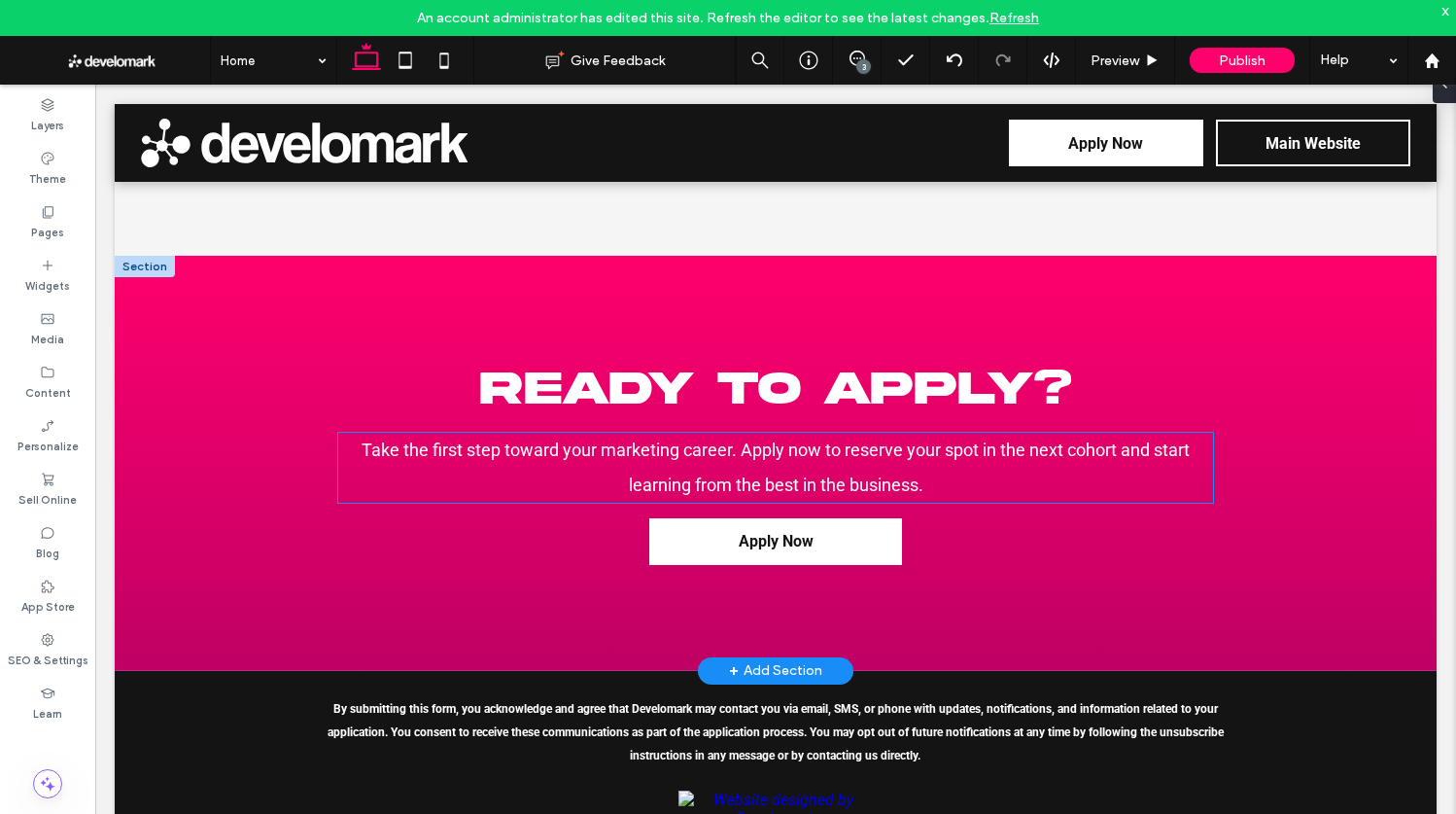scroll, scrollTop: 3560, scrollLeft: 0, axis: vertical 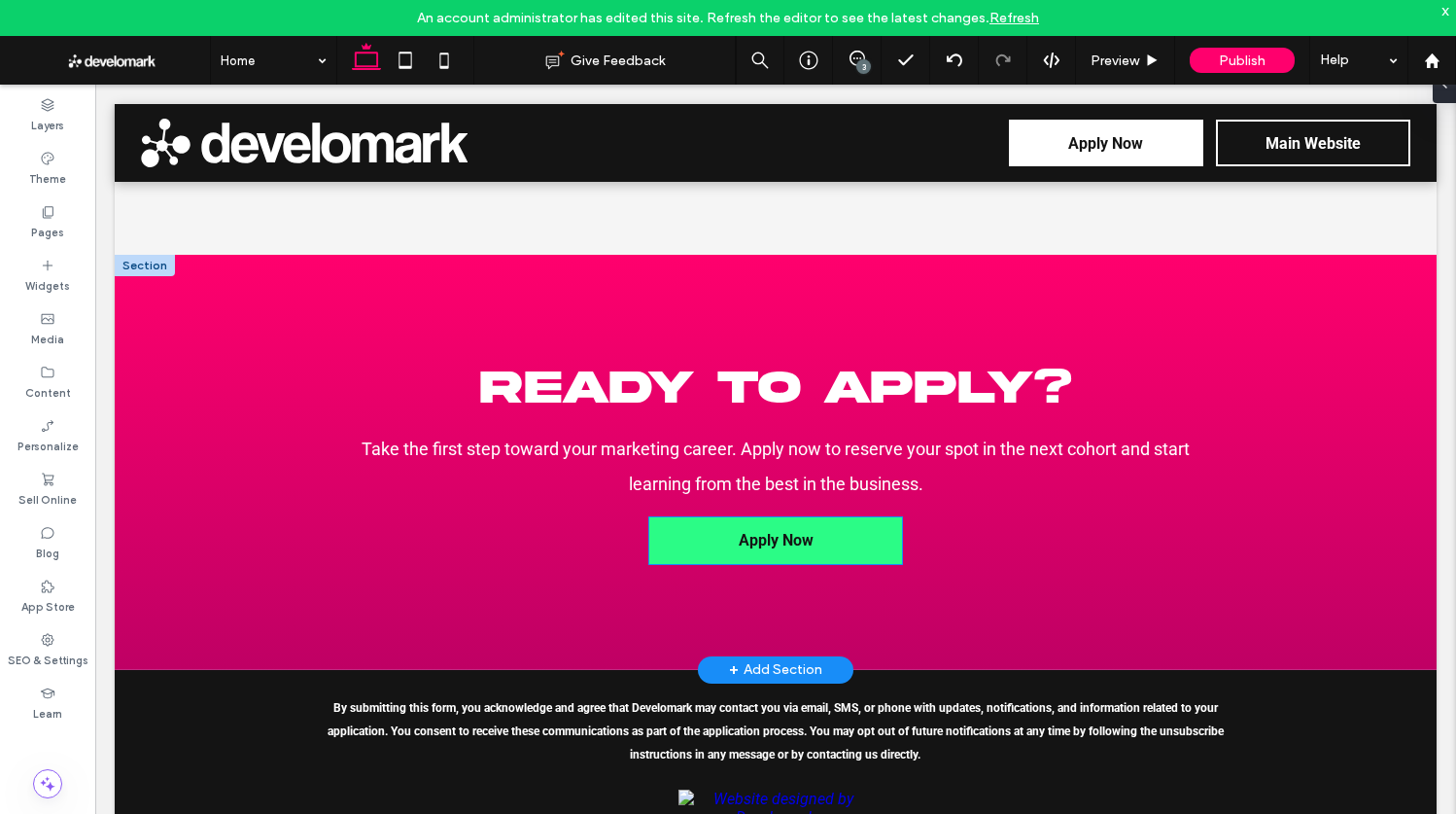 click on "Apply Now" at bounding box center (776, 540) 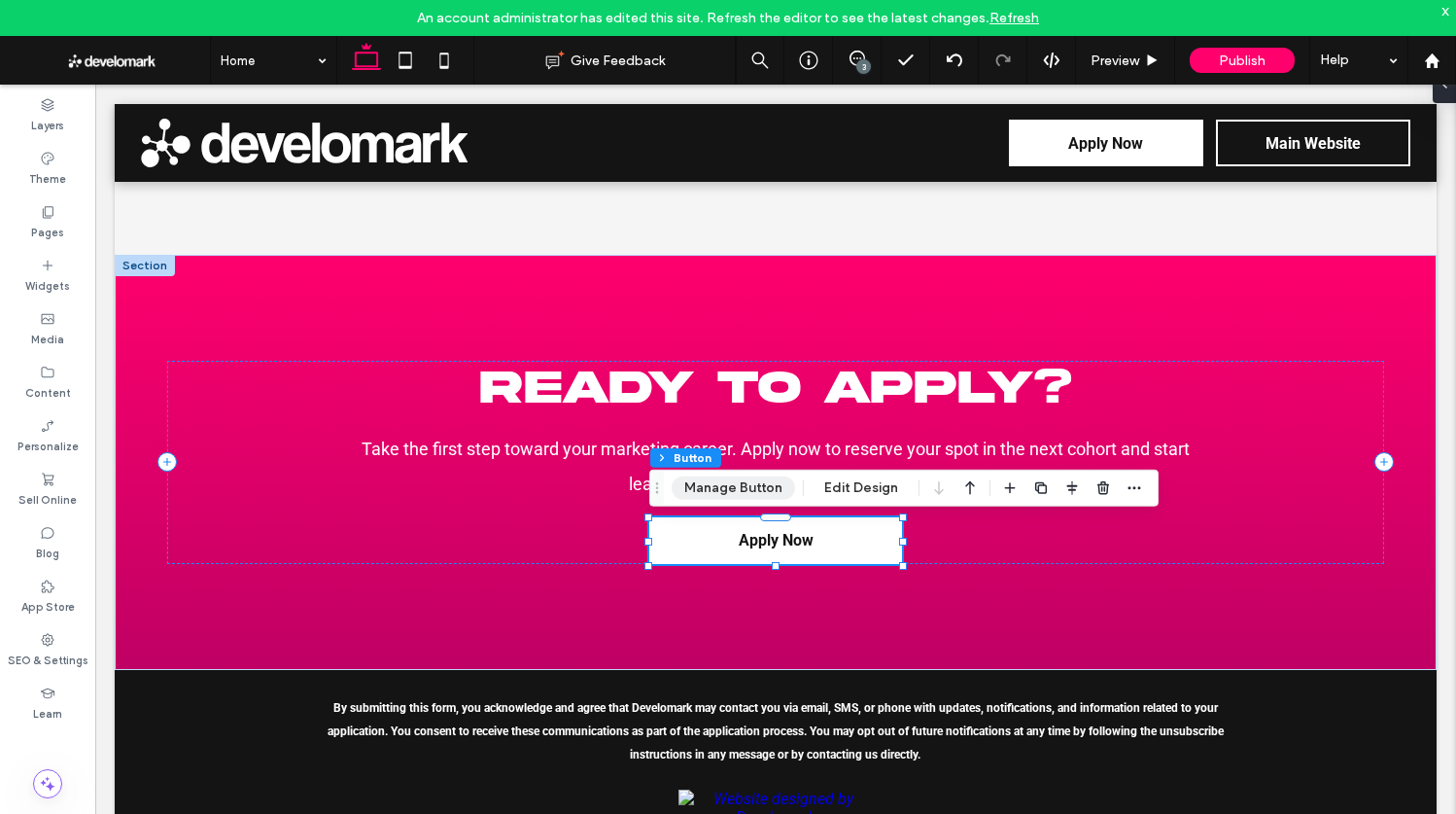 click on "Manage Button" at bounding box center [733, 488] 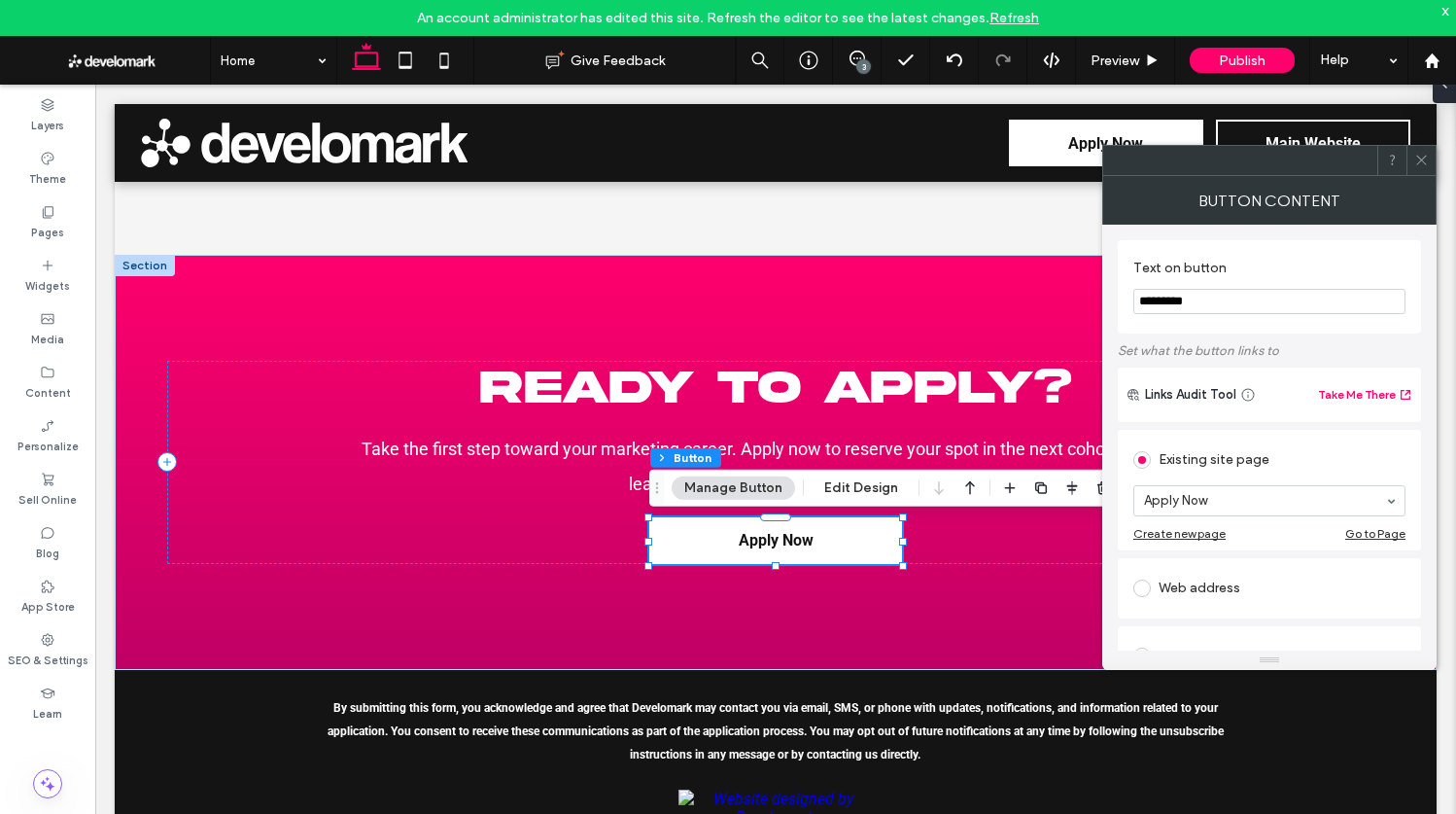 click 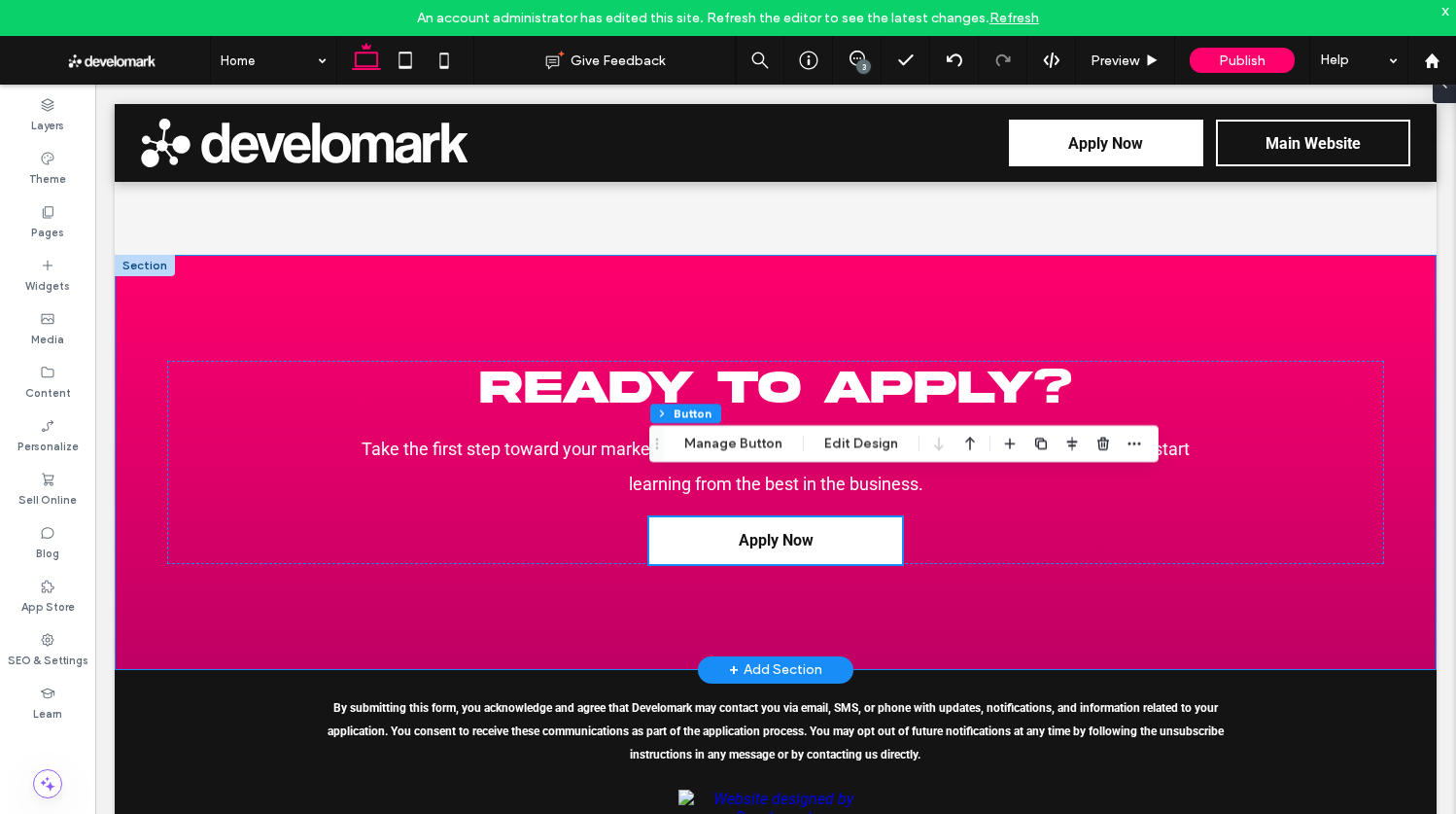 scroll, scrollTop: 3604, scrollLeft: 0, axis: vertical 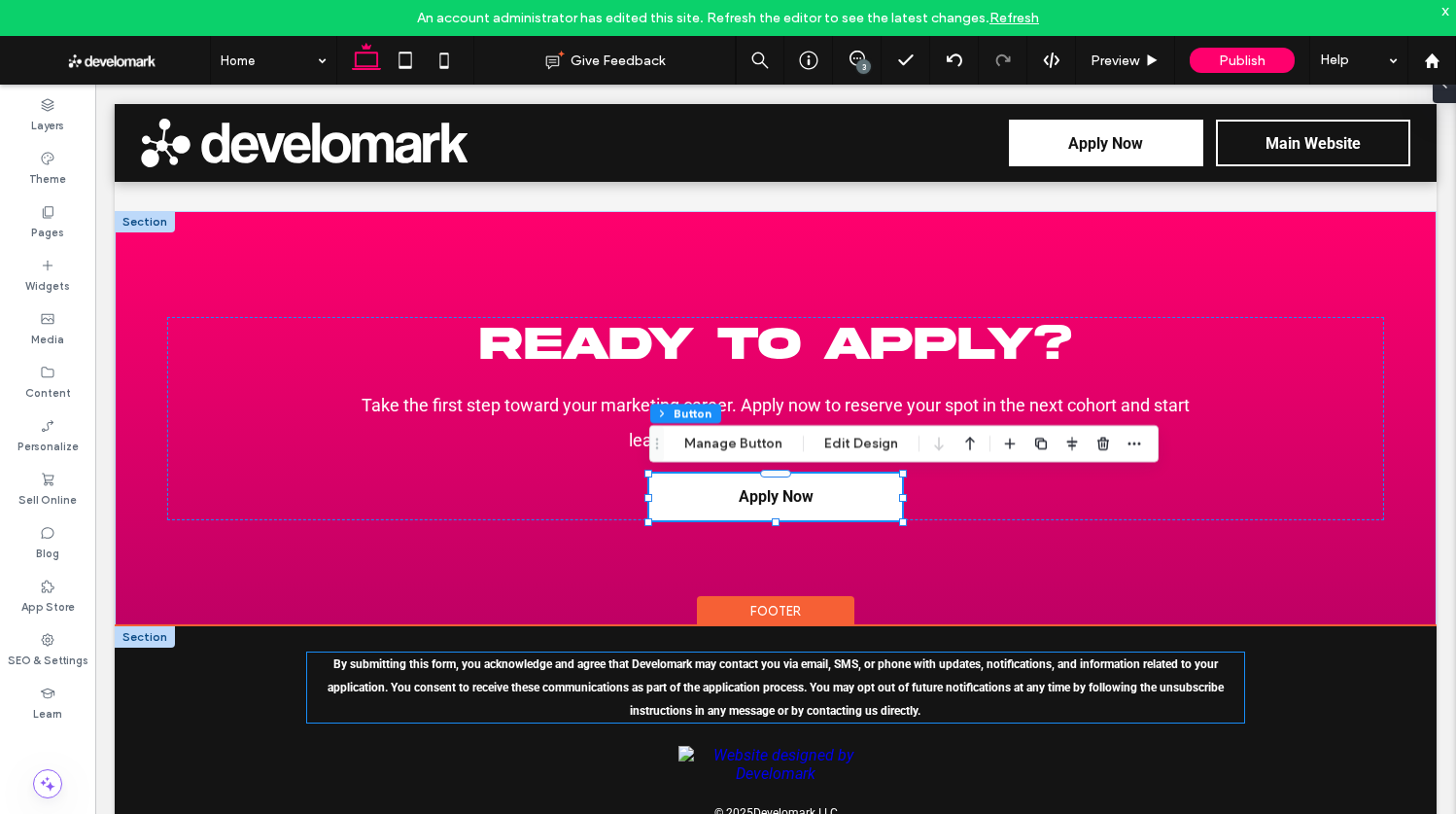 click on "By submitting this form, you acknowledge and agree that Develomark may contact you via email, SMS, or phone with updates, notifications, and information related to your application. You consent to receive these communications as part of the application process. You may opt out of future notifications at any time by following the unsubscribe instructions in any message or by contacting us directly." at bounding box center [775, 688] 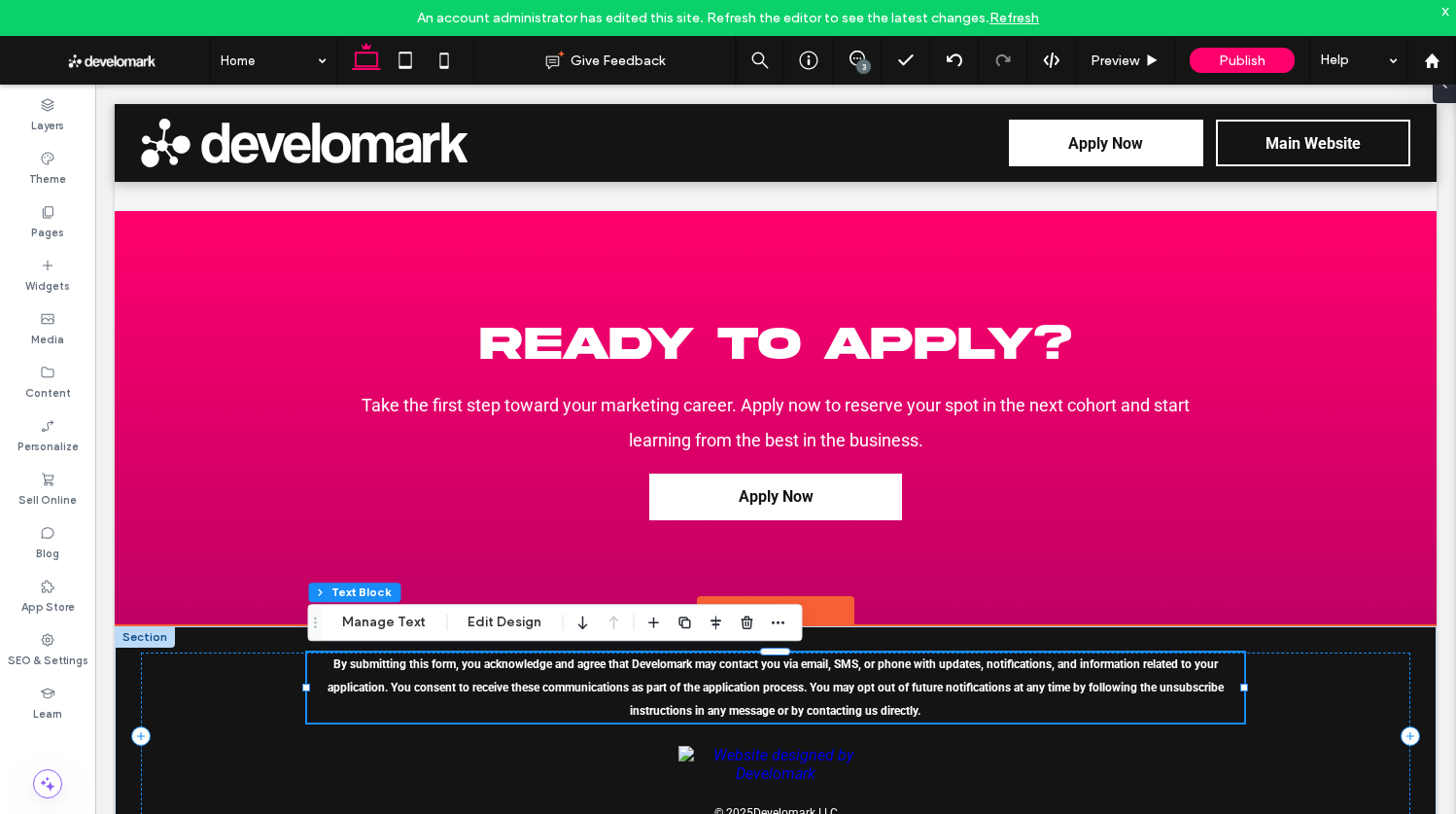 click on "By submitting this form, you acknowledge and agree that Develomark may contact you via email, SMS, or phone with updates, notifications, and information related to your application. You consent to receive these communications as part of the application process. You may opt out of future notifications at any time by following the unsubscribe instructions in any message or by contacting us directly." at bounding box center (775, 688) 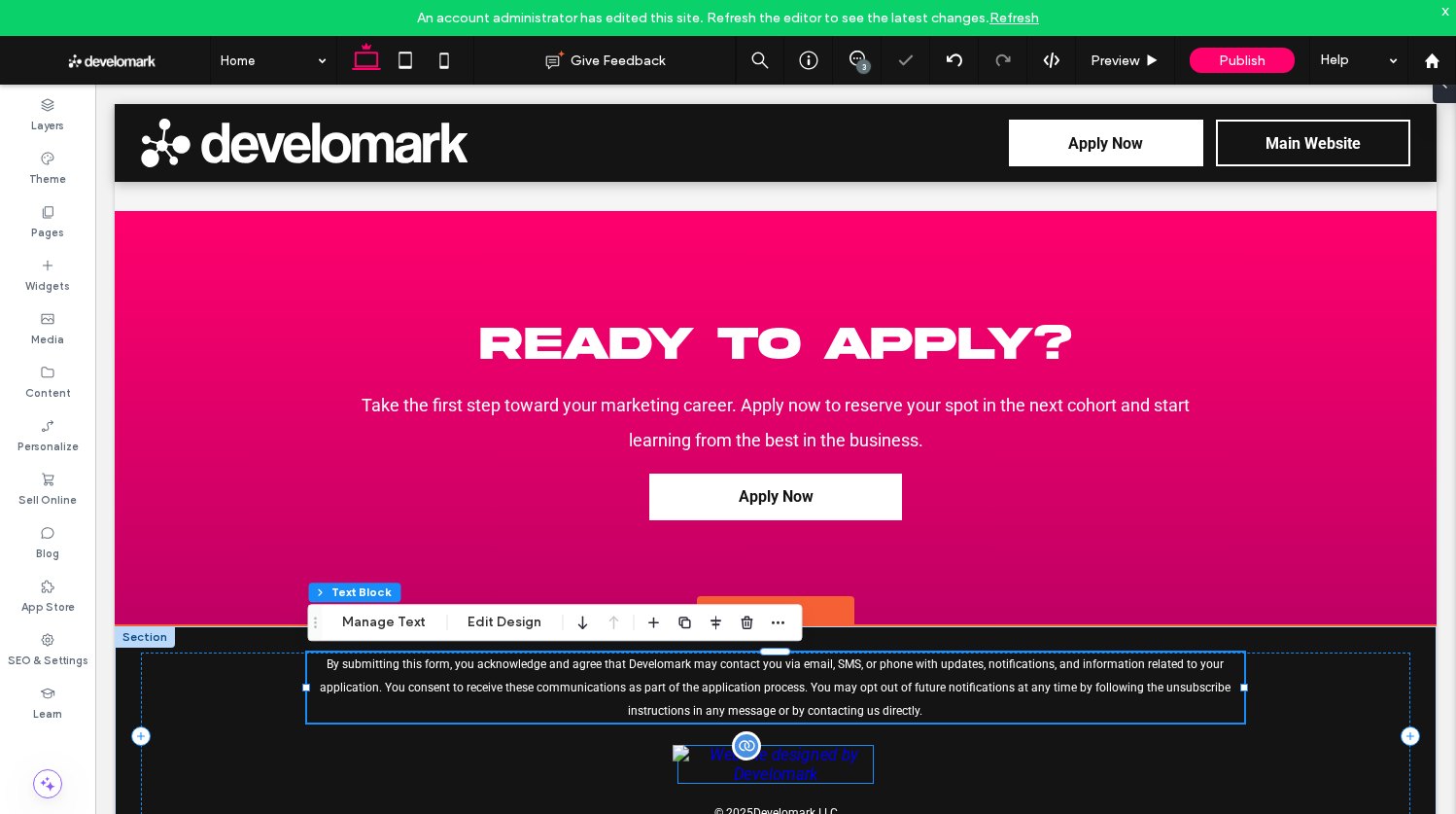 click at bounding box center (776, 764) 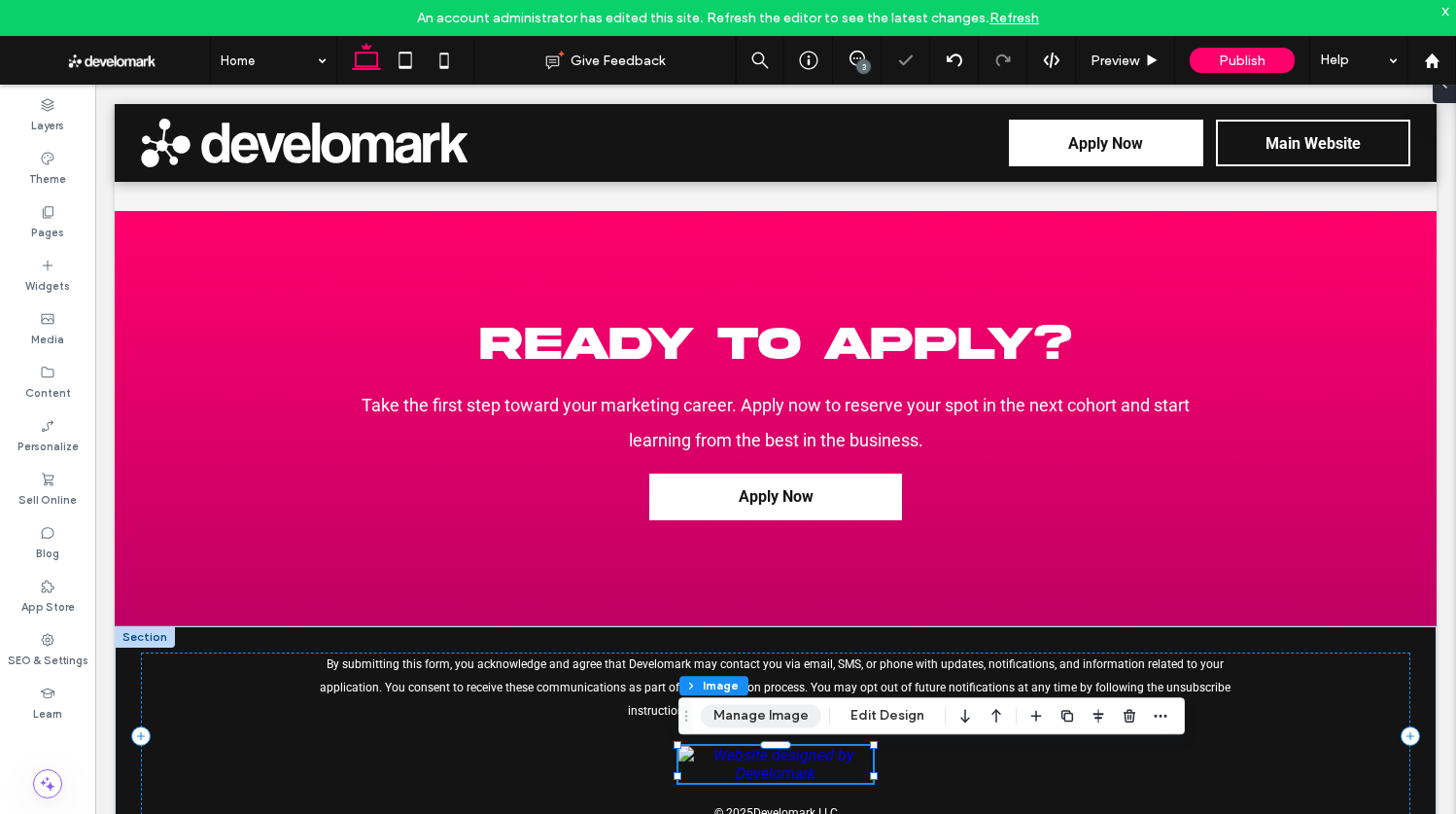 click on "Manage Image" at bounding box center (761, 716) 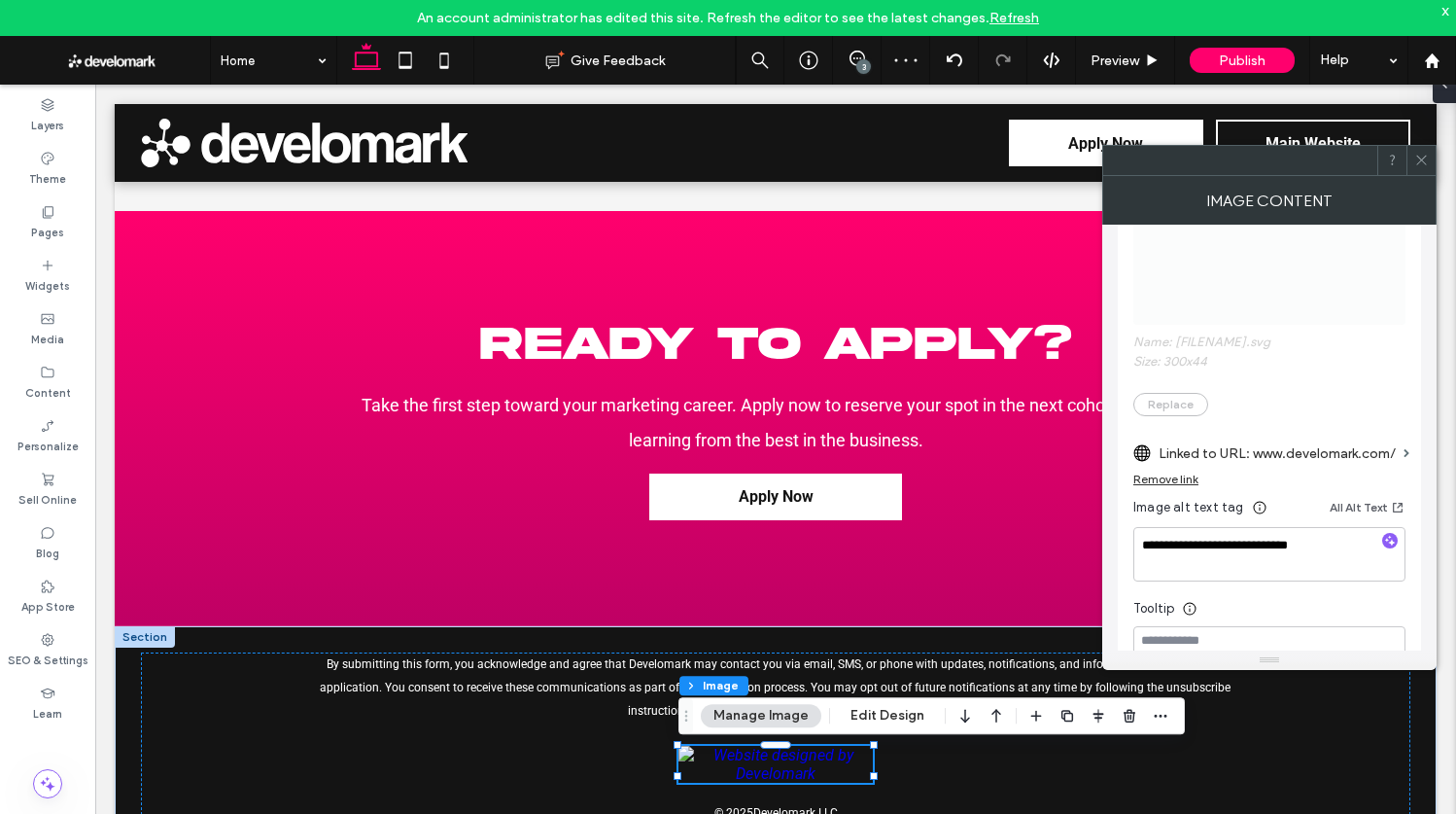scroll, scrollTop: 375, scrollLeft: 0, axis: vertical 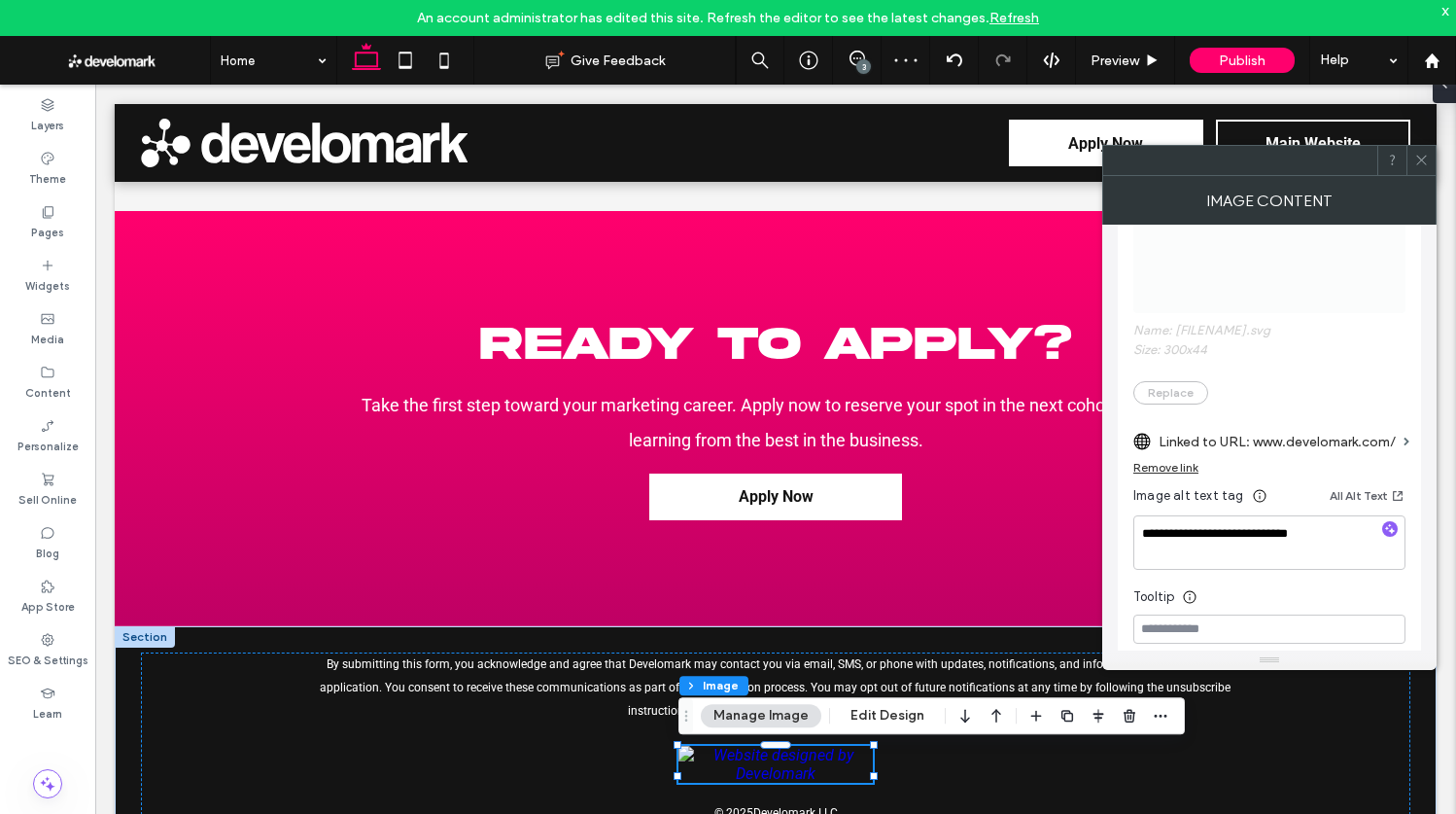 click at bounding box center (1421, 160) 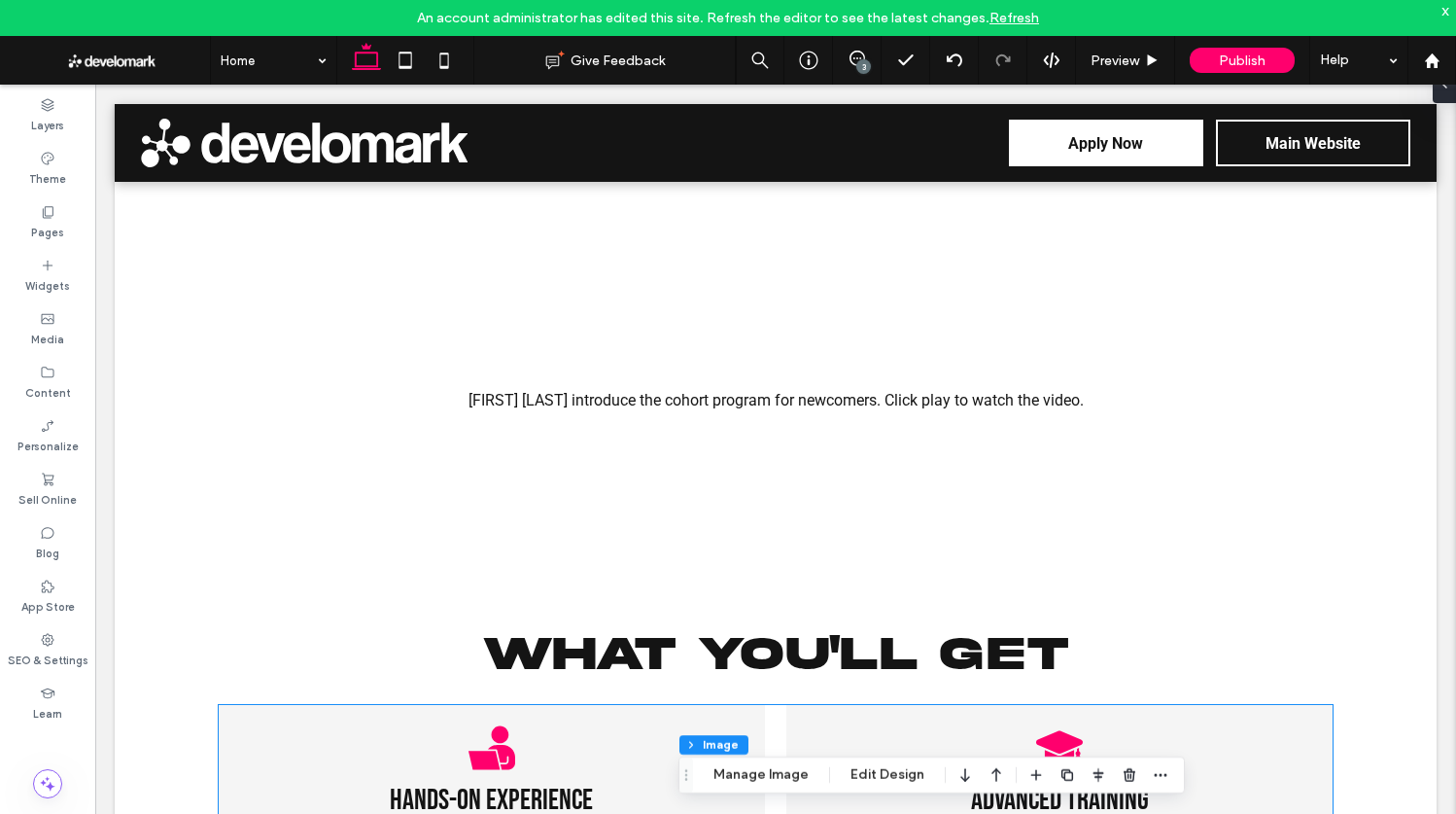 scroll, scrollTop: 0, scrollLeft: 0, axis: both 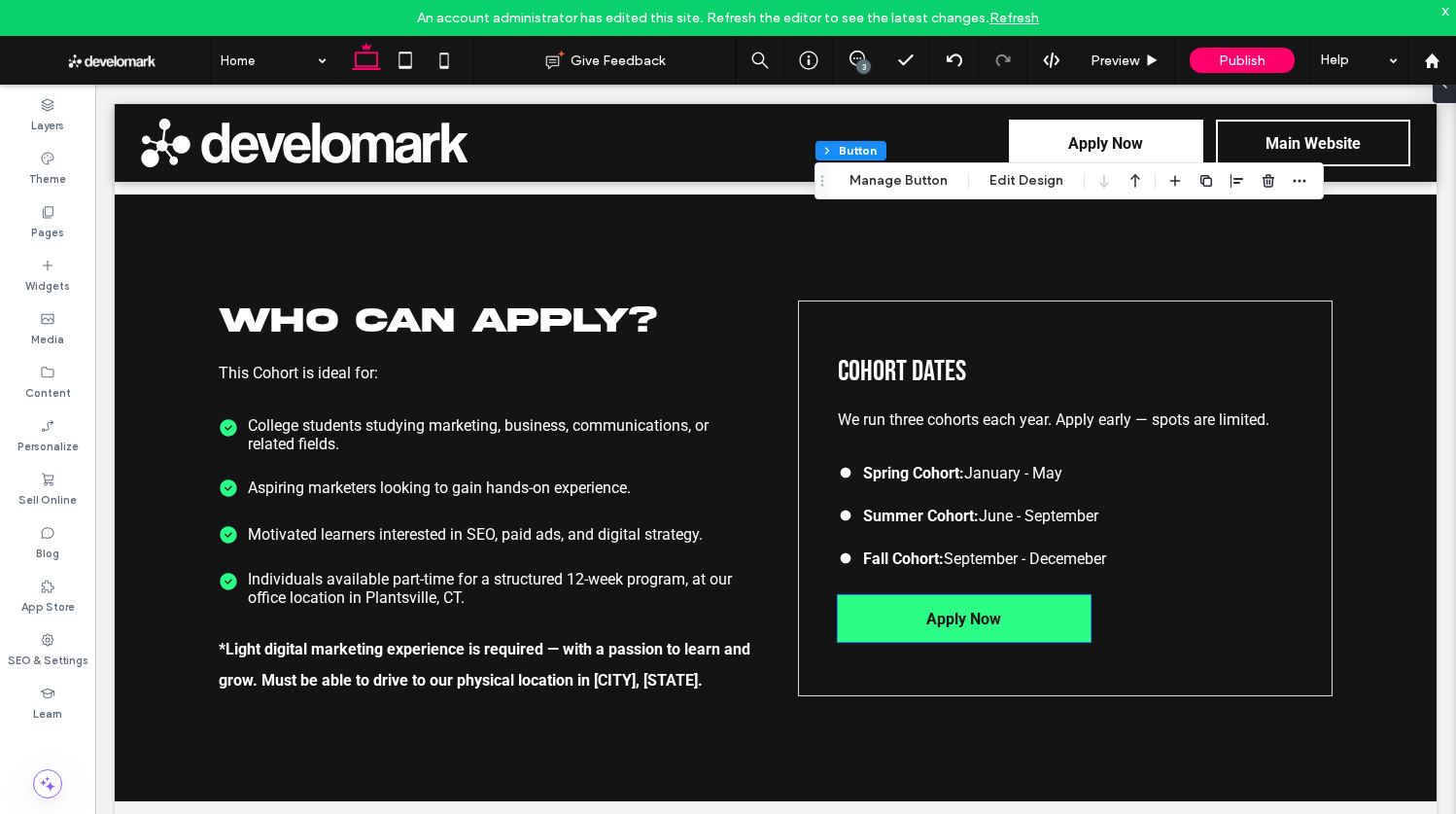 click on "Apply Now" at bounding box center (963, 619) 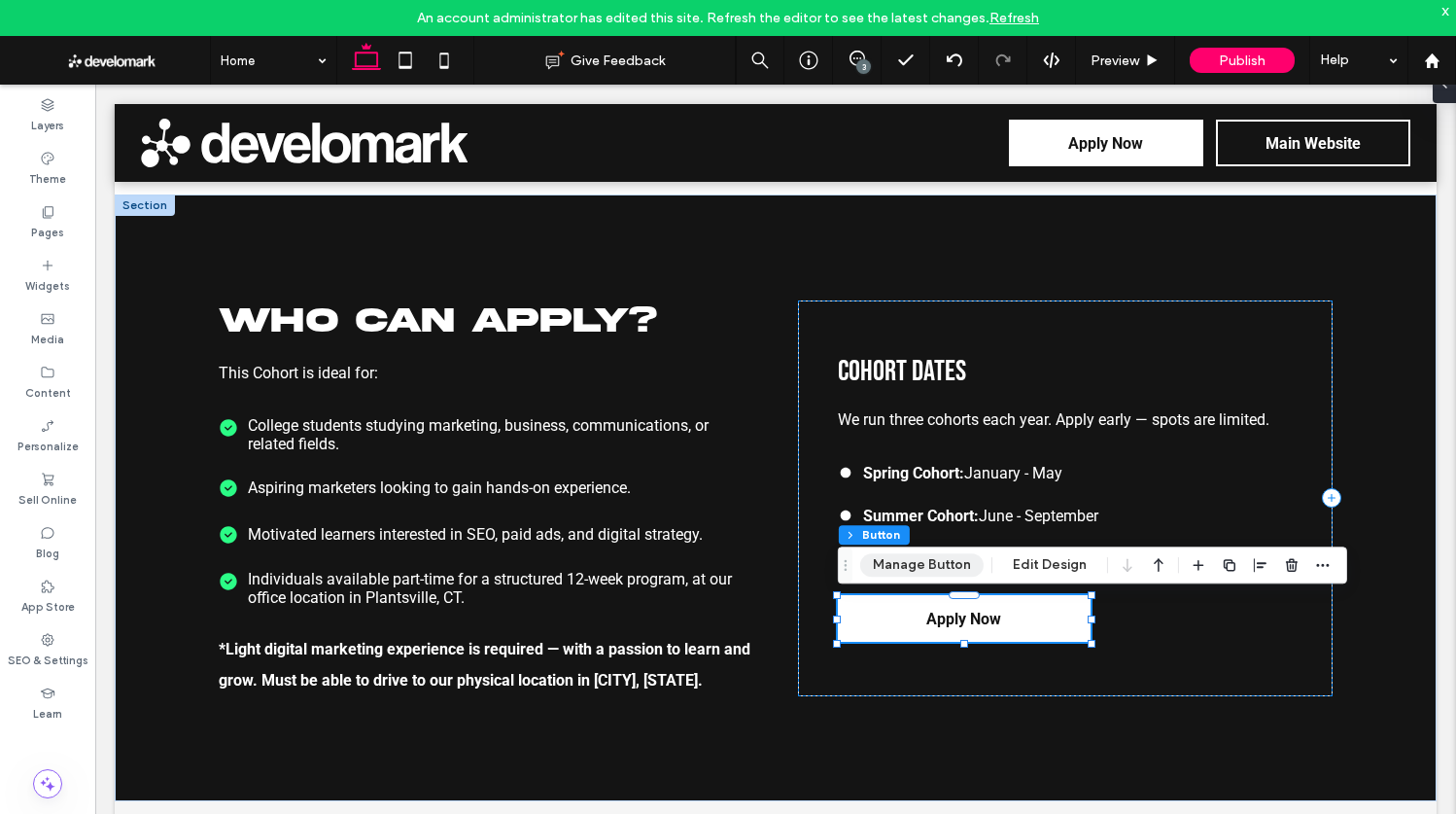 click on "Manage Button" at bounding box center [921, 565] 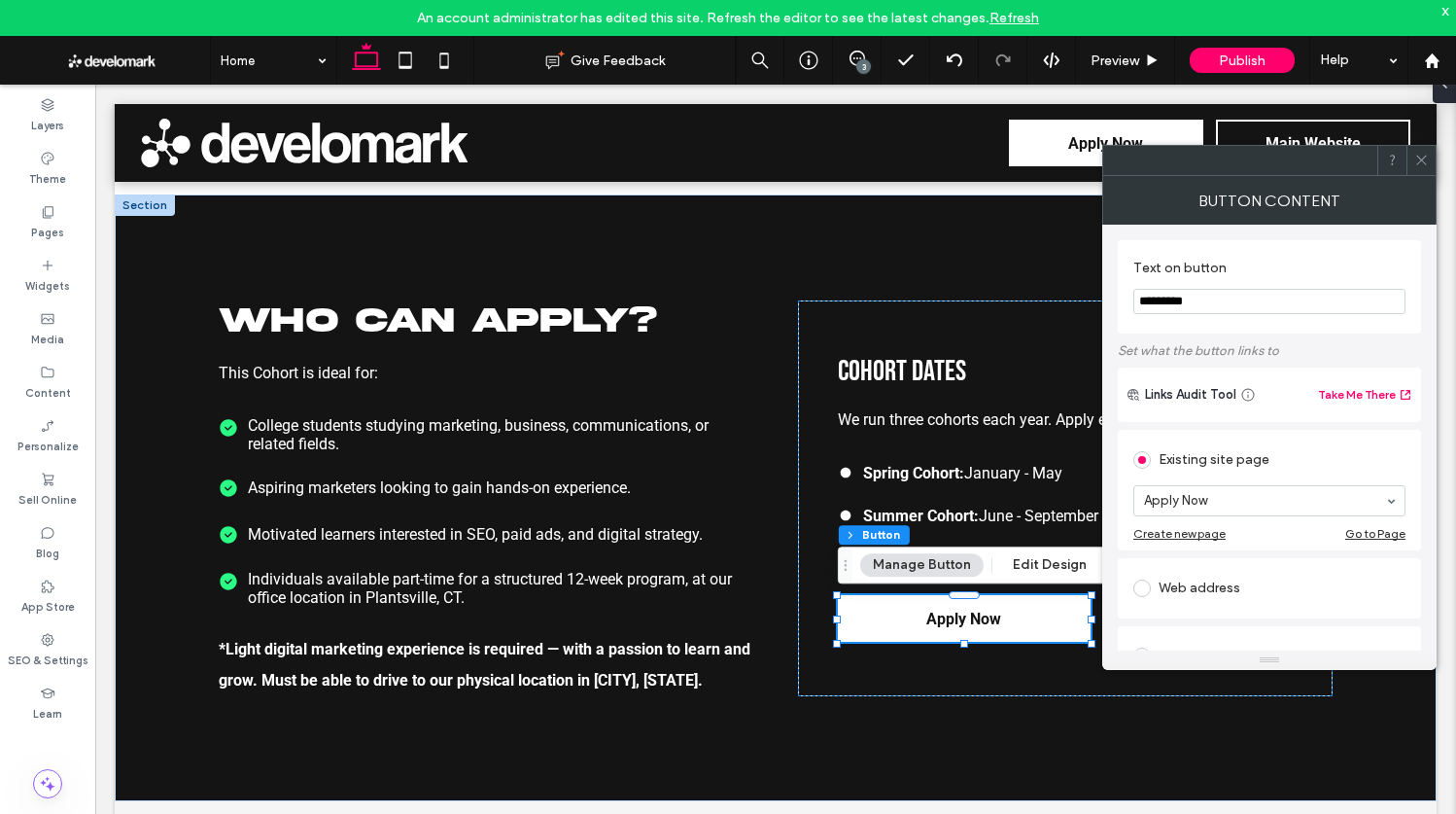 drag, startPoint x: 1415, startPoint y: 163, endPoint x: 1133, endPoint y: 326, distance: 325.7192 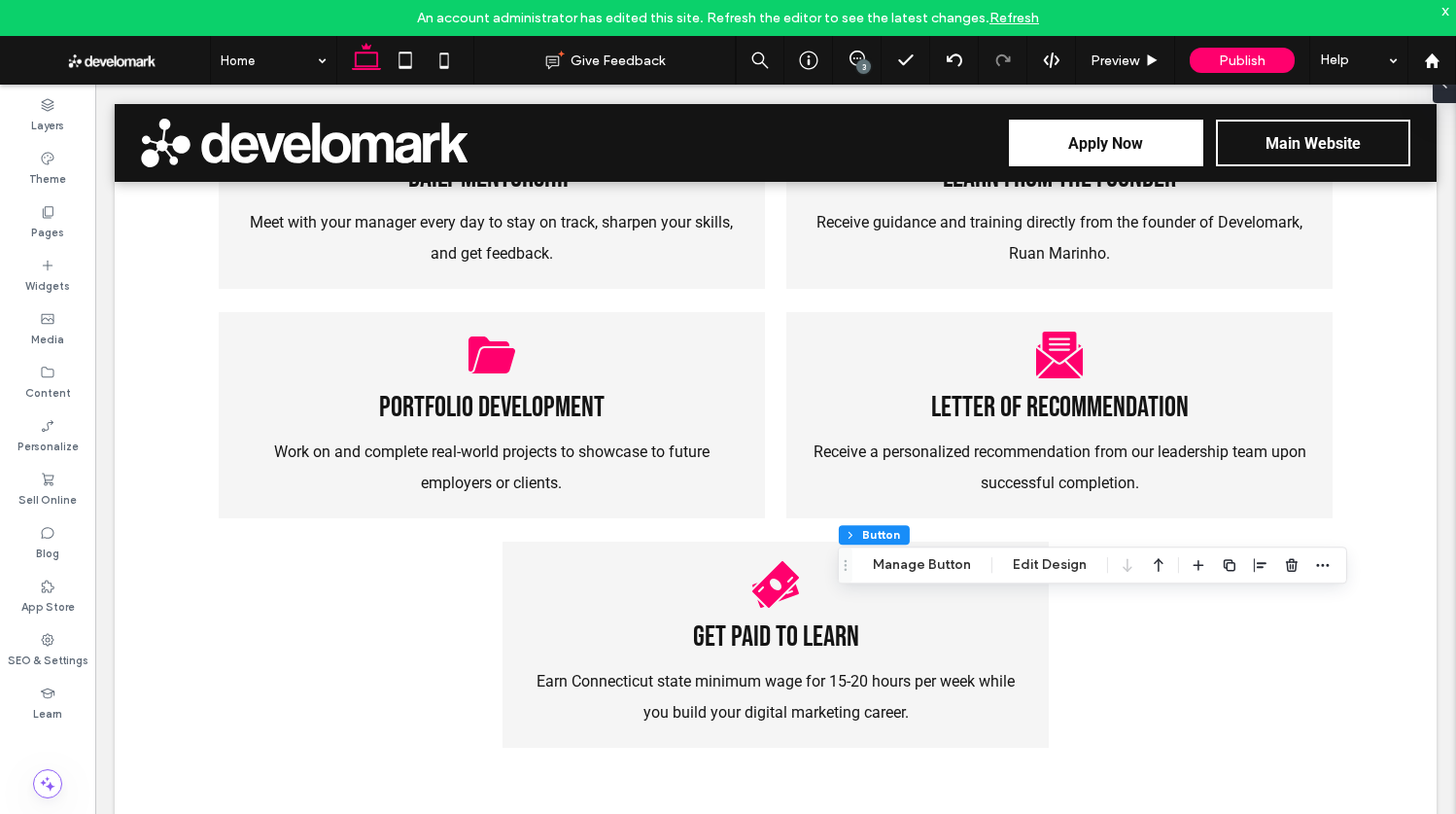 scroll, scrollTop: 0, scrollLeft: 0, axis: both 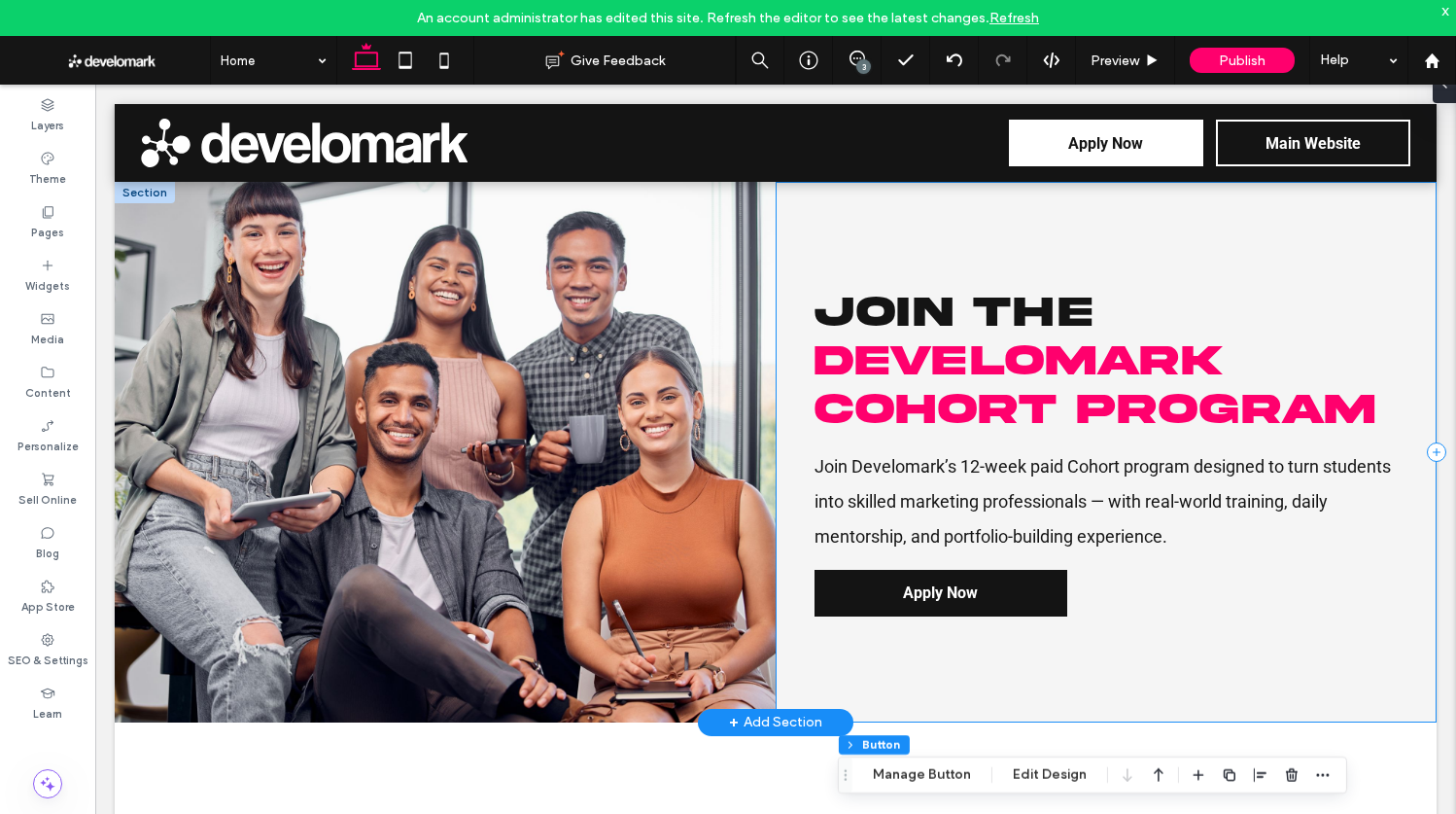 click on "Join the   Develomark Cohort Program
Join Develomark’s 12-week paid Cohort program designed to turn students into skilled marketing professionals — with real-world training, daily mentorship, and portfolio-building experience.
Apply Now" at bounding box center [1106, 452] 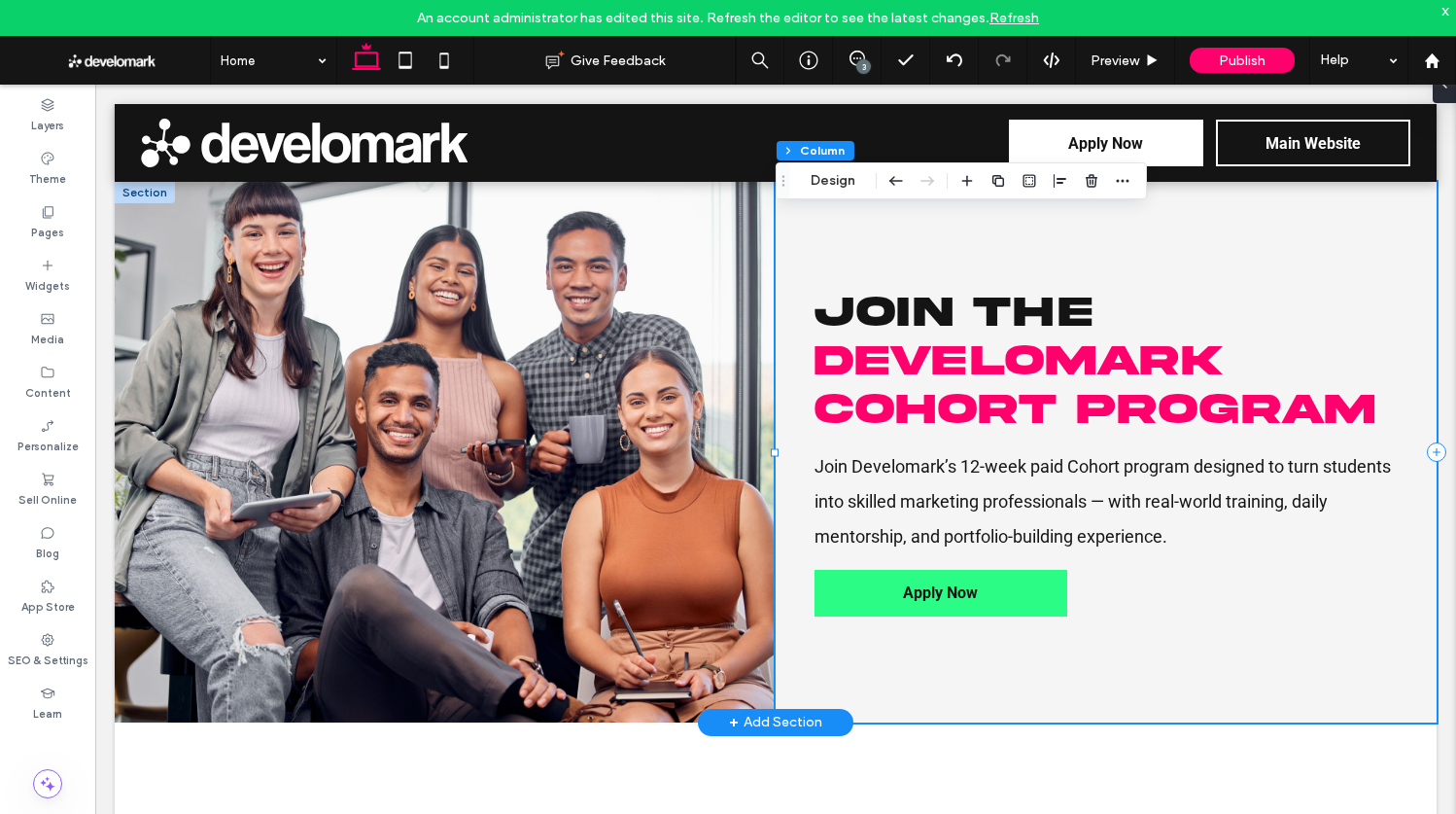 click on "Apply Now" at bounding box center [941, 593] 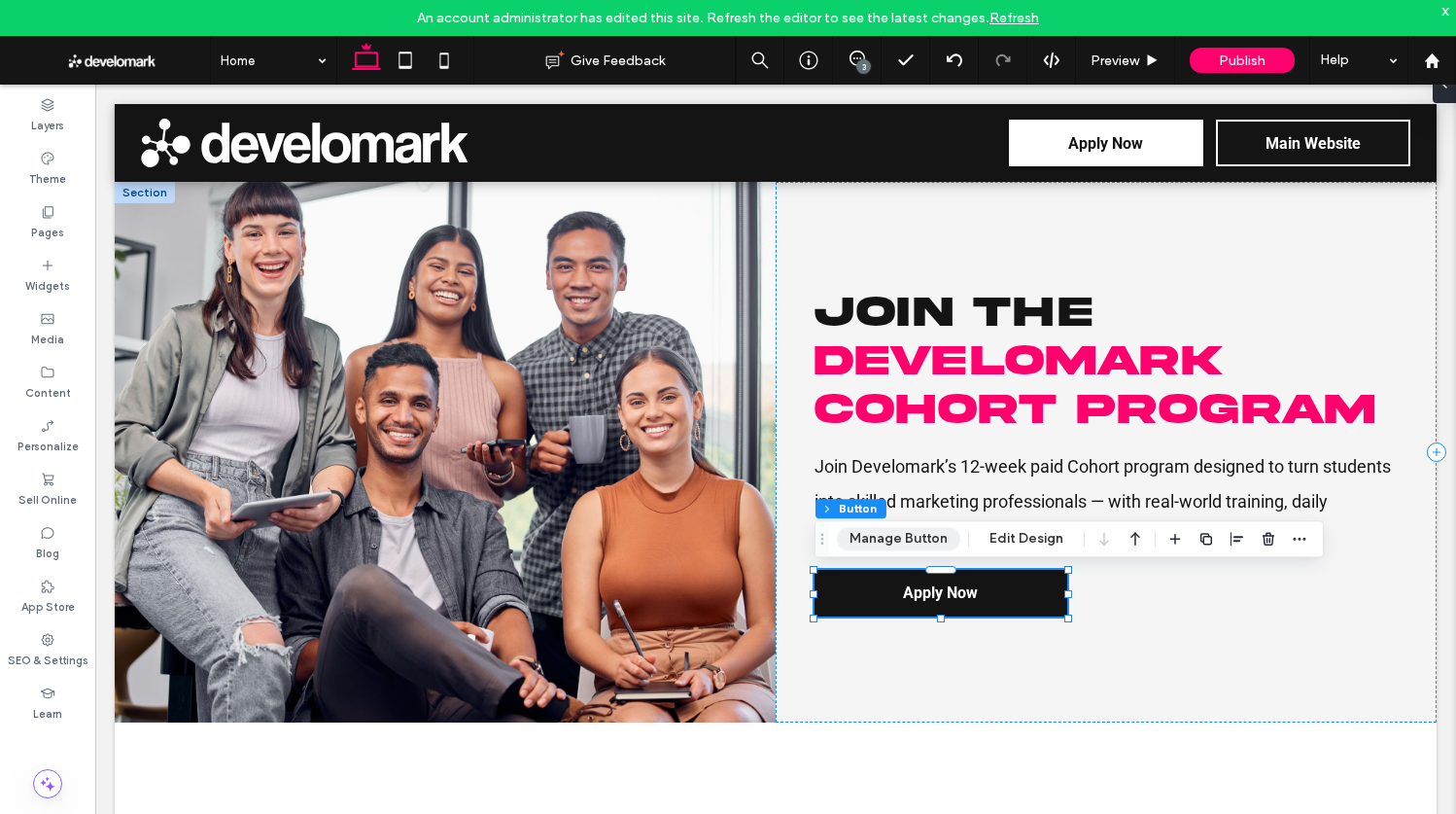 click on "Manage Button" at bounding box center [898, 539] 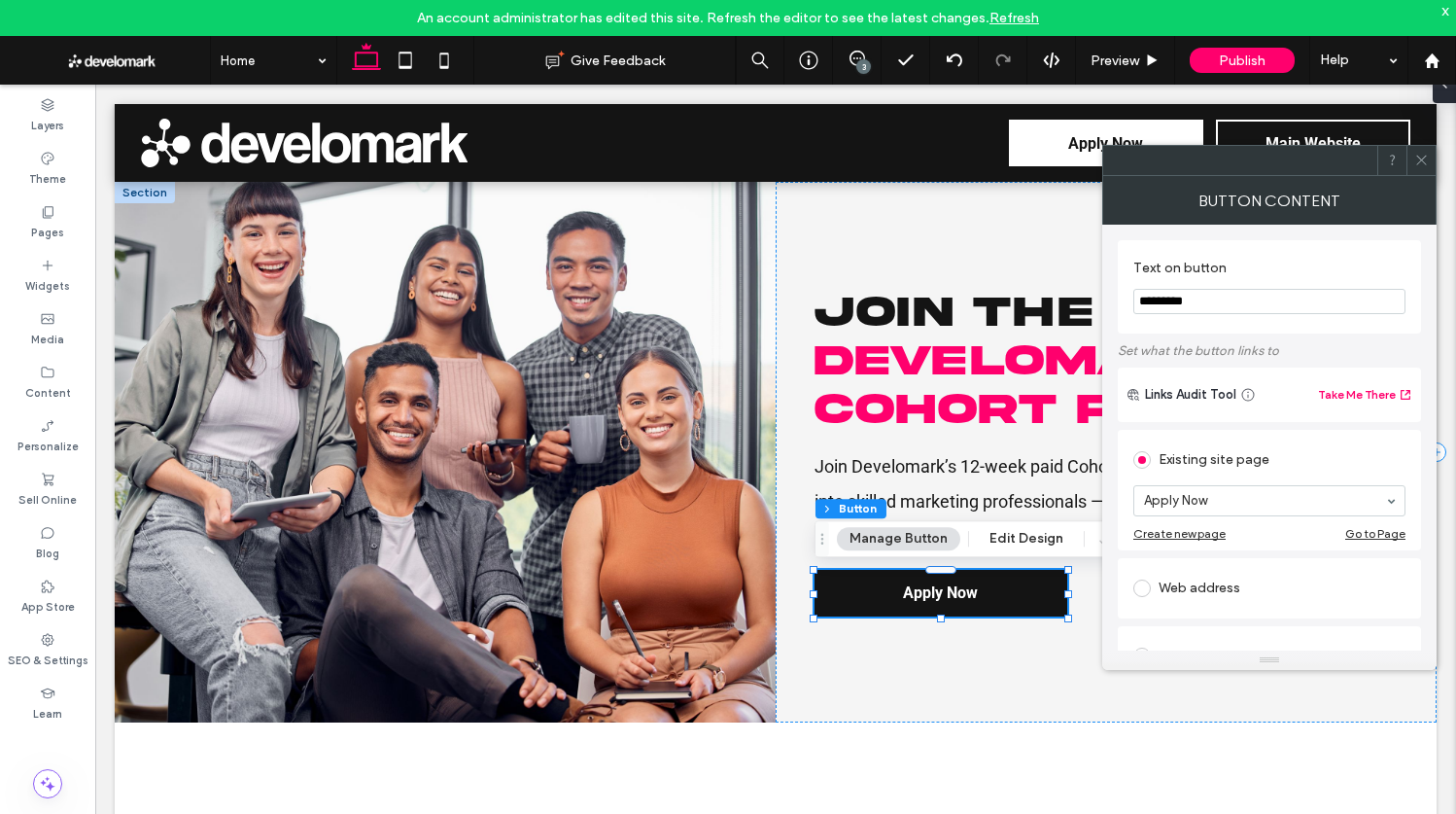 click 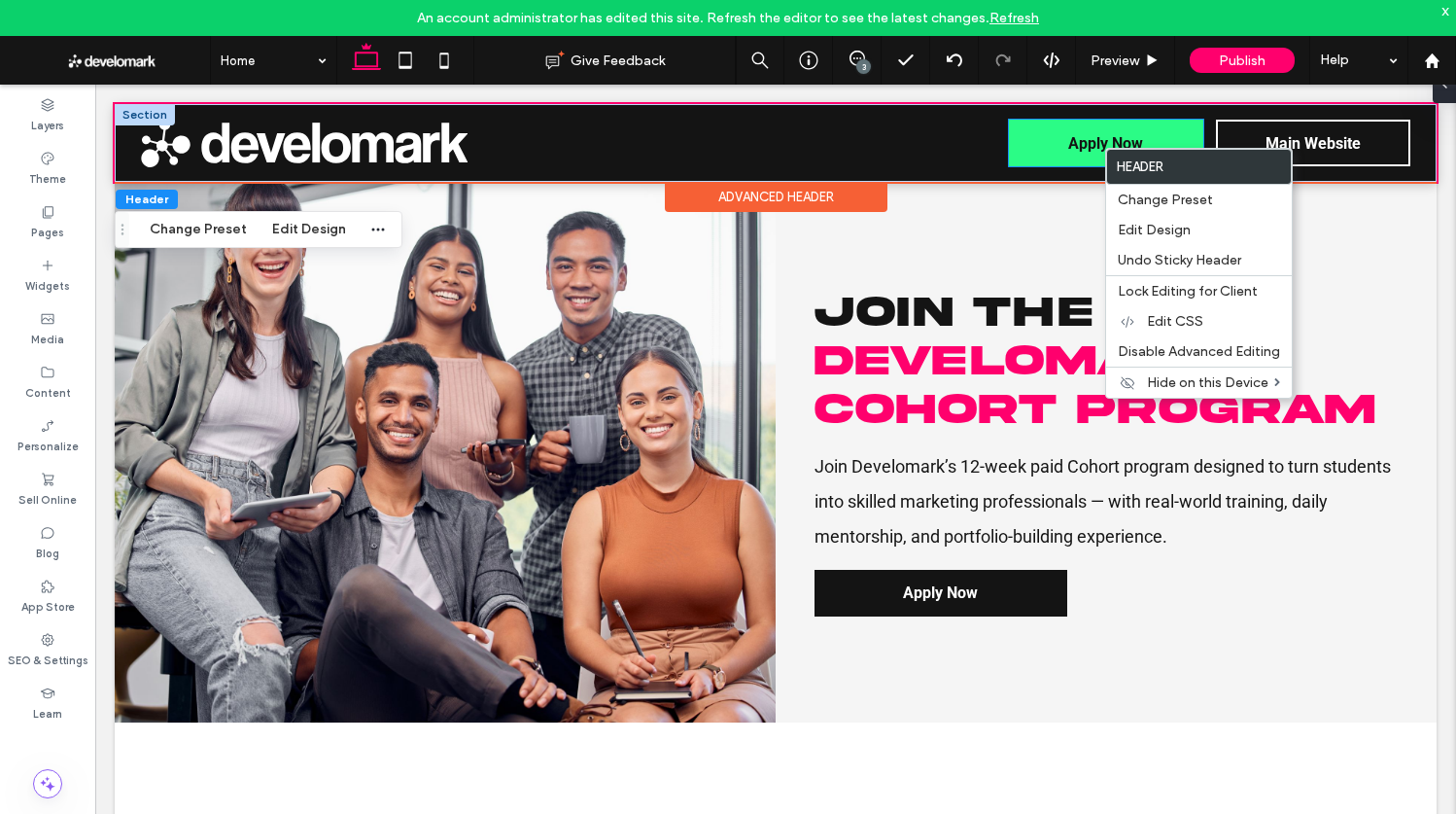 click on "Apply Now" at bounding box center [1105, 143] 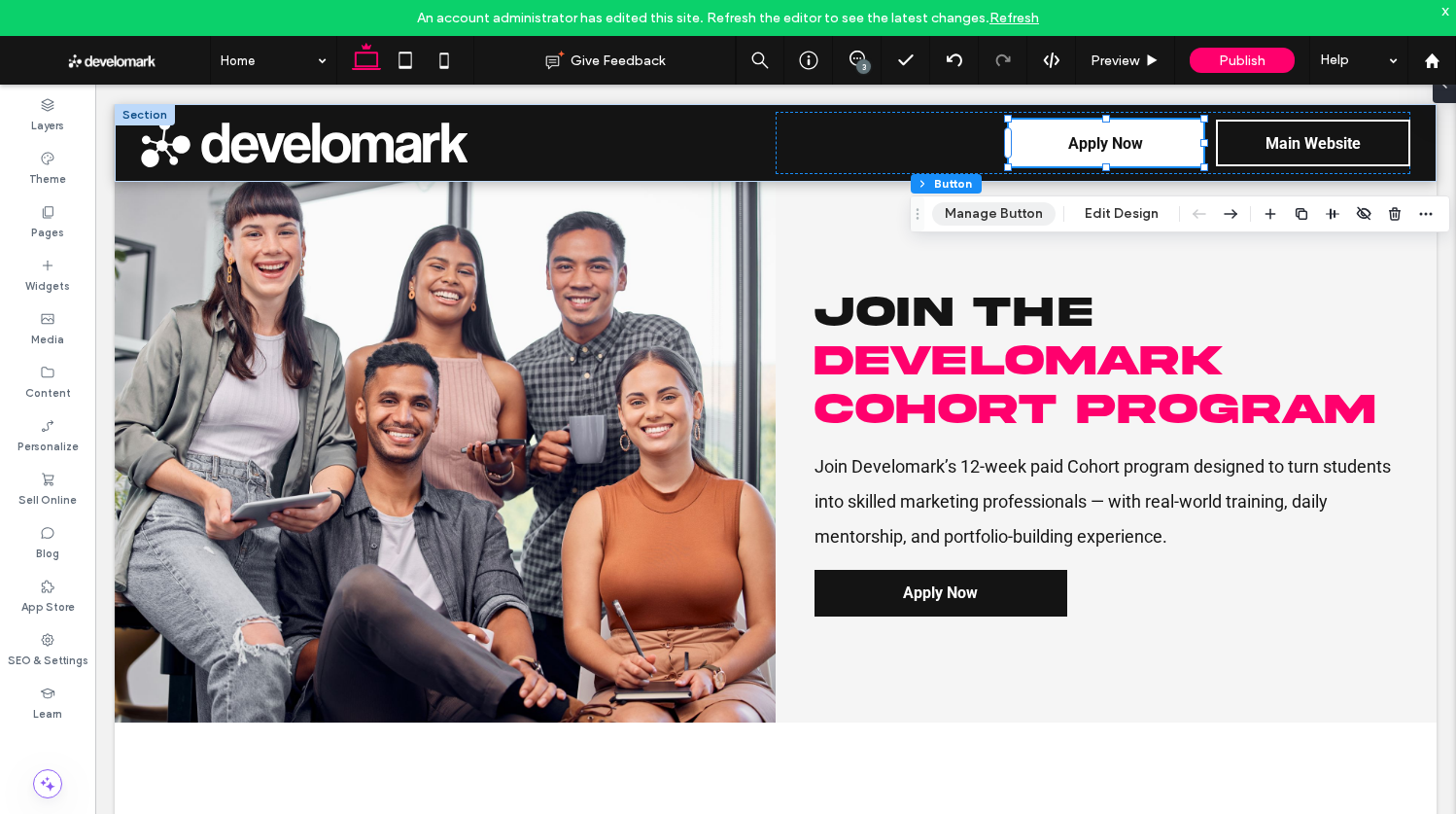 click on "Manage Button" at bounding box center [993, 214] 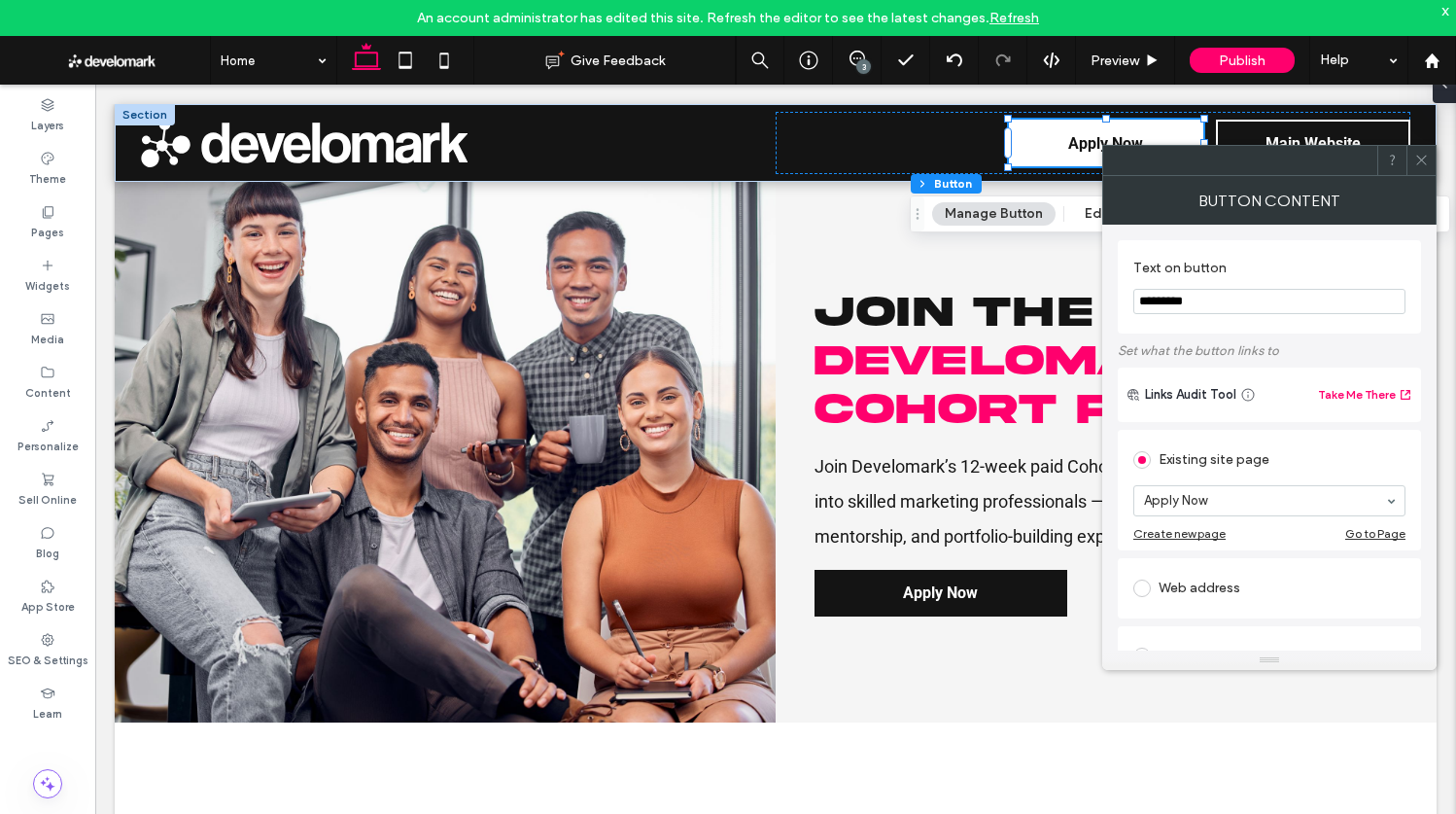drag, startPoint x: 1427, startPoint y: 163, endPoint x: 1423, endPoint y: 180, distance: 17.464249 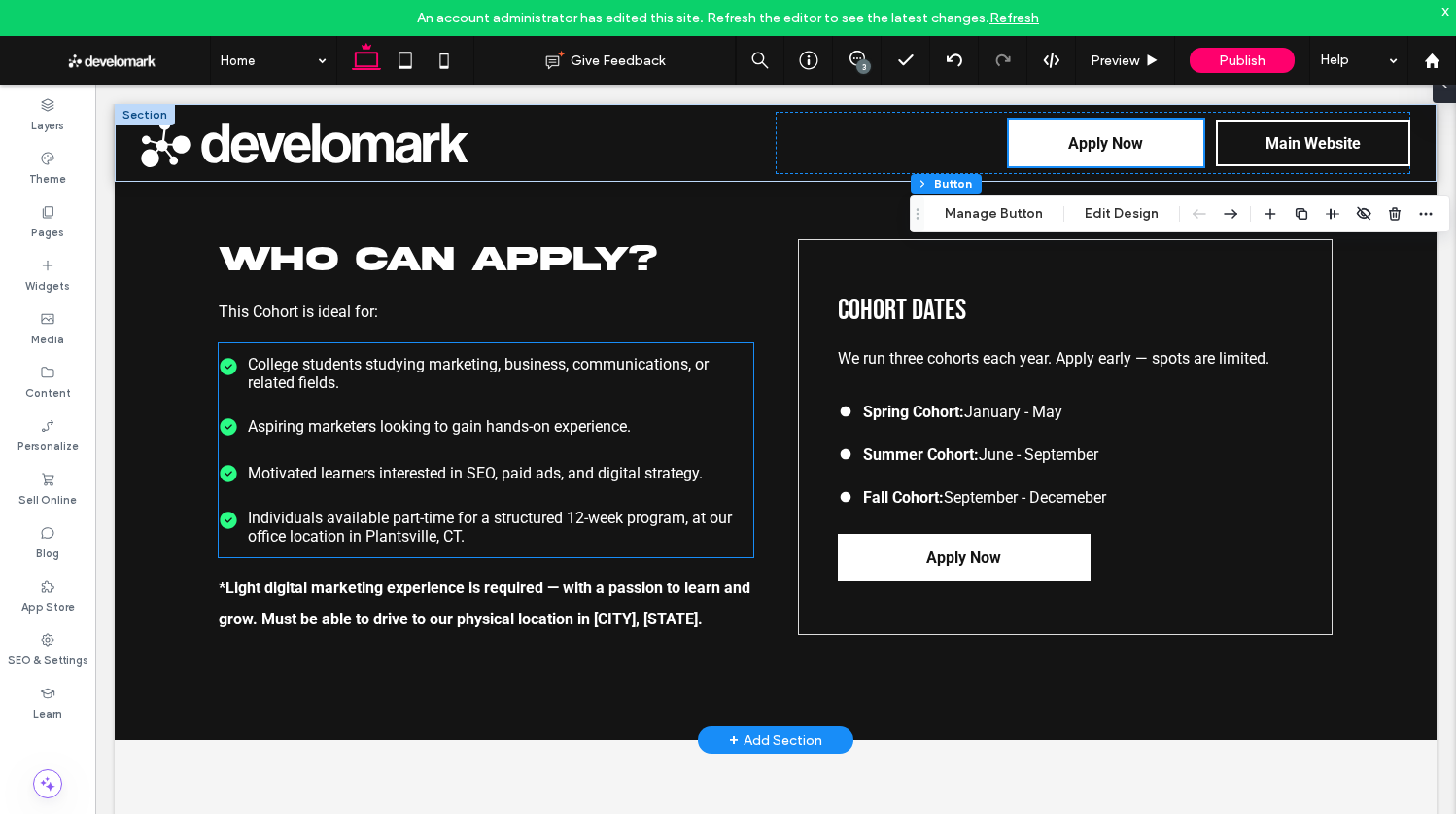 scroll, scrollTop: 2467, scrollLeft: 0, axis: vertical 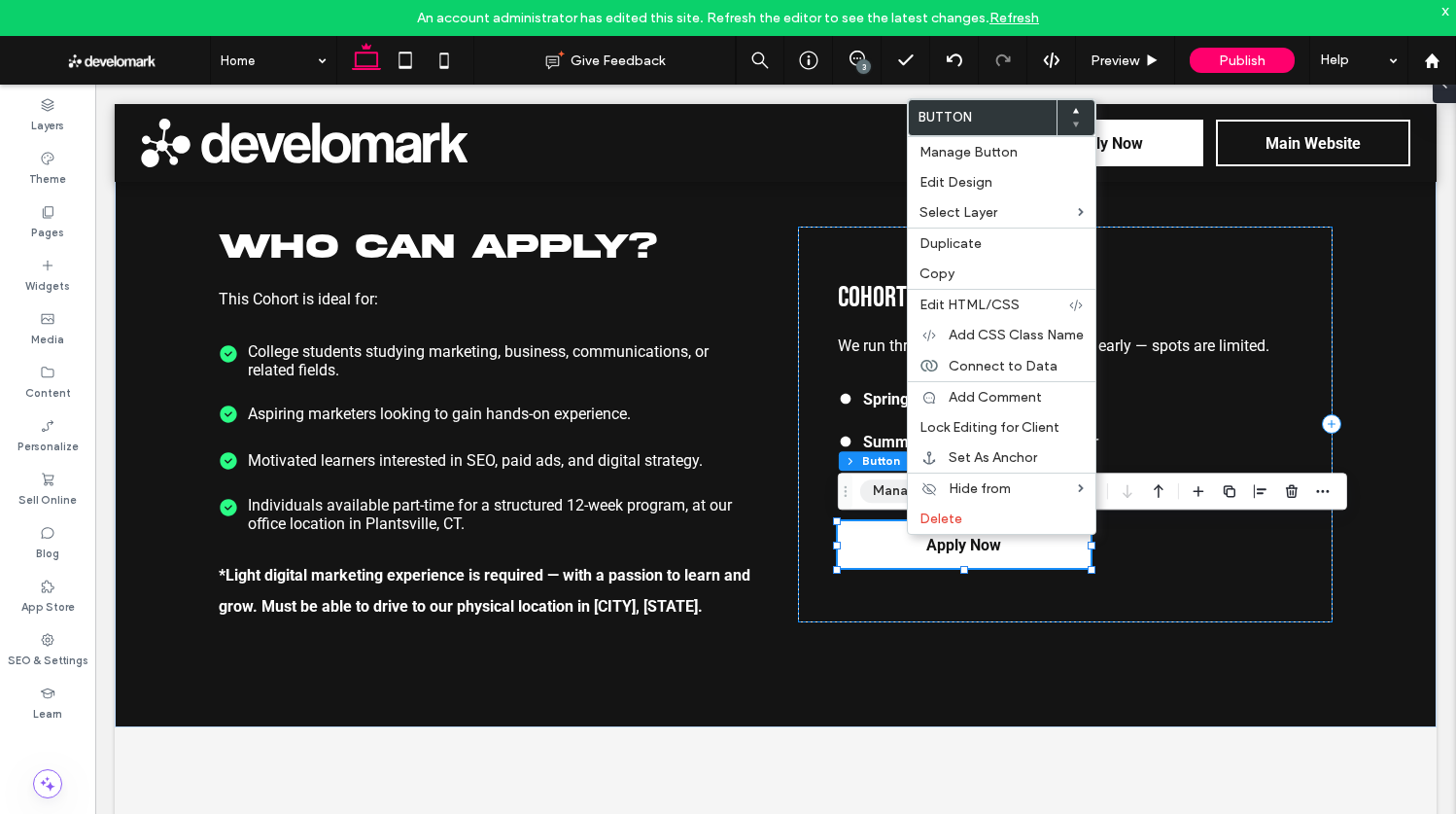 click on "Manage Button" at bounding box center [921, 491] 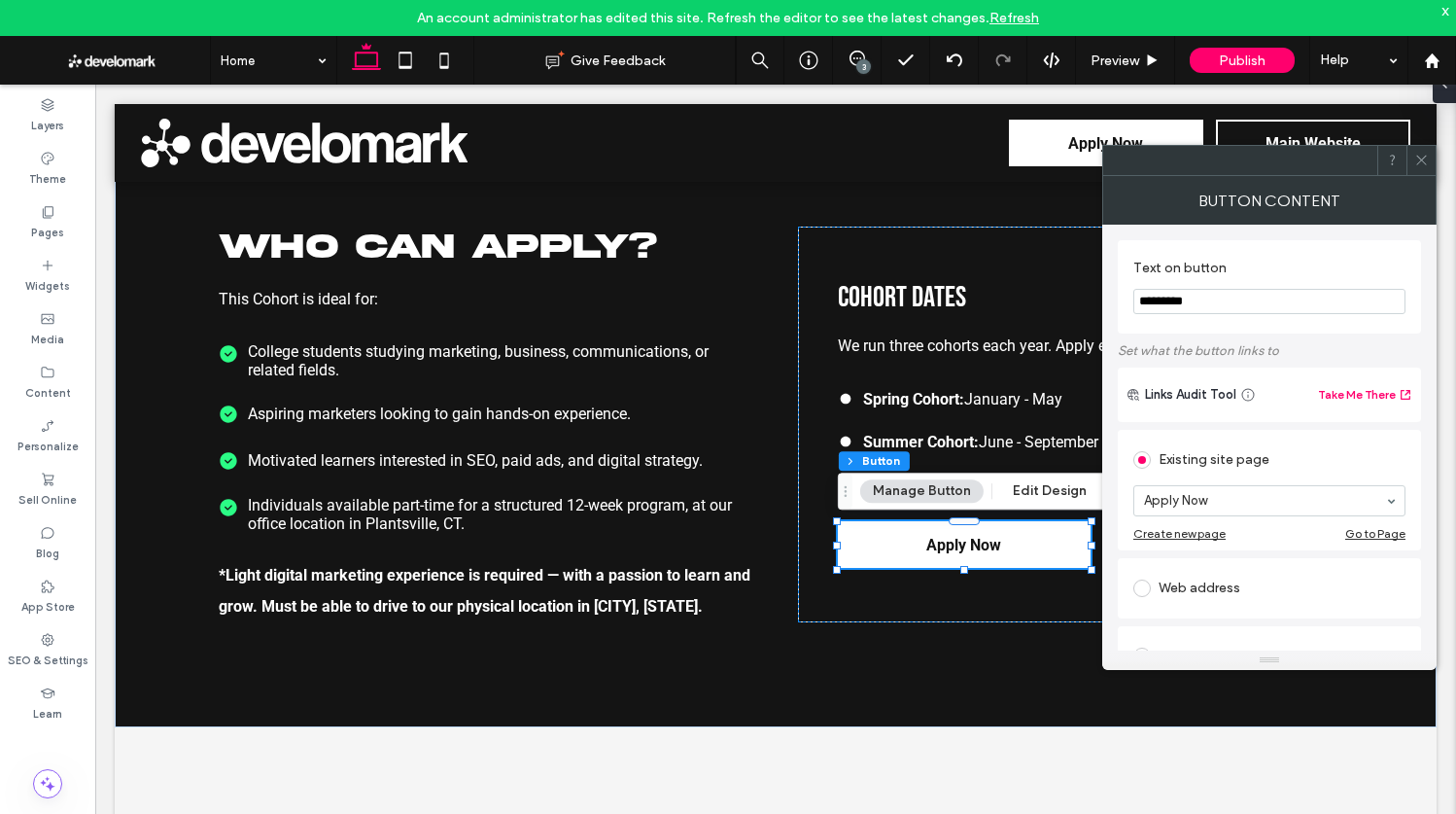drag, startPoint x: 1423, startPoint y: 159, endPoint x: 1177, endPoint y: 223, distance: 254.189 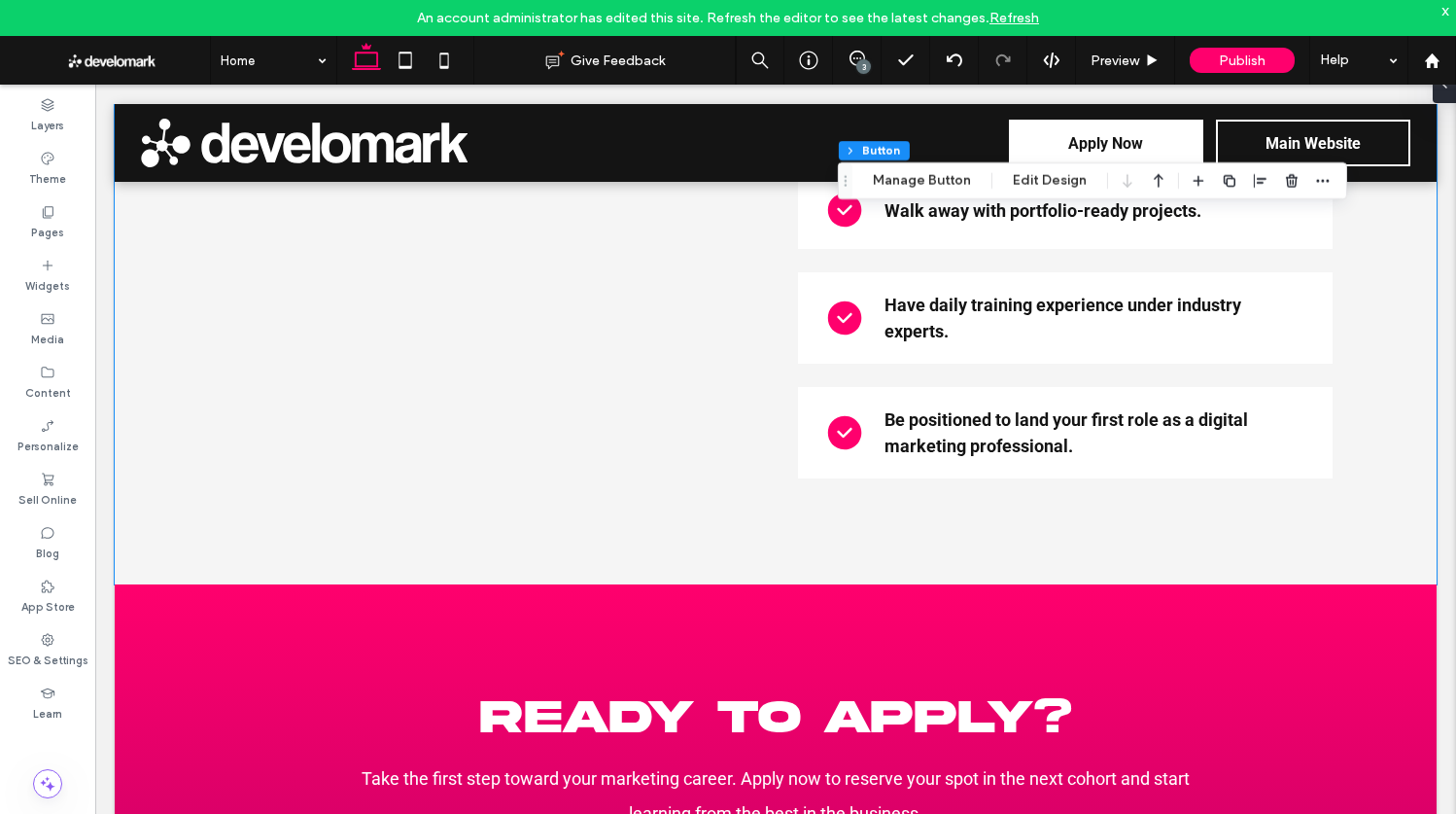 scroll, scrollTop: 3604, scrollLeft: 0, axis: vertical 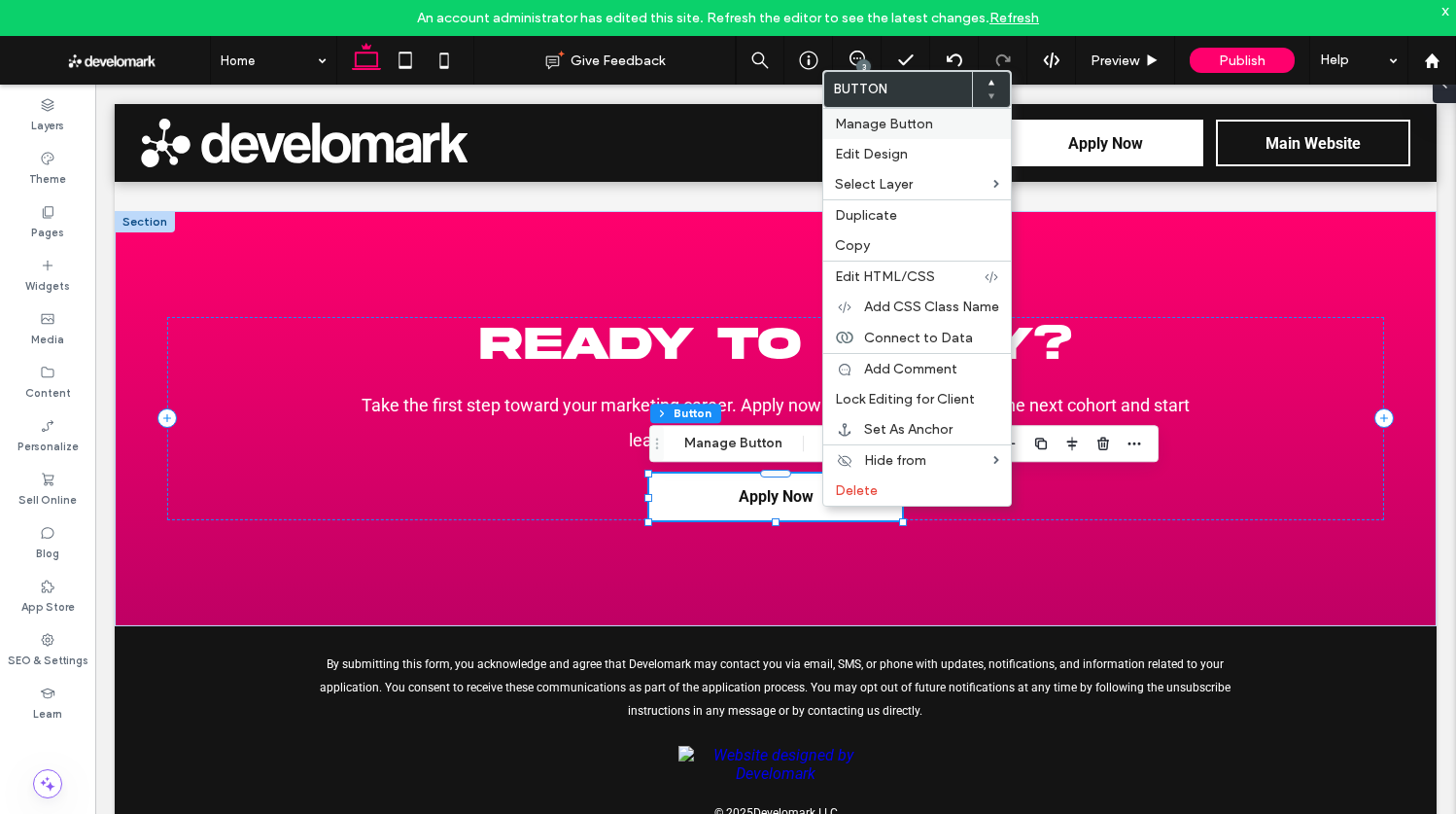 click on "Manage Button" at bounding box center [884, 124] 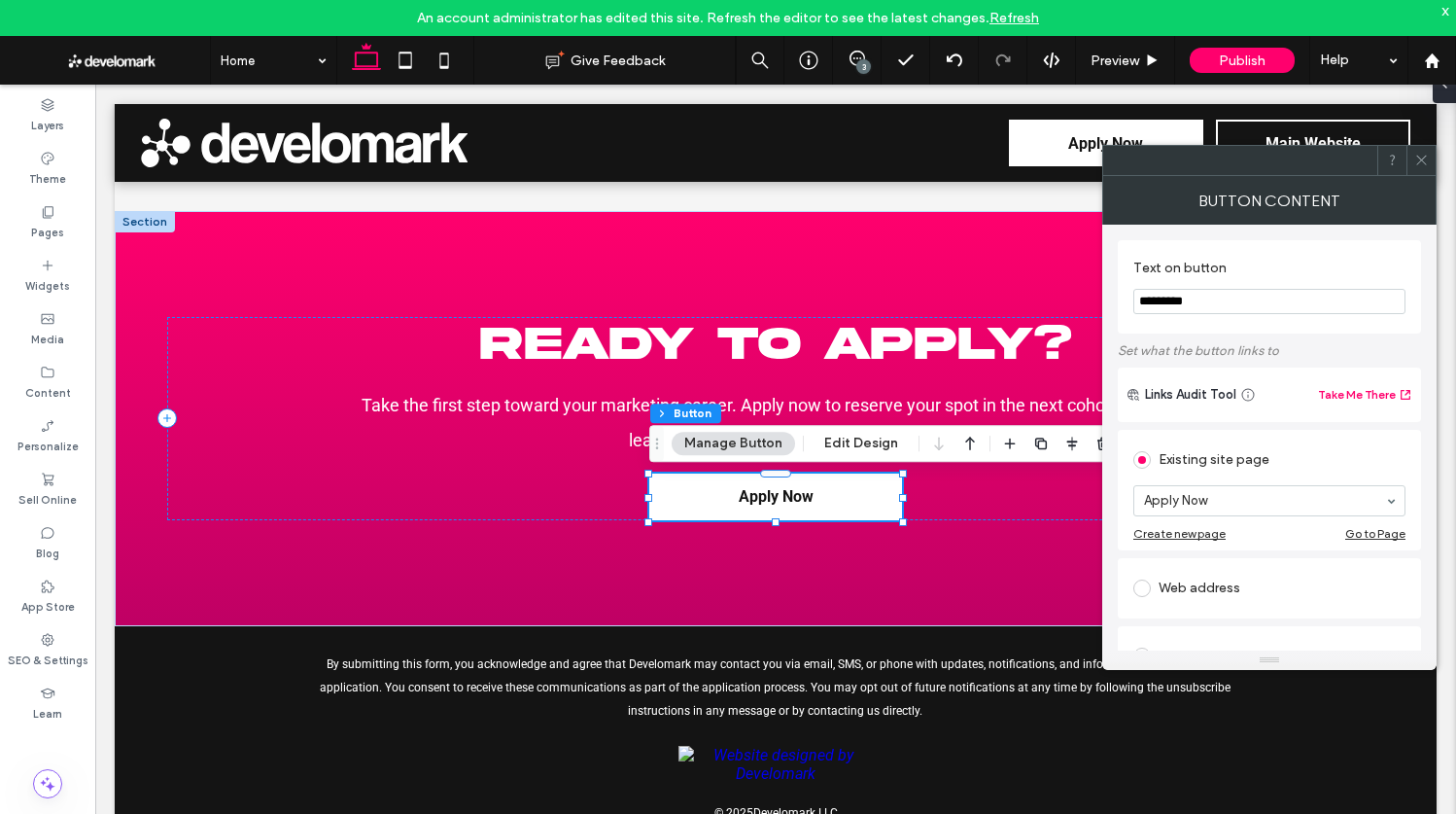 click 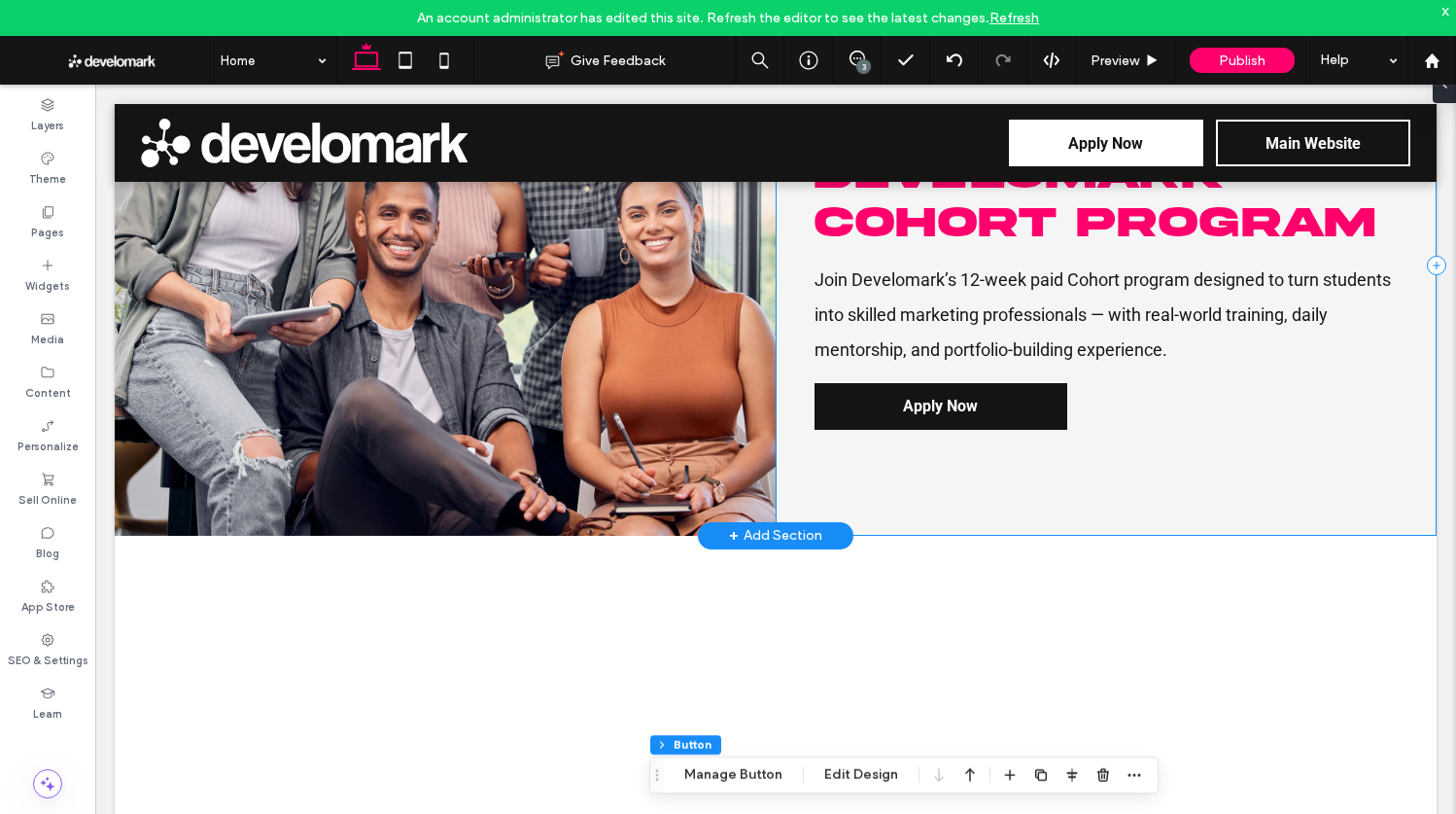 scroll, scrollTop: 0, scrollLeft: 0, axis: both 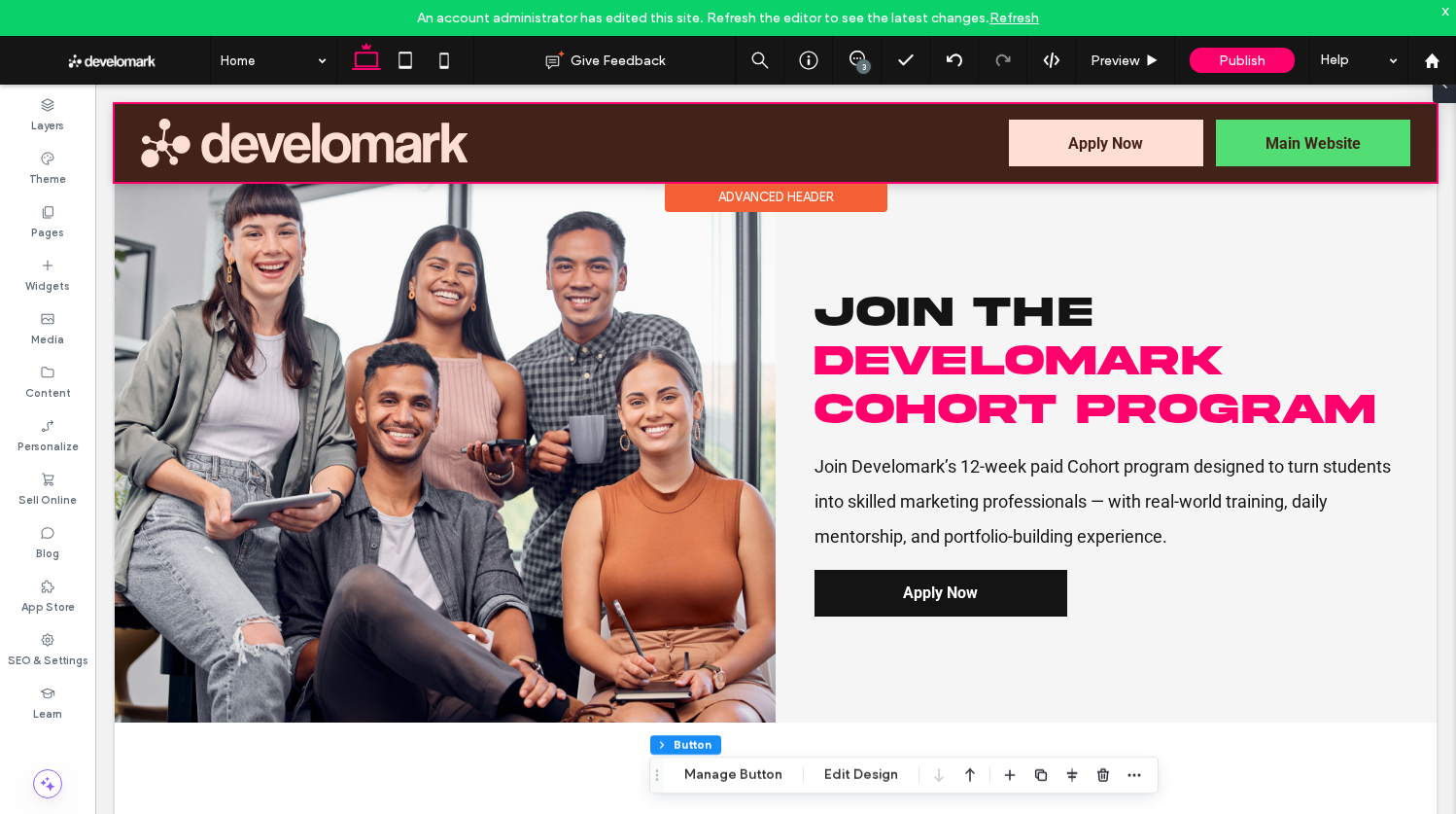 click at bounding box center (776, 143) 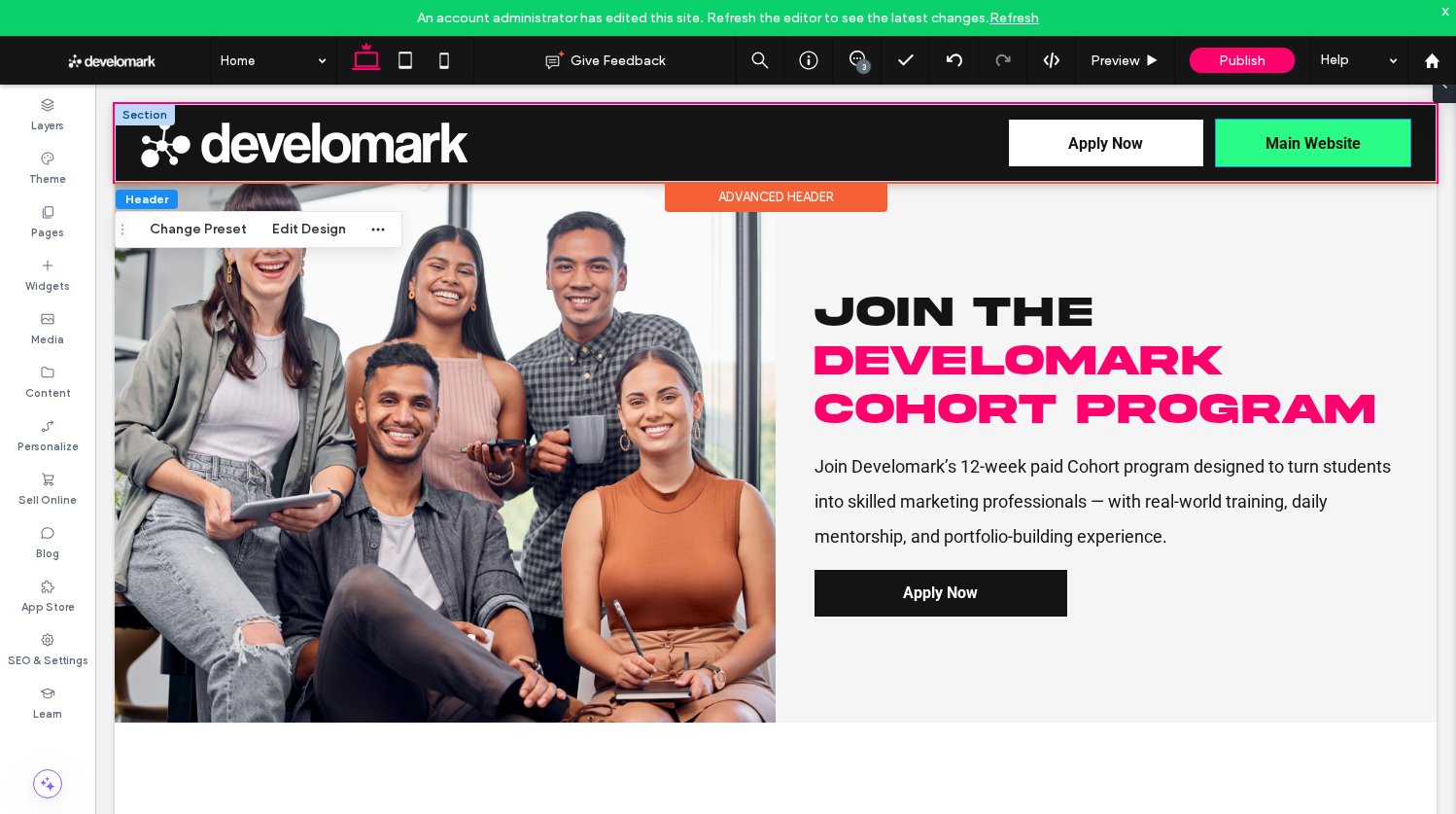 click on "Main Website" at bounding box center (1313, 143) 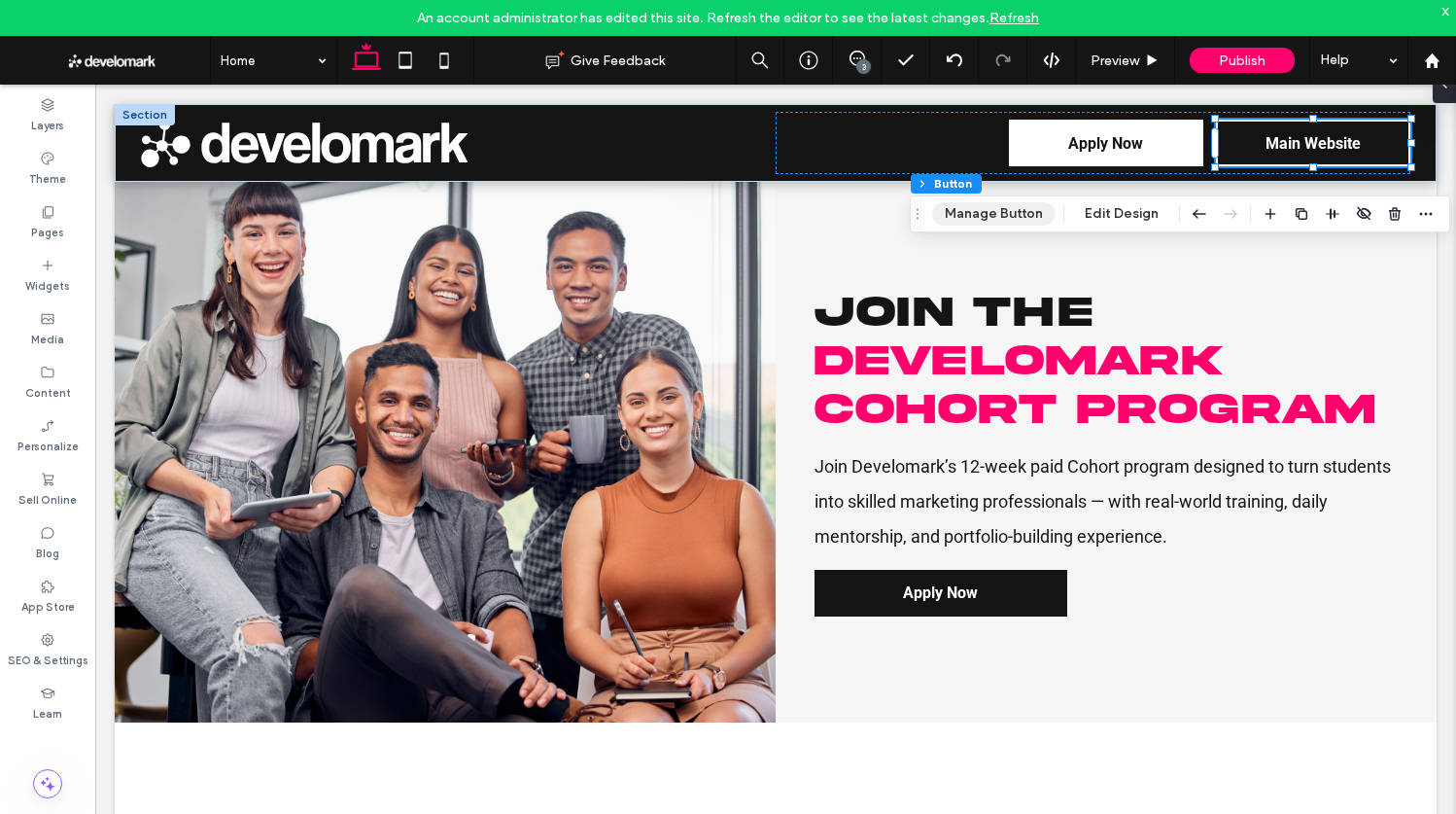 click on "Manage Button" at bounding box center (993, 214) 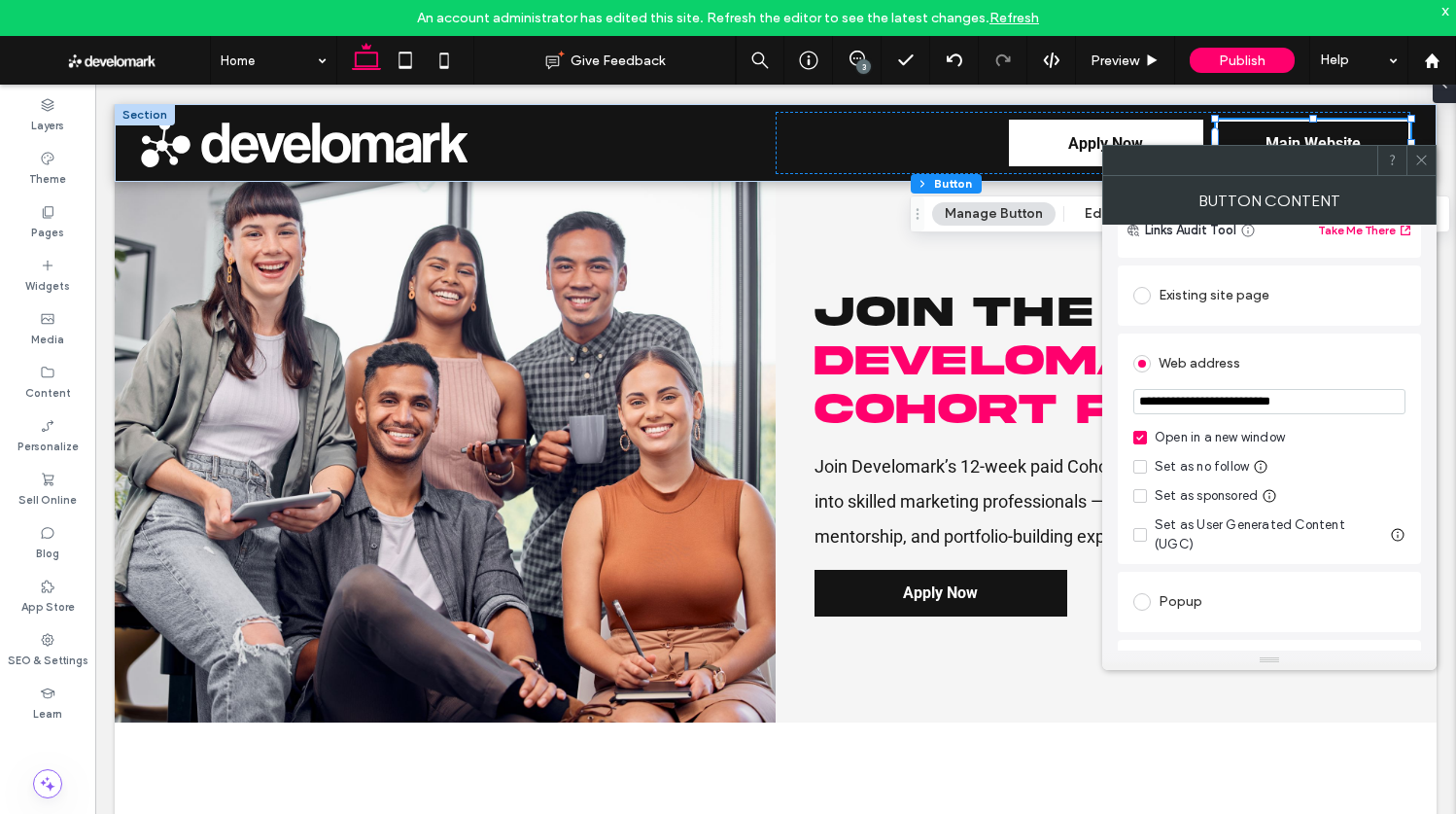 scroll, scrollTop: 165, scrollLeft: 0, axis: vertical 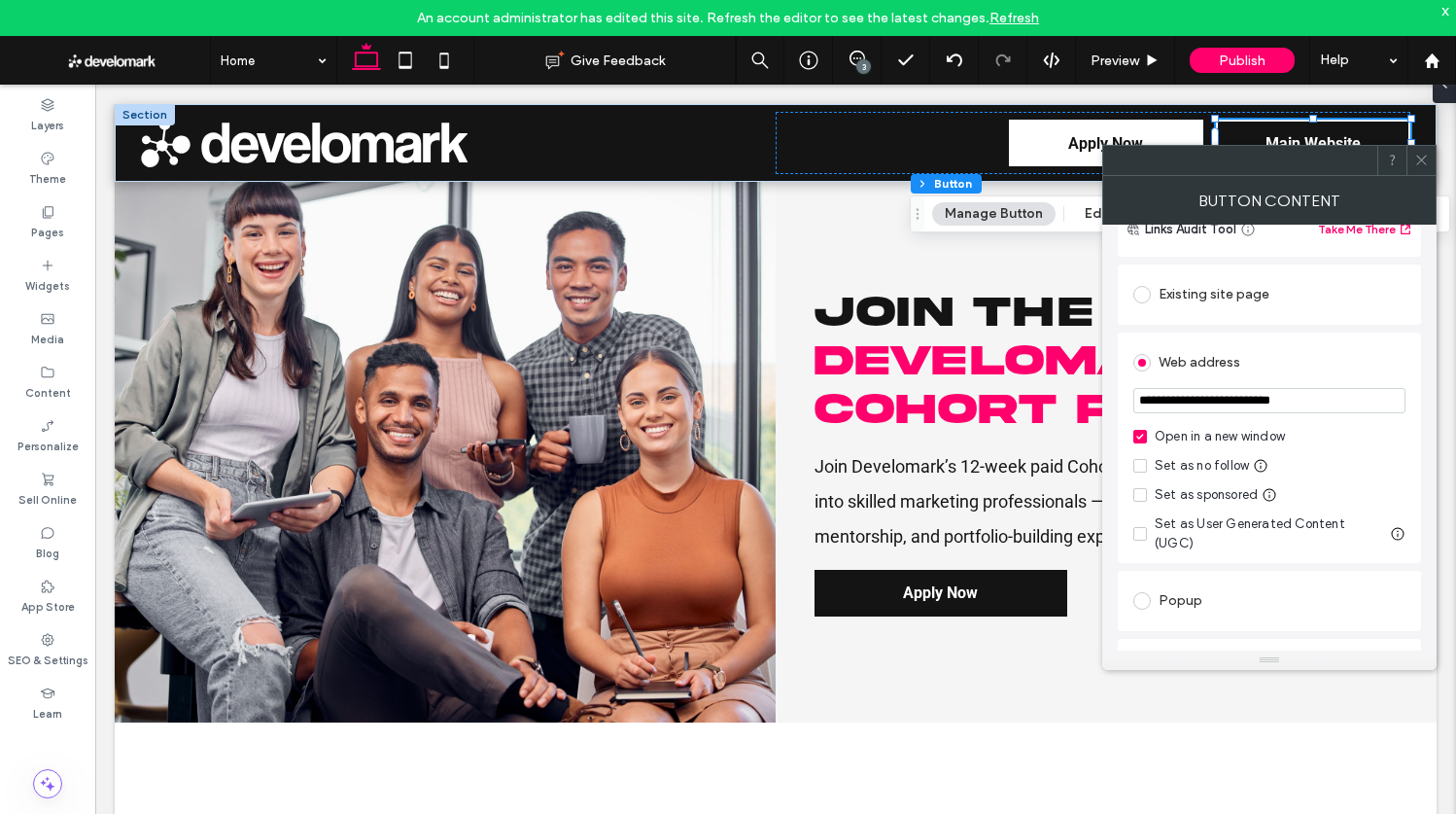 click at bounding box center (1421, 160) 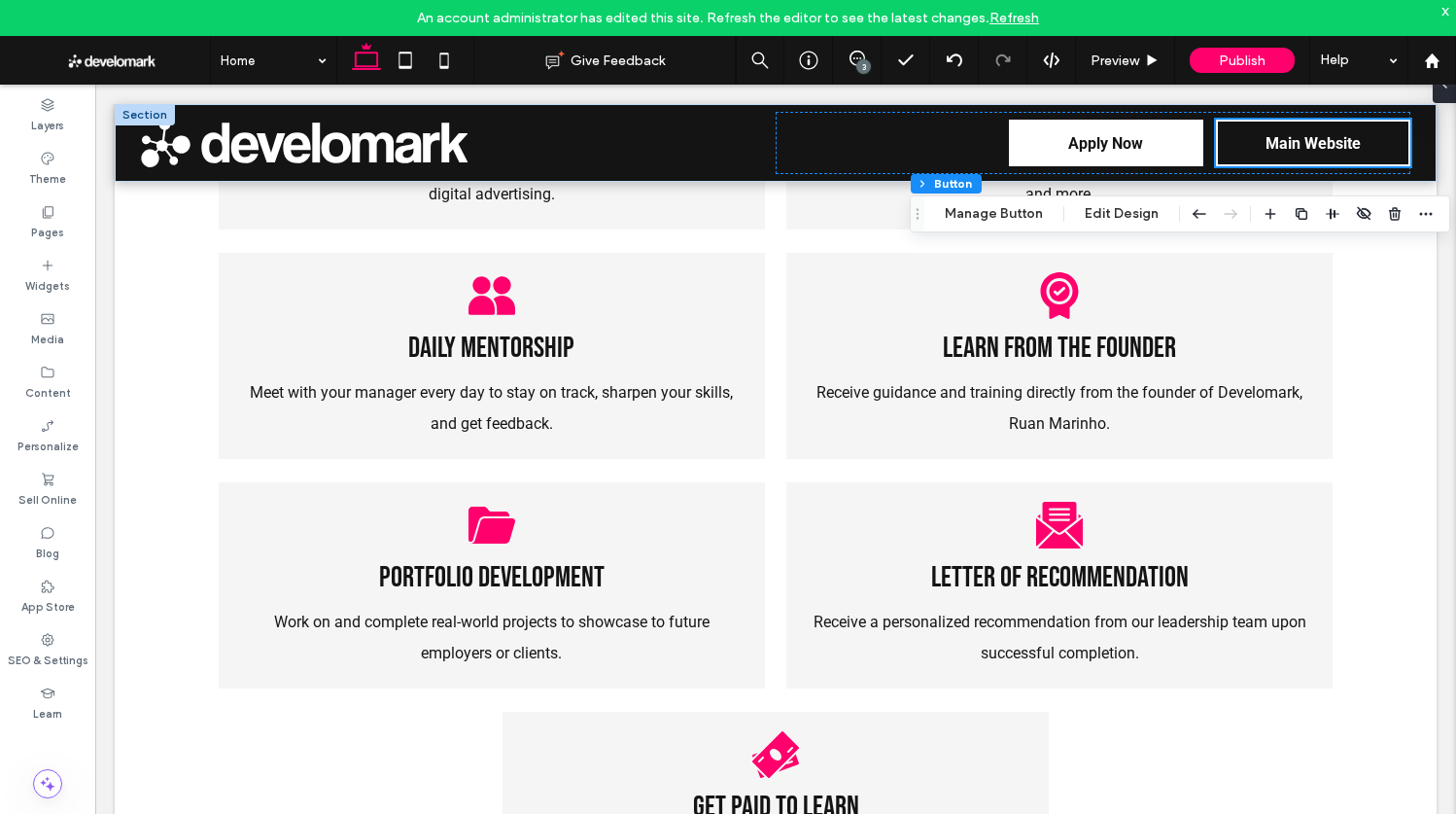scroll, scrollTop: 0, scrollLeft: 0, axis: both 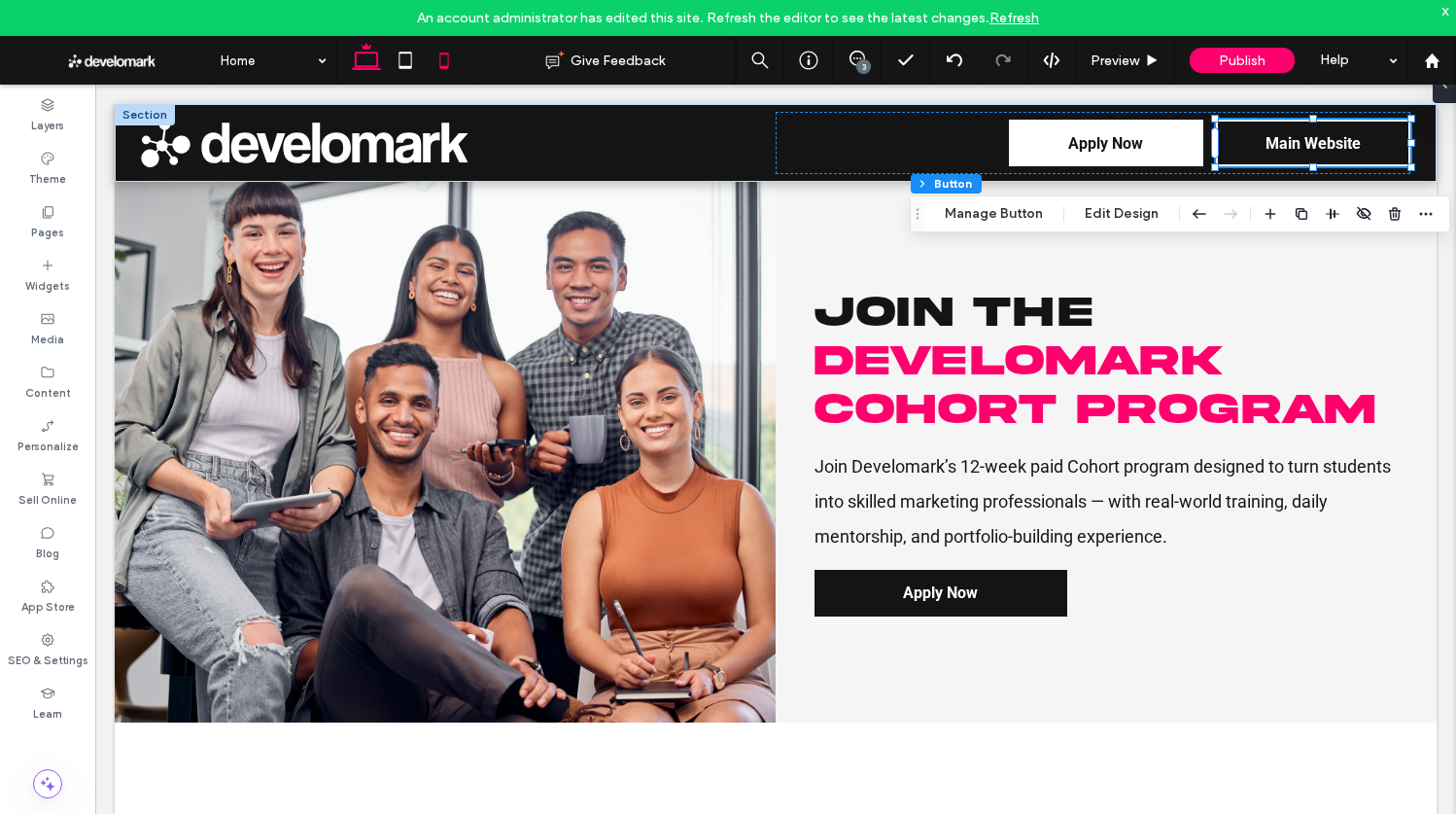 click 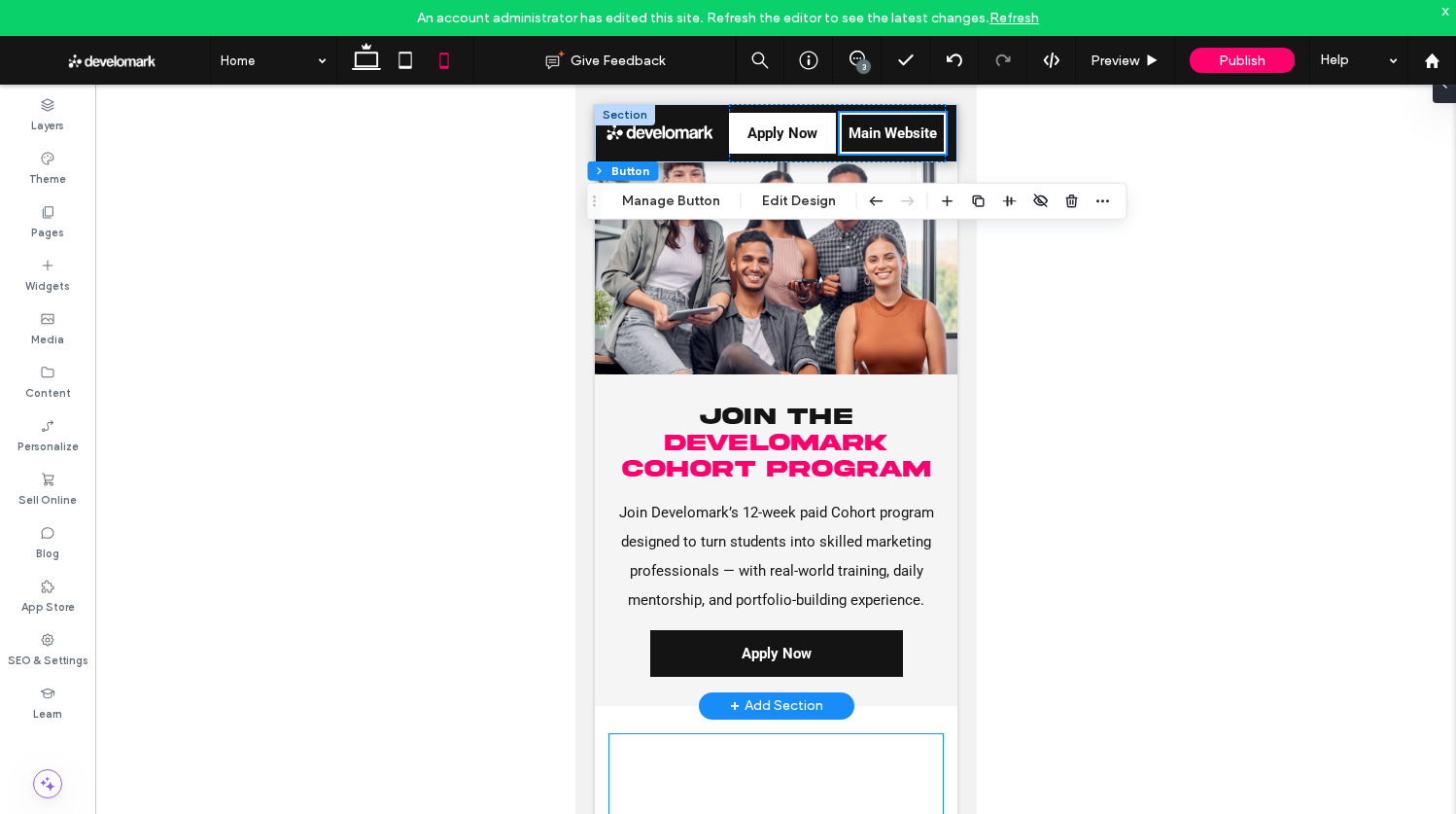 scroll, scrollTop: 0, scrollLeft: 0, axis: both 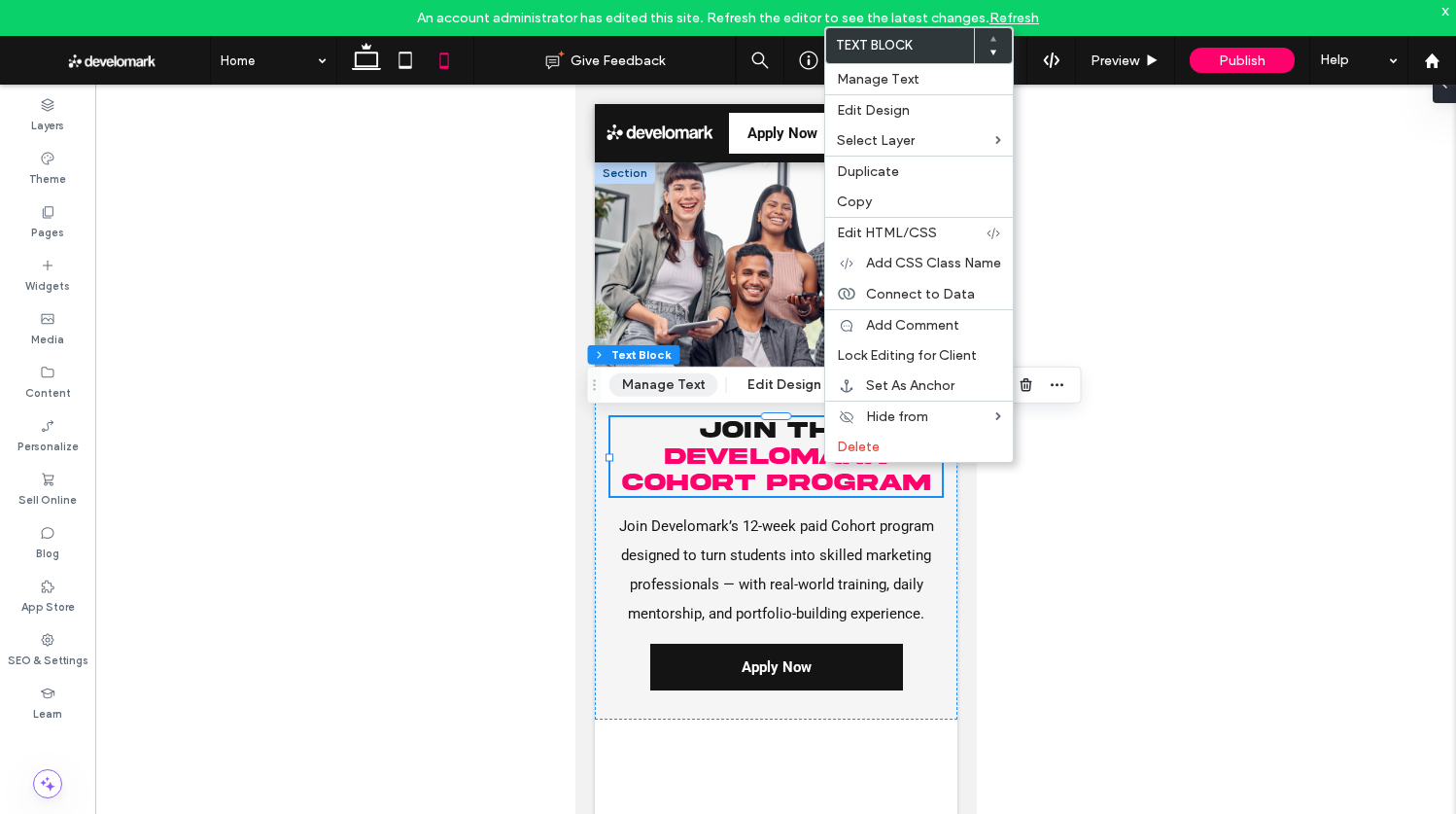 click on "Manage Text" at bounding box center [664, 385] 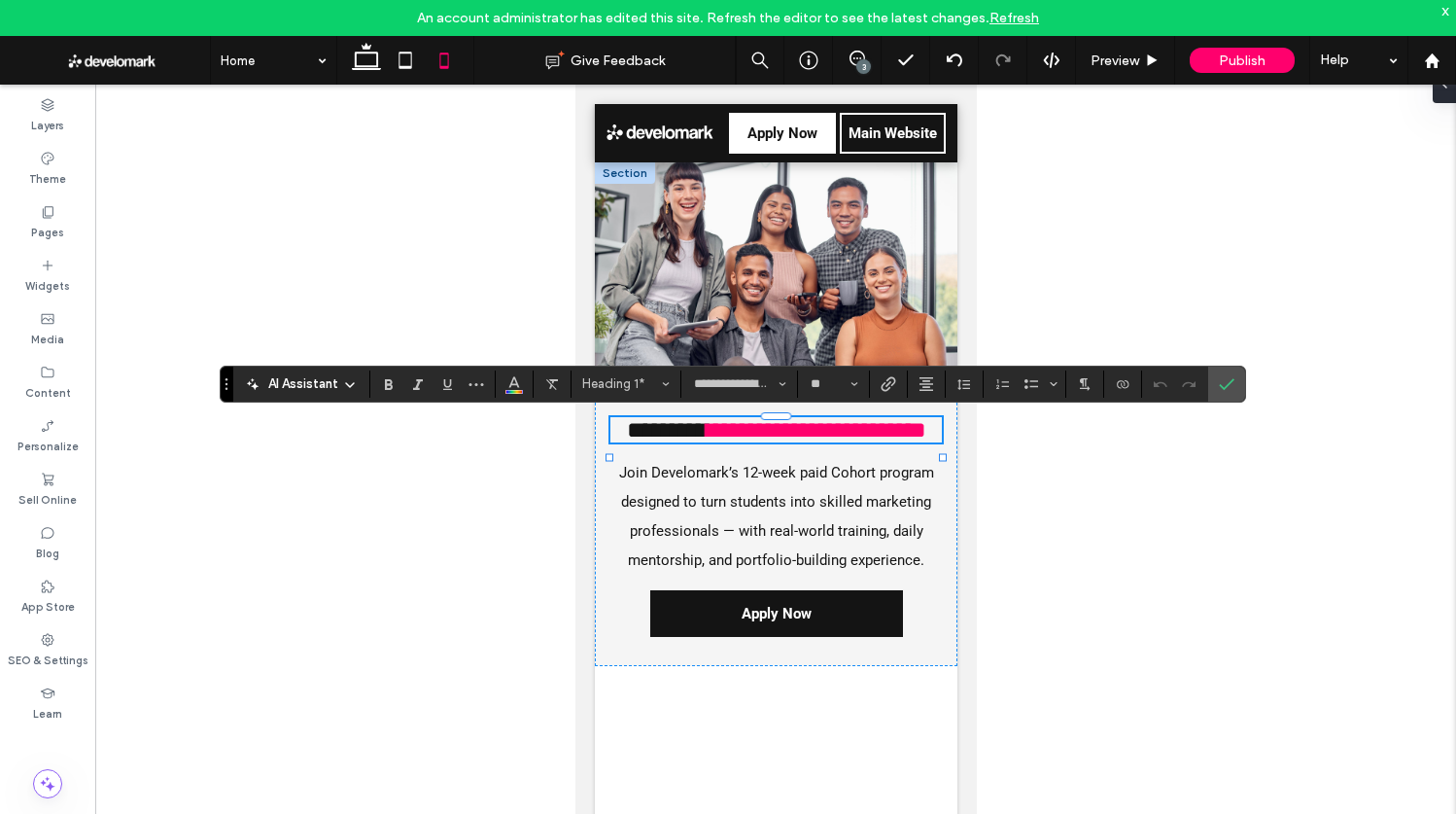 click 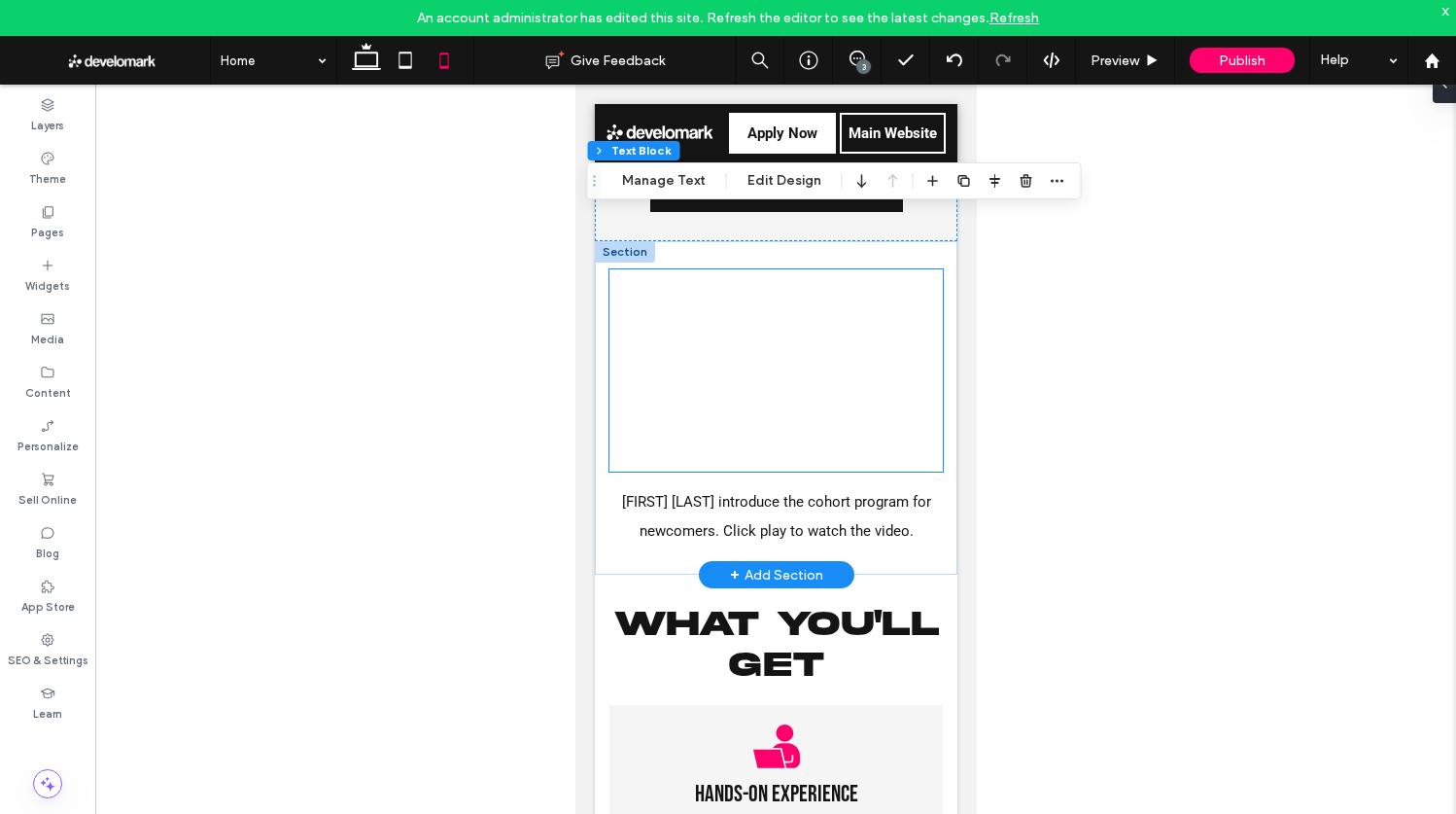 scroll, scrollTop: 648, scrollLeft: 0, axis: vertical 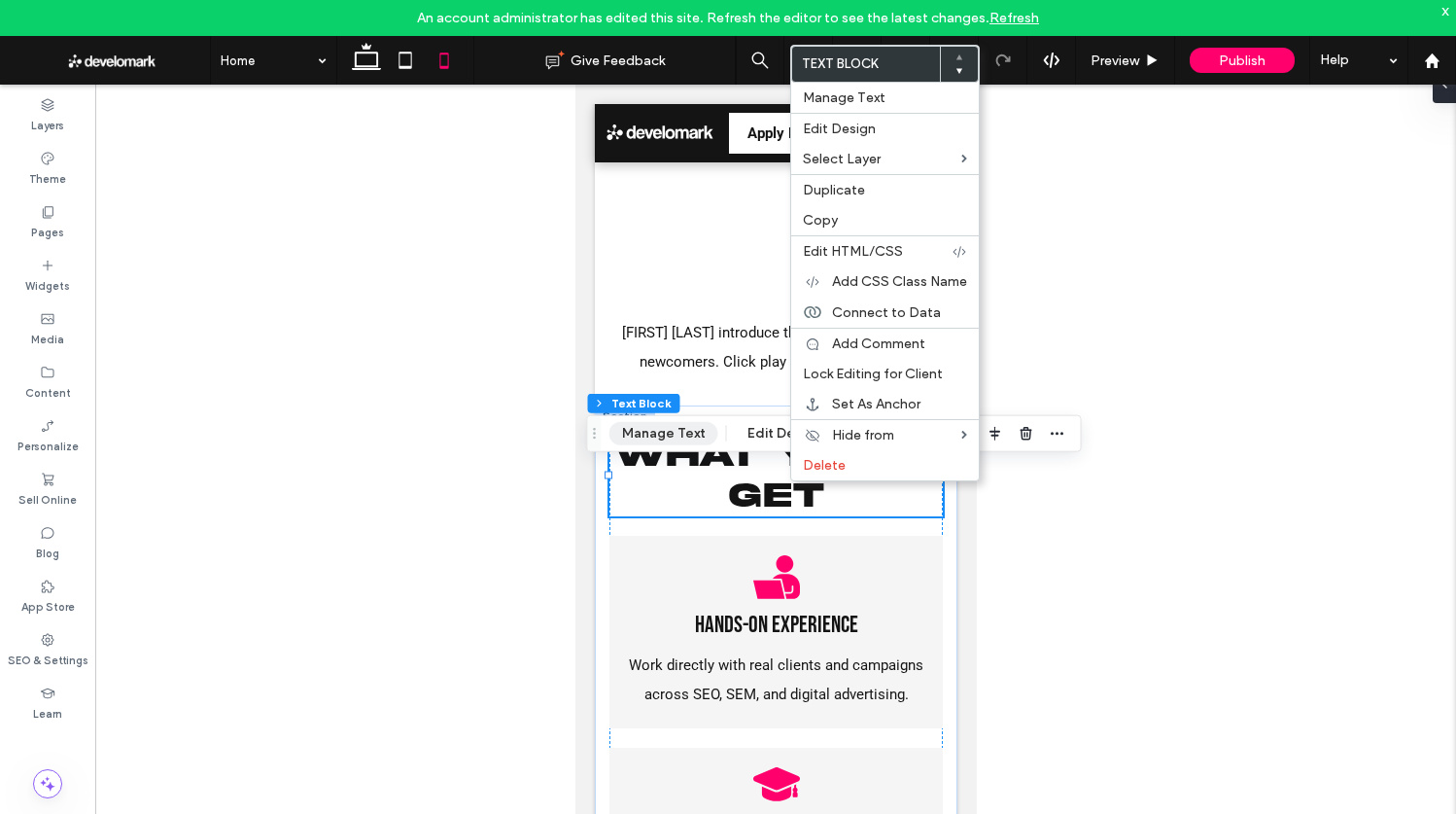 click on "Manage Text" at bounding box center (664, 434) 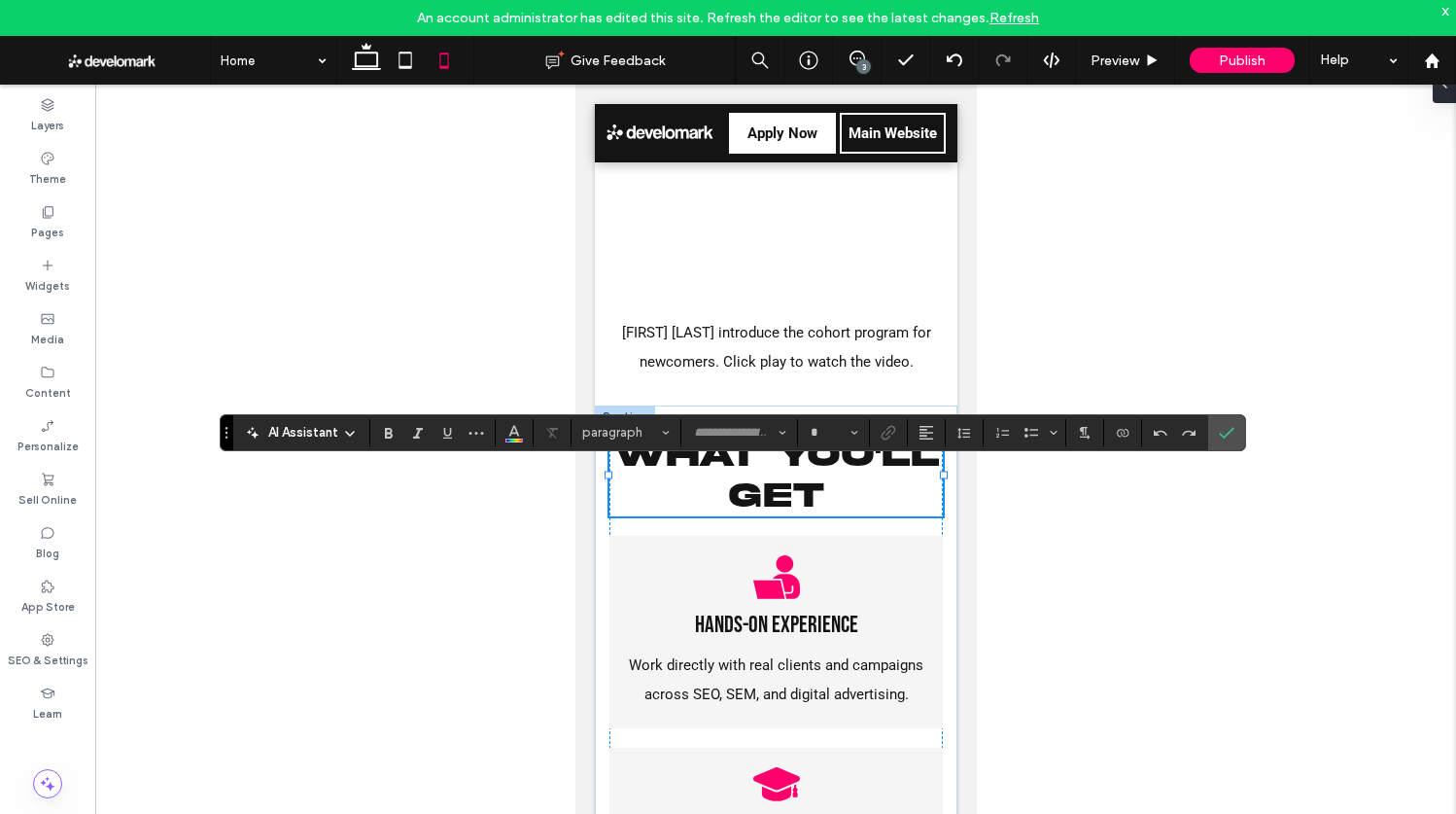type on "**********" 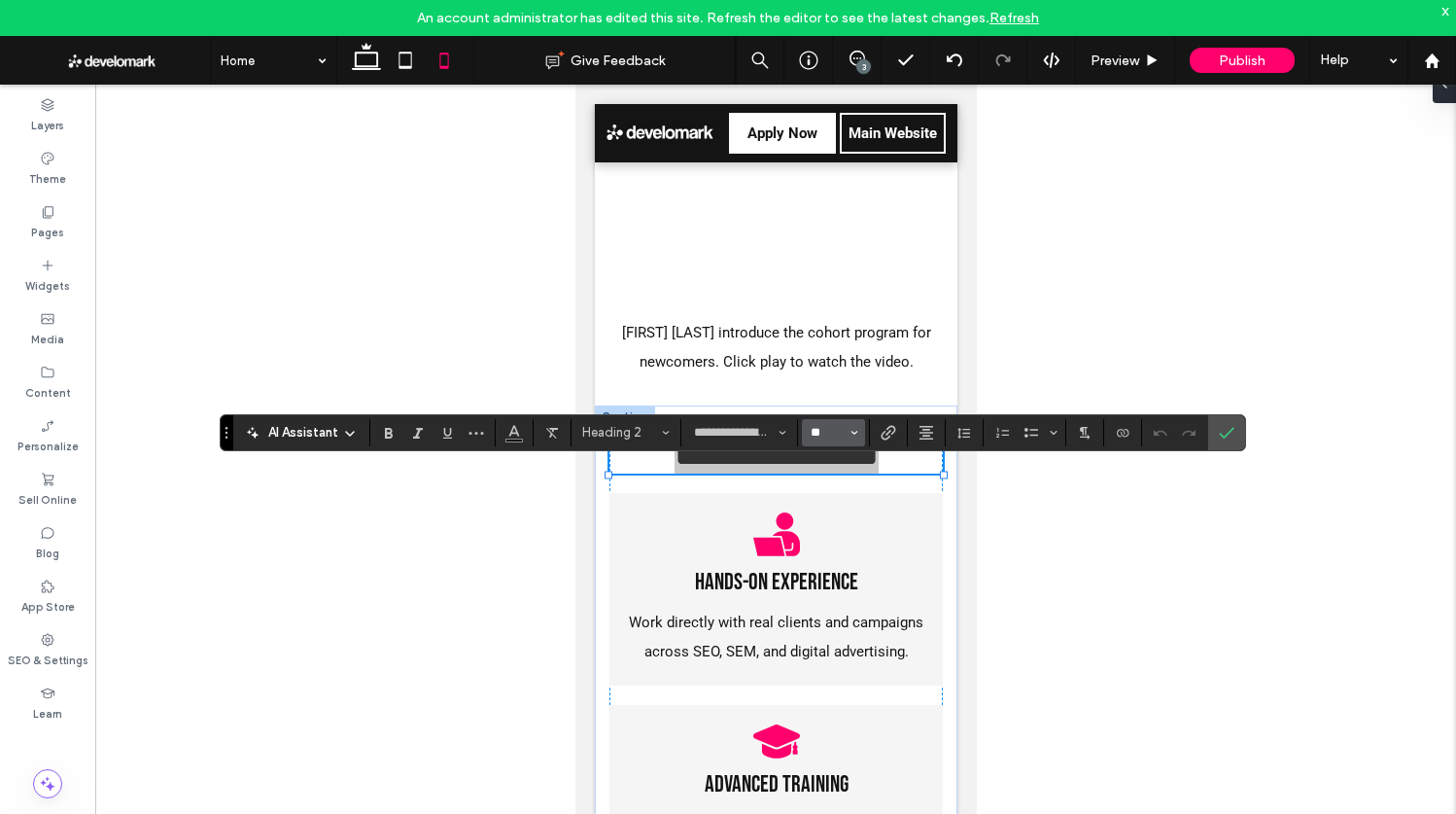 click on "**" at bounding box center (827, 433) 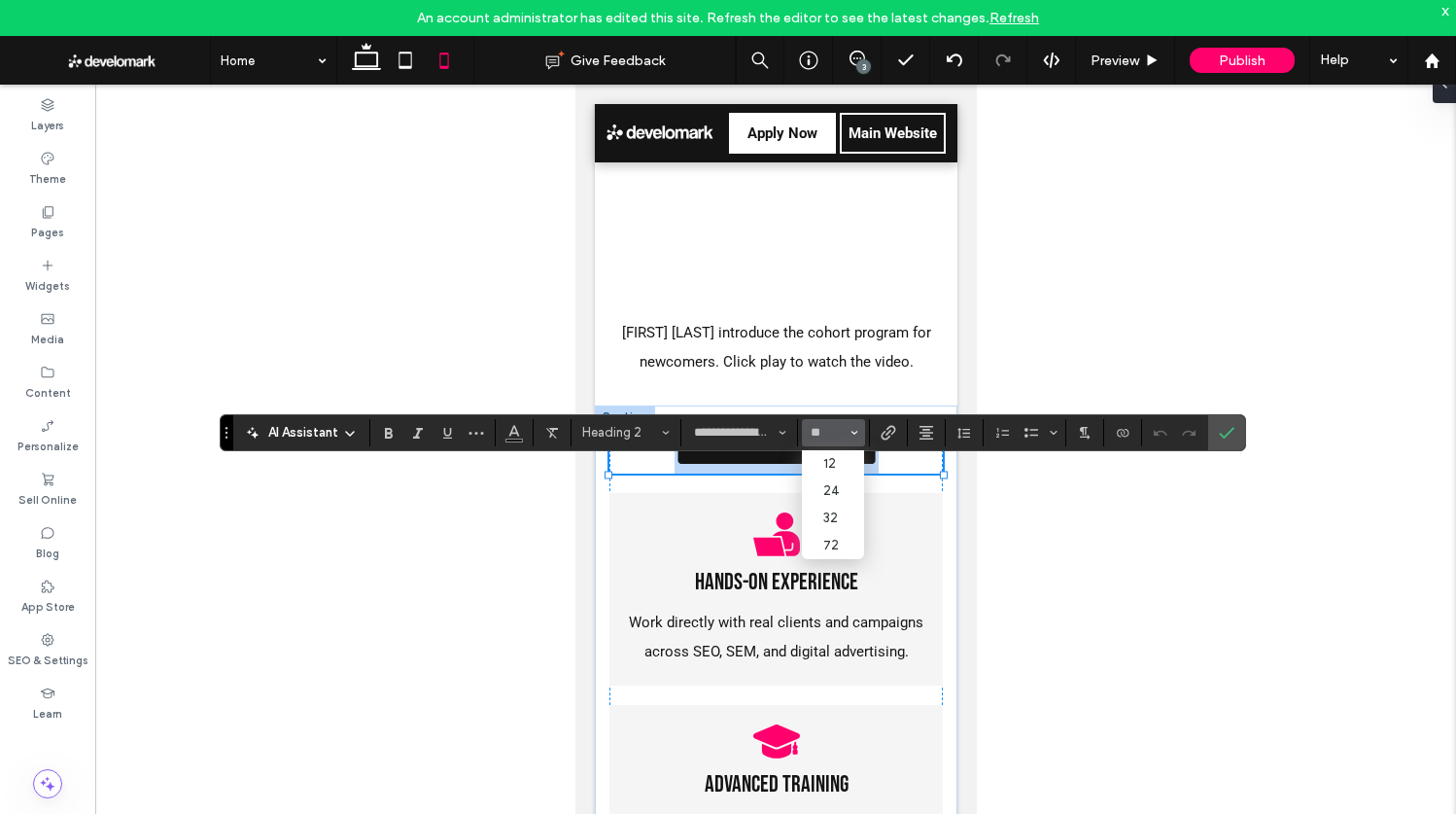type on "**" 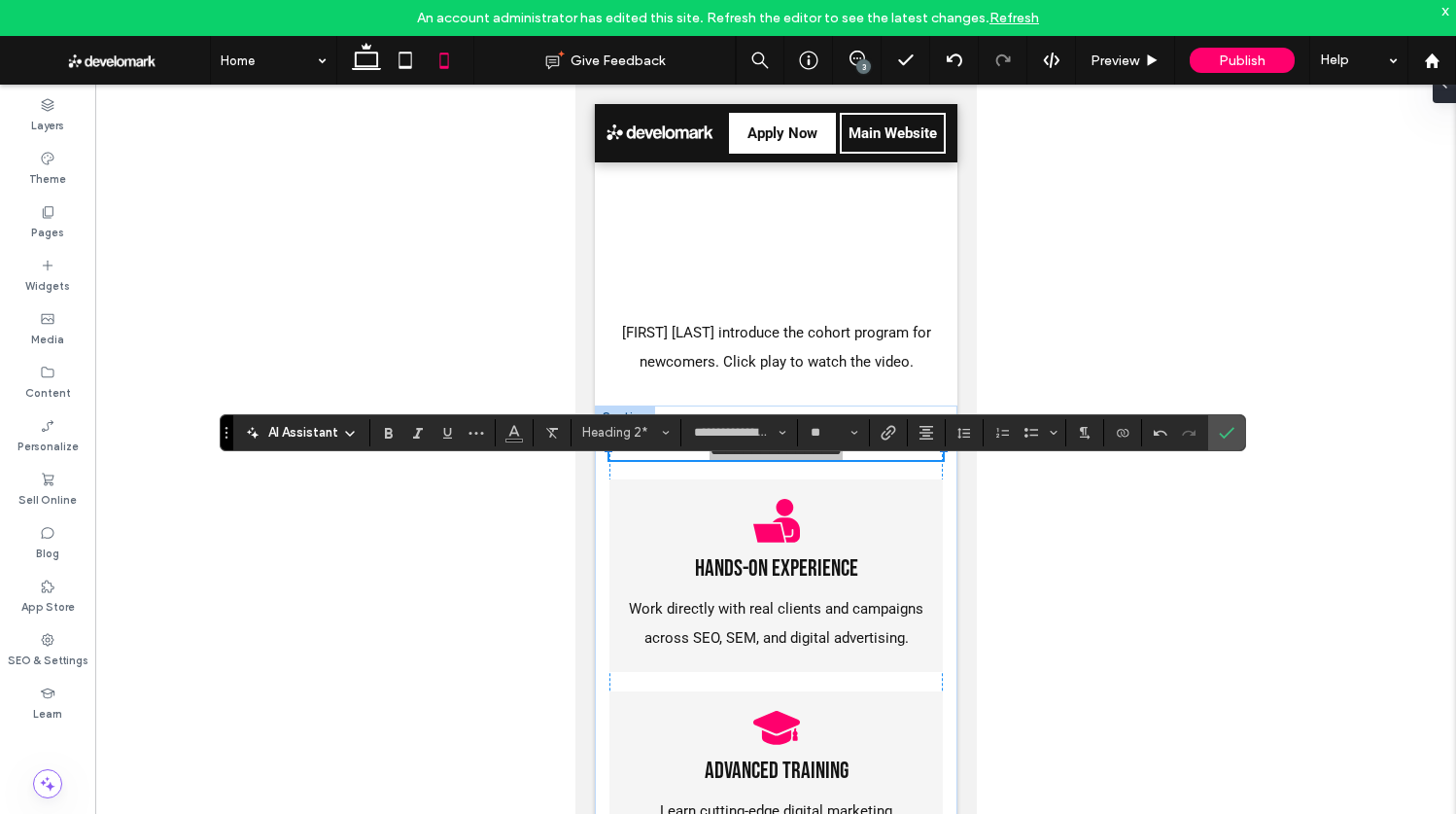 click at bounding box center (1223, 433) 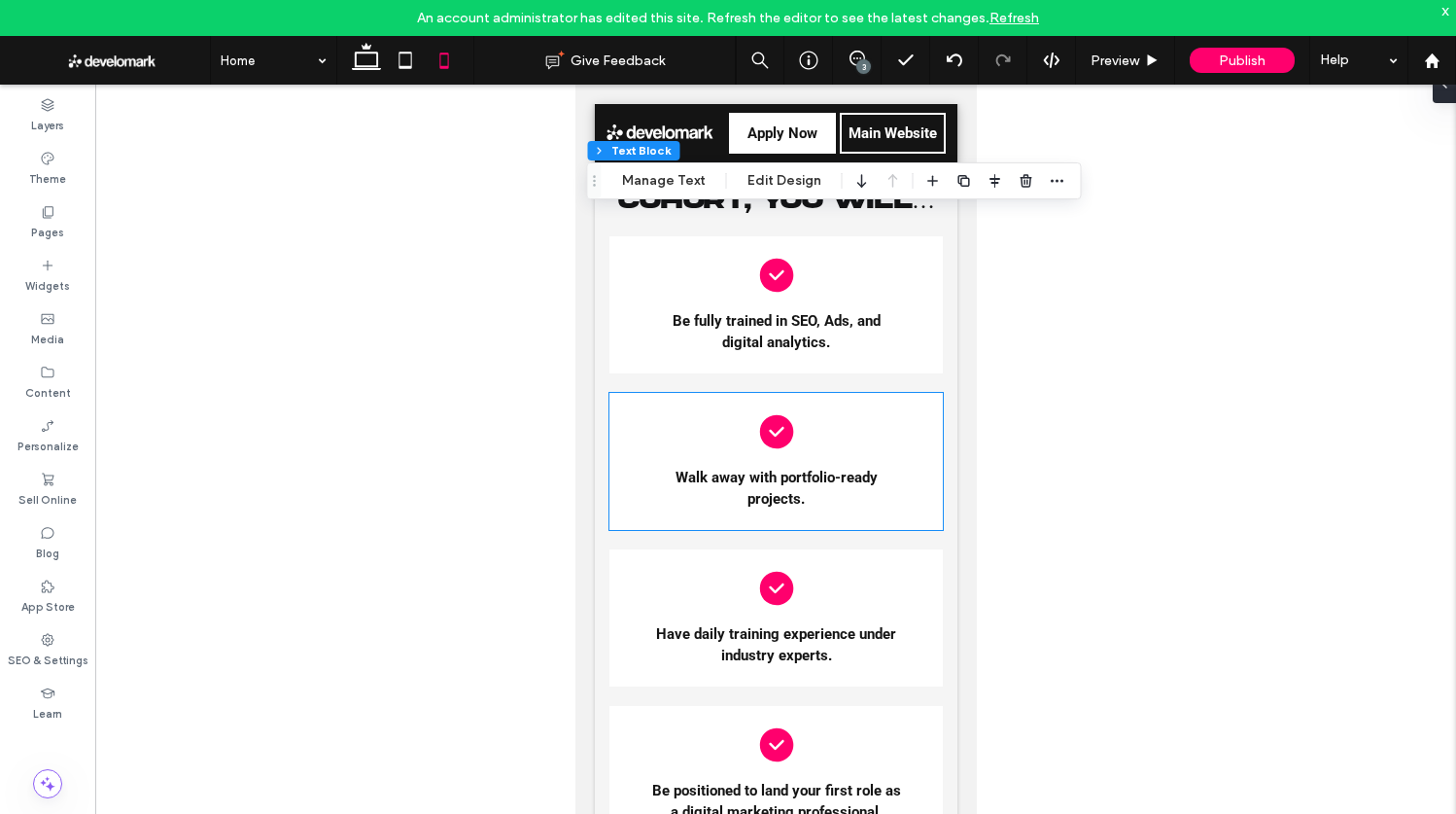 scroll, scrollTop: 3282, scrollLeft: 0, axis: vertical 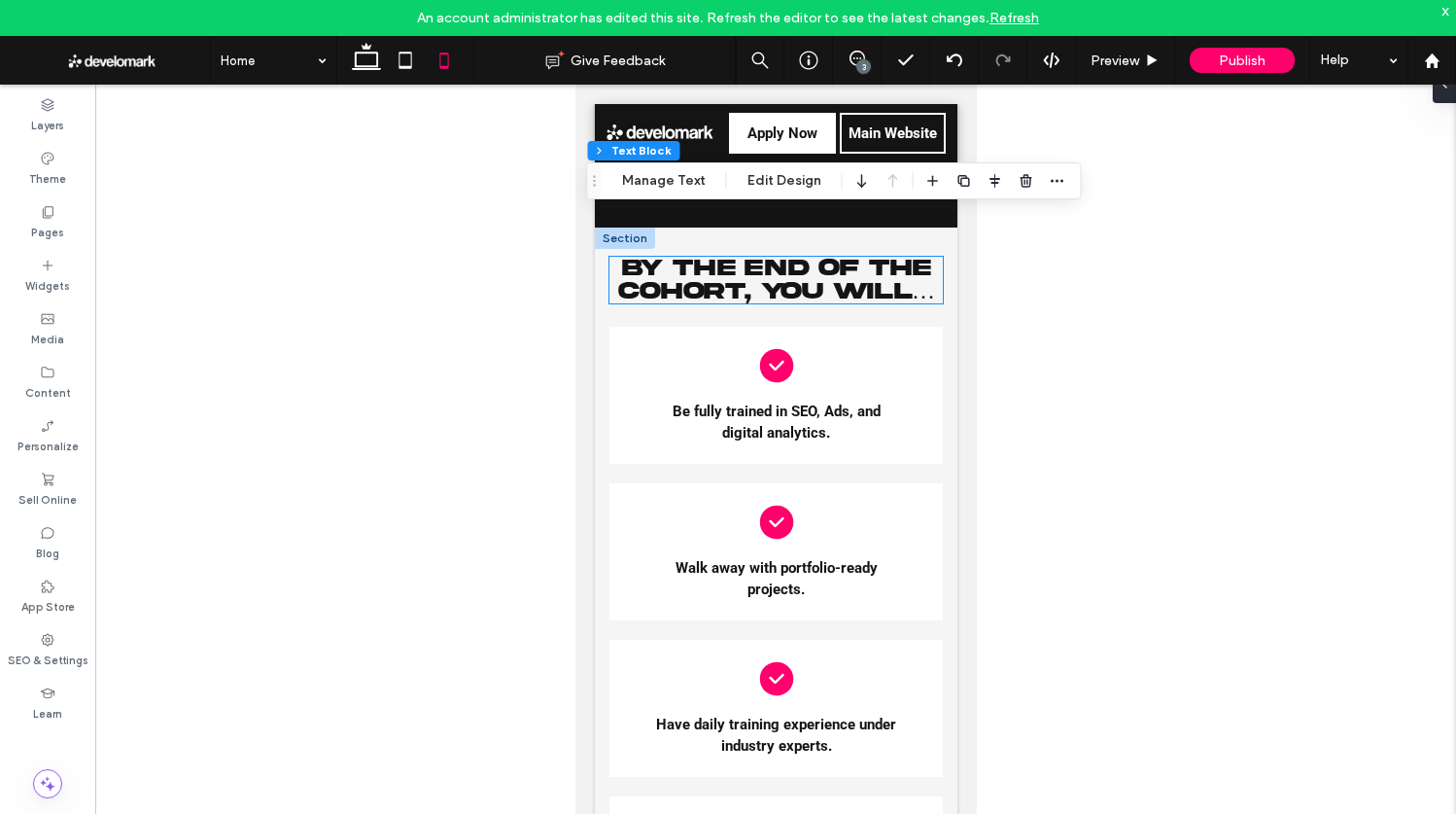 click on "By the End of the Cohort, You Will…" at bounding box center (775, 279) 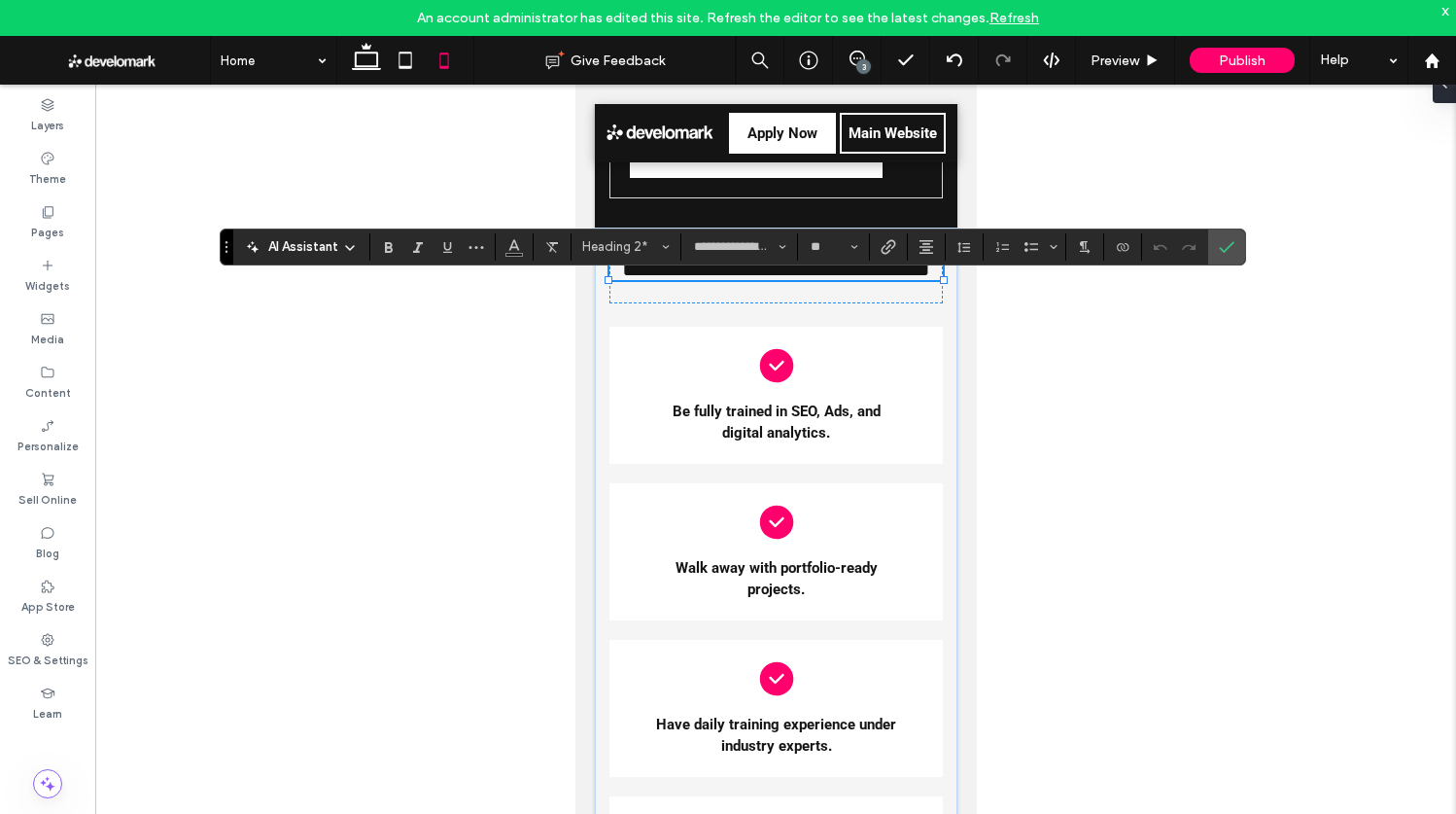scroll, scrollTop: 0, scrollLeft: 0, axis: both 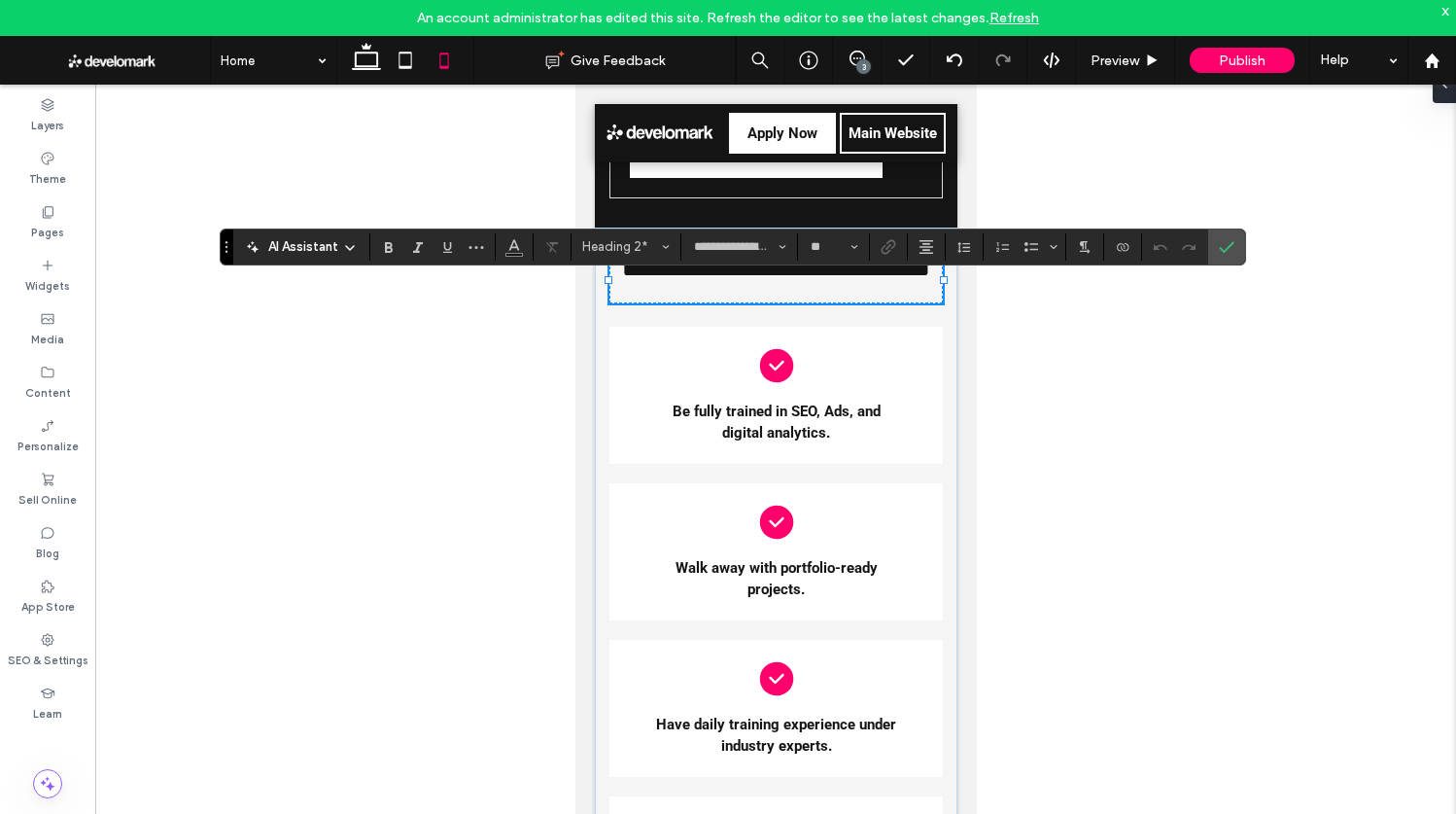type 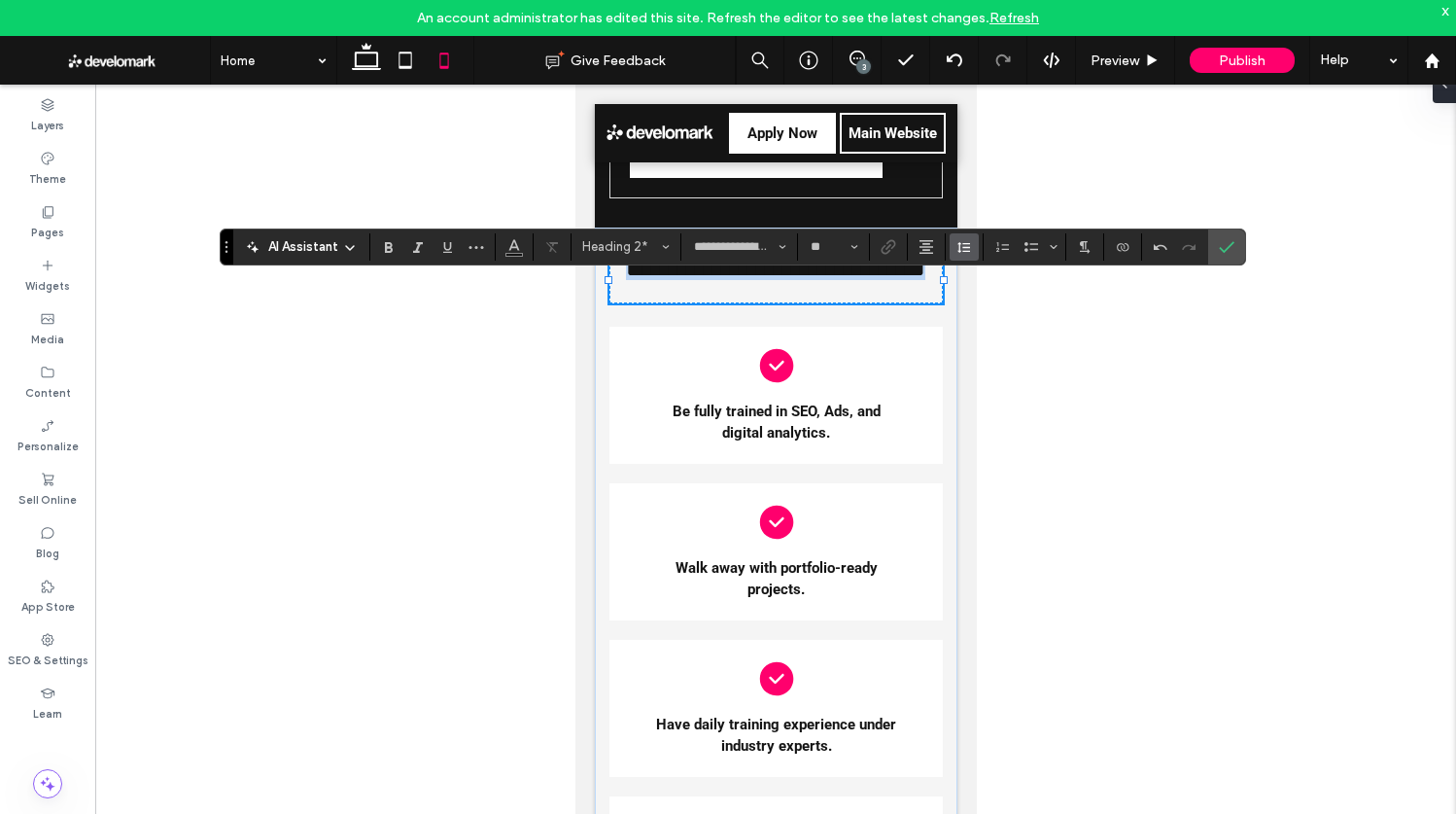 scroll, scrollTop: 0, scrollLeft: 0, axis: both 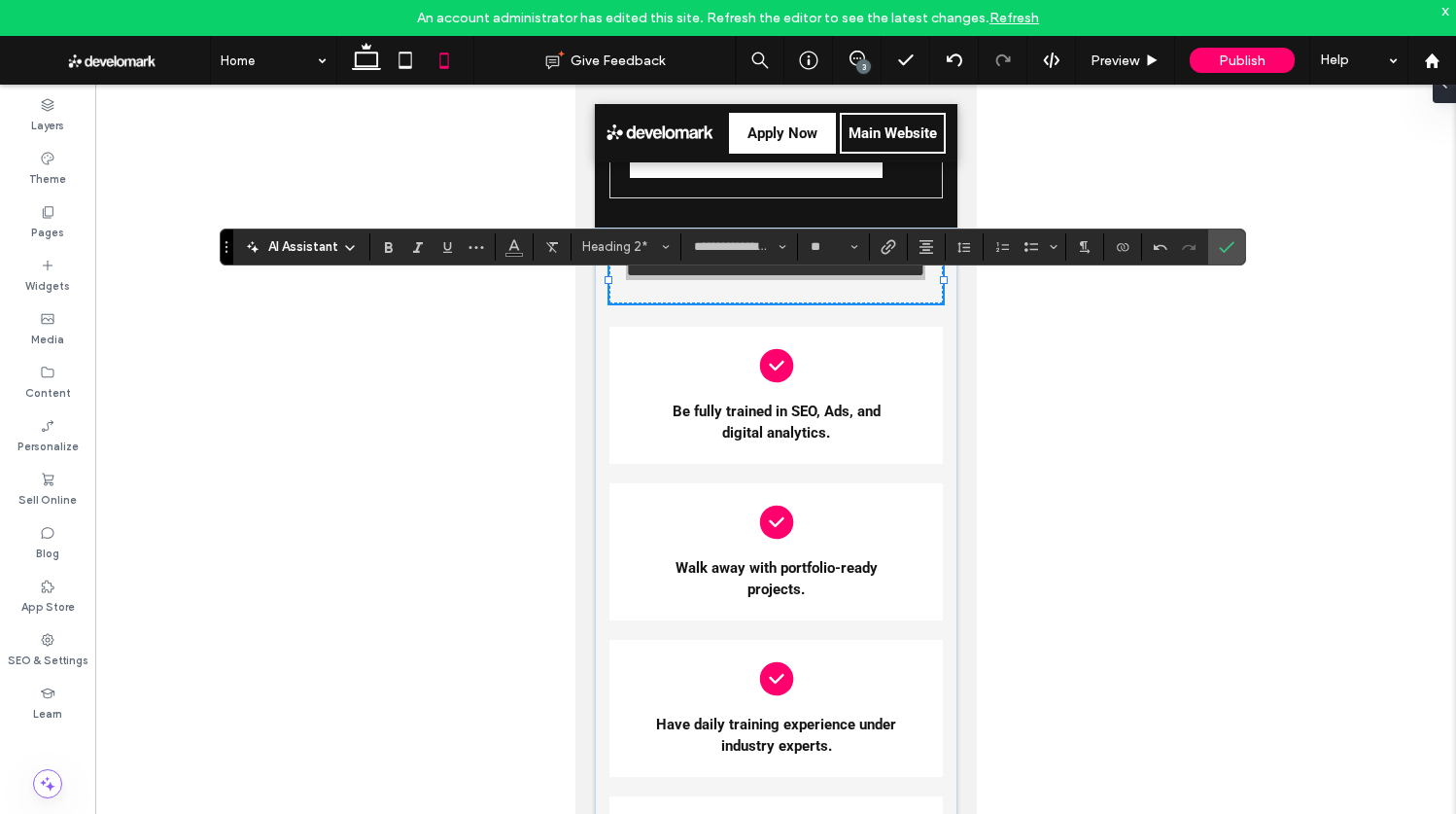 click at bounding box center (926, 247) 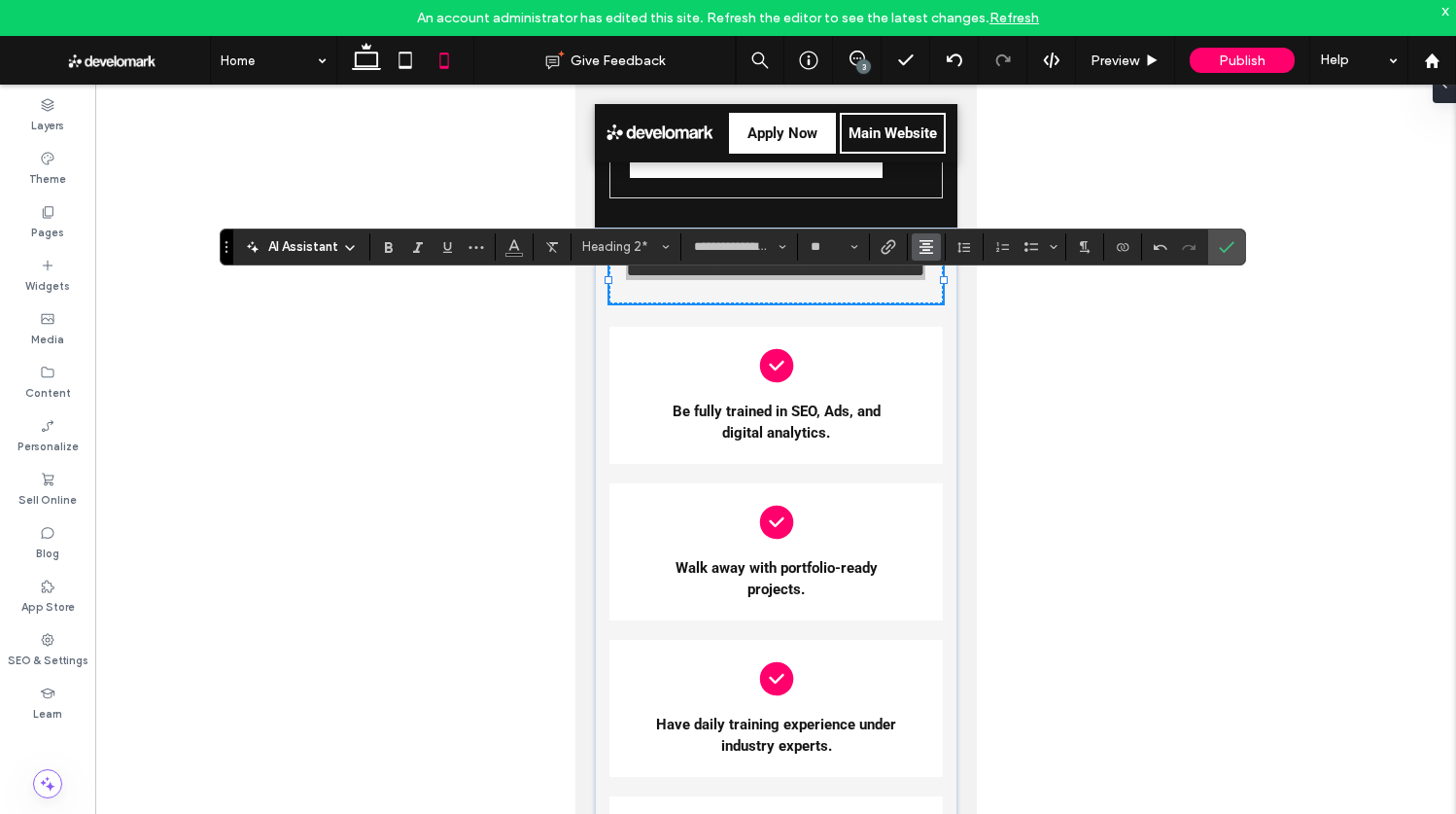 click at bounding box center (926, 247) 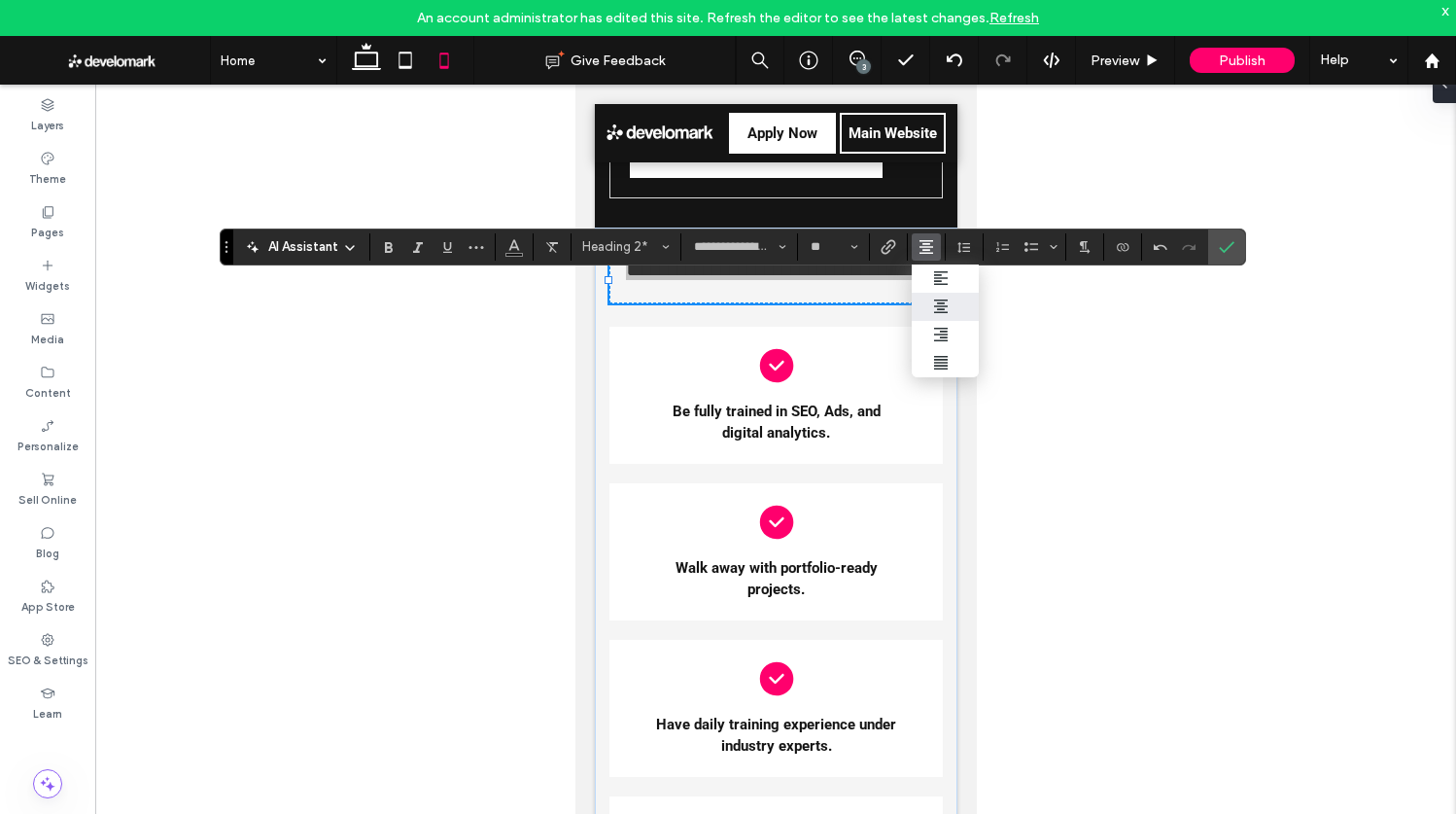 click 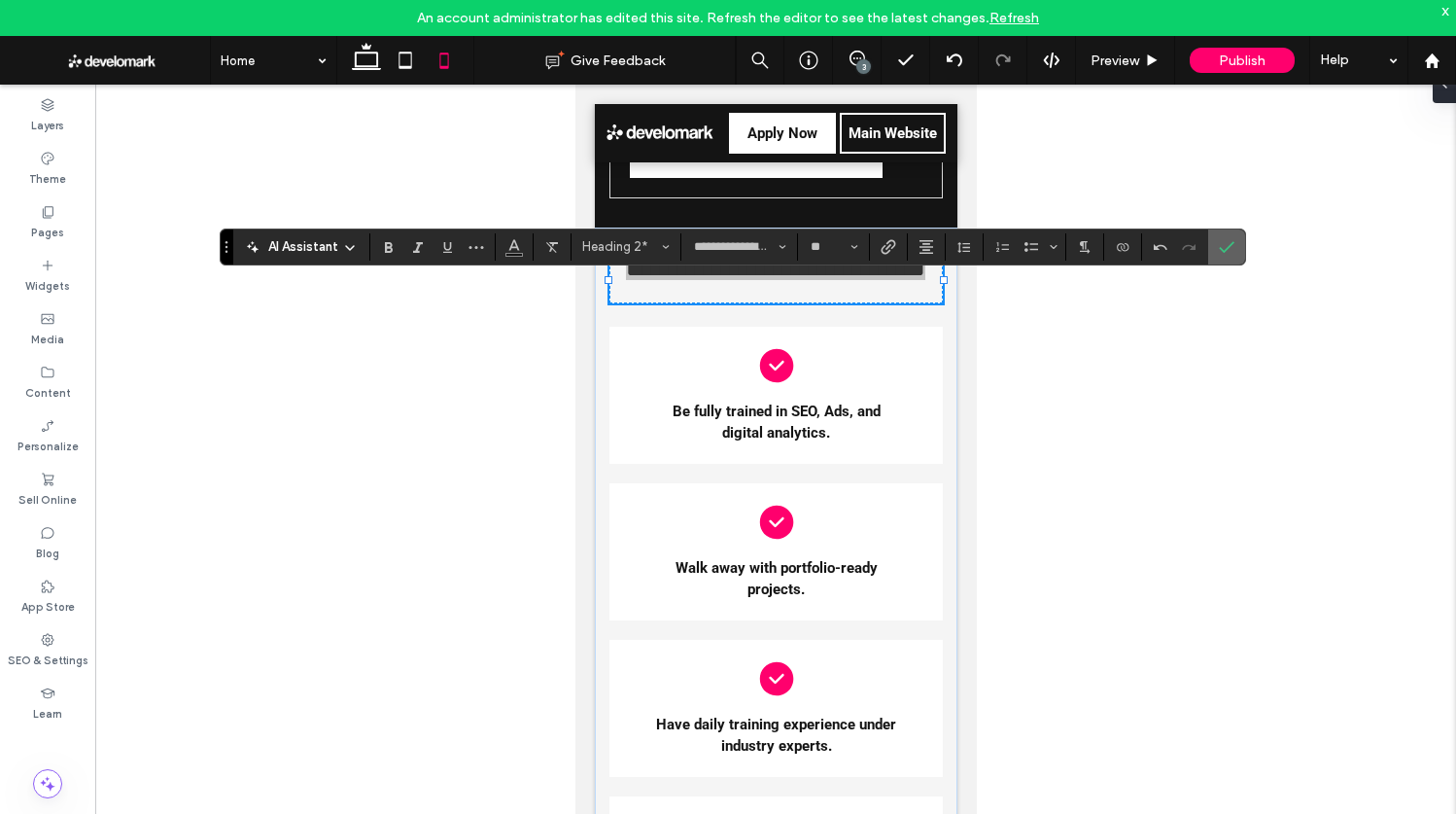 click on "An account administrator has edited this site. Refresh the editor to see the latest changes.  Refresh x
.wqwq-1{fill:#231f20;}
.cls-1q, .cls-2q { fill-rule: evenodd; }
.cls-2q { fill: #6e8188; }
True_local
Agendize
HealthEngine
x_close_popup
from_your_site
multi_language
zoom-out
zoom-in
z_vimeo
z_yelp
z_picassa
w_vCita
youtube
yelp
x2
x
x_x
x_alignright
x_handwritten
wrench
wordpress
windowsvv
win8
whats_app
wallet
warning-sign
w_youtube
w_youtube_channel
w_yelp
w_video
w_twitter
w_title
w_tabs
w_social_icons
w_spacer
w_share
w_rss_feed" at bounding box center [728, 407] 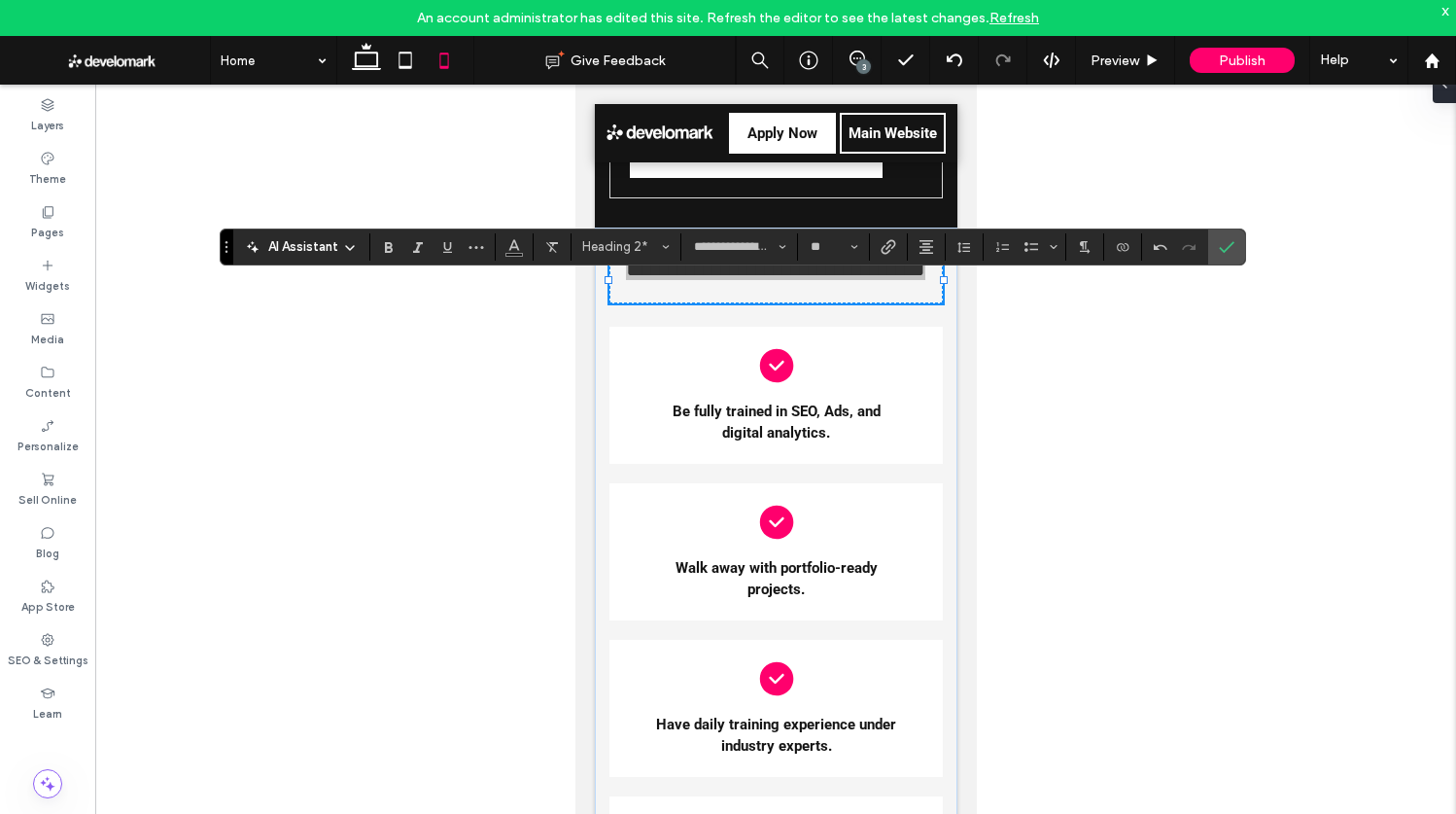 drag, startPoint x: 1236, startPoint y: 246, endPoint x: 1095, endPoint y: 313, distance: 156.1089 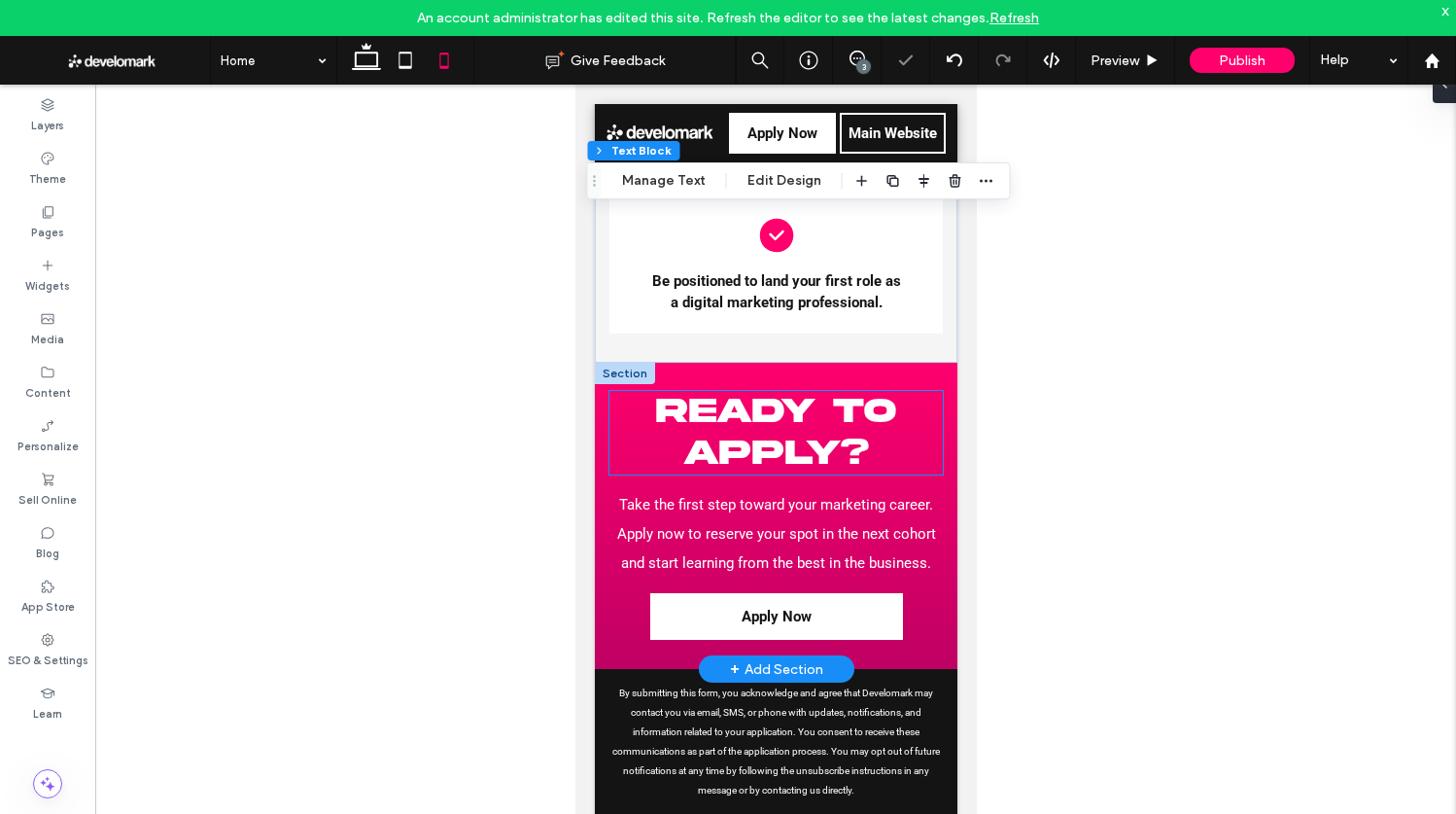 scroll, scrollTop: 3894, scrollLeft: 0, axis: vertical 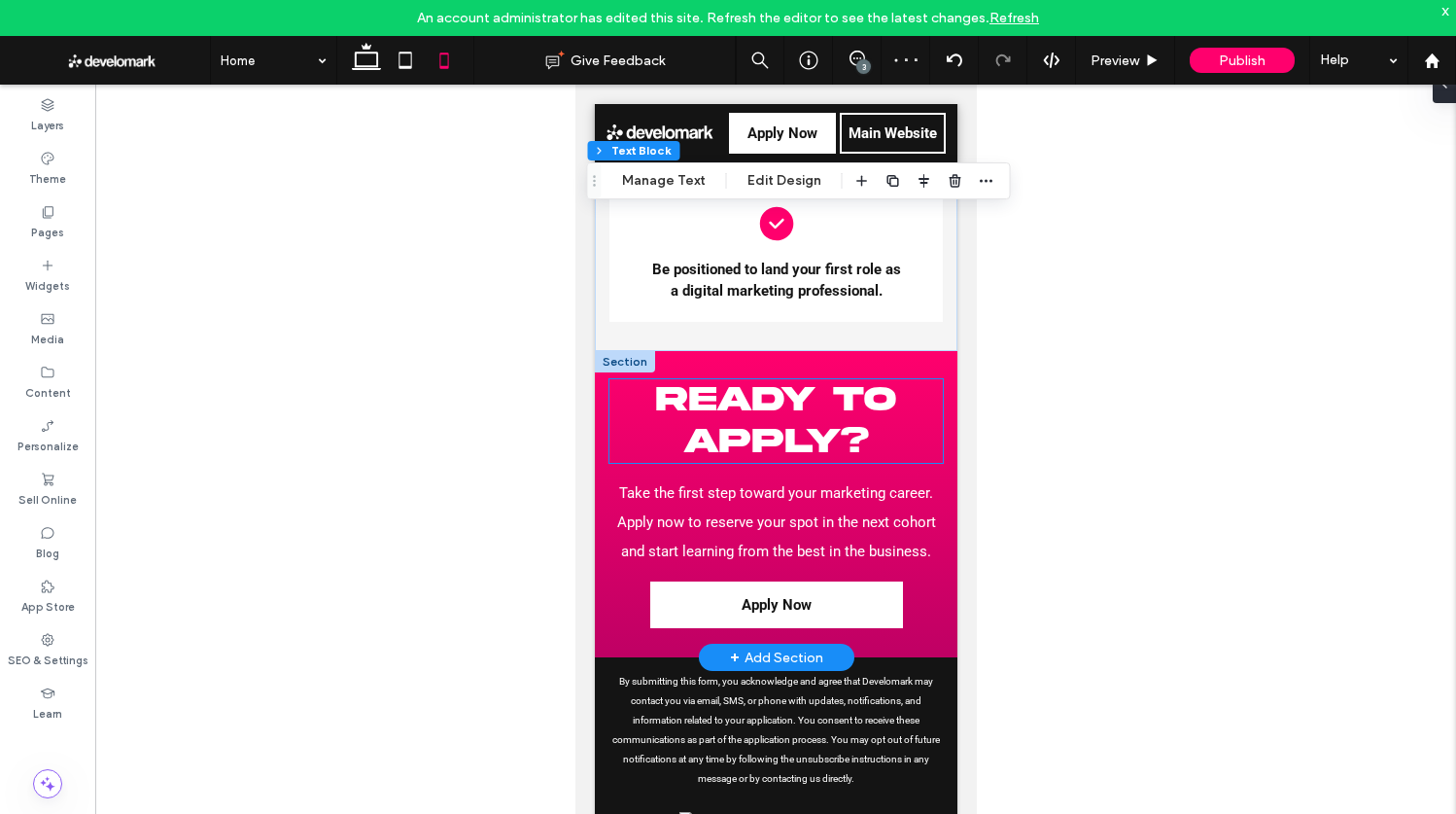 click on "Ready to Apply?" at bounding box center (775, 420) 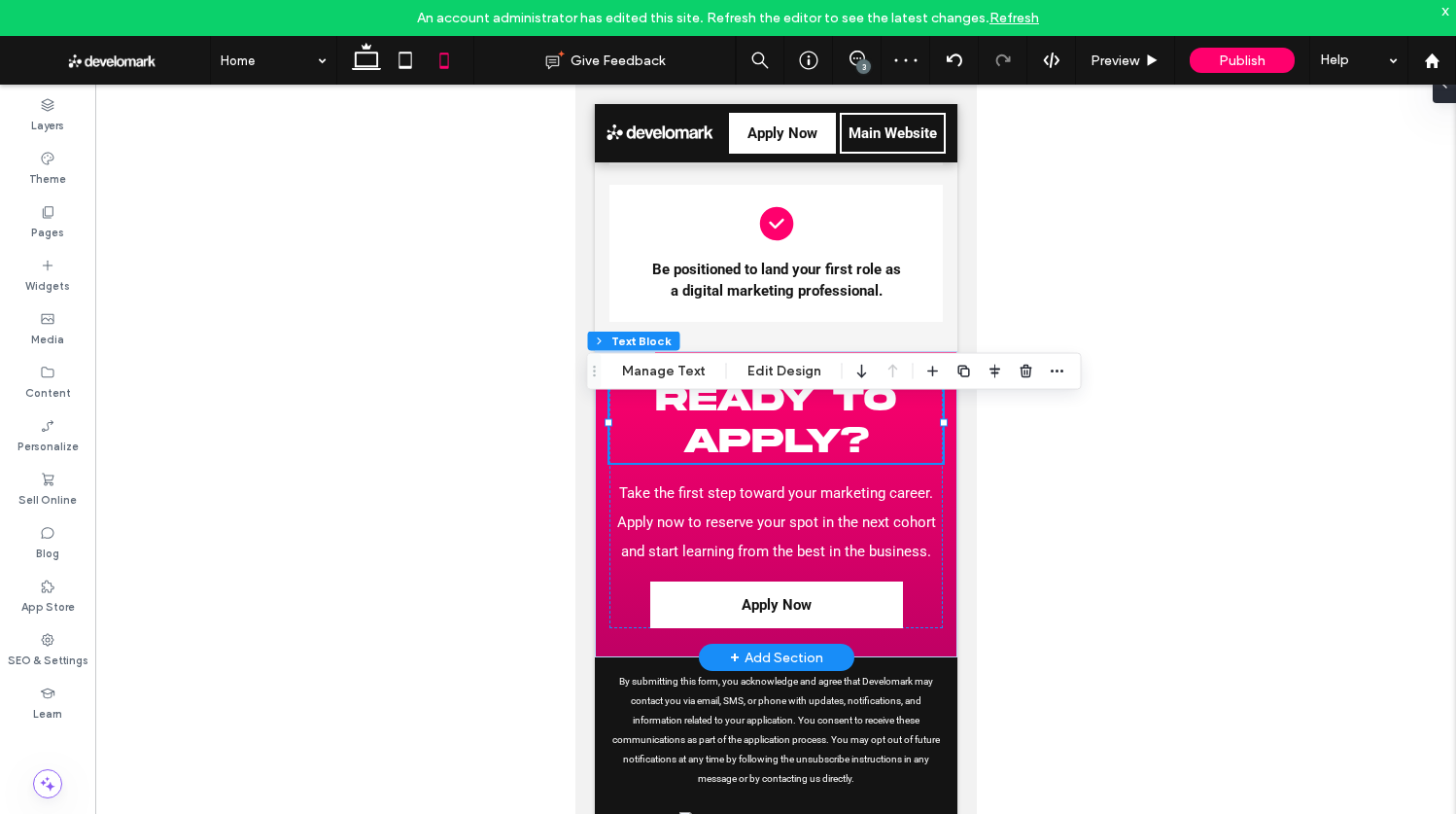click on "Ready to Apply?" at bounding box center (775, 420) 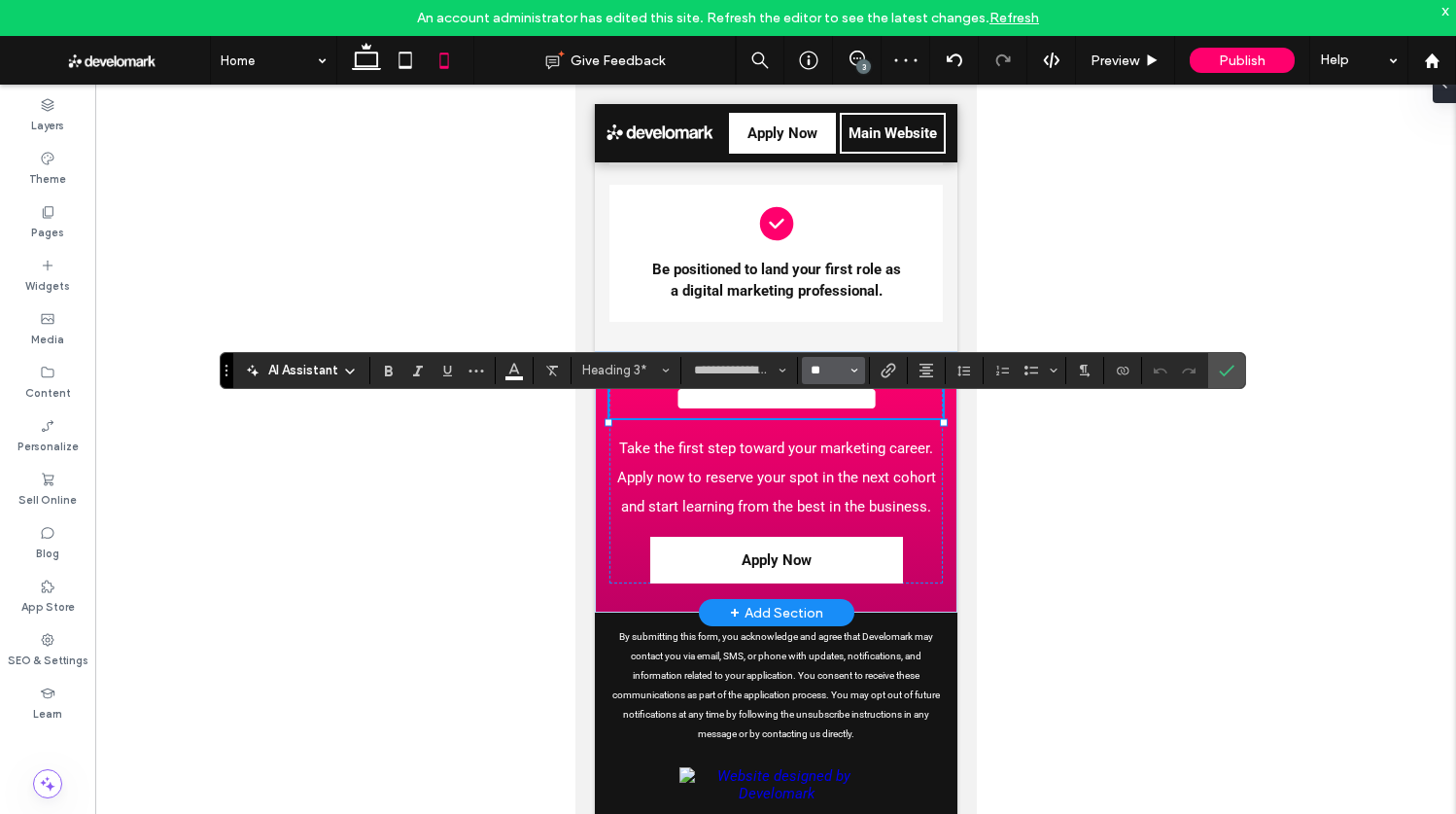 click on "**" at bounding box center (827, 371) 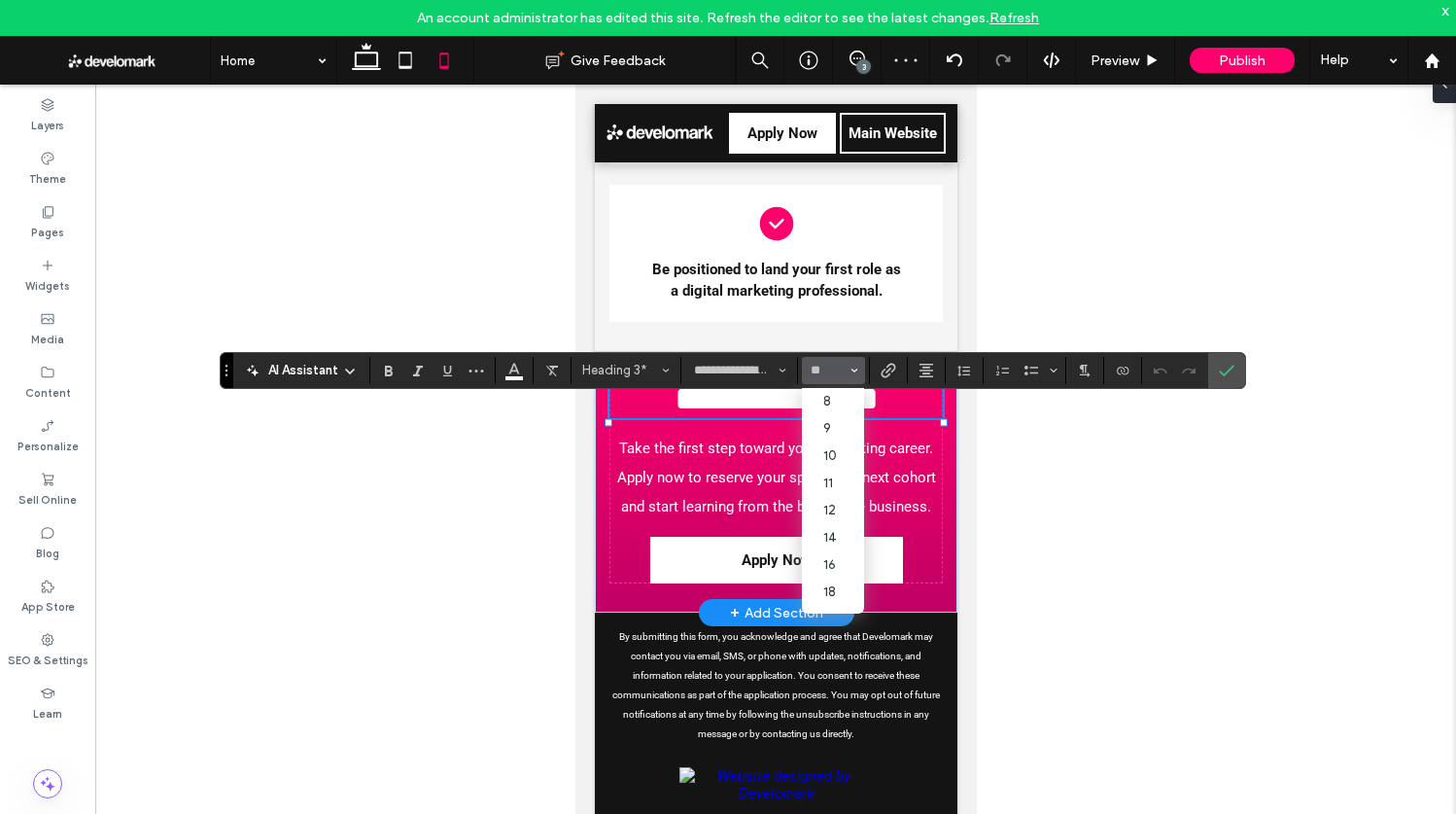 type on "**" 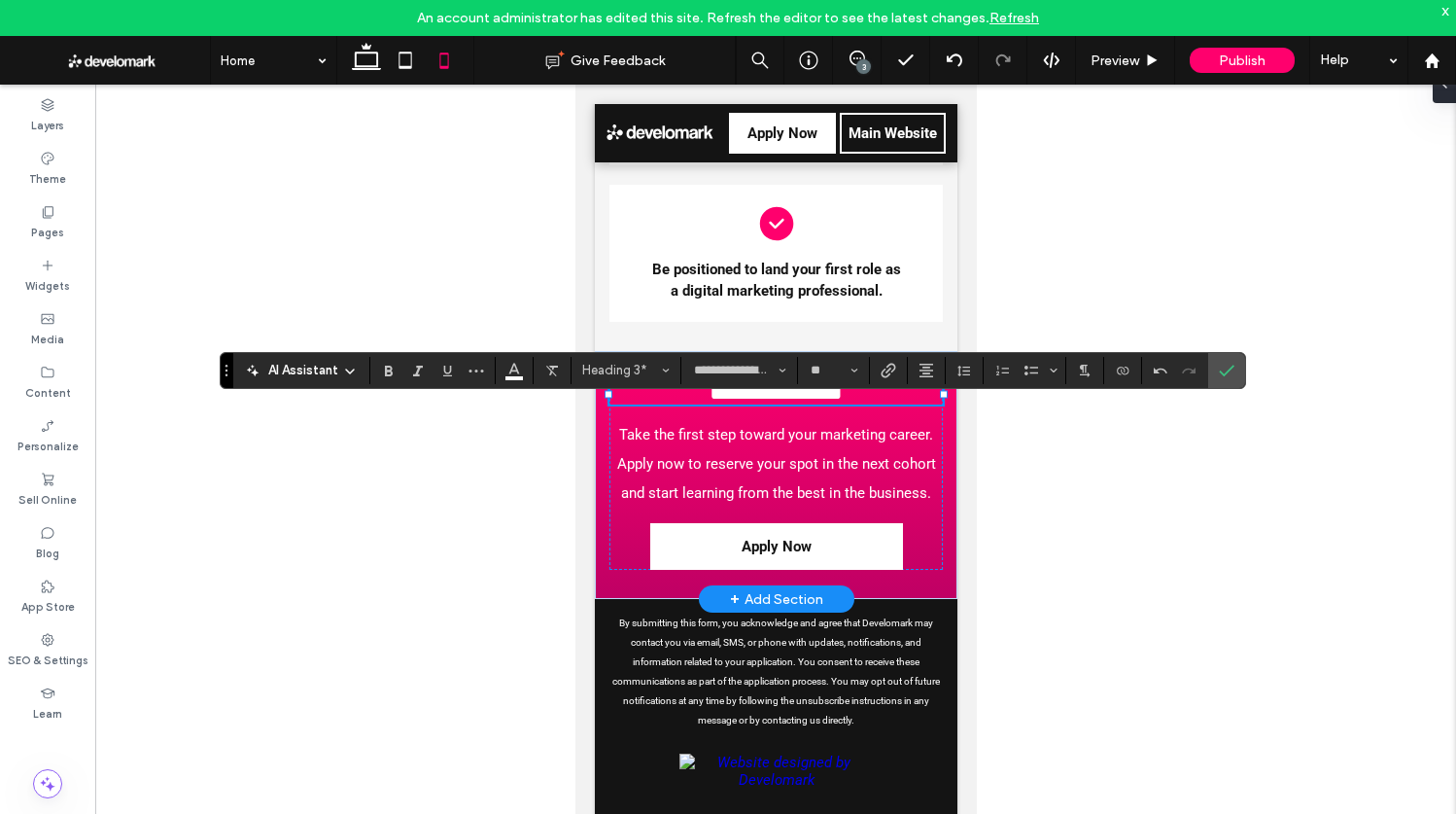 click at bounding box center [1227, 371] 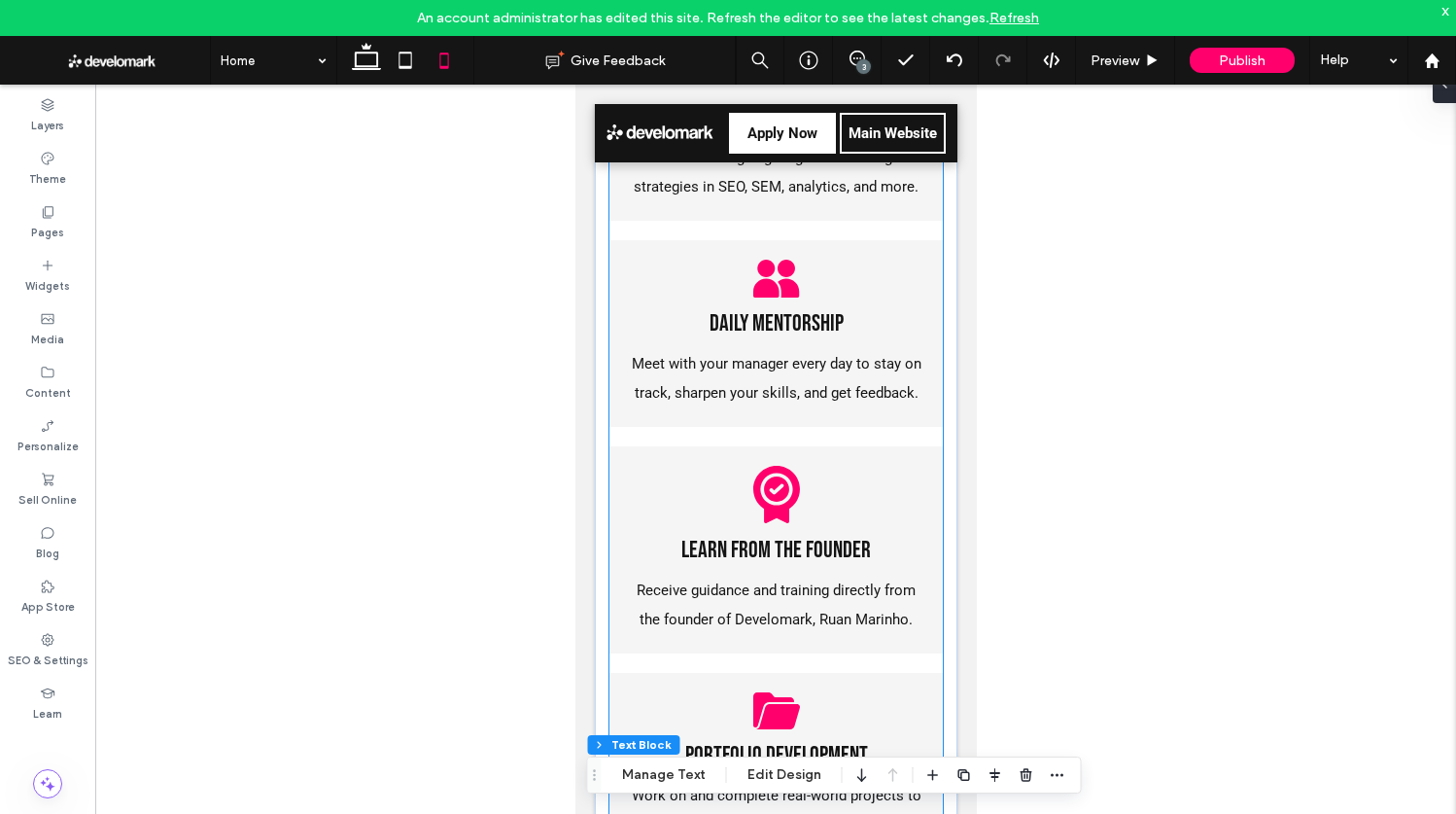scroll, scrollTop: 0, scrollLeft: 0, axis: both 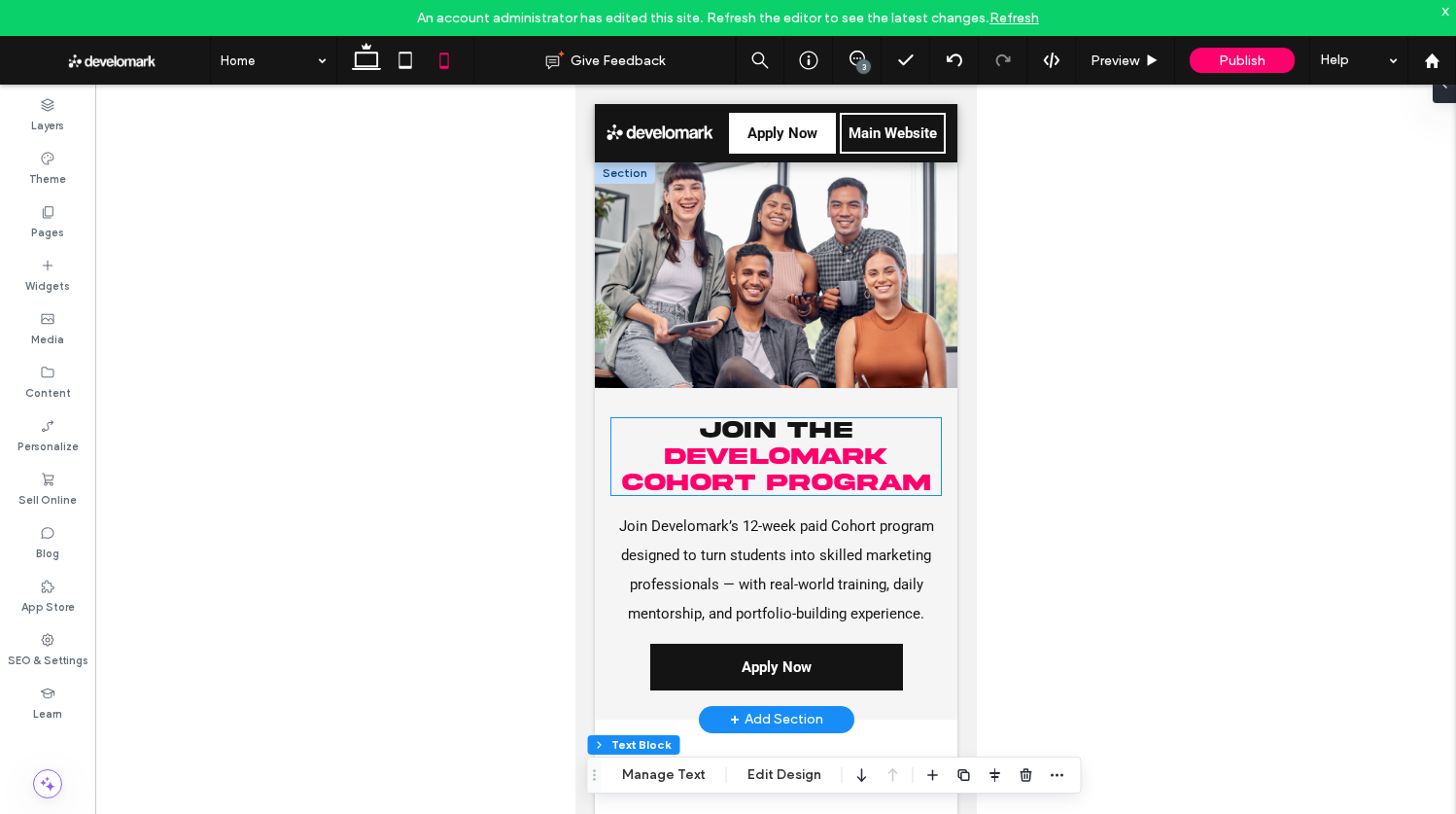 click on "Join the" at bounding box center (775, 430) 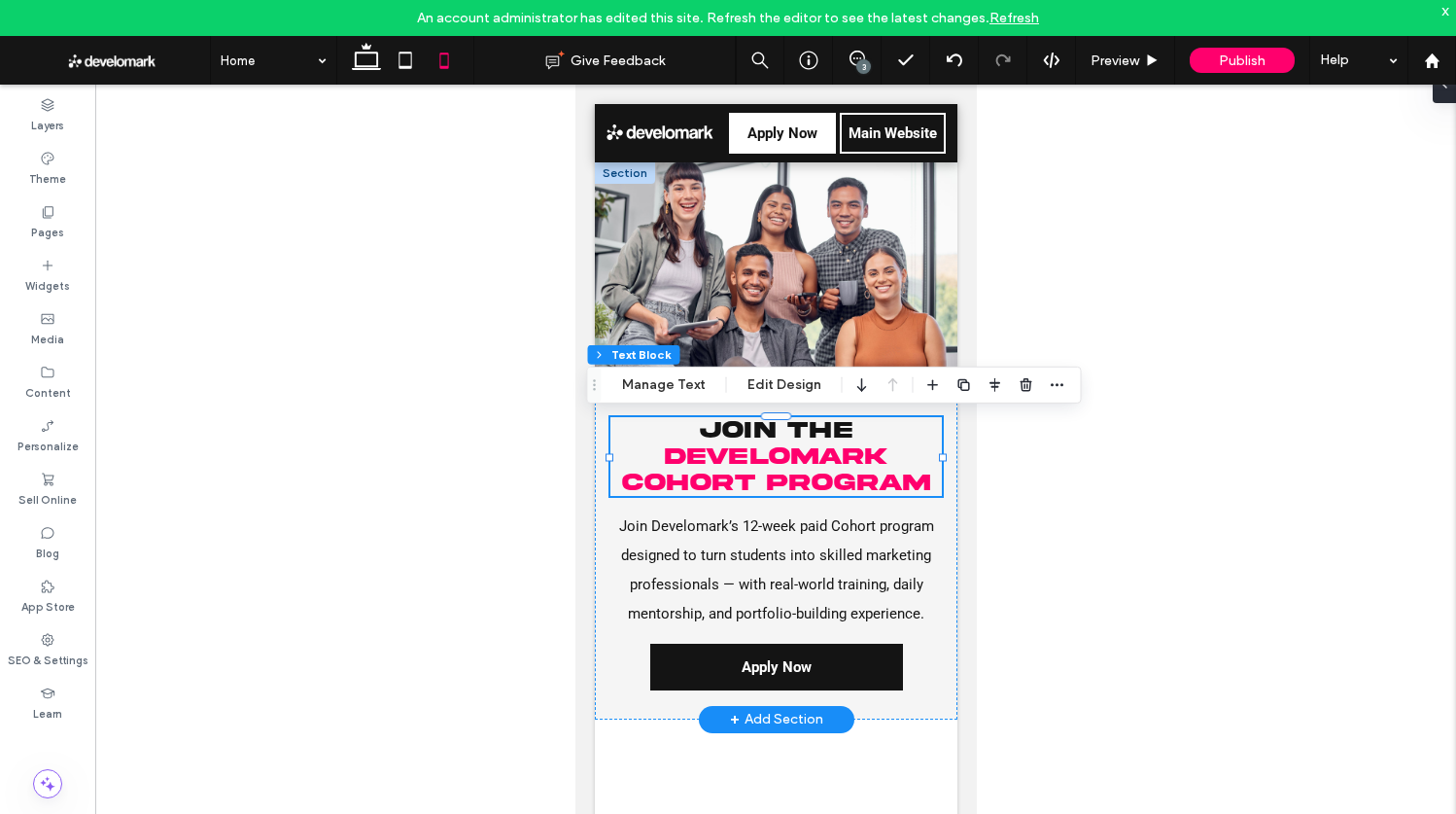 click on "Join the" at bounding box center [775, 430] 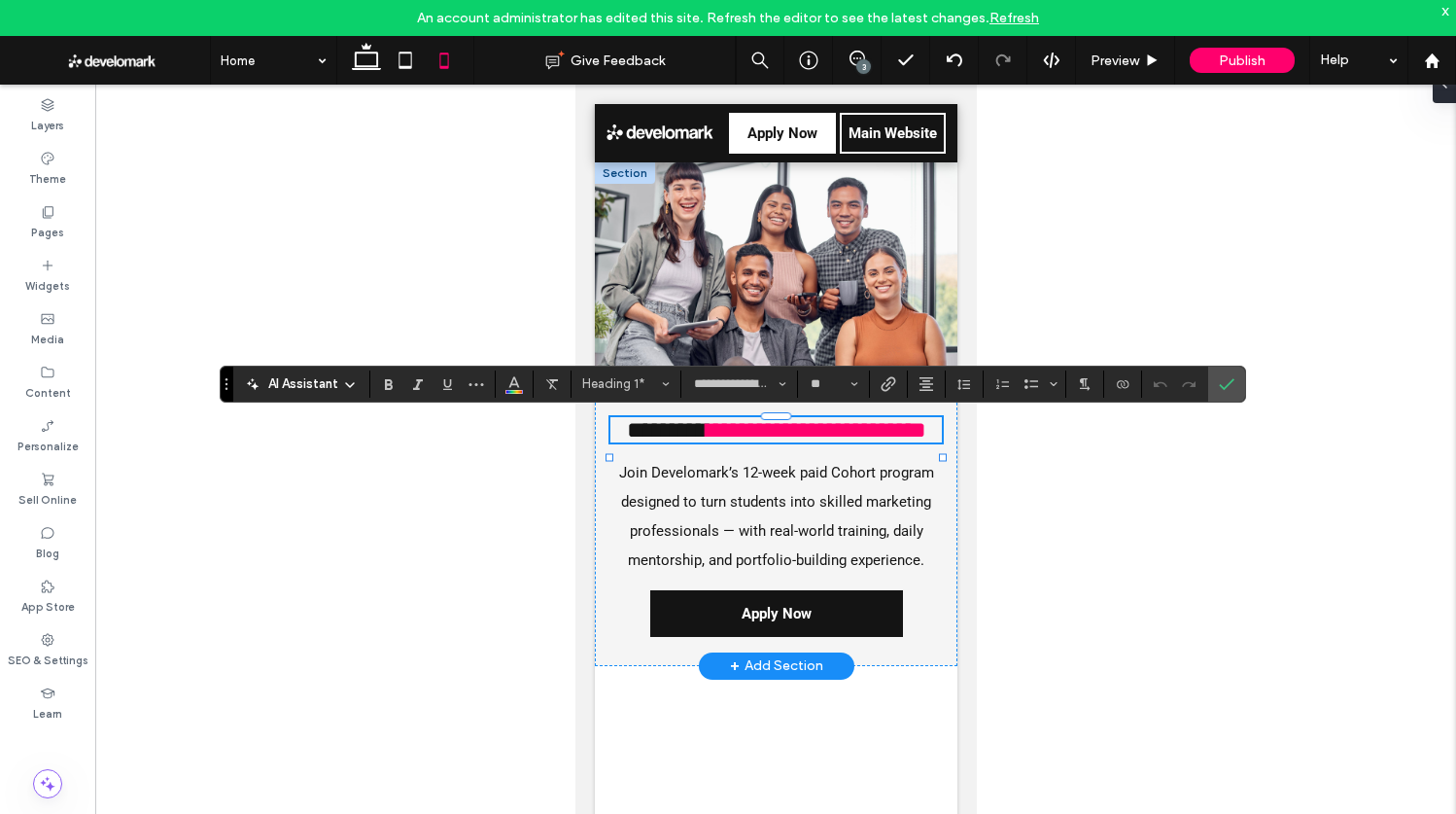 click on "********" at bounding box center (661, 430) 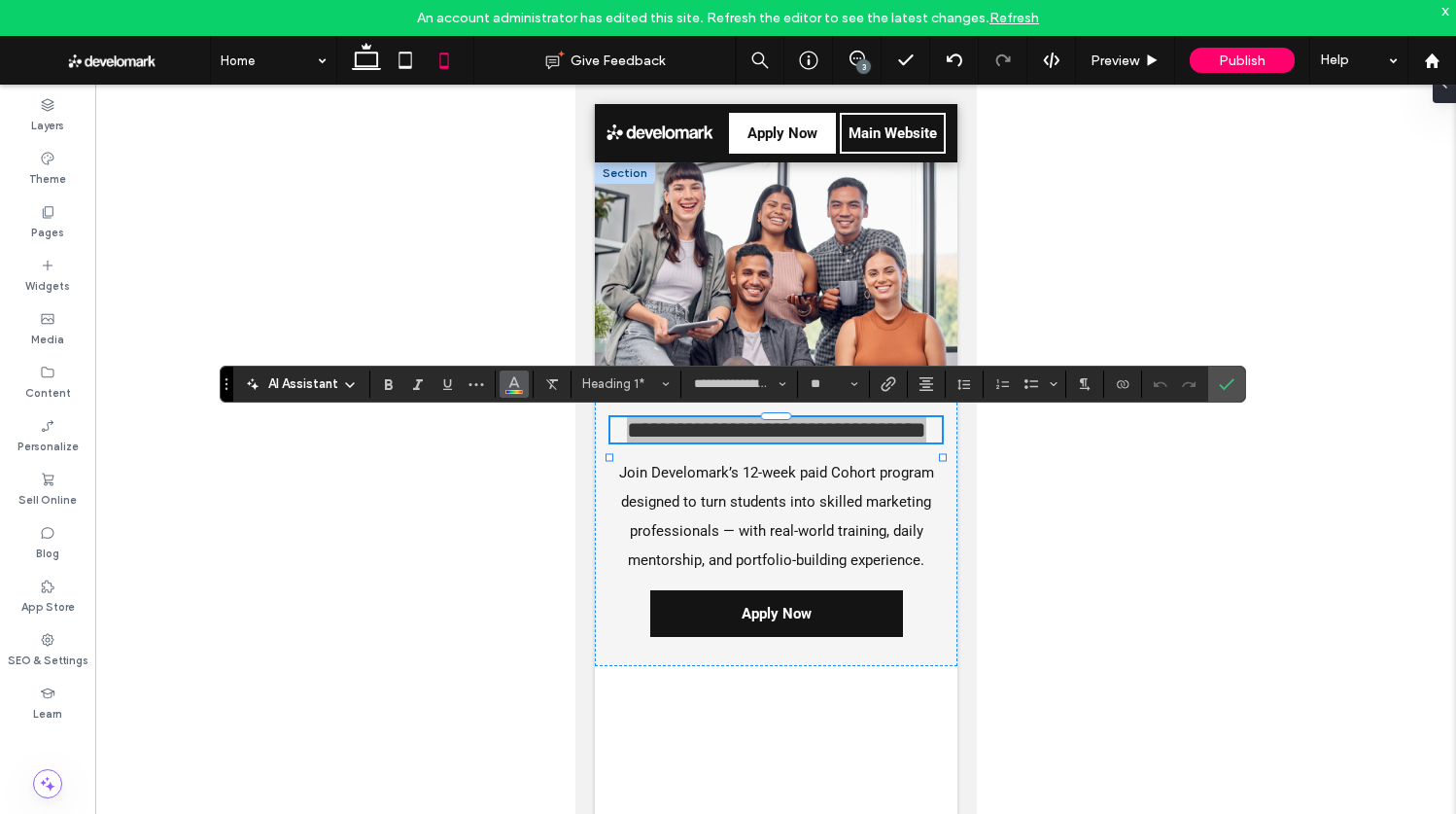 click at bounding box center (514, 384) 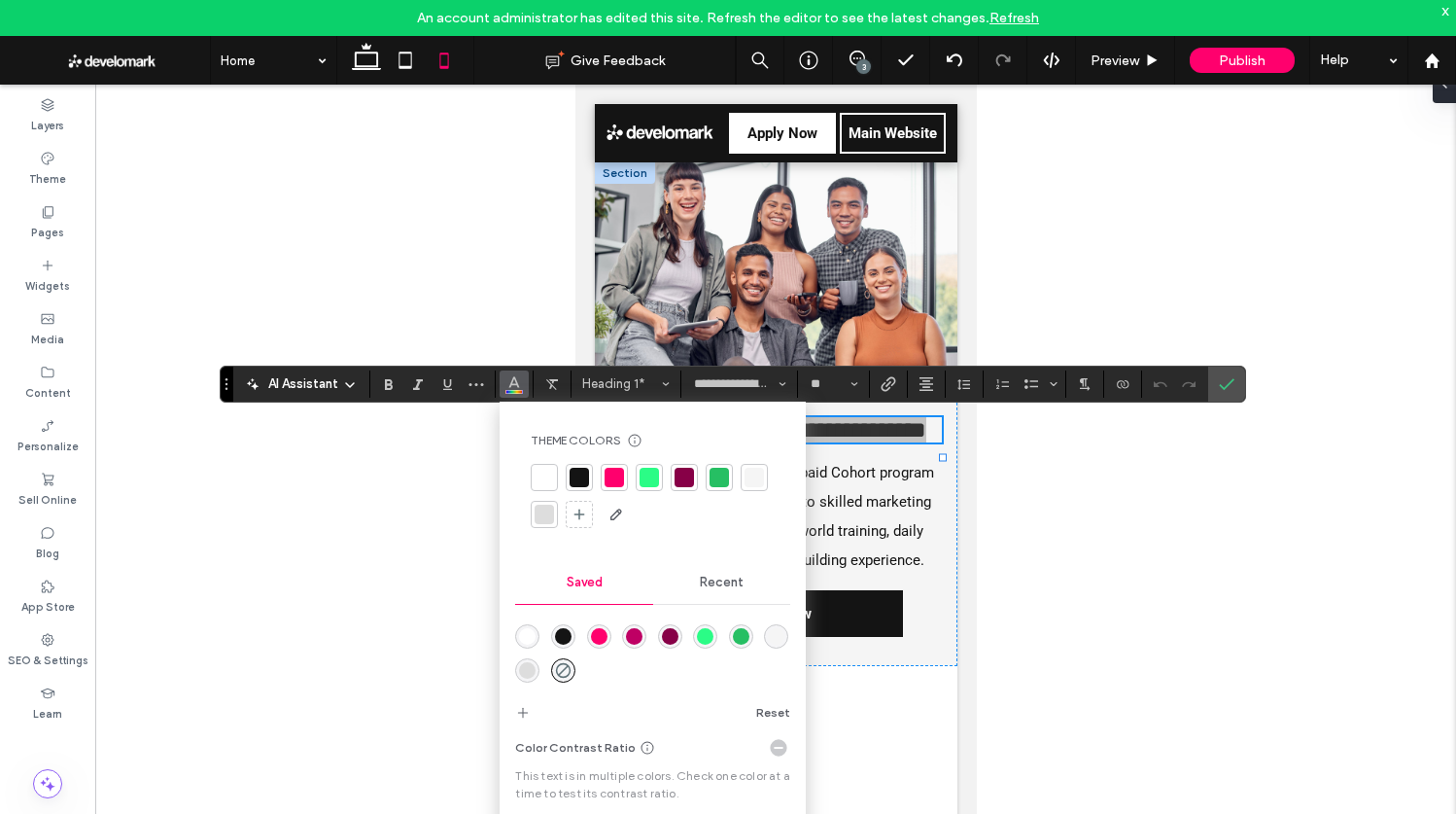 click at bounding box center (579, 478) 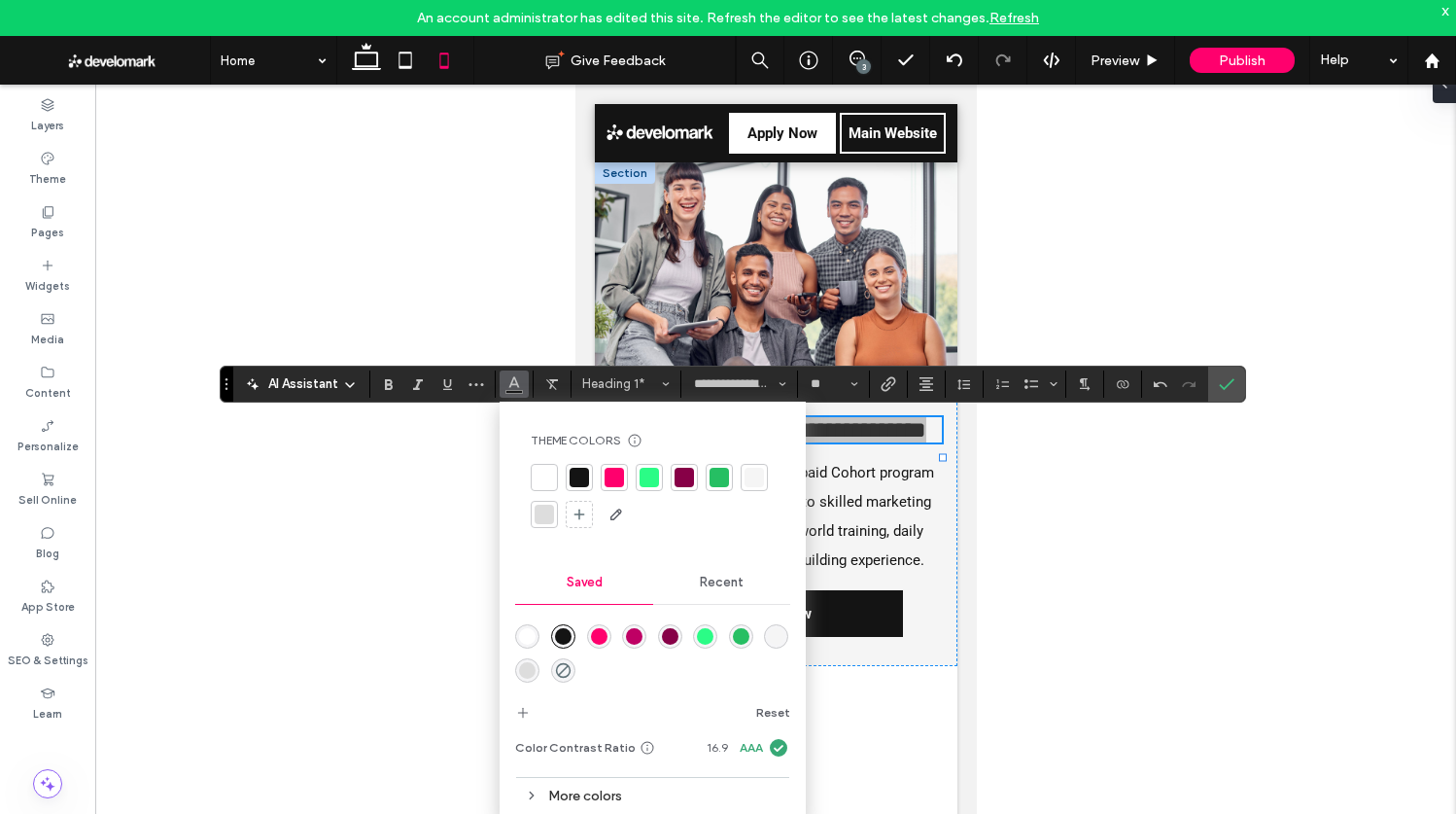 drag, startPoint x: 1230, startPoint y: 389, endPoint x: 1198, endPoint y: 387, distance: 32.06244 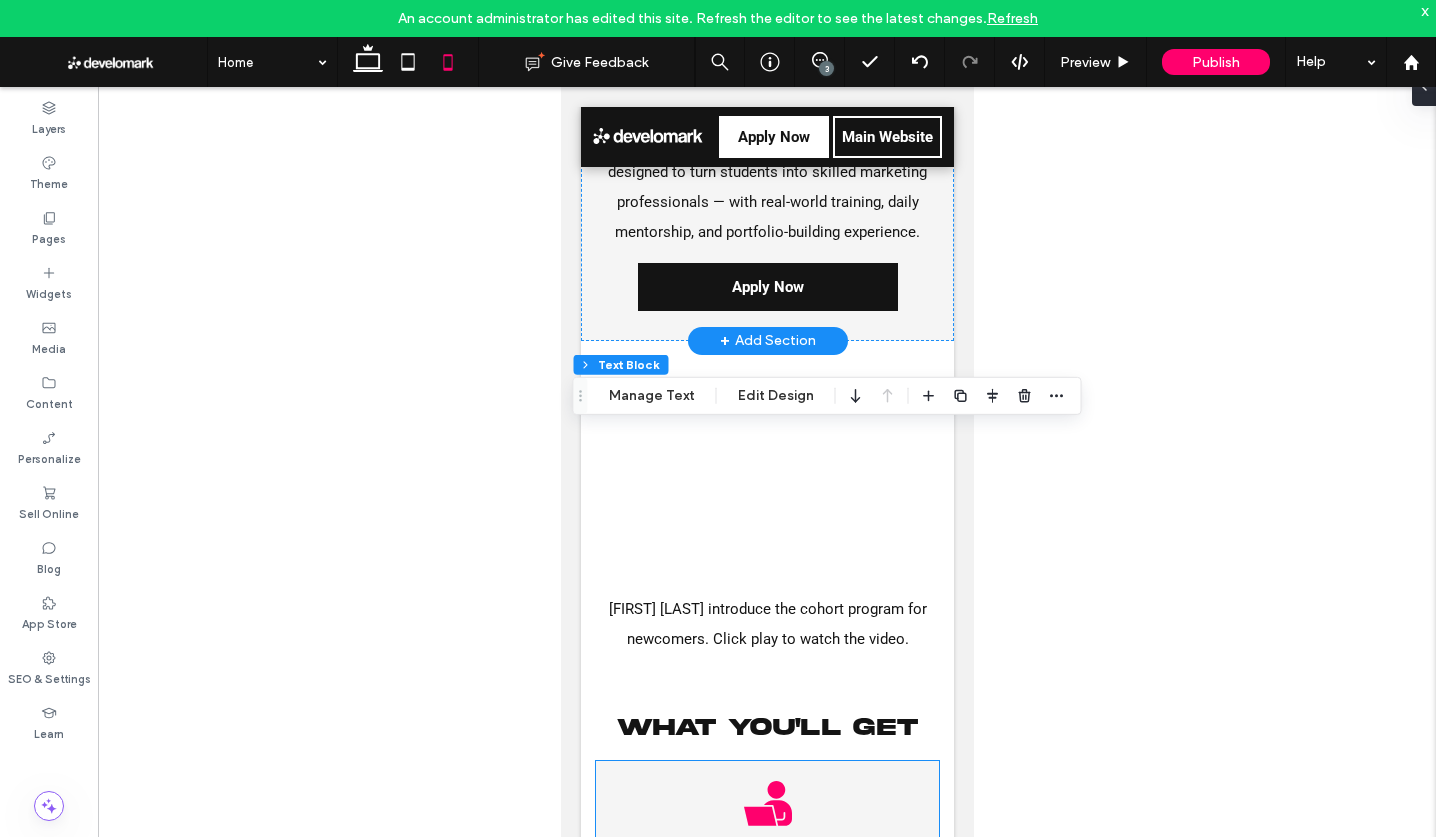 scroll, scrollTop: 0, scrollLeft: 0, axis: both 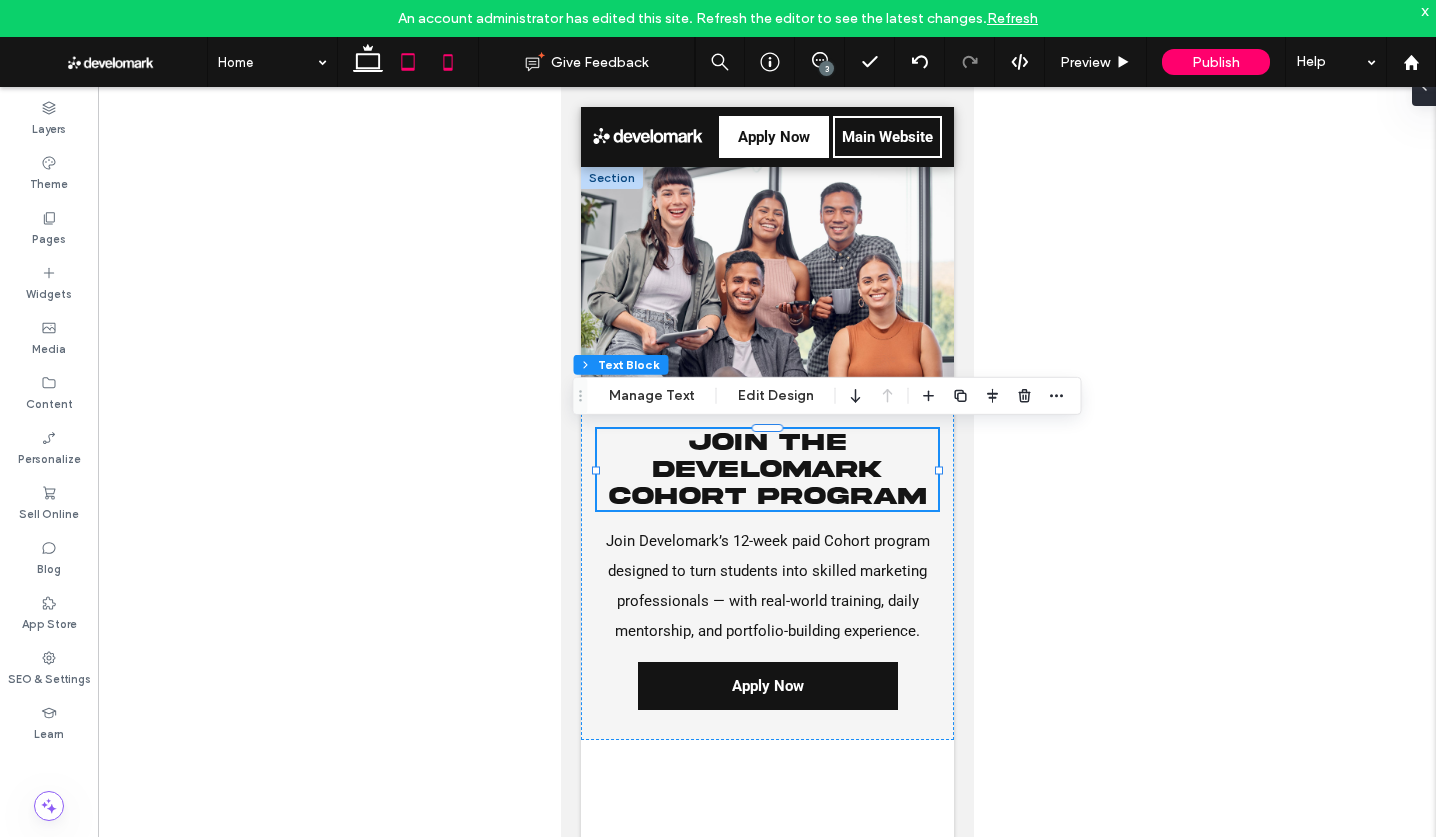 click 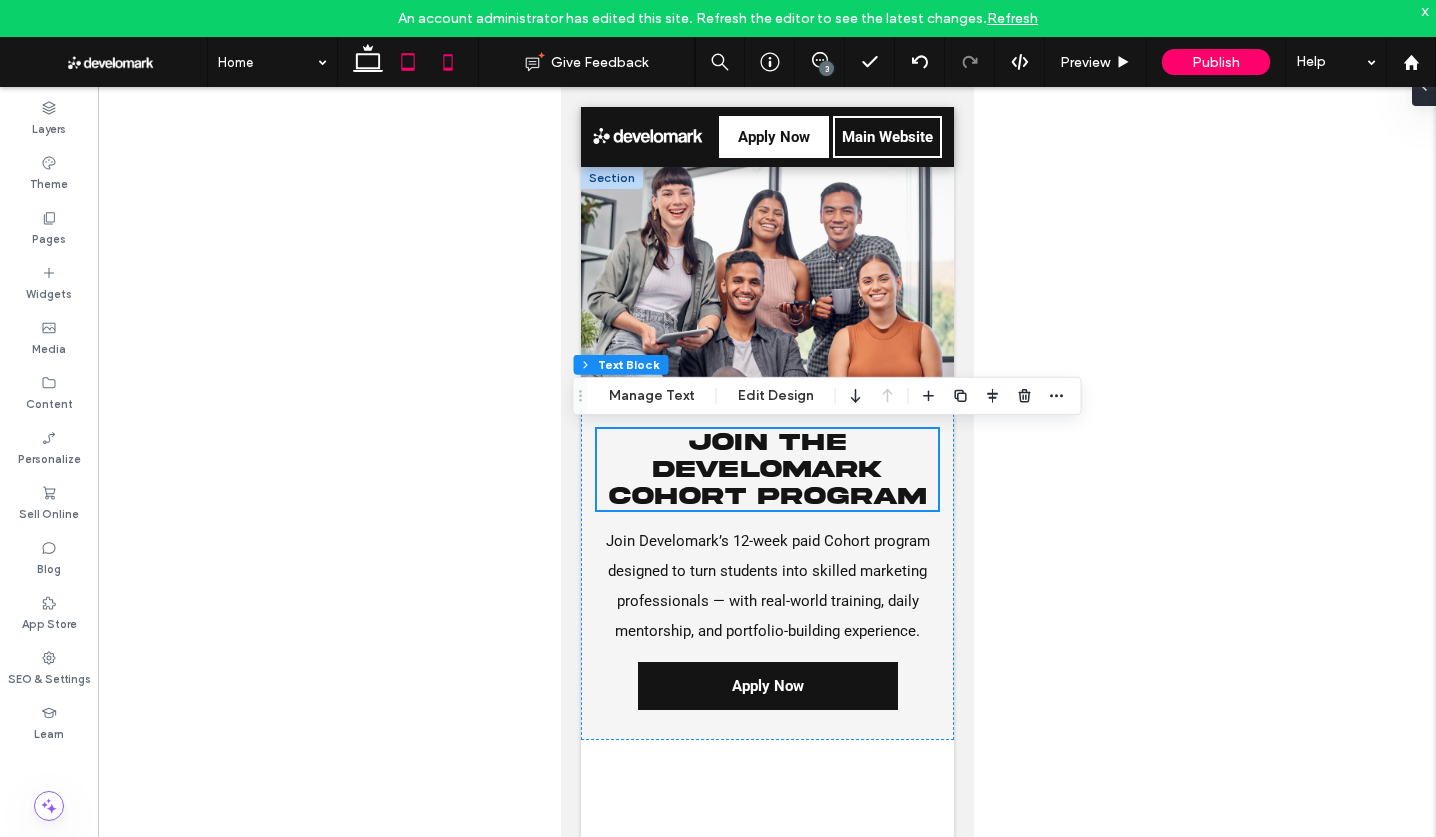 scroll, scrollTop: 222, scrollLeft: 0, axis: vertical 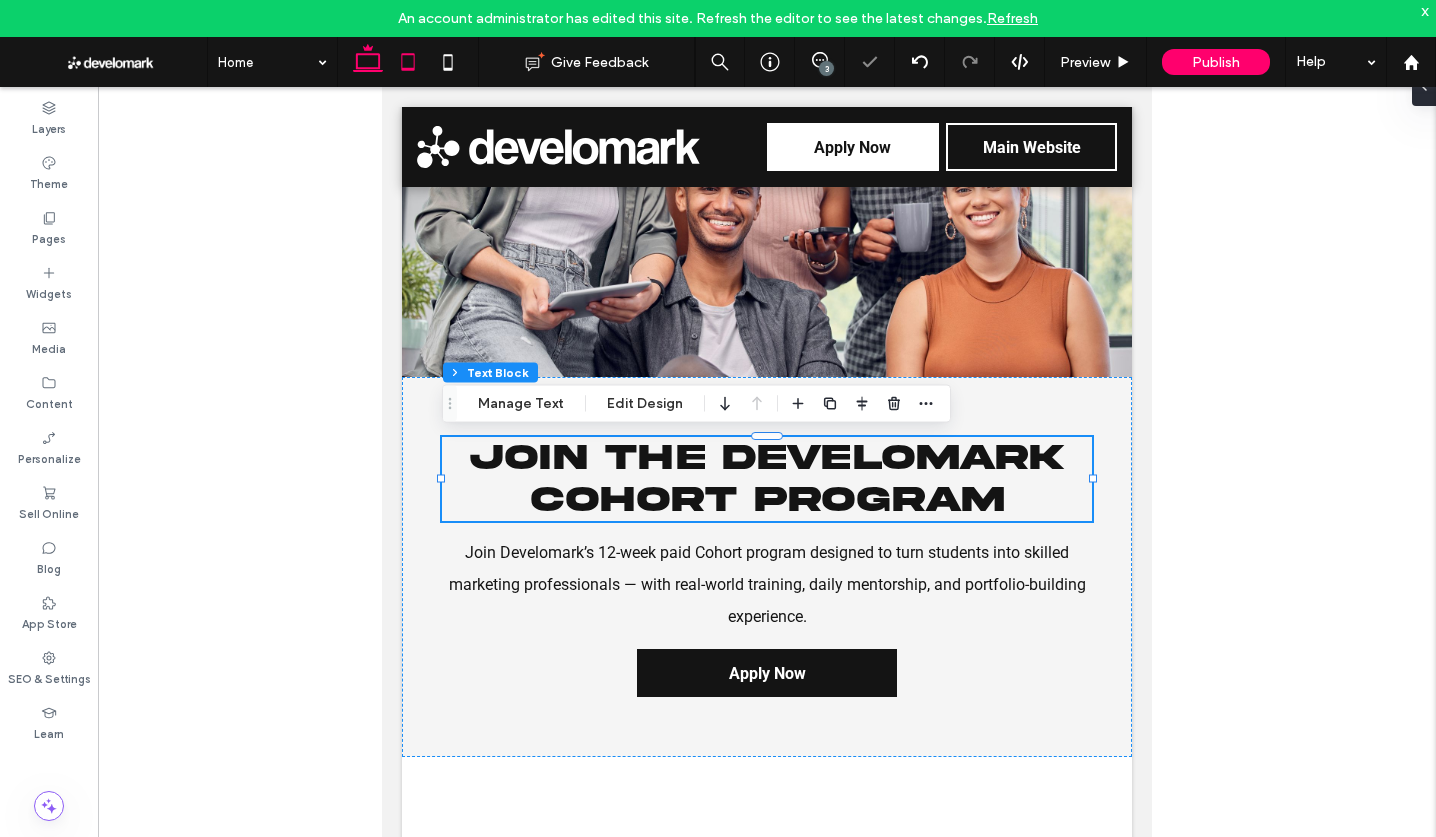 click 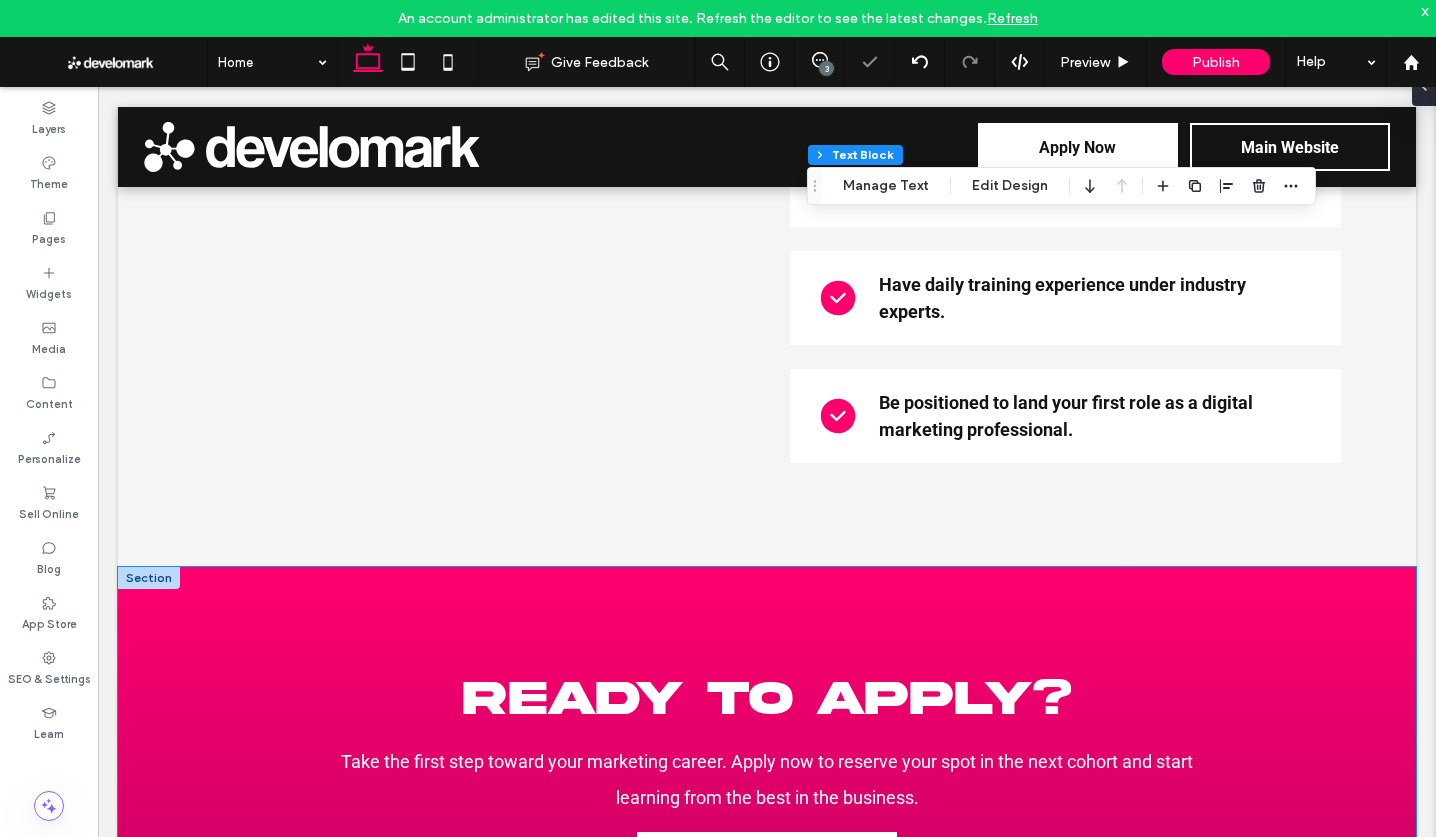 scroll, scrollTop: 3114, scrollLeft: 0, axis: vertical 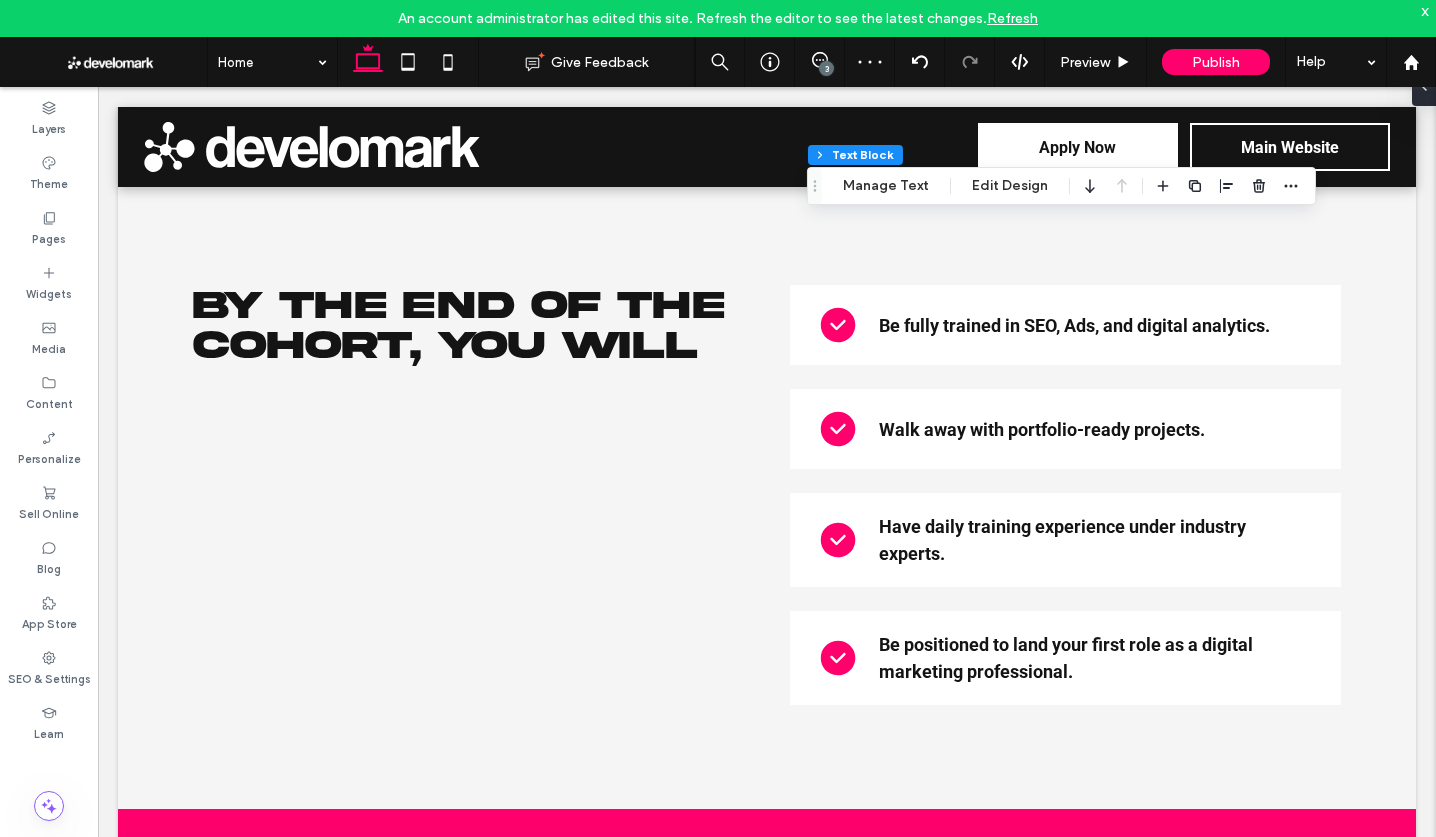 drag, startPoint x: 819, startPoint y: 65, endPoint x: 818, endPoint y: 78, distance: 13.038404 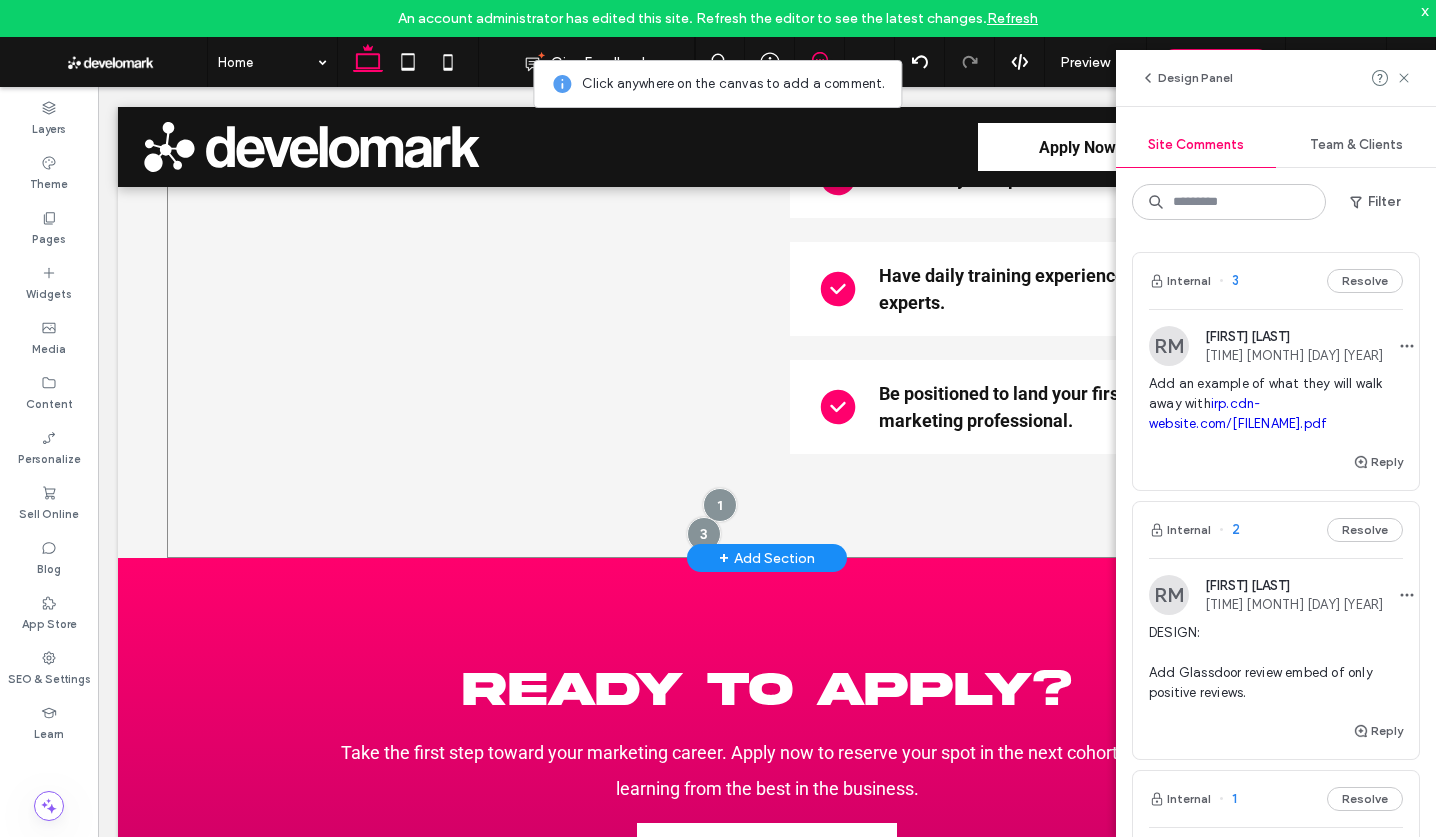 scroll, scrollTop: 3366, scrollLeft: 0, axis: vertical 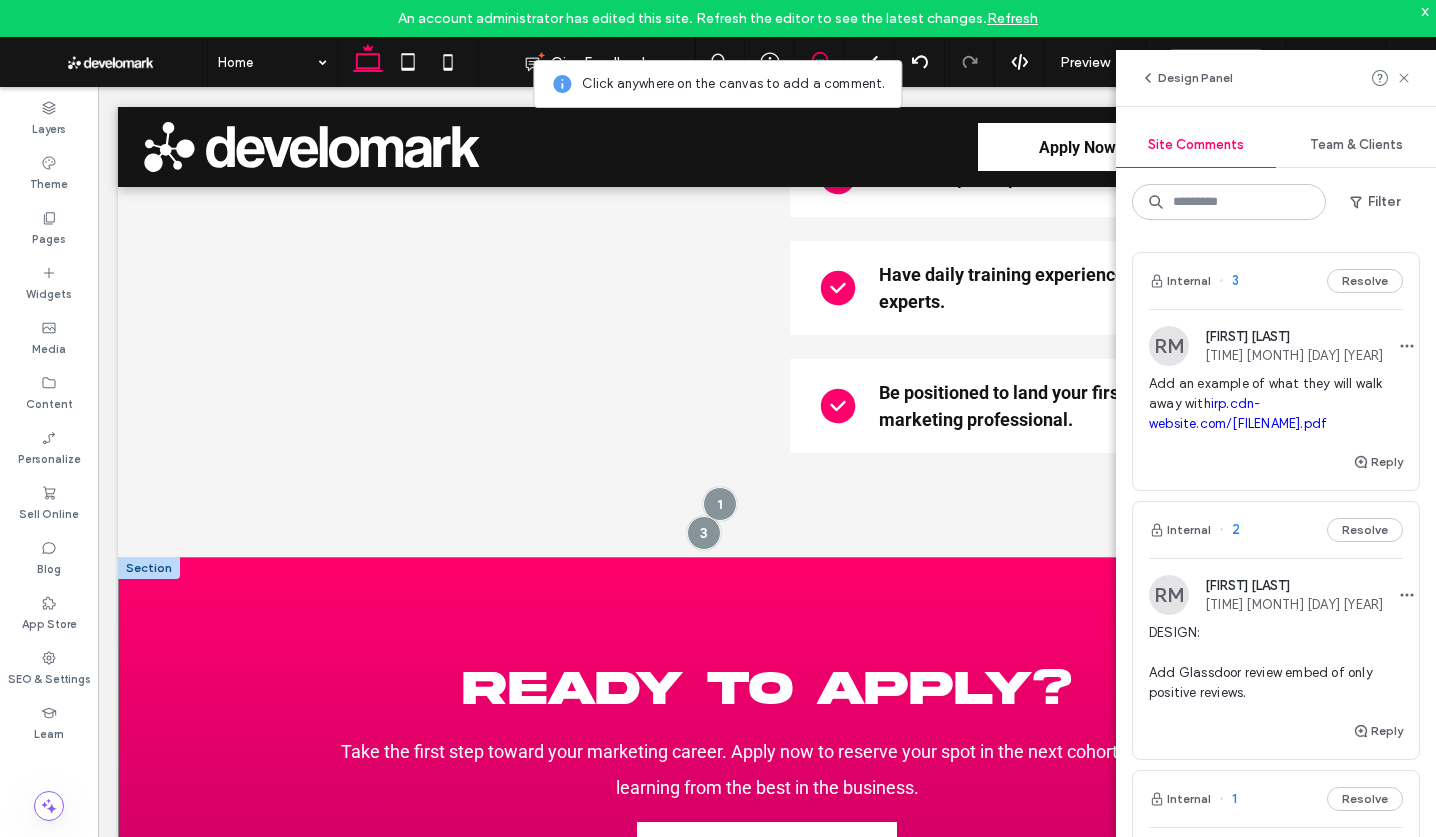 click on "Ready to Apply?
Take the first step toward your marketing career. Apply now to reserve your spot in the next cohort and start learning from the best in the business.
Apply Now" at bounding box center [767, 765] 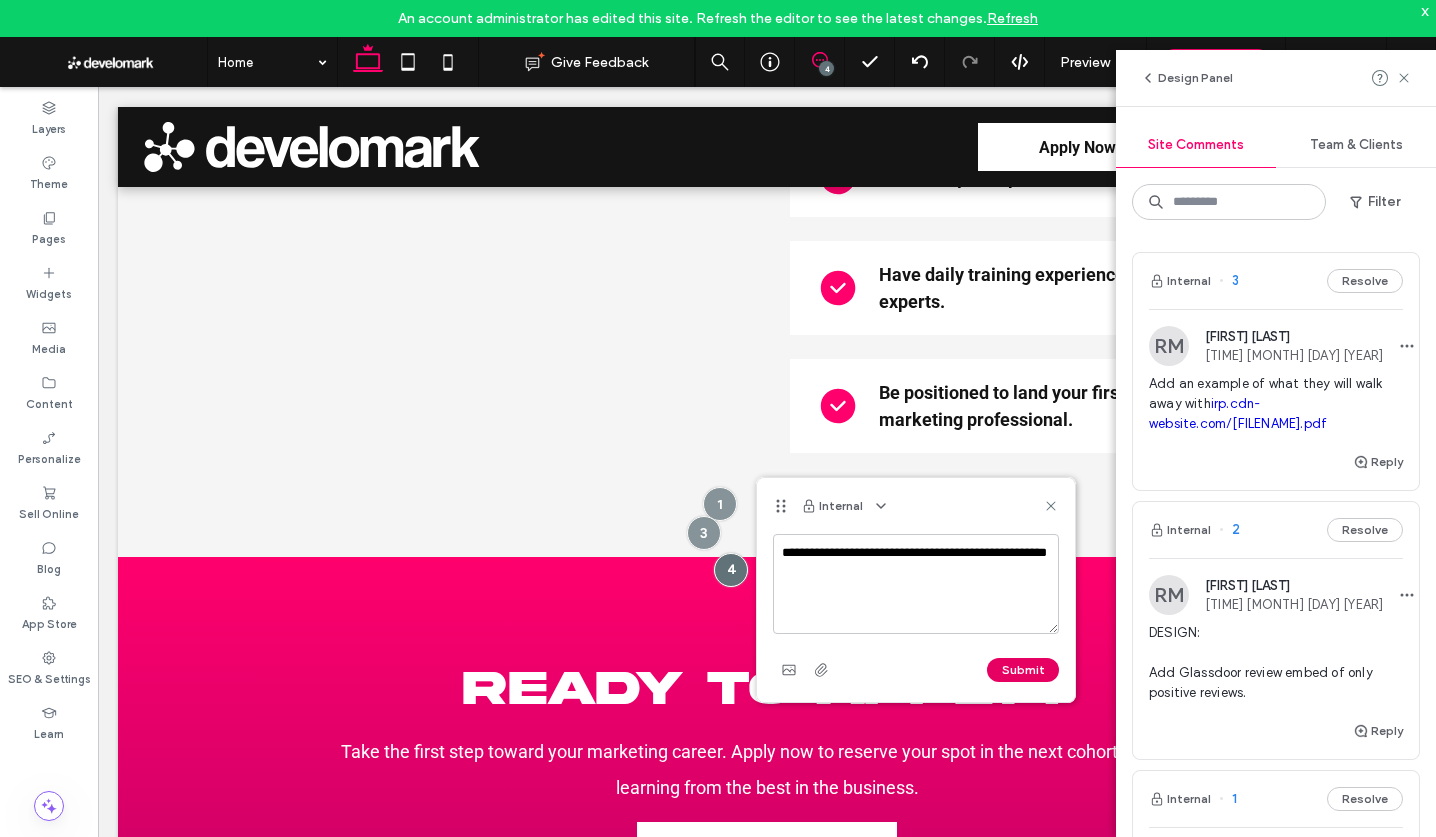 type on "**********" 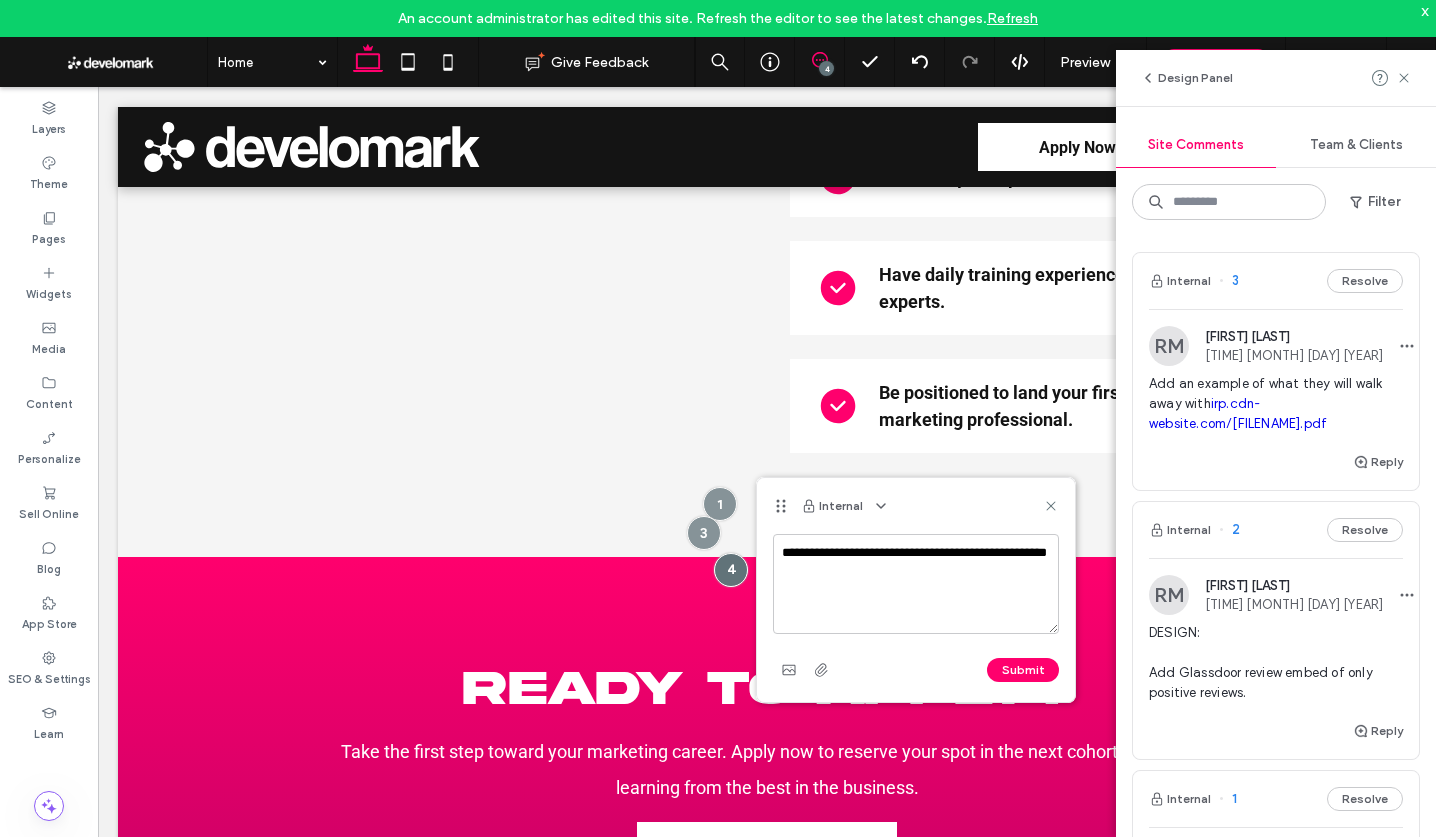 drag, startPoint x: 1010, startPoint y: 667, endPoint x: 1022, endPoint y: 650, distance: 20.808653 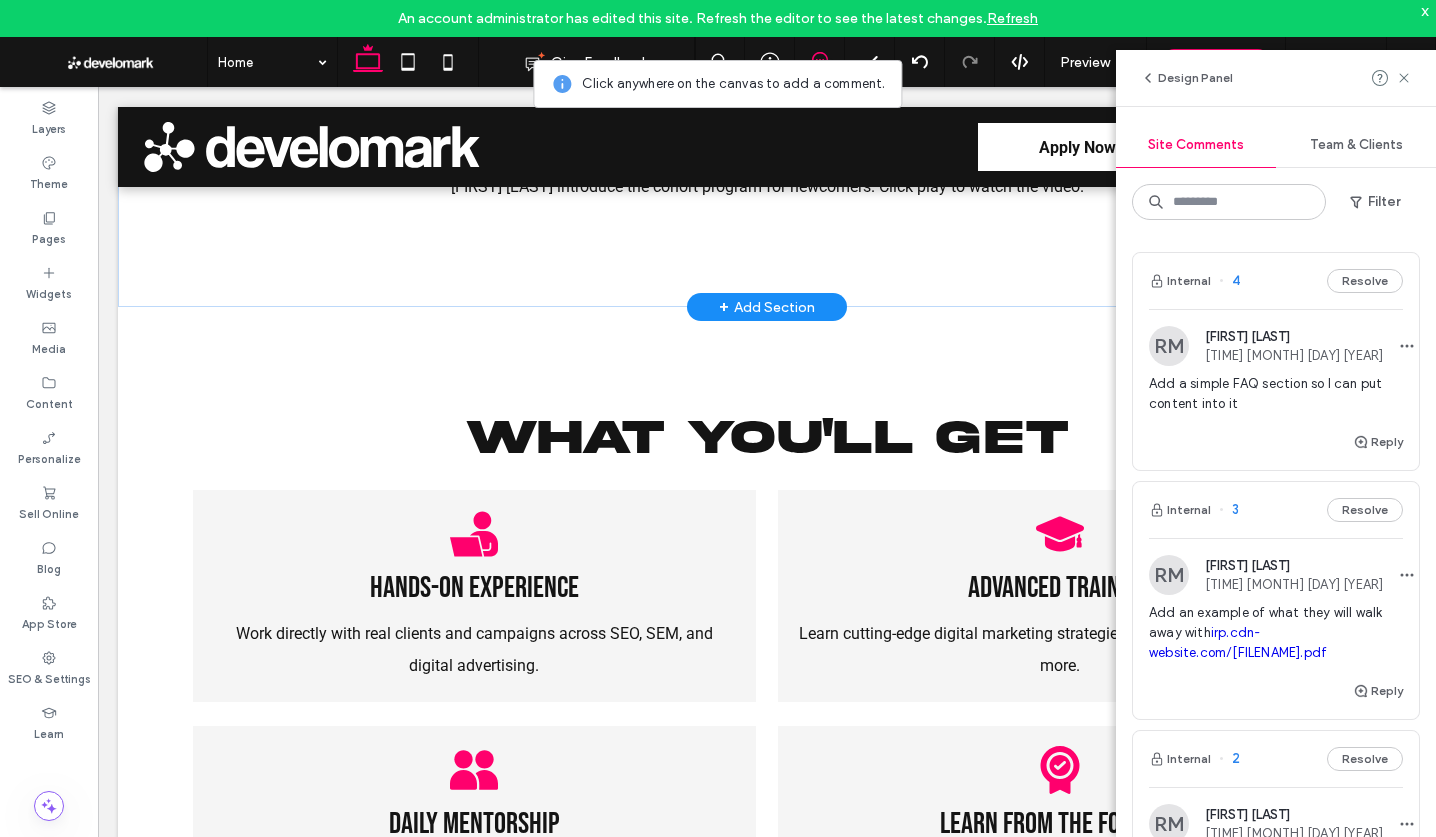 scroll, scrollTop: 548, scrollLeft: 0, axis: vertical 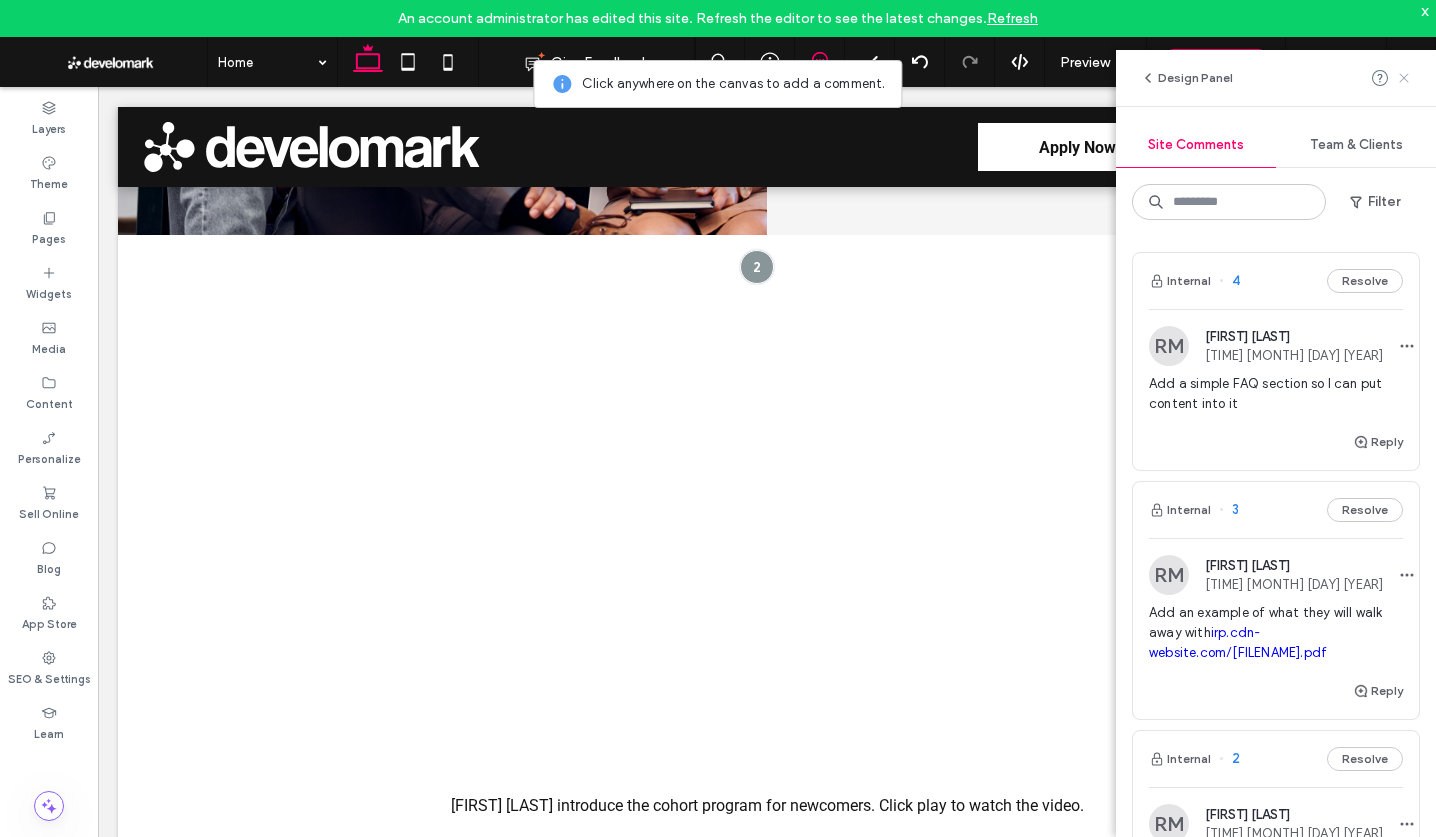 click 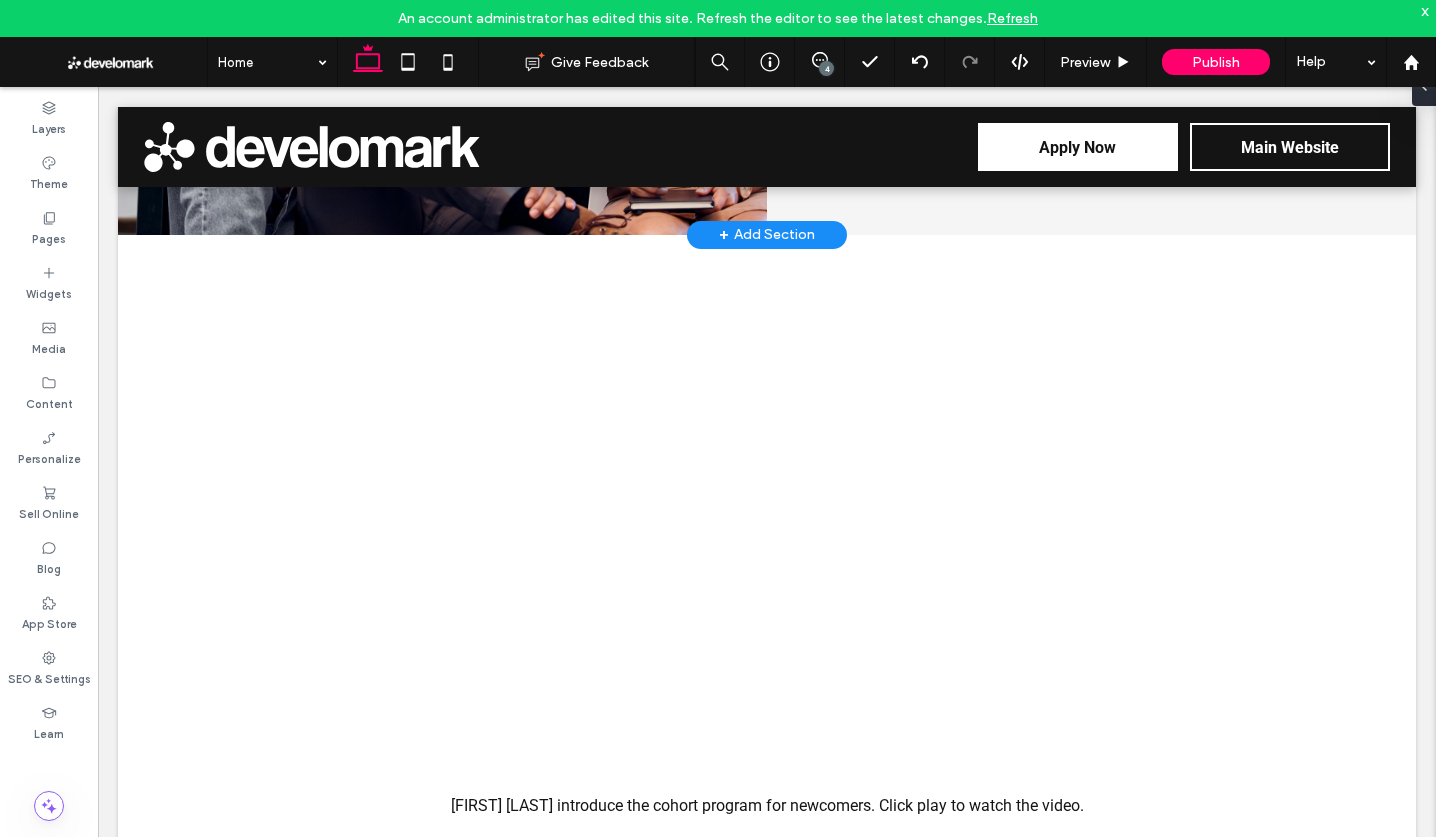 scroll, scrollTop: 0, scrollLeft: 0, axis: both 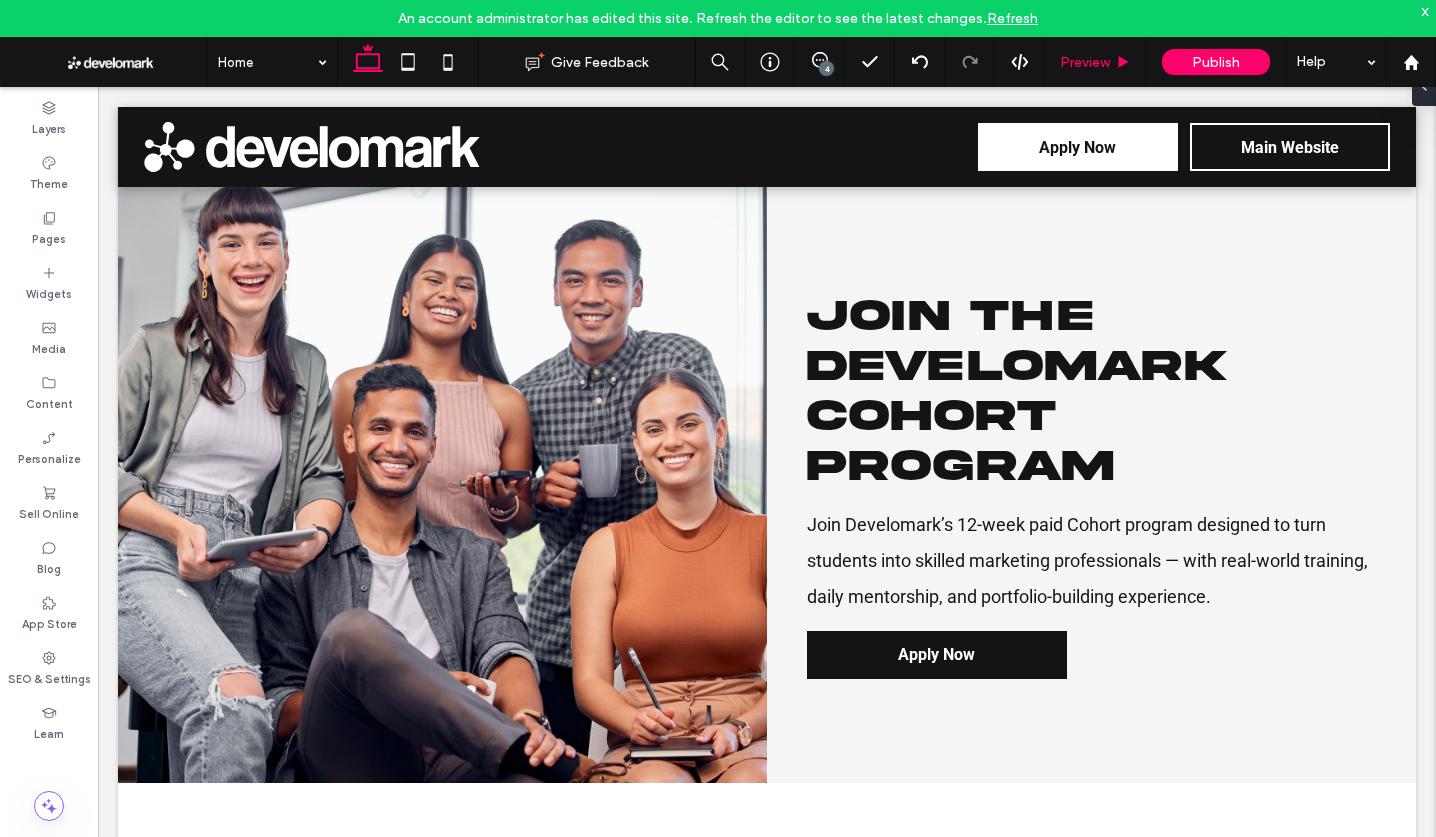 click on "Preview" at bounding box center [1096, 62] 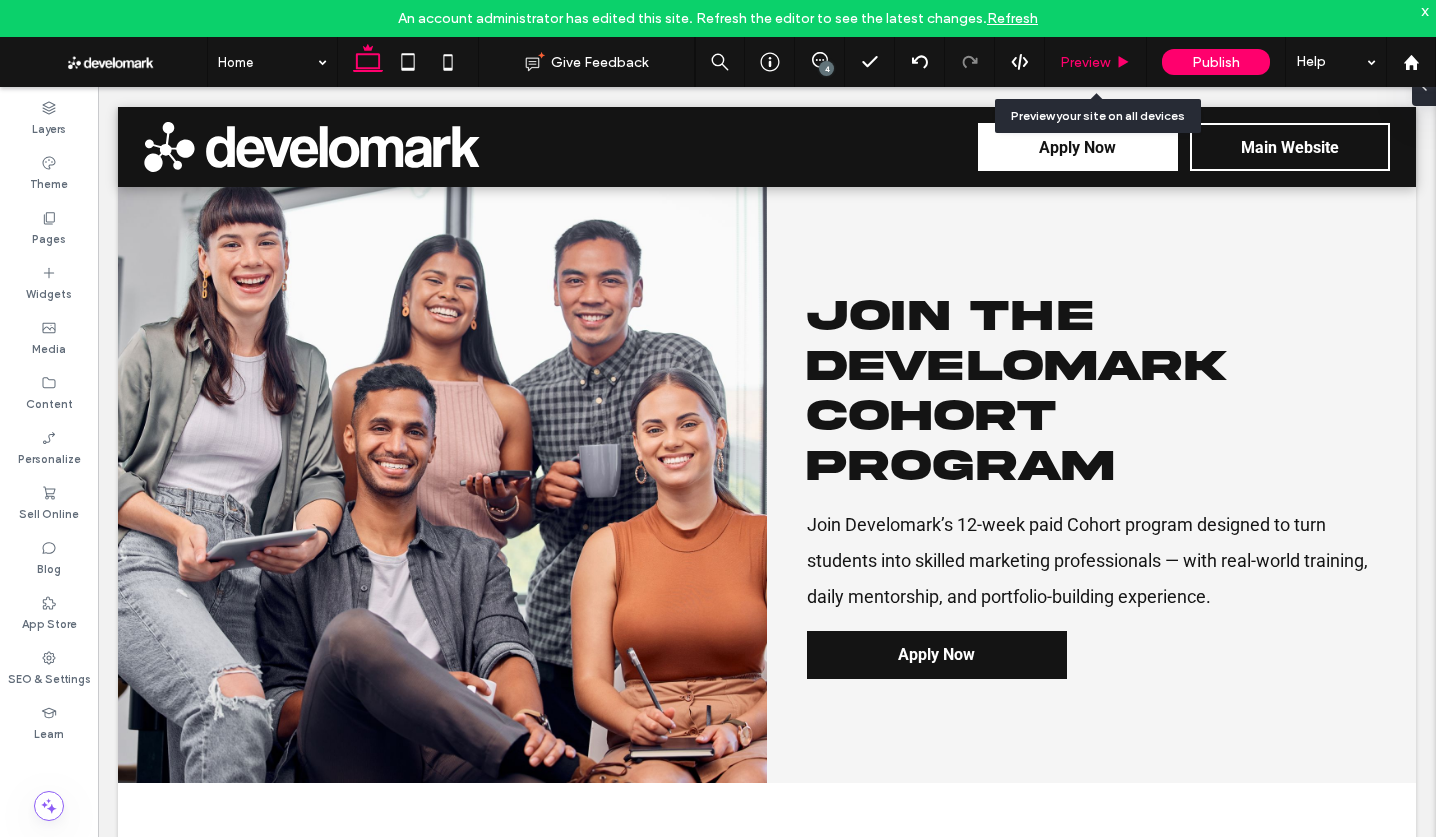 click on "Preview" at bounding box center [1085, 62] 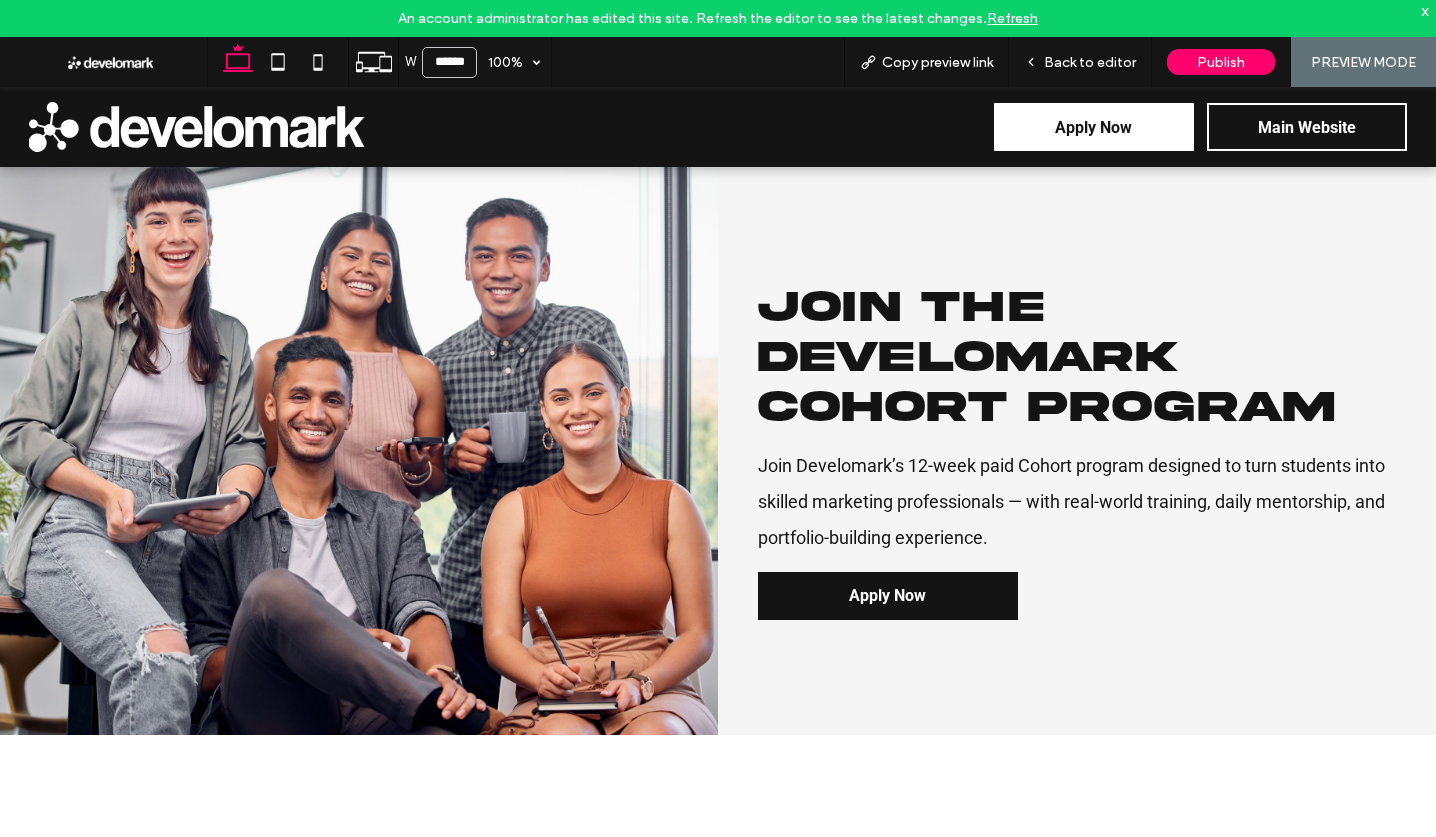 drag, startPoint x: 1119, startPoint y: 63, endPoint x: 965, endPoint y: 36, distance: 156.34897 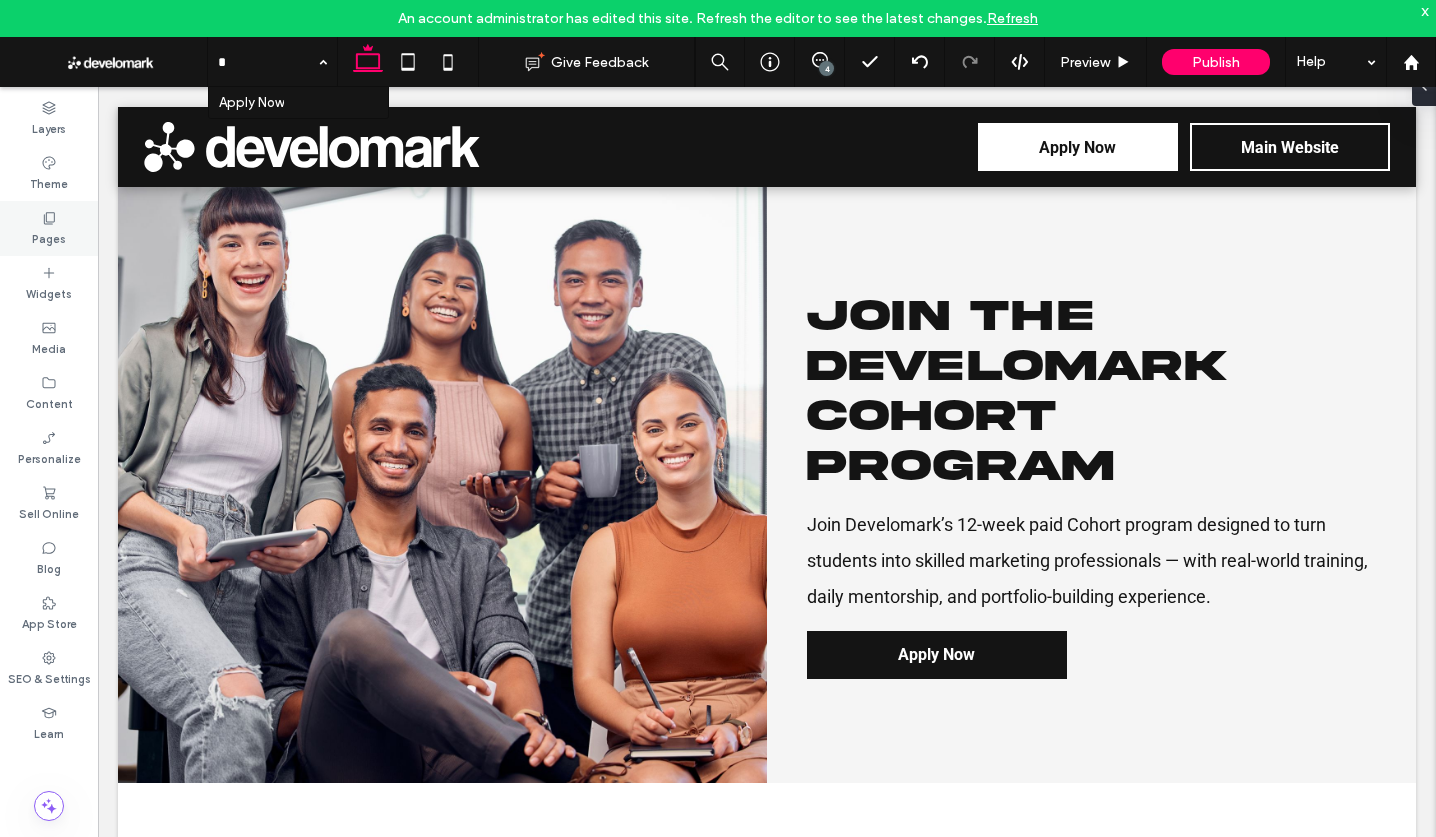 type on "*" 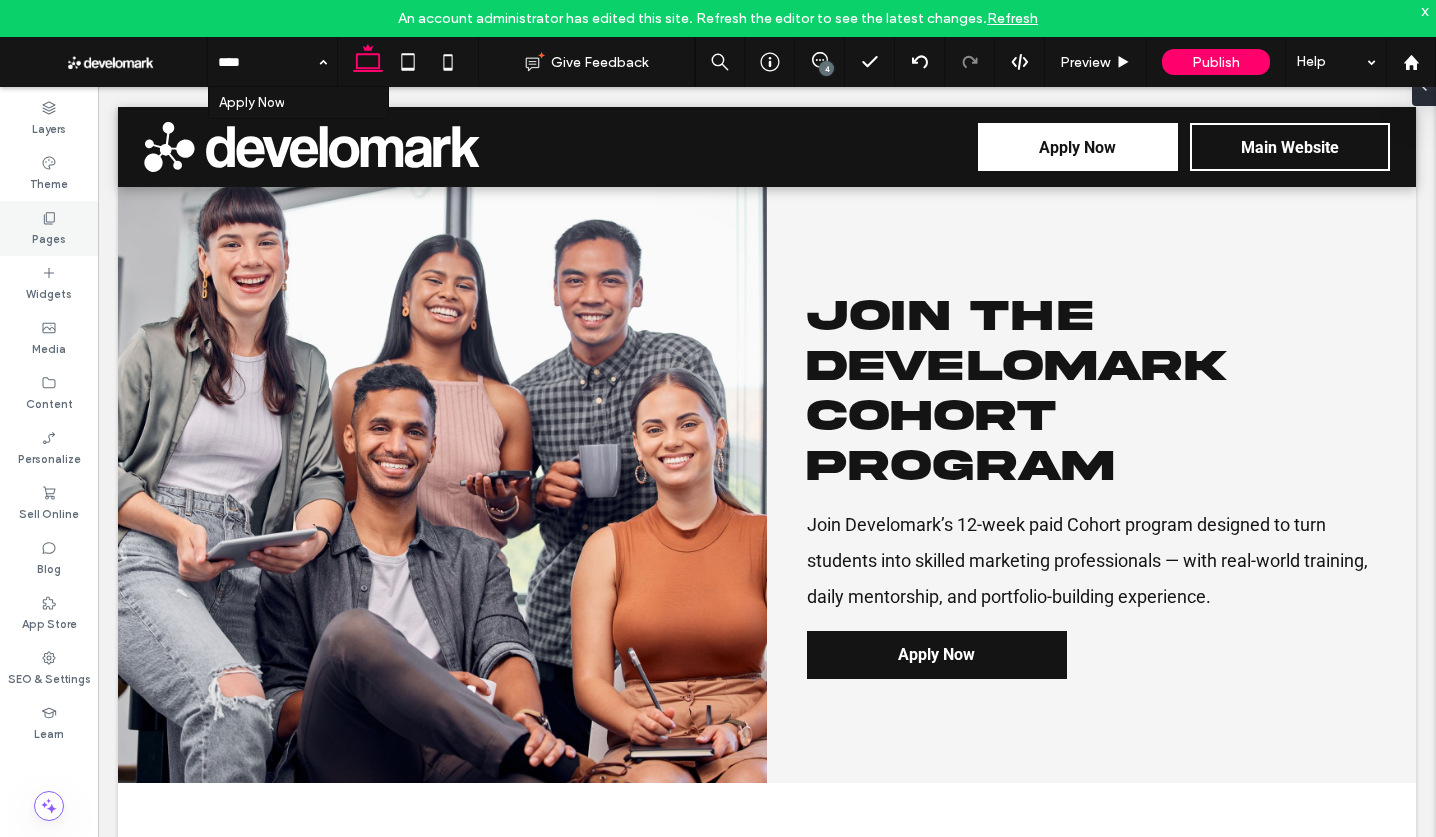 click on "Pages" at bounding box center [49, 237] 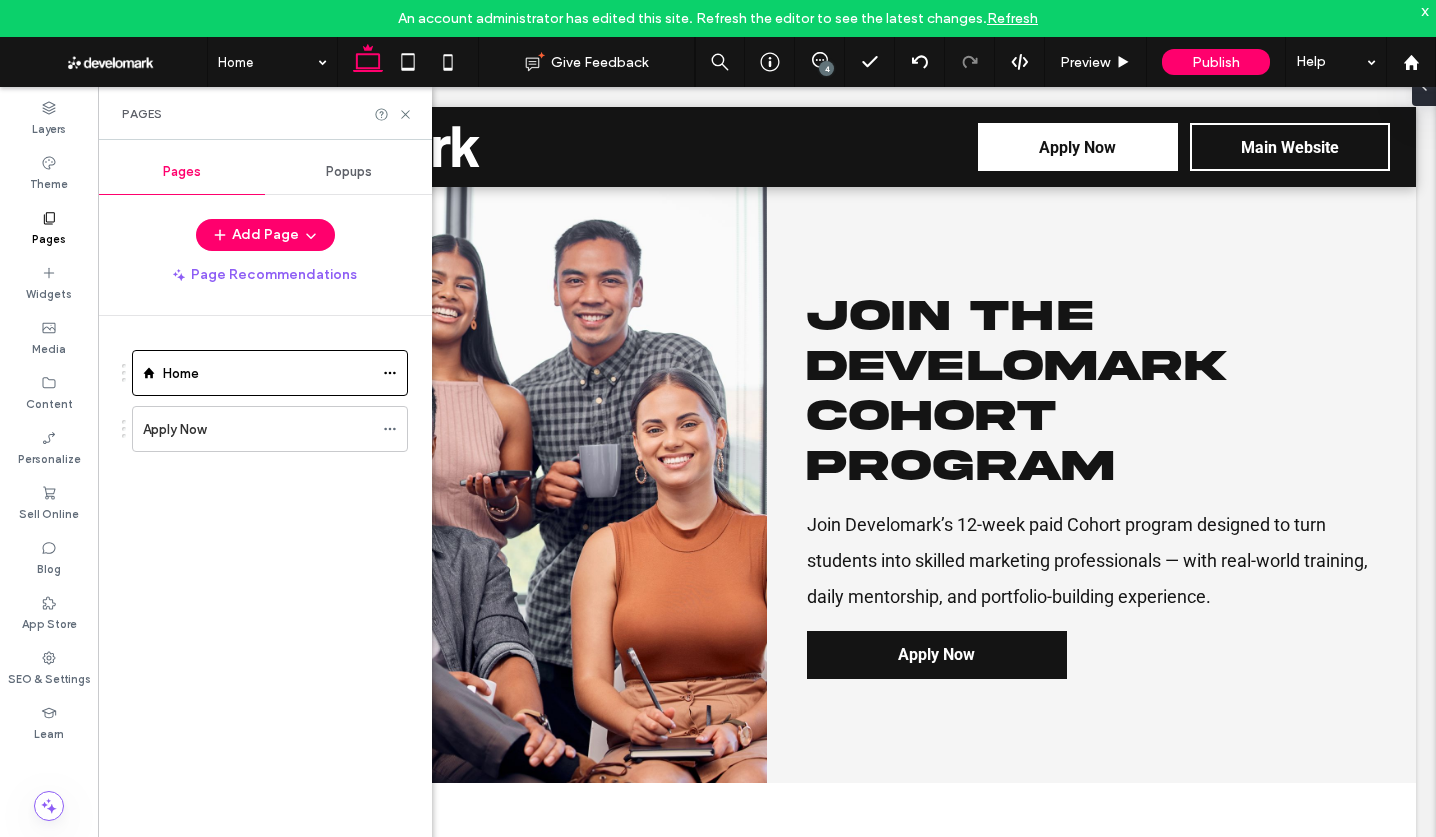 click on "Apply Now" at bounding box center [258, 429] 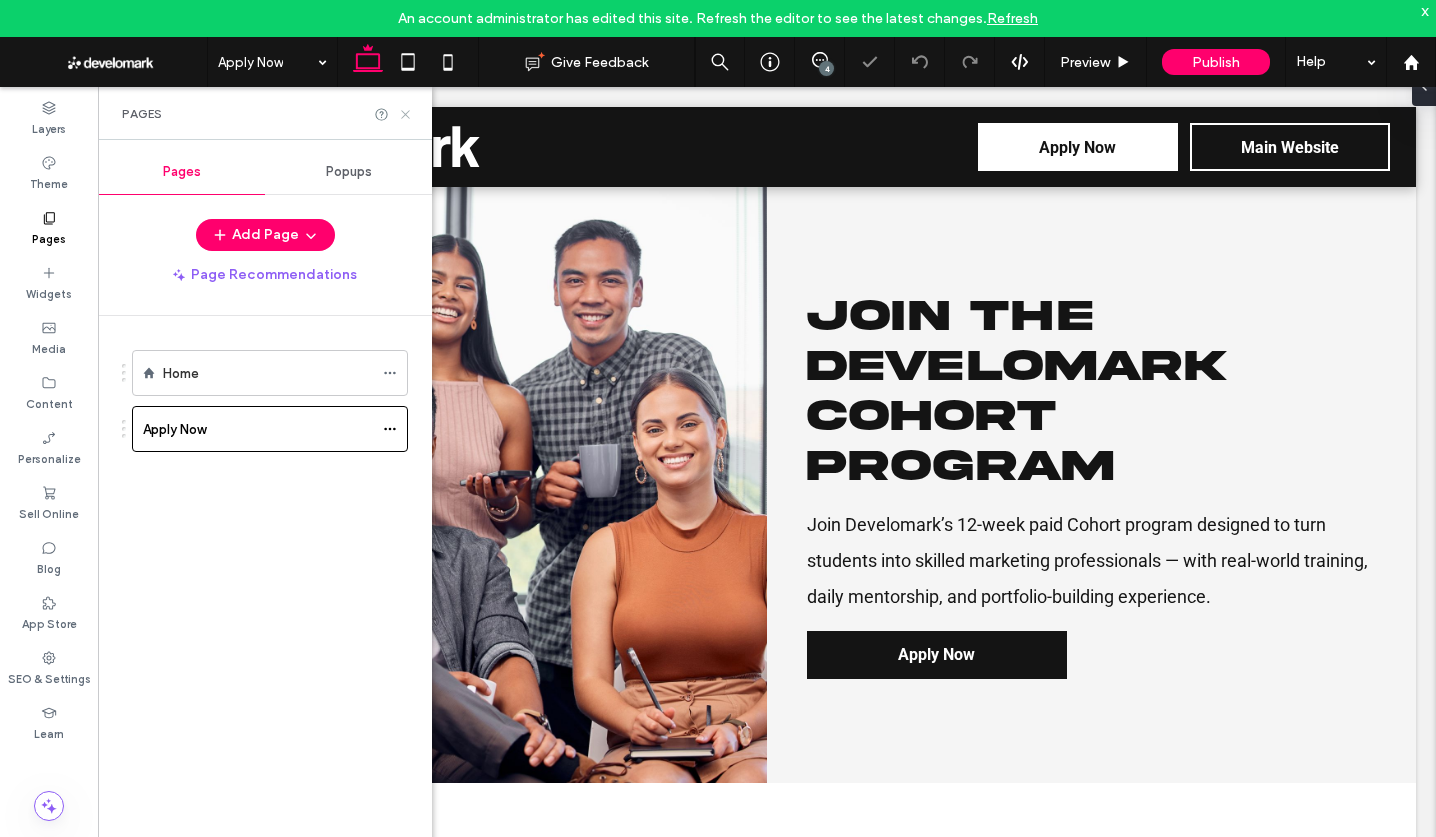 click 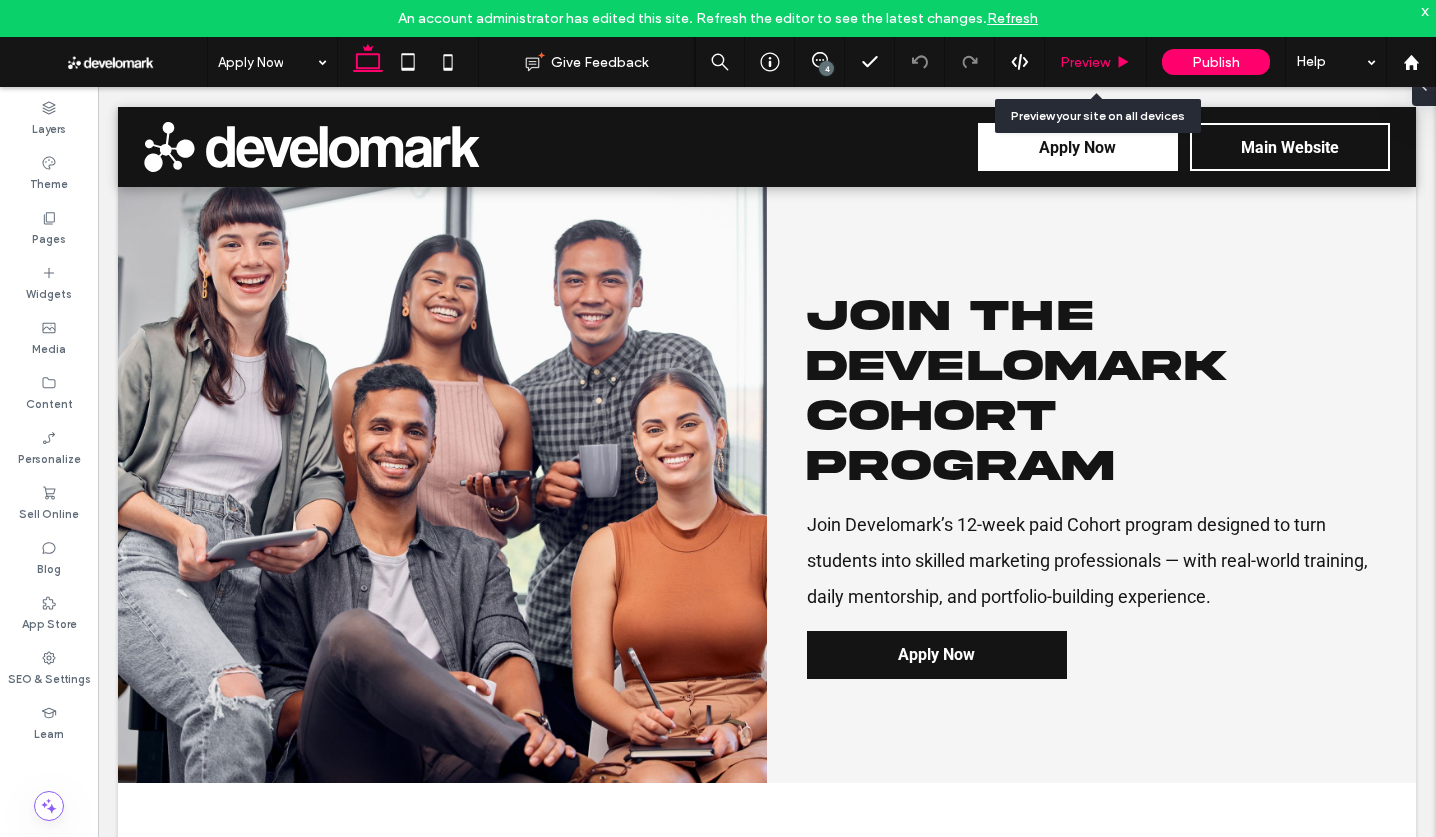 click on "Preview" at bounding box center (1085, 62) 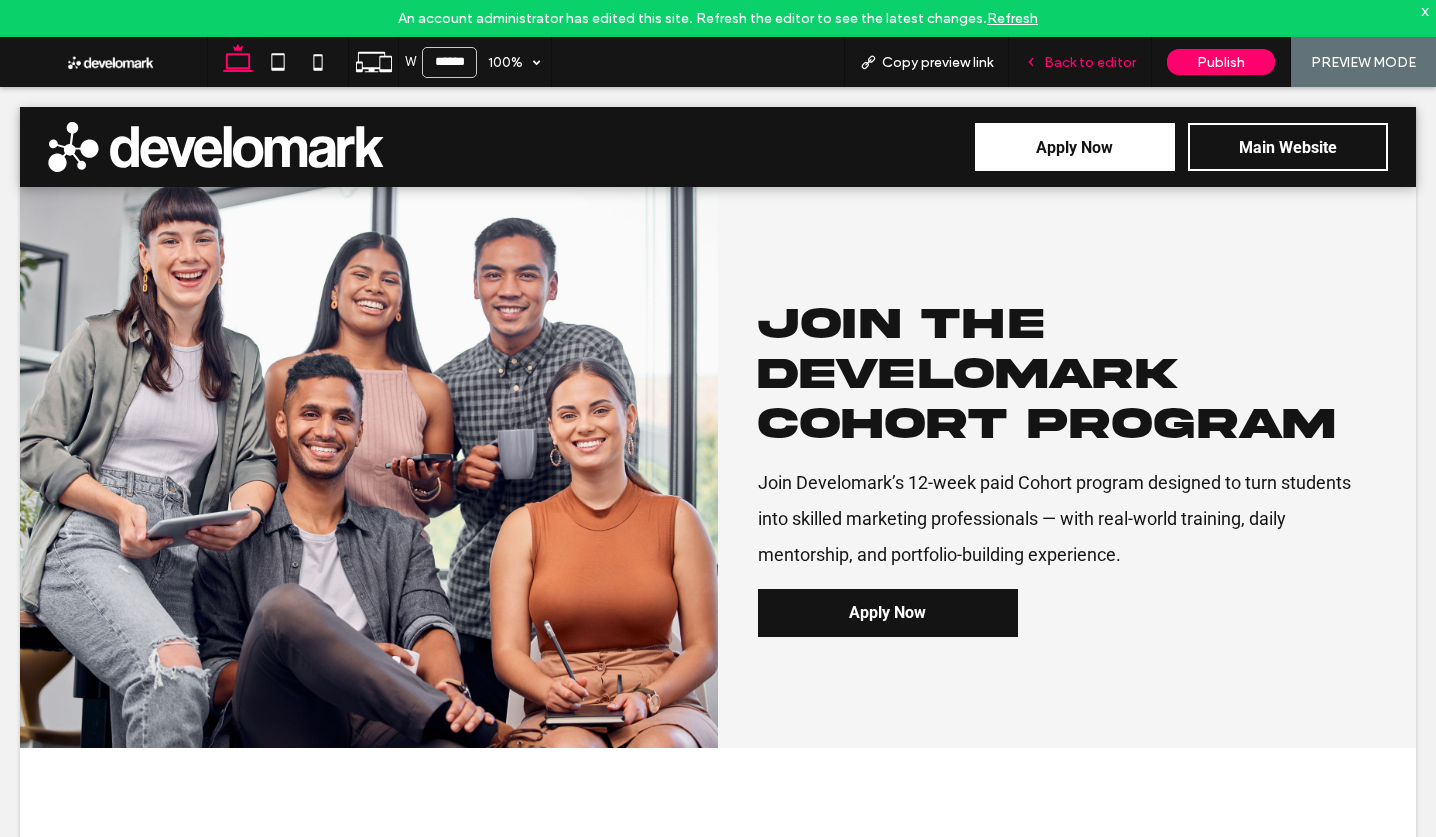 drag, startPoint x: 1071, startPoint y: 71, endPoint x: 1089, endPoint y: 77, distance: 18.973665 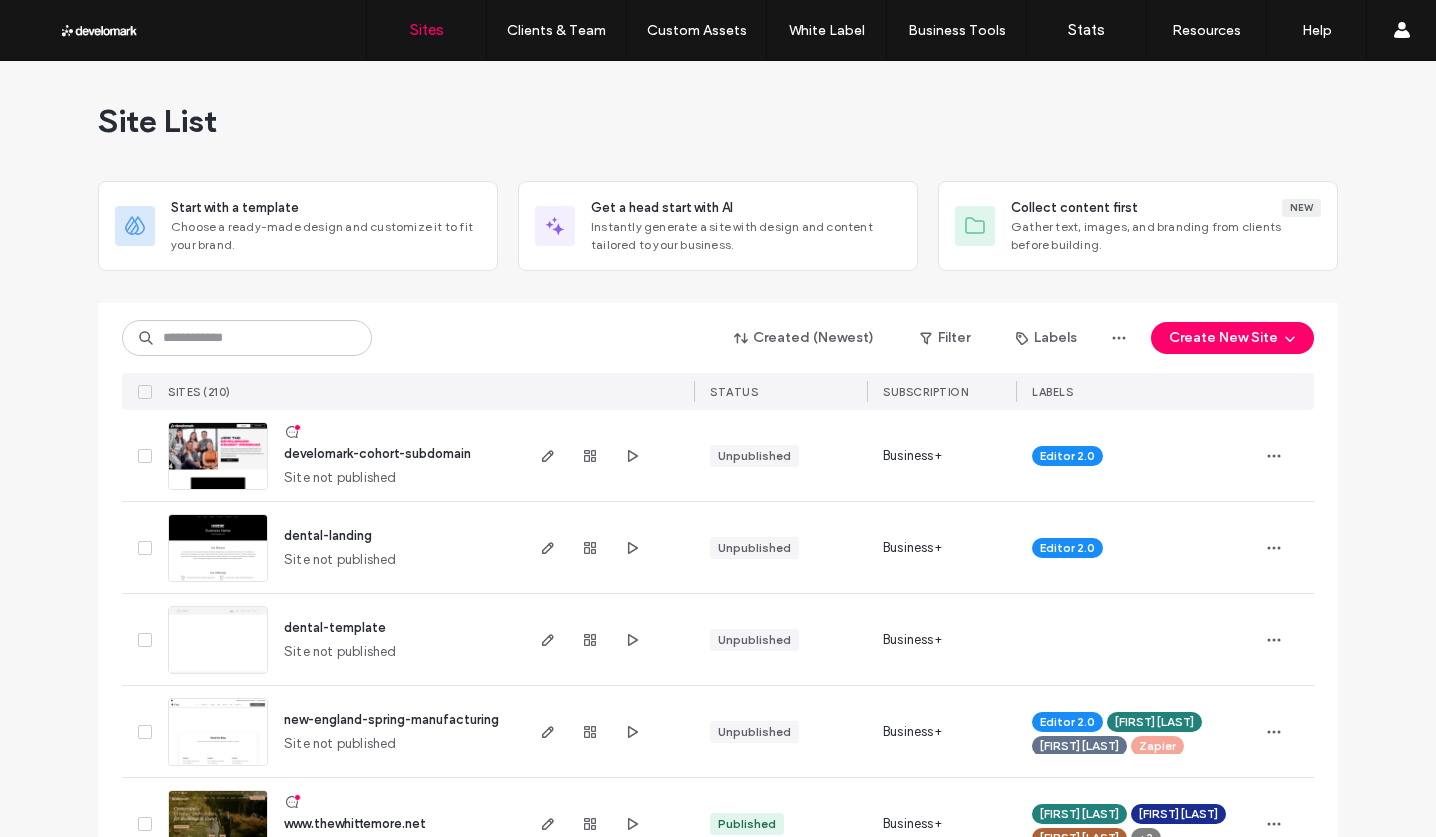 scroll, scrollTop: 0, scrollLeft: 0, axis: both 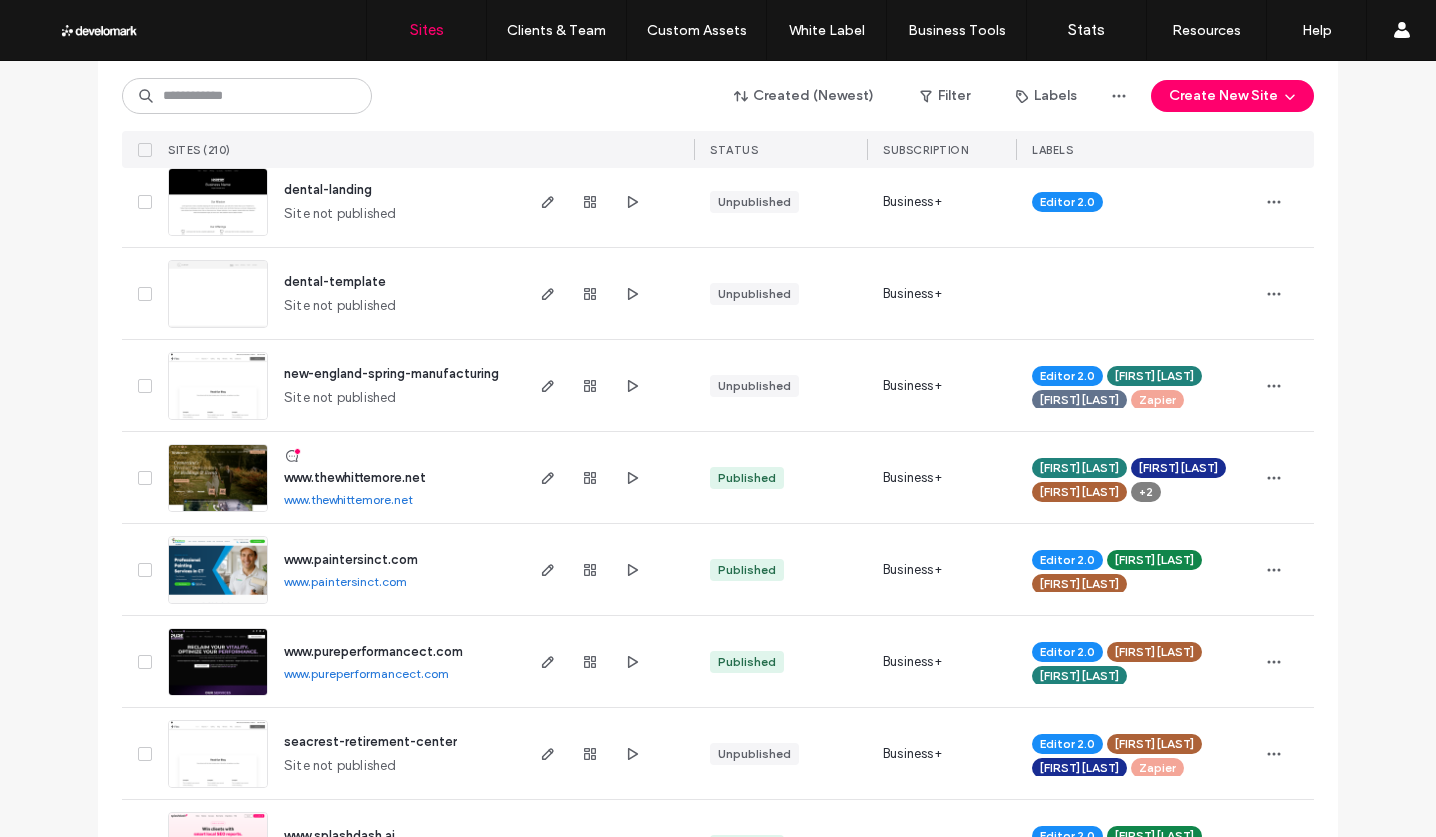 click on "www.thewhittemore.net" at bounding box center (348, 500) 